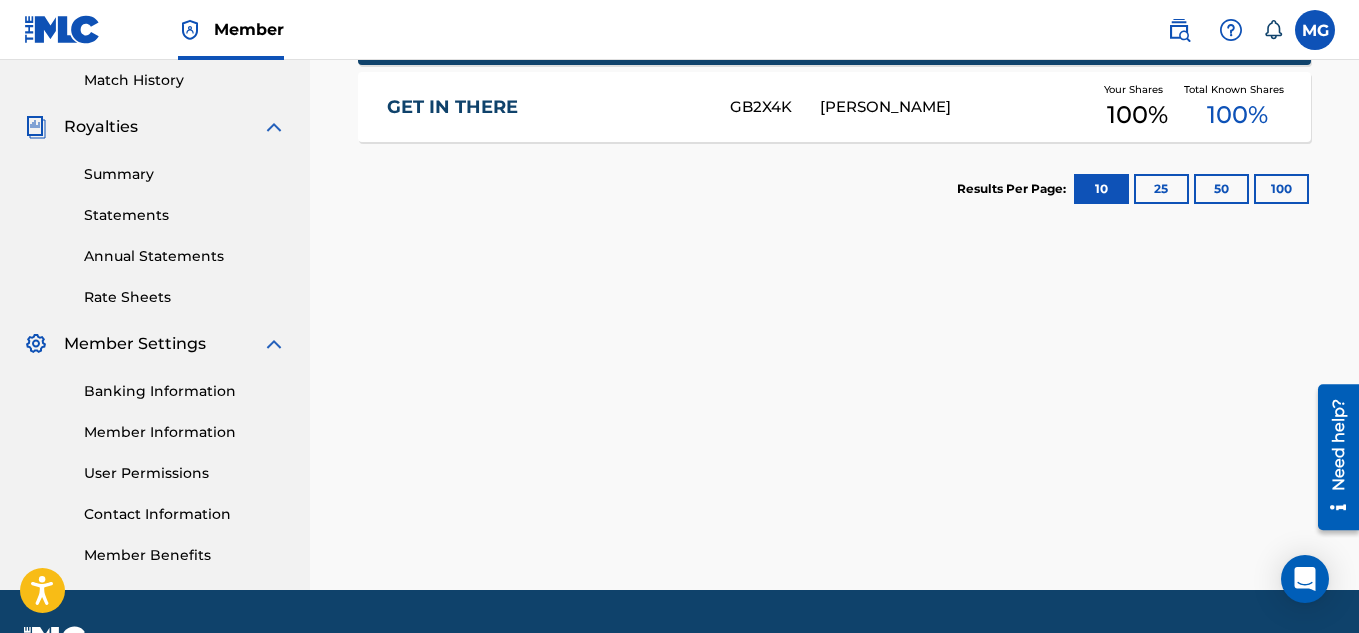 scroll, scrollTop: 0, scrollLeft: 0, axis: both 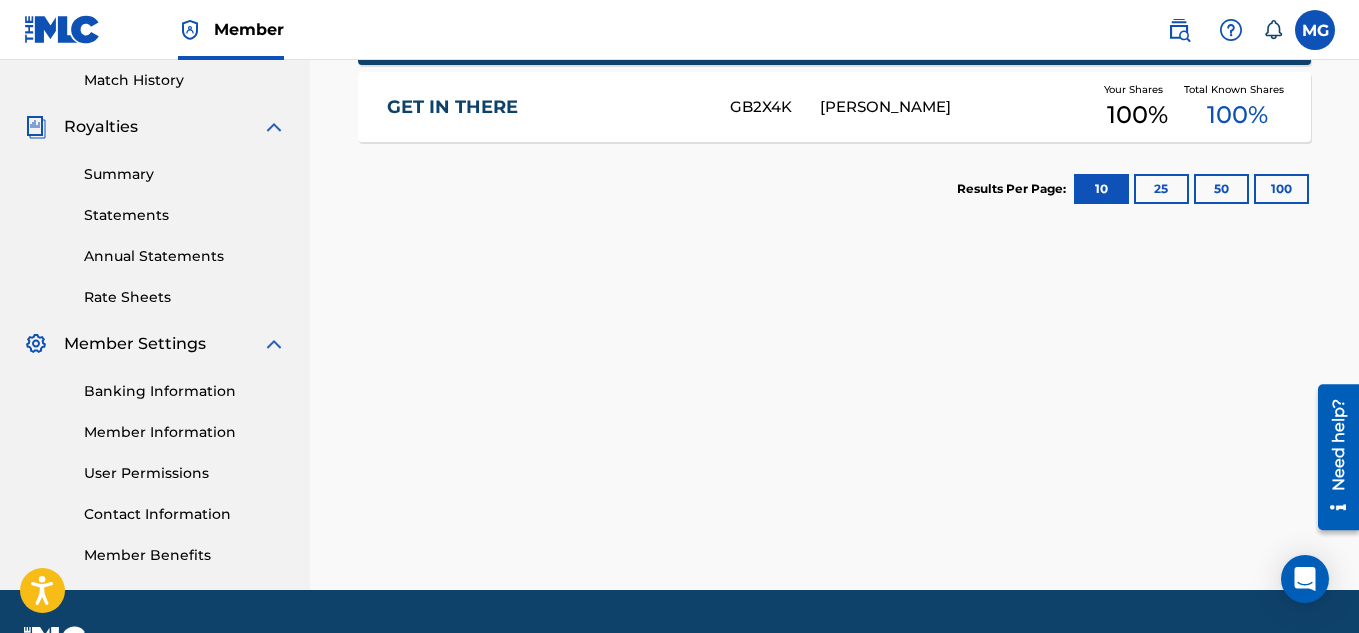 click at bounding box center (274, 127) 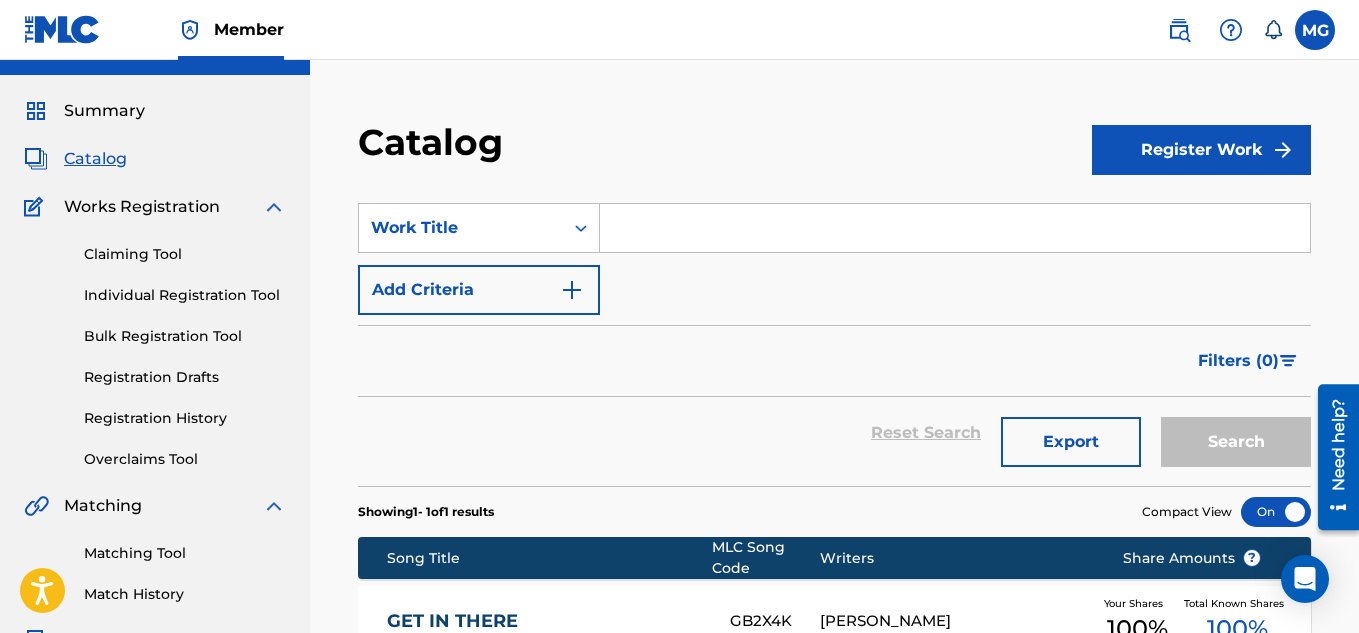 scroll, scrollTop: 38, scrollLeft: 0, axis: vertical 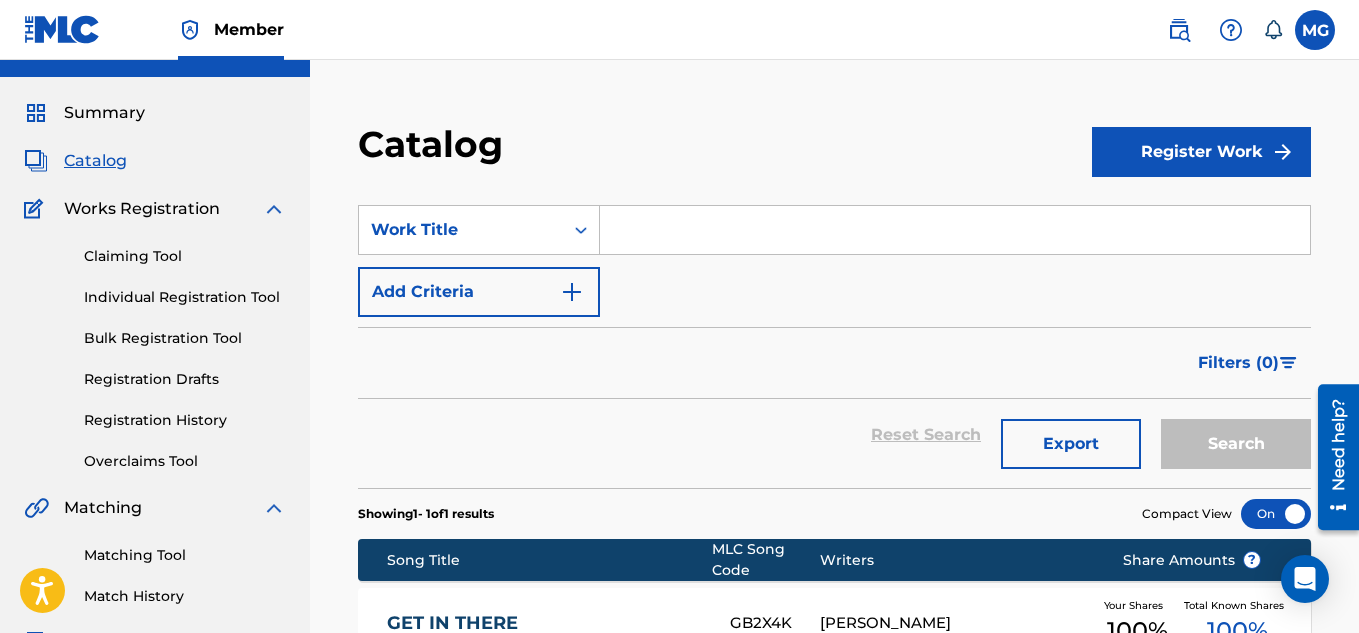 click on "Bulk Registration Tool" at bounding box center (185, 338) 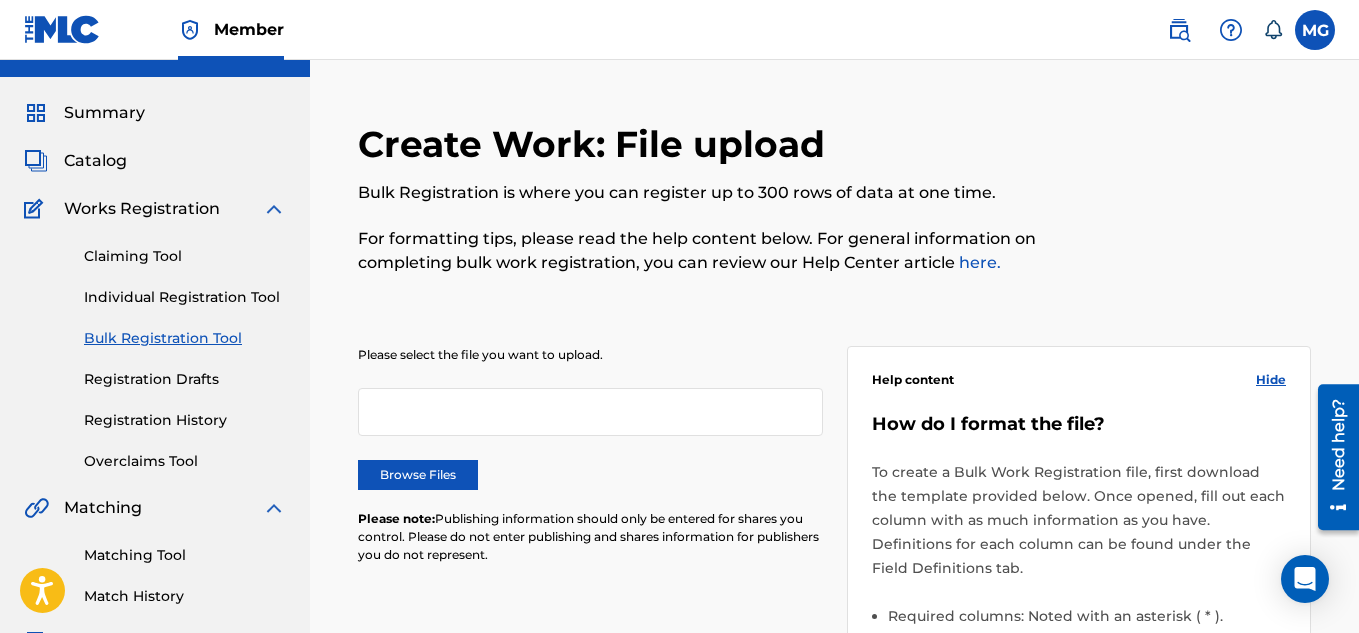 scroll, scrollTop: 0, scrollLeft: 0, axis: both 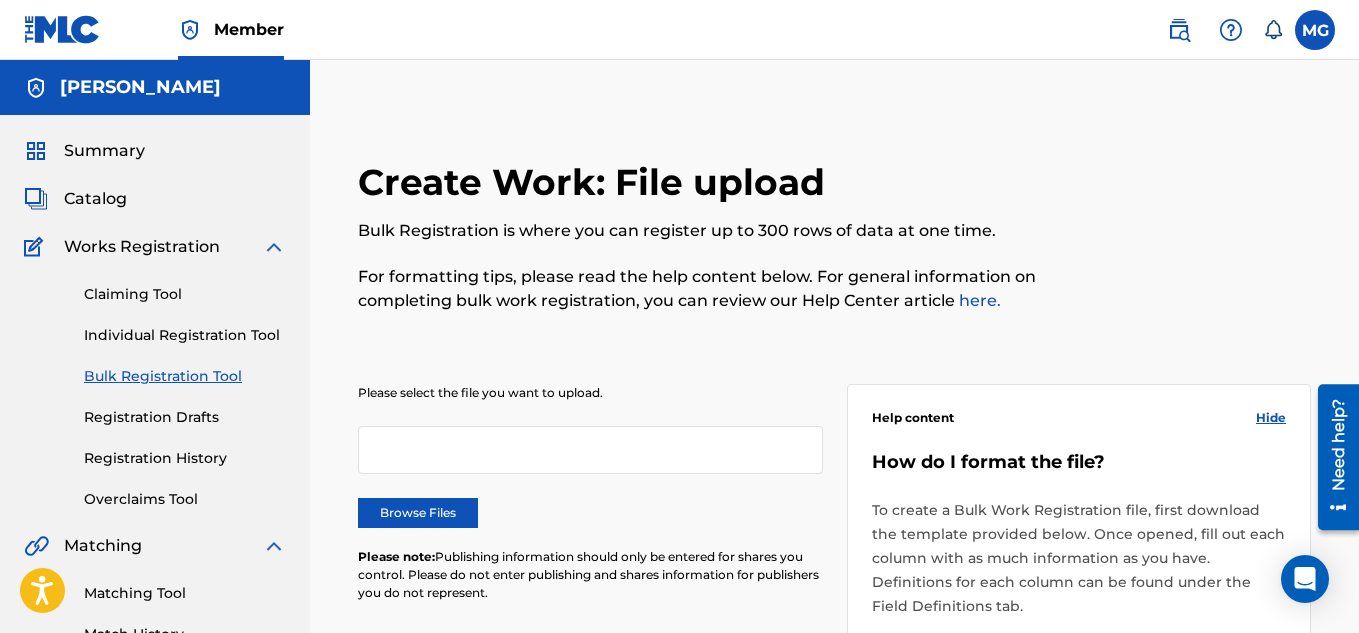click on "Individual Registration Tool" at bounding box center [185, 335] 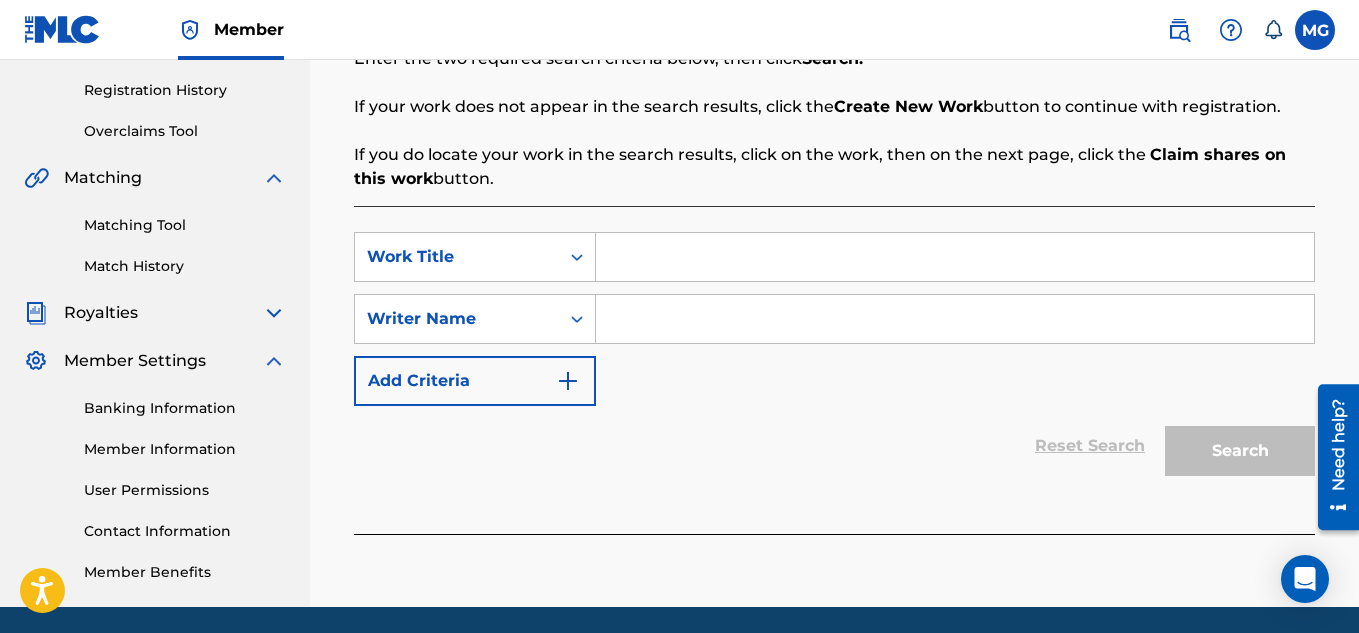 scroll, scrollTop: 400, scrollLeft: 0, axis: vertical 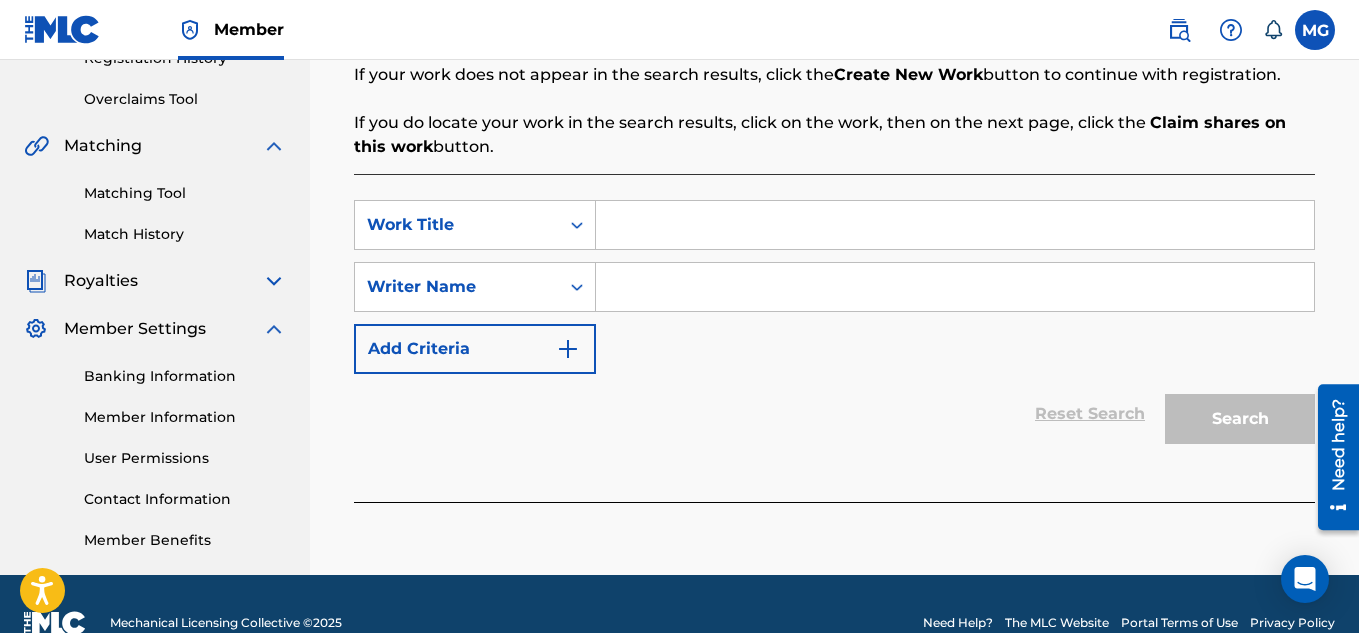 click at bounding box center [955, 225] 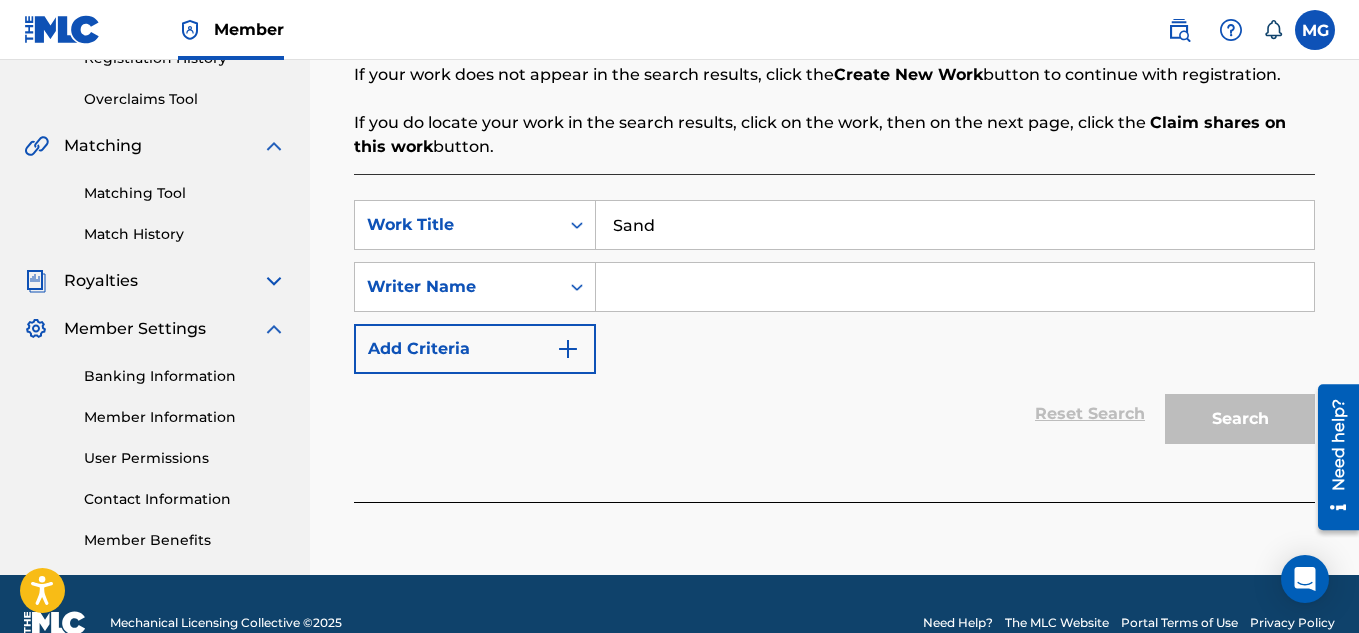 type on "Sand" 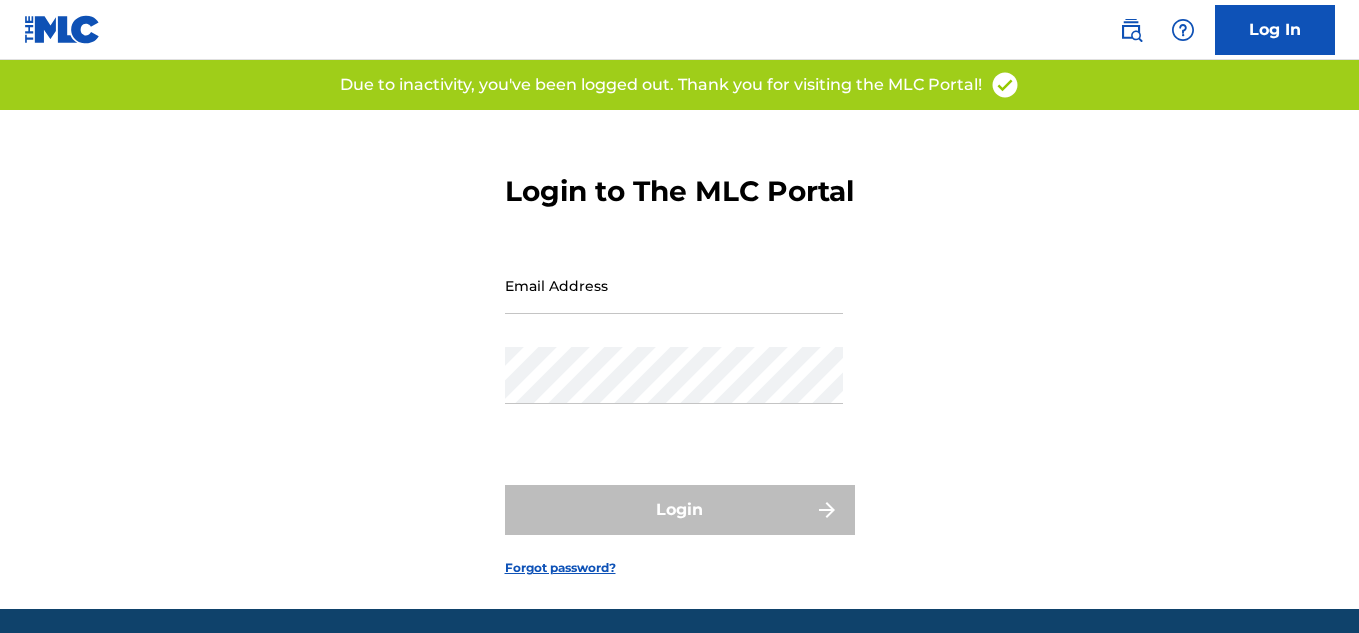 scroll, scrollTop: 0, scrollLeft: 0, axis: both 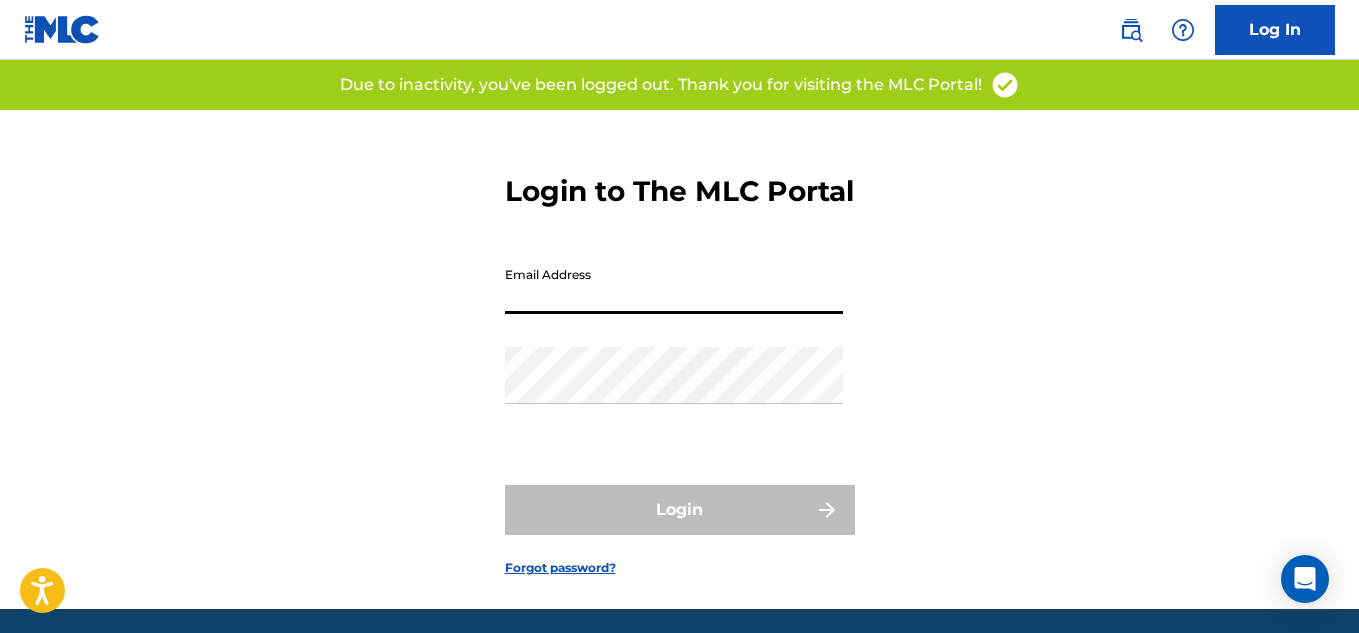 click on "Email Address" at bounding box center (674, 285) 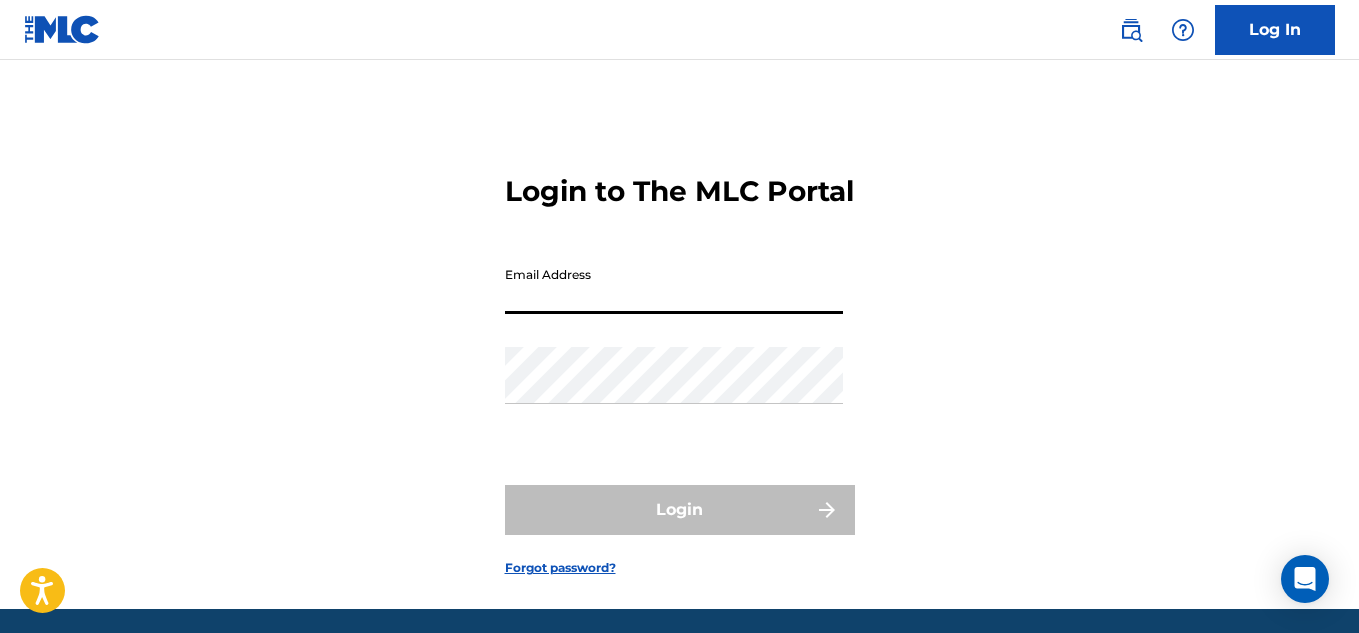 type on "[EMAIL_ADDRESS][DOMAIN_NAME]" 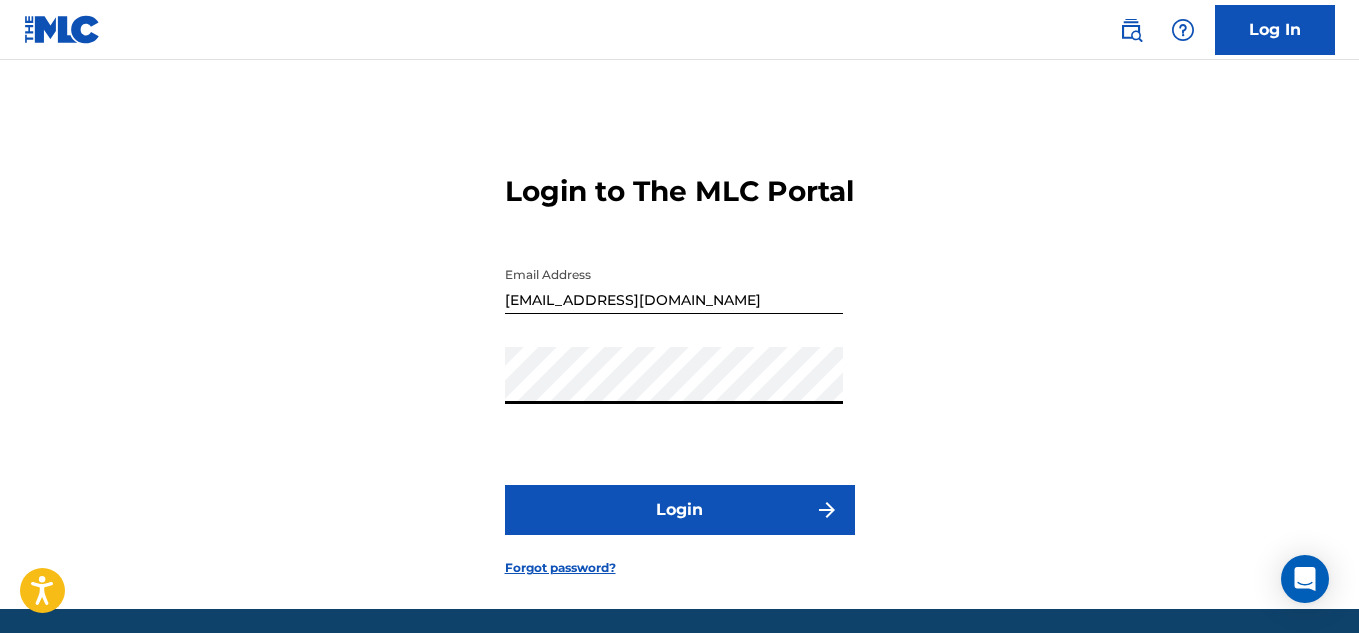 click on "Login" at bounding box center (680, 510) 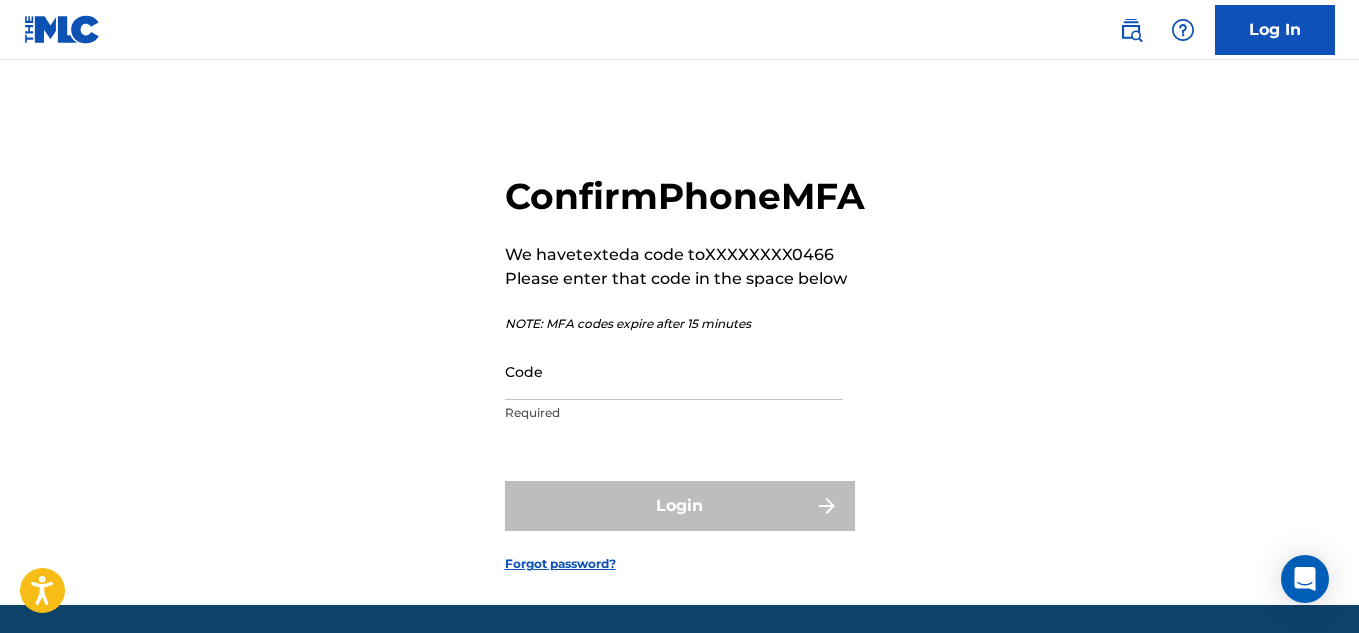 click on "Code" at bounding box center (674, 371) 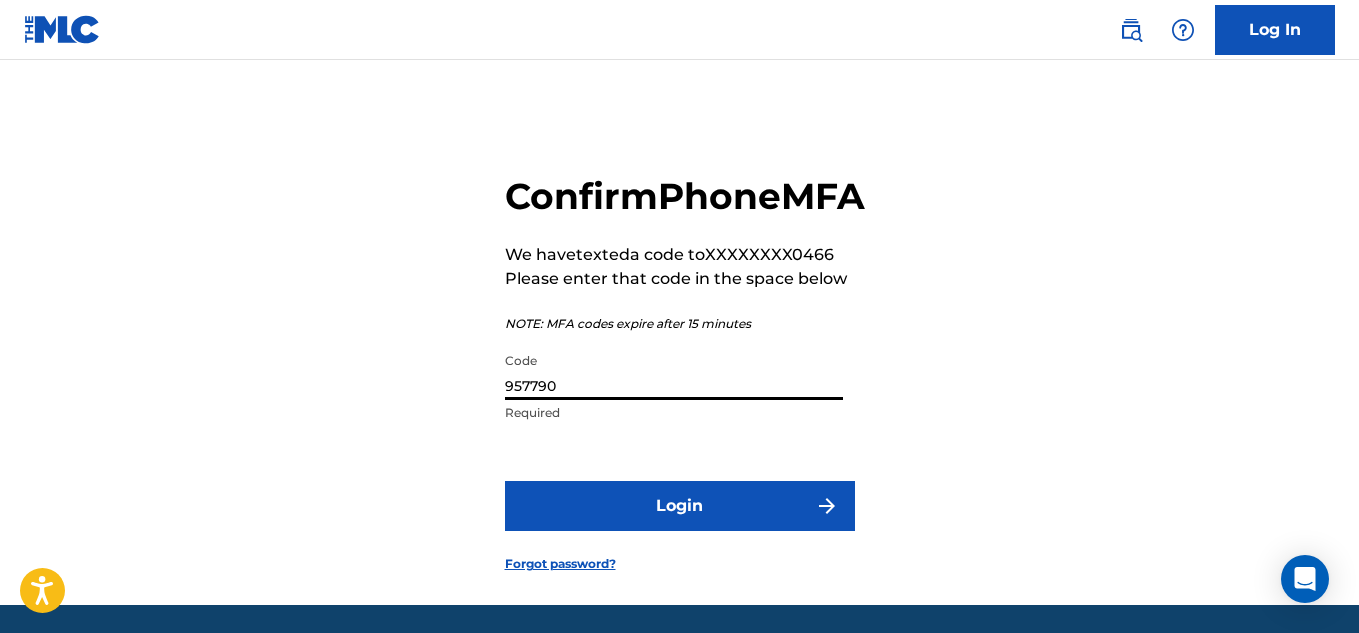 type on "957790" 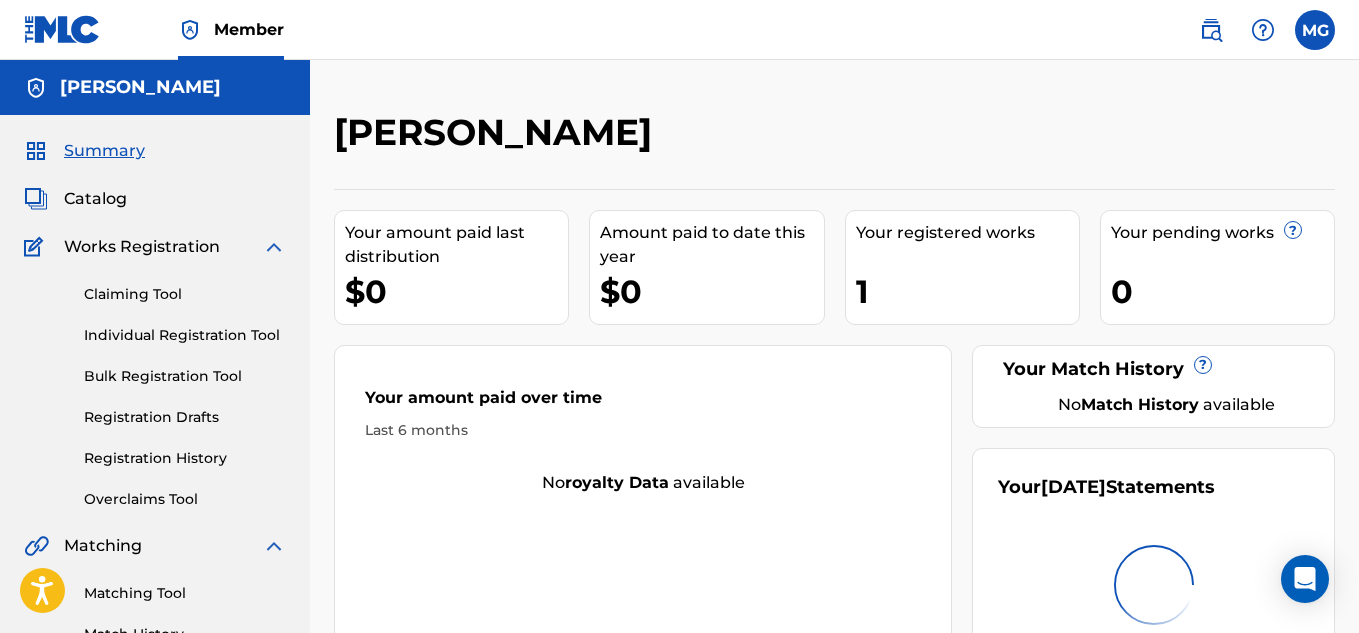 scroll, scrollTop: 0, scrollLeft: 0, axis: both 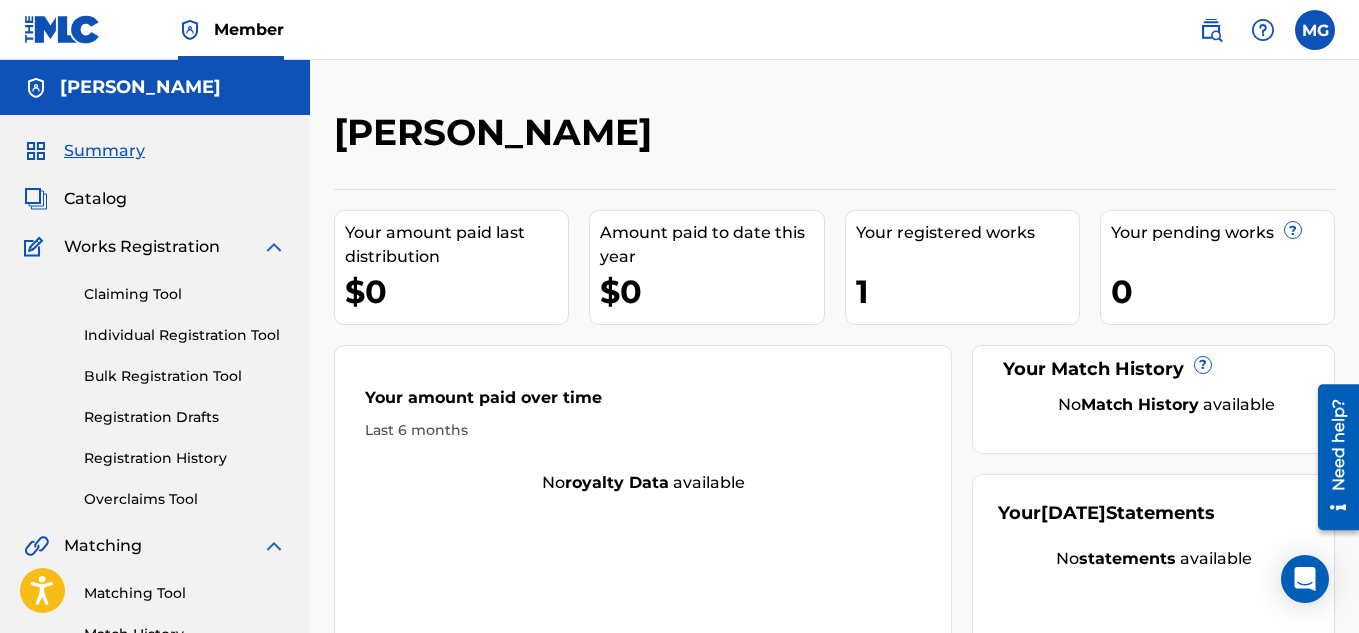click on "Individual Registration Tool" at bounding box center (185, 335) 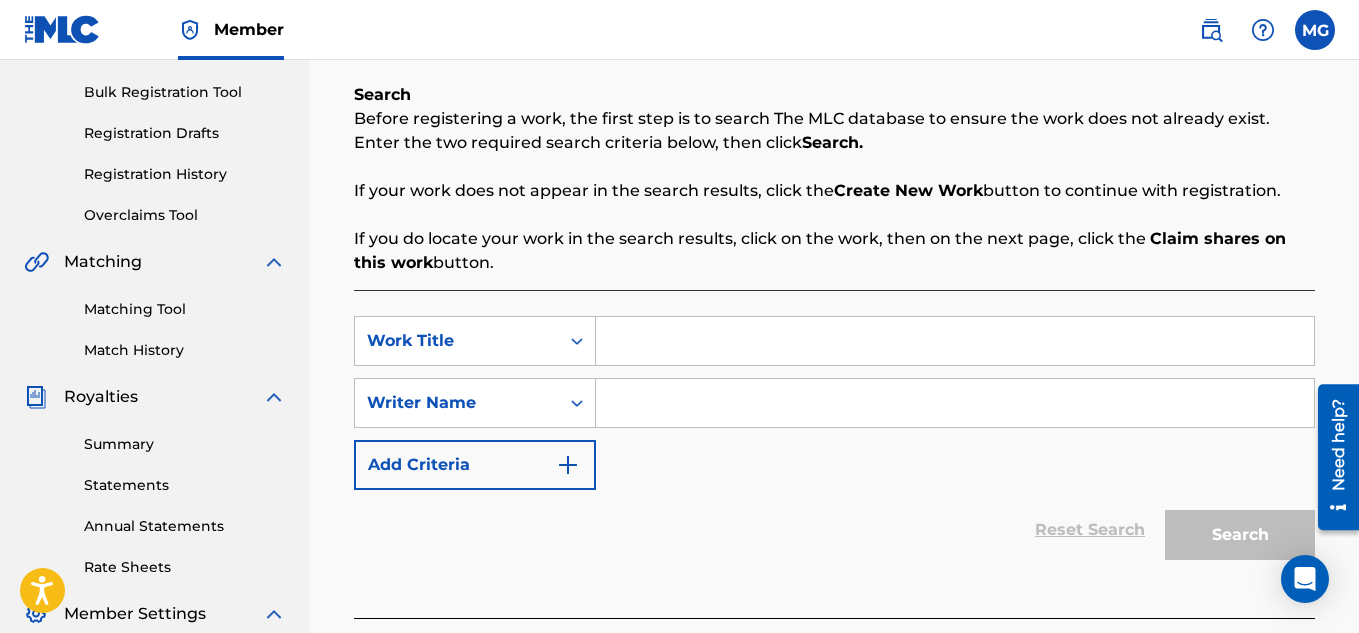 scroll, scrollTop: 320, scrollLeft: 0, axis: vertical 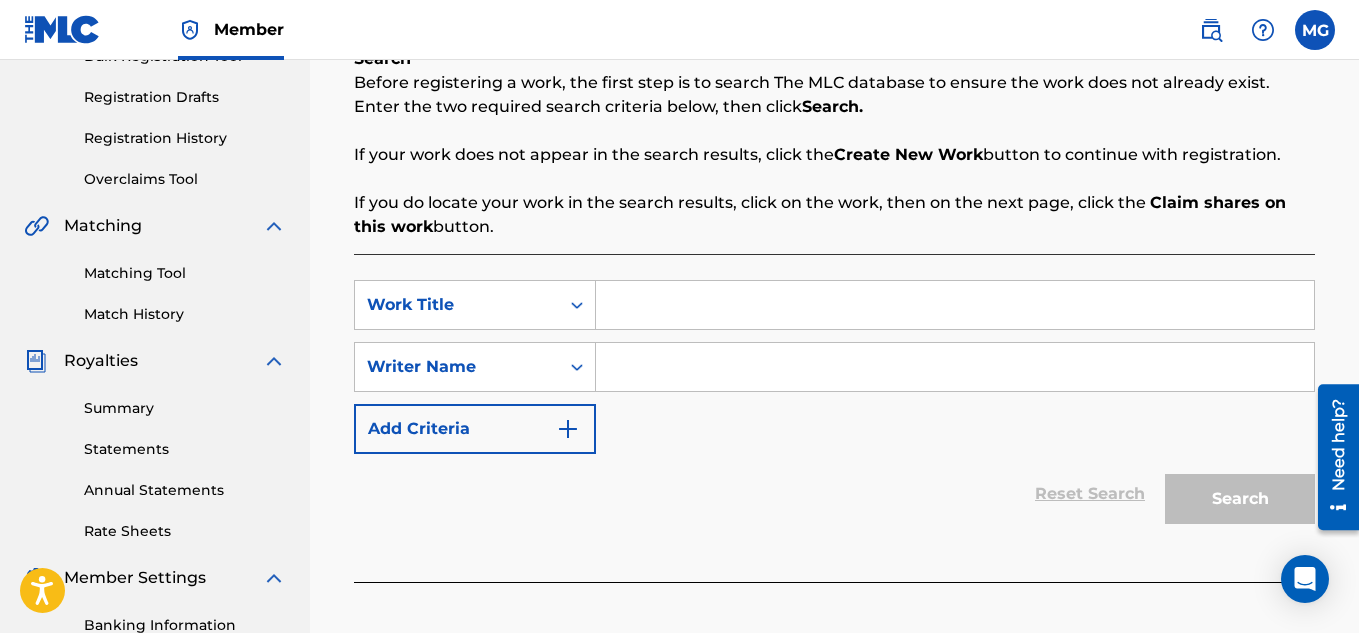click at bounding box center [955, 305] 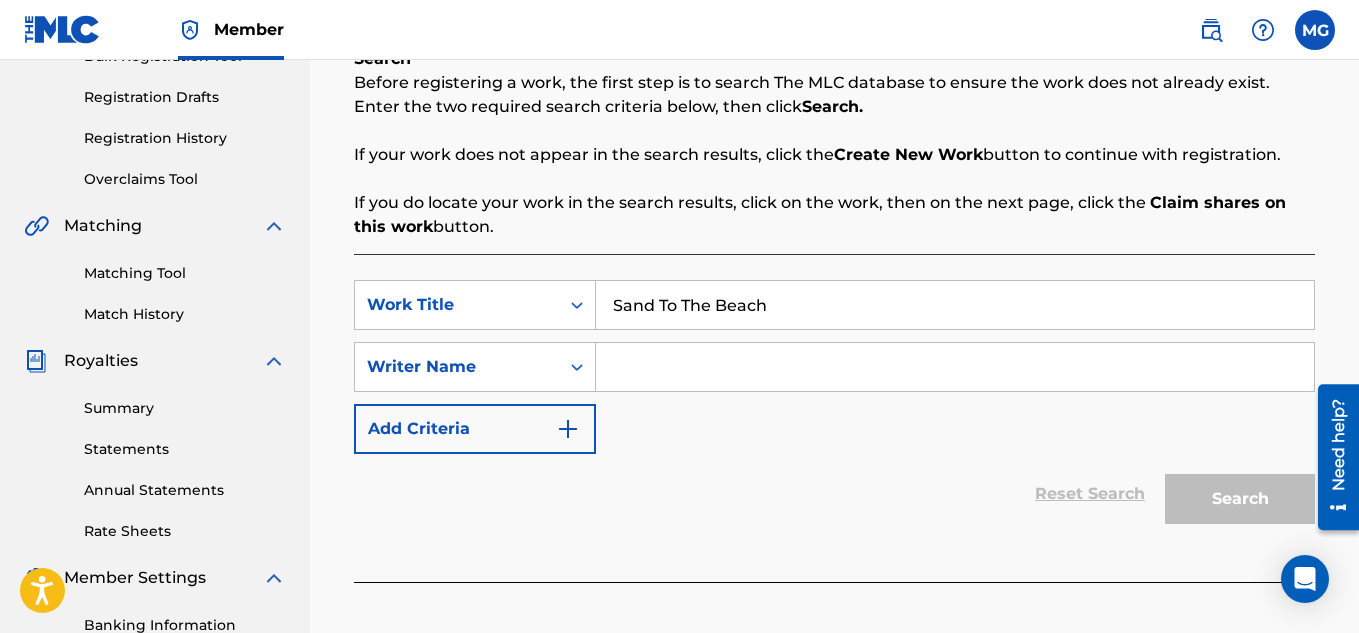 type on "Sand To The Beach" 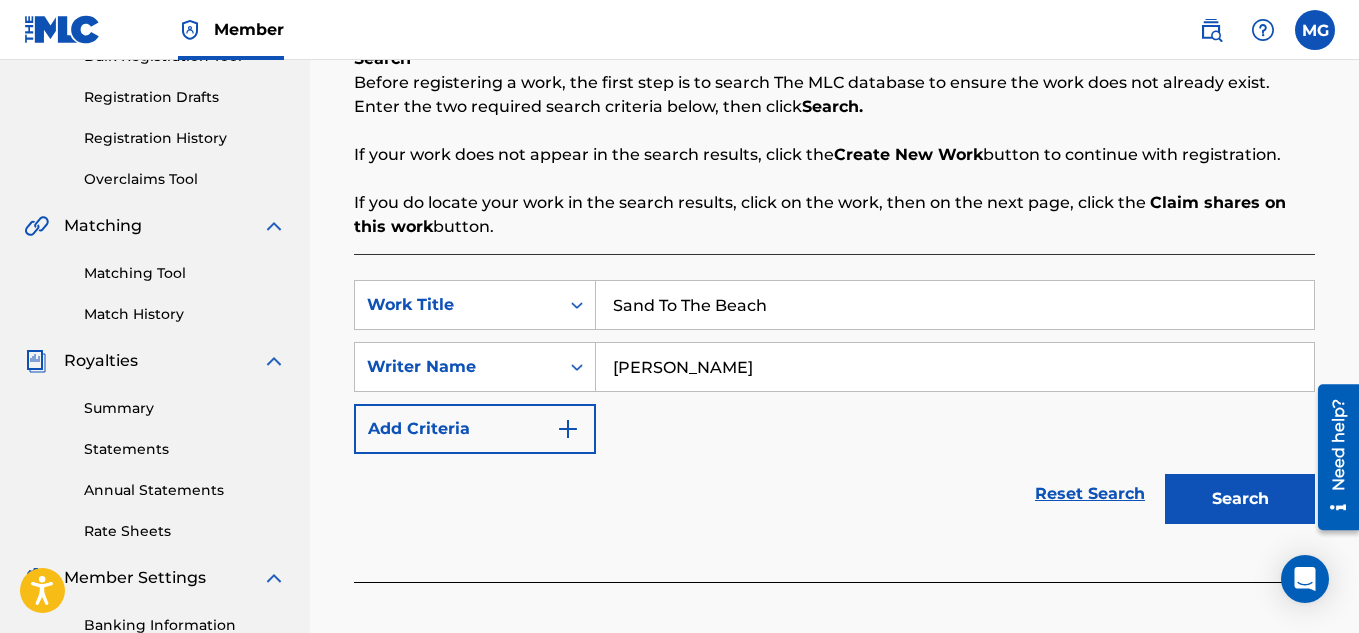 click on "Search" at bounding box center [1240, 499] 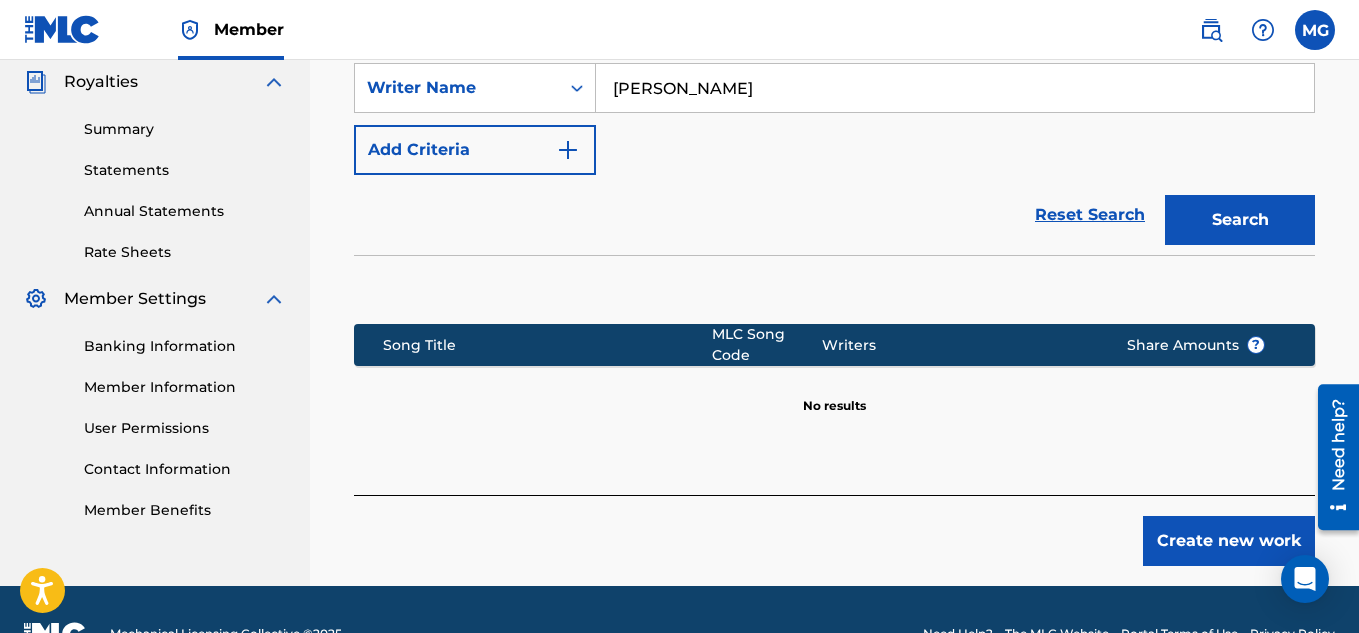 scroll, scrollTop: 600, scrollLeft: 0, axis: vertical 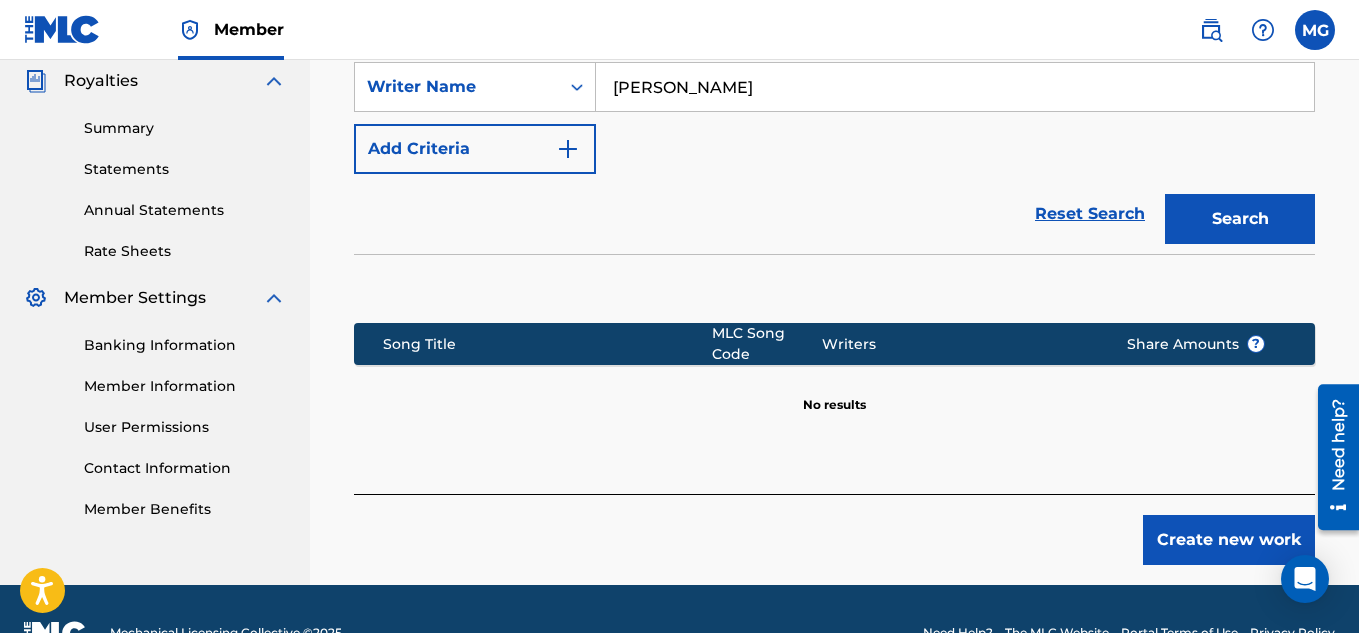 click on "Create new work" at bounding box center [1229, 540] 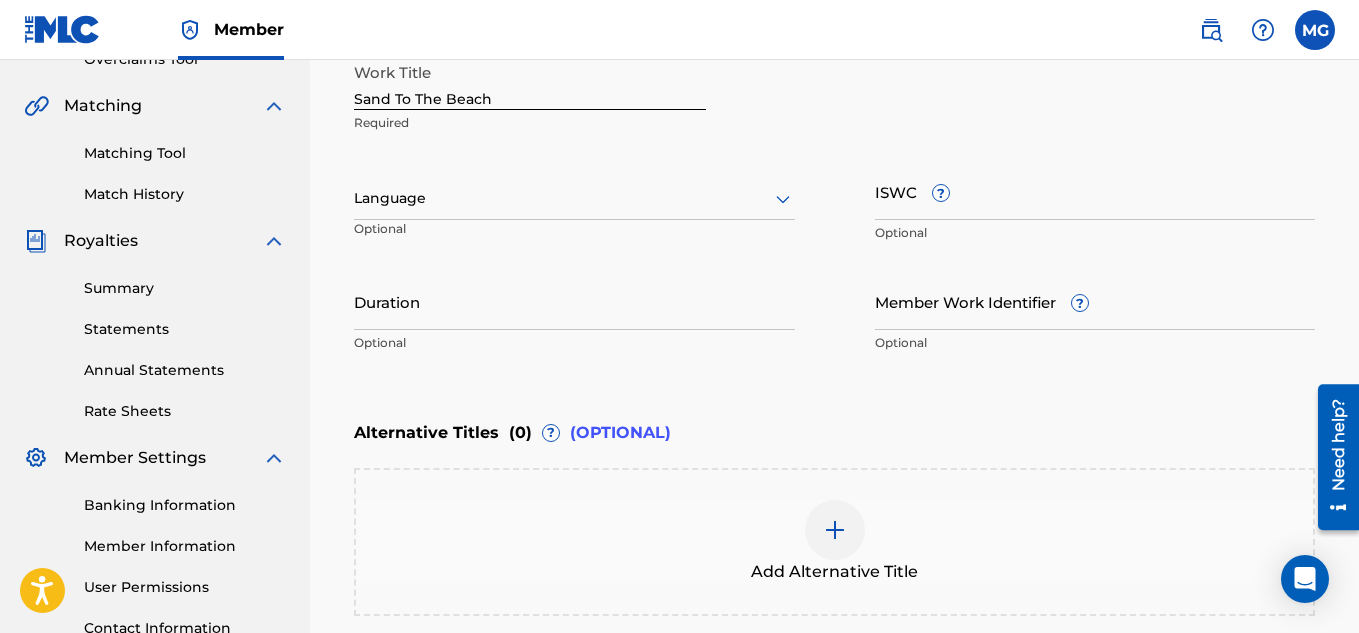 scroll, scrollTop: 480, scrollLeft: 0, axis: vertical 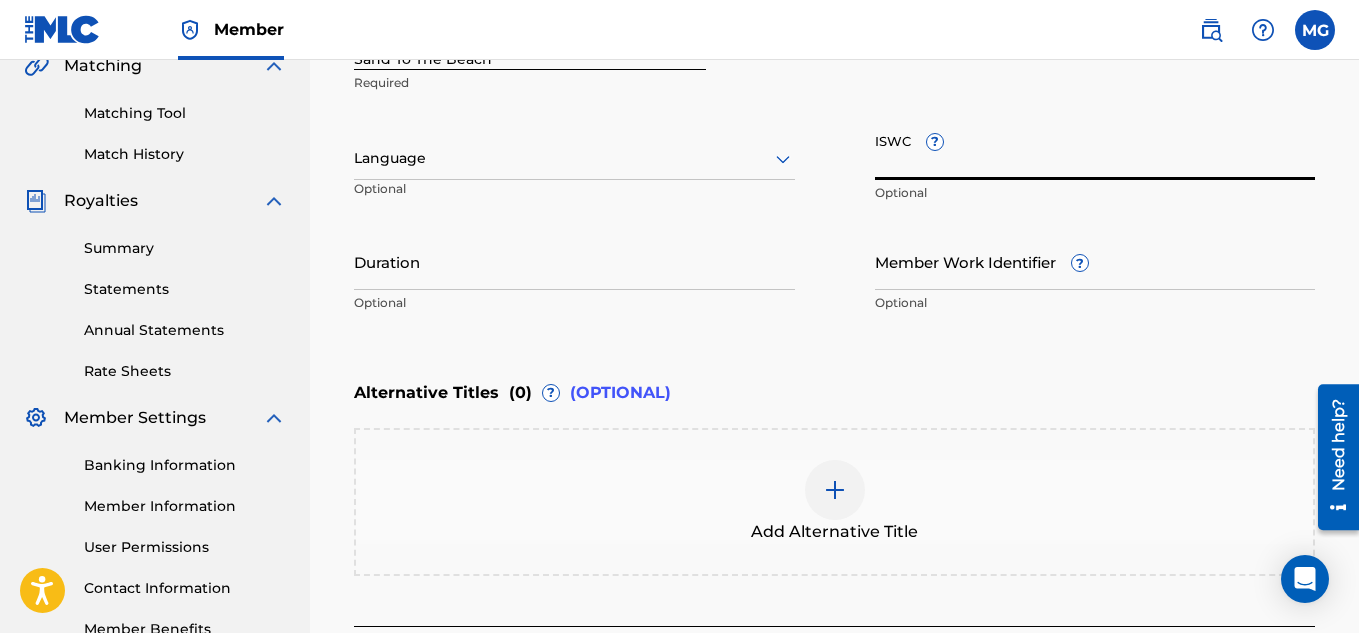 click on "ISWC   ?" at bounding box center [1095, 151] 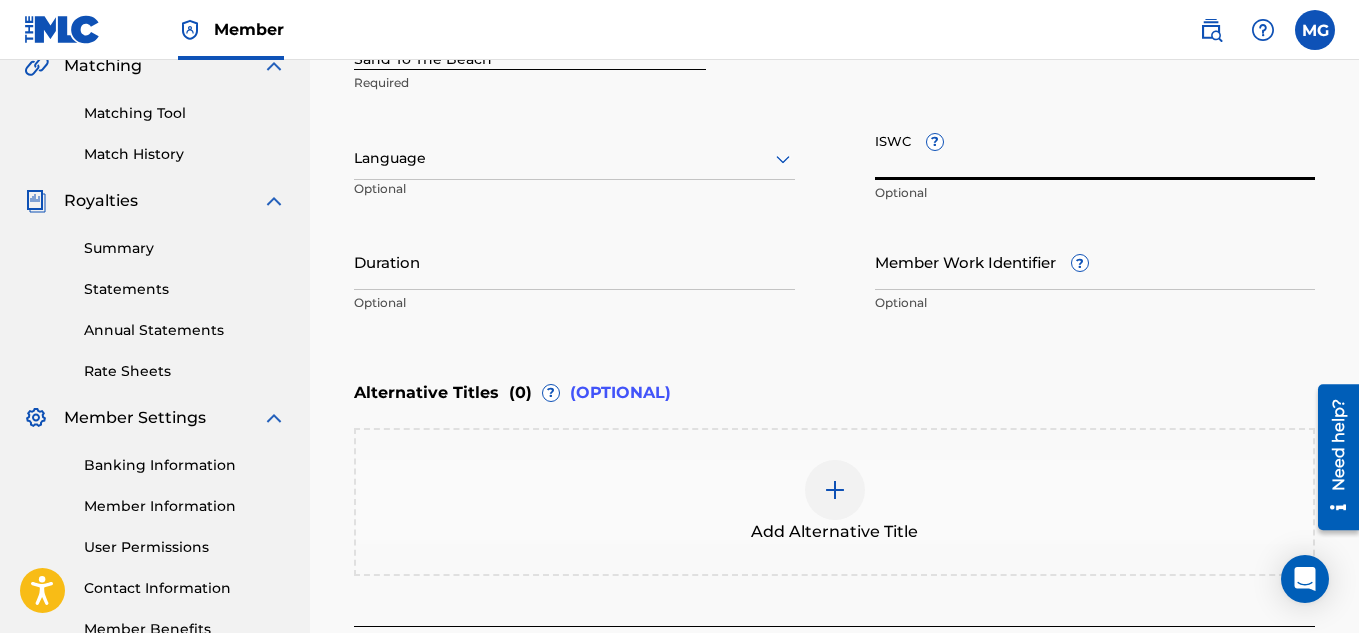 click on "Member Work Identifier   ?" at bounding box center [1095, 261] 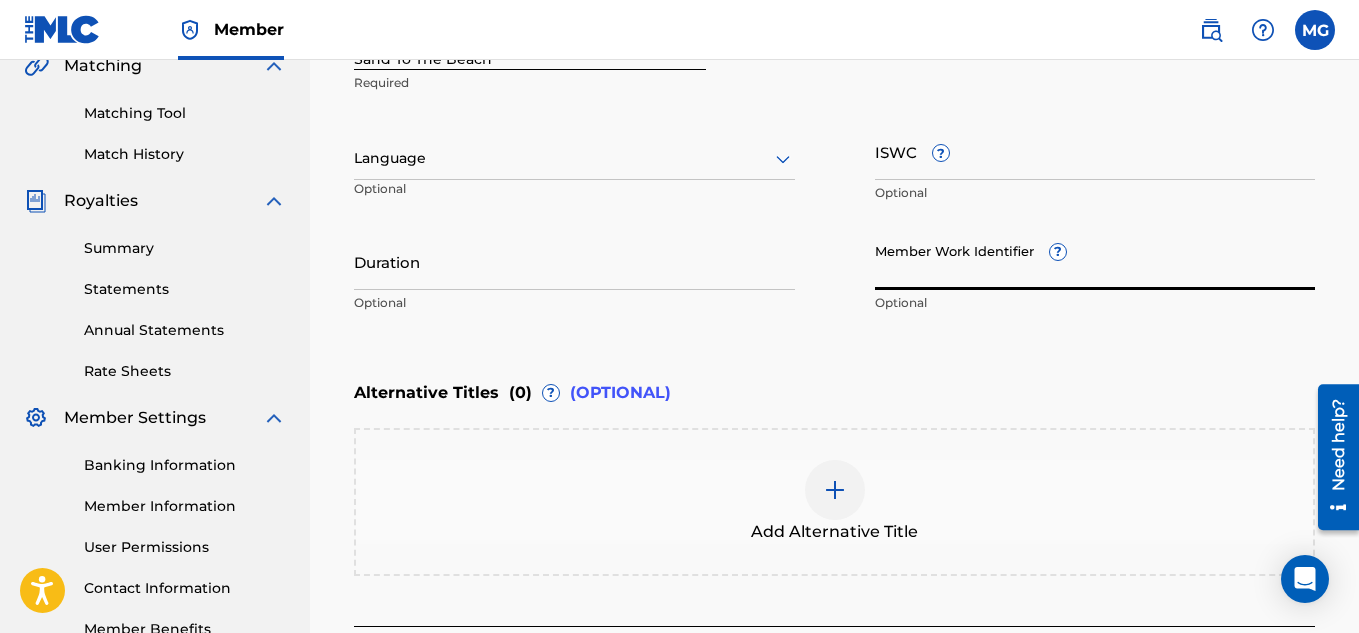 click on "Enter Work Details Enter work details for  ‘ Sand To The Beach ’  below. Work Title   Sand To The Beach Required Language Optional ISWC   ? Optional Duration   Optional Member Work Identifier   ? Optional" at bounding box center (834, 129) 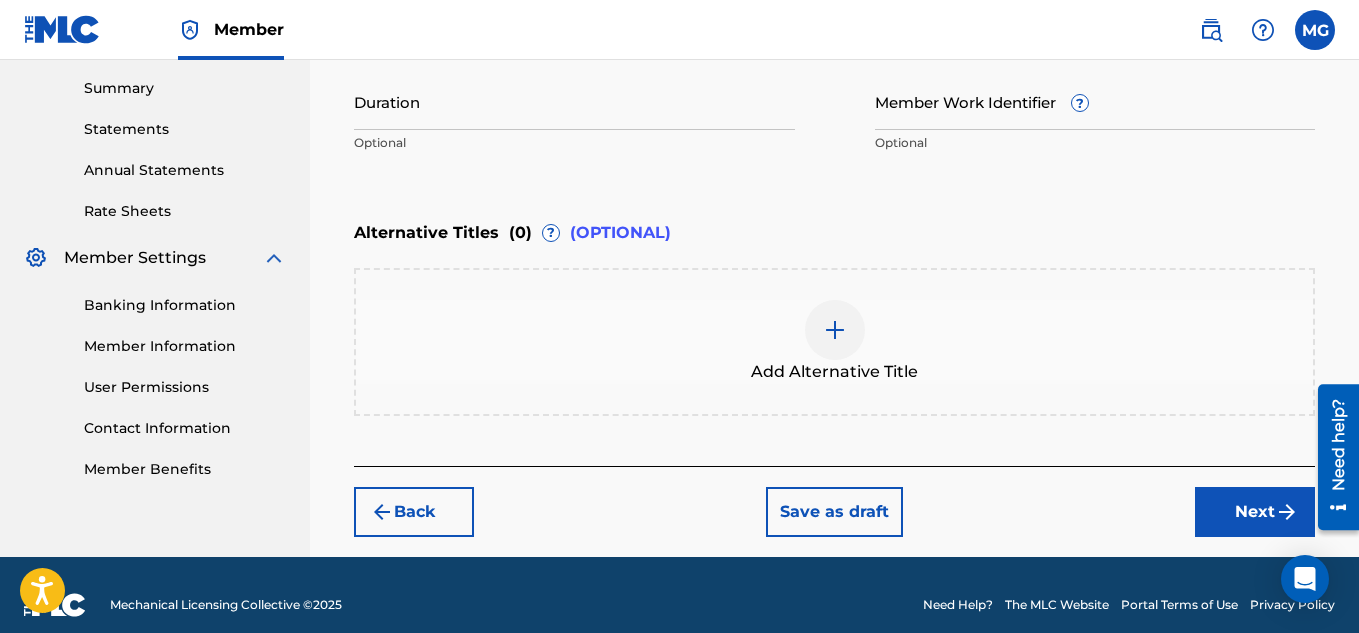 scroll, scrollTop: 660, scrollLeft: 0, axis: vertical 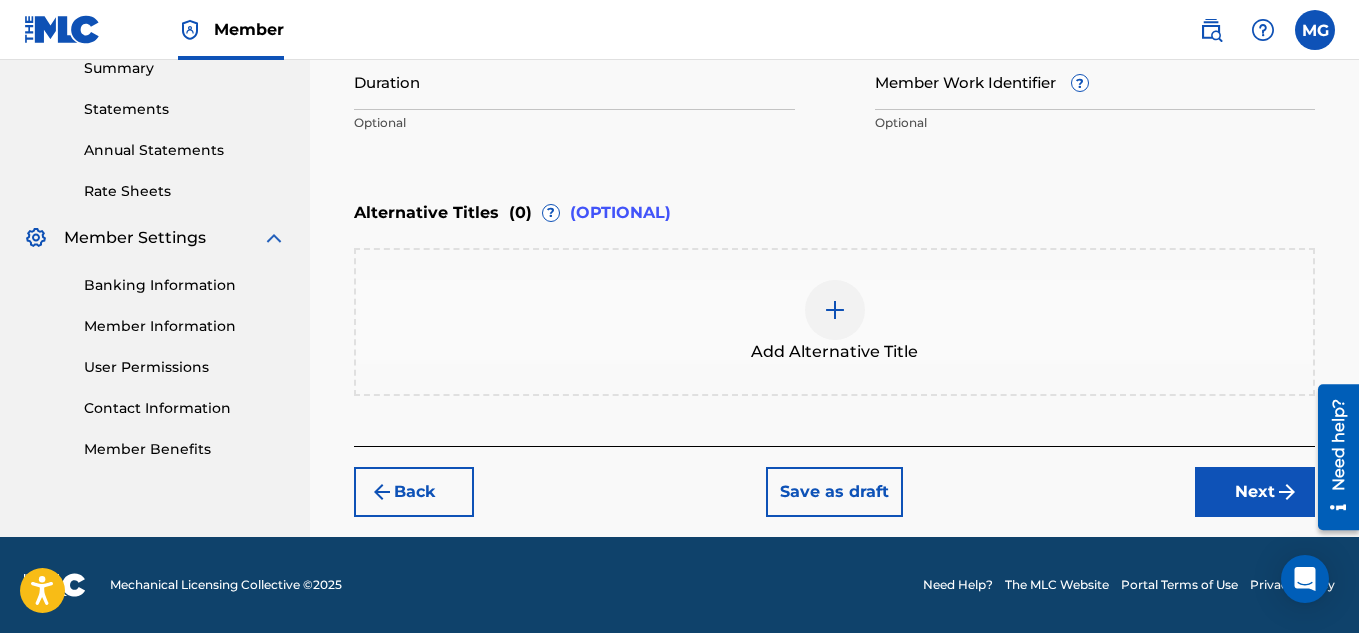 click on "Next" at bounding box center [1255, 492] 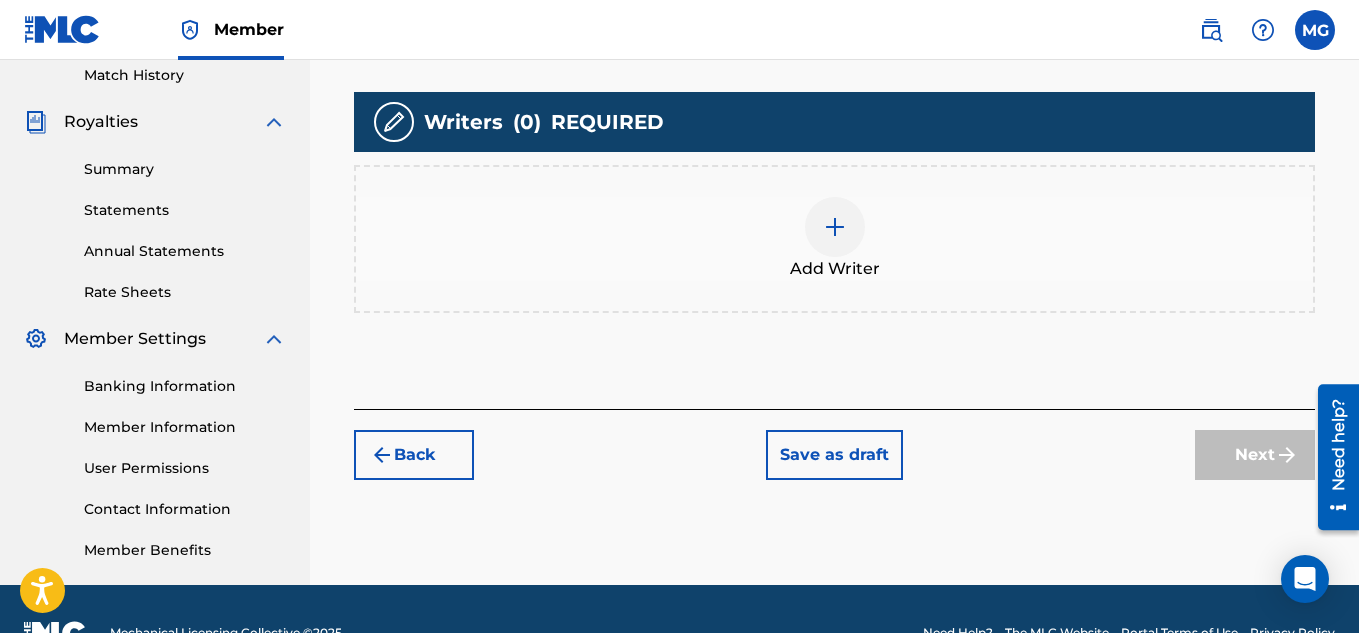 scroll, scrollTop: 570, scrollLeft: 0, axis: vertical 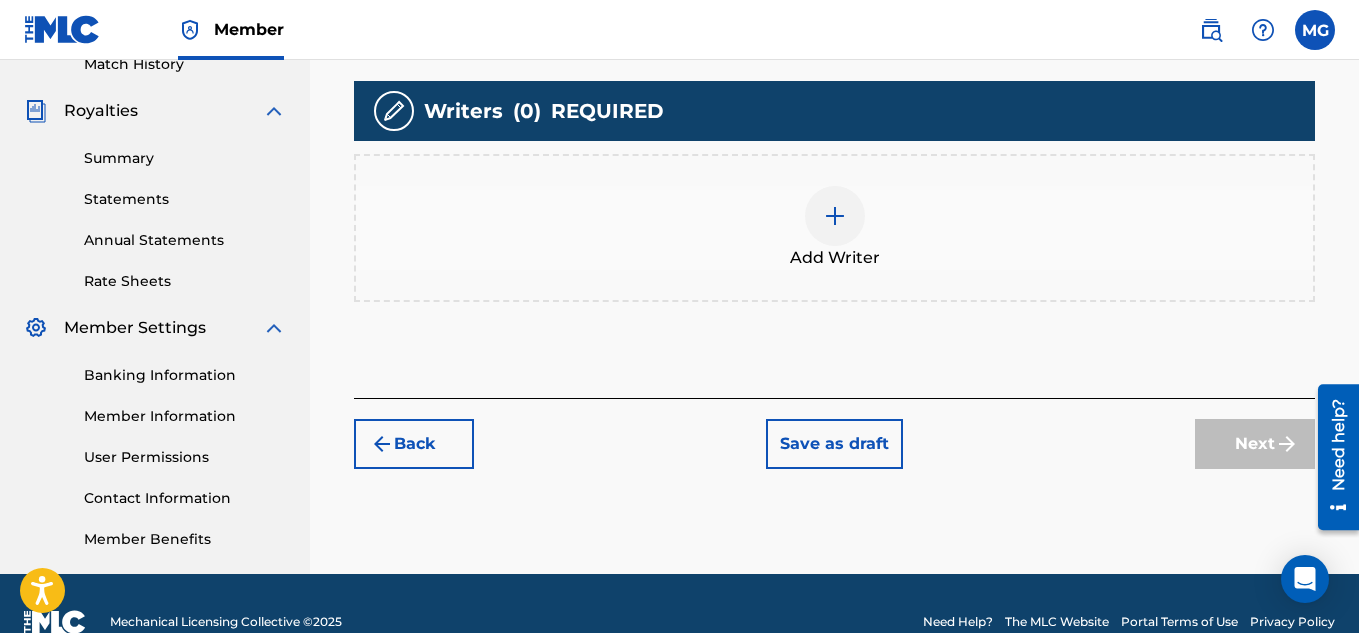 click at bounding box center (835, 216) 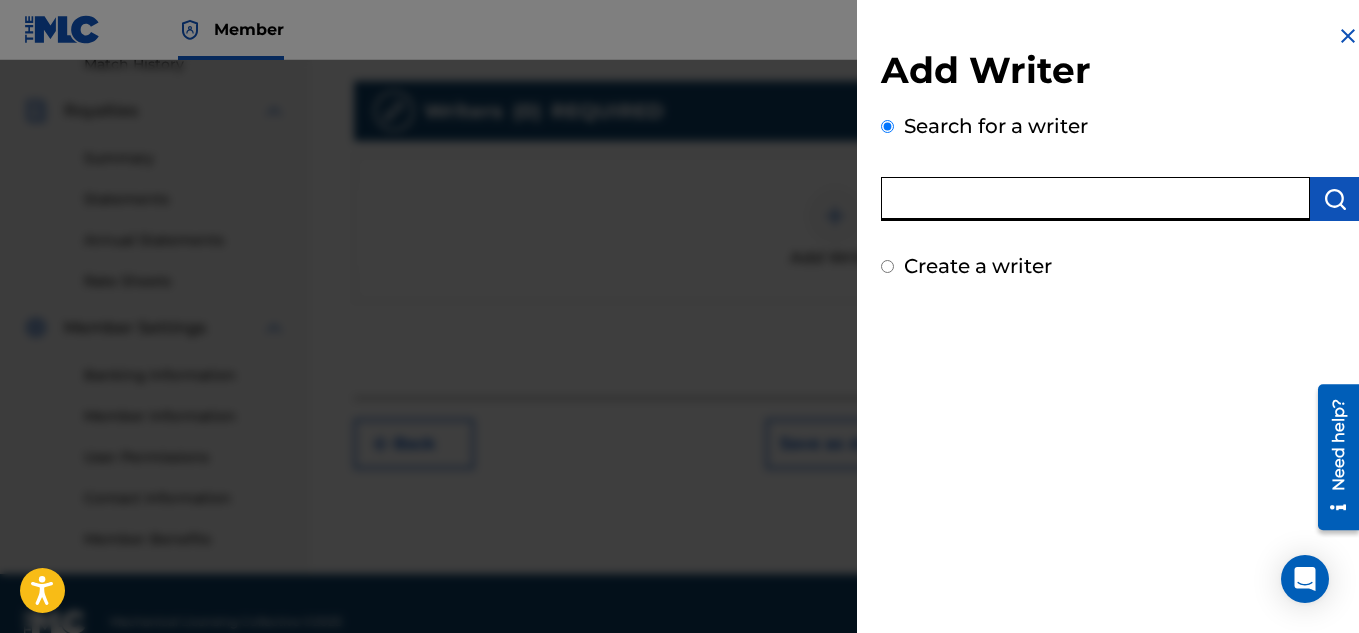 click at bounding box center (1095, 199) 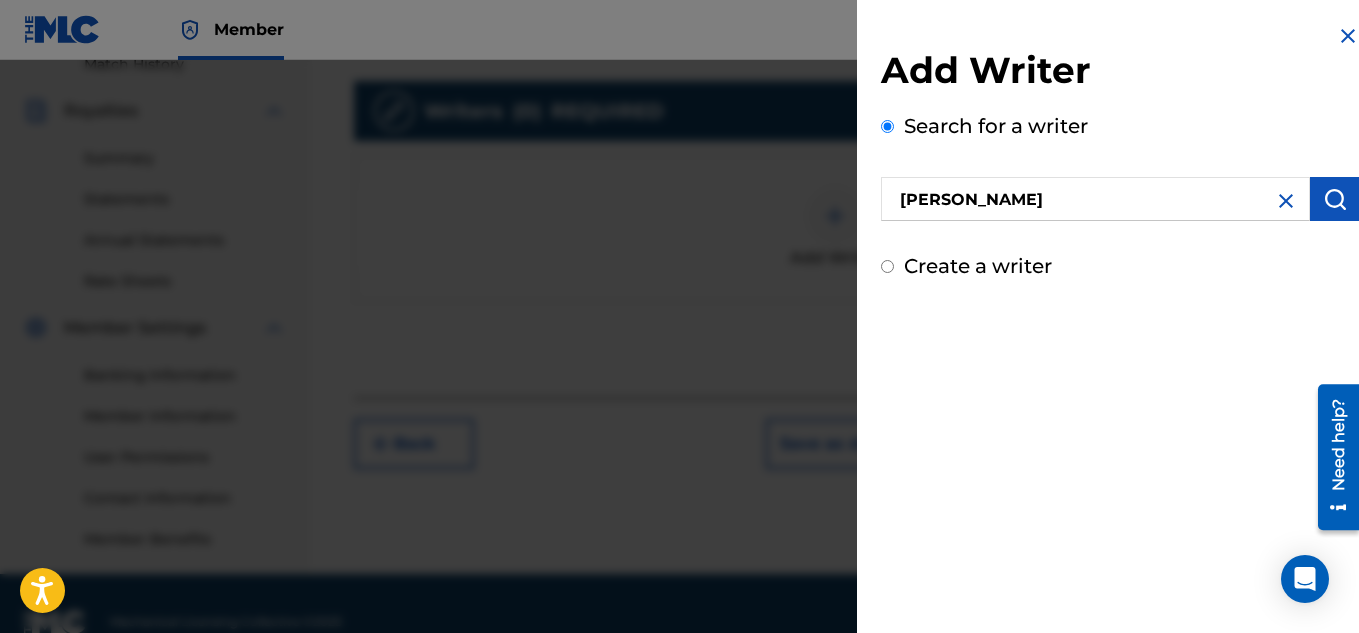 click at bounding box center [1335, 199] 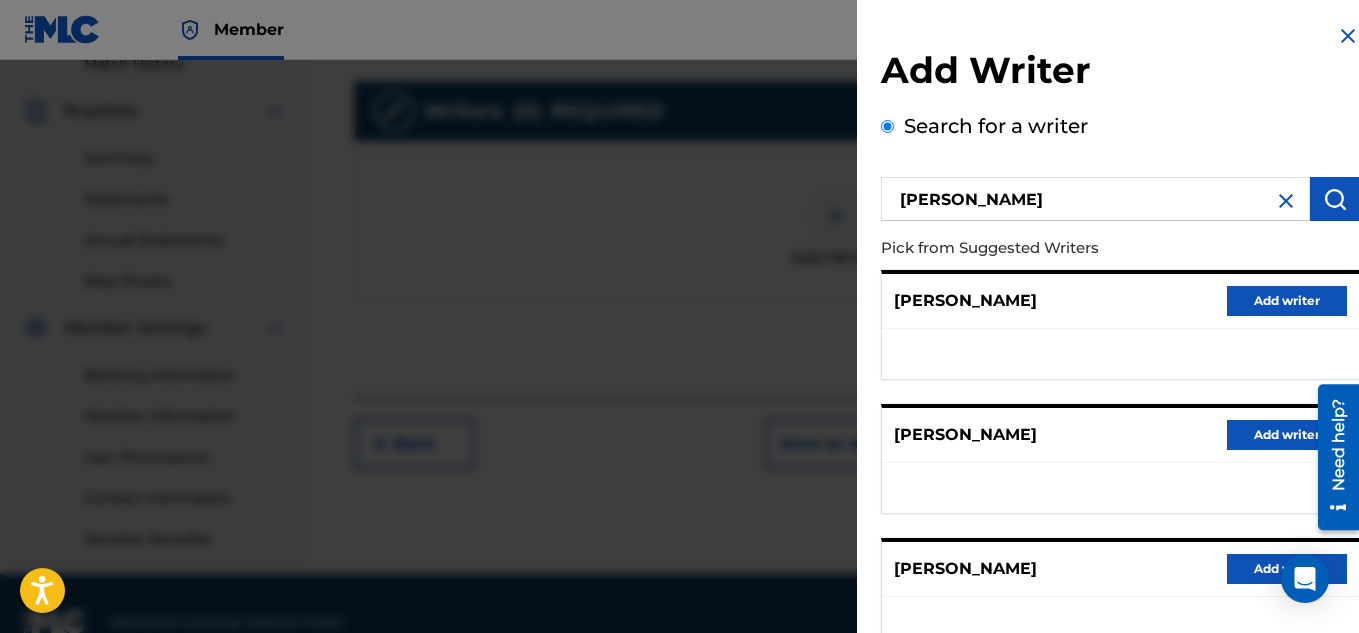 type 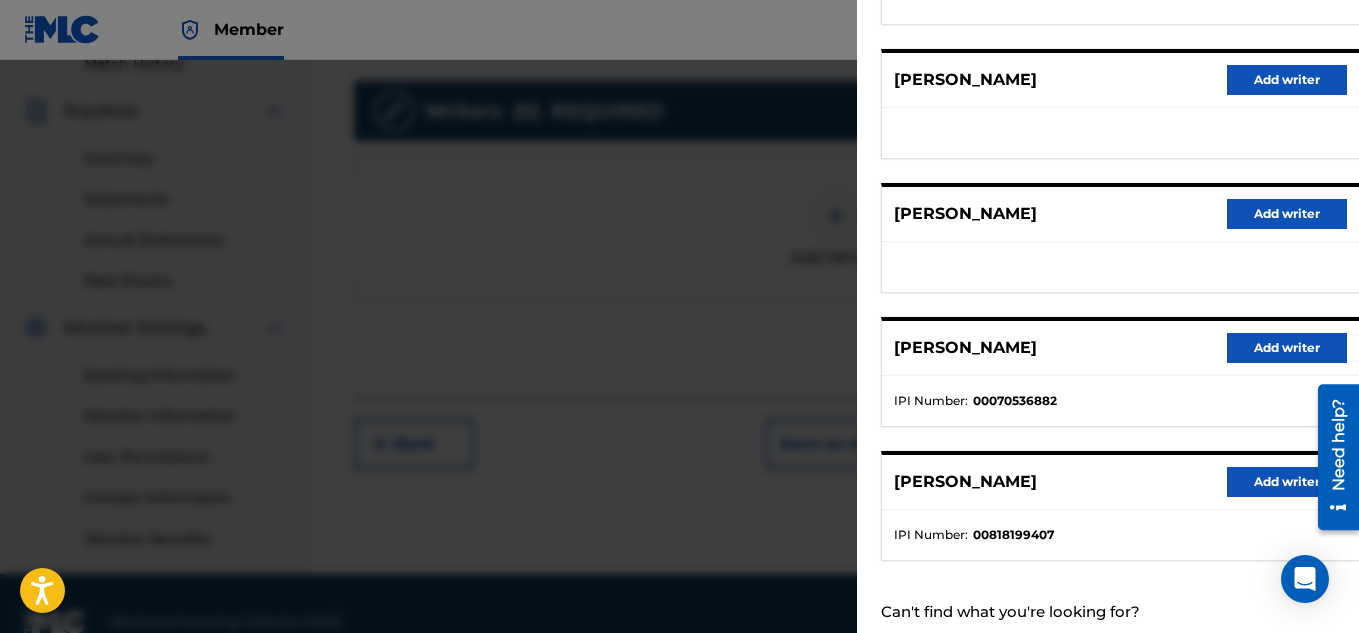 scroll, scrollTop: 400, scrollLeft: 0, axis: vertical 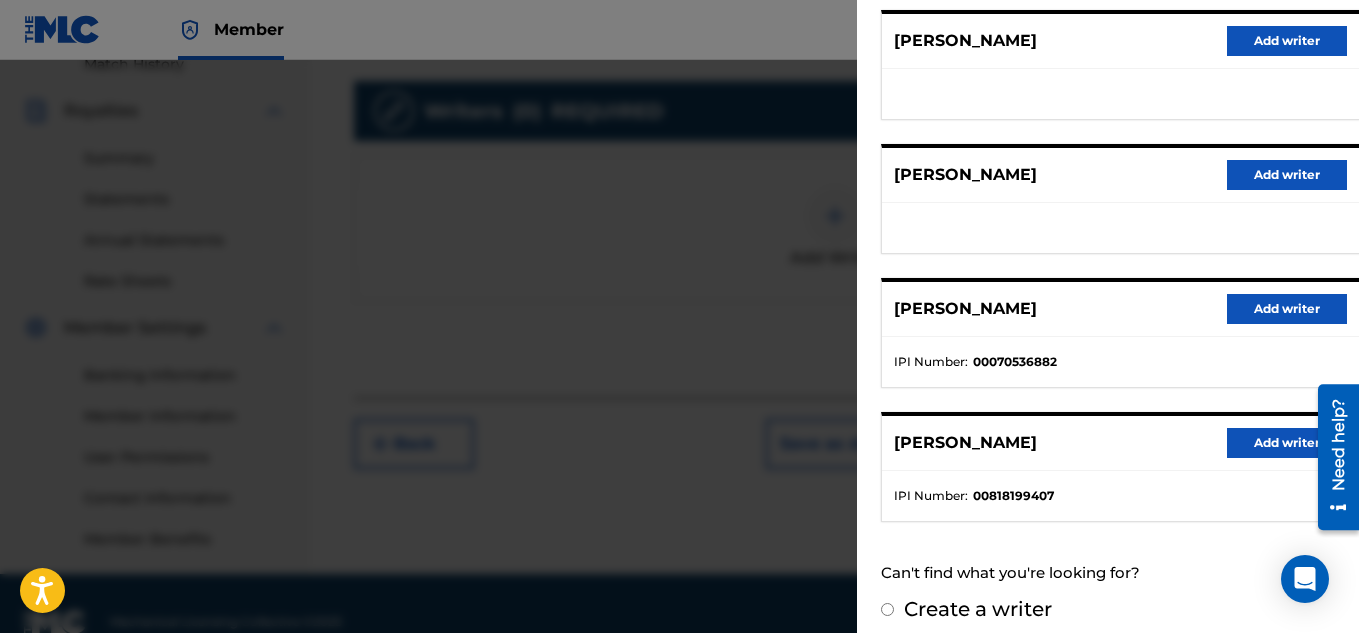 click on "Add writer" at bounding box center [1287, 443] 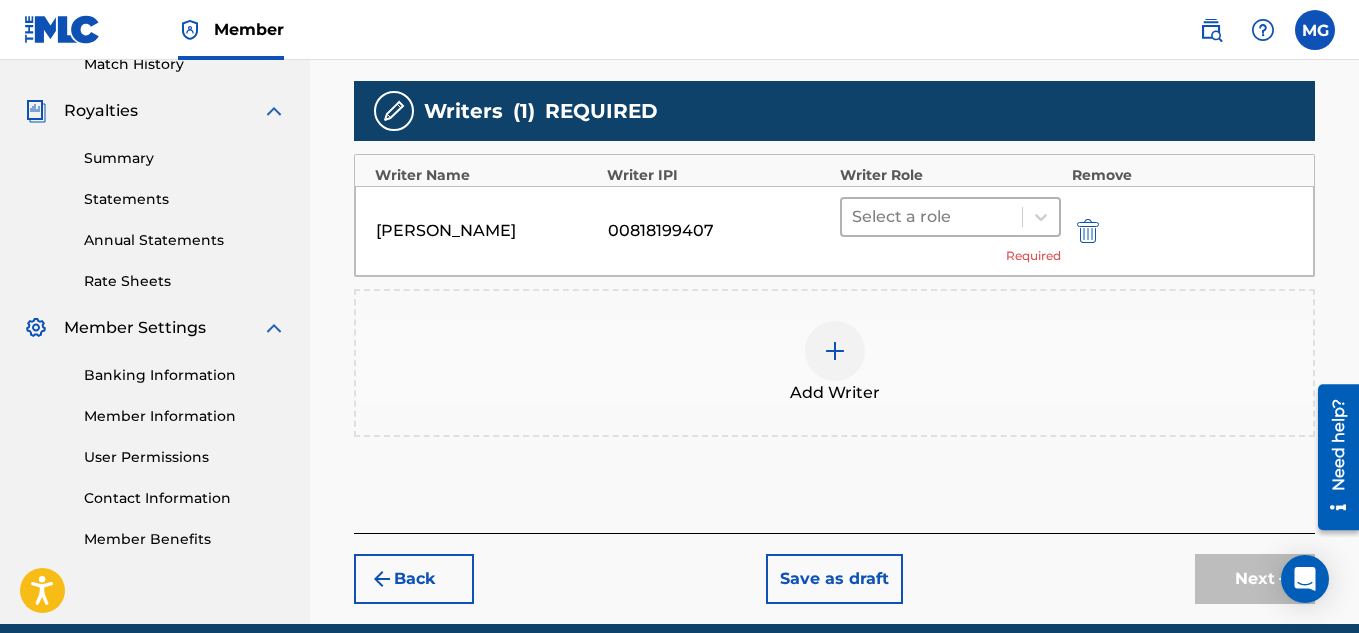 click at bounding box center [932, 217] 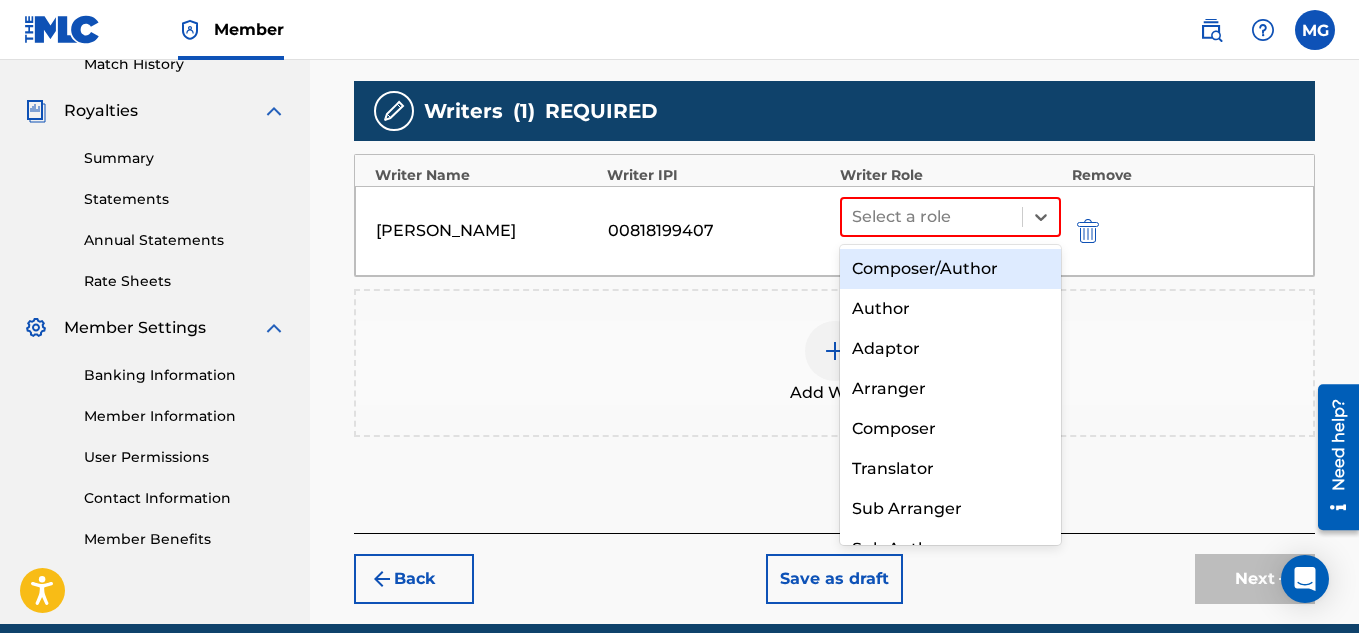 click on "Composer/Author" at bounding box center [951, 269] 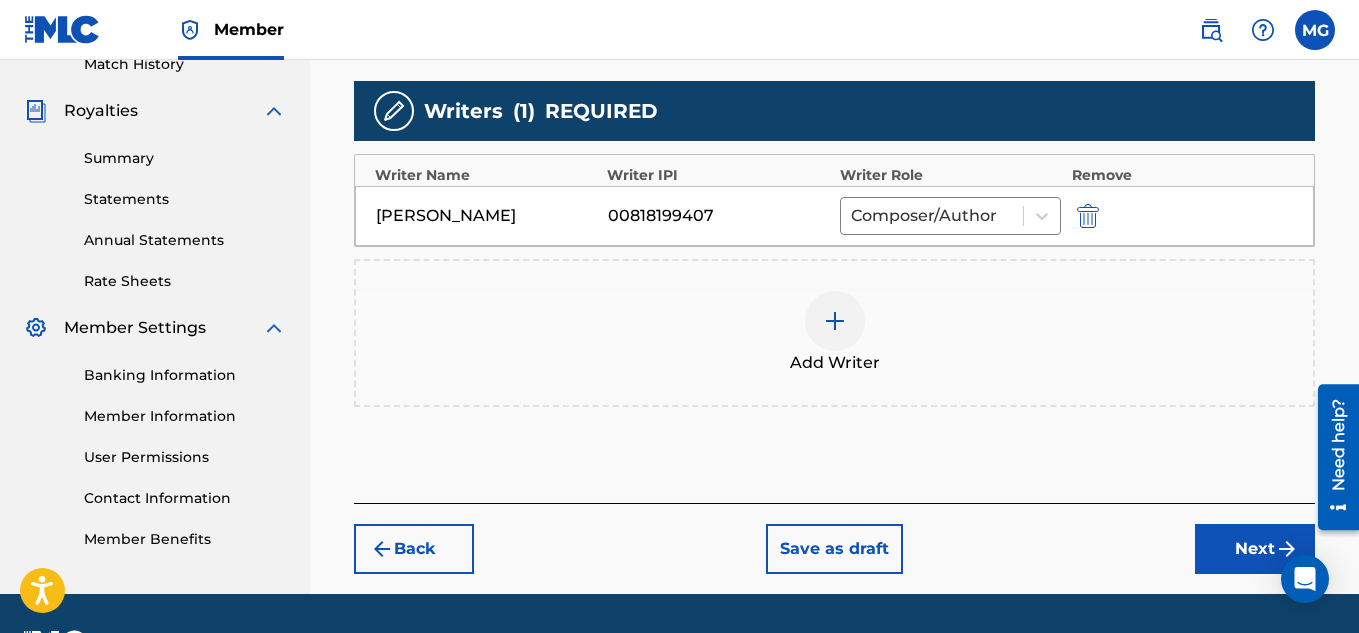 click on "Next" at bounding box center [1255, 549] 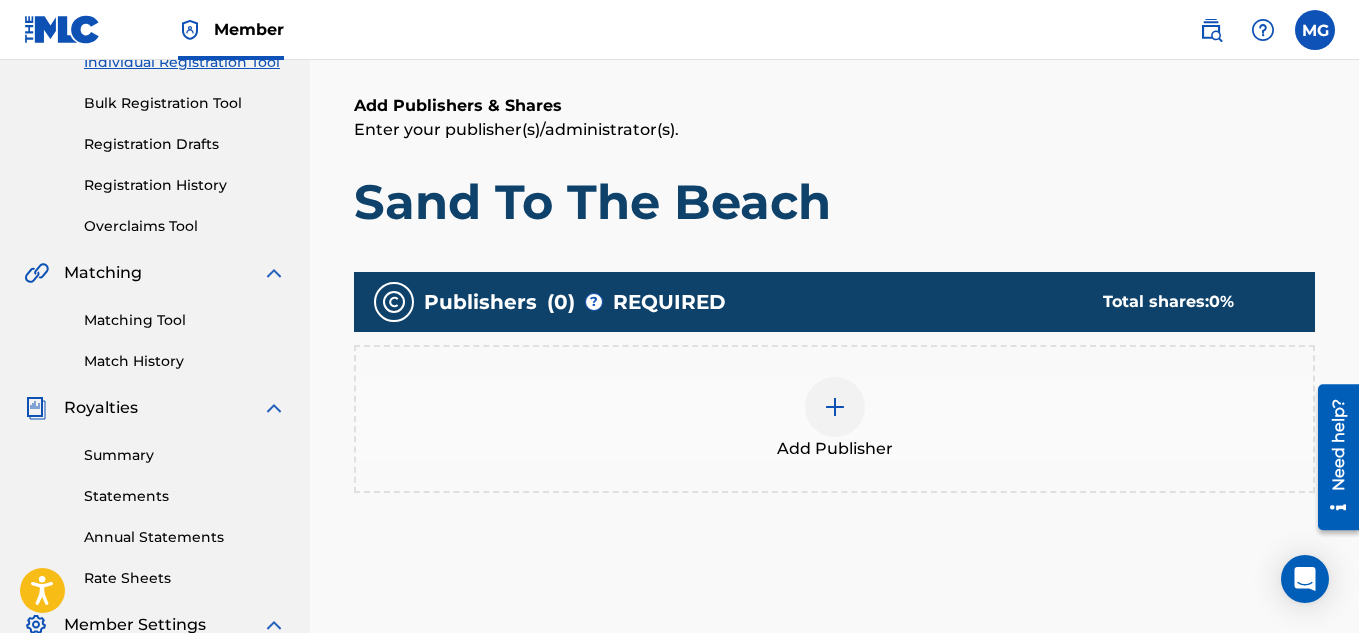 scroll, scrollTop: 290, scrollLeft: 0, axis: vertical 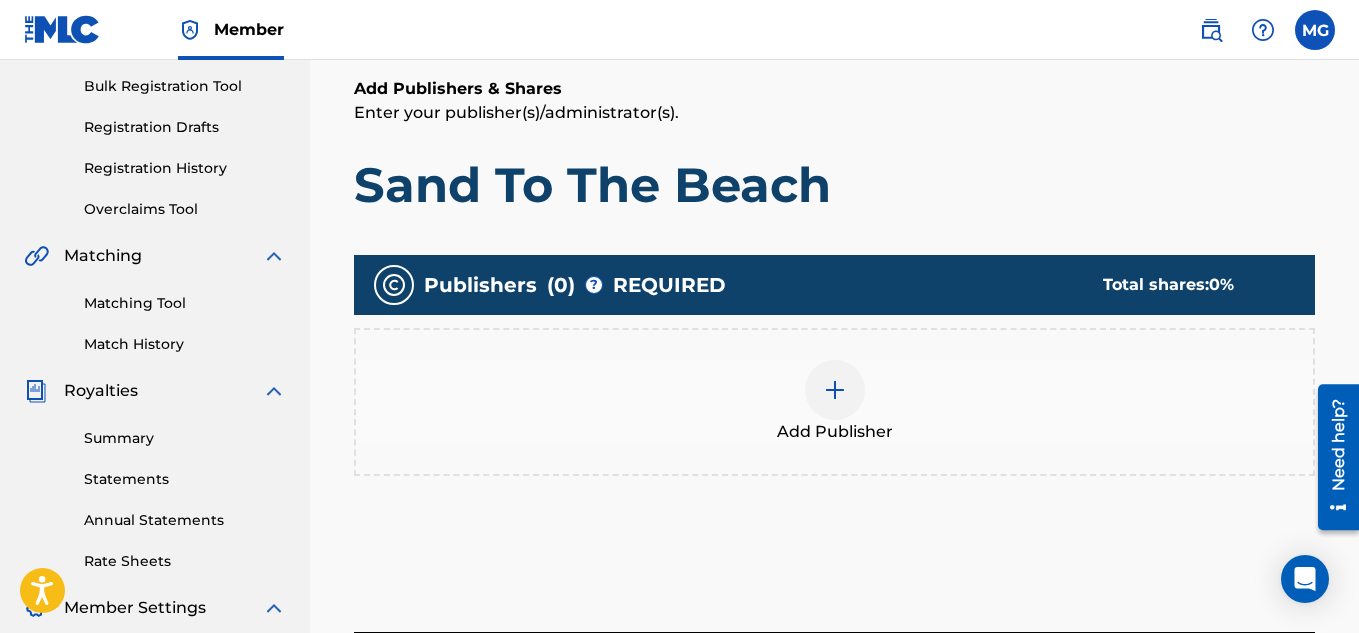 click at bounding box center (835, 390) 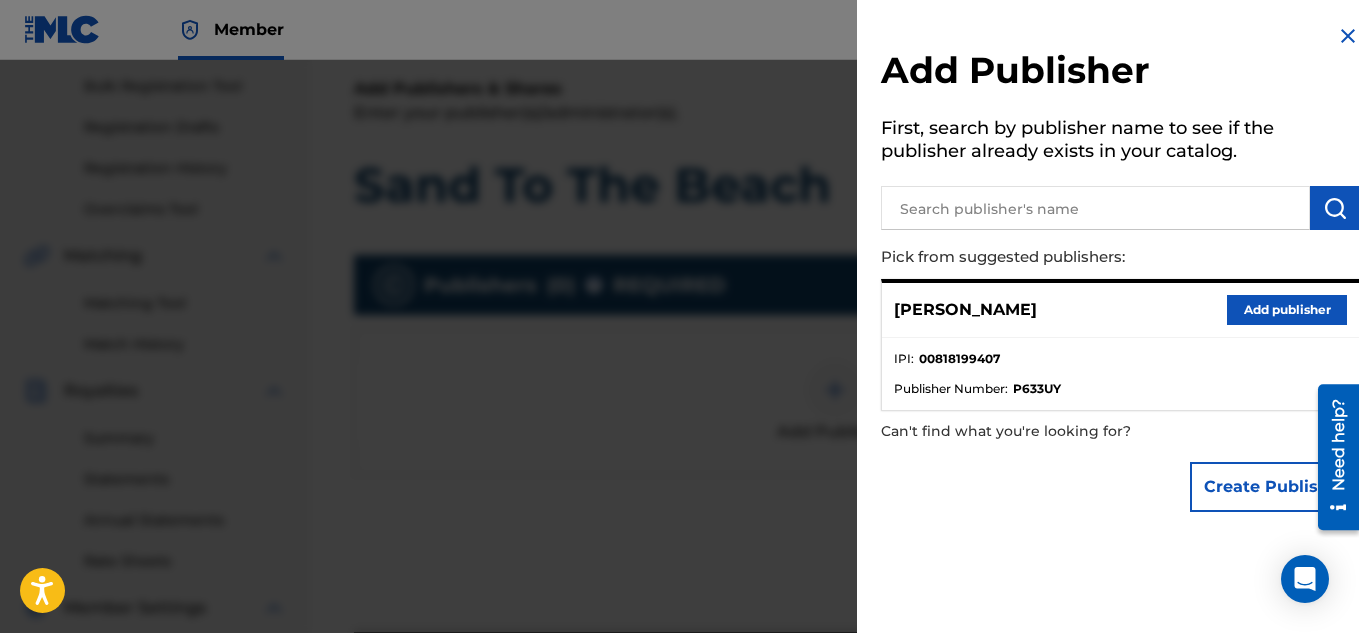 click on "Add publisher" at bounding box center [1287, 310] 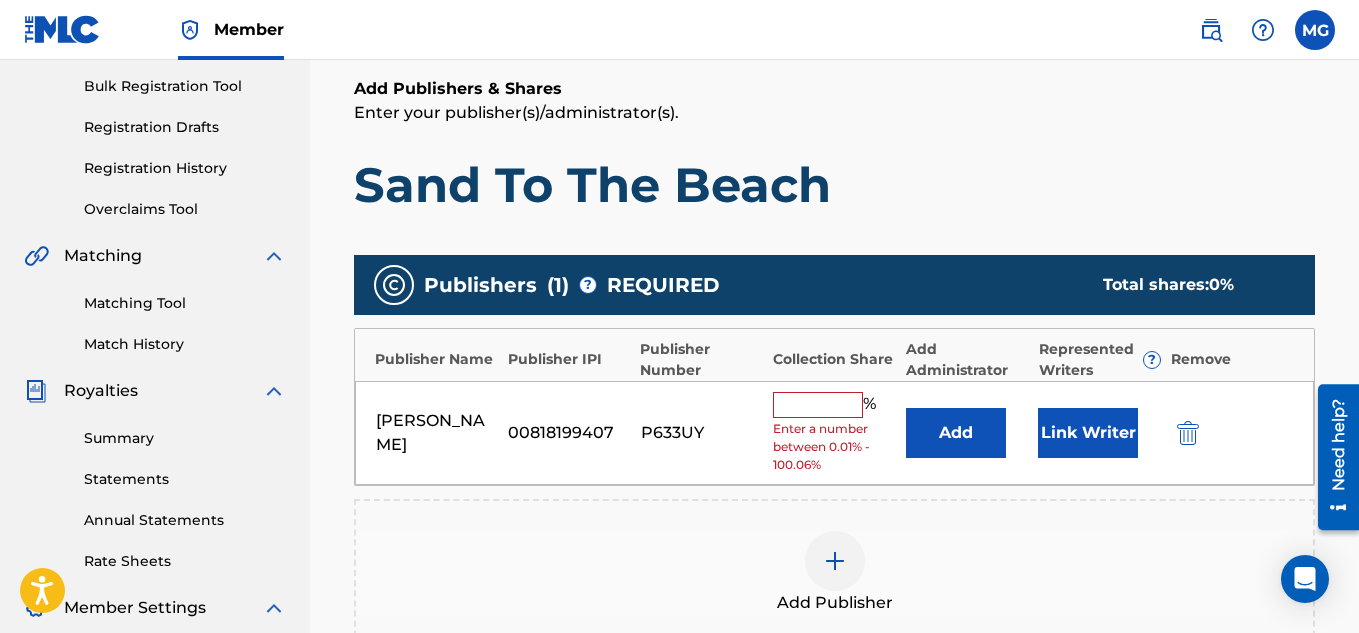 click at bounding box center [818, 405] 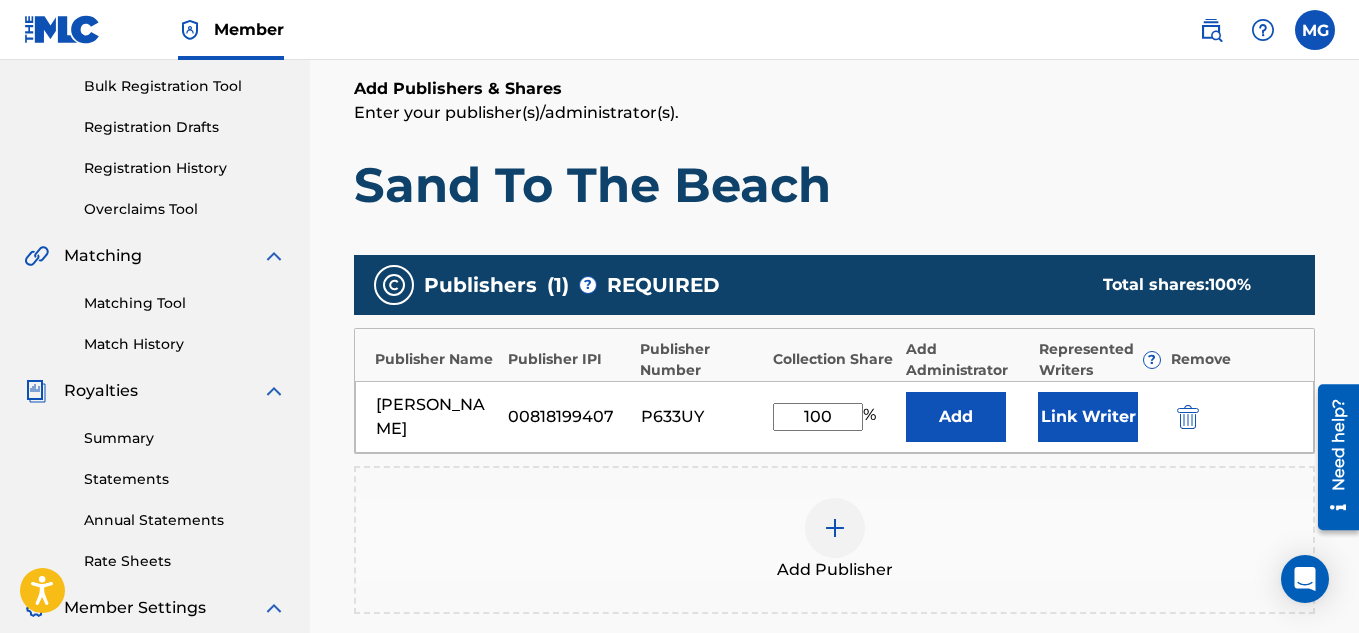 type on "100.0" 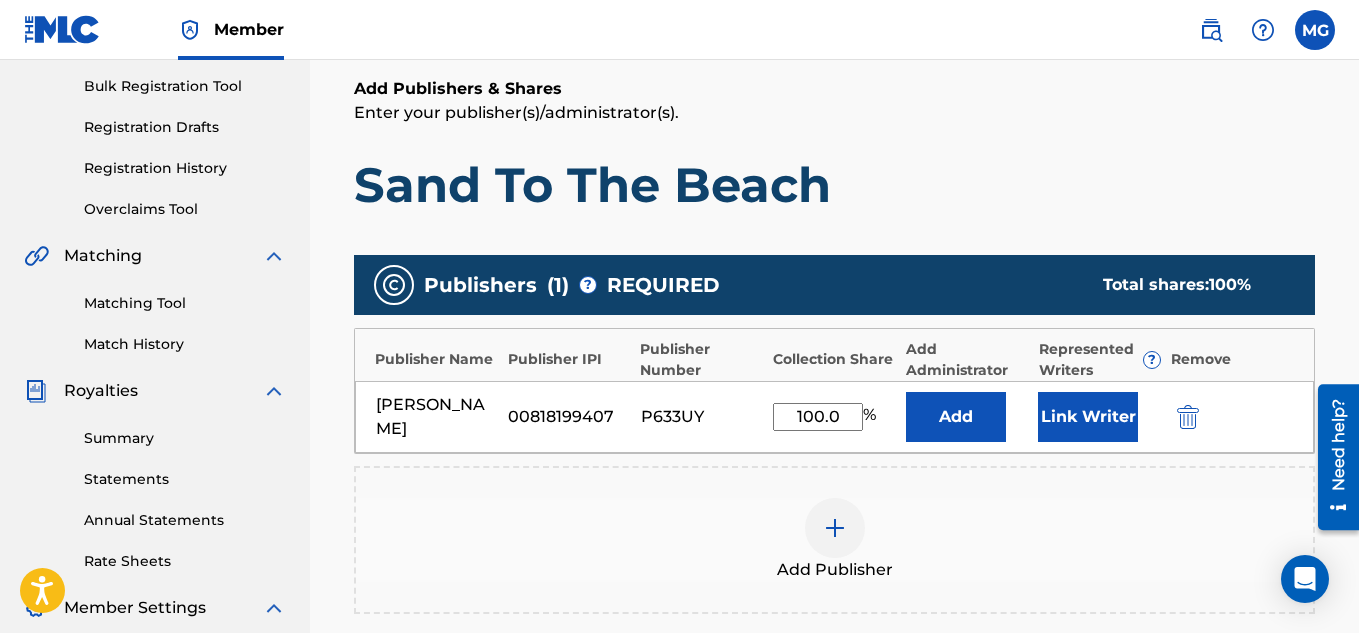 click on "Add Publisher" at bounding box center [834, 540] 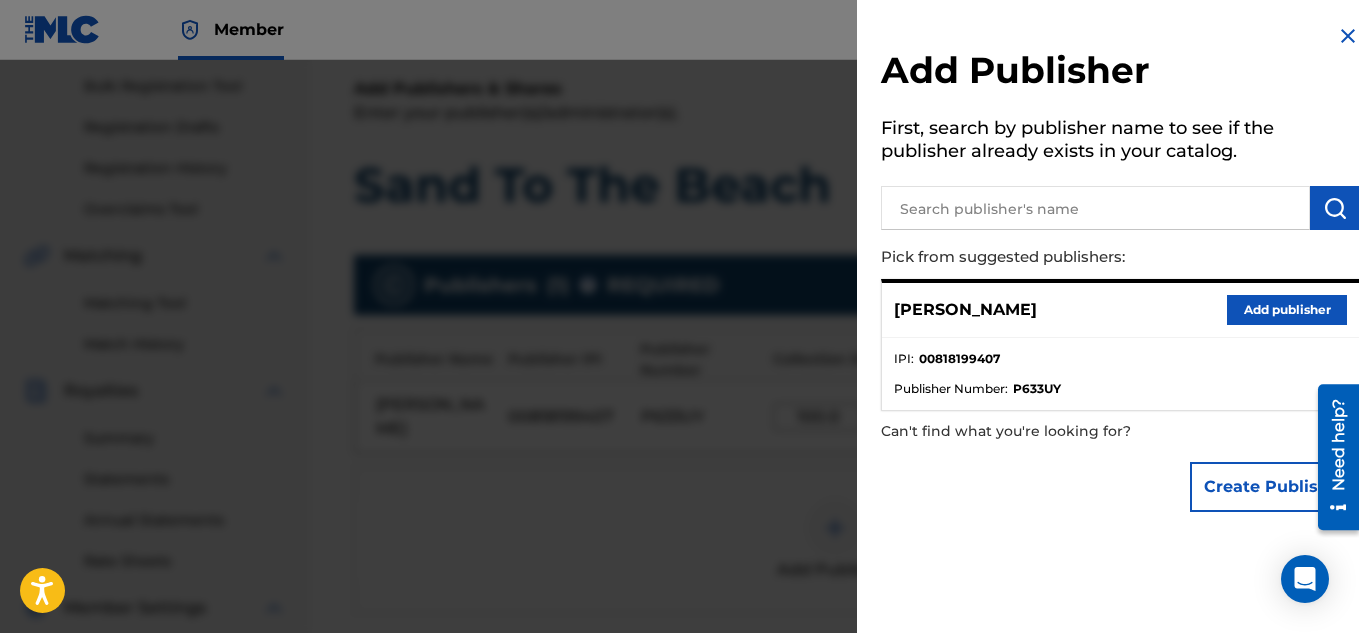 click at bounding box center [1348, 36] 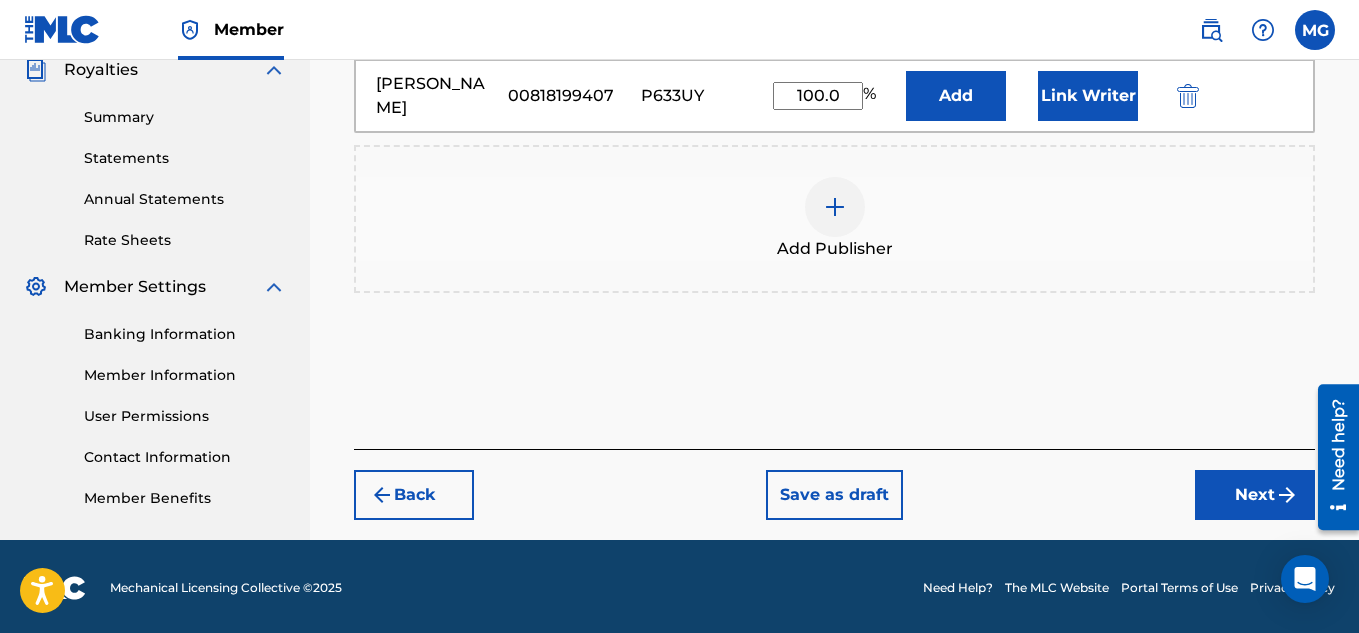 scroll, scrollTop: 614, scrollLeft: 0, axis: vertical 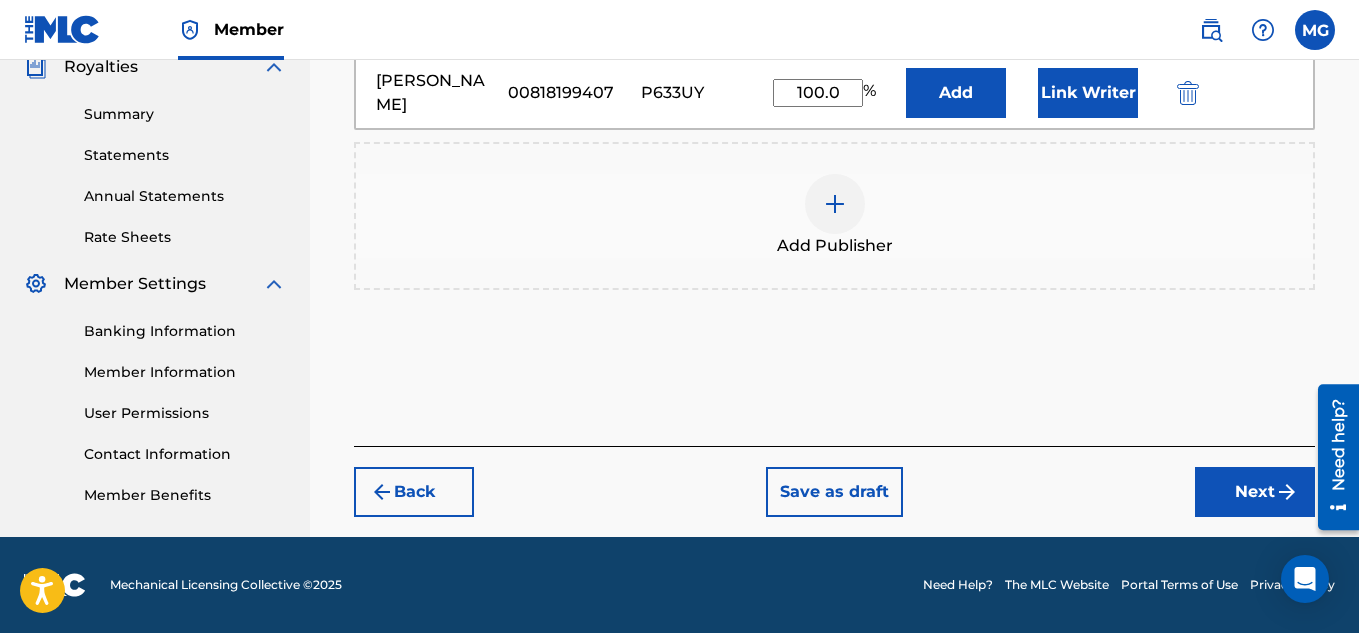 click on "Next" at bounding box center (1255, 492) 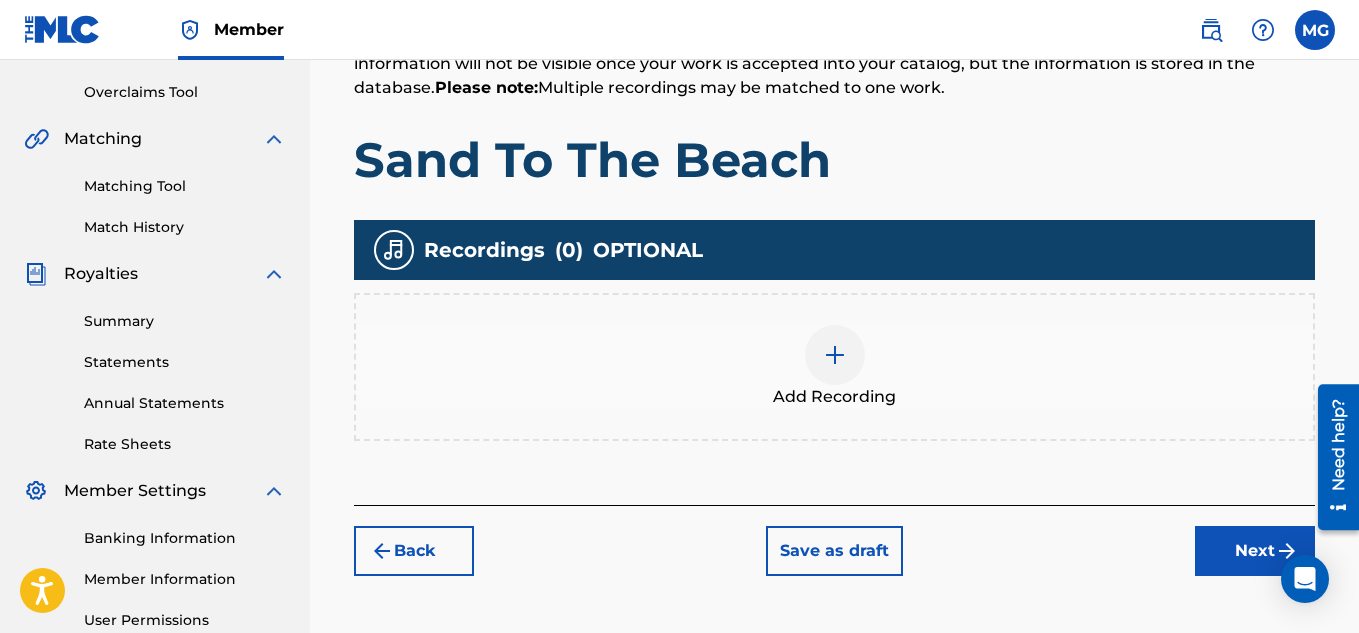 scroll, scrollTop: 410, scrollLeft: 0, axis: vertical 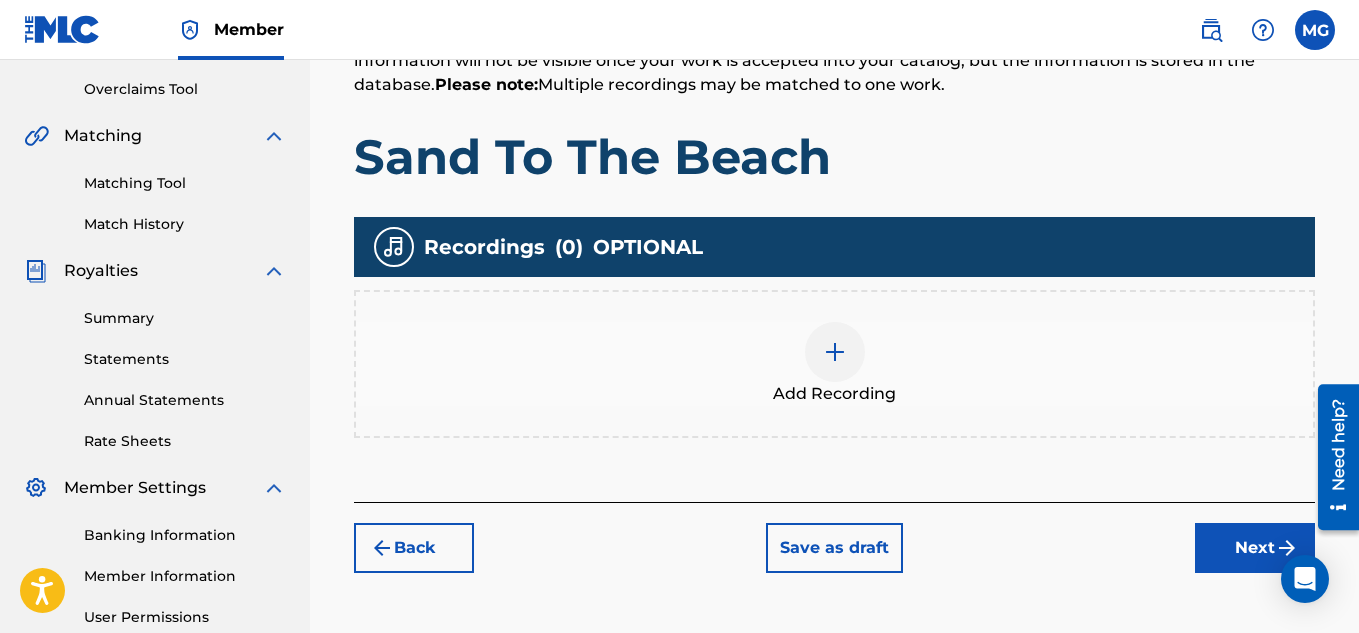 click at bounding box center (835, 352) 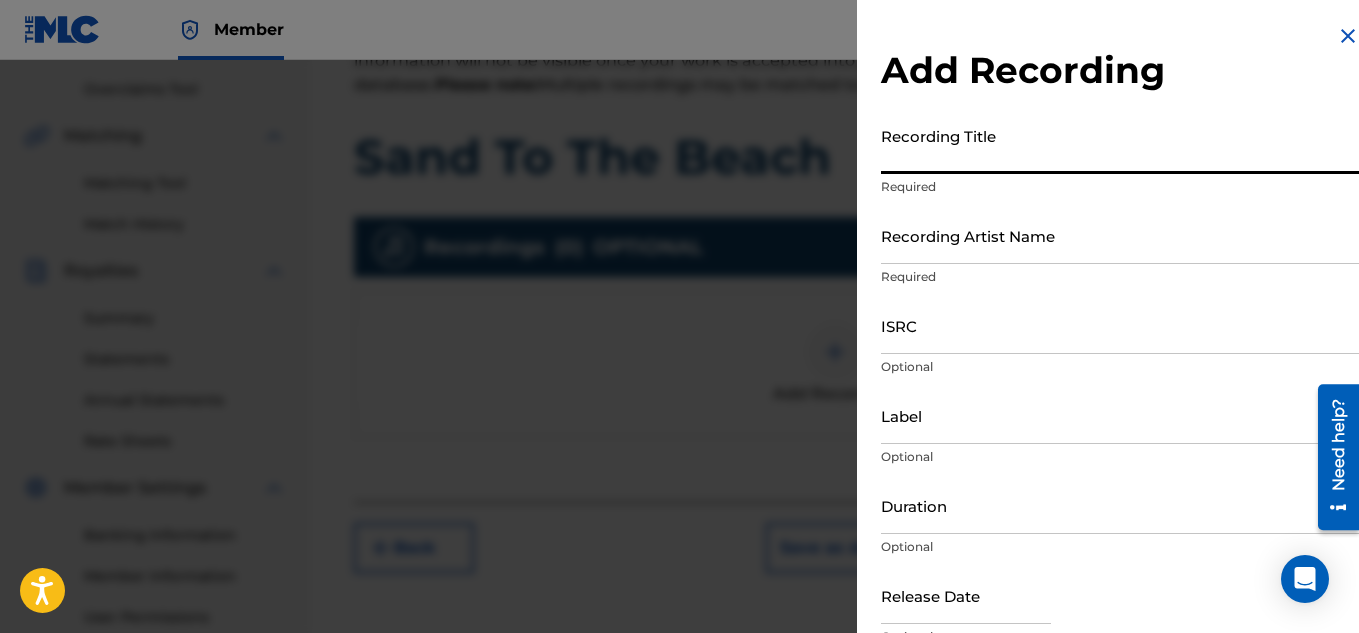 click on "Recording Title" at bounding box center (1120, 145) 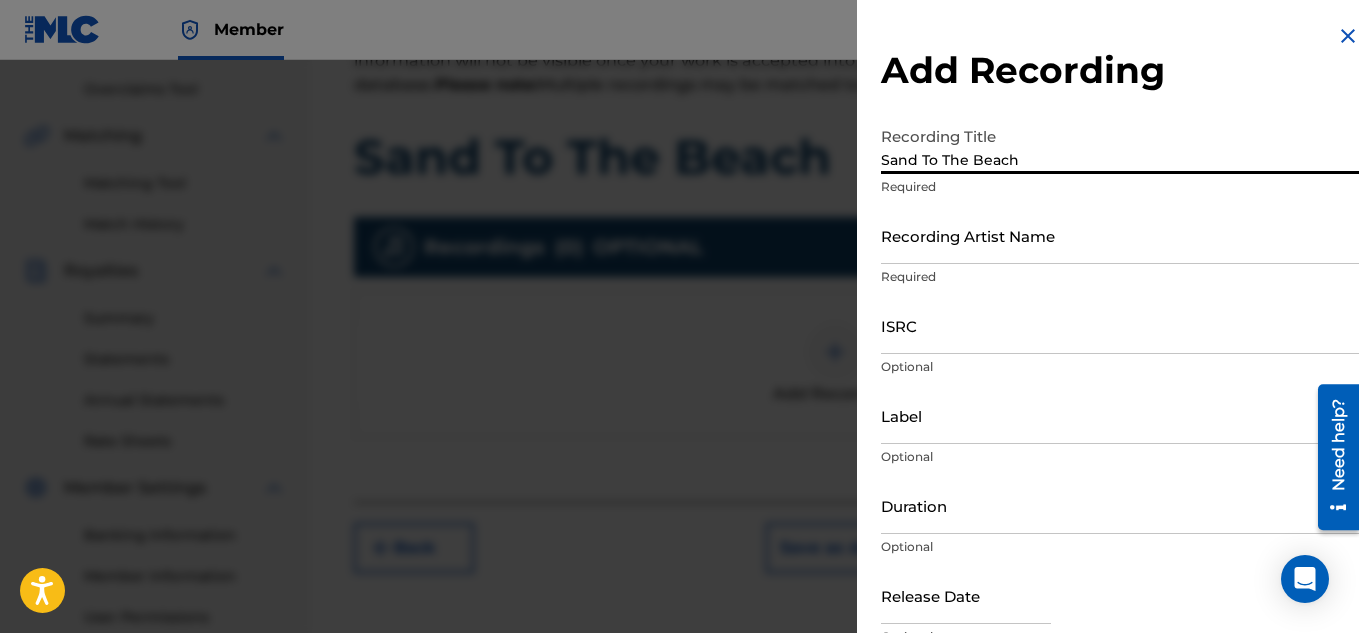 type on "Sand To The Beach" 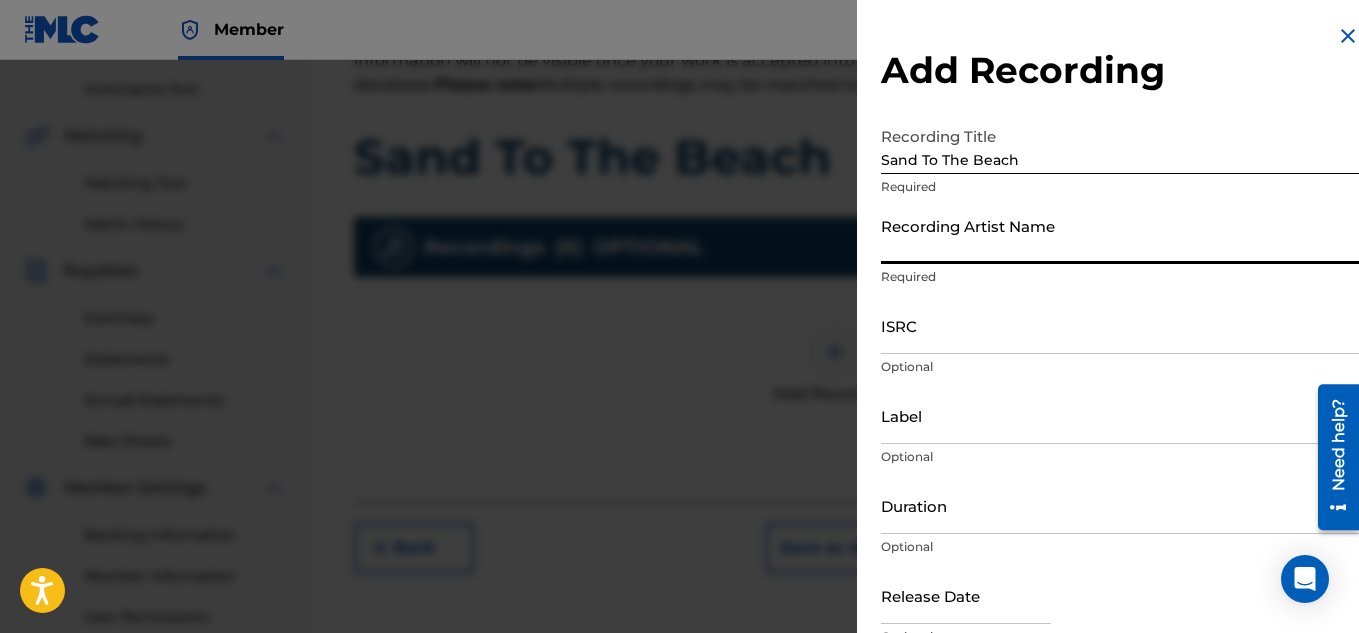 click on "Recording Artist Name" at bounding box center (1120, 235) 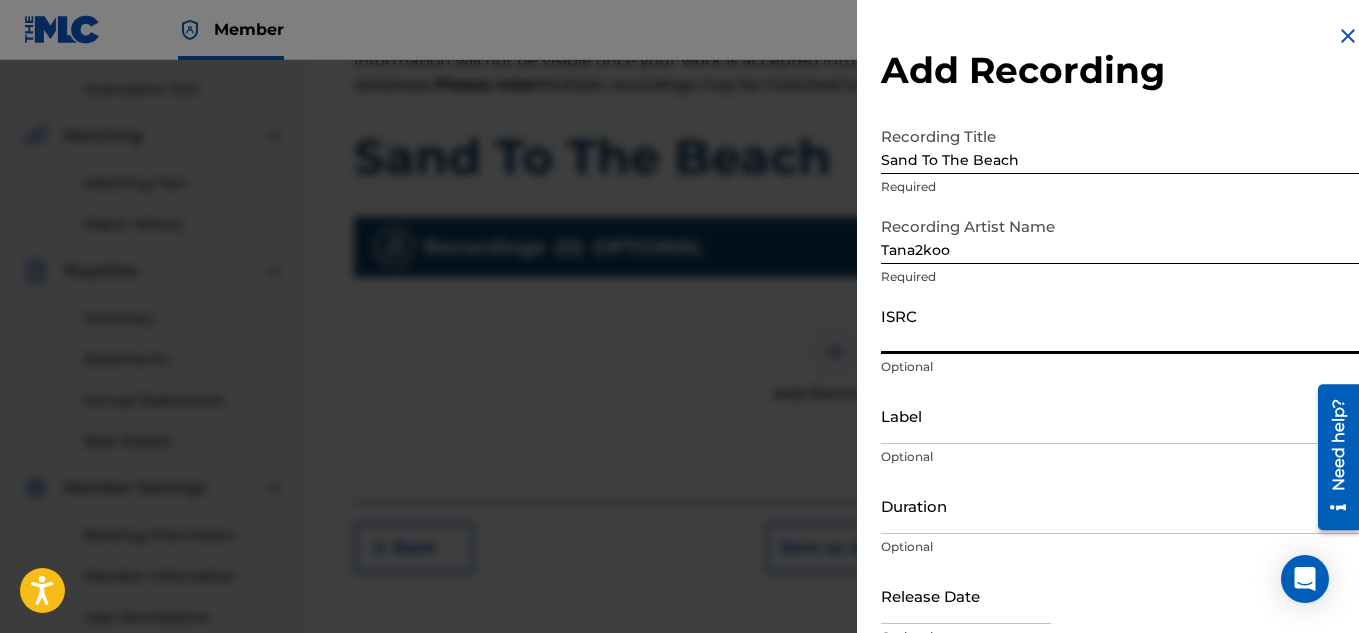click on "ISRC" at bounding box center [1120, 325] 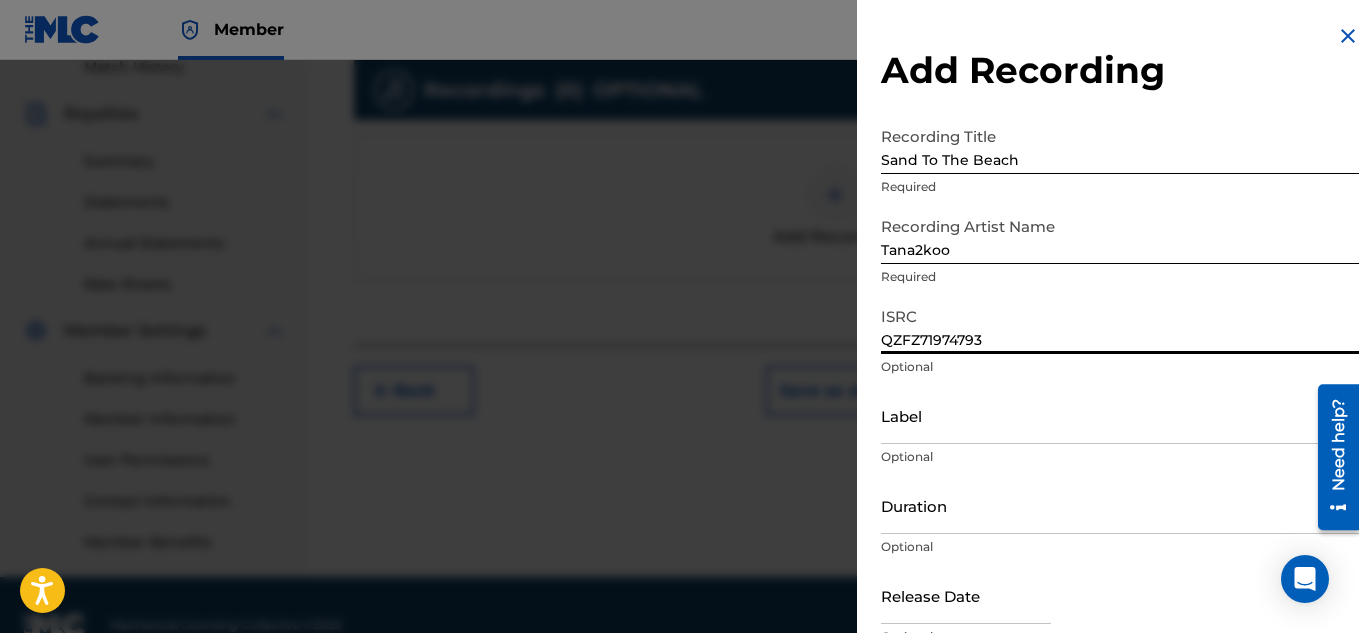 scroll, scrollTop: 607, scrollLeft: 0, axis: vertical 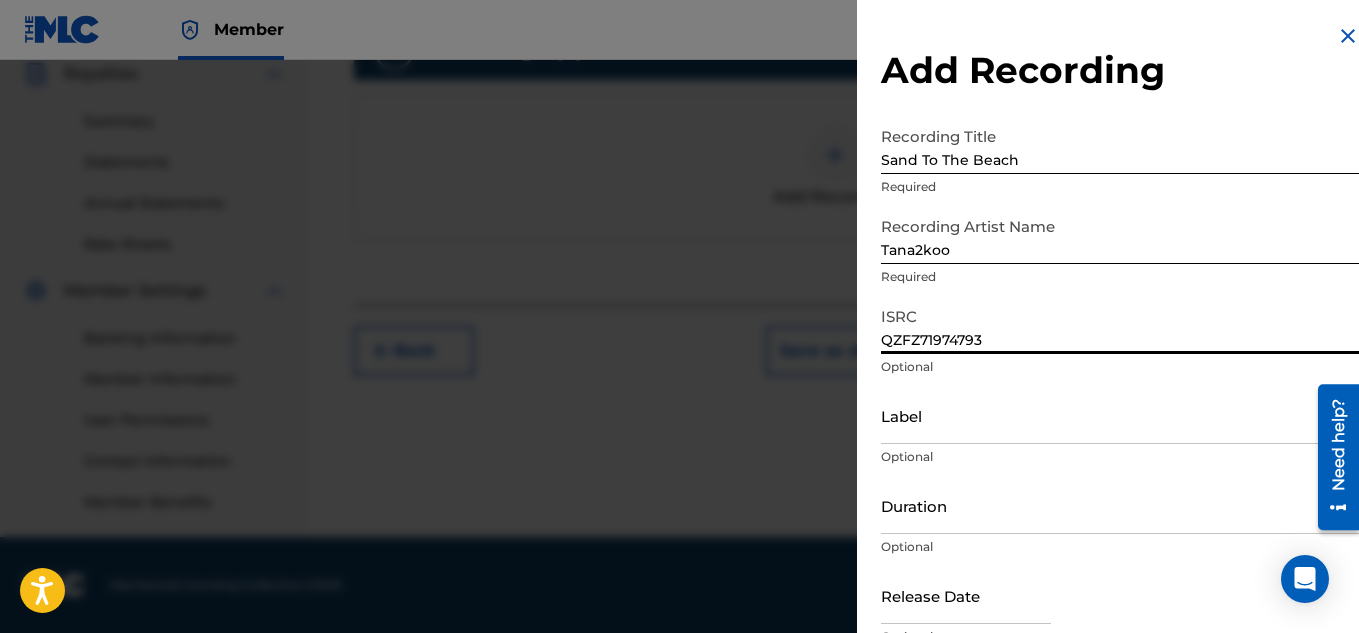 type on "QZFZ71974793" 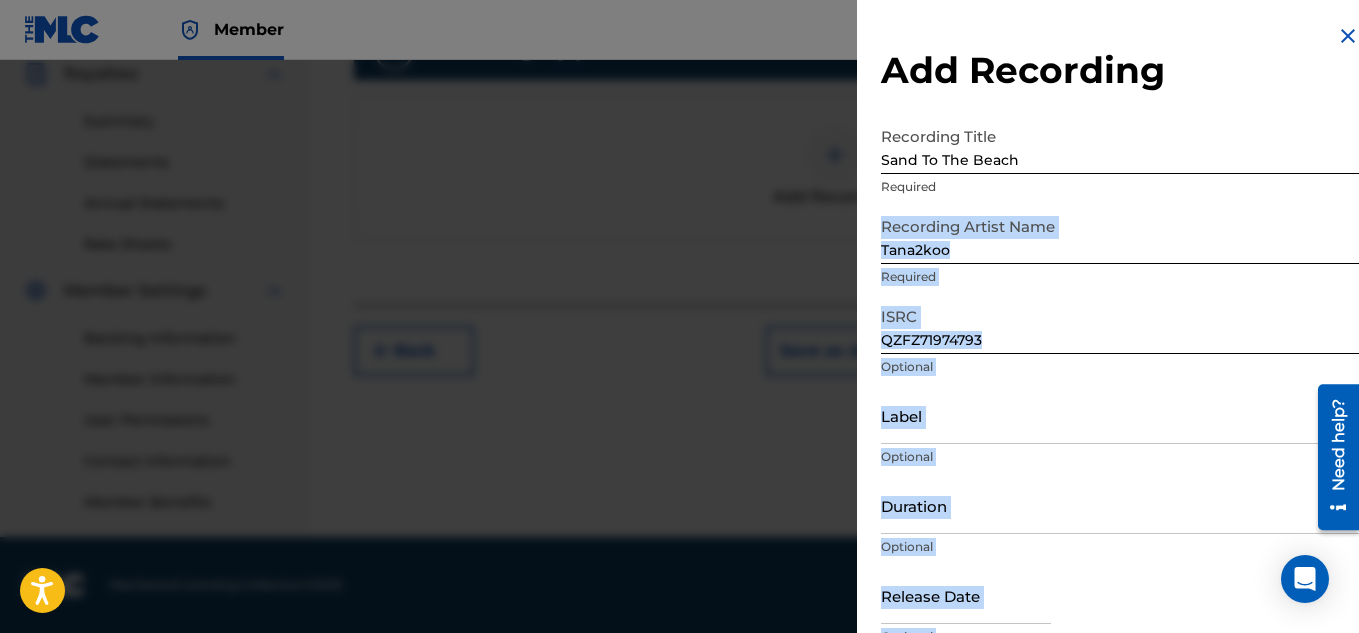 drag, startPoint x: 1344, startPoint y: 200, endPoint x: 1346, endPoint y: 226, distance: 26.076809 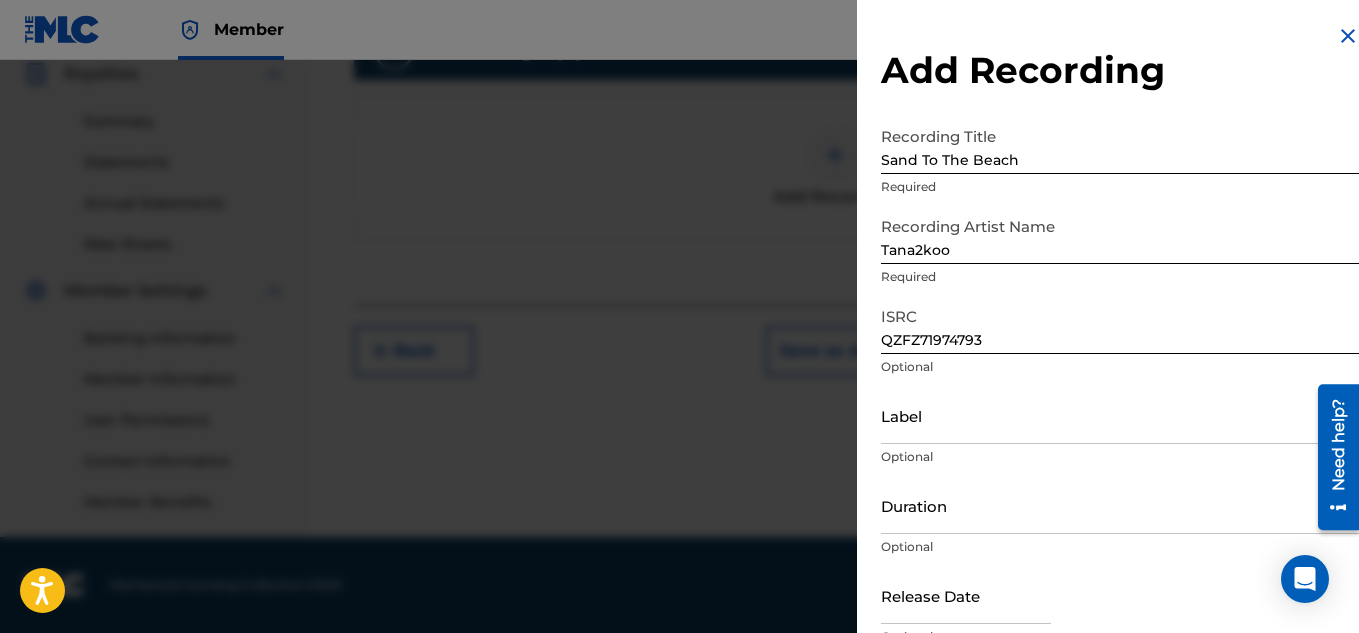 click on "Sand To The Beach" at bounding box center (1120, 145) 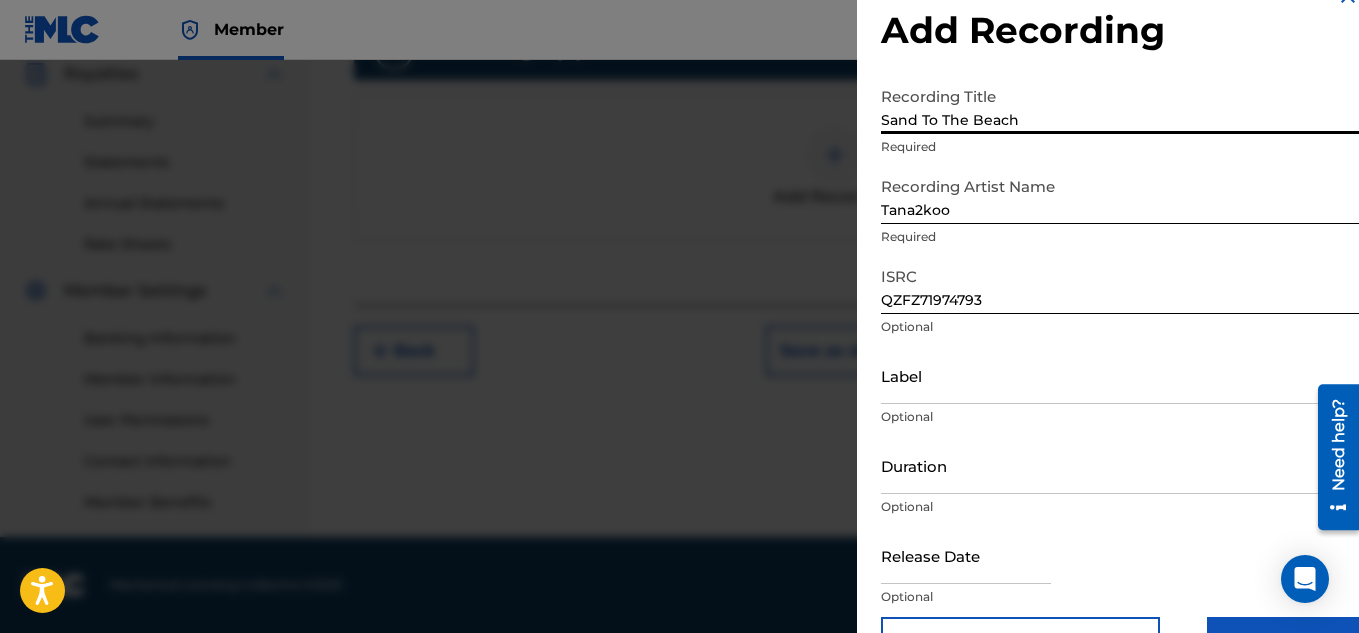 scroll, scrollTop: 39, scrollLeft: 0, axis: vertical 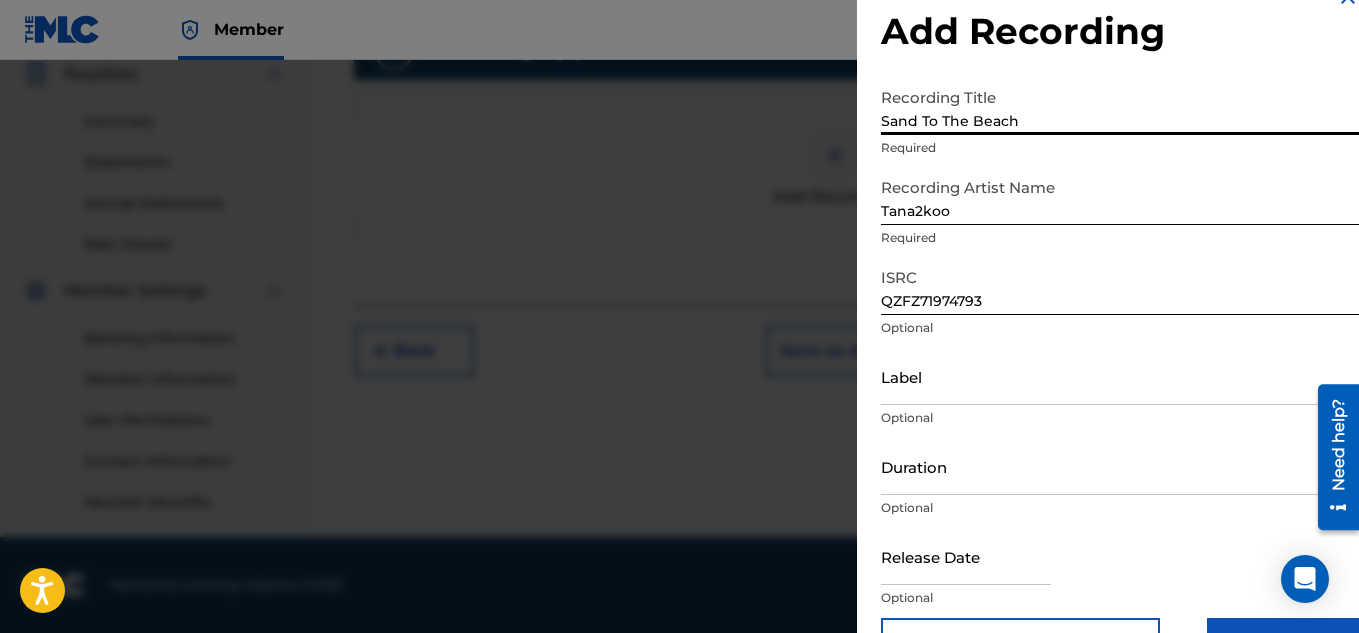drag, startPoint x: 1349, startPoint y: 546, endPoint x: 1353, endPoint y: 579, distance: 33.24154 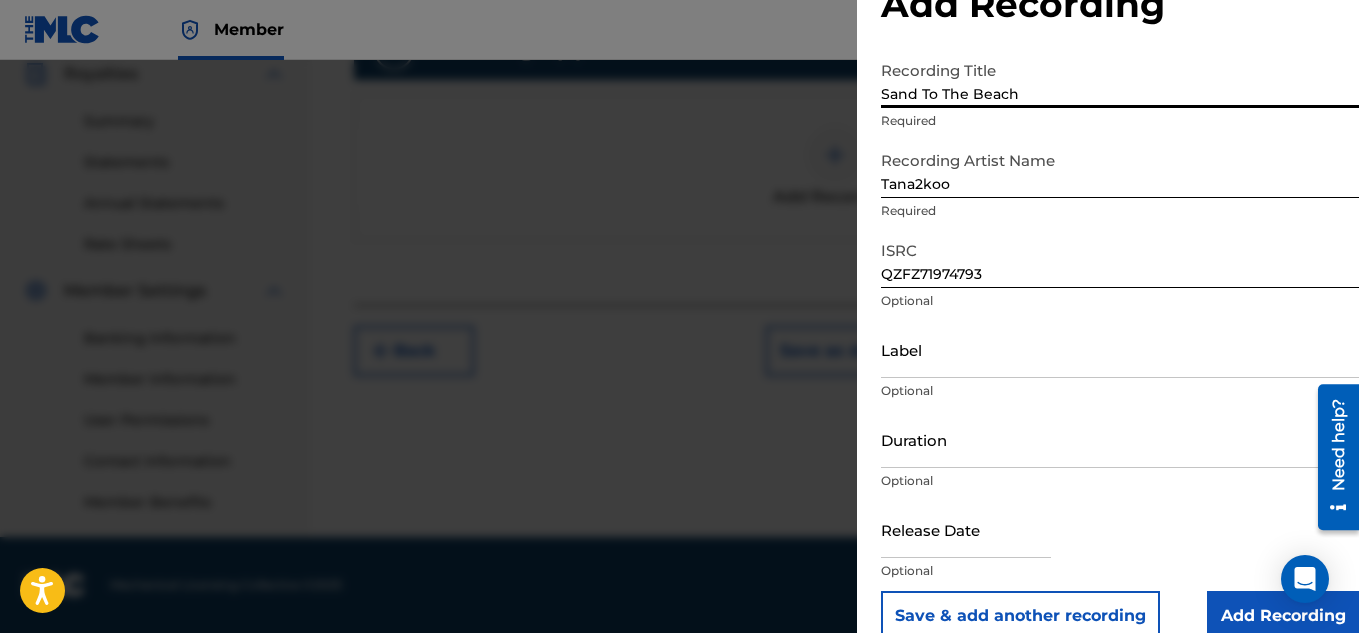 drag, startPoint x: 1348, startPoint y: 568, endPoint x: 1352, endPoint y: 591, distance: 23.345236 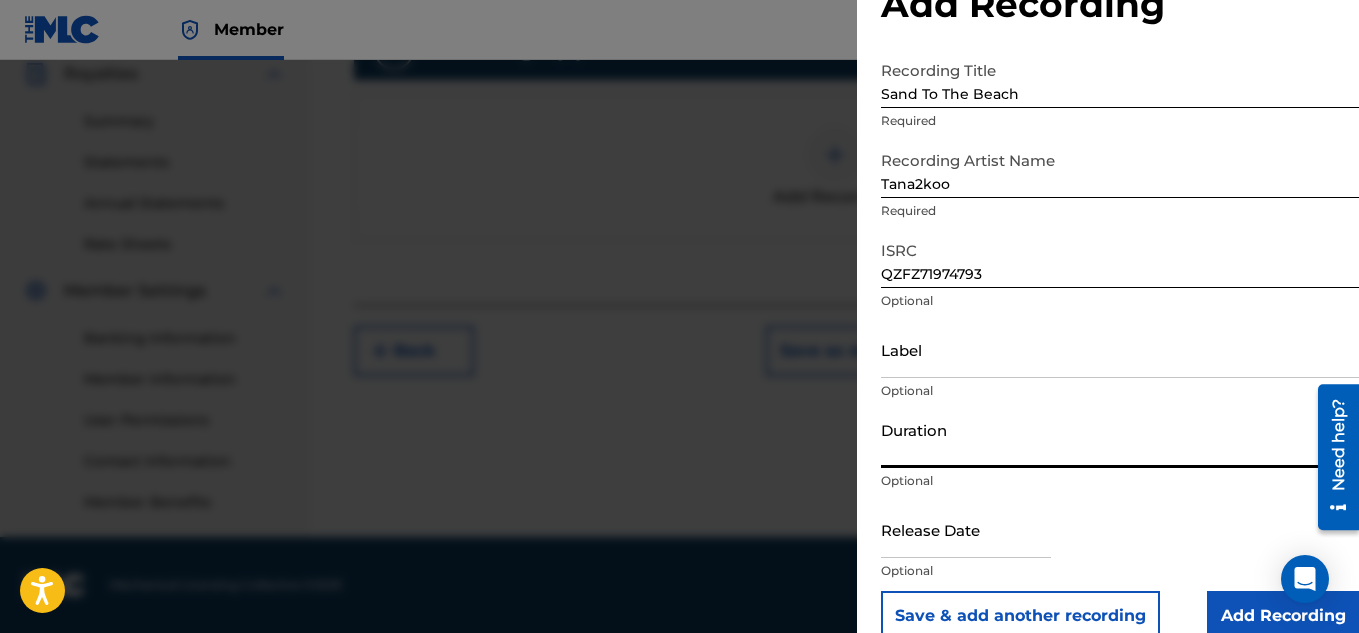 drag, startPoint x: 1098, startPoint y: 413, endPoint x: 1029, endPoint y: 464, distance: 85.8021 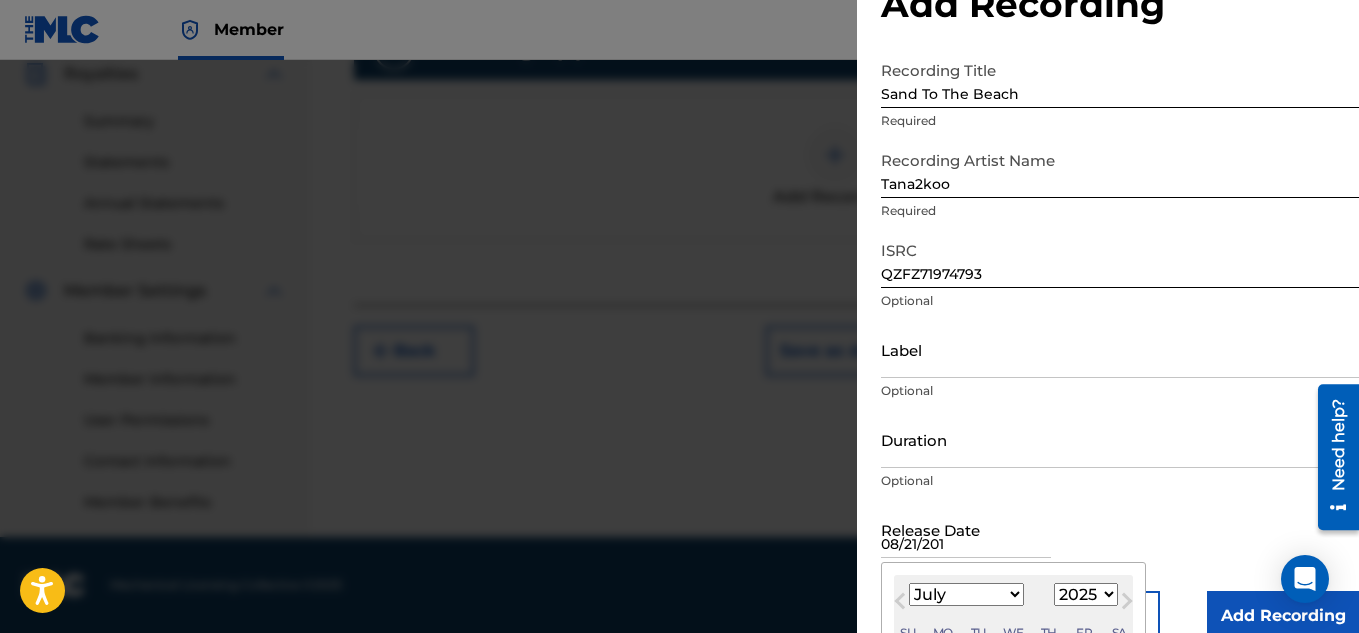 type on "08/21/2019" 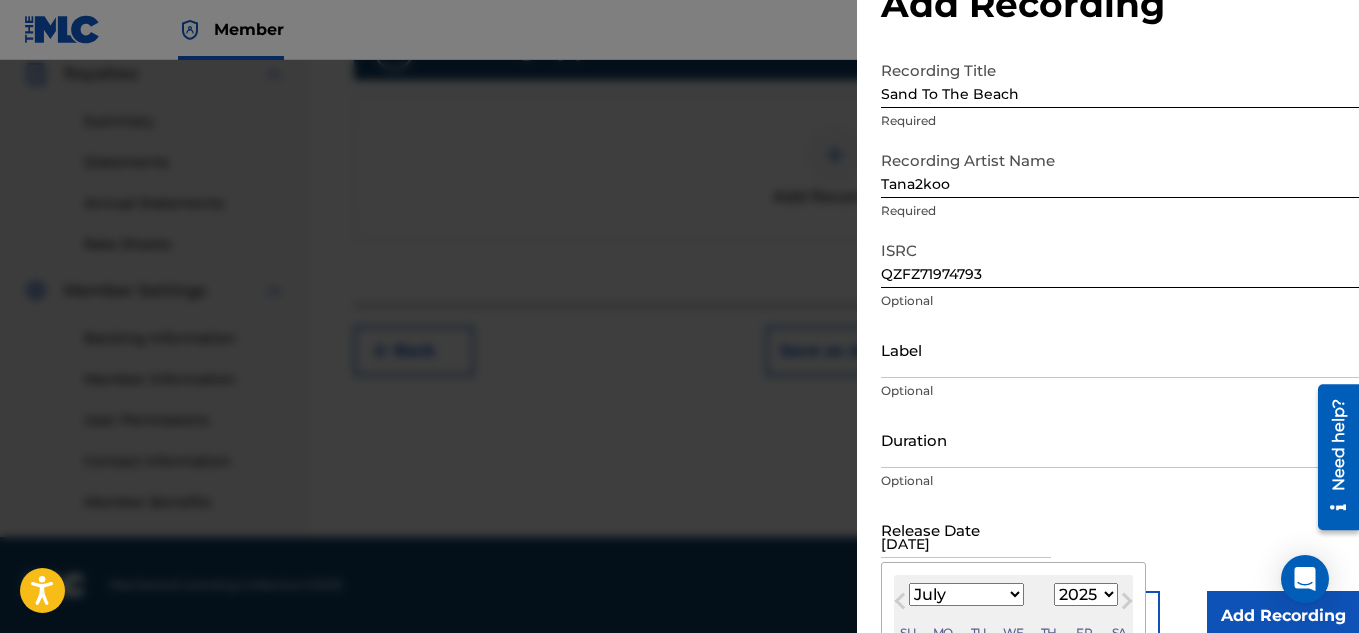 type 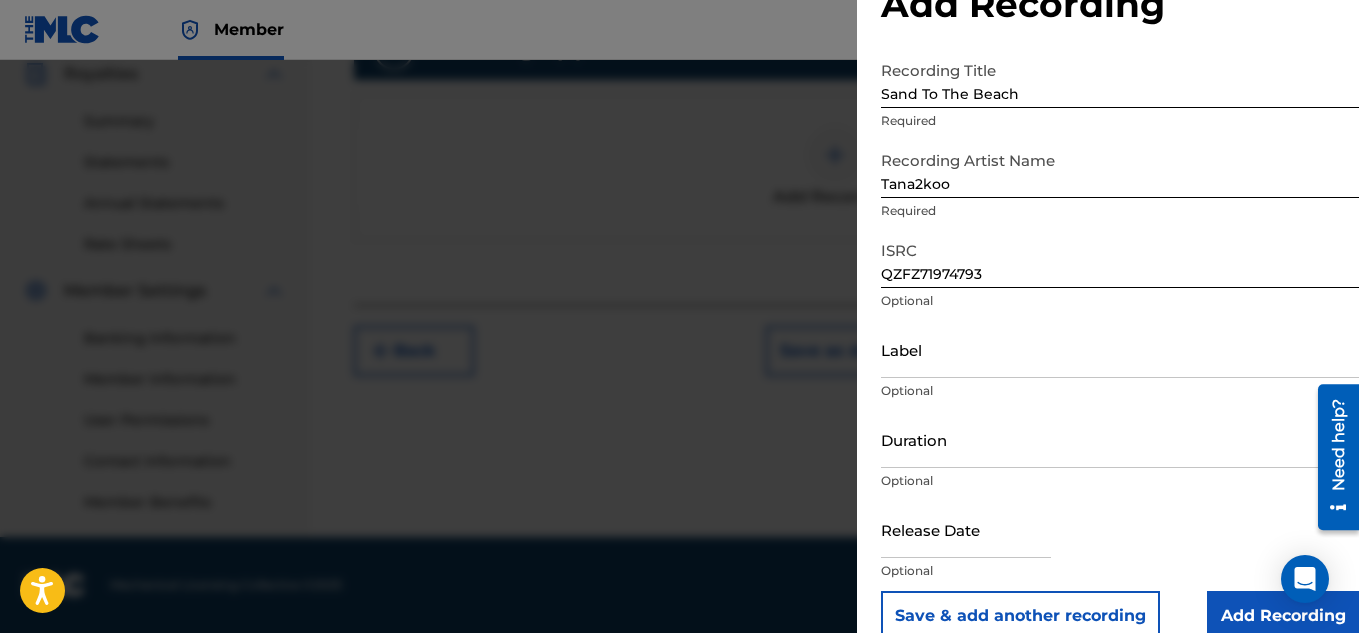 click on "Duration Optional" at bounding box center [1120, 456] 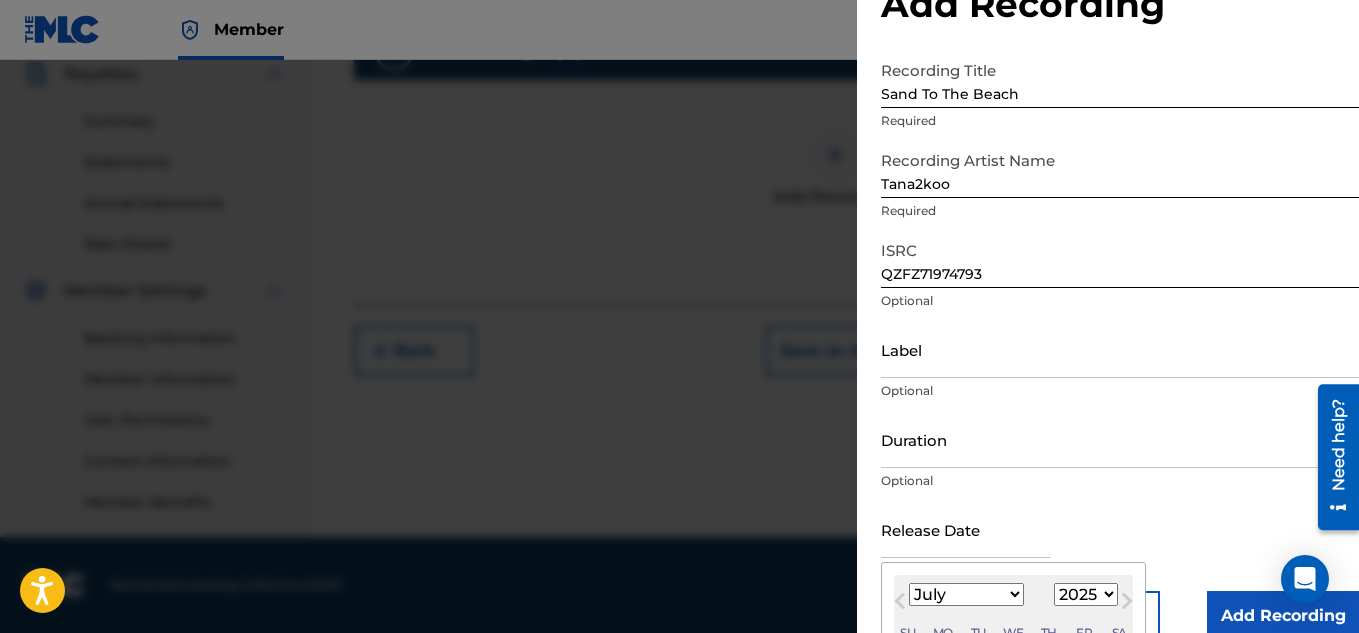 click at bounding box center [966, 529] 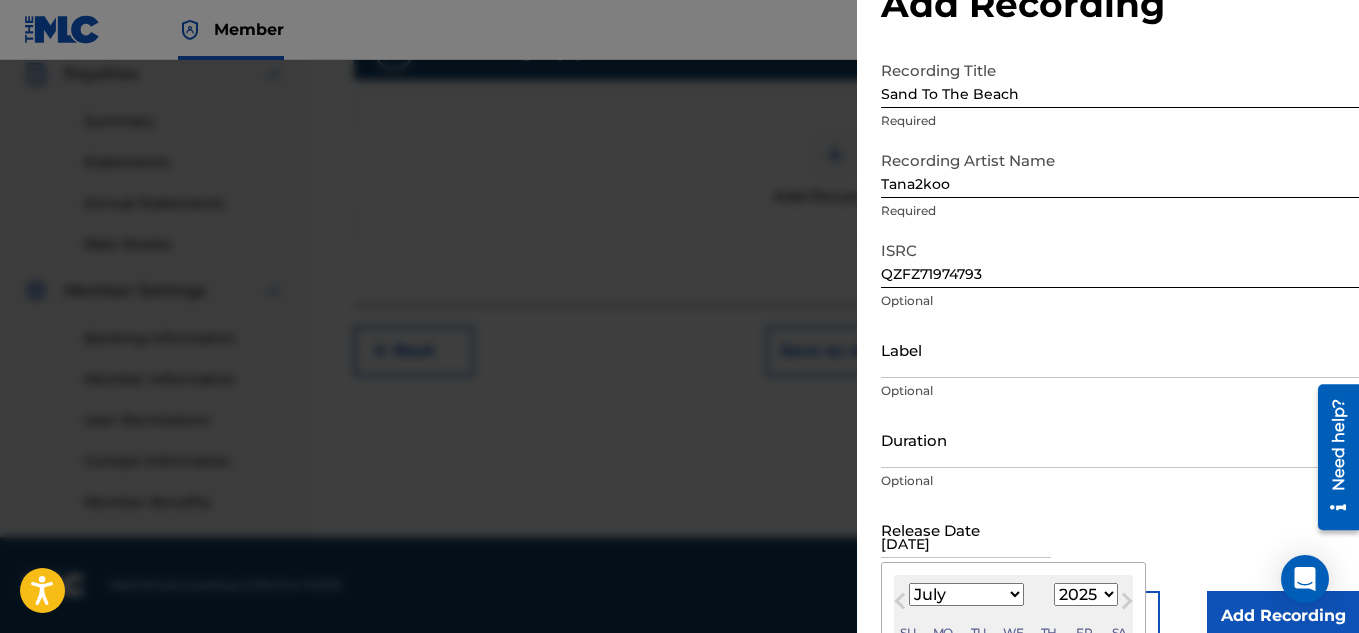 scroll, scrollTop: 256, scrollLeft: 0, axis: vertical 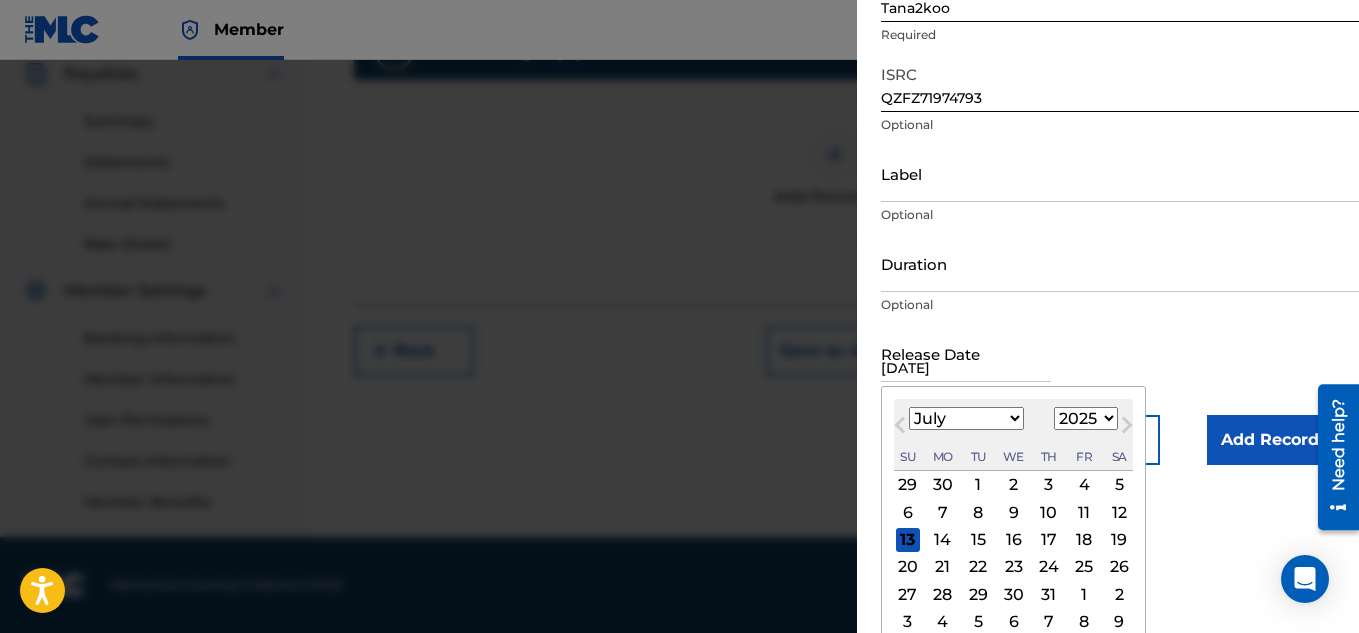 drag, startPoint x: 1346, startPoint y: 566, endPoint x: 1351, endPoint y: 593, distance: 27.45906 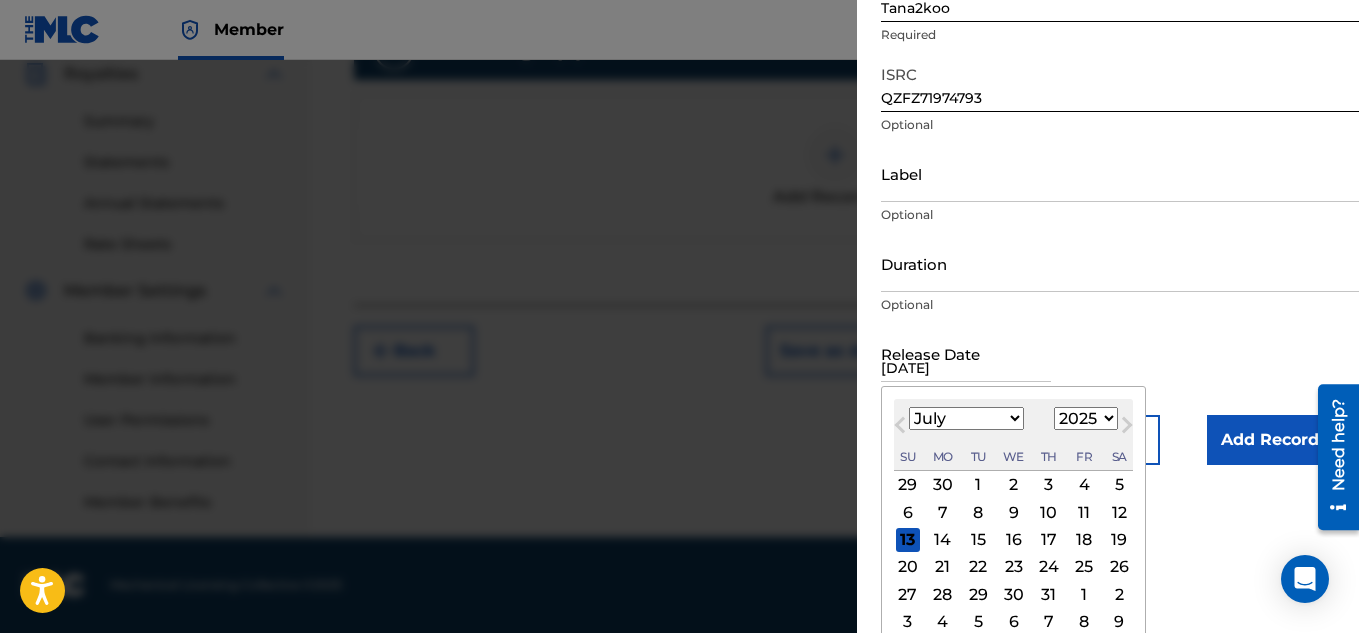 type on "08/21/2019" 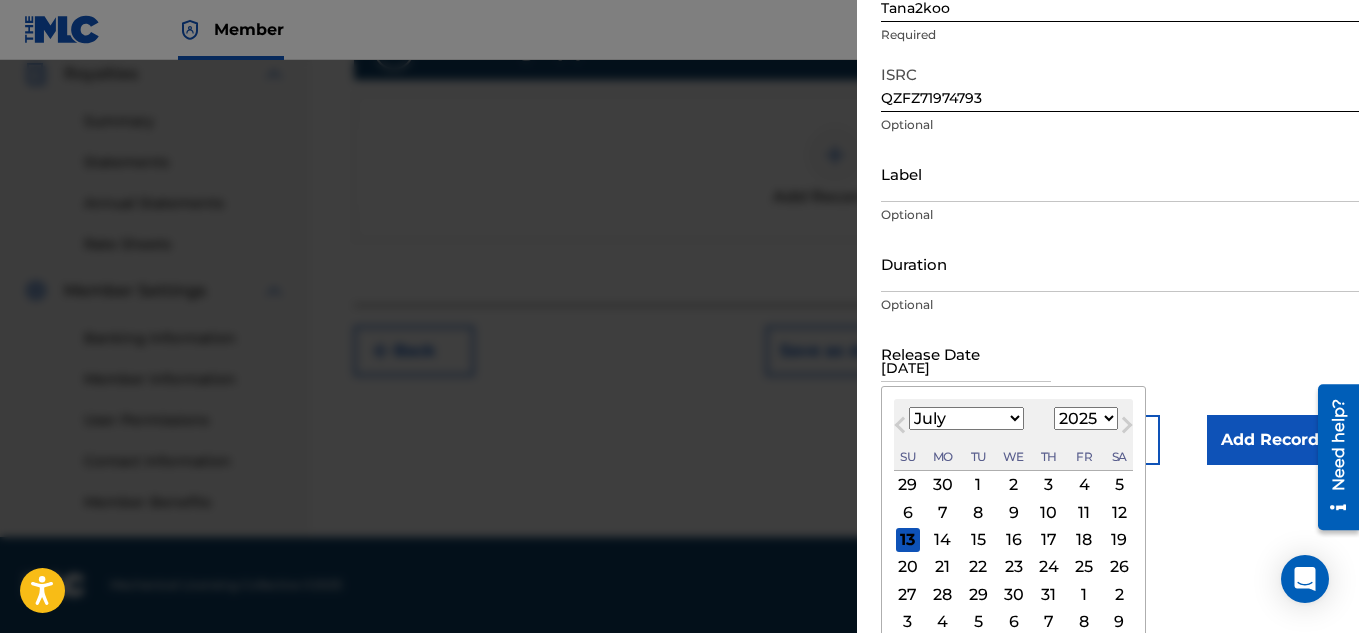 select on "2019" 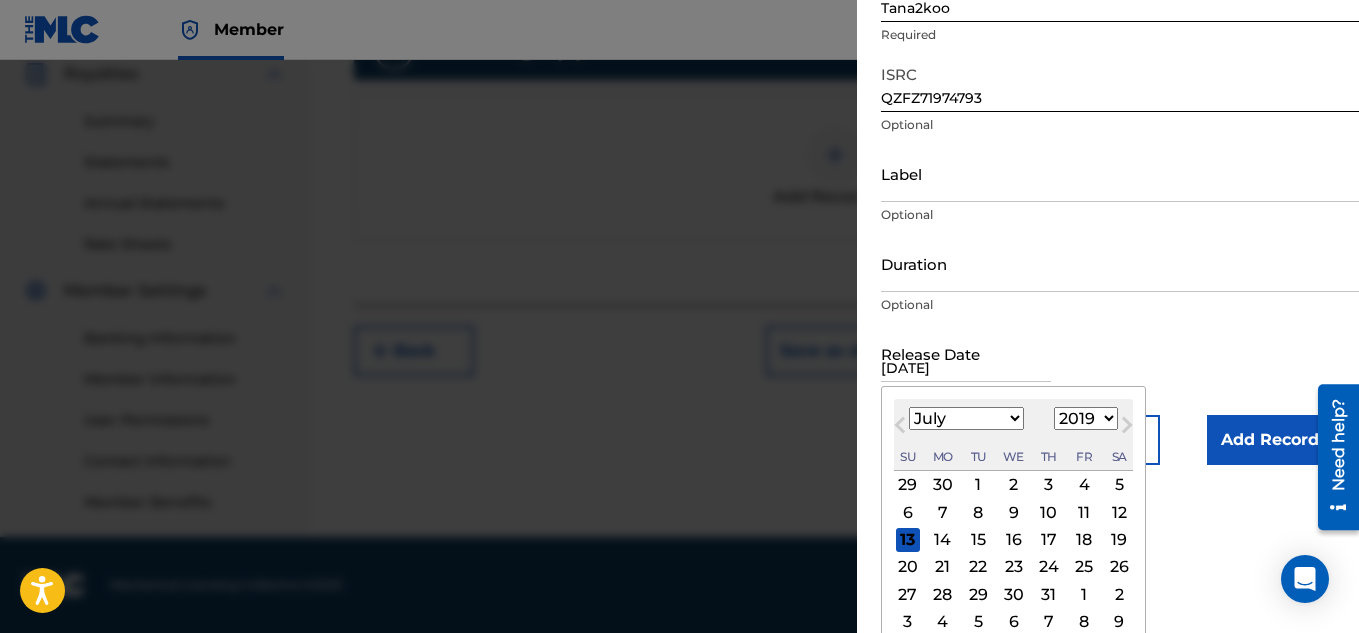 click on "1899 1900 1901 1902 1903 1904 1905 1906 1907 1908 1909 1910 1911 1912 1913 1914 1915 1916 1917 1918 1919 1920 1921 1922 1923 1924 1925 1926 1927 1928 1929 1930 1931 1932 1933 1934 1935 1936 1937 1938 1939 1940 1941 1942 1943 1944 1945 1946 1947 1948 1949 1950 1951 1952 1953 1954 1955 1956 1957 1958 1959 1960 1961 1962 1963 1964 1965 1966 1967 1968 1969 1970 1971 1972 1973 1974 1975 1976 1977 1978 1979 1980 1981 1982 1983 1984 1985 1986 1987 1988 1989 1990 1991 1992 1993 1994 1995 1996 1997 1998 1999 2000 2001 2002 2003 2004 2005 2006 2007 2008 2009 2010 2011 2012 2013 2014 2015 2016 2017 2018 2019 2020 2021 2022 2023 2024 2025 2026 2027 2028 2029 2030 2031 2032 2033 2034 2035 2036 2037 2038 2039 2040 2041 2042 2043 2044 2045 2046 2047 2048 2049 2050 2051 2052 2053 2054 2055 2056 2057 2058 2059 2060 2061 2062 2063 2064 2065 2066 2067 2068 2069 2070 2071 2072 2073 2074 2075 2076 2077 2078 2079 2080 2081 2082 2083 2084 2085 2086 2087 2088 2089 2090 2091 2092 2093 2094 2095 2096 2097 2098 2099 2100" at bounding box center (1086, 418) 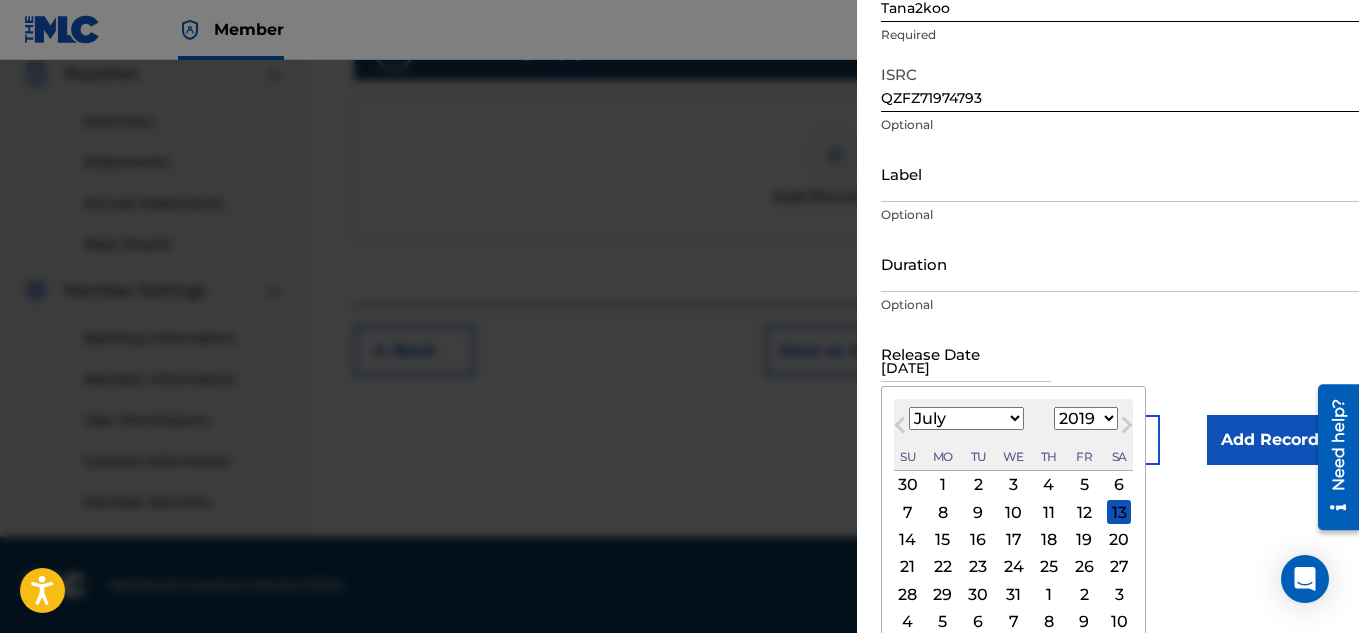 click on "January February March April May June July August September October November December" at bounding box center (966, 418) 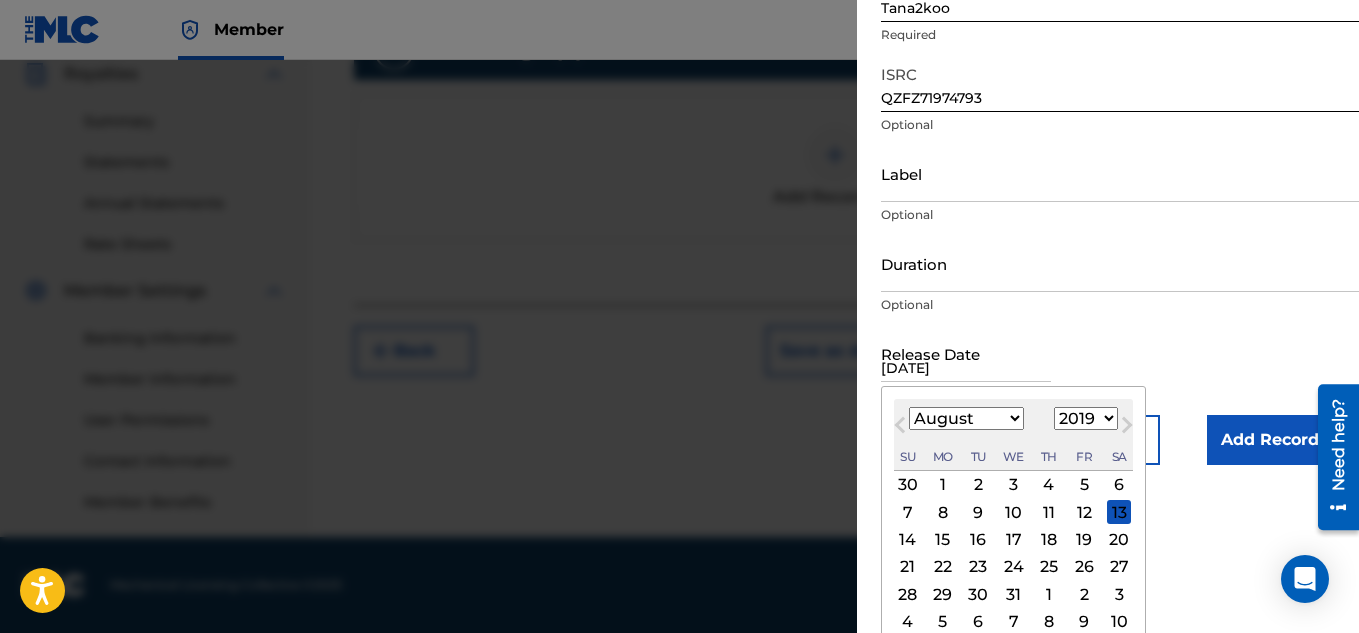 click on "January February March April May June July August September October November December" at bounding box center [966, 418] 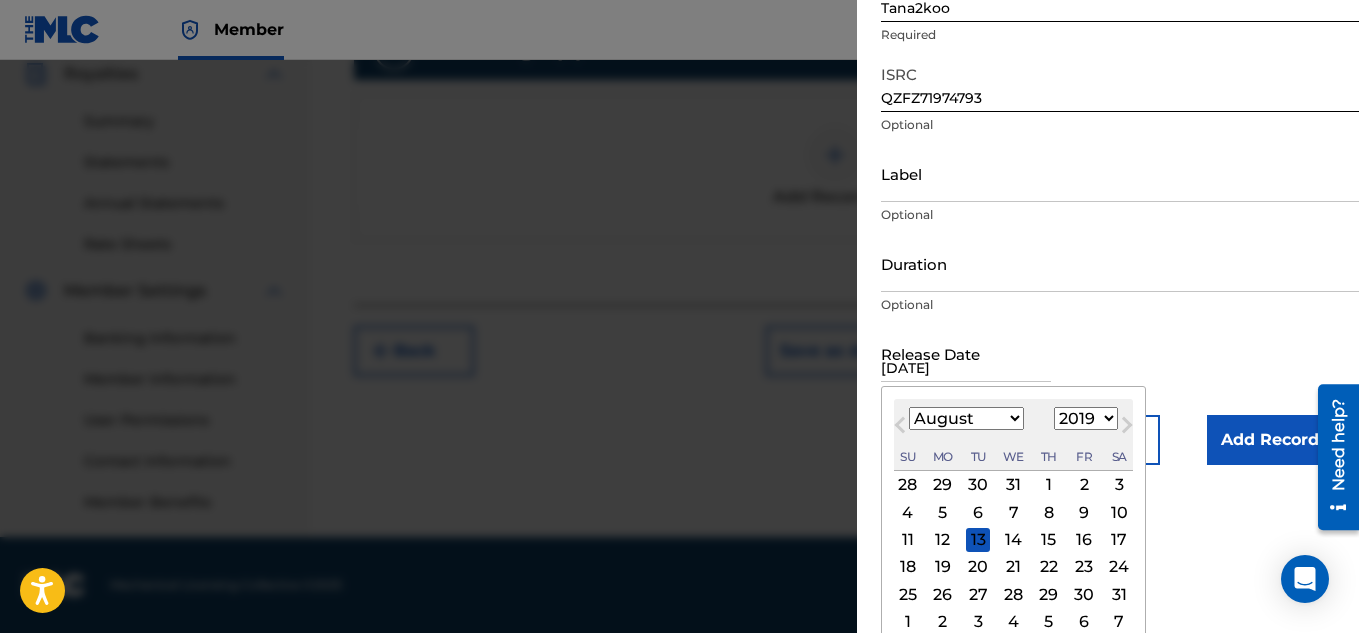 click on "21" at bounding box center [1014, 567] 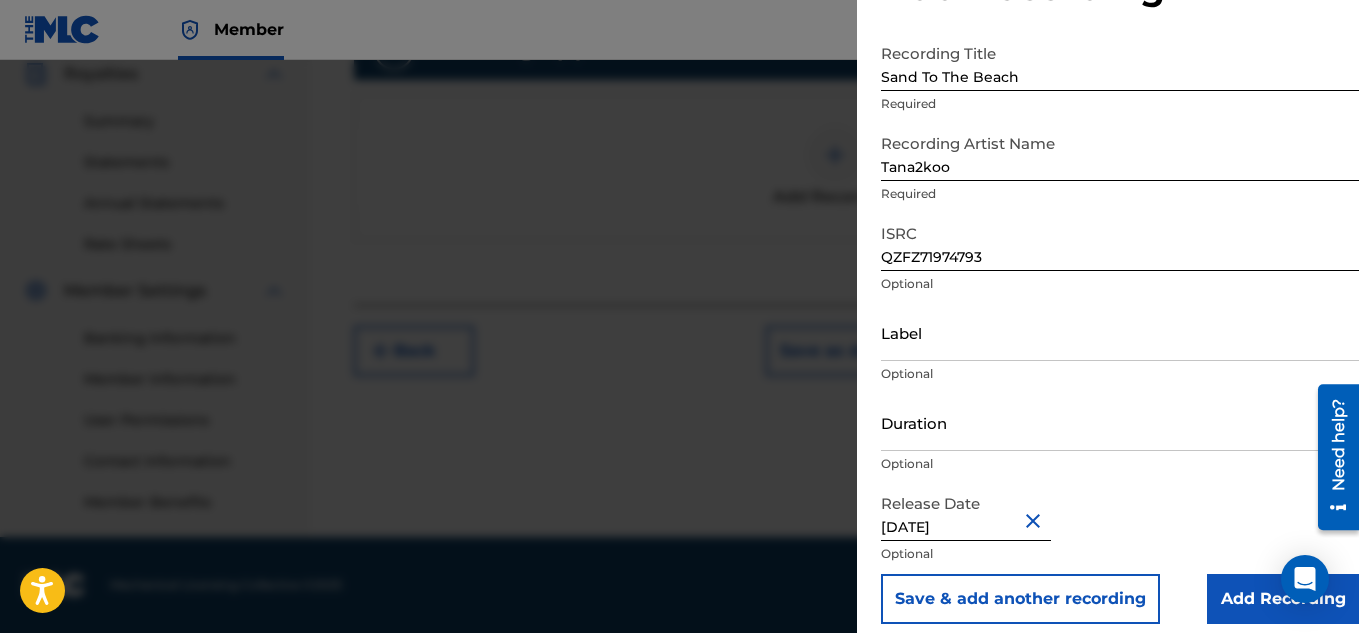 drag, startPoint x: 1347, startPoint y: 606, endPoint x: 1351, endPoint y: 626, distance: 20.396078 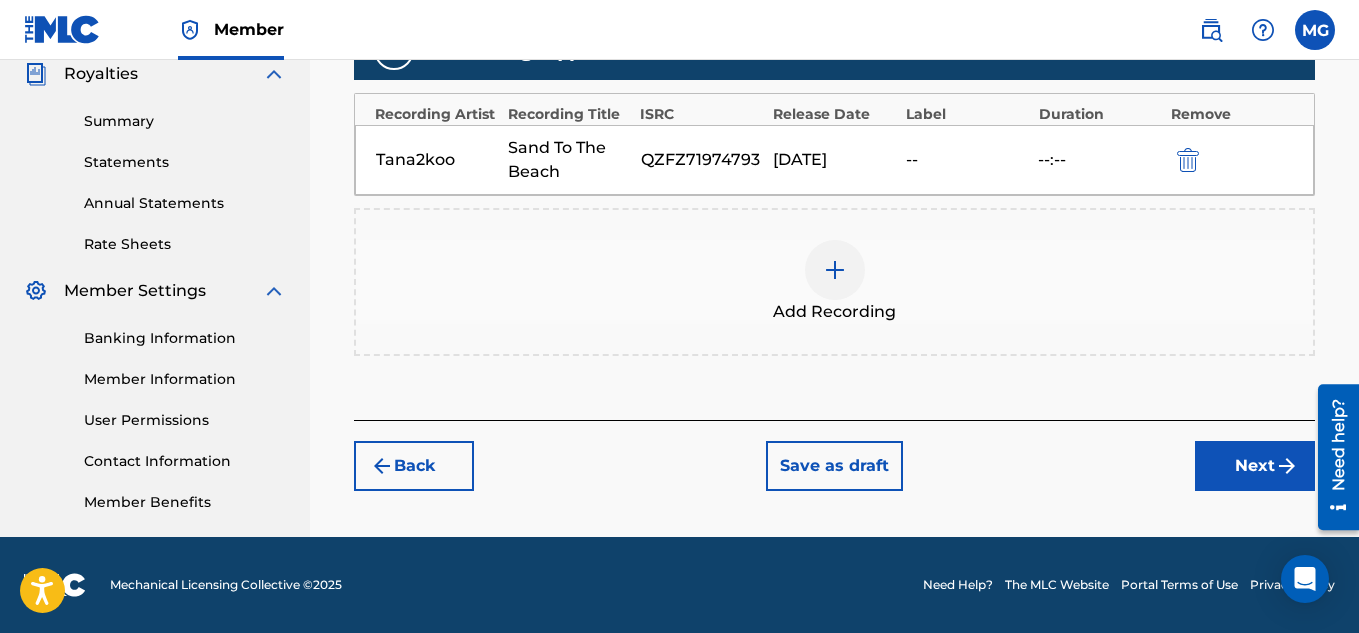 click on "Next" at bounding box center (1255, 466) 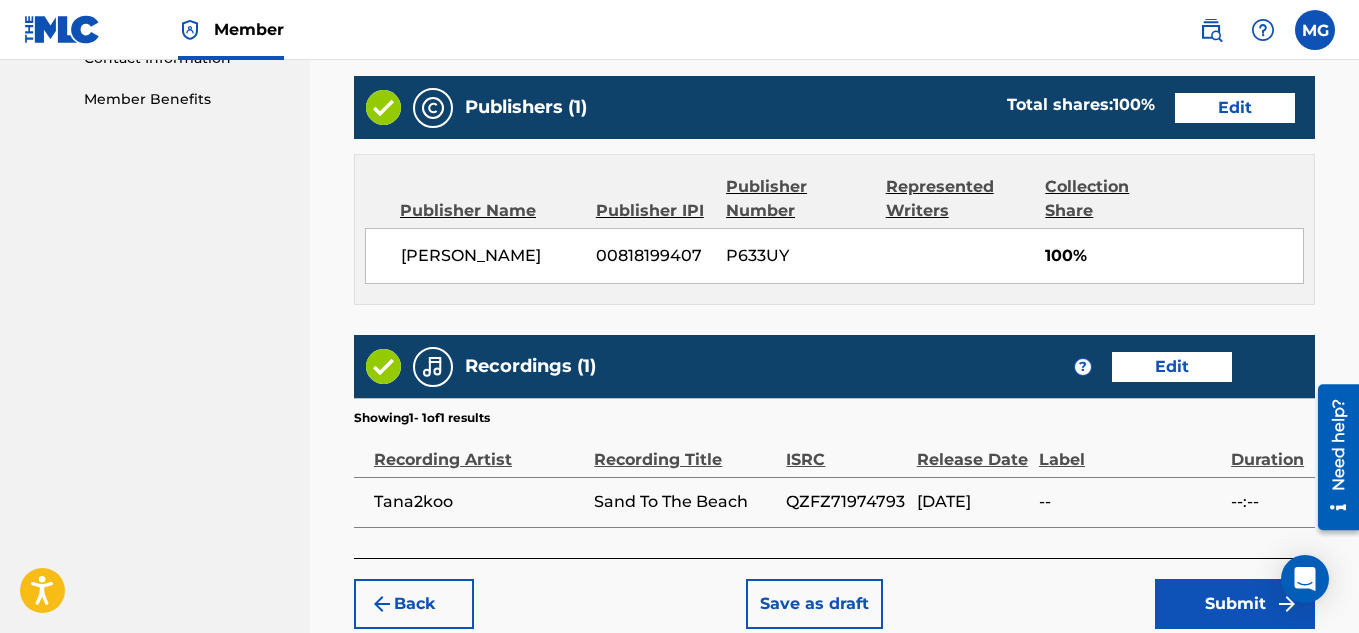 scroll, scrollTop: 1050, scrollLeft: 0, axis: vertical 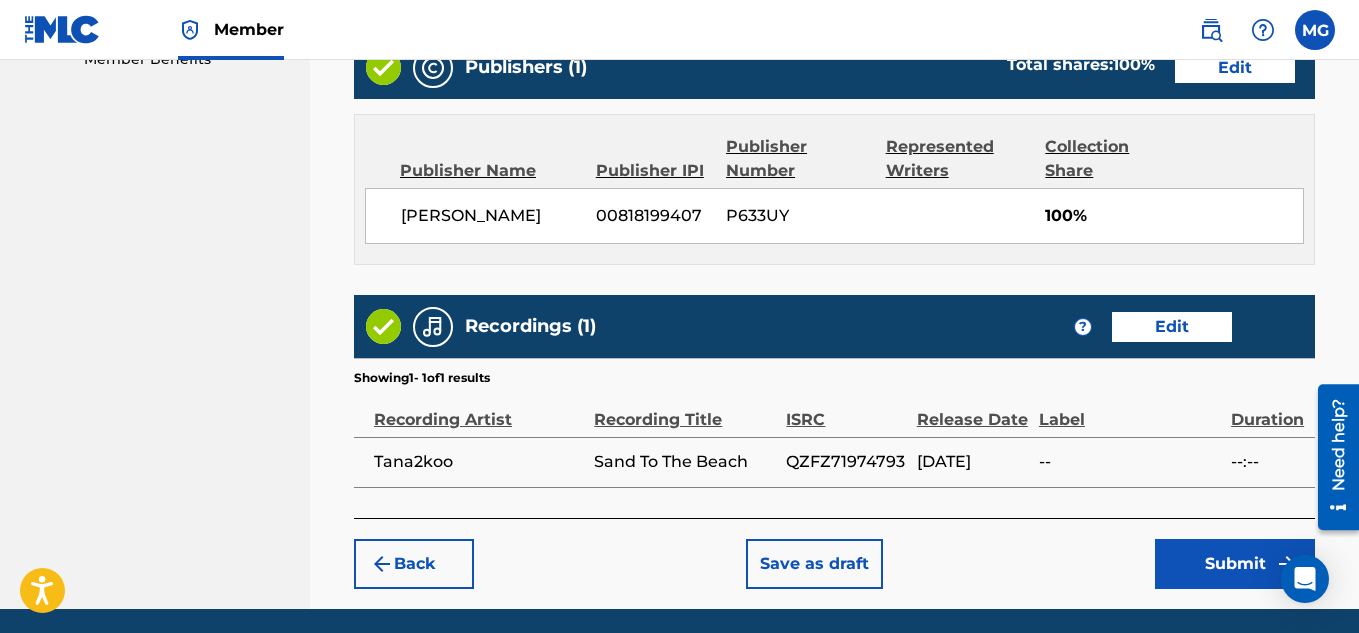 click on "Submit" at bounding box center [1235, 564] 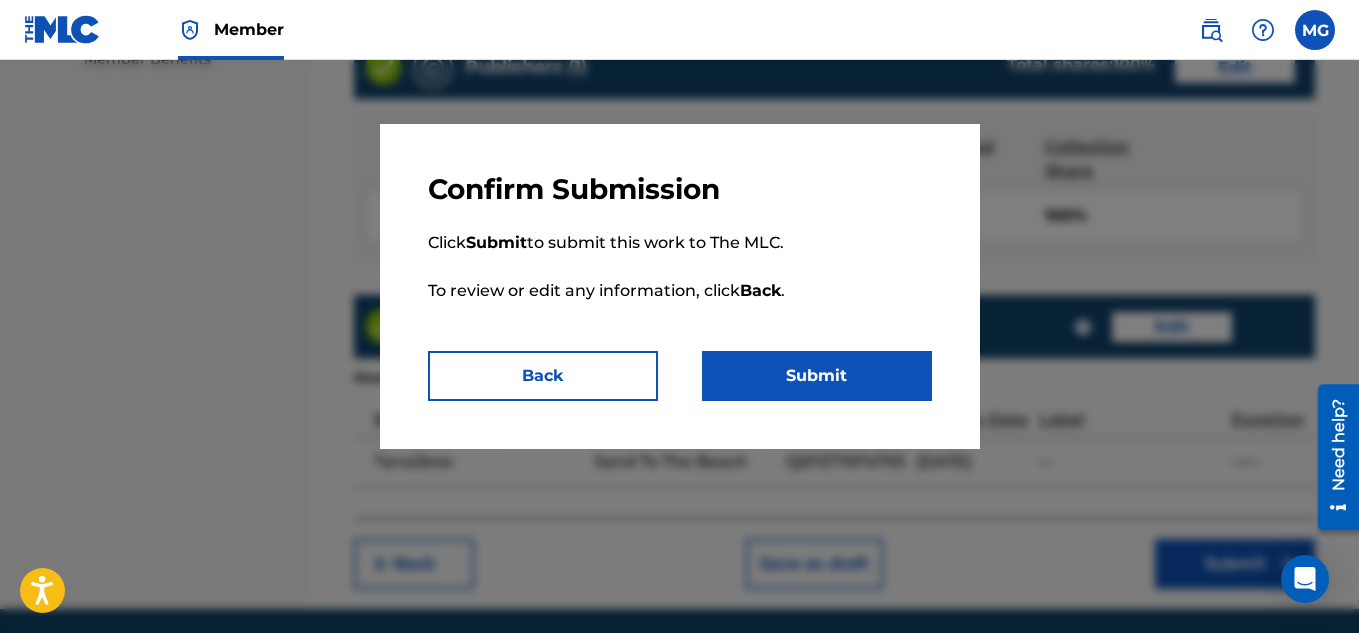 click on "Submit" at bounding box center [817, 376] 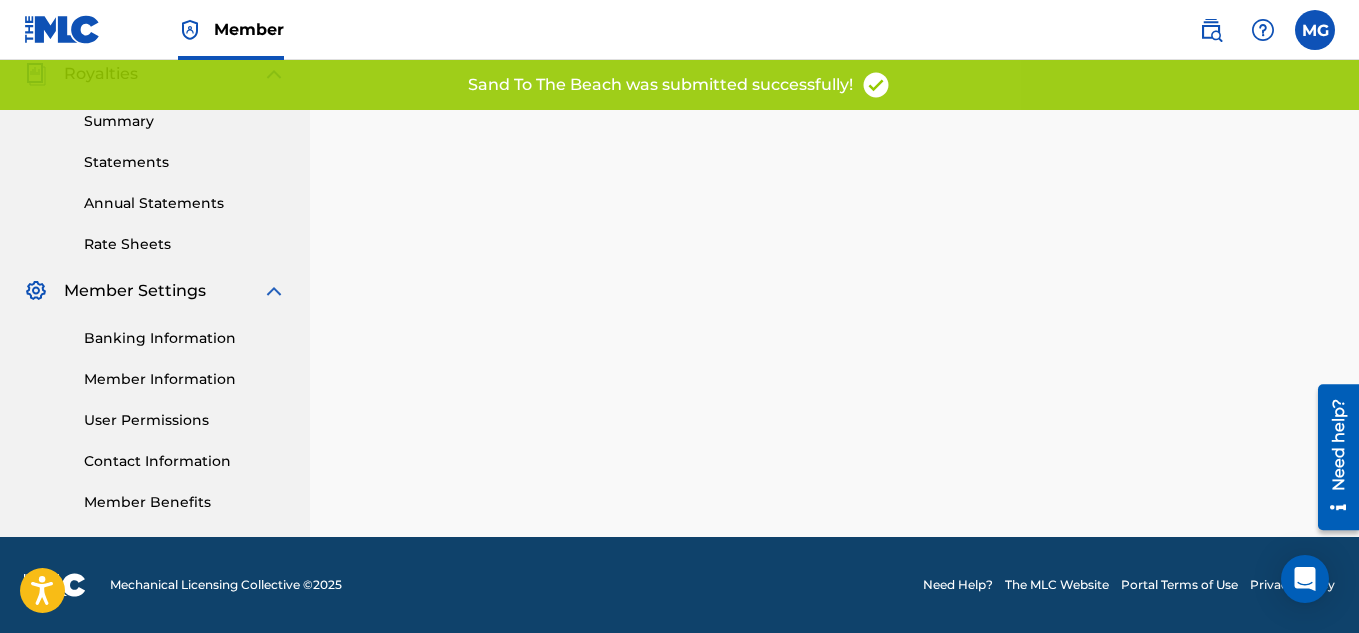 scroll, scrollTop: 0, scrollLeft: 0, axis: both 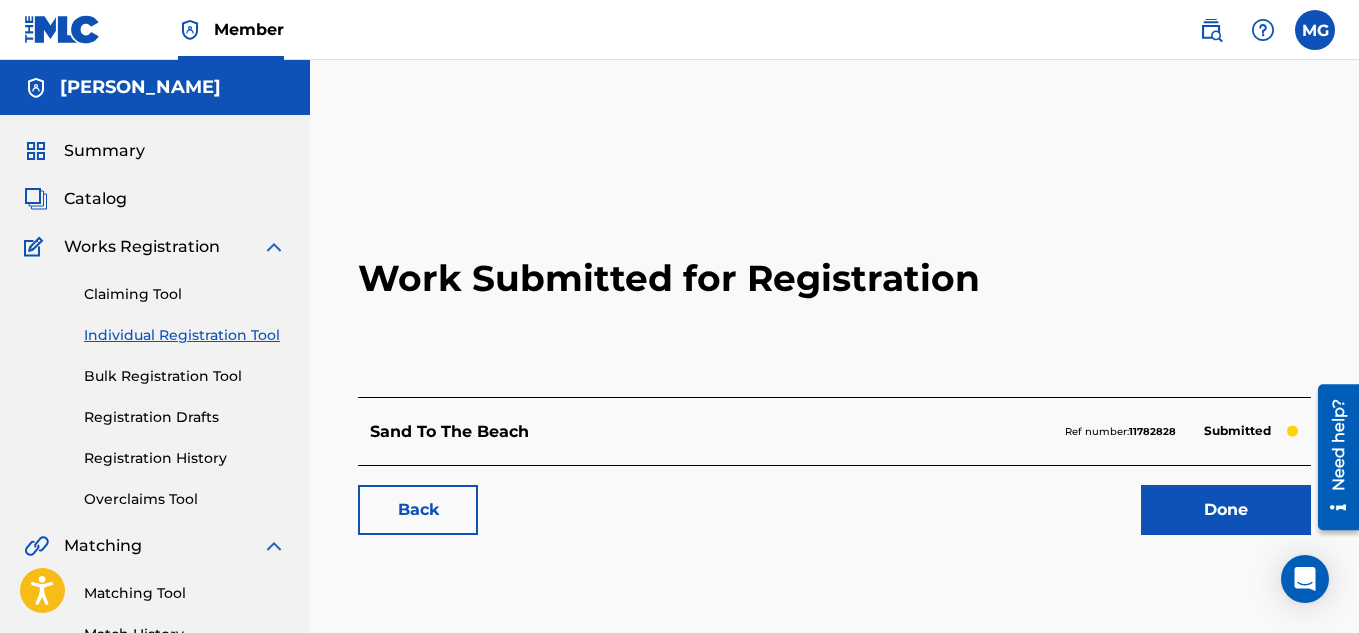 click on "Done" at bounding box center [1226, 510] 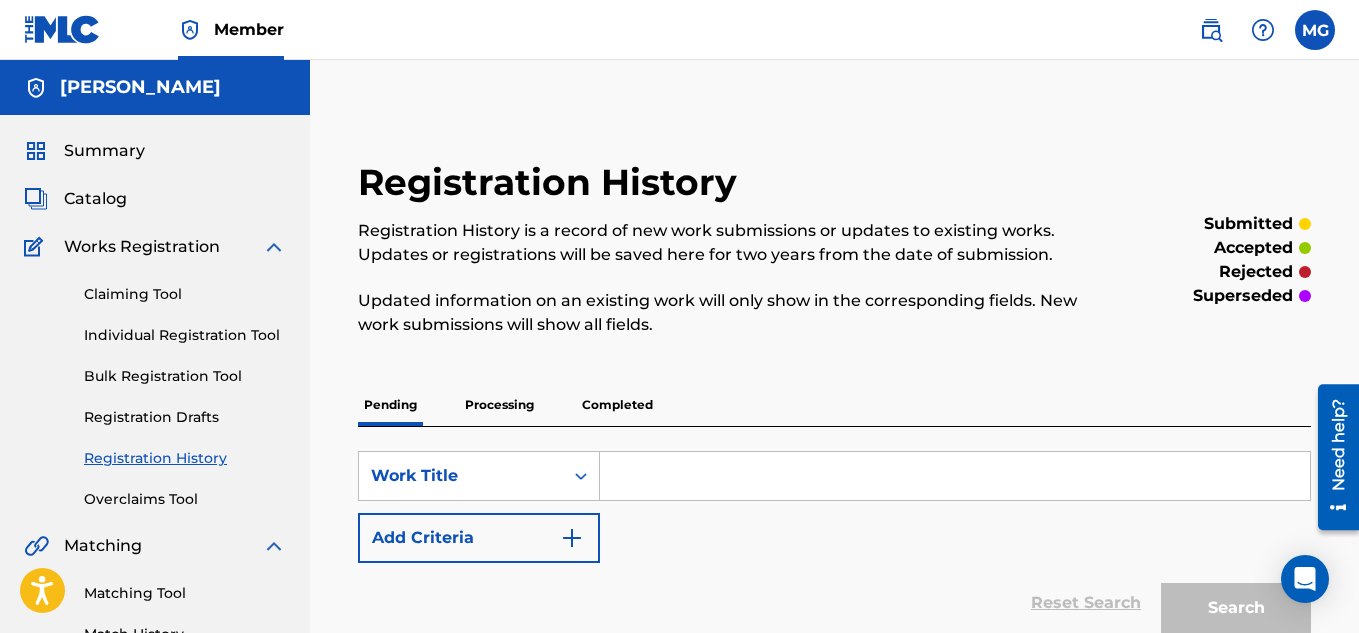click on "Individual Registration Tool" at bounding box center [185, 335] 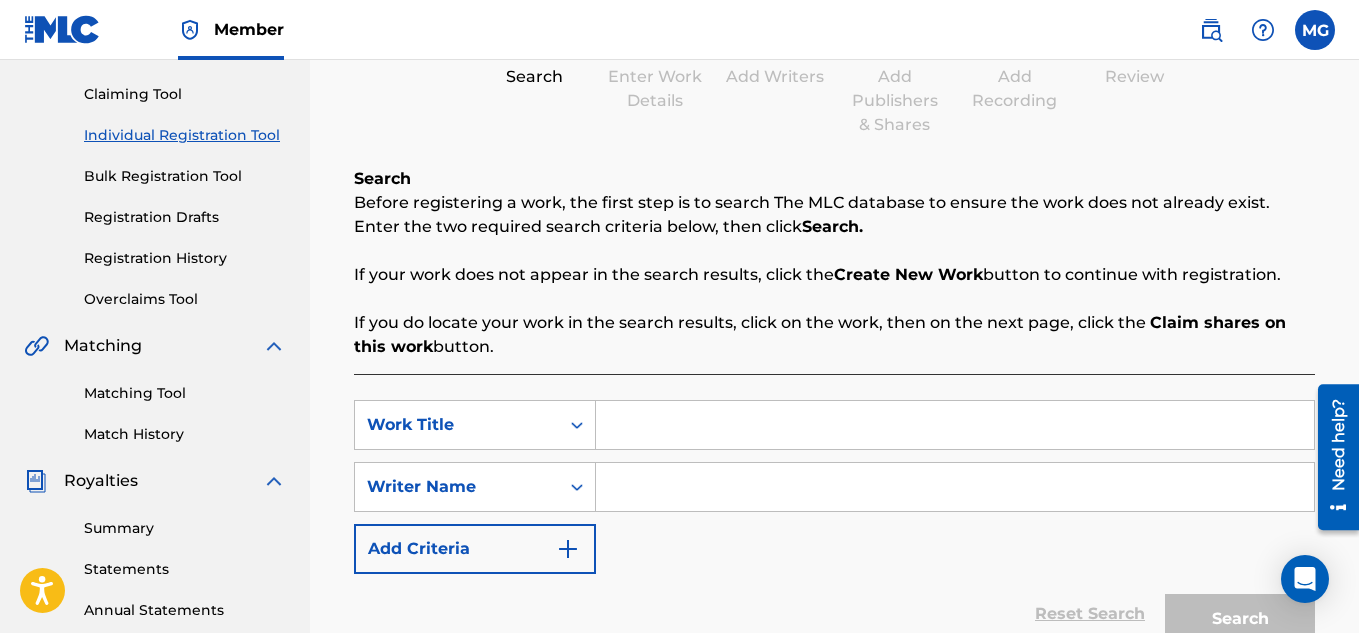 scroll, scrollTop: 240, scrollLeft: 0, axis: vertical 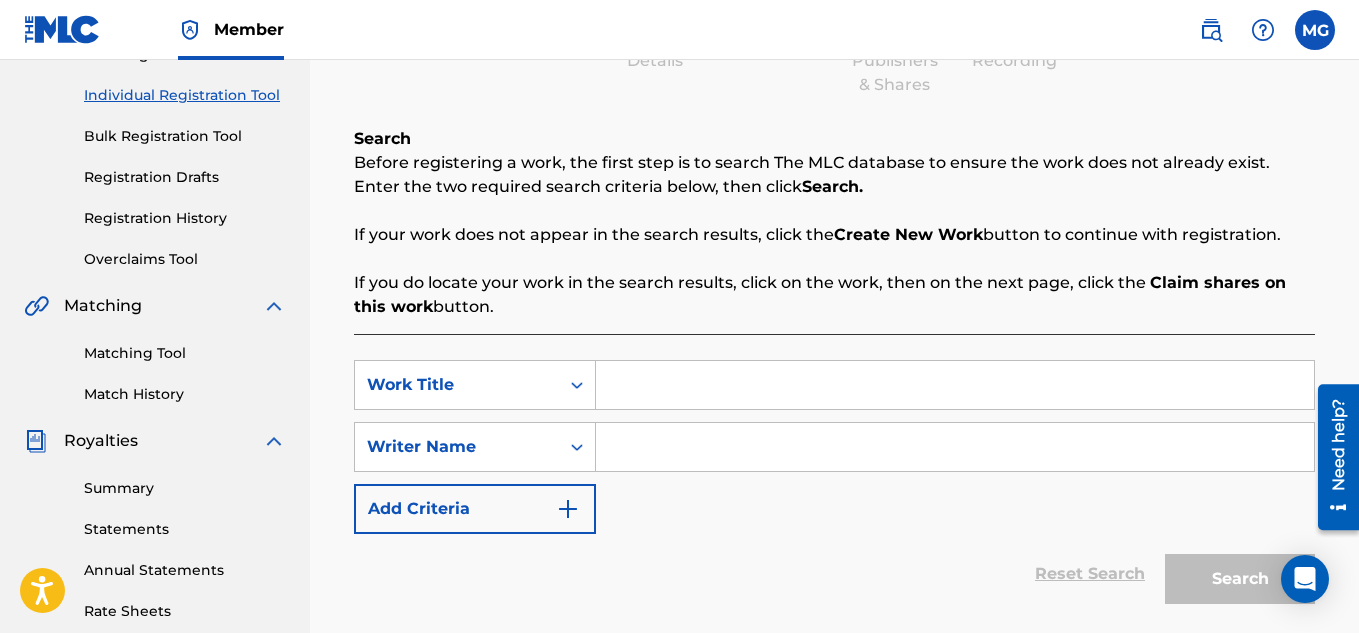 click at bounding box center [955, 385] 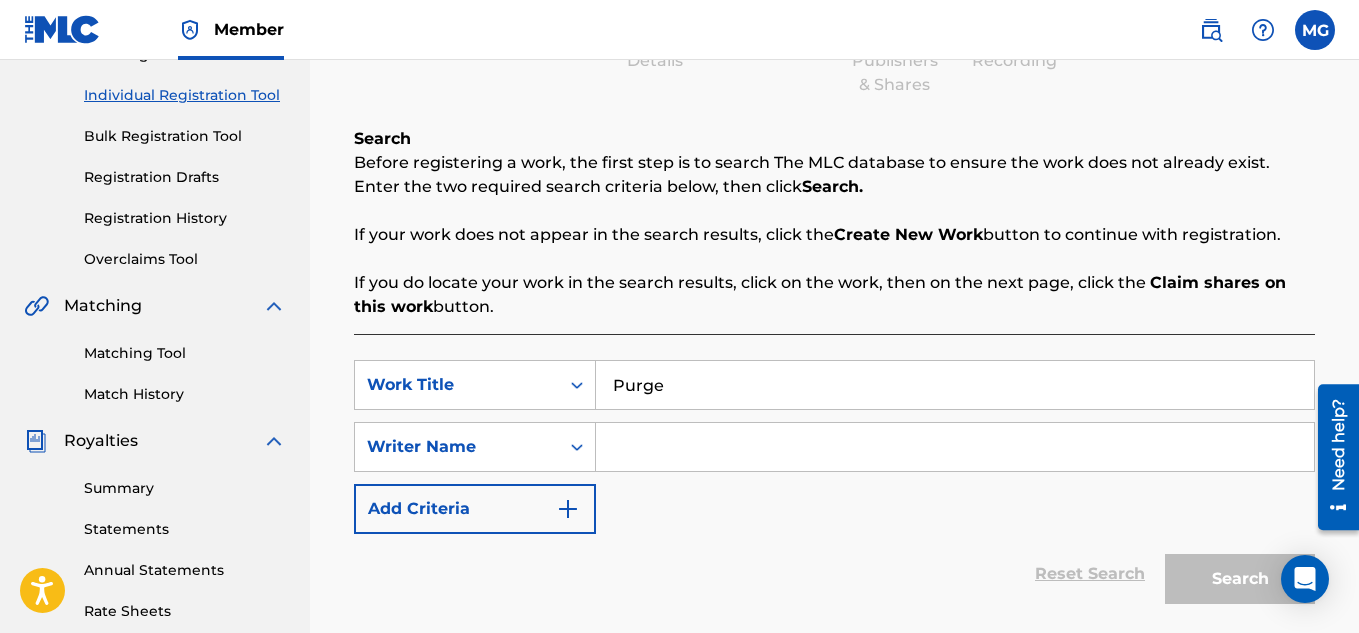 type on "Purge" 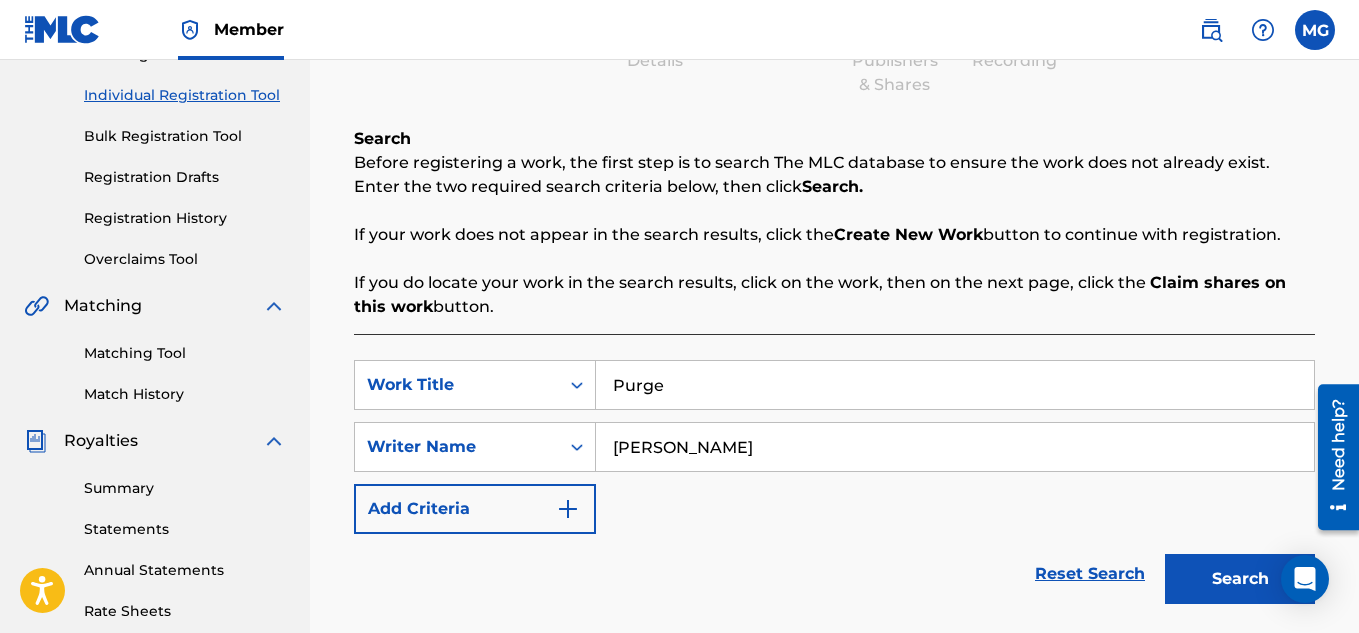 click on "Search" at bounding box center [1240, 579] 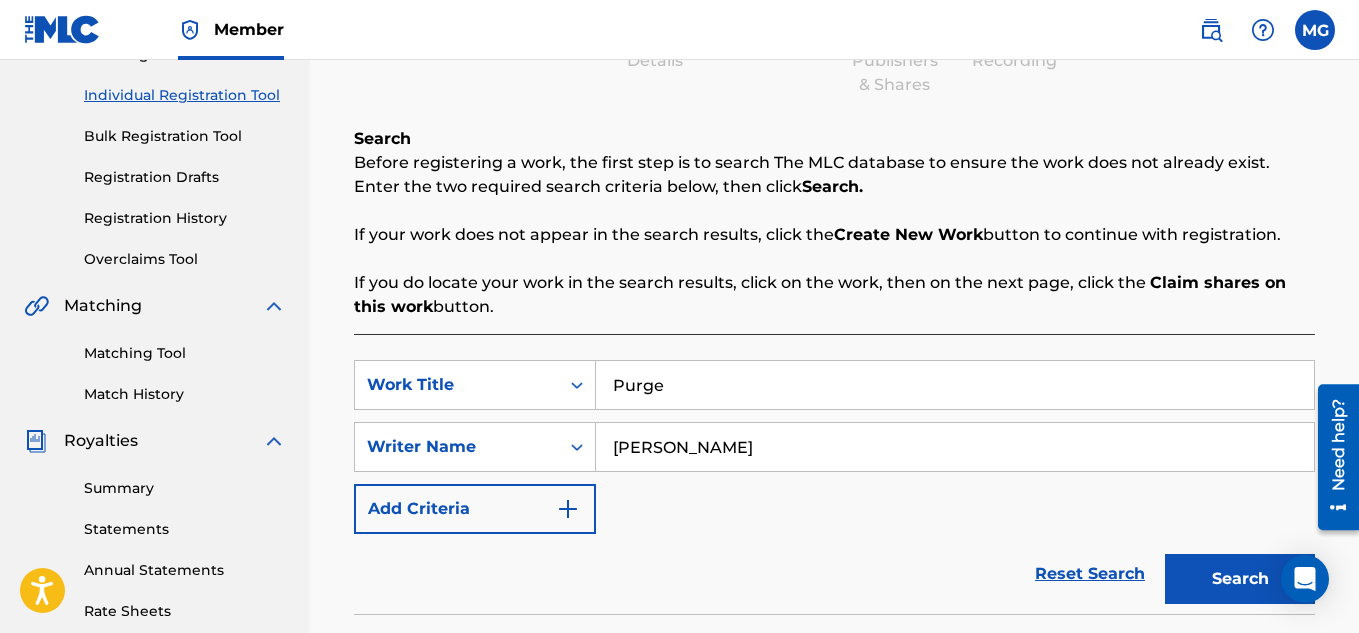 click on "Register Work Search Enter Work Details Add Writers Add Publishers & Shares Add Recording Review Search Before registering a work, the first step is to search The MLC database to ensure the work does not already exist. Enter the two required search criteria below, then click   Search.  If your work does not appear in the search results, click the  Create New Work   button to continue with registration. If you do locate your work in the search results, click on the work, then on the next page, click the   Claim shares on this work  button. SearchWithCriteria646b2d28-85b3-400d-bc49-ec8d9c6b0d65 Work Title Purge SearchWithCriteria531b9e8d-5749-48e0-b697-49d1ee7bef34 Writer Name Maurice Ginnis Add Criteria Reset Search Search Song Title MLC Song Code Writers Share Amounts ? No results Create new work" at bounding box center (834, 407) 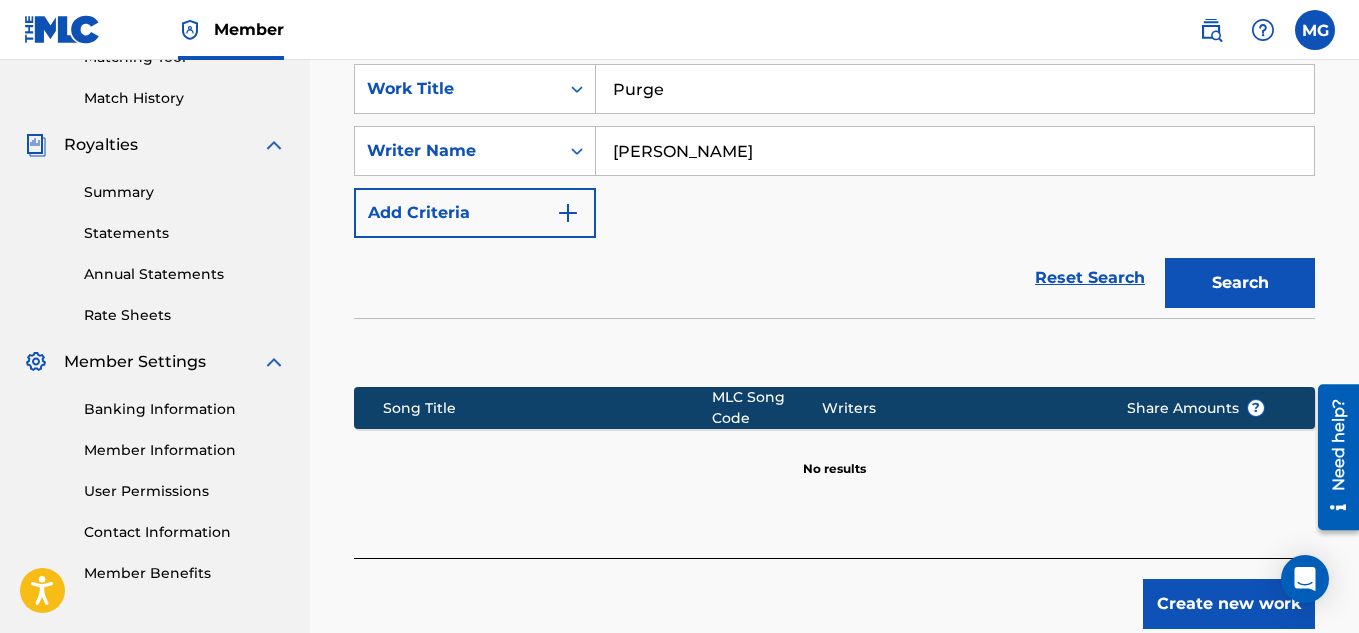 scroll, scrollTop: 560, scrollLeft: 0, axis: vertical 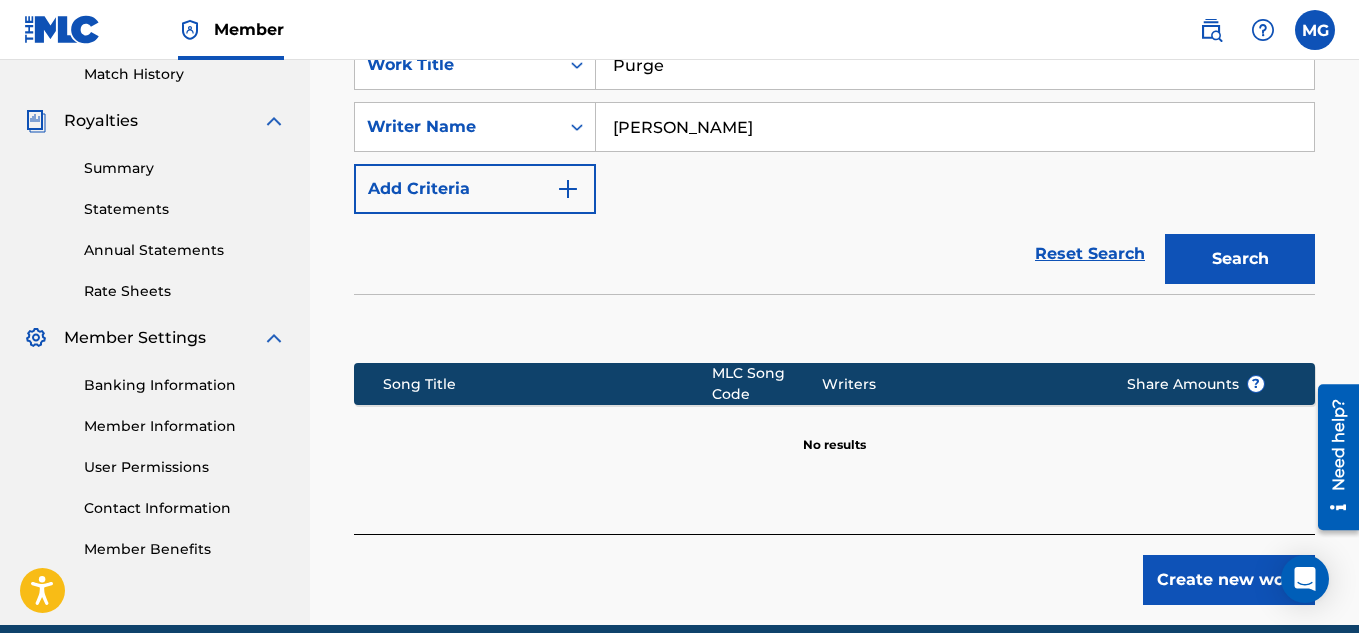 click on "Create new work" at bounding box center (1229, 580) 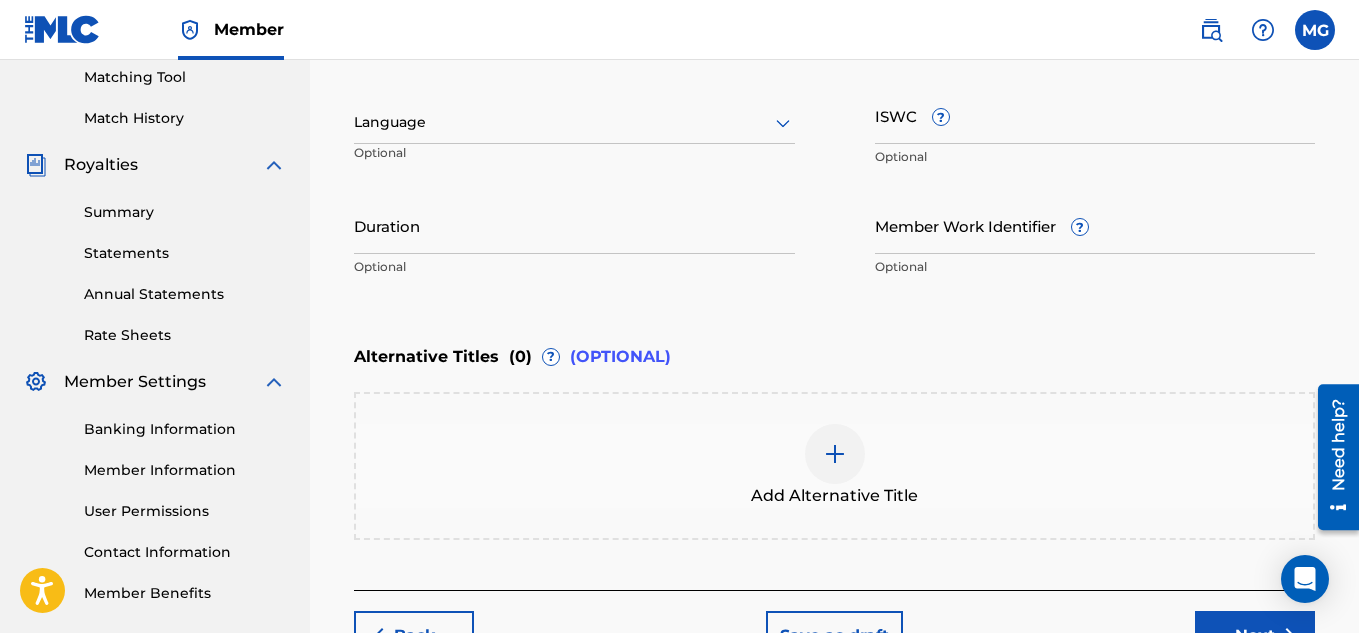 scroll, scrollTop: 520, scrollLeft: 0, axis: vertical 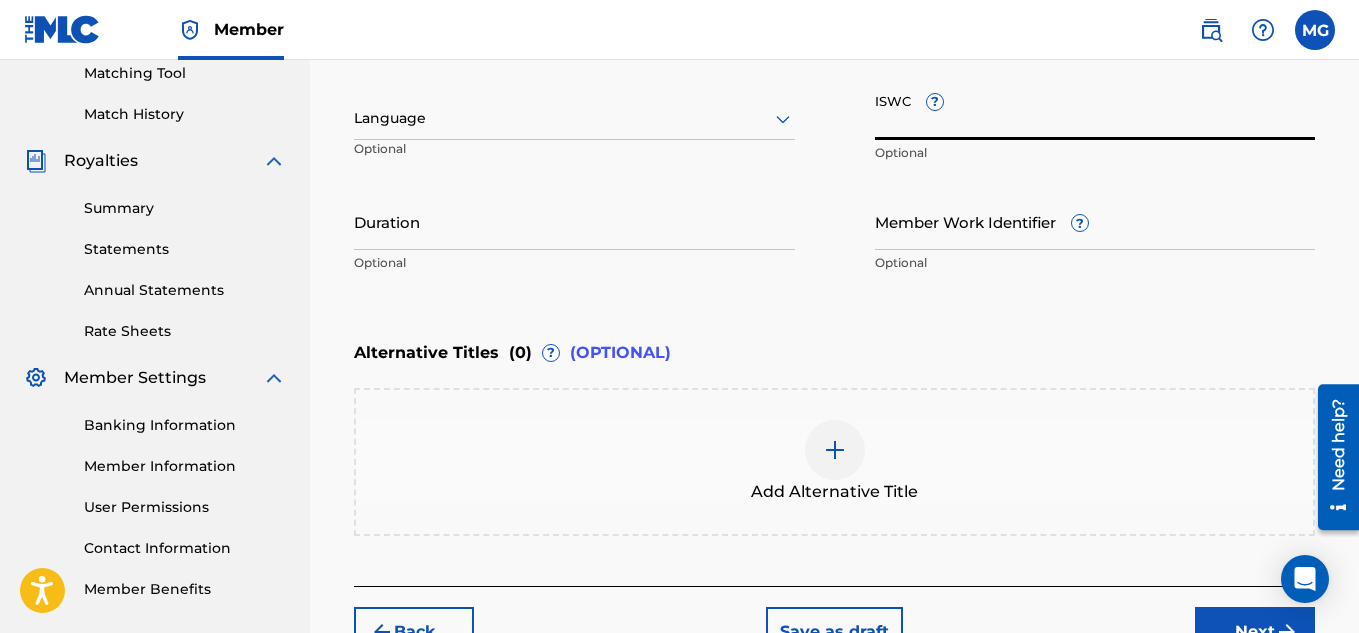 drag, startPoint x: 1060, startPoint y: 124, endPoint x: 919, endPoint y: 106, distance: 142.14429 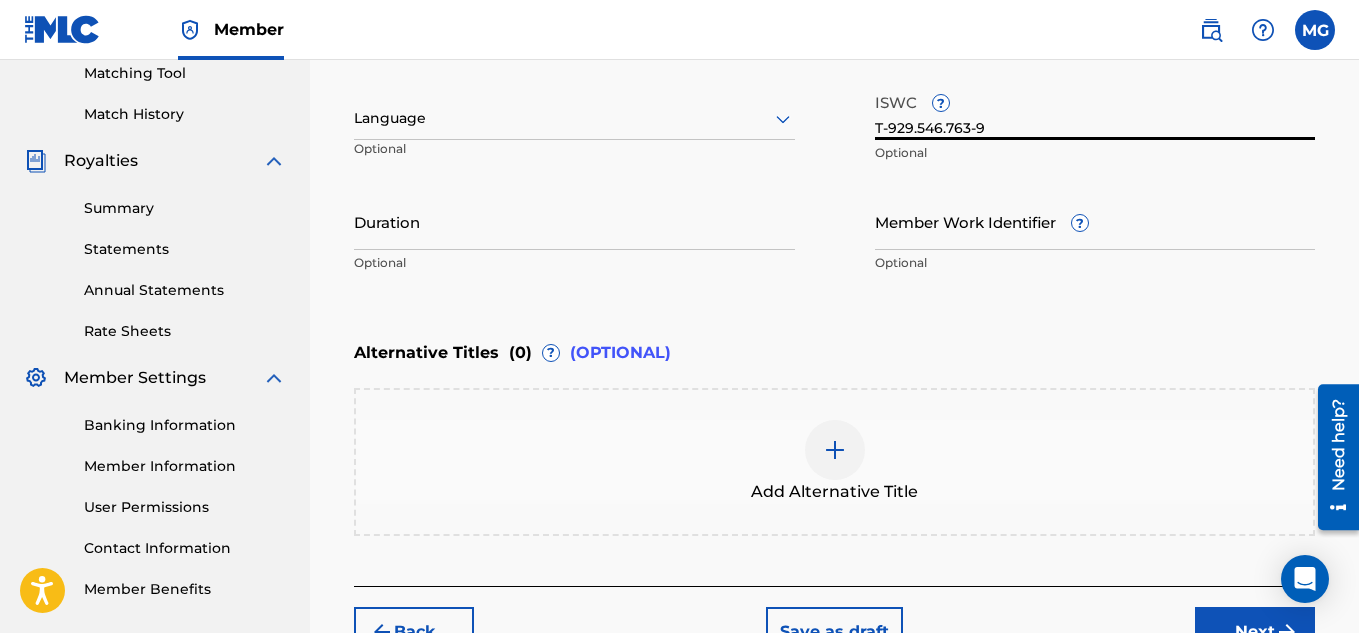 type on "T-929.546.763-9" 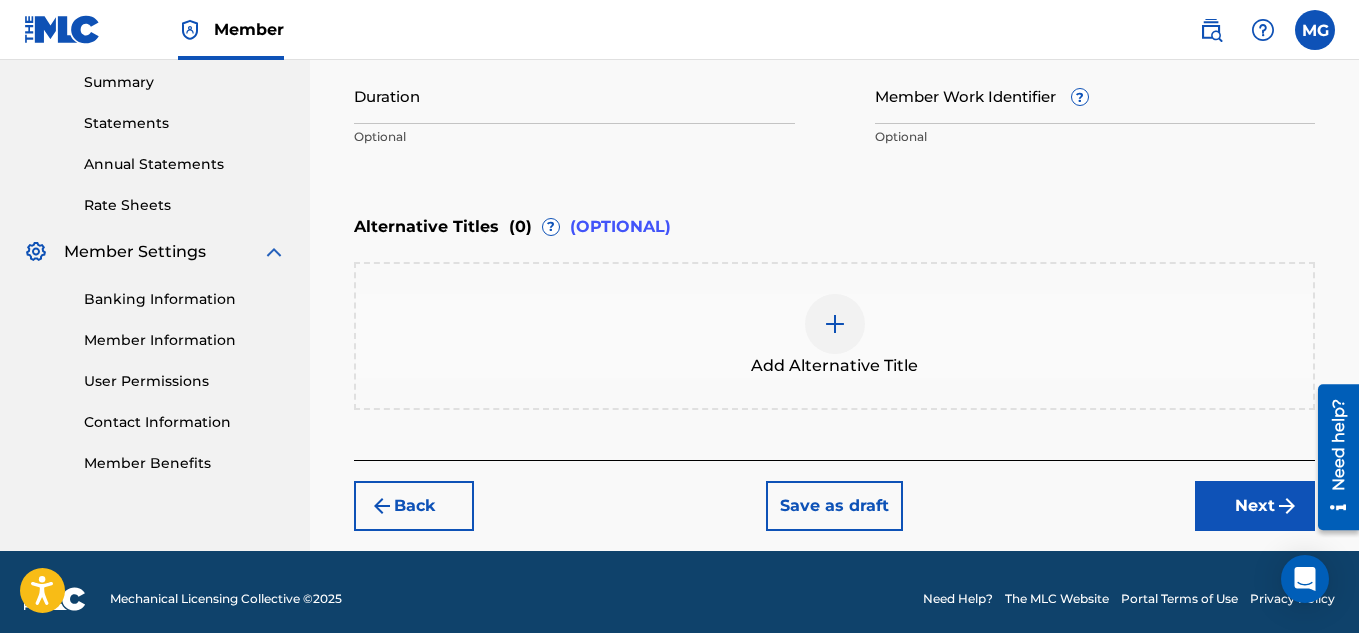 scroll, scrollTop: 660, scrollLeft: 0, axis: vertical 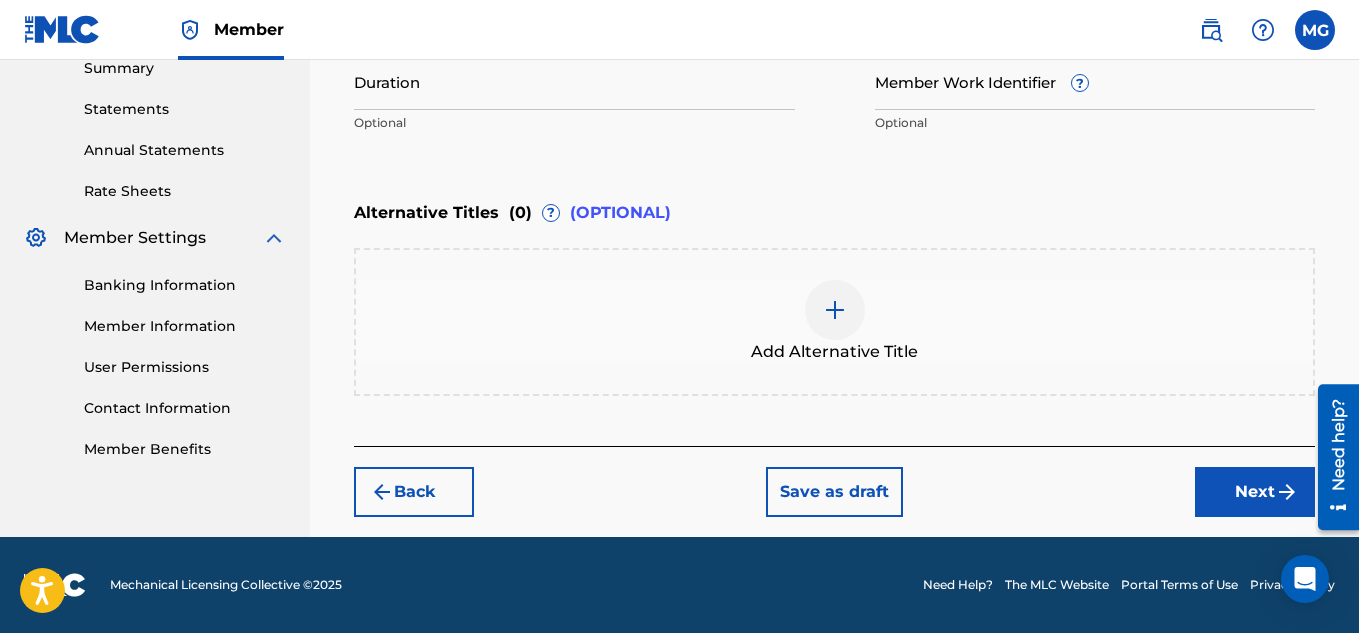 click on "Next" at bounding box center (1255, 492) 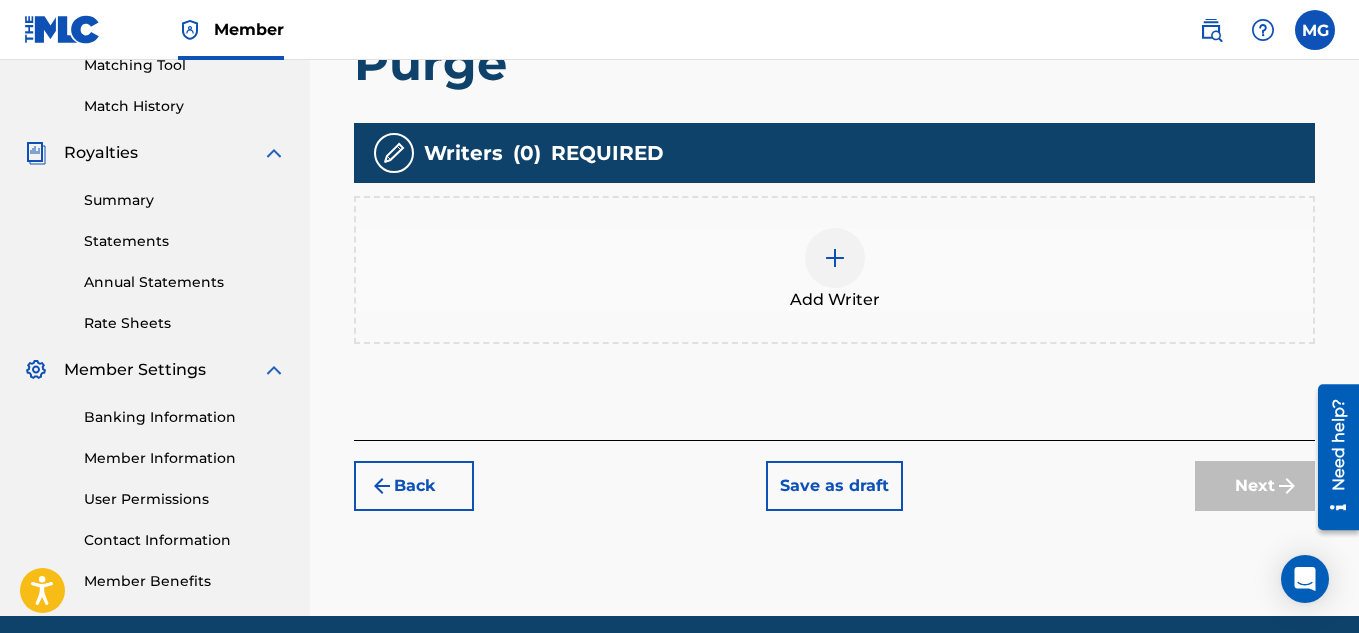 scroll, scrollTop: 530, scrollLeft: 0, axis: vertical 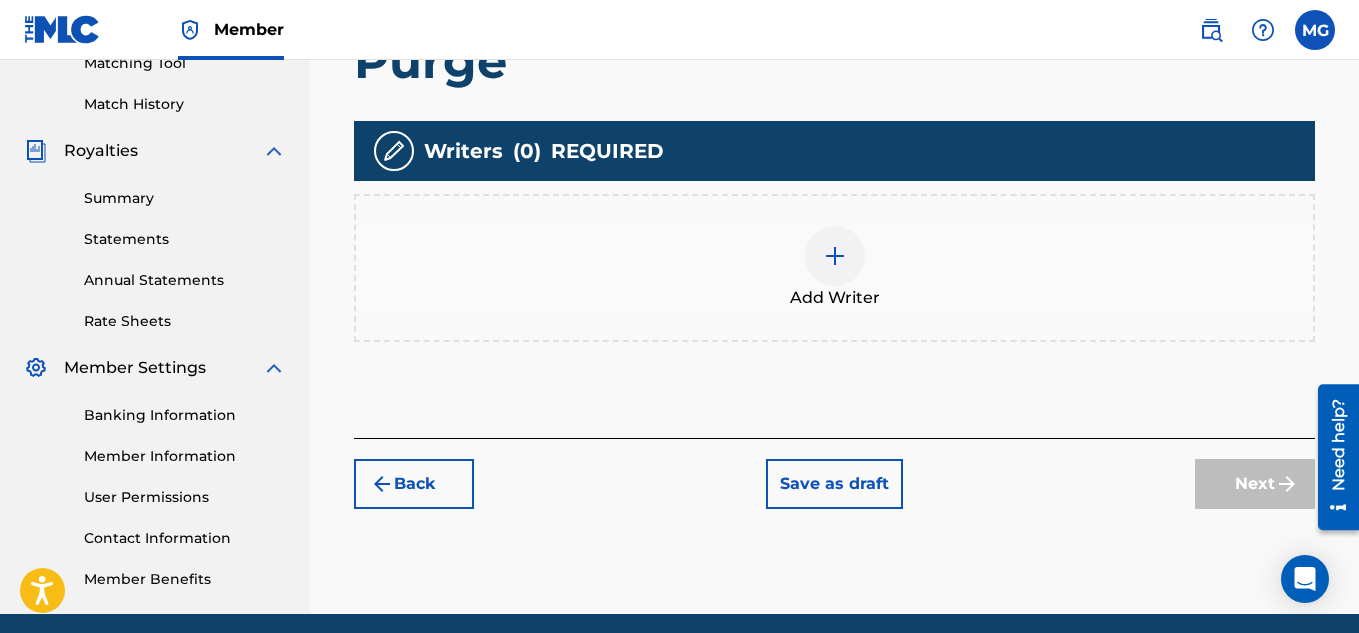 click at bounding box center (835, 256) 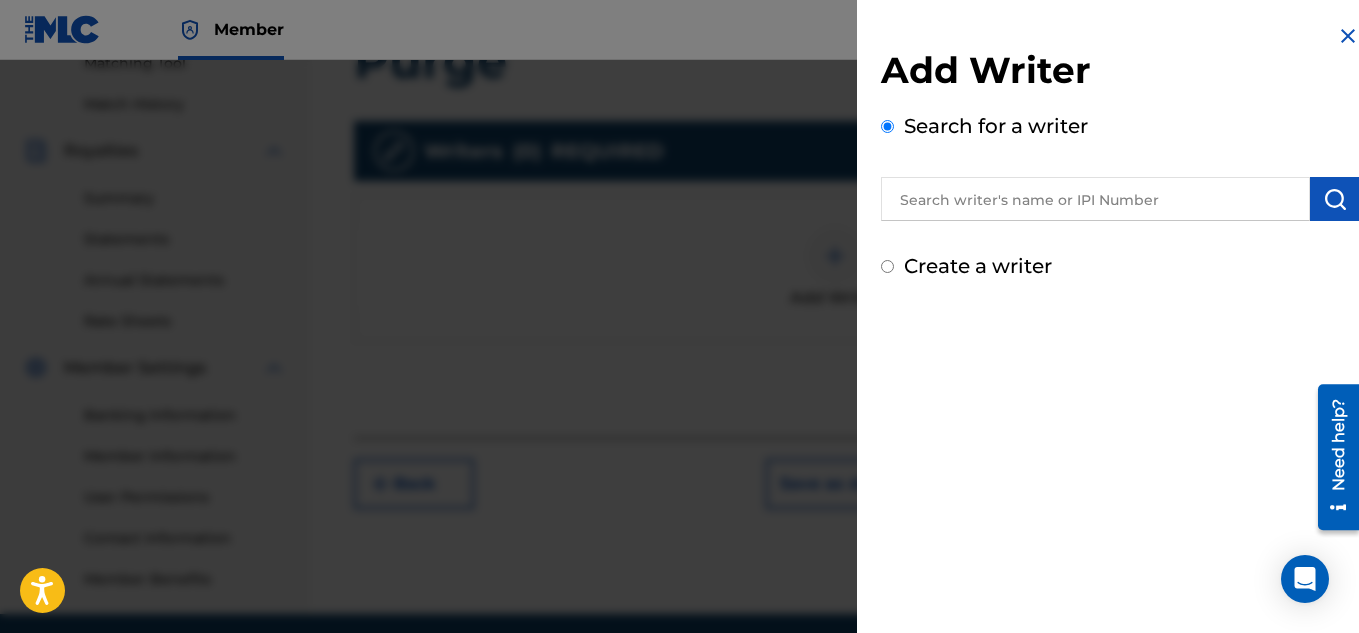 click at bounding box center [1095, 199] 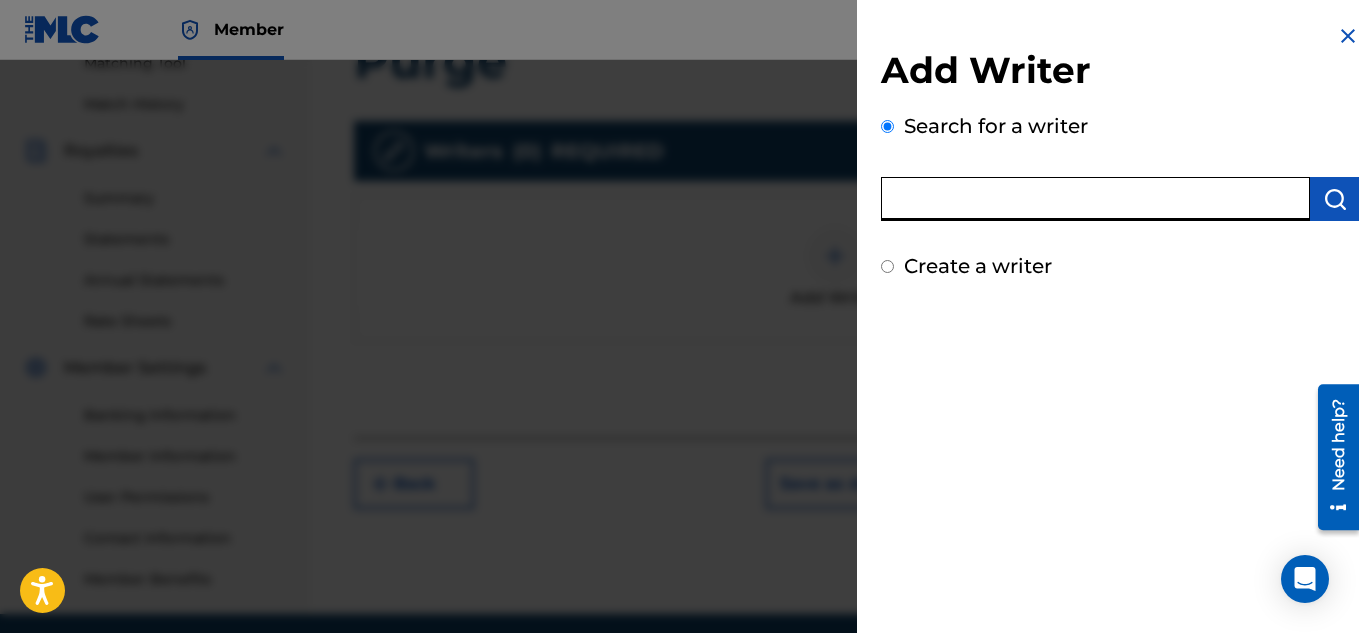 type on "[PERSON_NAME]" 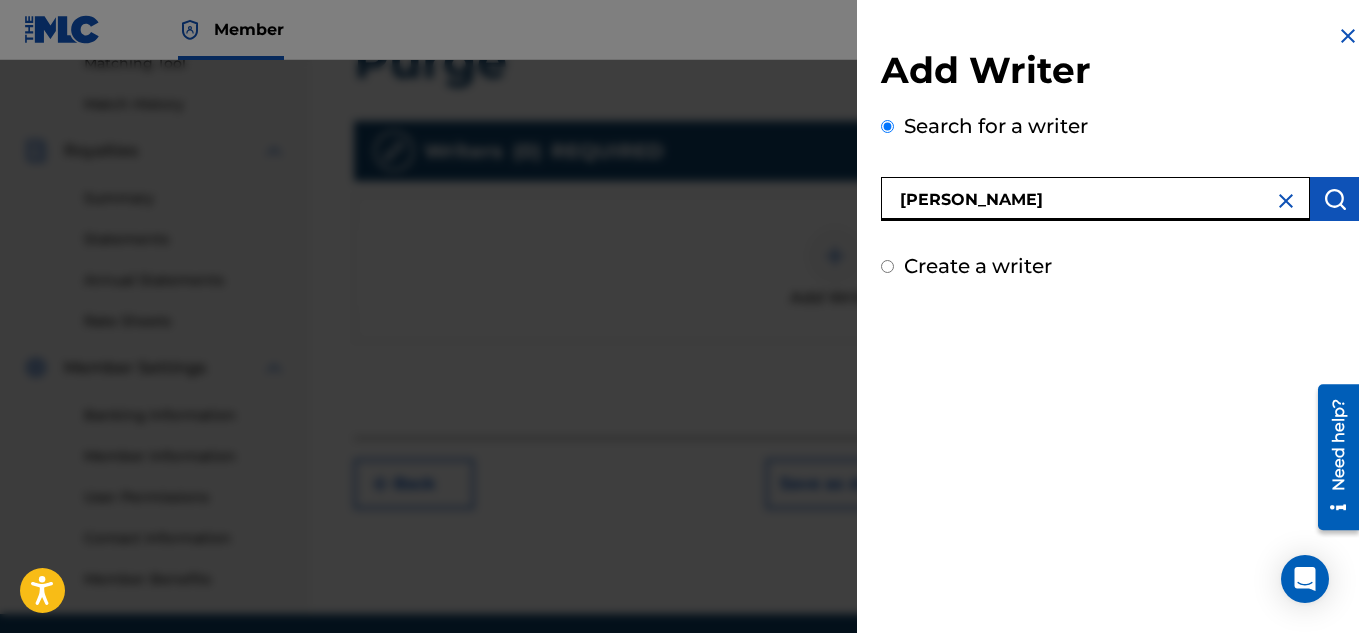 click at bounding box center (1335, 199) 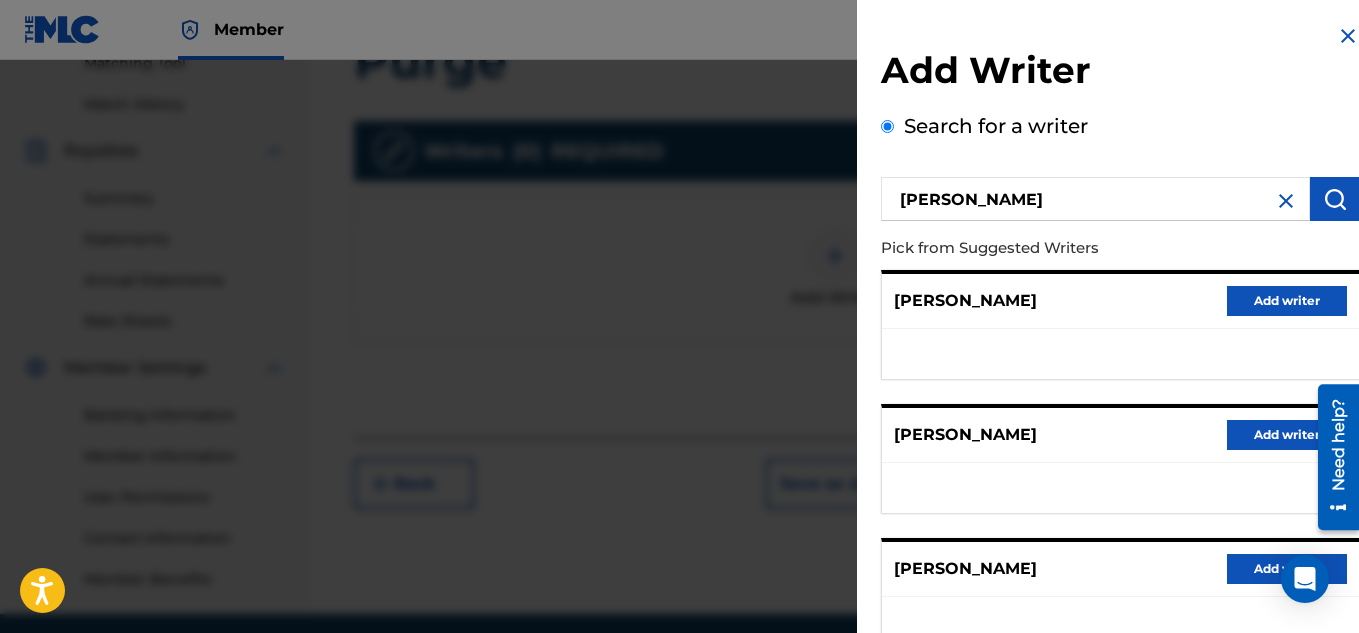 type 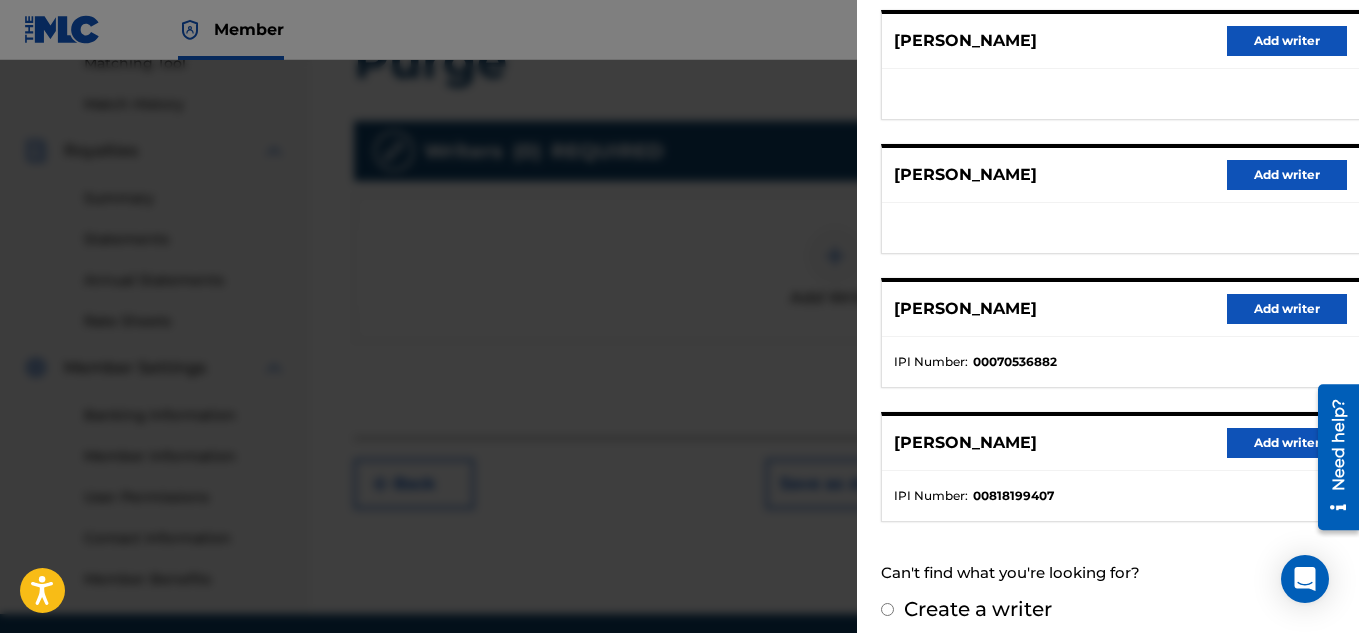 scroll, scrollTop: 400, scrollLeft: 0, axis: vertical 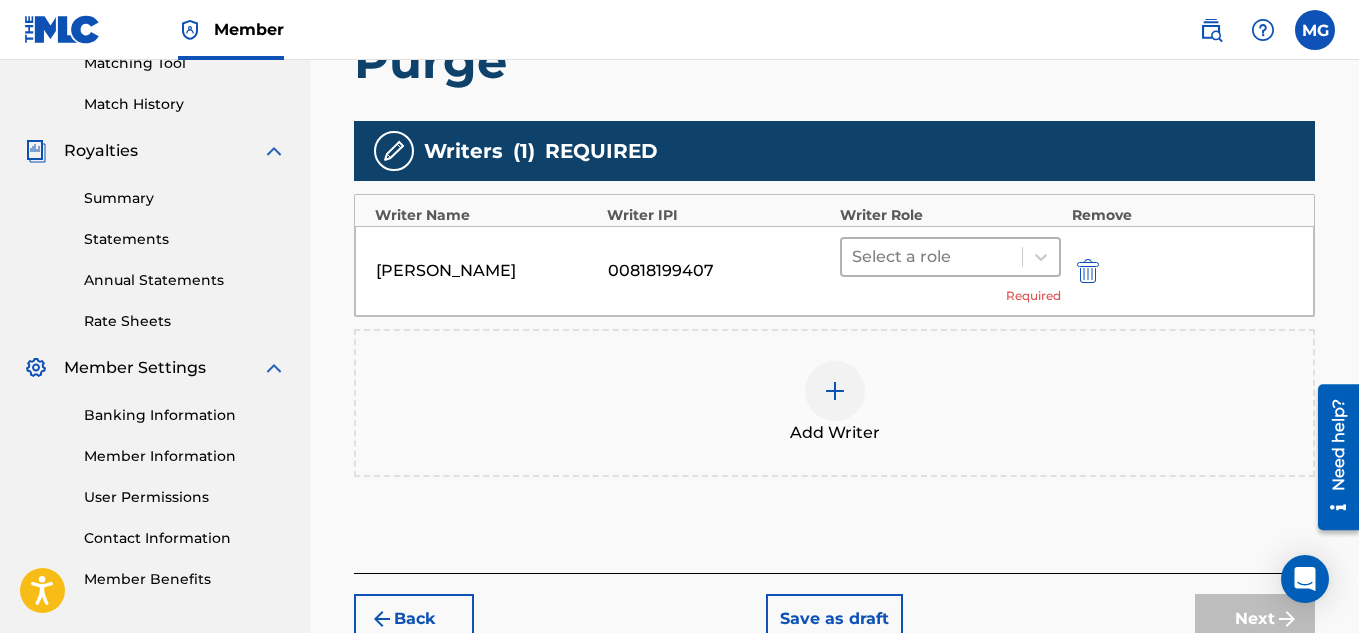 click at bounding box center (932, 257) 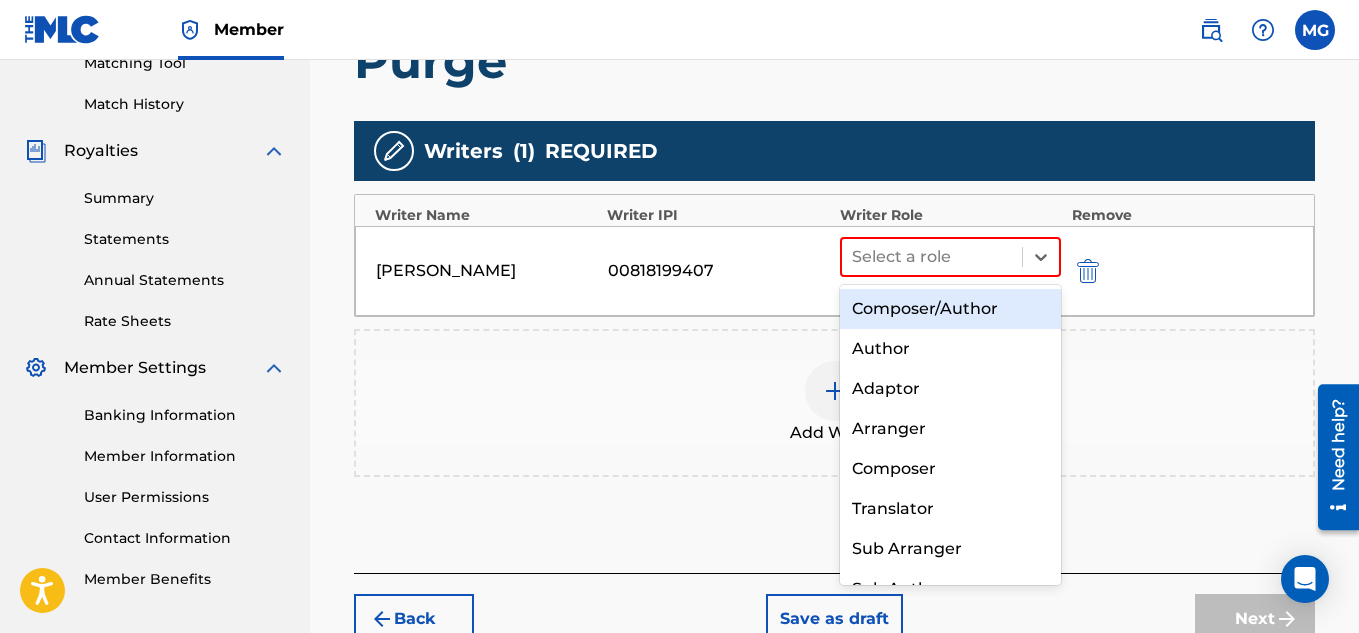 click on "Composer/Author" at bounding box center [951, 309] 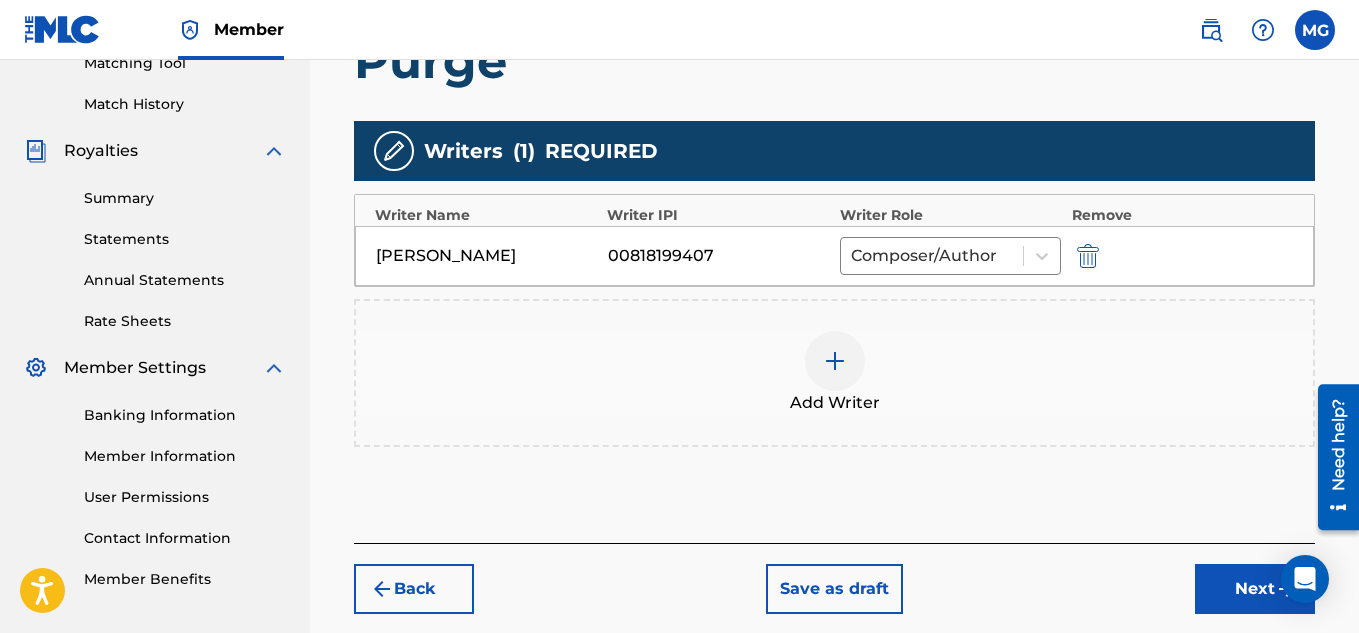 click on "Next" at bounding box center (1255, 589) 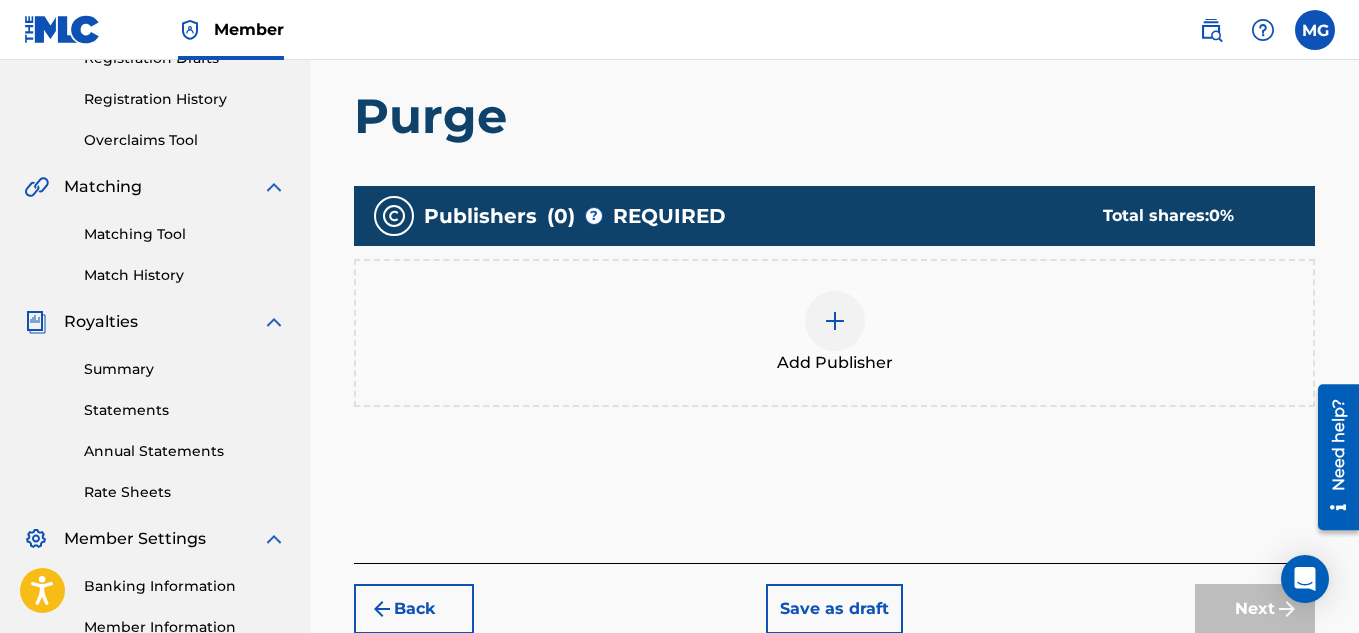 scroll, scrollTop: 370, scrollLeft: 0, axis: vertical 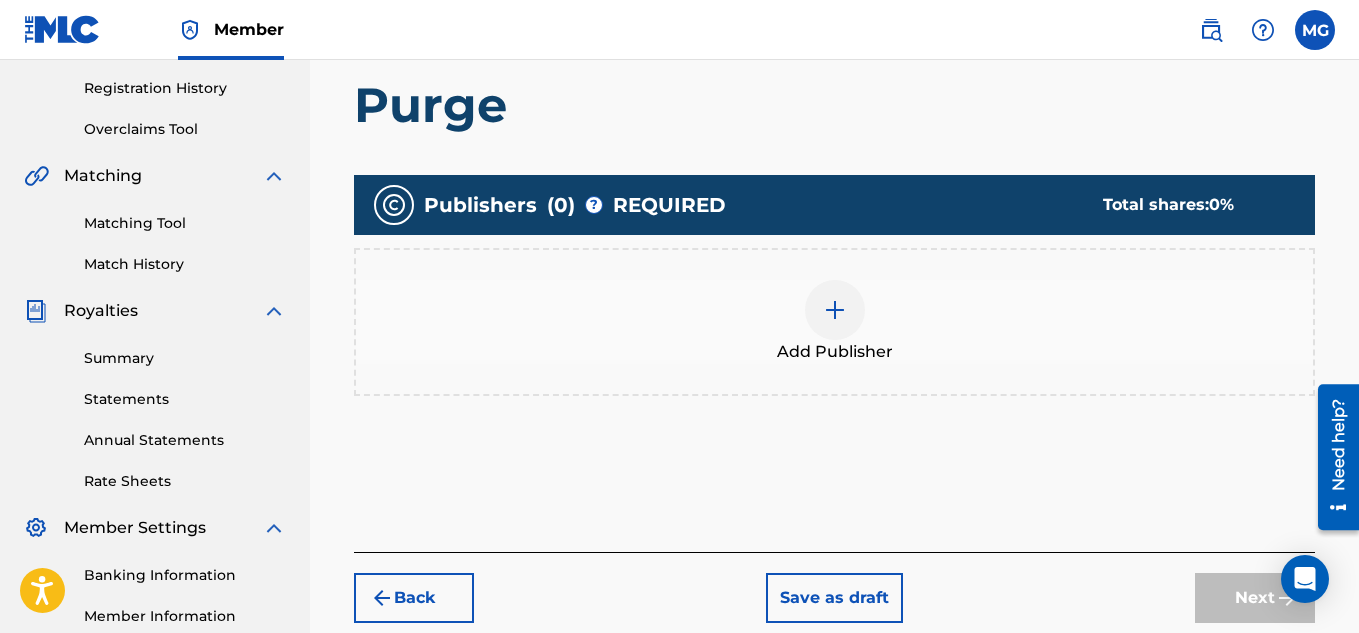 click at bounding box center (835, 310) 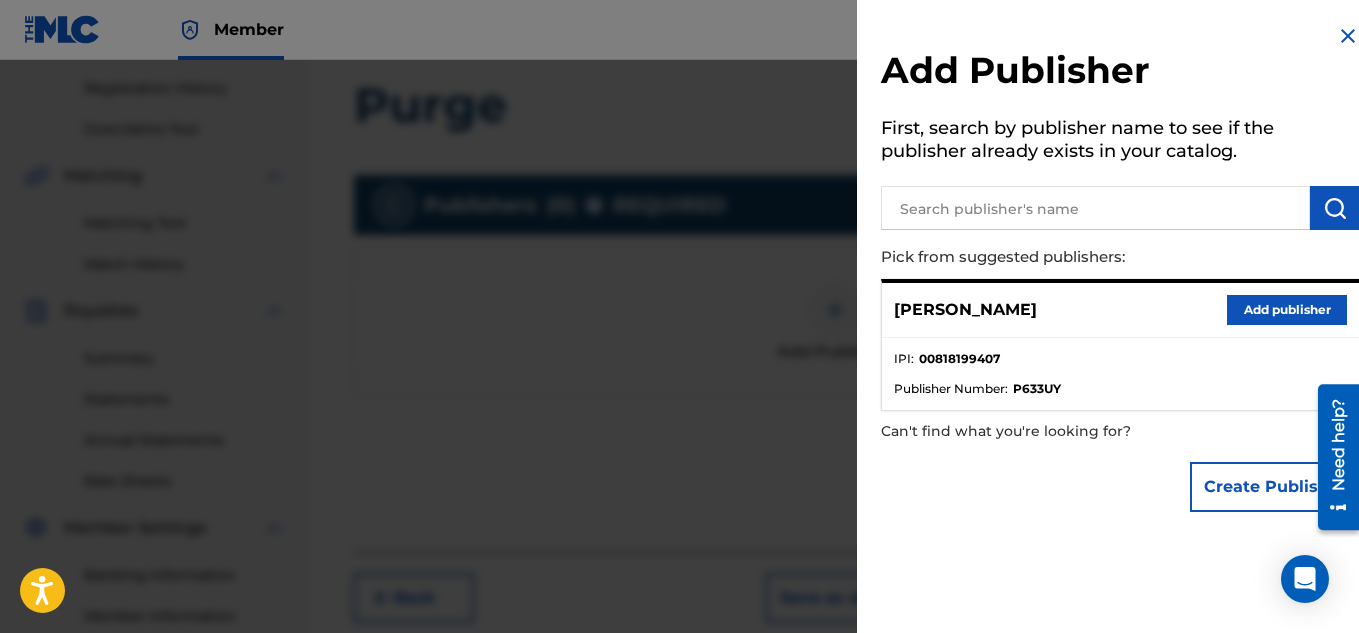 click on "Add publisher" at bounding box center [1287, 310] 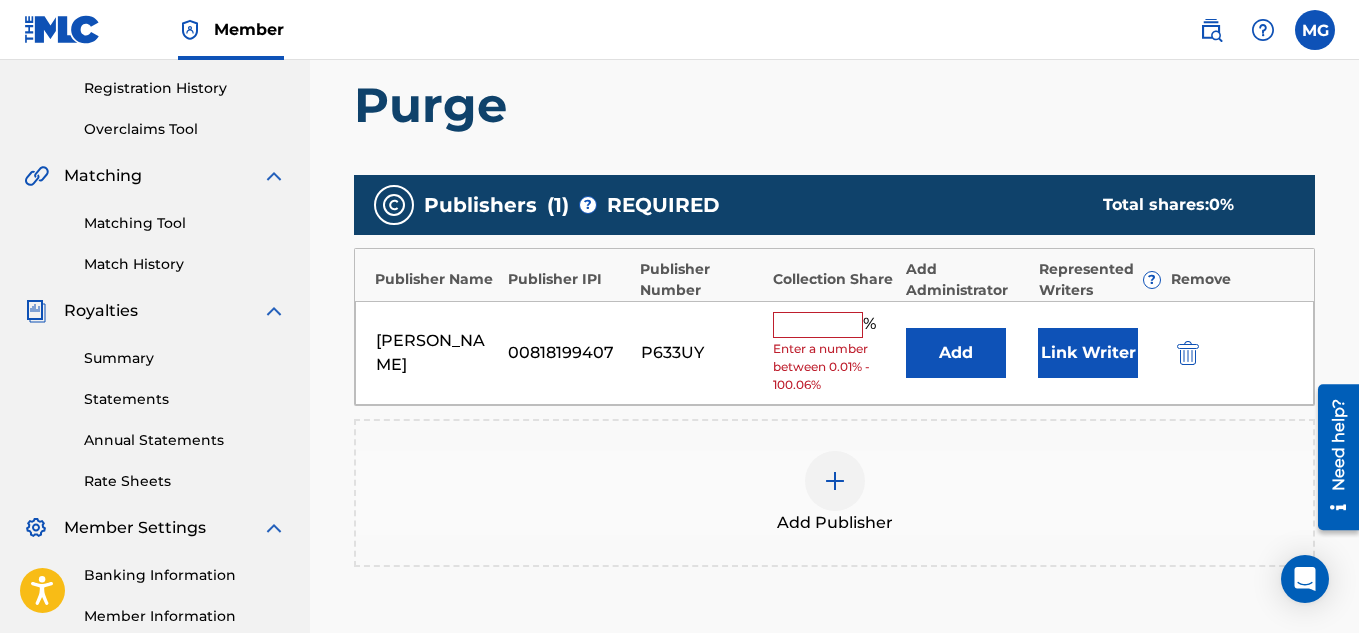 click at bounding box center (818, 325) 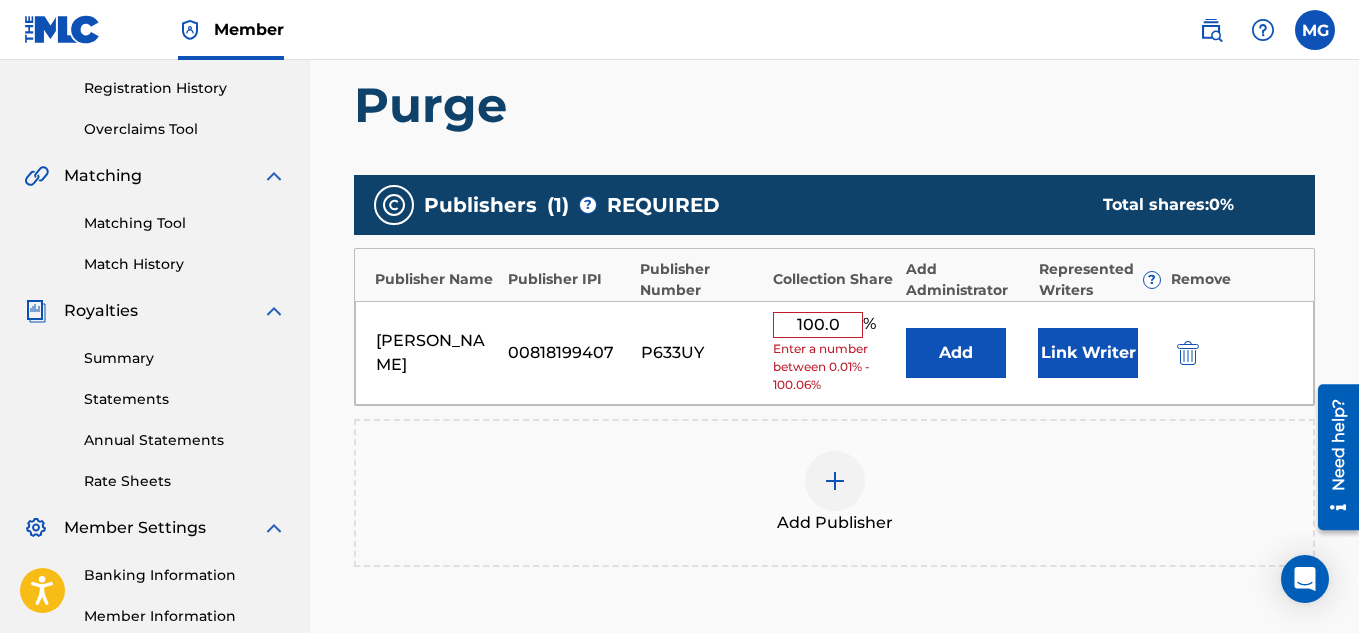 type on "100" 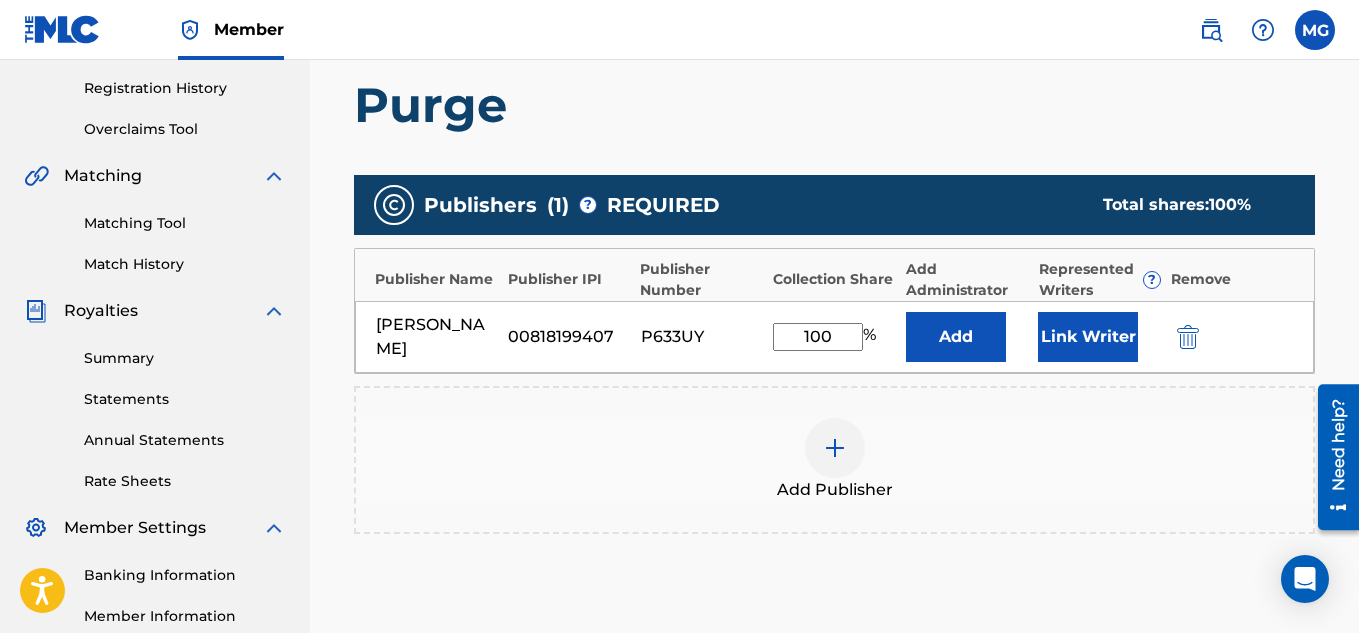 click on "Add Publisher" at bounding box center [834, 460] 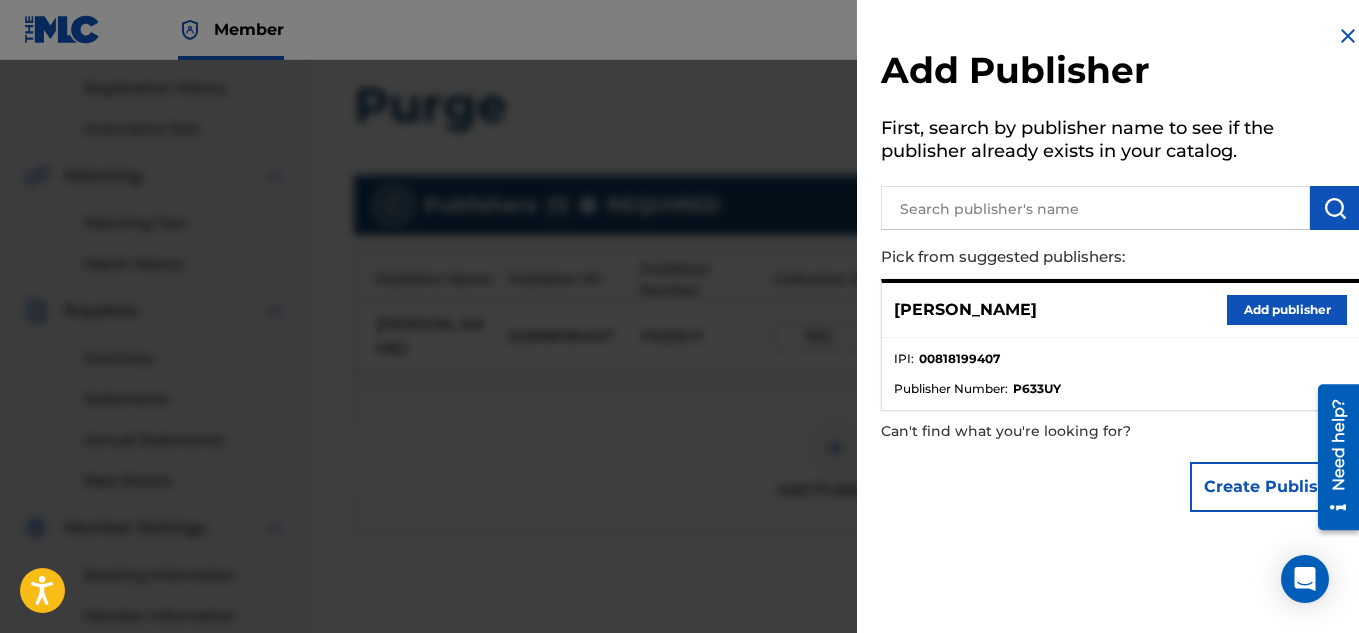 click at bounding box center (1348, 36) 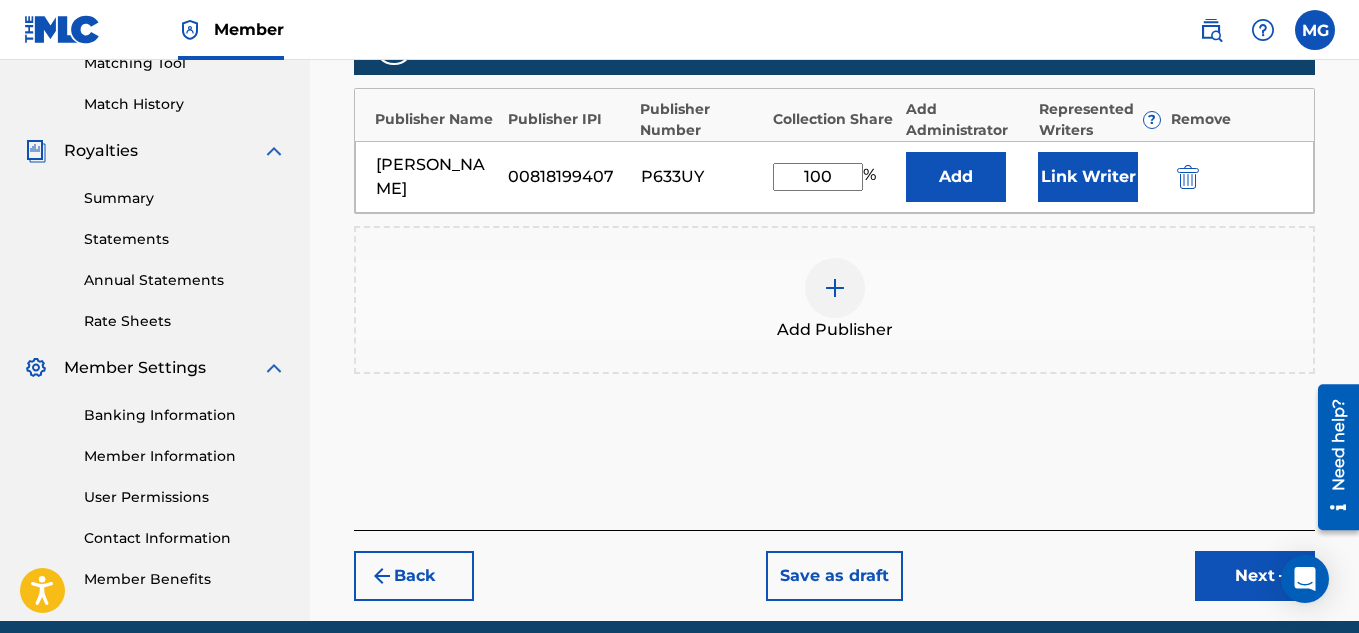 scroll, scrollTop: 570, scrollLeft: 0, axis: vertical 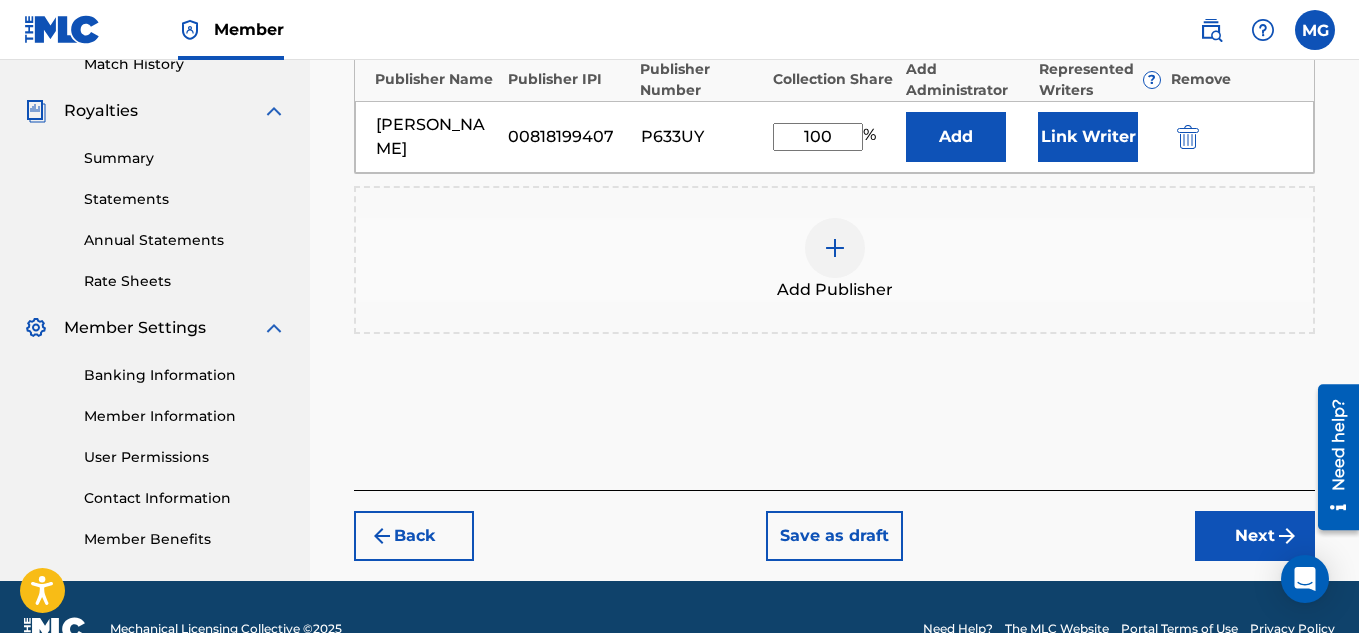 click on "Next" at bounding box center [1255, 536] 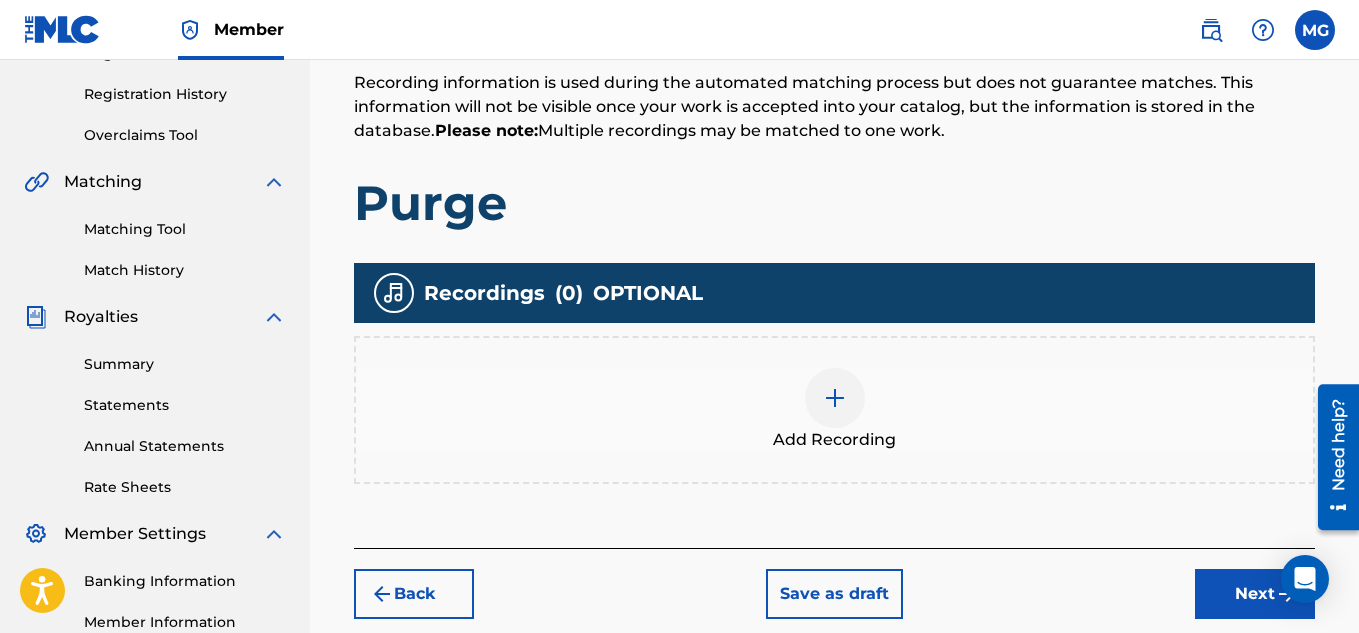 scroll, scrollTop: 370, scrollLeft: 0, axis: vertical 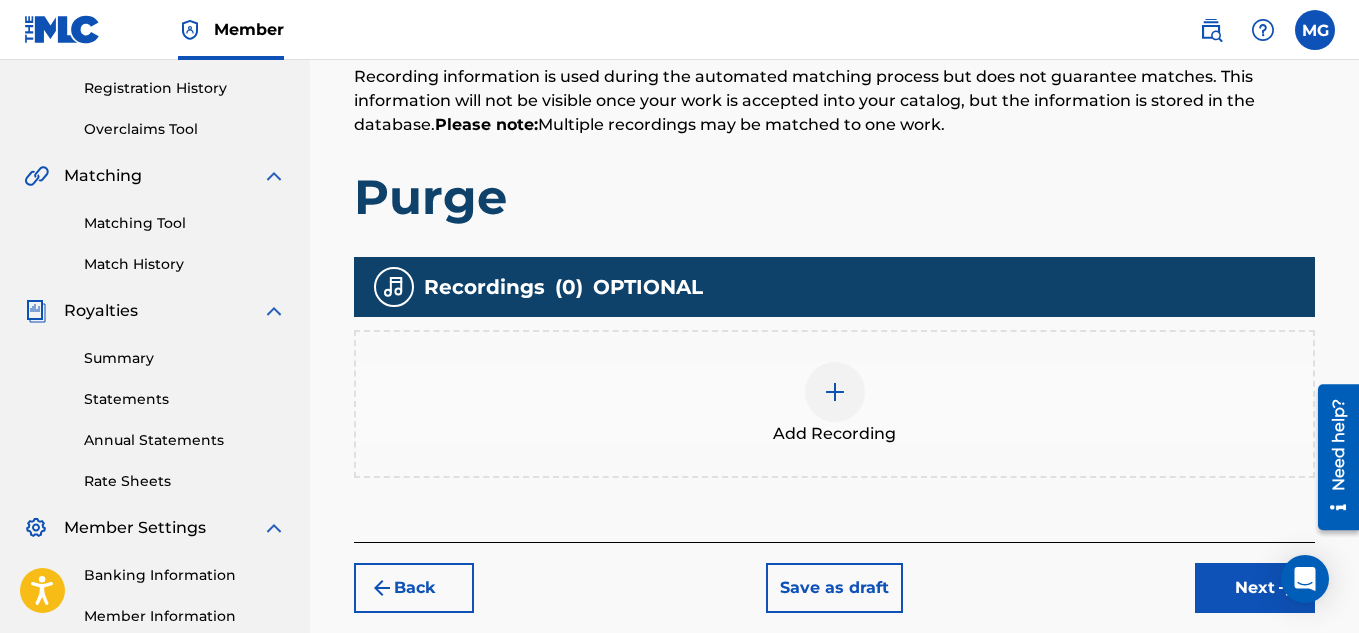 click at bounding box center [835, 392] 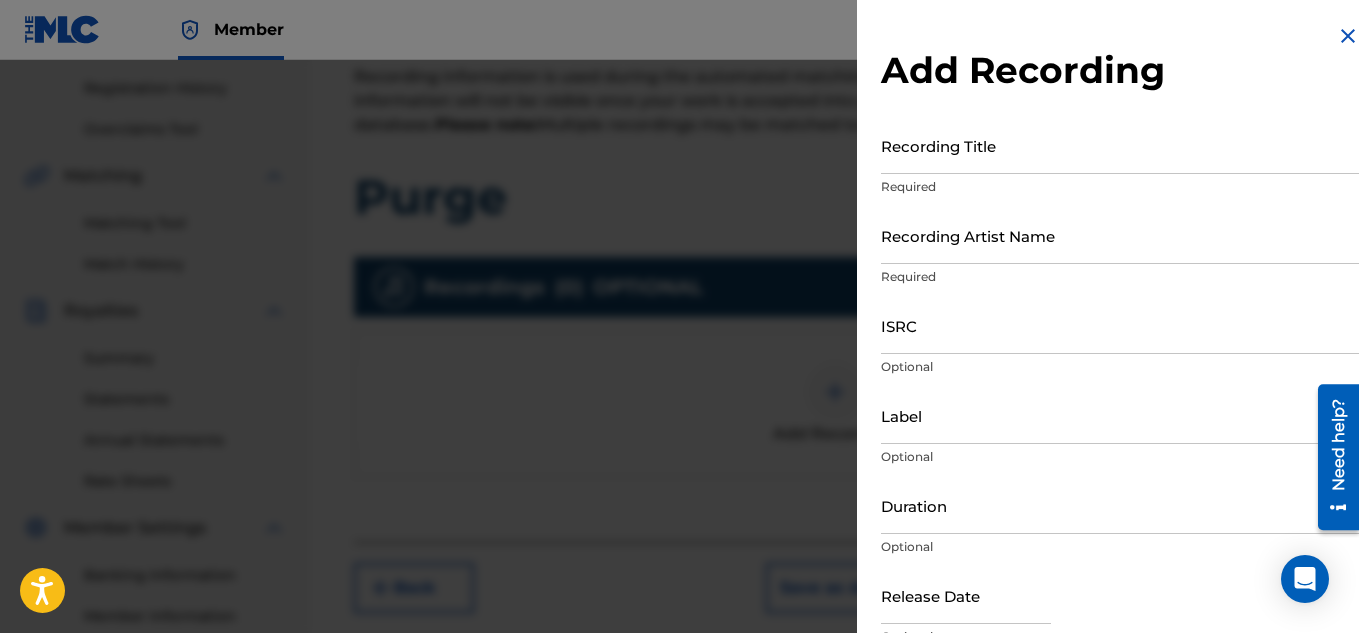 click on "Recording Title" at bounding box center (1120, 145) 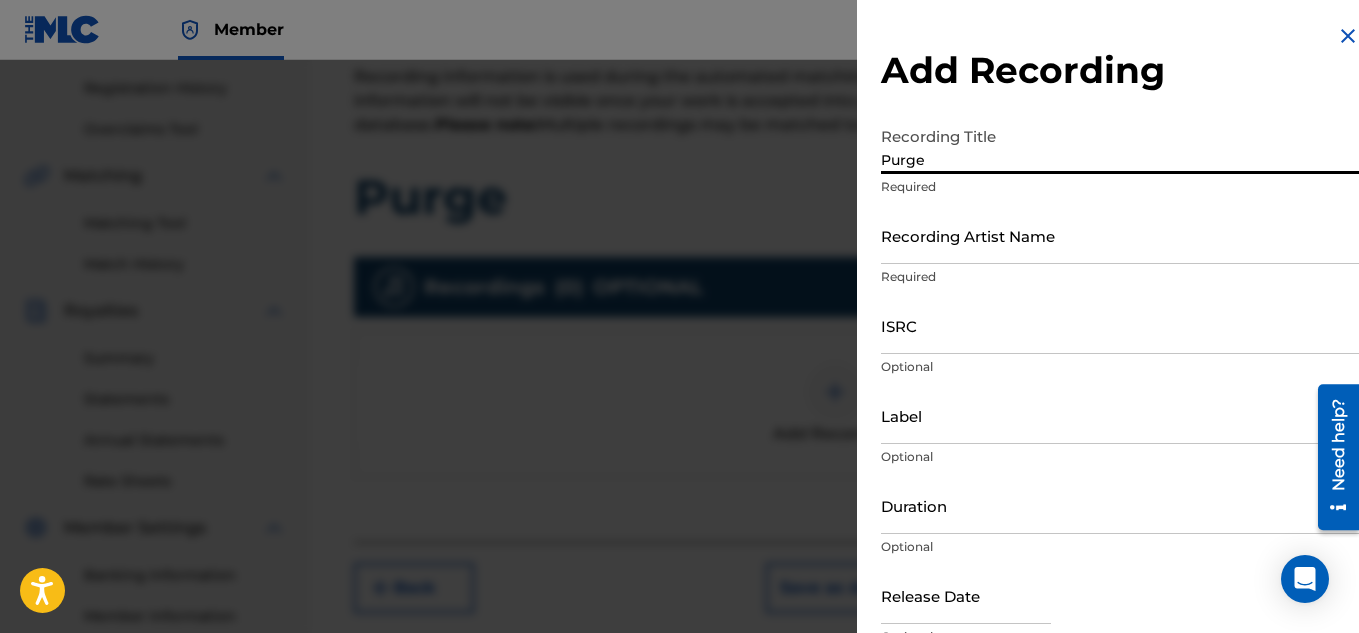 type on "Purge" 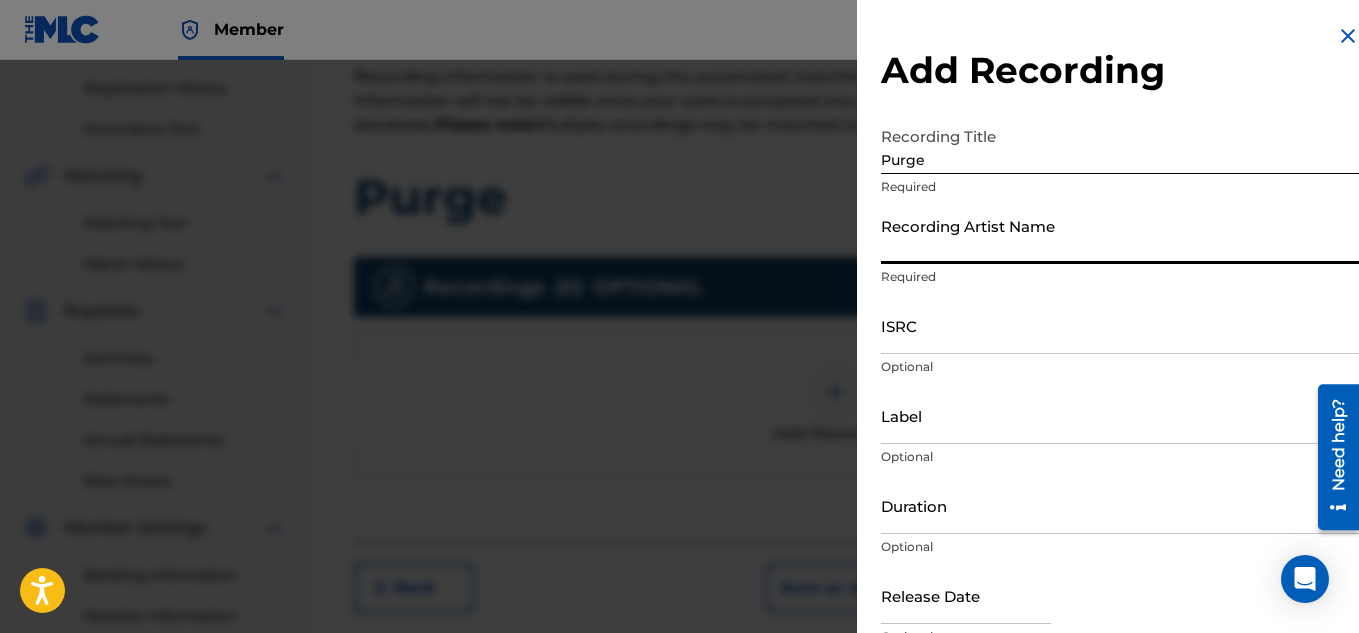 click on "Recording Artist Name" at bounding box center [1120, 235] 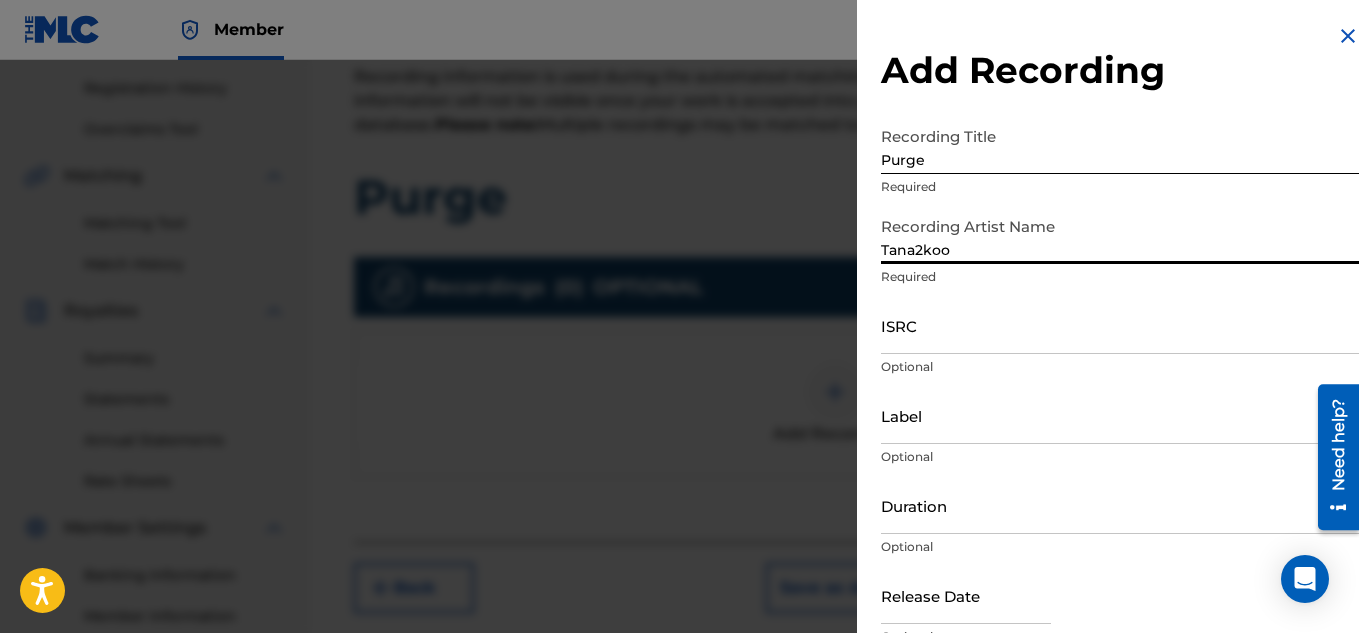 click on "ISRC Optional" at bounding box center (1120, 342) 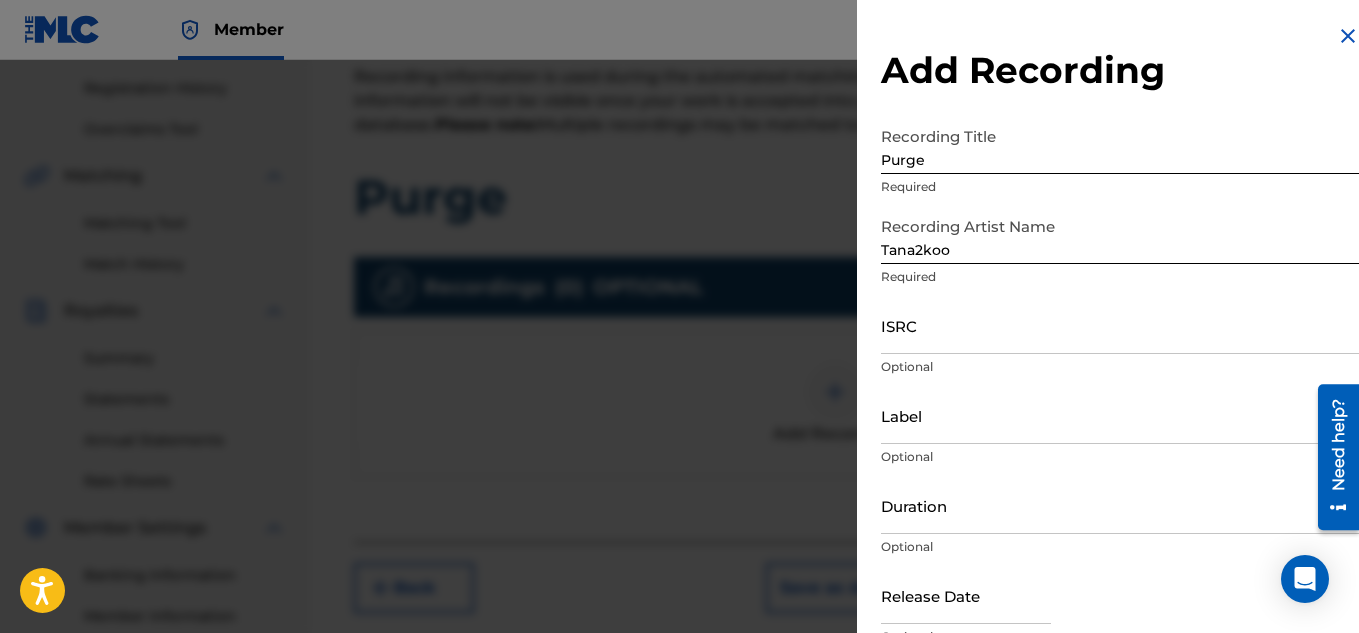 click on "ISRC" at bounding box center (1120, 325) 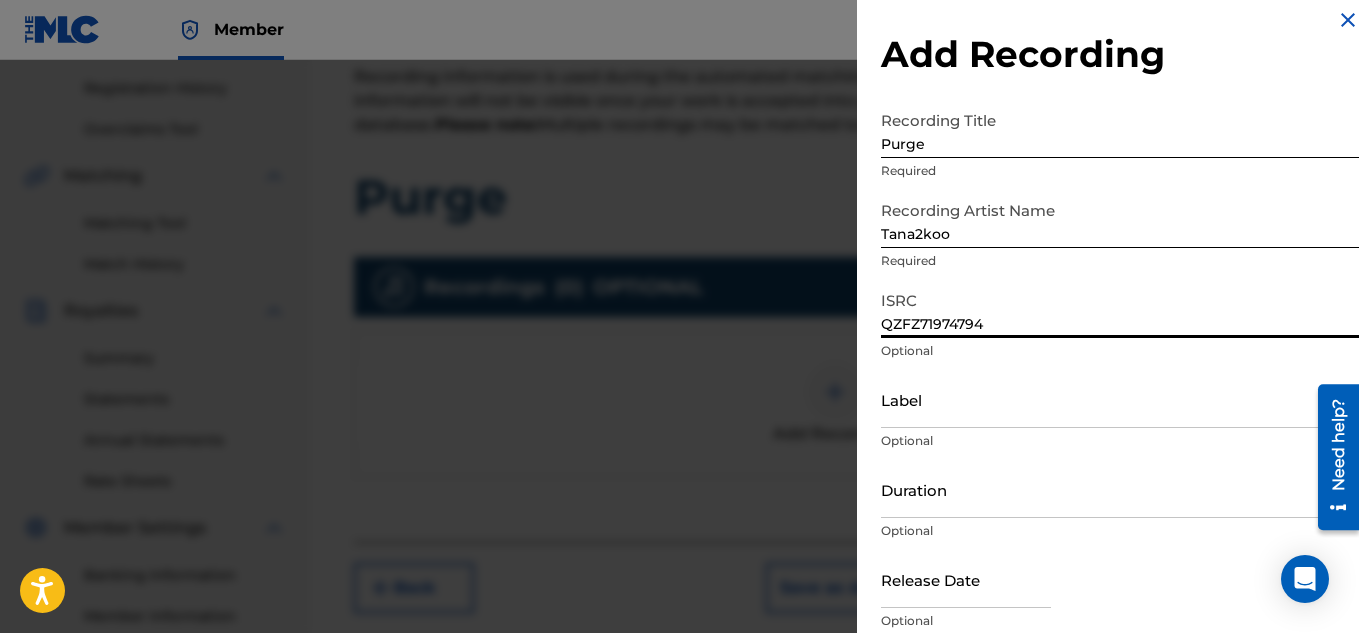 scroll, scrollTop: 69, scrollLeft: 0, axis: vertical 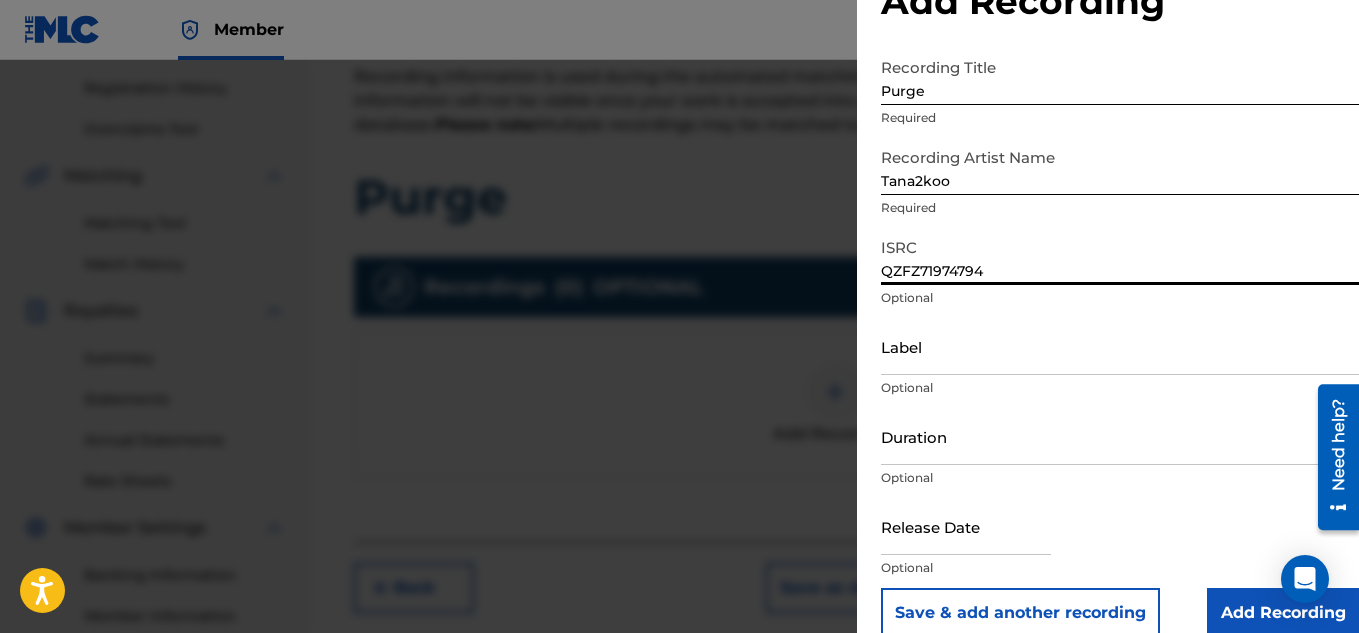 drag, startPoint x: 1350, startPoint y: 540, endPoint x: 1350, endPoint y: 599, distance: 59 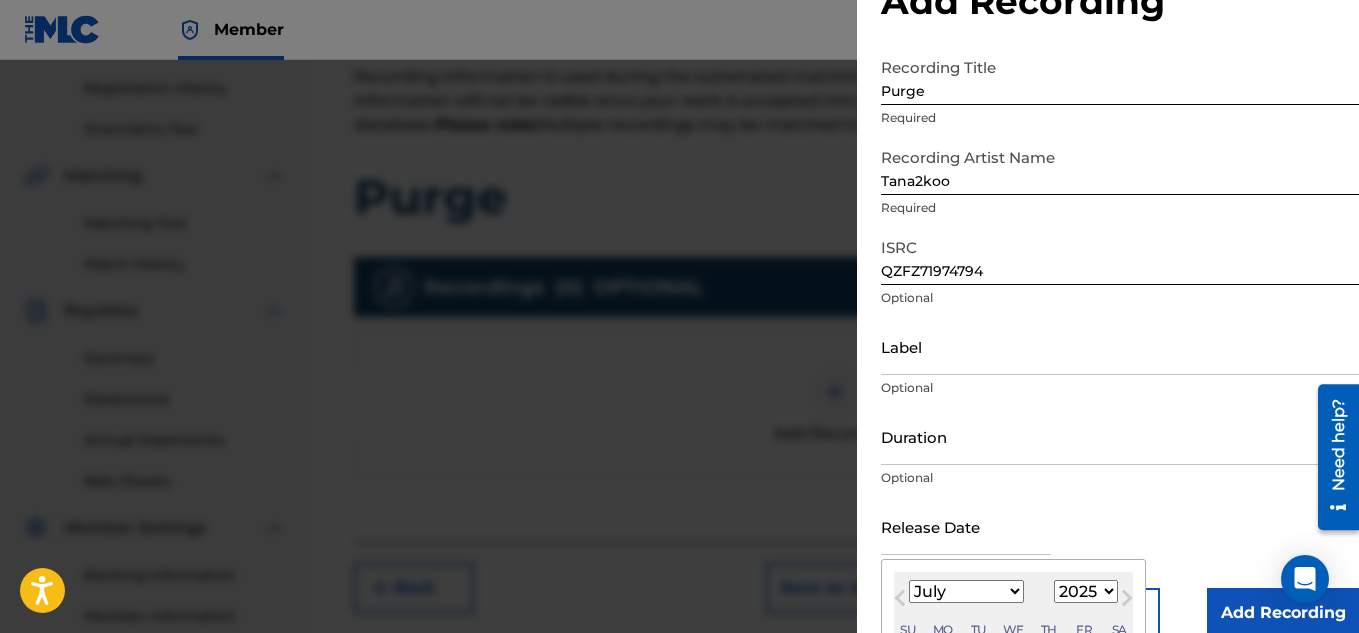type on "August 21 2019" 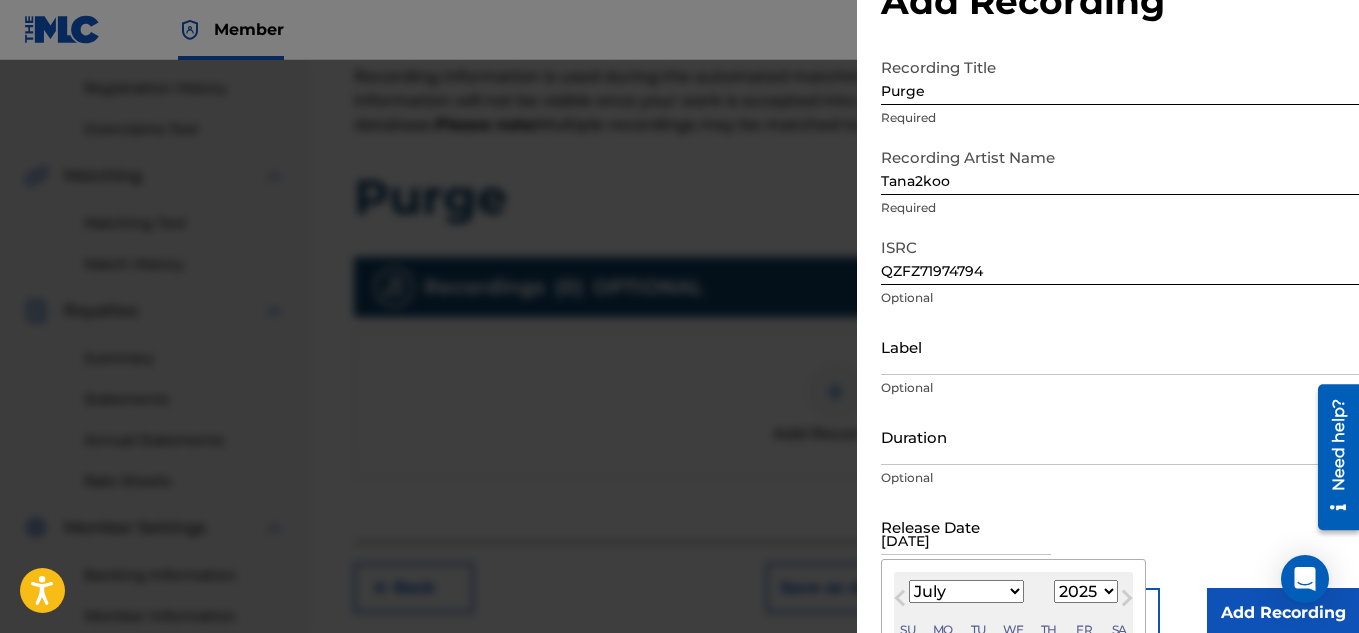 select on "7" 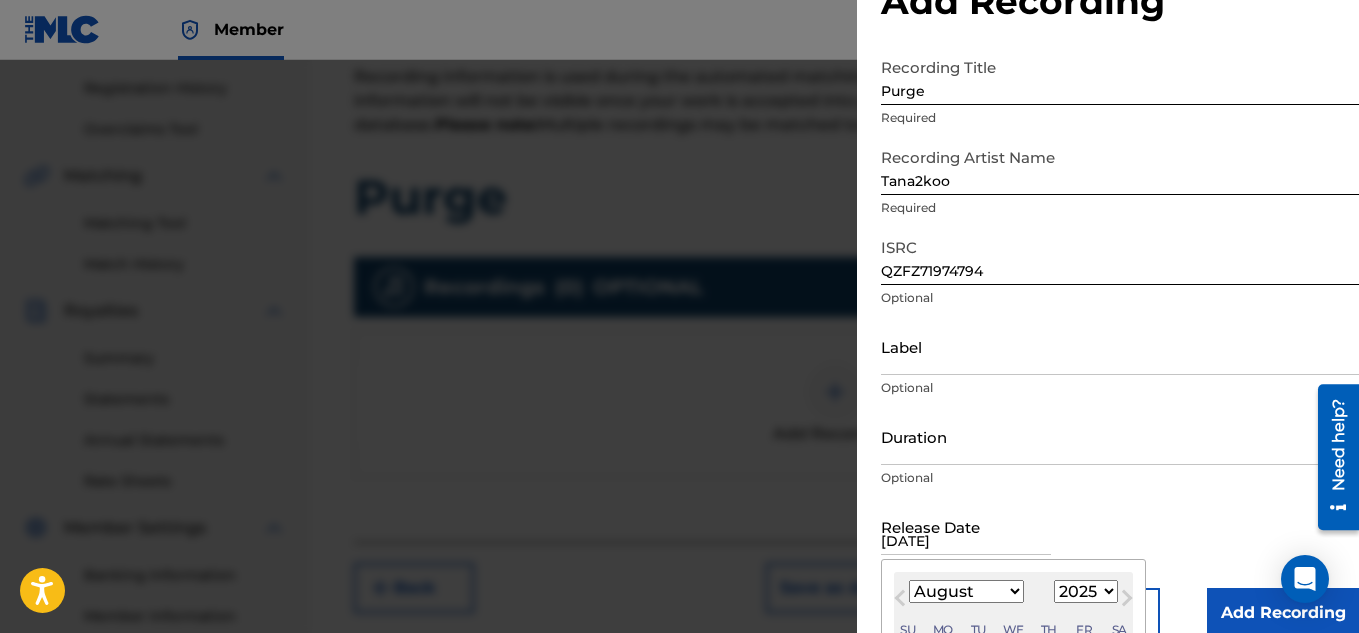 select on "2019" 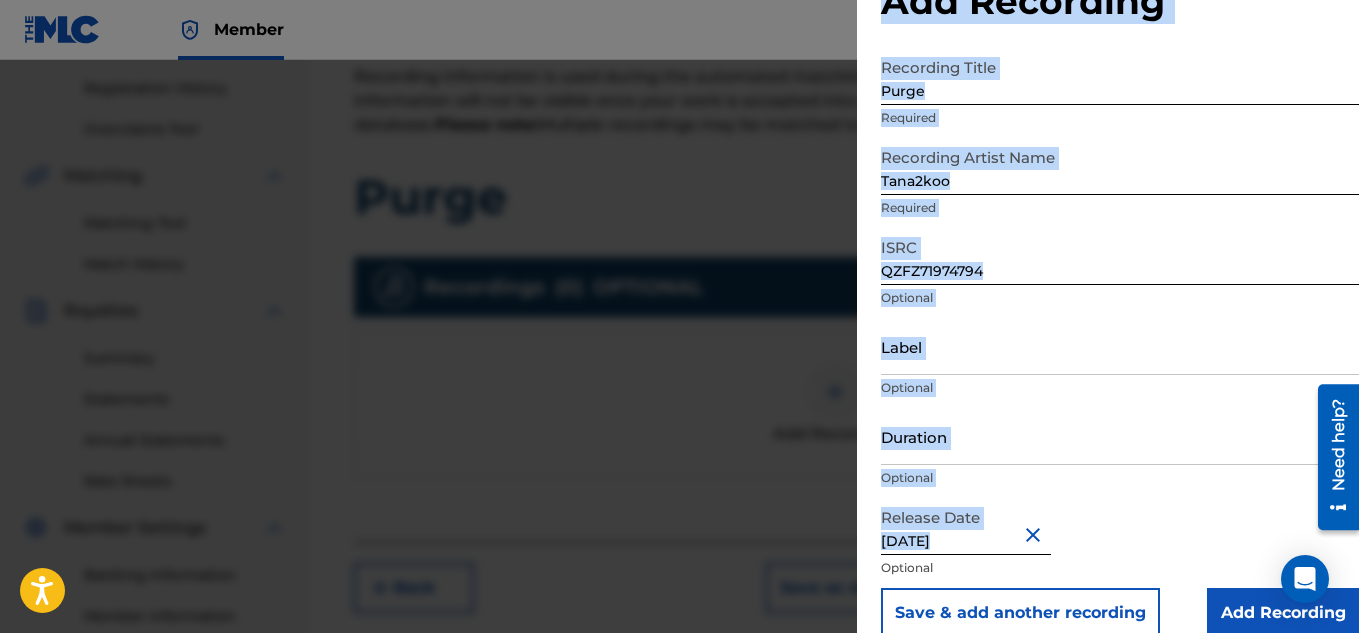 drag, startPoint x: 1345, startPoint y: 544, endPoint x: 1362, endPoint y: 648, distance: 105.380264 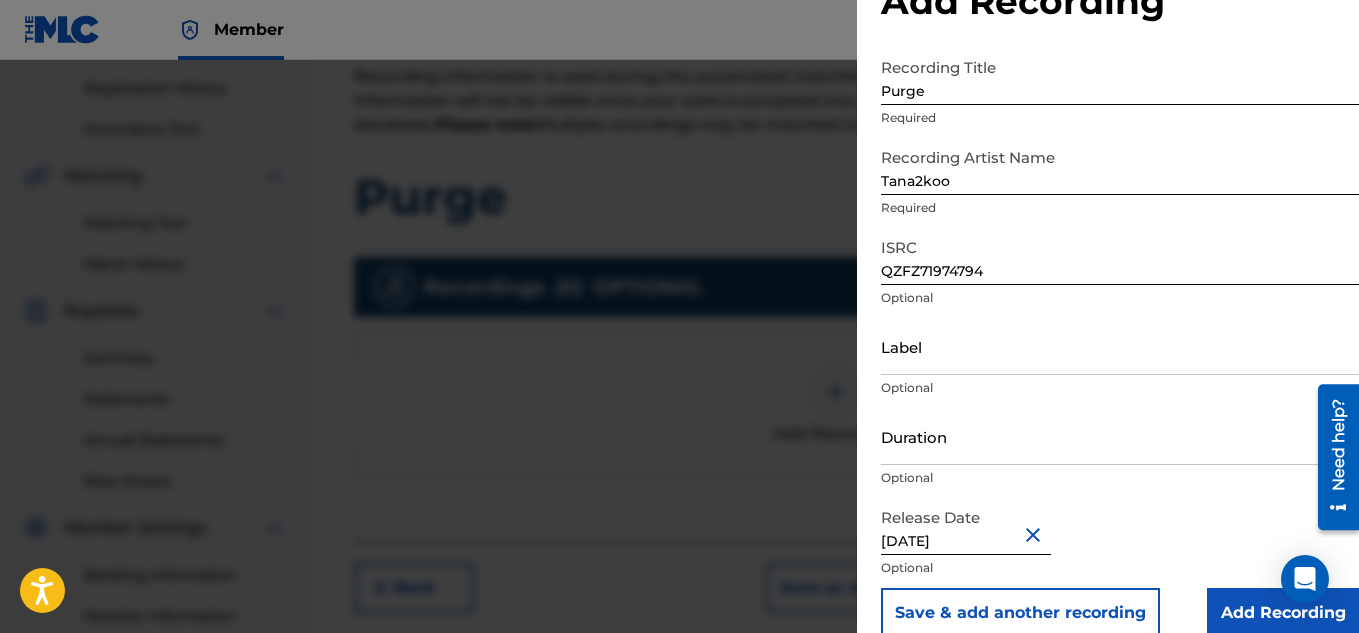 click on "Release Date August 21 2019 Optional" at bounding box center (1120, 543) 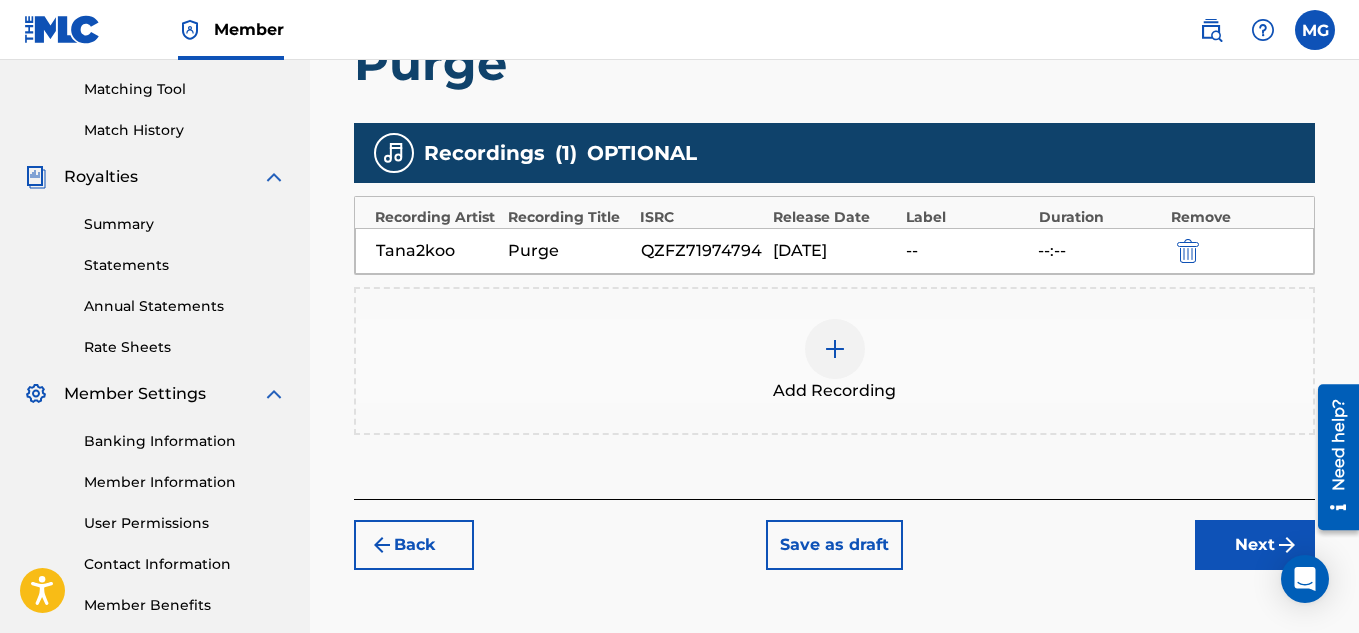 scroll, scrollTop: 530, scrollLeft: 0, axis: vertical 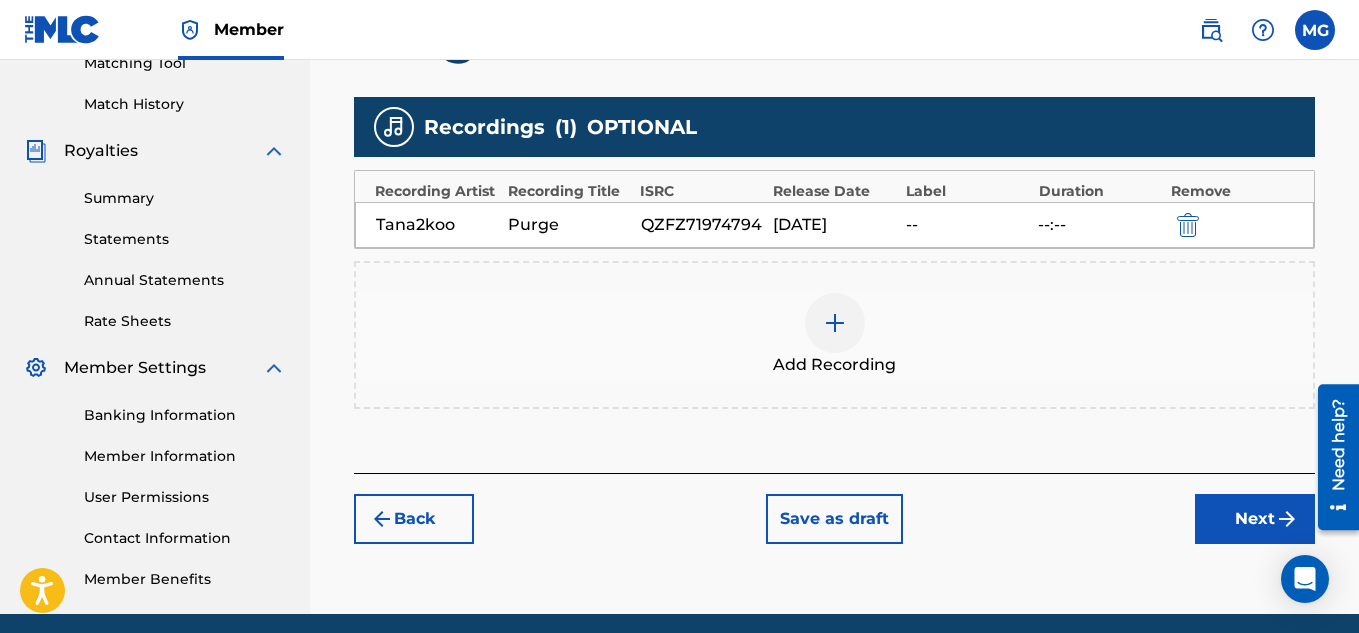 click on "Next" at bounding box center [1255, 519] 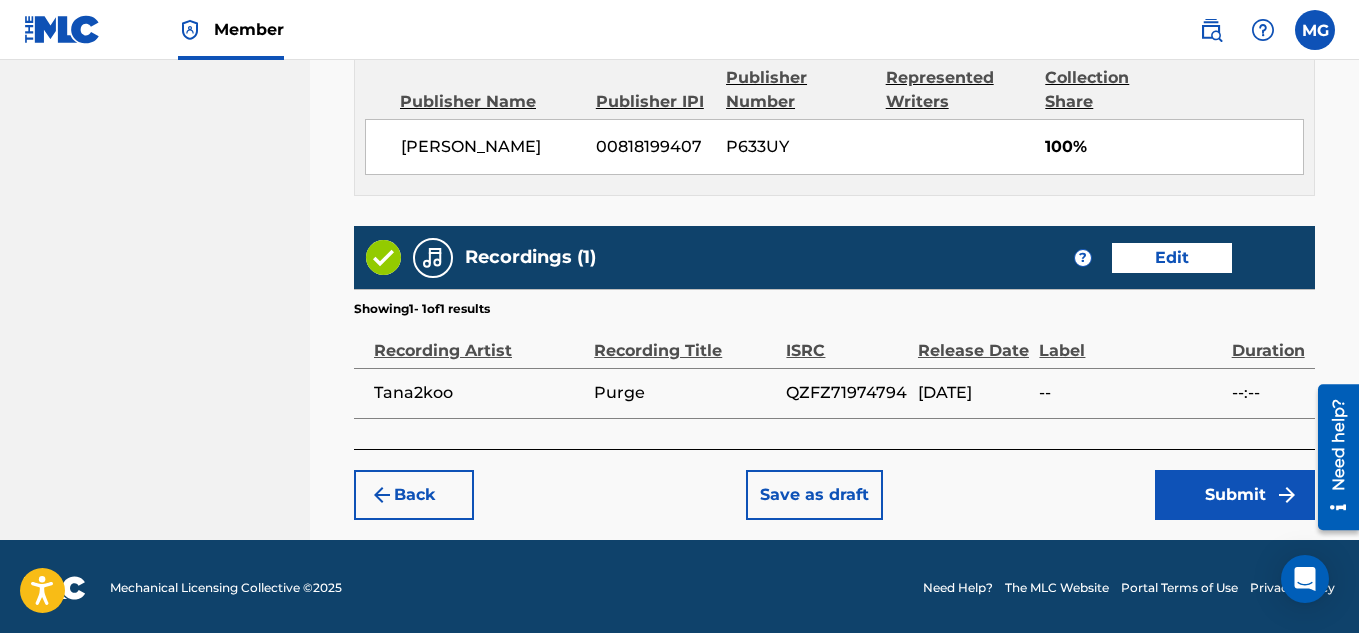 scroll, scrollTop: 1122, scrollLeft: 0, axis: vertical 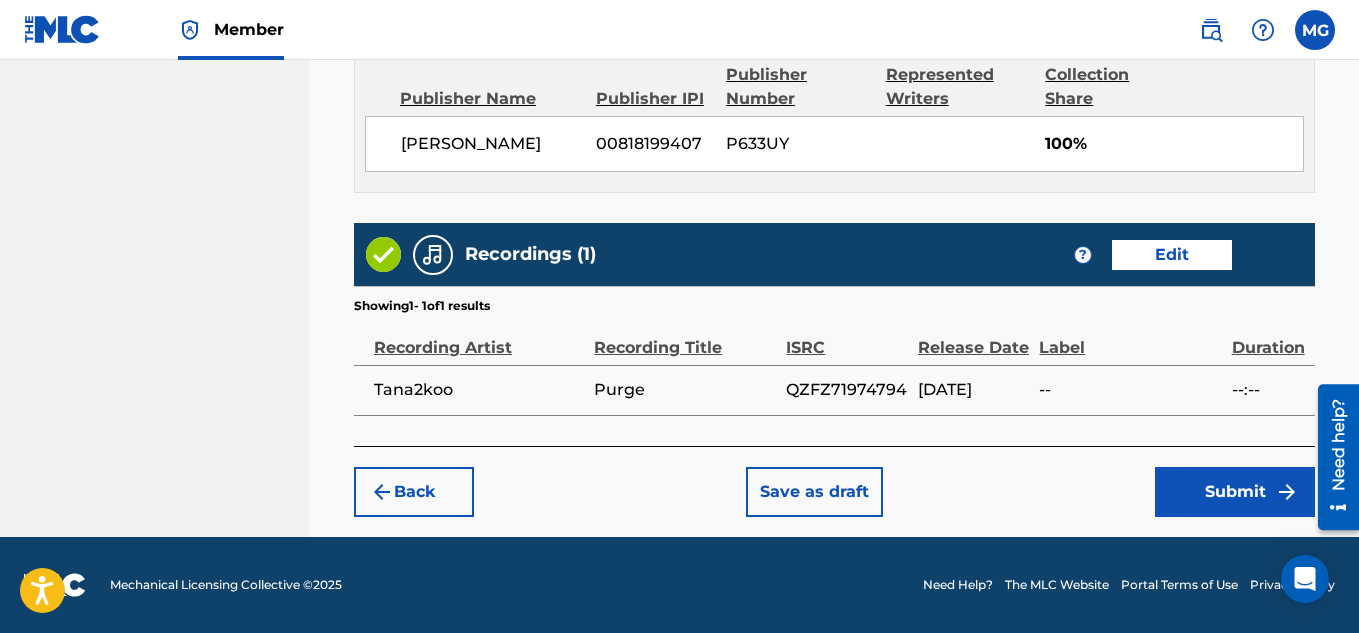 click on "Submit" at bounding box center (1235, 492) 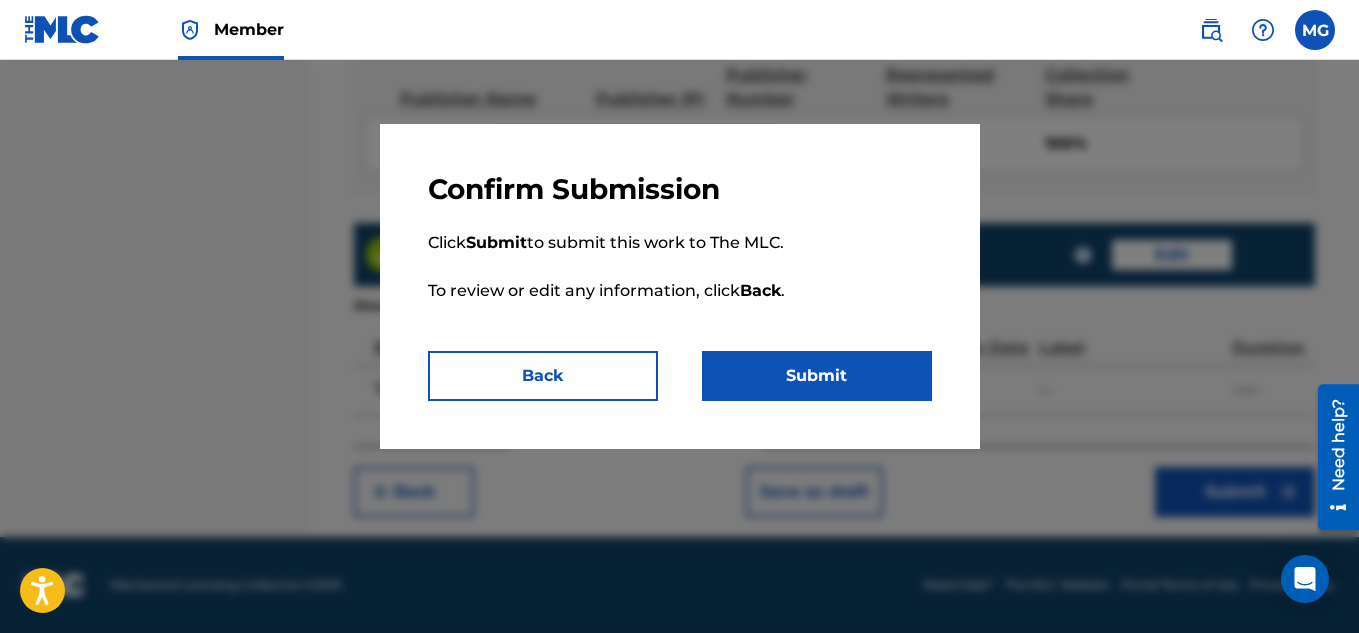 click on "Submit" at bounding box center [817, 376] 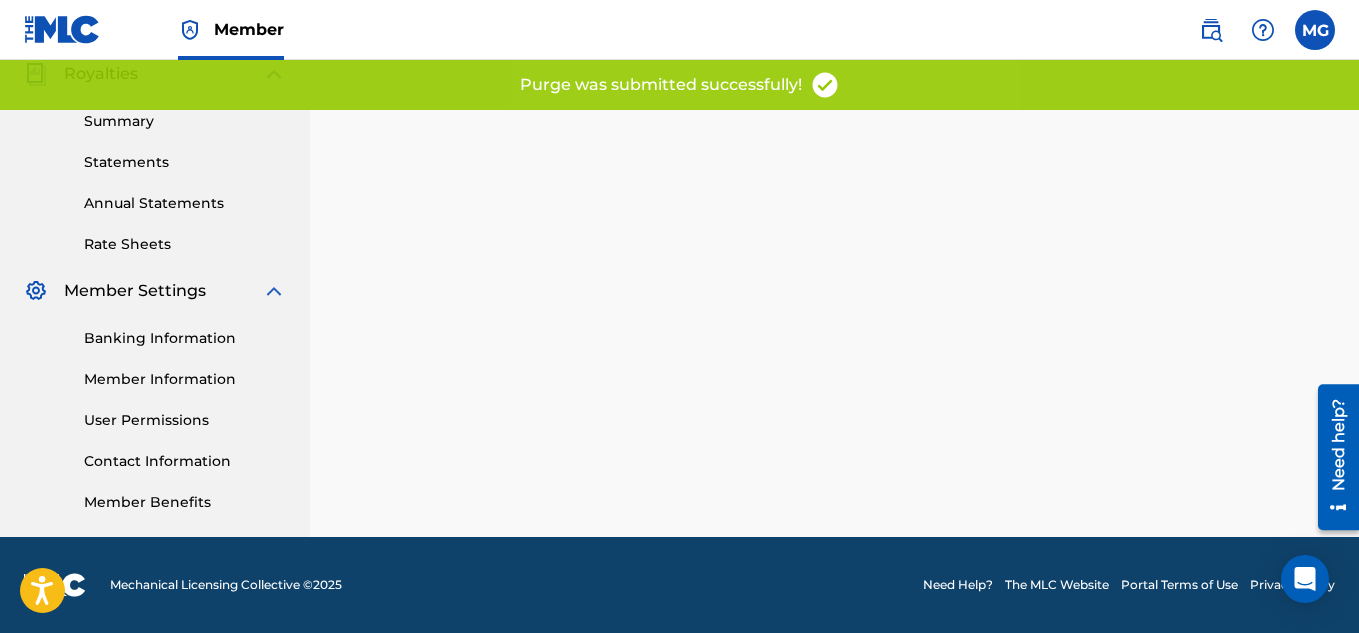 scroll, scrollTop: 0, scrollLeft: 0, axis: both 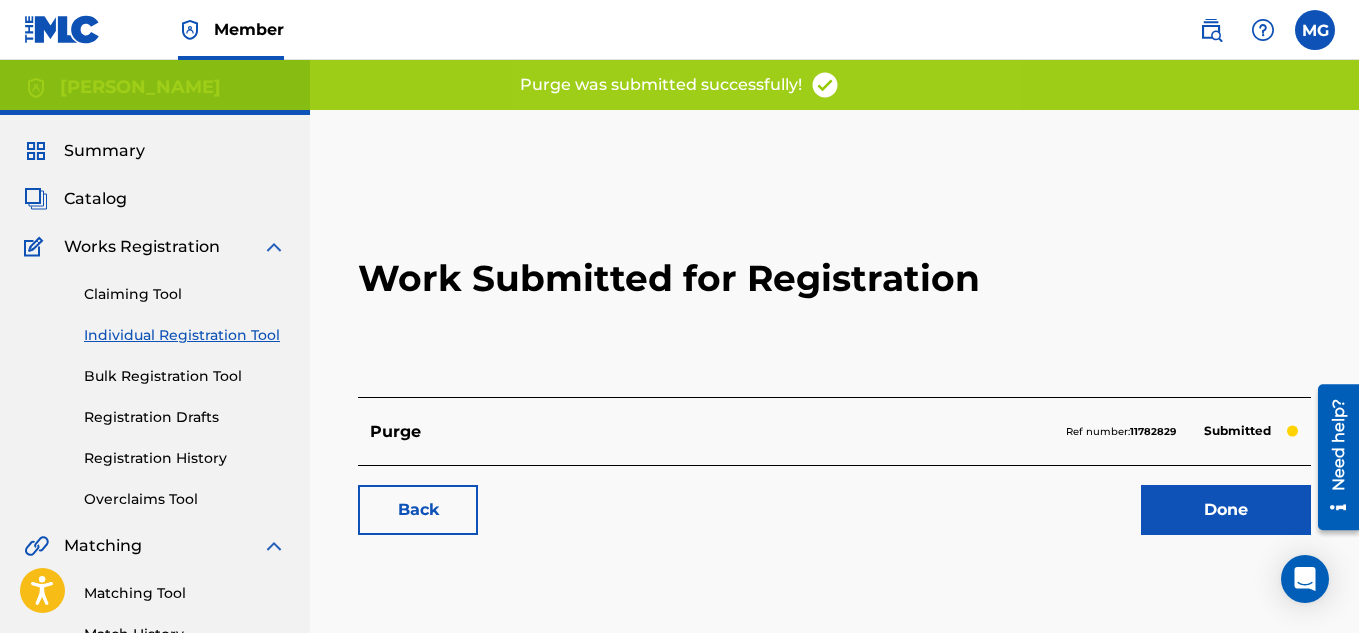 click on "Individual Registration Tool" at bounding box center (185, 335) 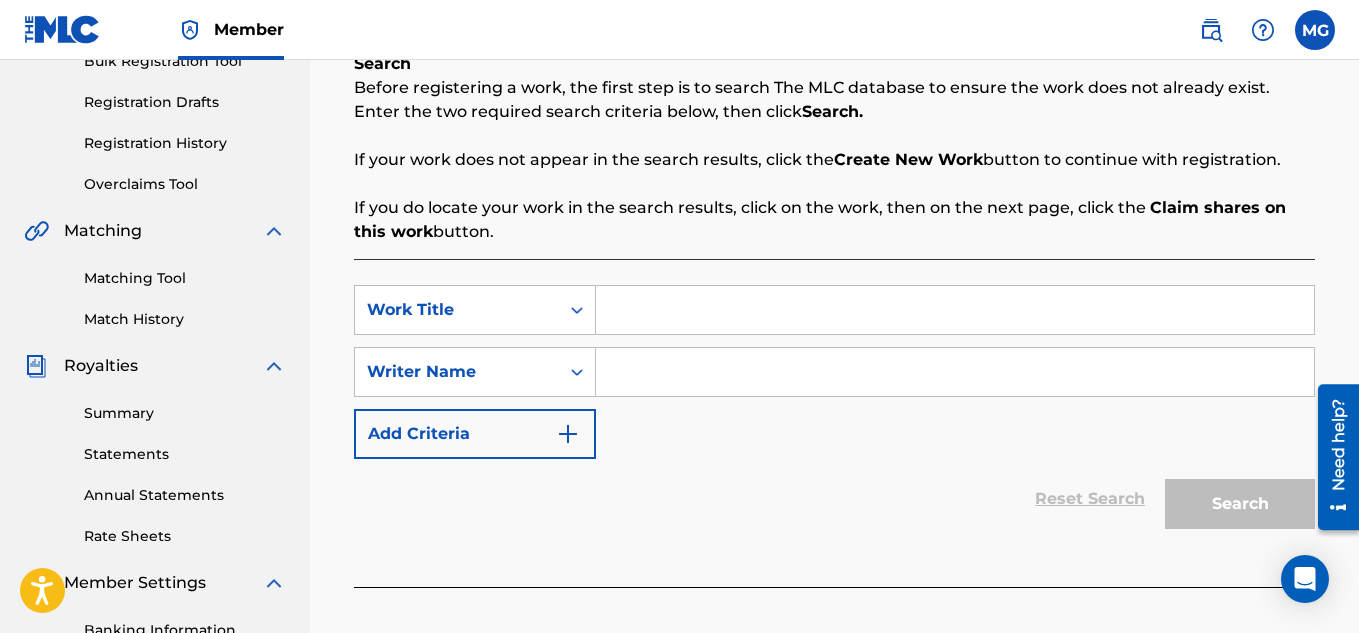 scroll, scrollTop: 320, scrollLeft: 0, axis: vertical 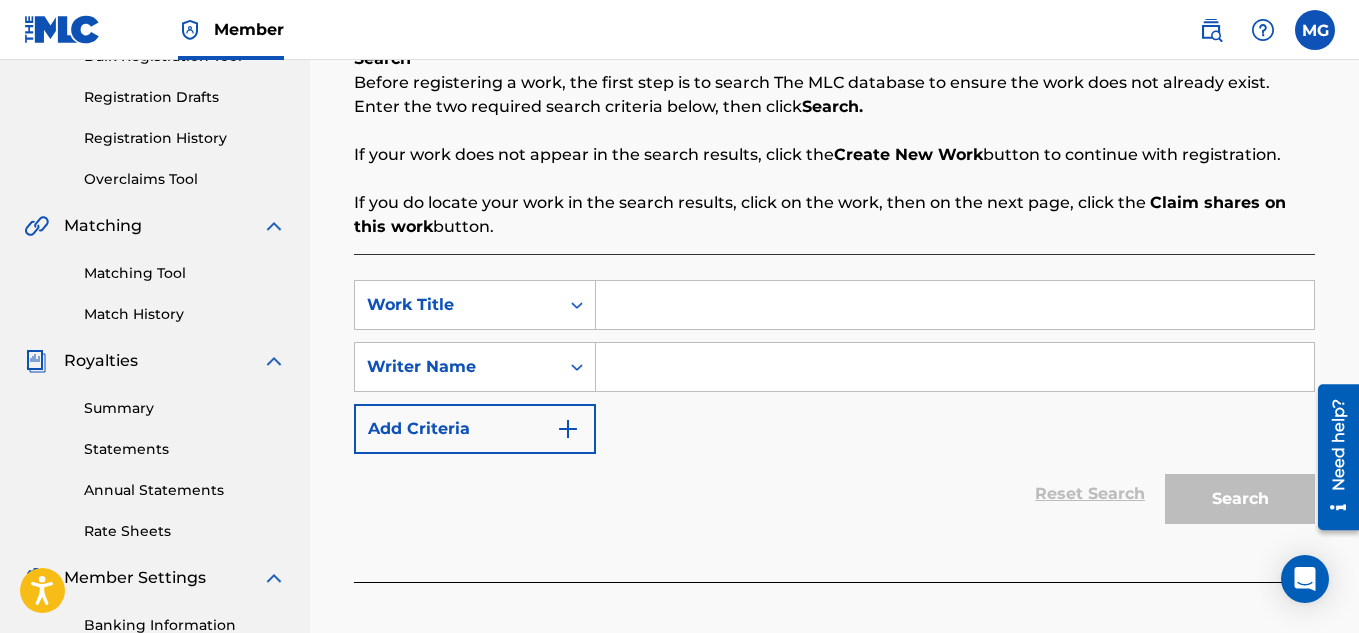 click at bounding box center (955, 305) 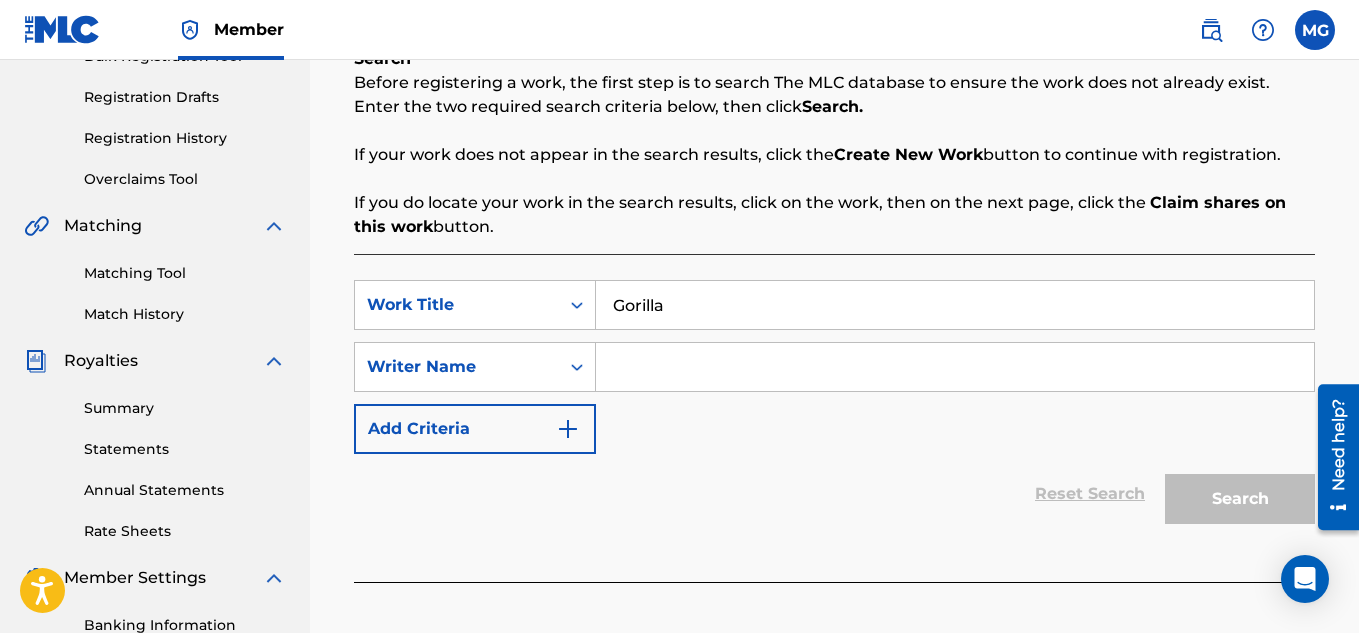 type on "Gorilla" 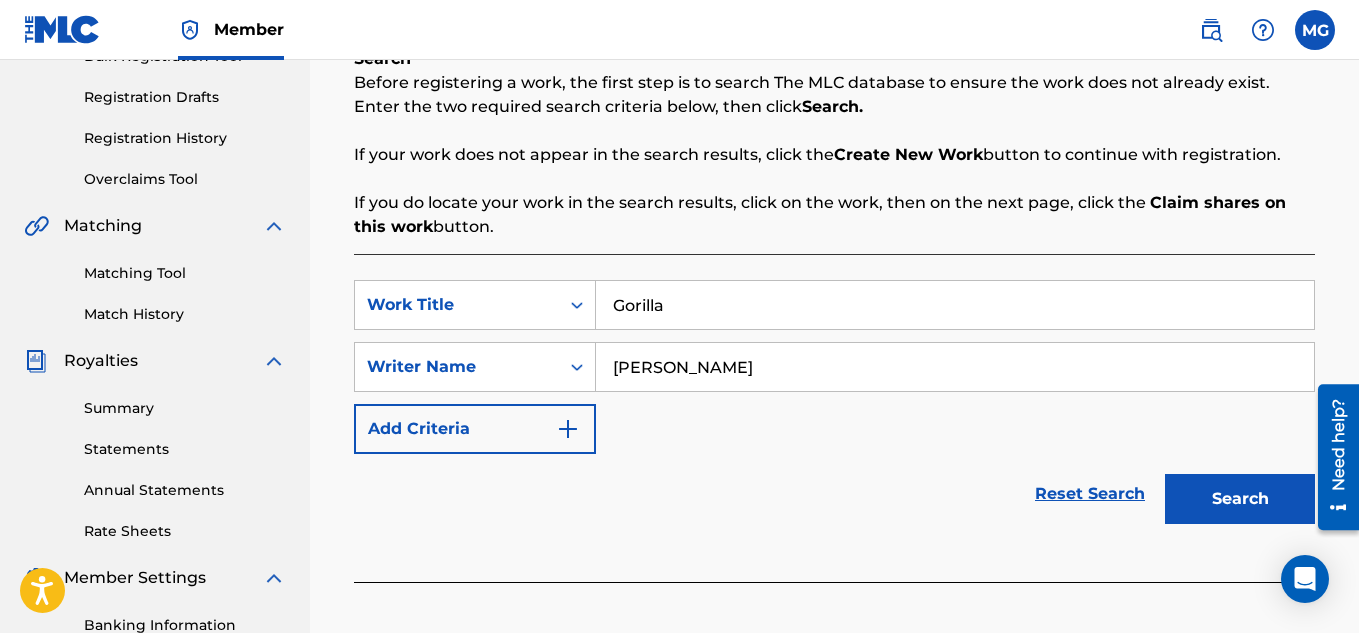 click on "Search" at bounding box center [1240, 499] 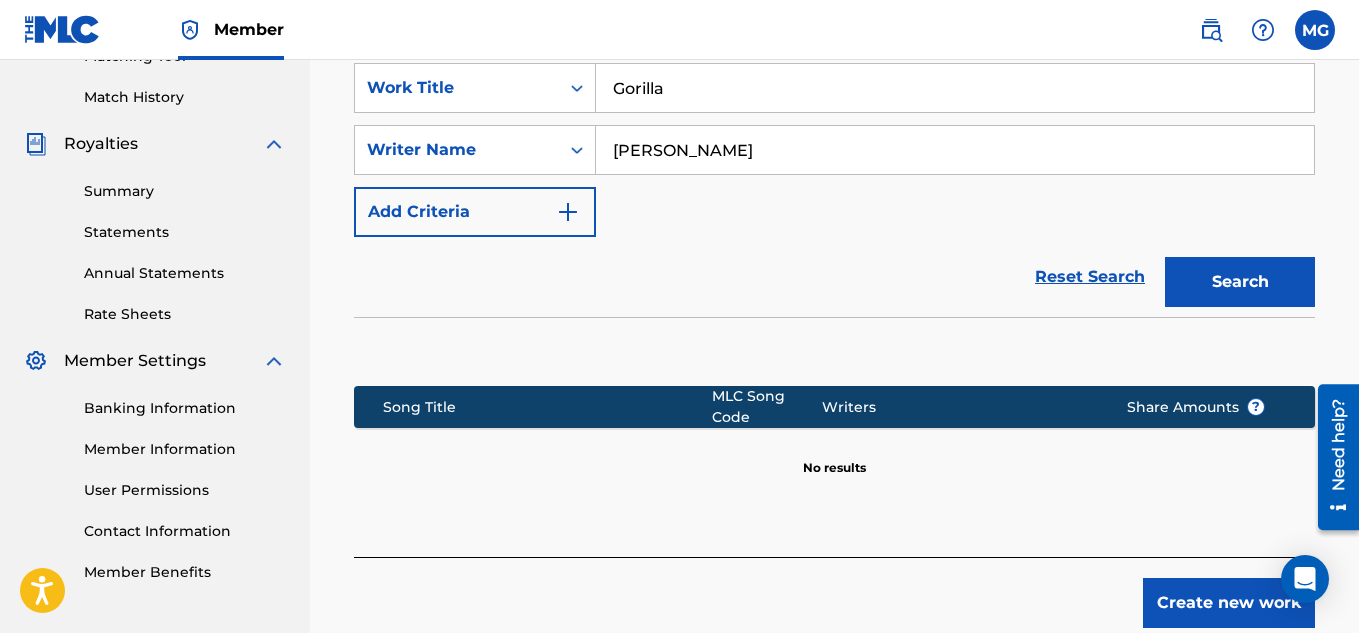 scroll, scrollTop: 560, scrollLeft: 0, axis: vertical 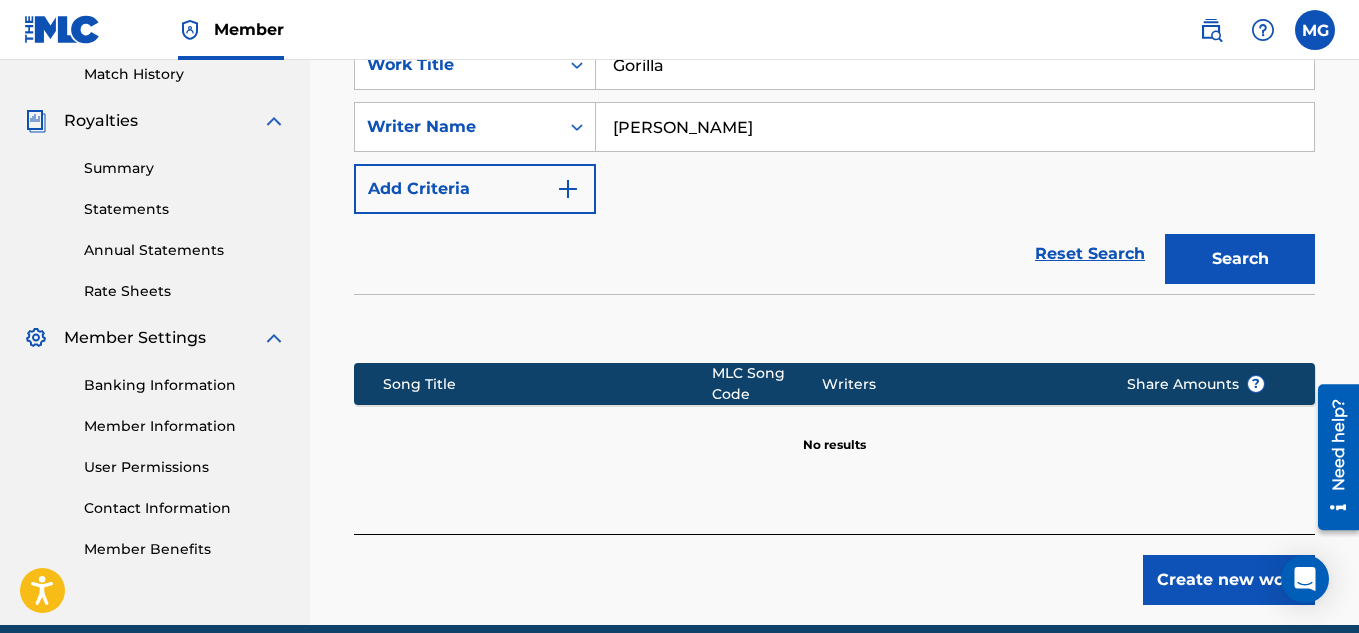 click on "Create new work" at bounding box center (1229, 580) 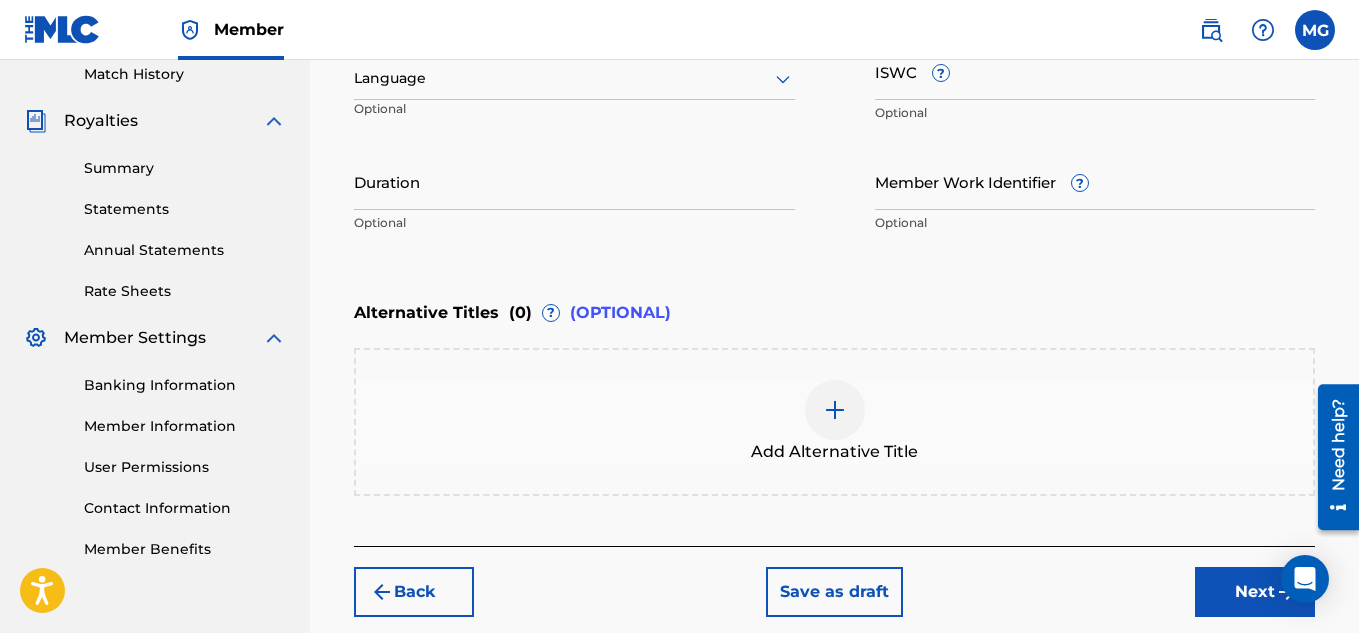 click on "ISWC   ?" at bounding box center (1095, 71) 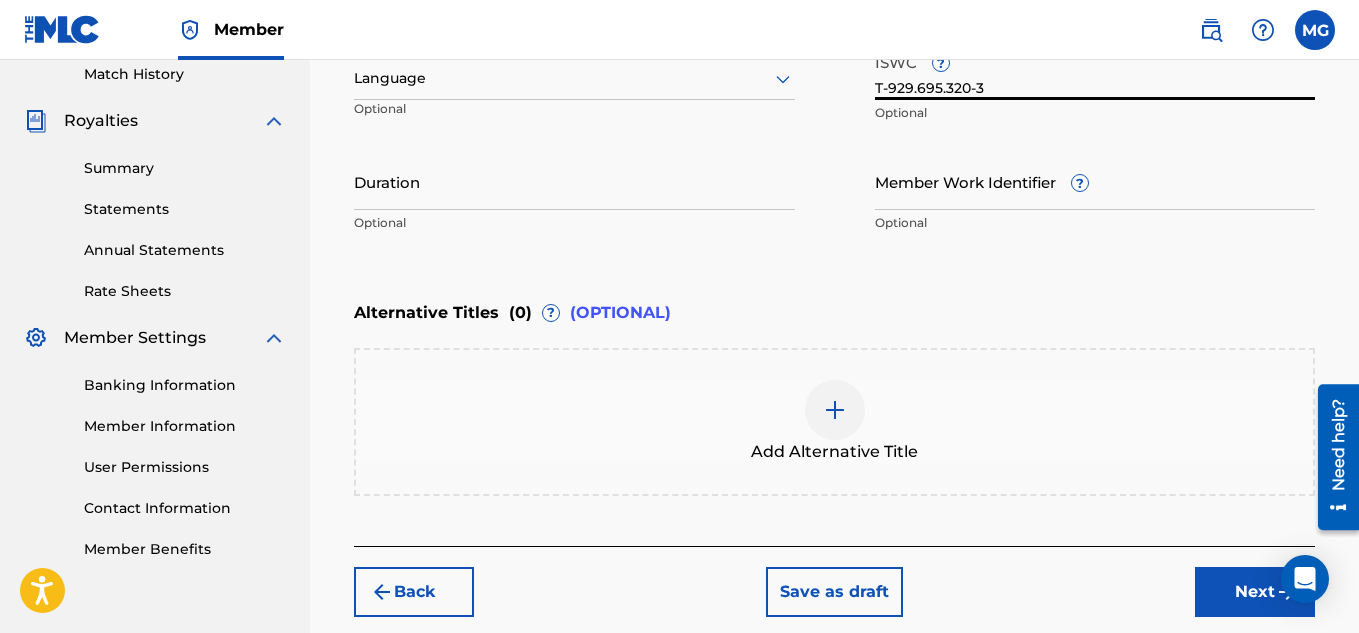 type on "T-929.695.320-3" 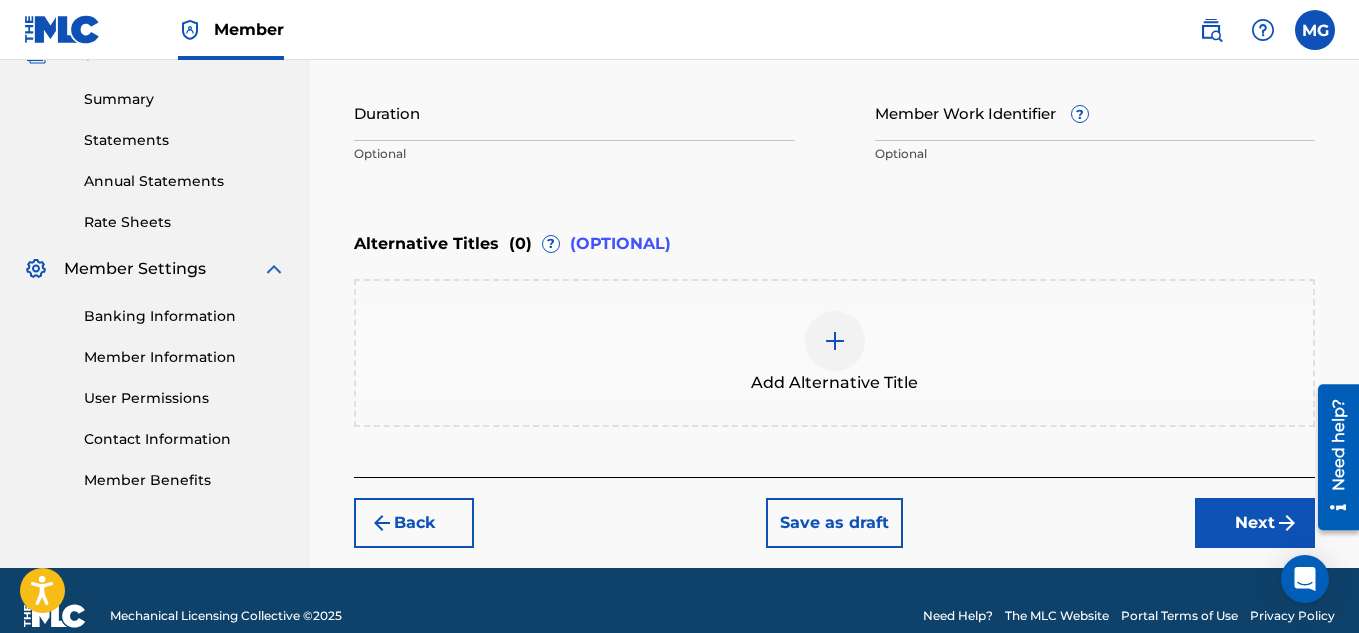 scroll, scrollTop: 660, scrollLeft: 0, axis: vertical 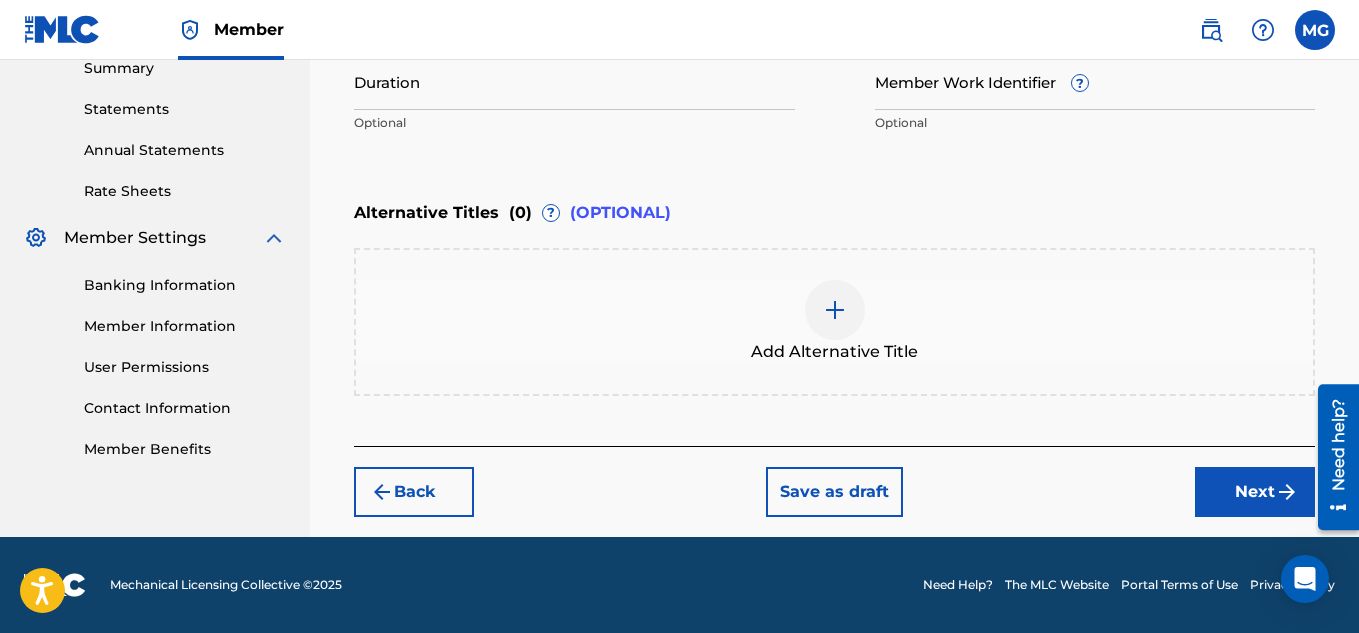 click on "Next" at bounding box center [1255, 492] 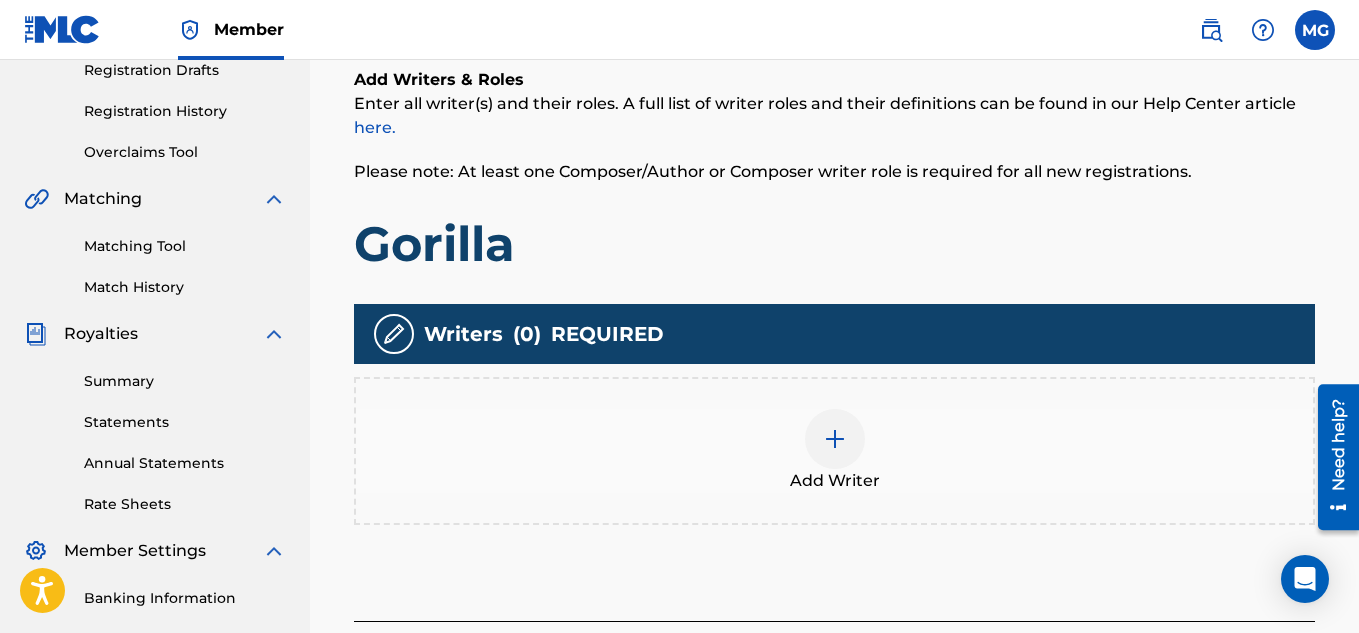 scroll, scrollTop: 370, scrollLeft: 0, axis: vertical 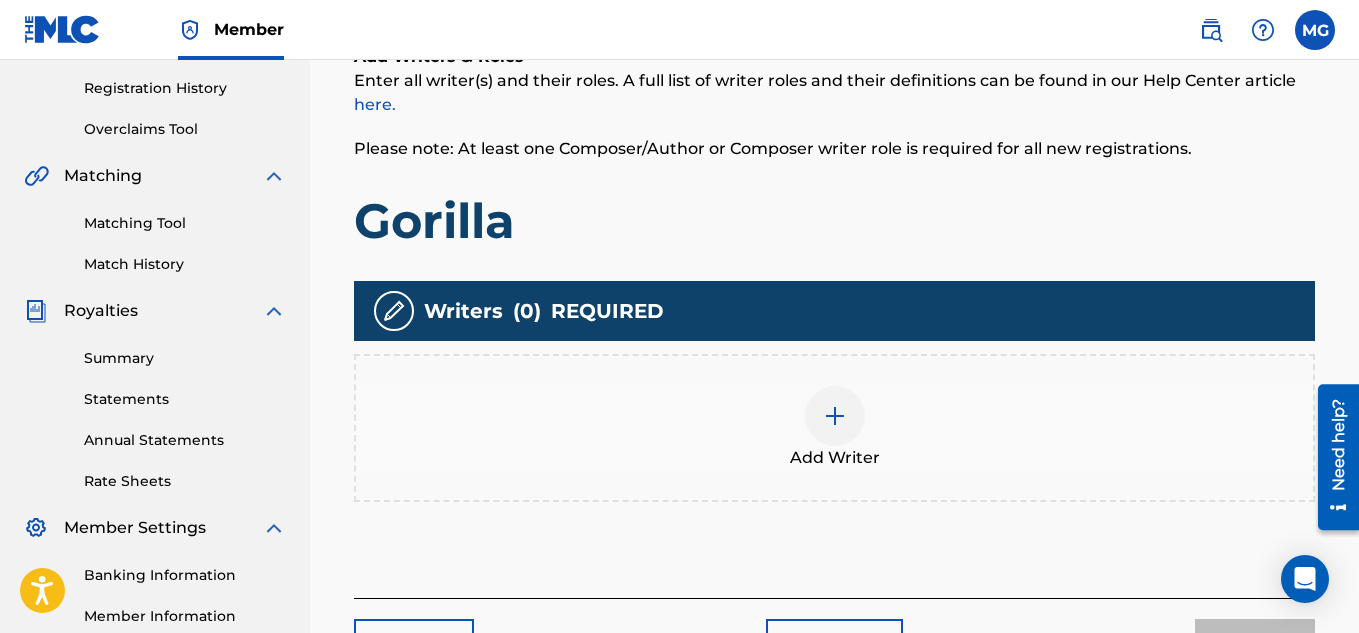 click at bounding box center (835, 416) 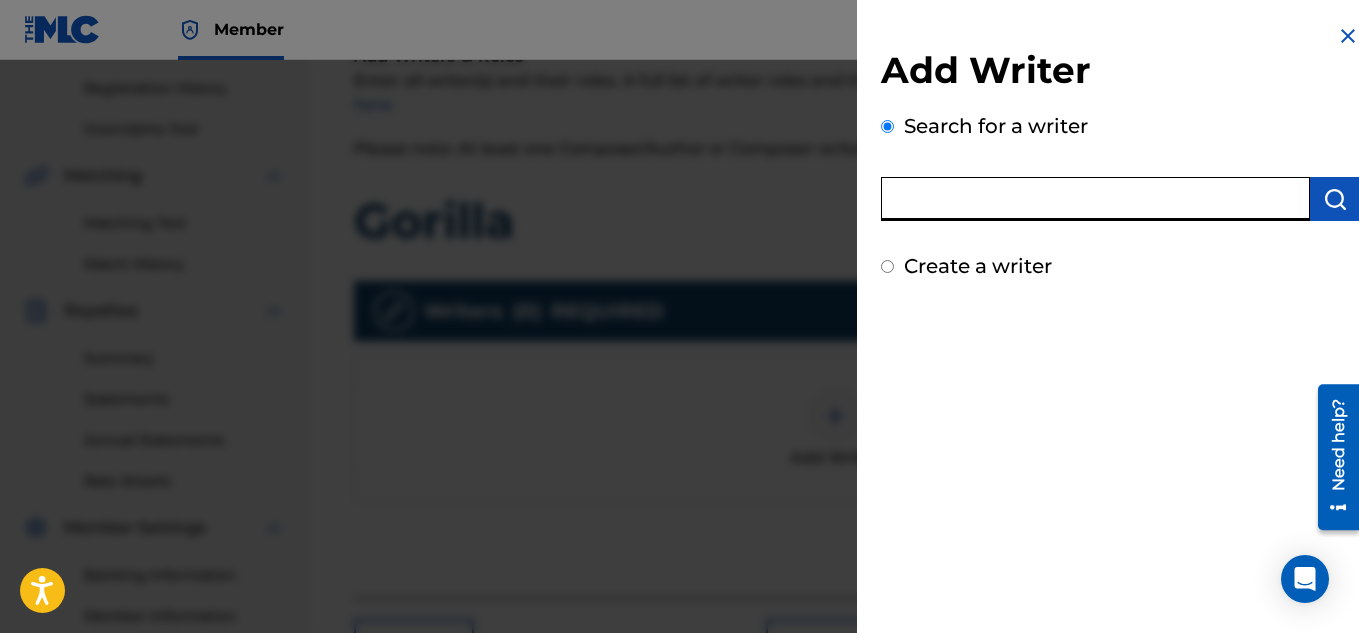 click at bounding box center [1095, 199] 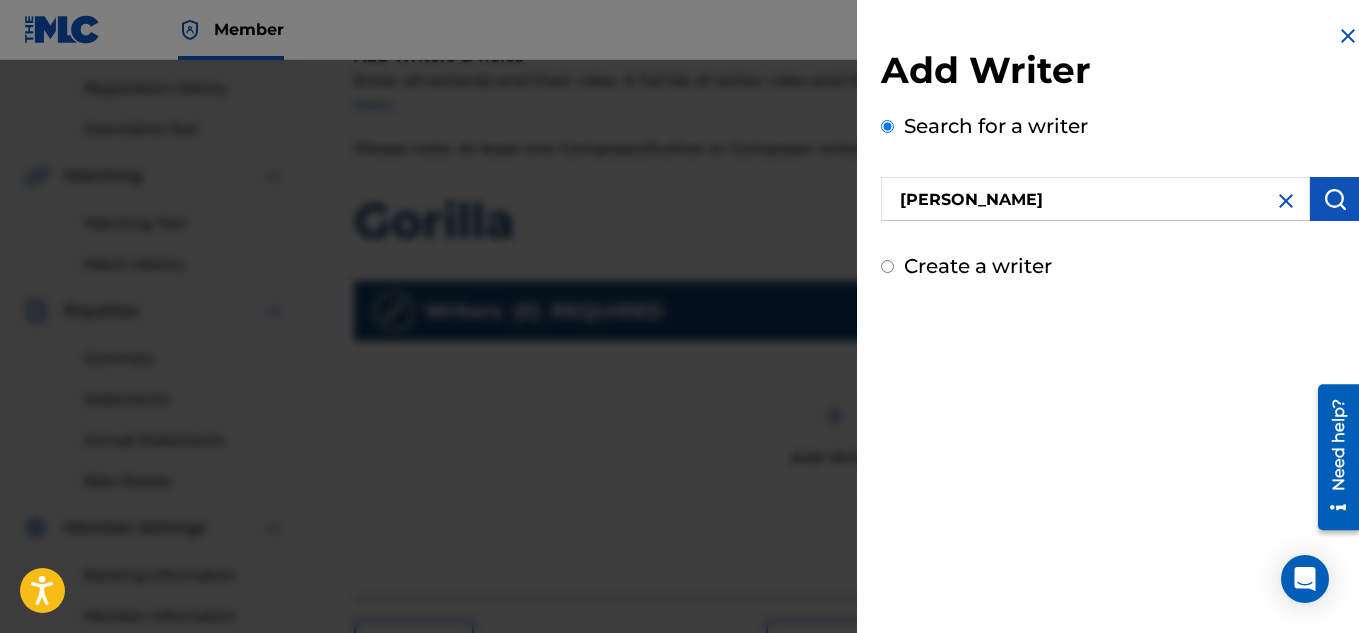 click at bounding box center [1335, 199] 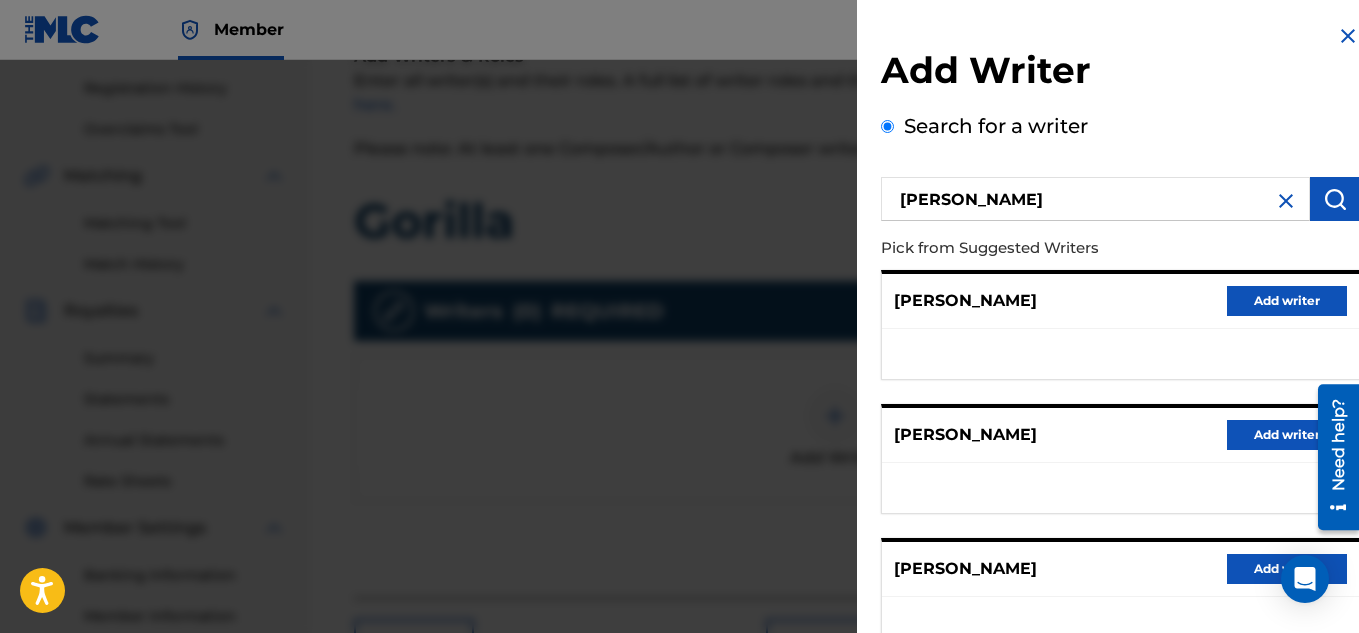 type 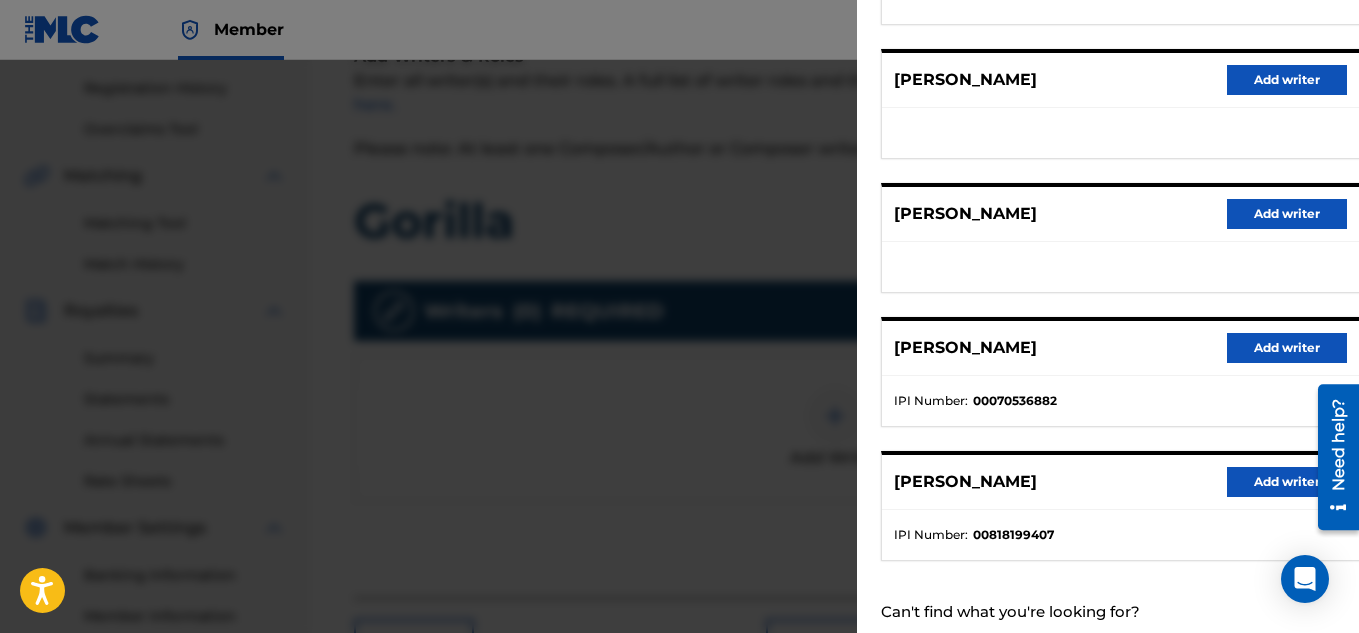 scroll, scrollTop: 360, scrollLeft: 0, axis: vertical 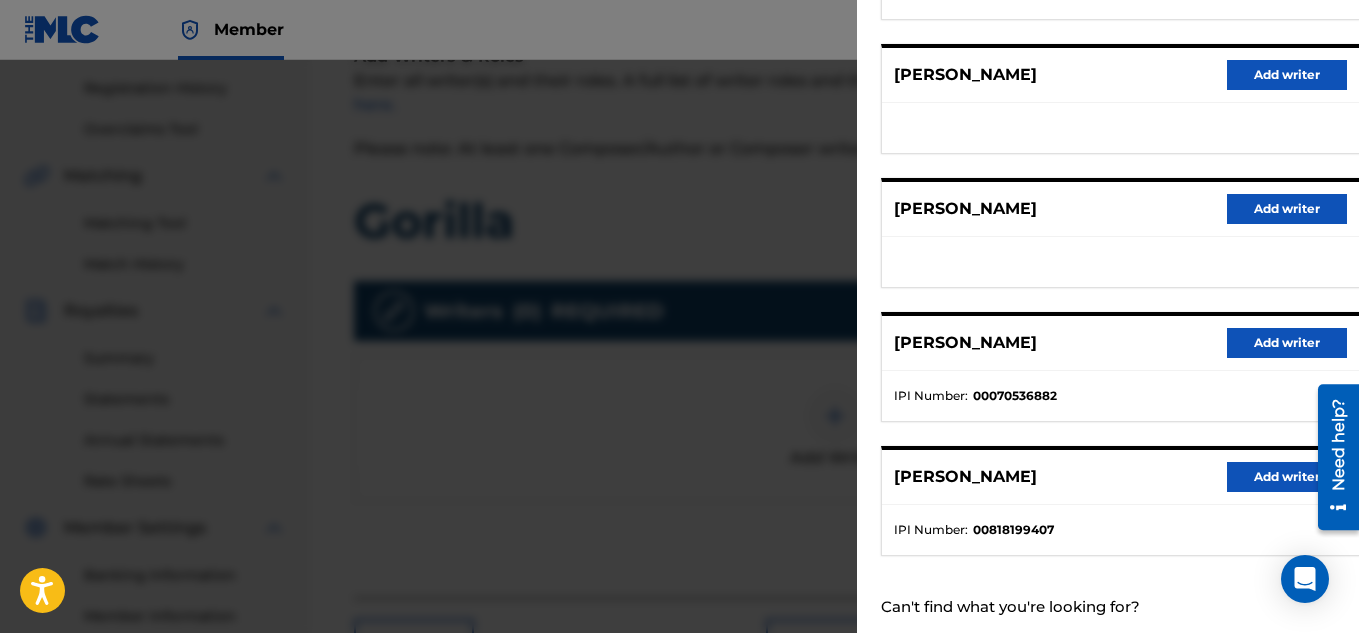 click on "Add writer" at bounding box center (1287, 477) 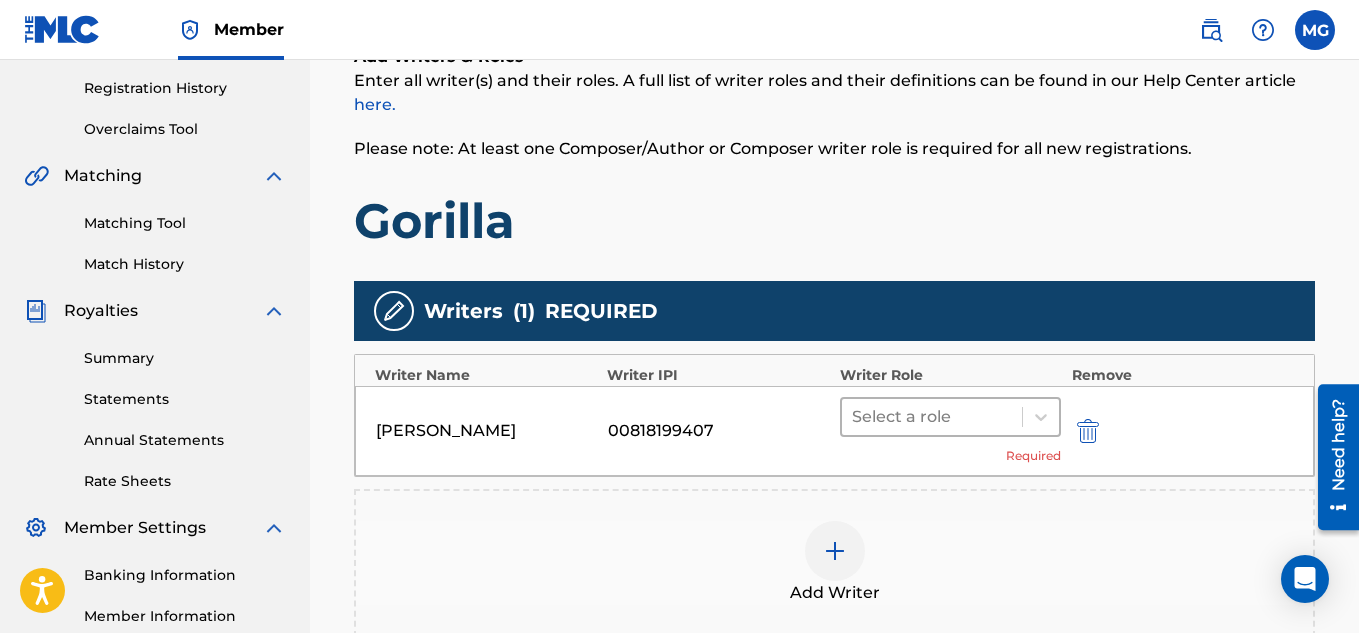 click at bounding box center (932, 417) 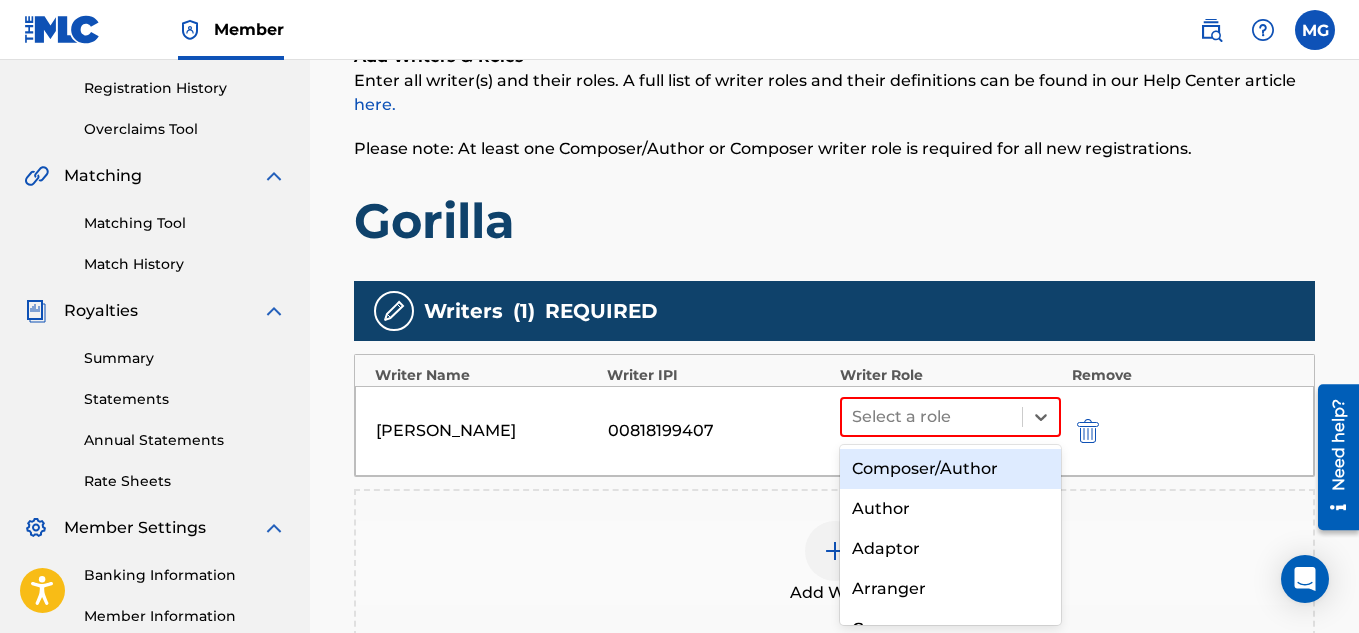 click on "Composer/Author" at bounding box center (951, 469) 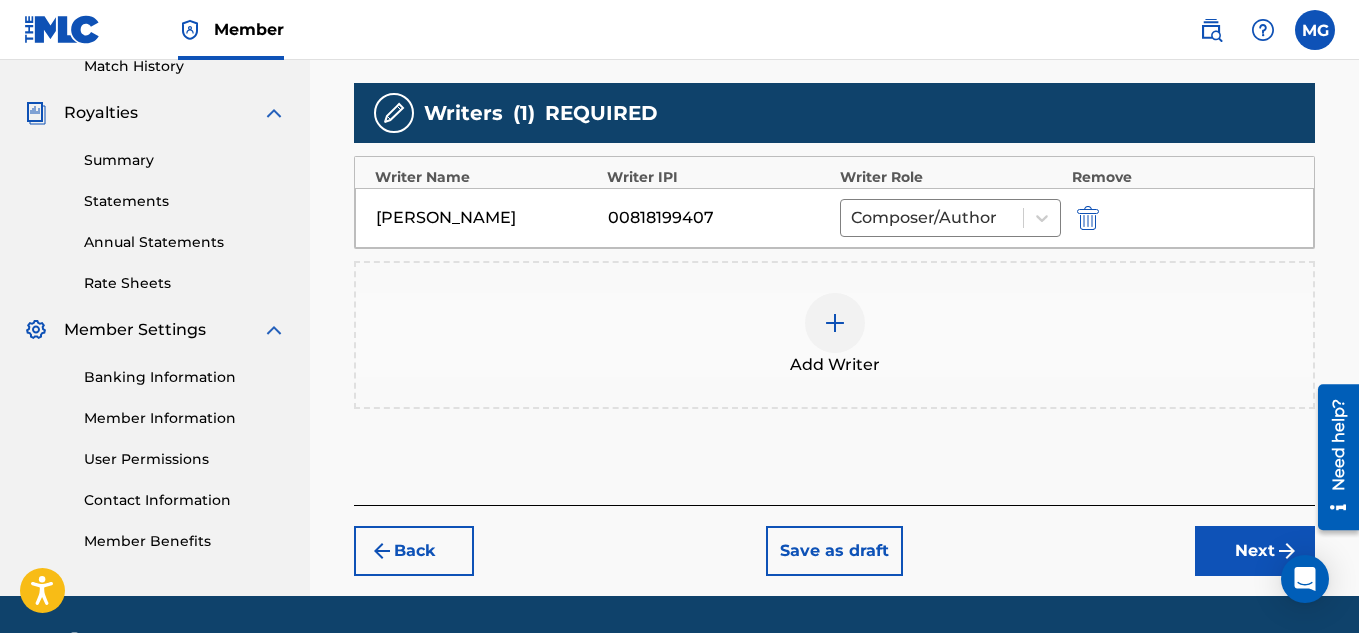 scroll, scrollTop: 570, scrollLeft: 0, axis: vertical 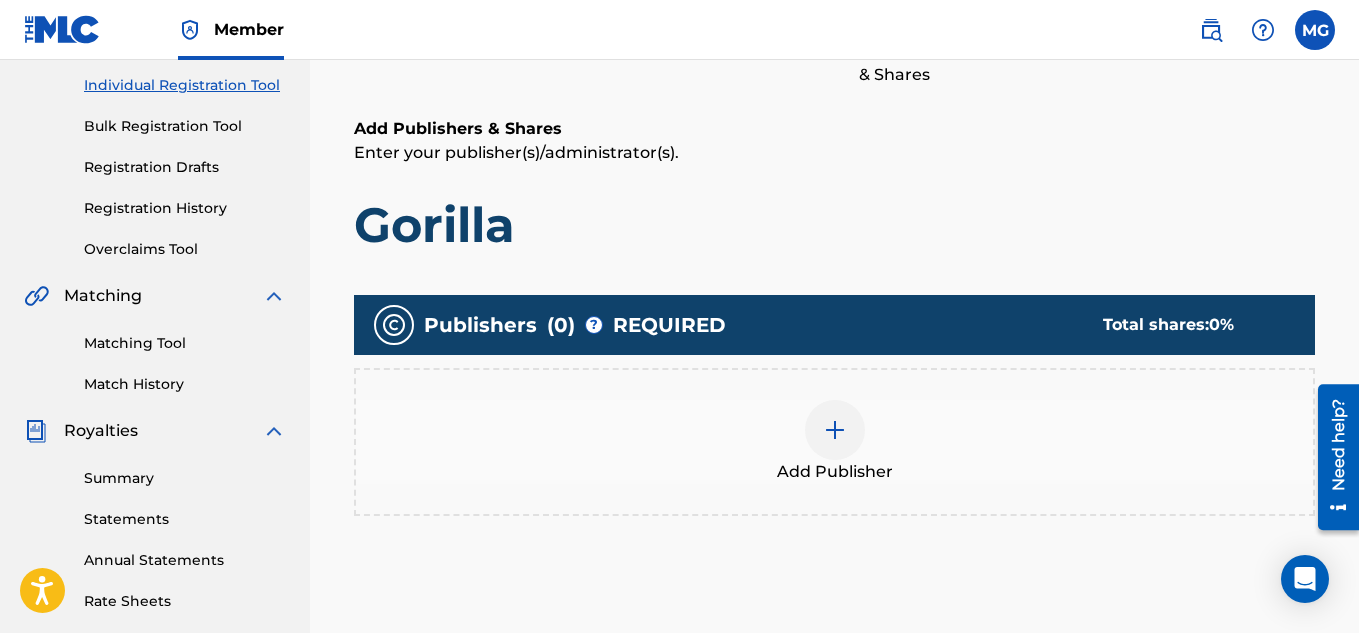 click at bounding box center (835, 430) 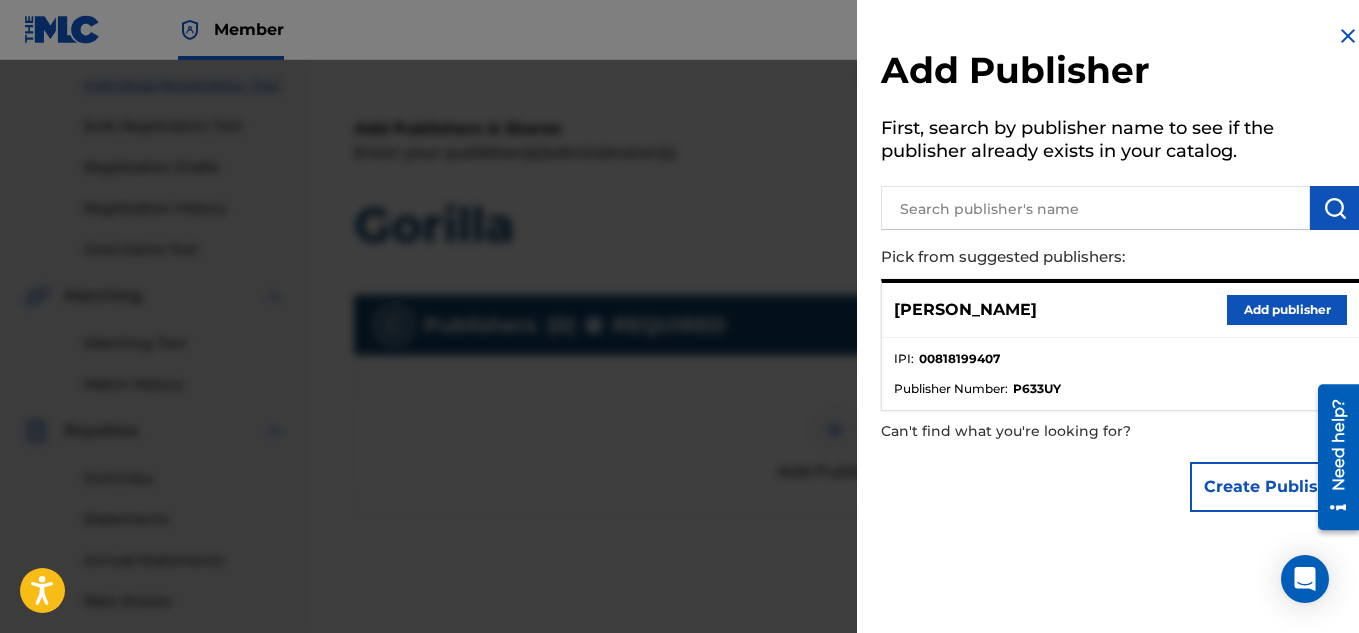 click on "Add publisher" at bounding box center [1287, 310] 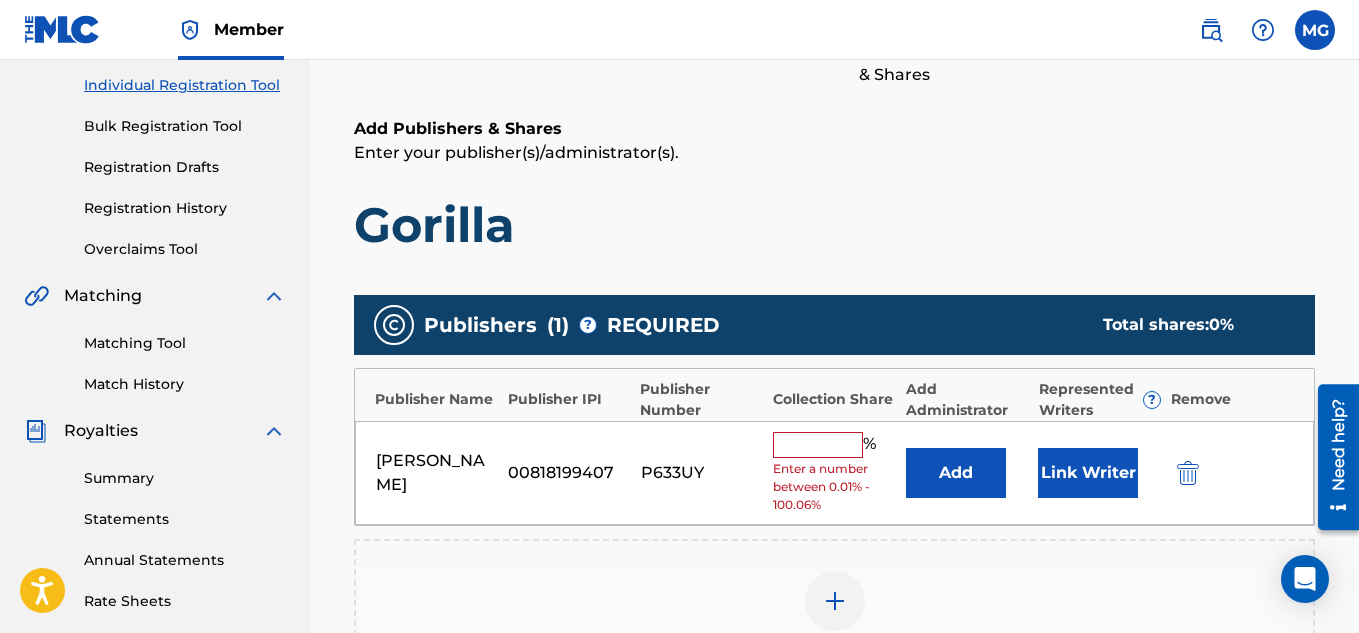 click at bounding box center (818, 445) 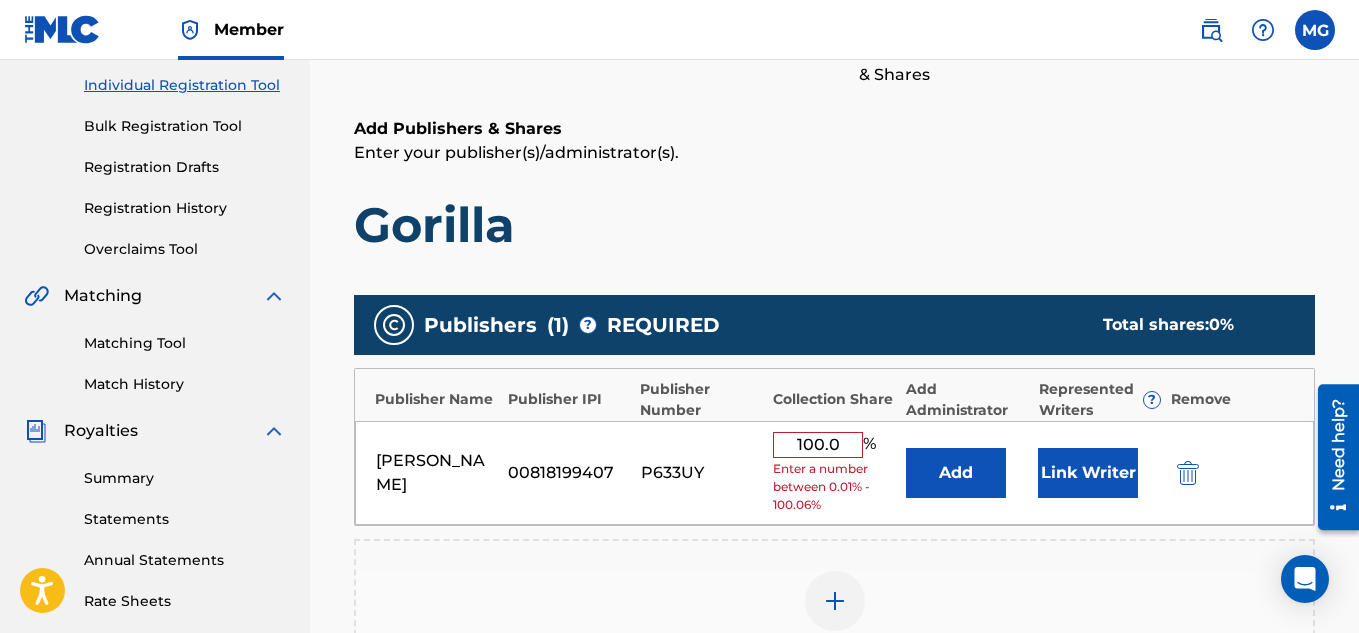 type on "100" 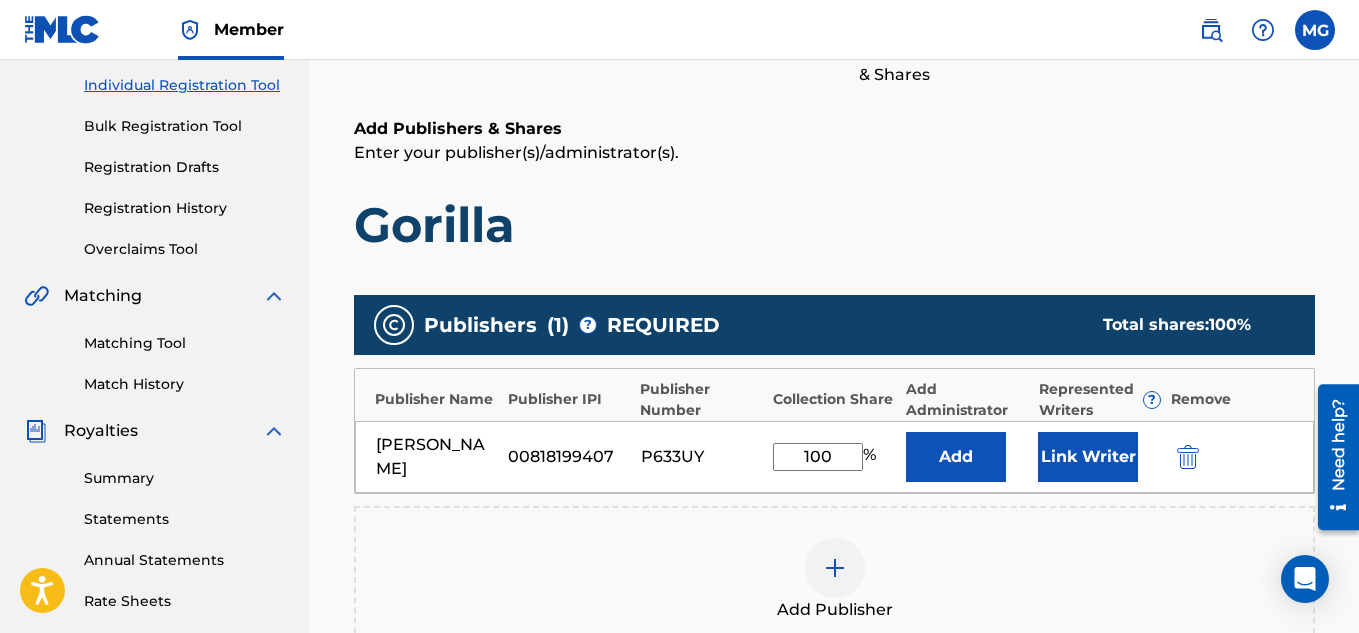 click on "Gorilla" at bounding box center (834, 225) 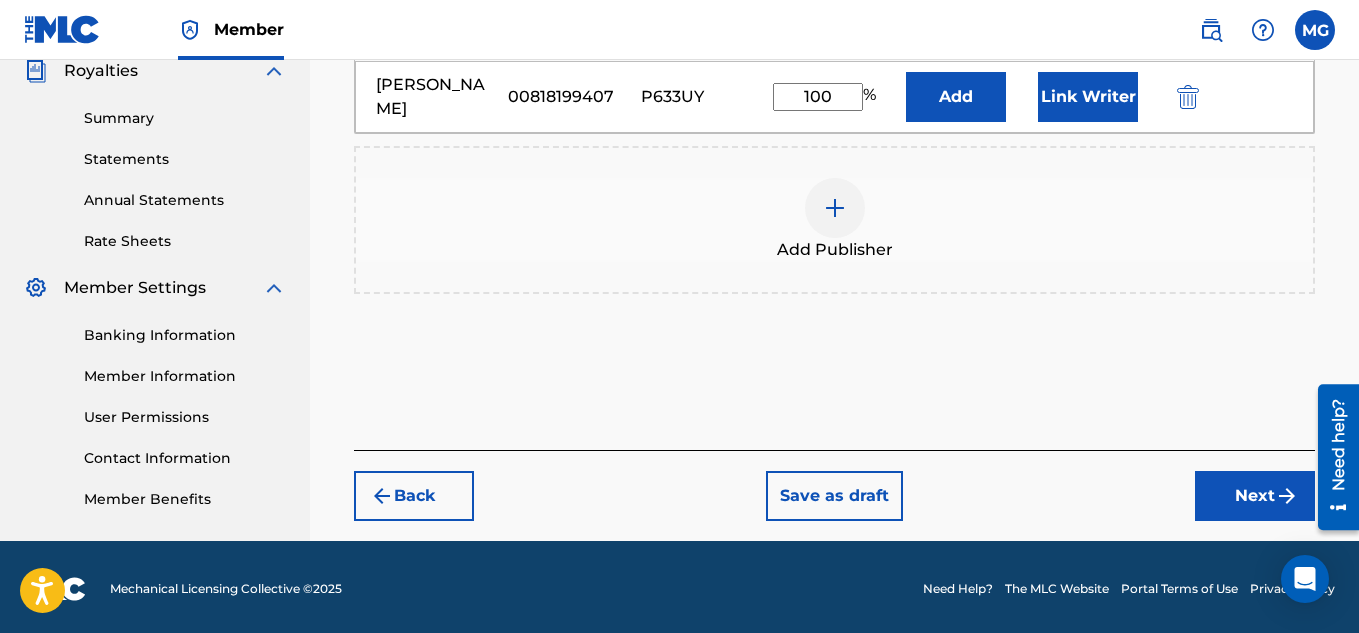 click on "Next" at bounding box center [1255, 496] 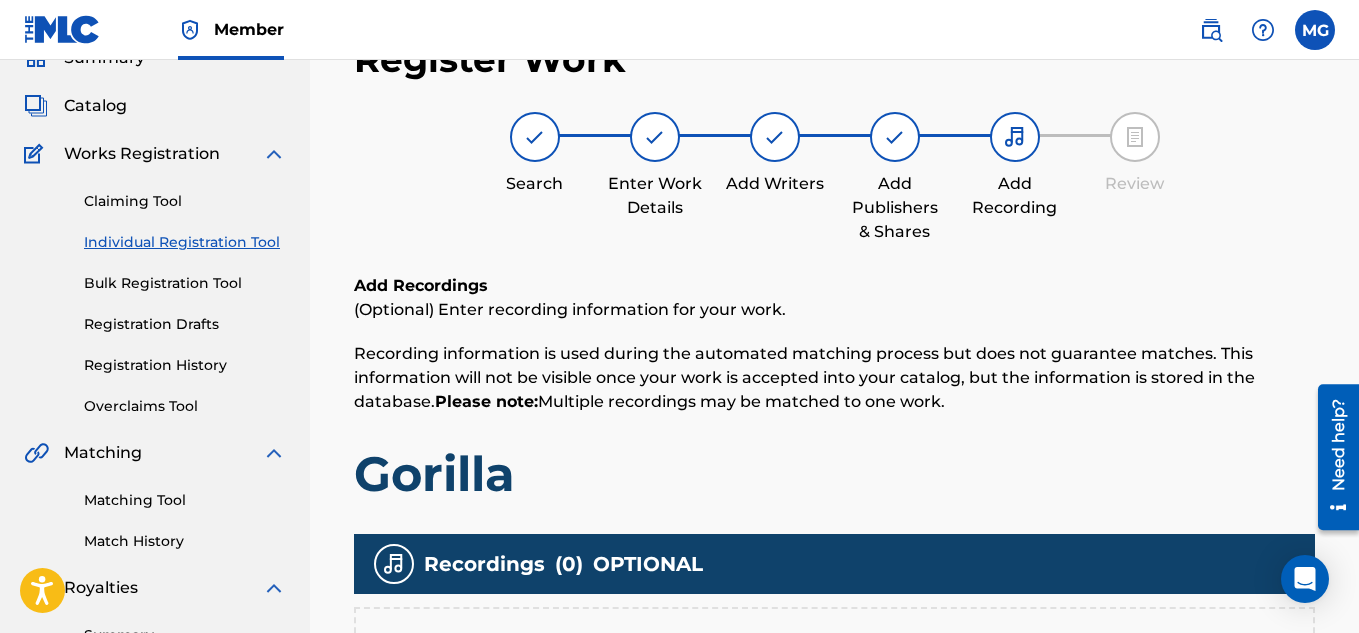 scroll, scrollTop: 90, scrollLeft: 0, axis: vertical 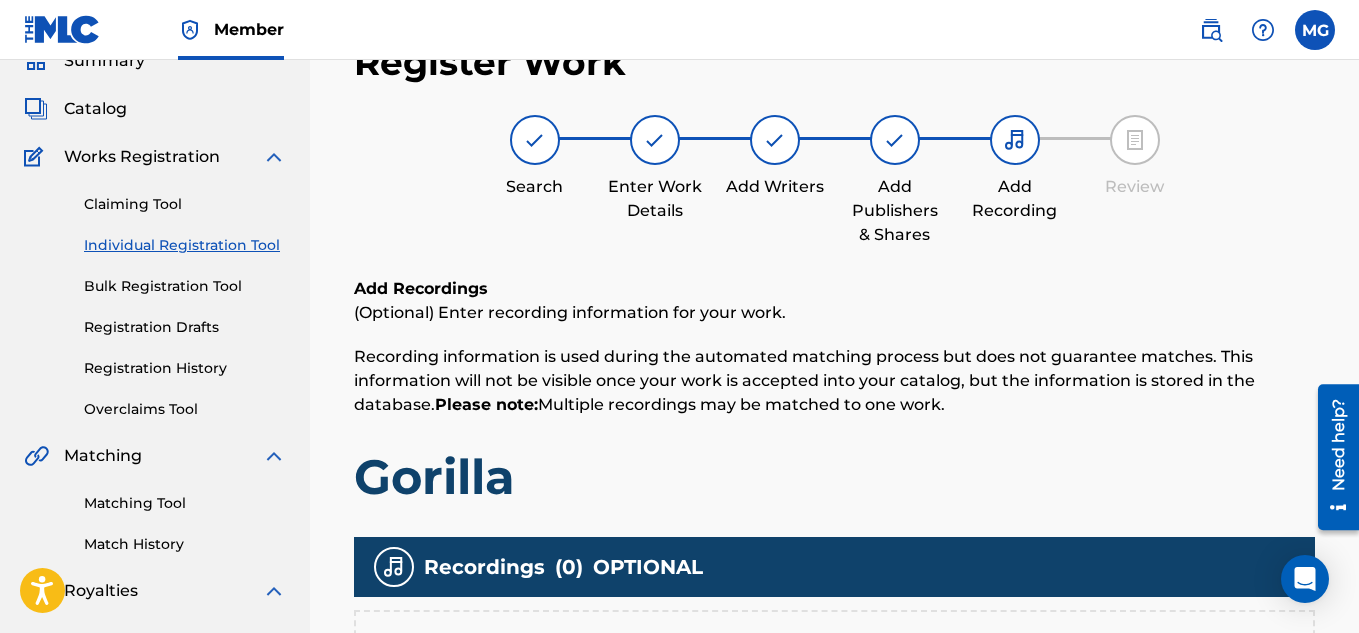 click on "Gorilla" at bounding box center [834, 477] 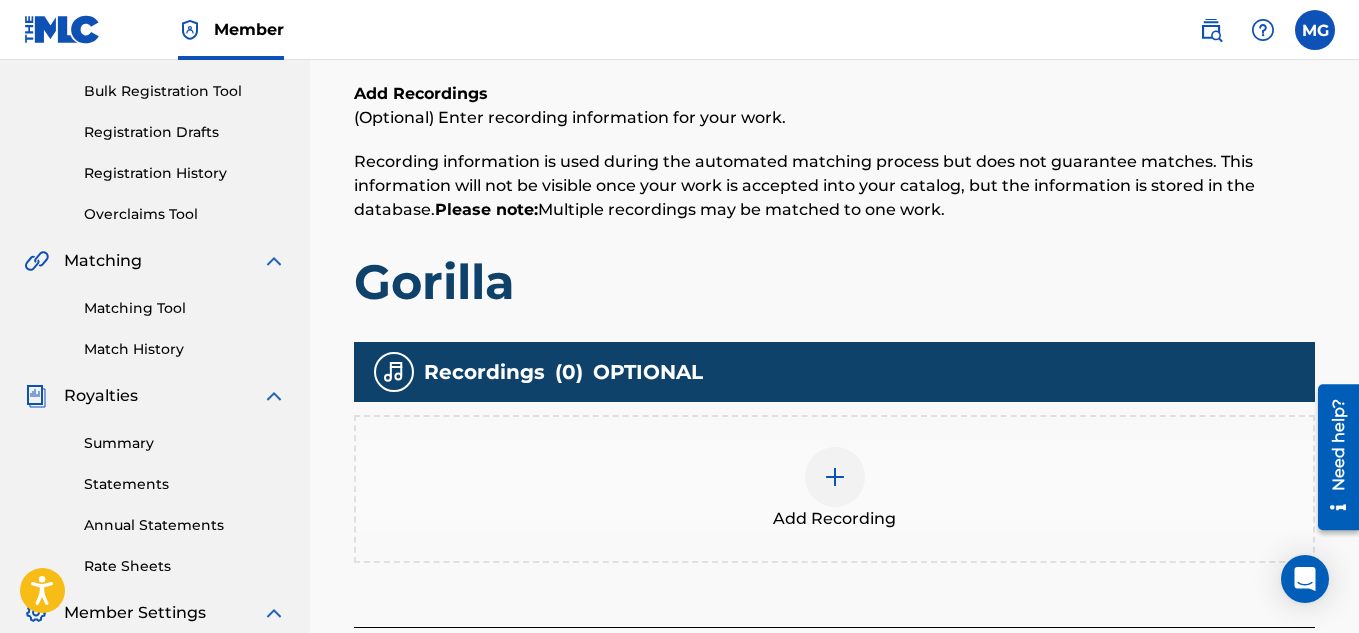 scroll, scrollTop: 330, scrollLeft: 0, axis: vertical 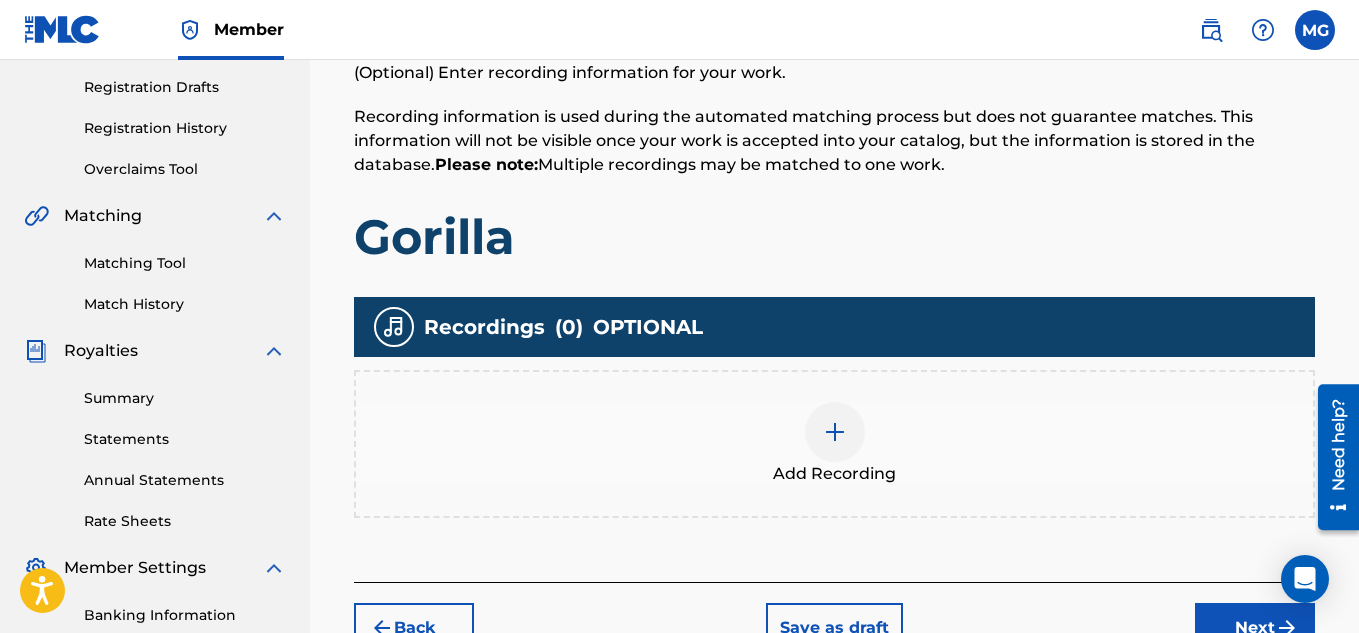 click at bounding box center (835, 432) 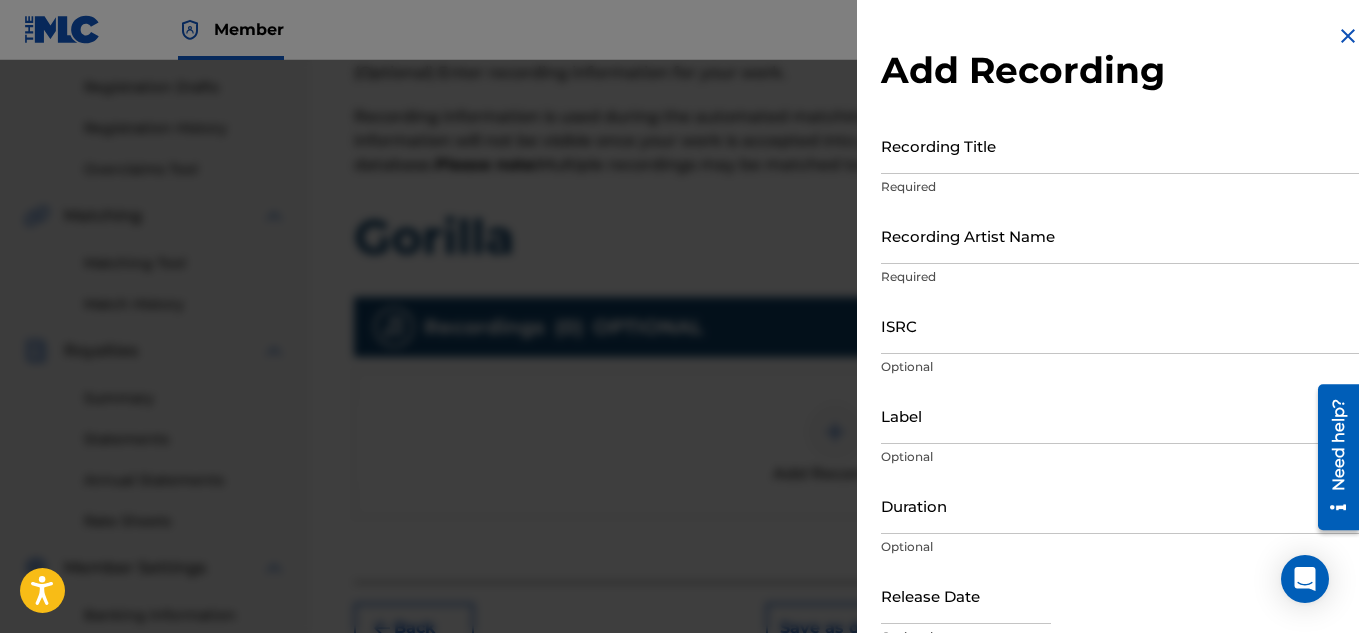 click on "Recording Title" at bounding box center (1120, 145) 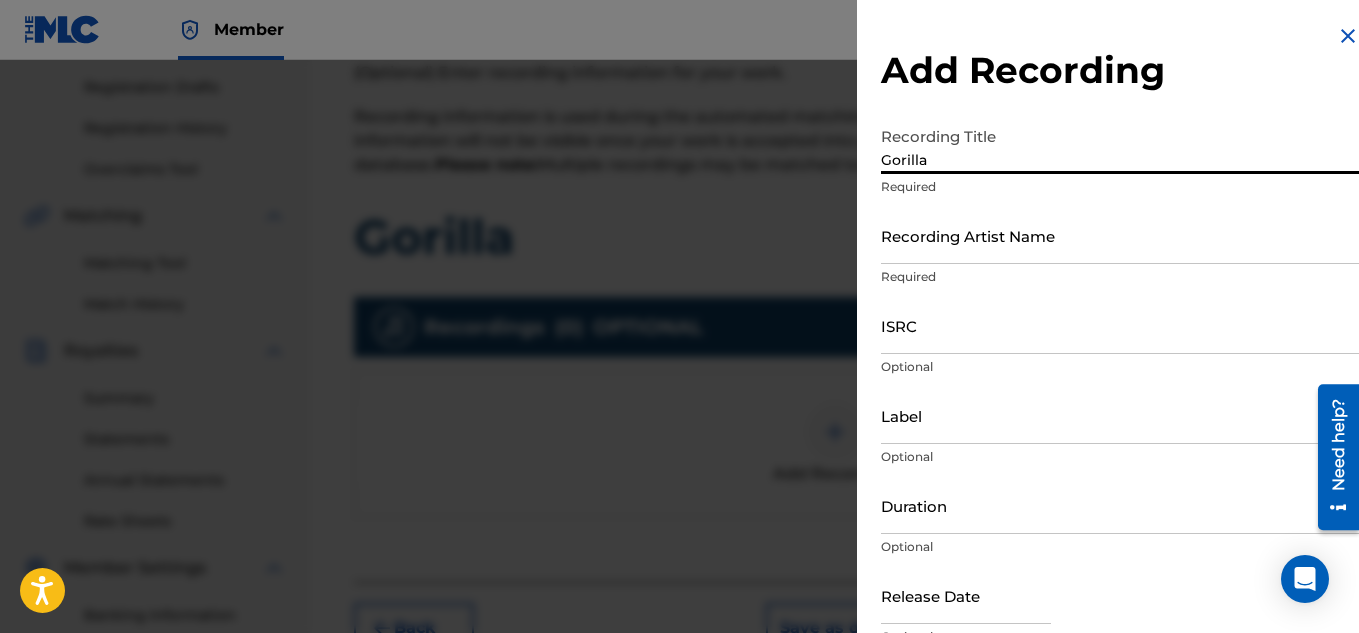 type on "Gorilla" 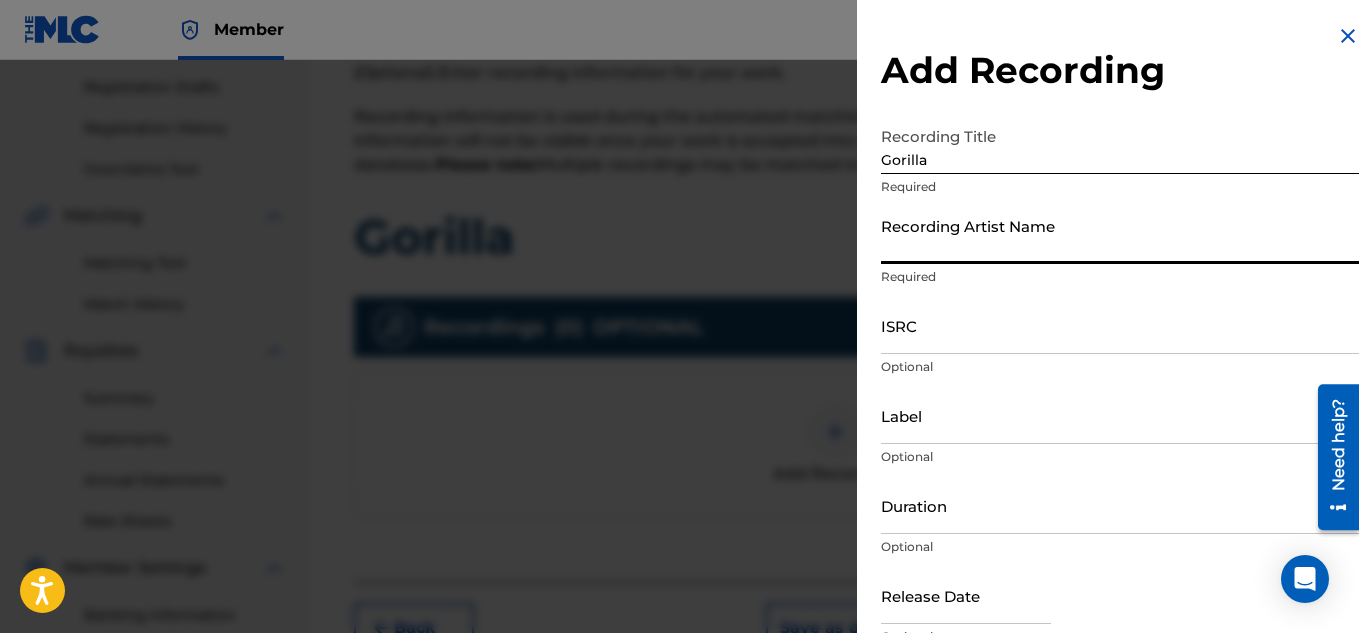 click on "Recording Artist Name" at bounding box center [1120, 235] 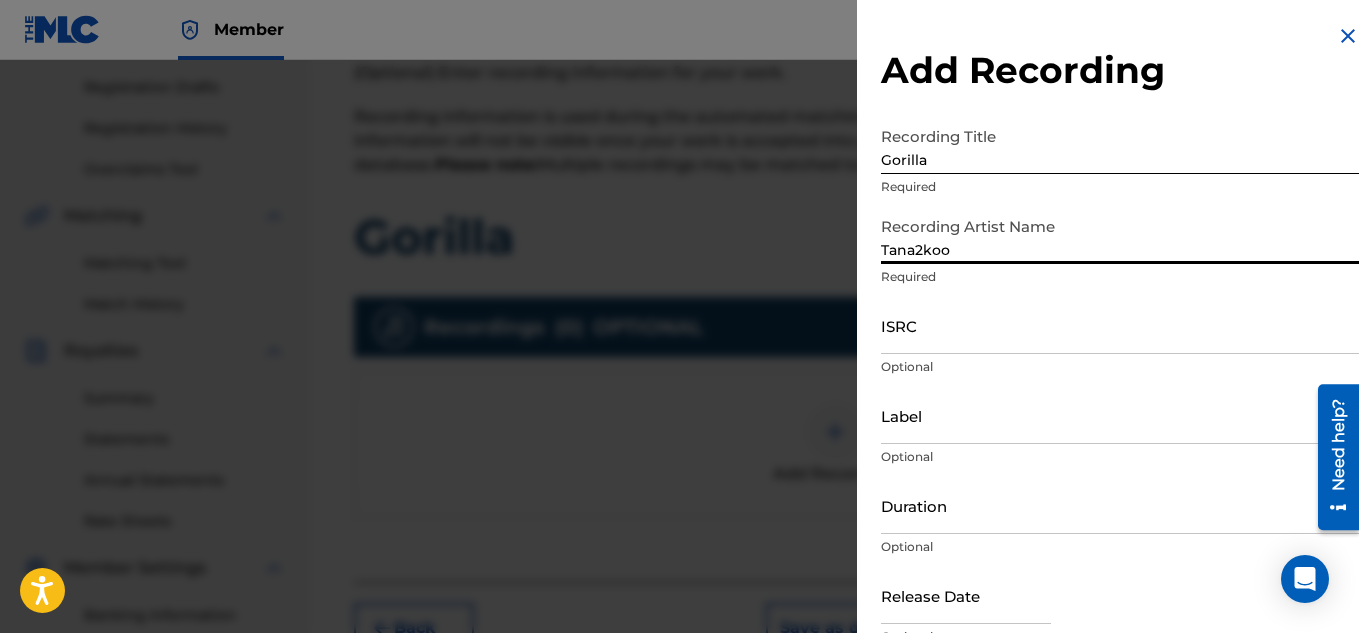 click on "ISRC" at bounding box center [1120, 325] 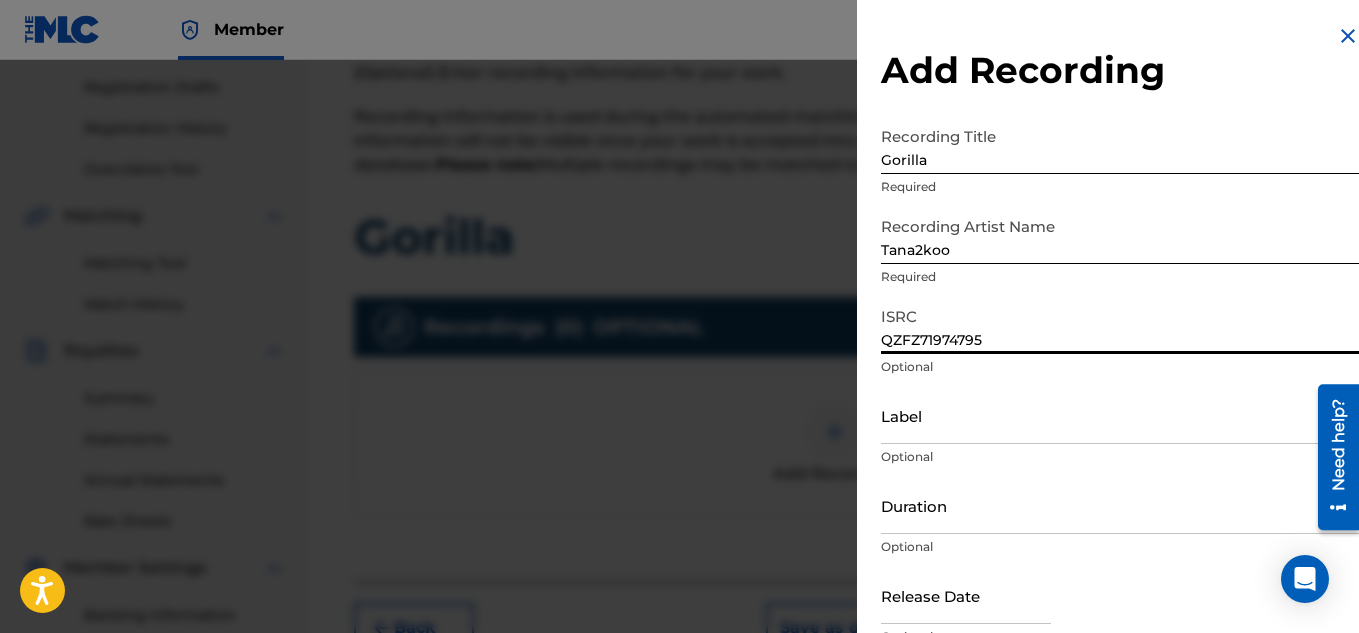 type on "QZFZ71974795" 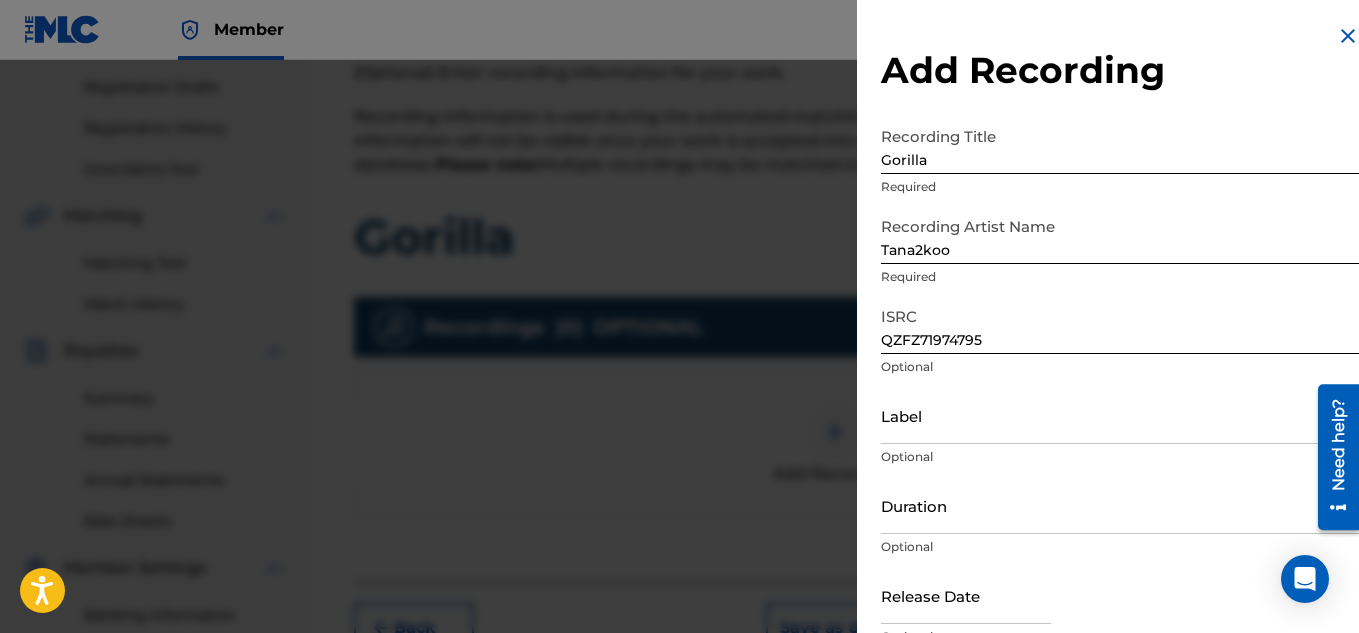 drag, startPoint x: 1348, startPoint y: 533, endPoint x: 2654, endPoint y: 945, distance: 1369.4452 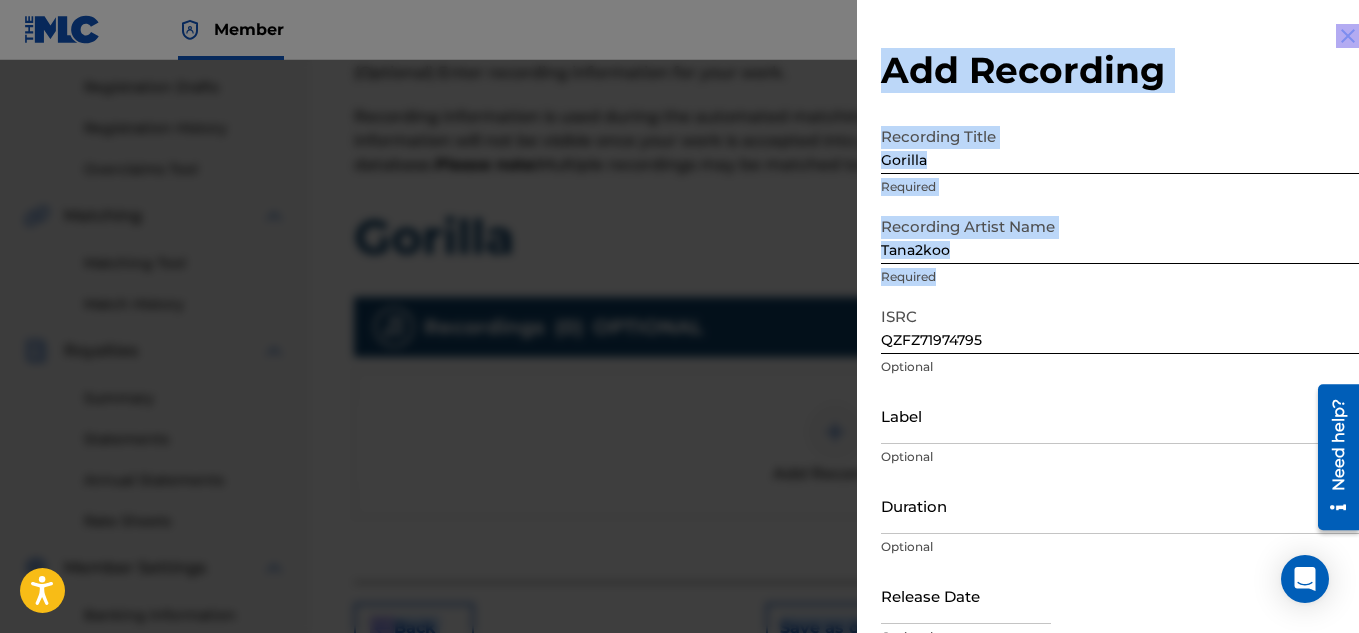 drag, startPoint x: 1344, startPoint y: 292, endPoint x: 1360, endPoint y: 378, distance: 87.47571 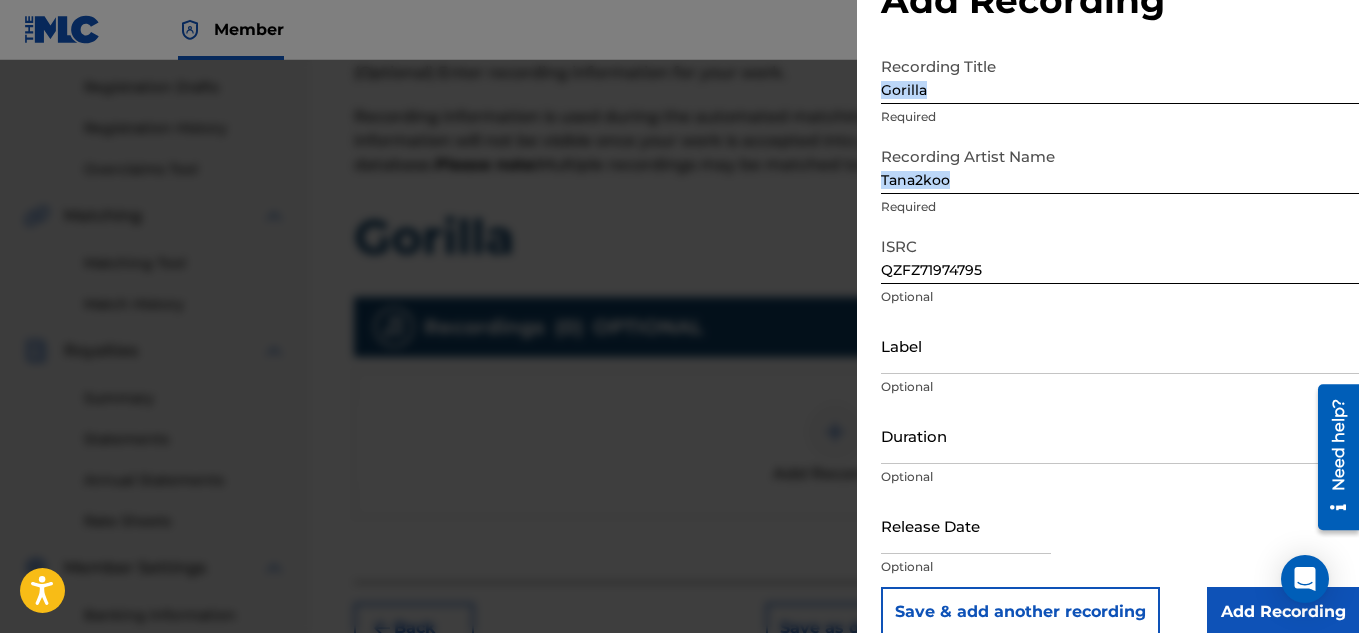 scroll, scrollTop: 98, scrollLeft: 0, axis: vertical 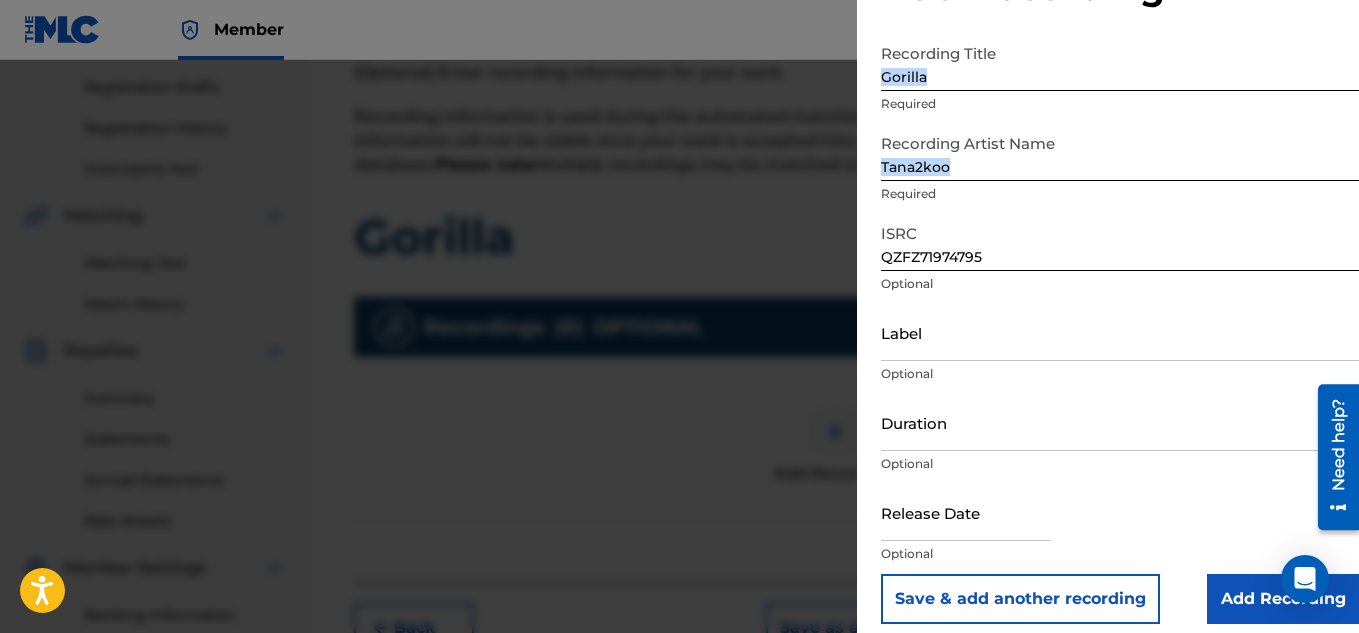 drag, startPoint x: 1350, startPoint y: 543, endPoint x: 1348, endPoint y: 666, distance: 123.01626 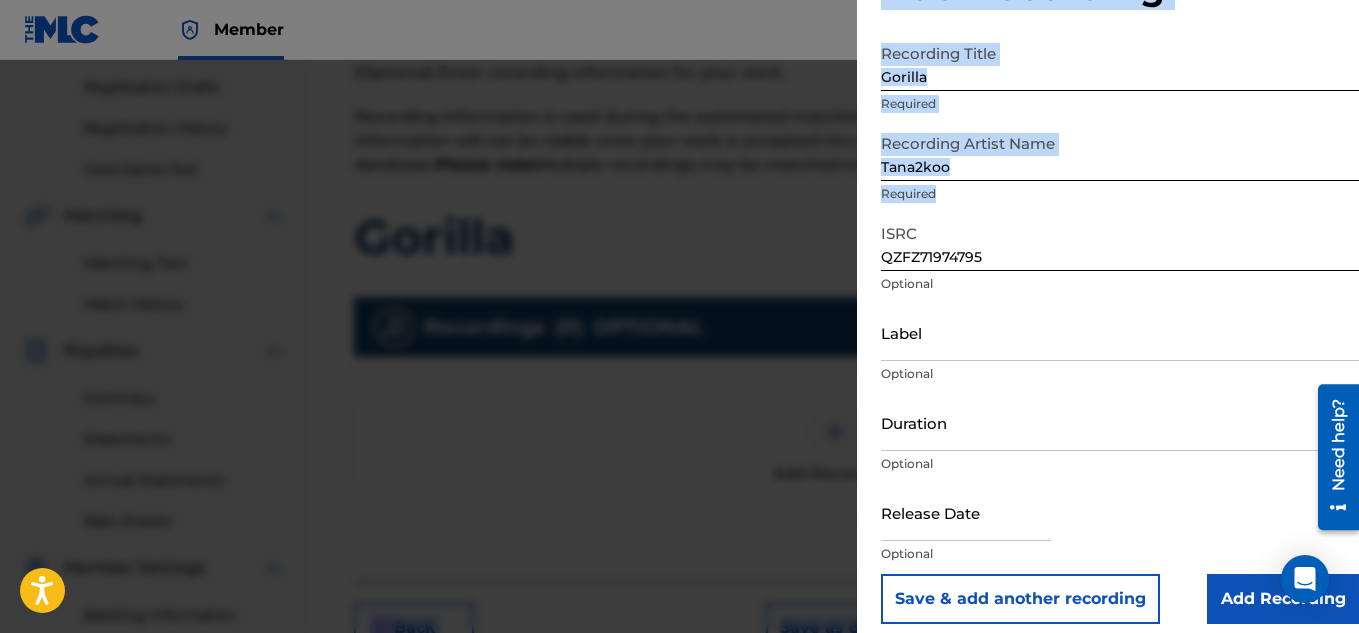 click at bounding box center [966, 512] 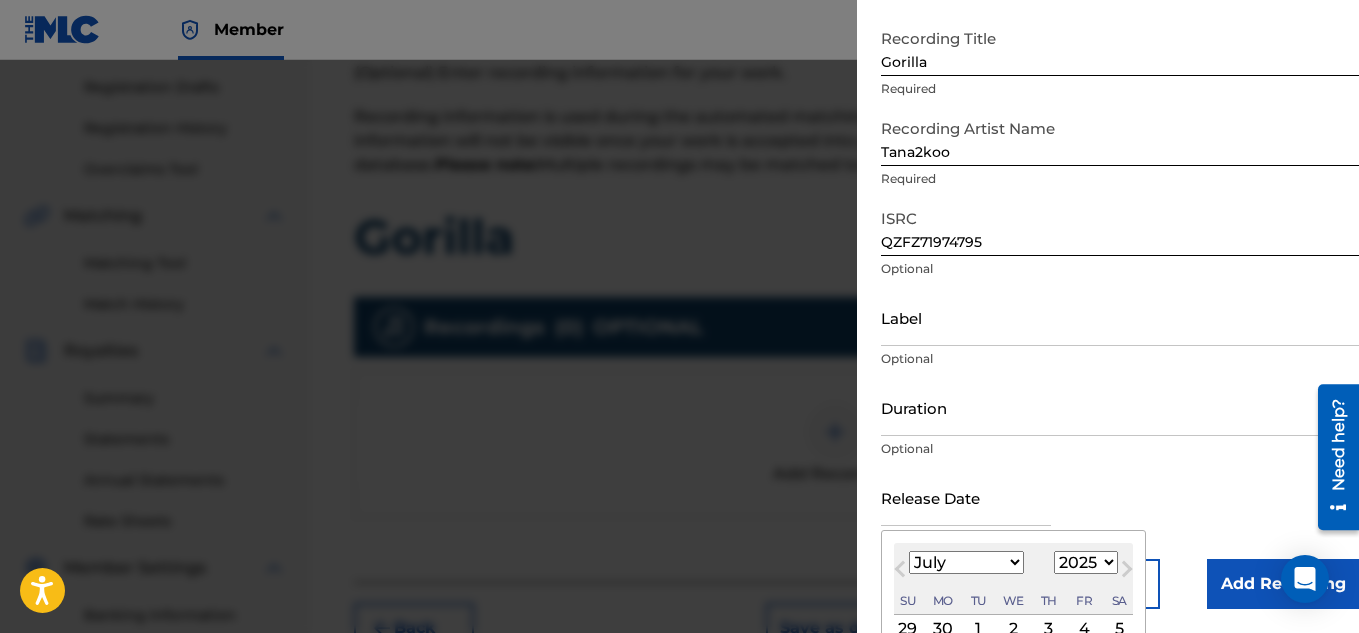 type on "August 21 2019" 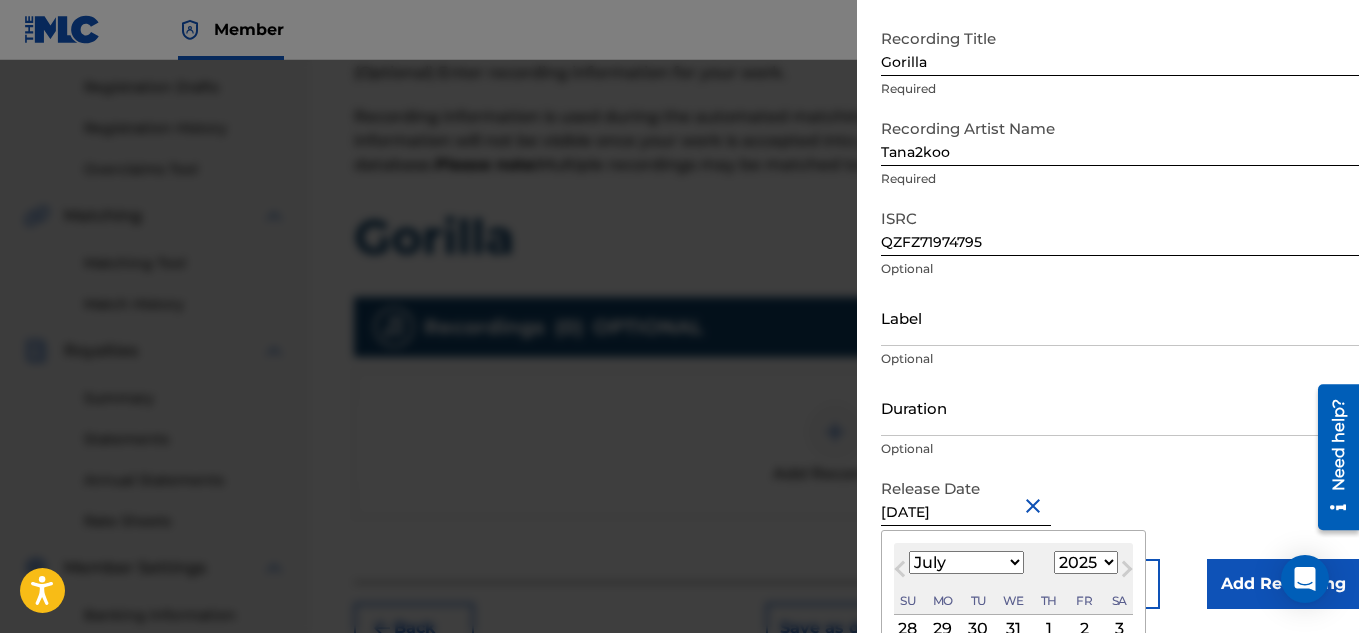select on "7" 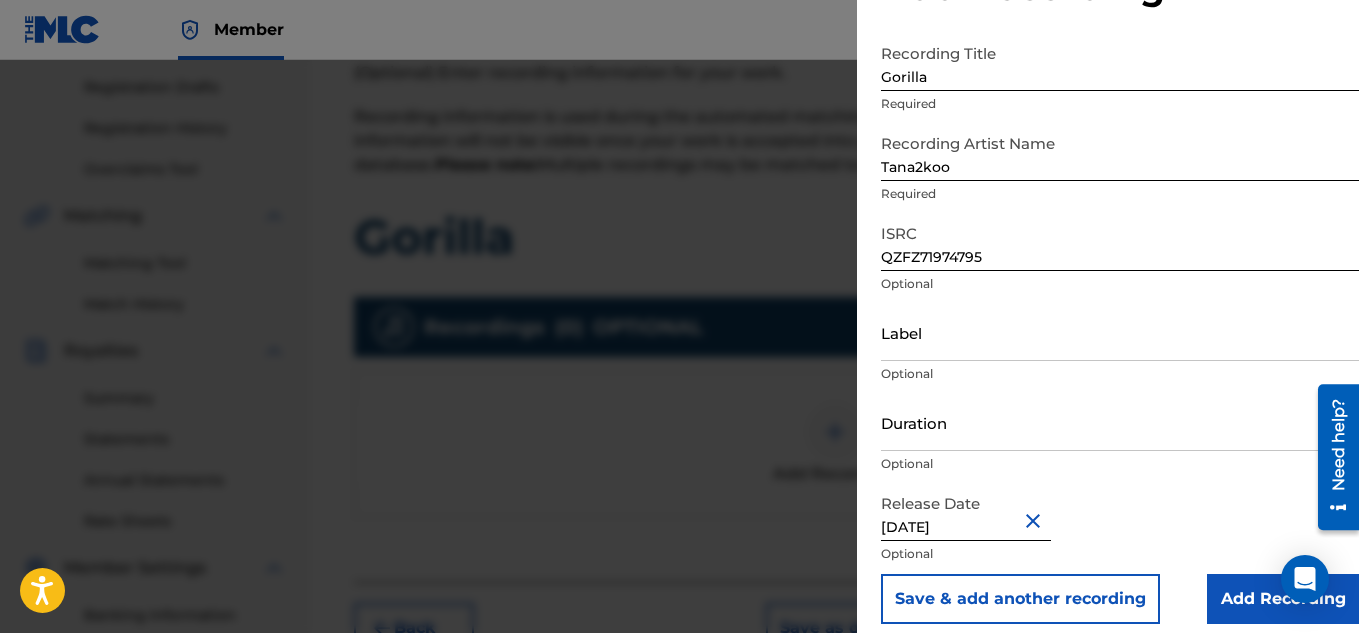 click on "Add Recording" at bounding box center (1283, 599) 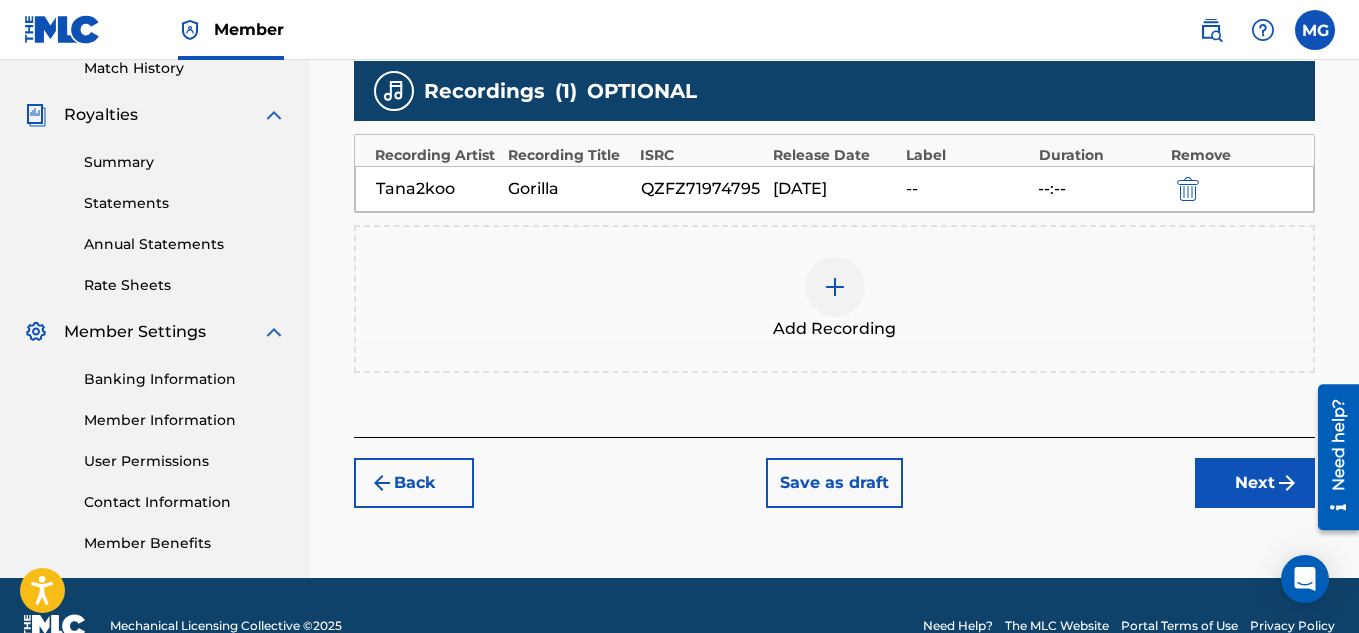 scroll, scrollTop: 570, scrollLeft: 0, axis: vertical 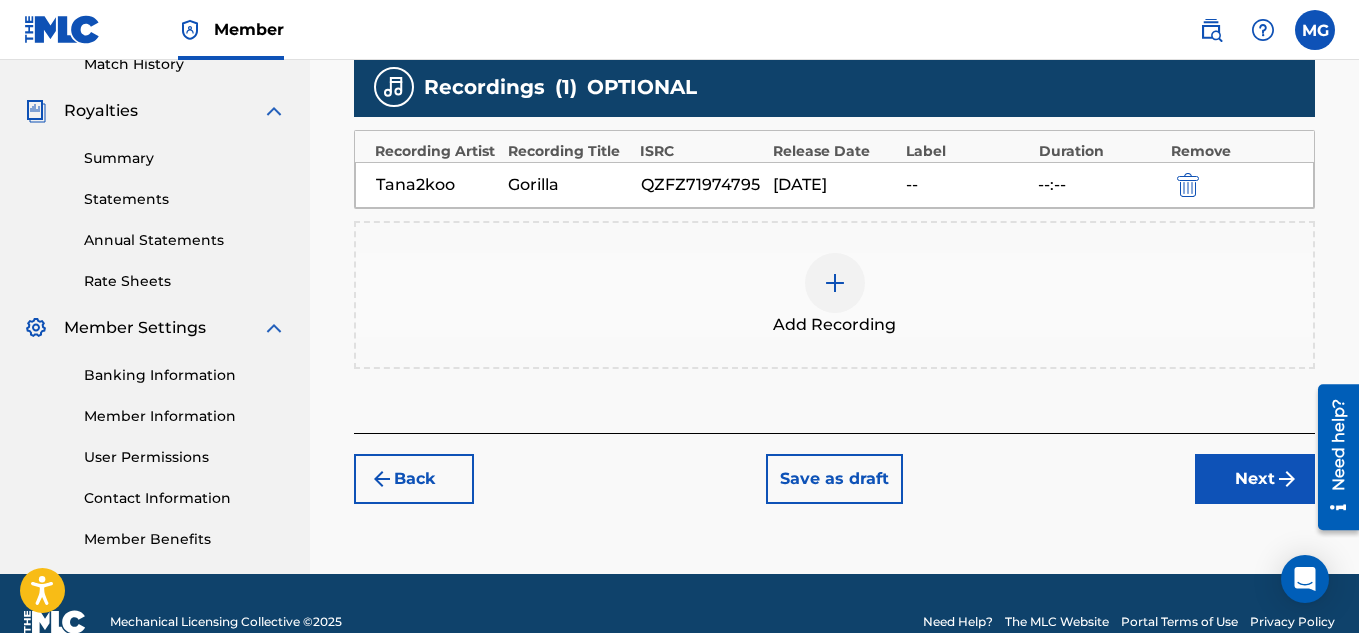 click on "Next" at bounding box center (1255, 479) 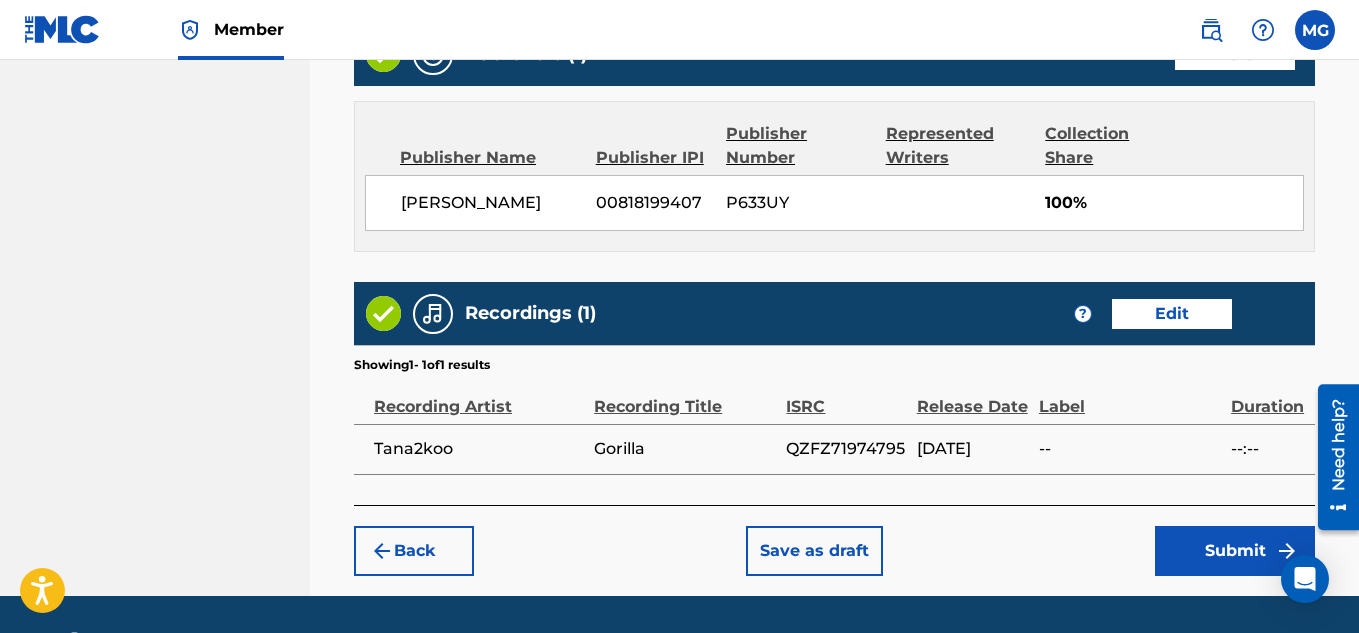 scroll, scrollTop: 1090, scrollLeft: 0, axis: vertical 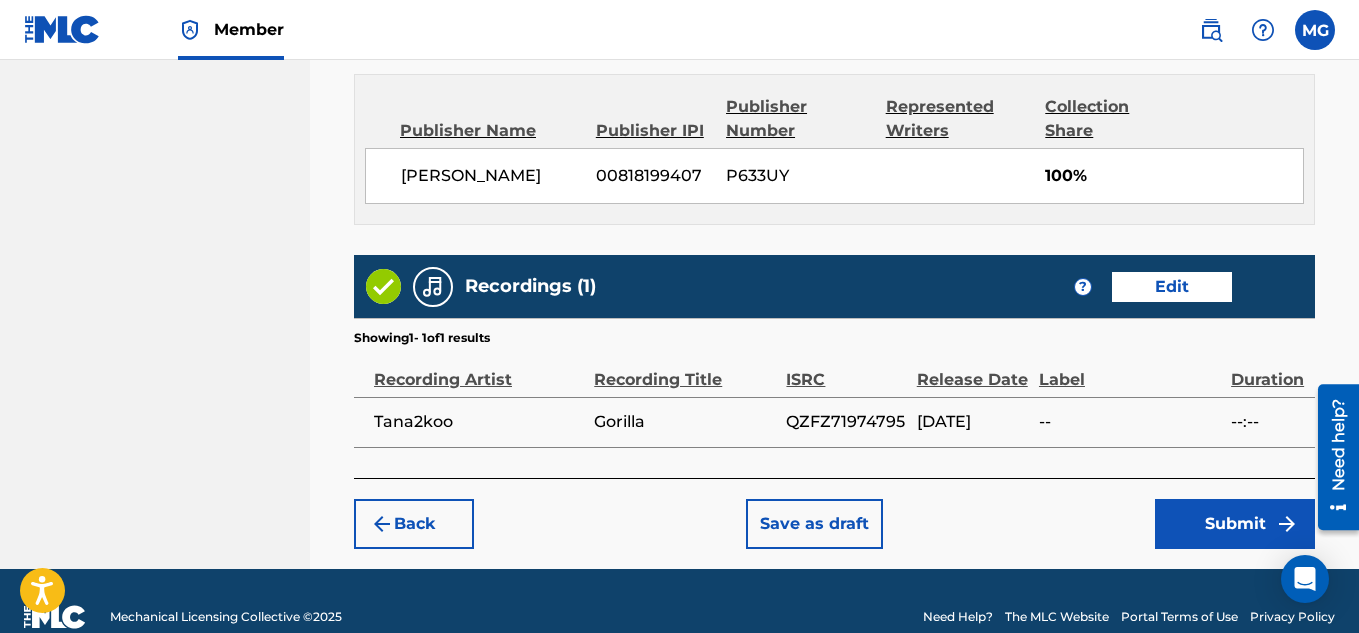 click on "Submit" at bounding box center [1235, 524] 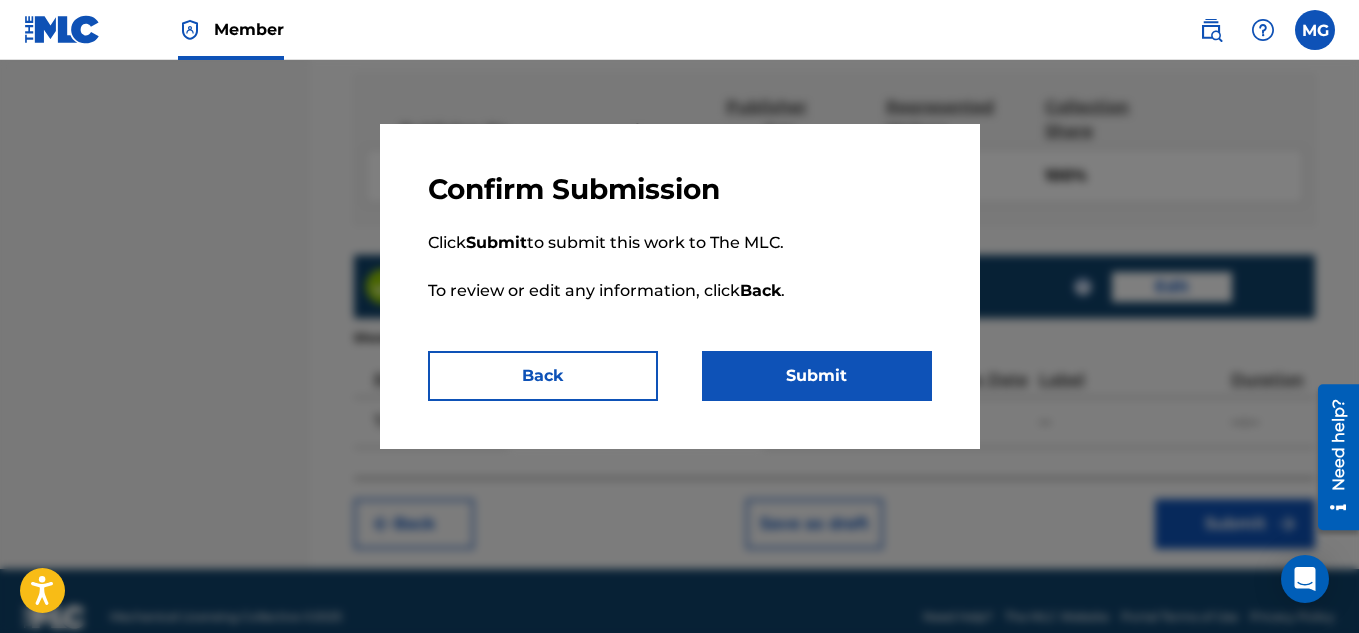 click on "Submit" at bounding box center [817, 376] 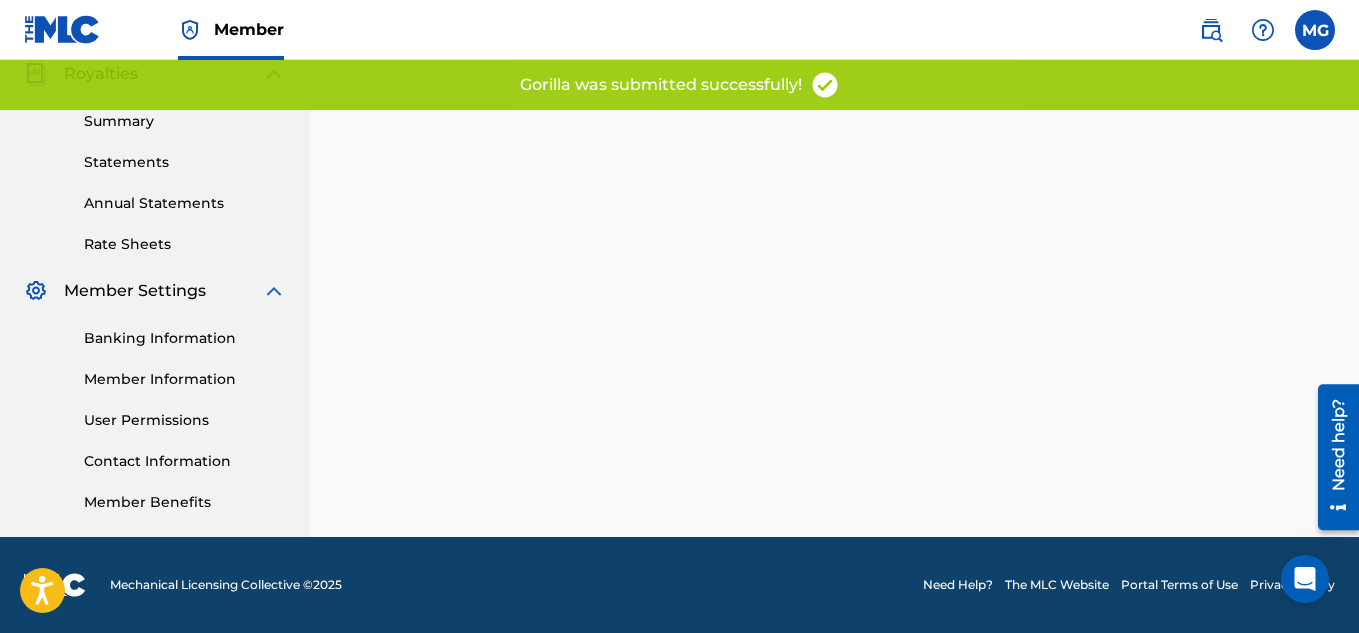 scroll, scrollTop: 0, scrollLeft: 0, axis: both 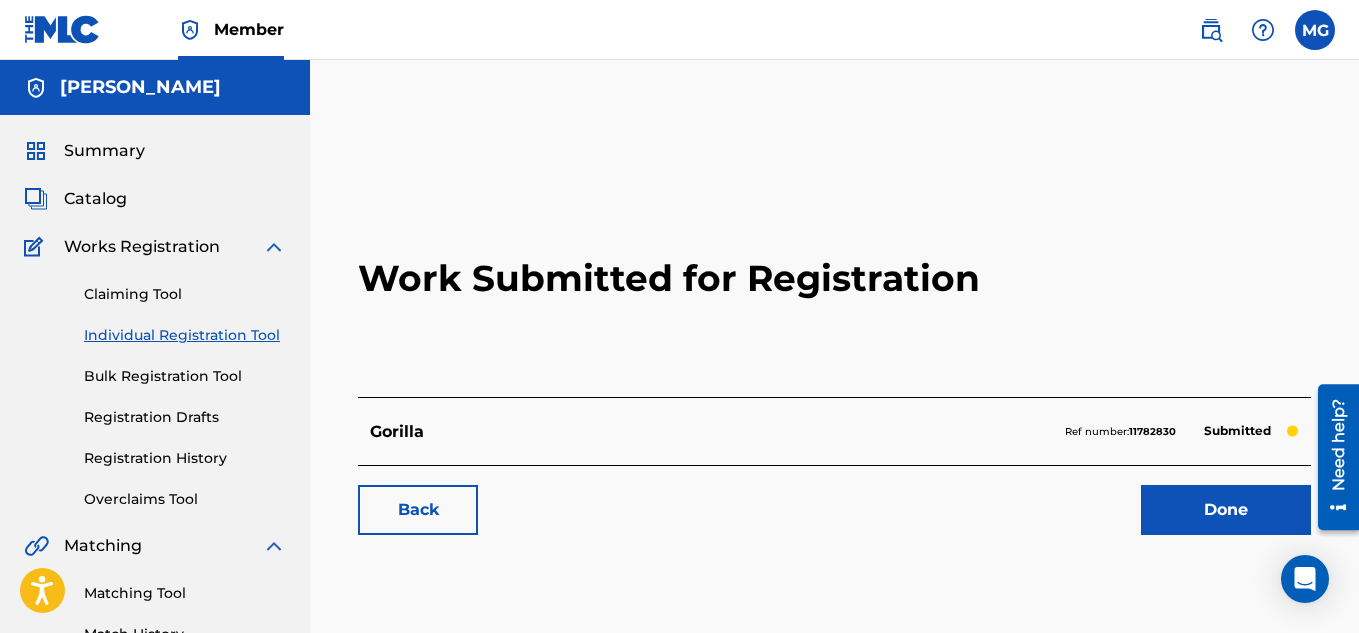 click on "Done" at bounding box center (1226, 510) 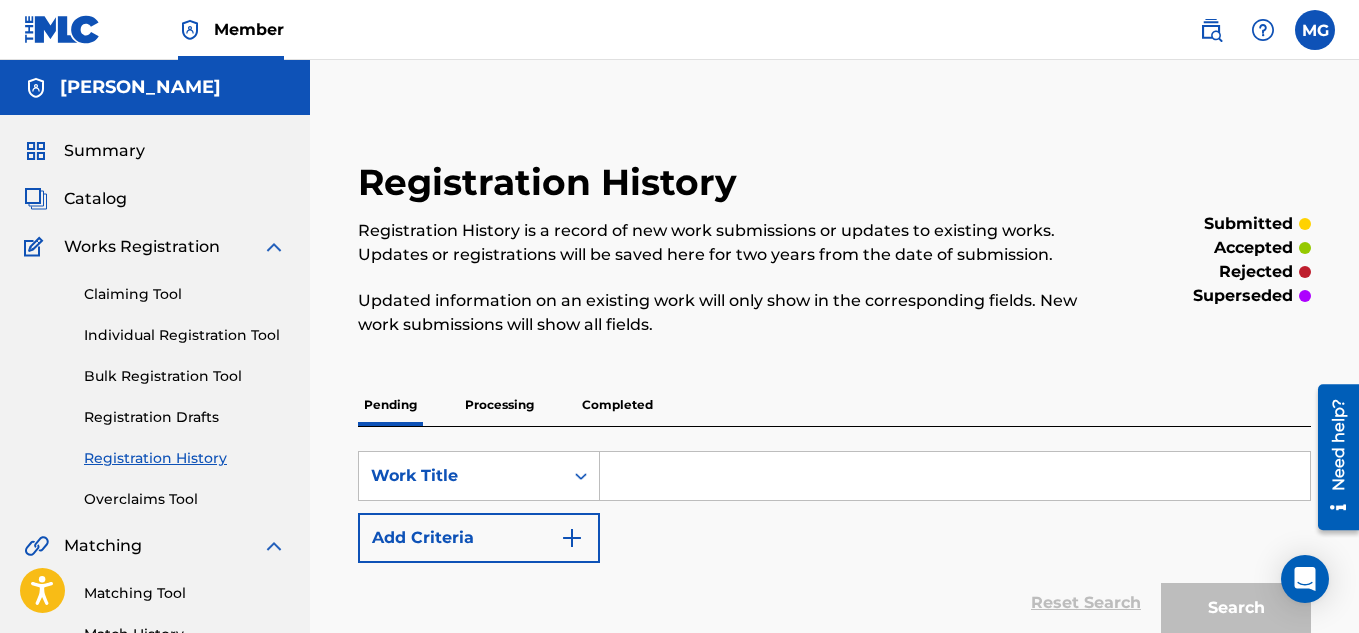 click on "Individual Registration Tool" at bounding box center [185, 335] 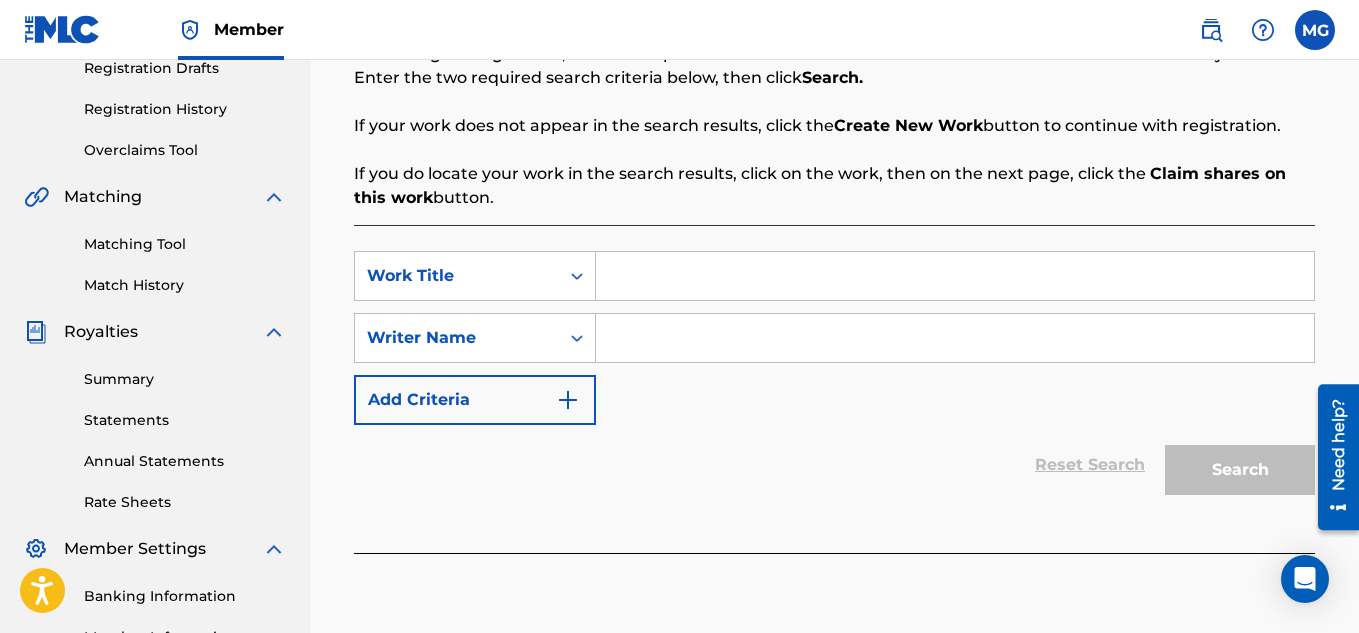 scroll, scrollTop: 360, scrollLeft: 0, axis: vertical 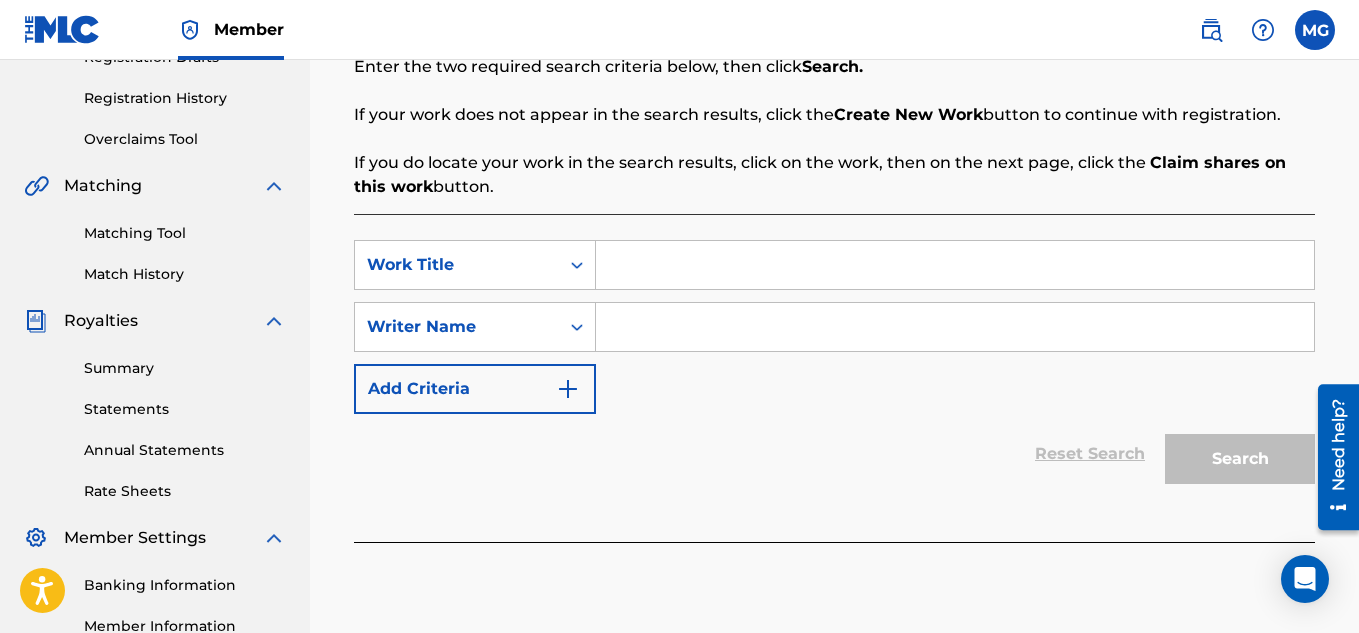 click at bounding box center (955, 265) 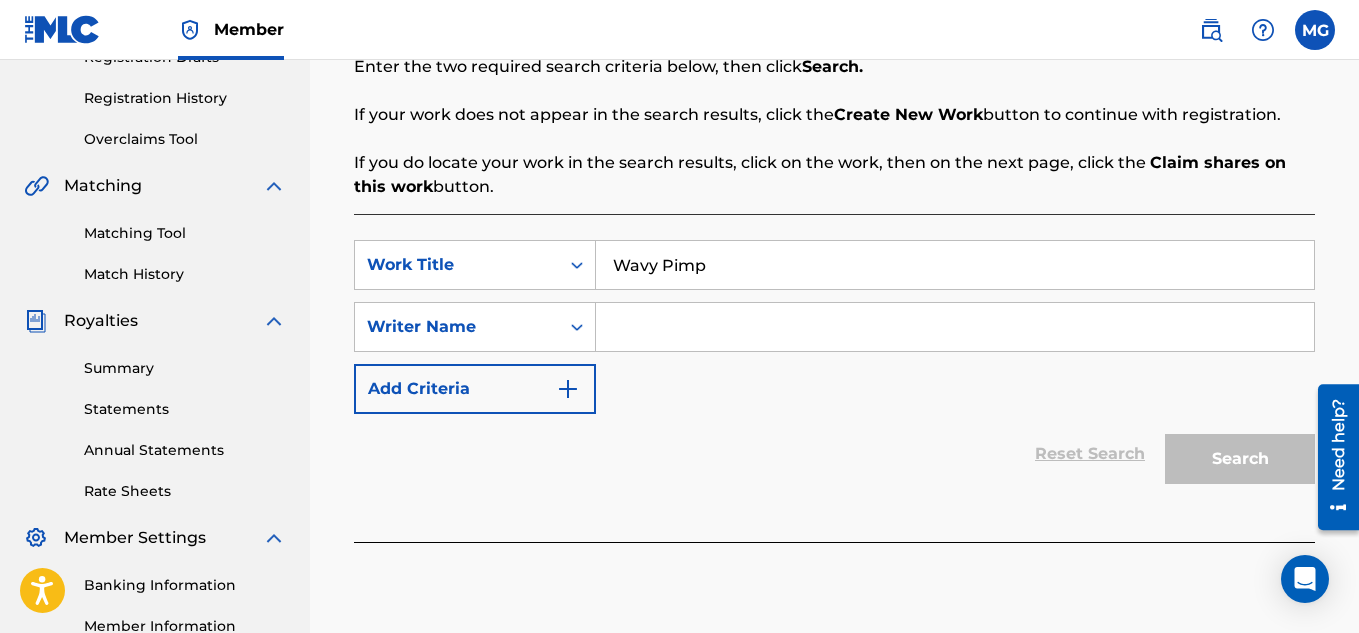 type on "Wavy Pimp" 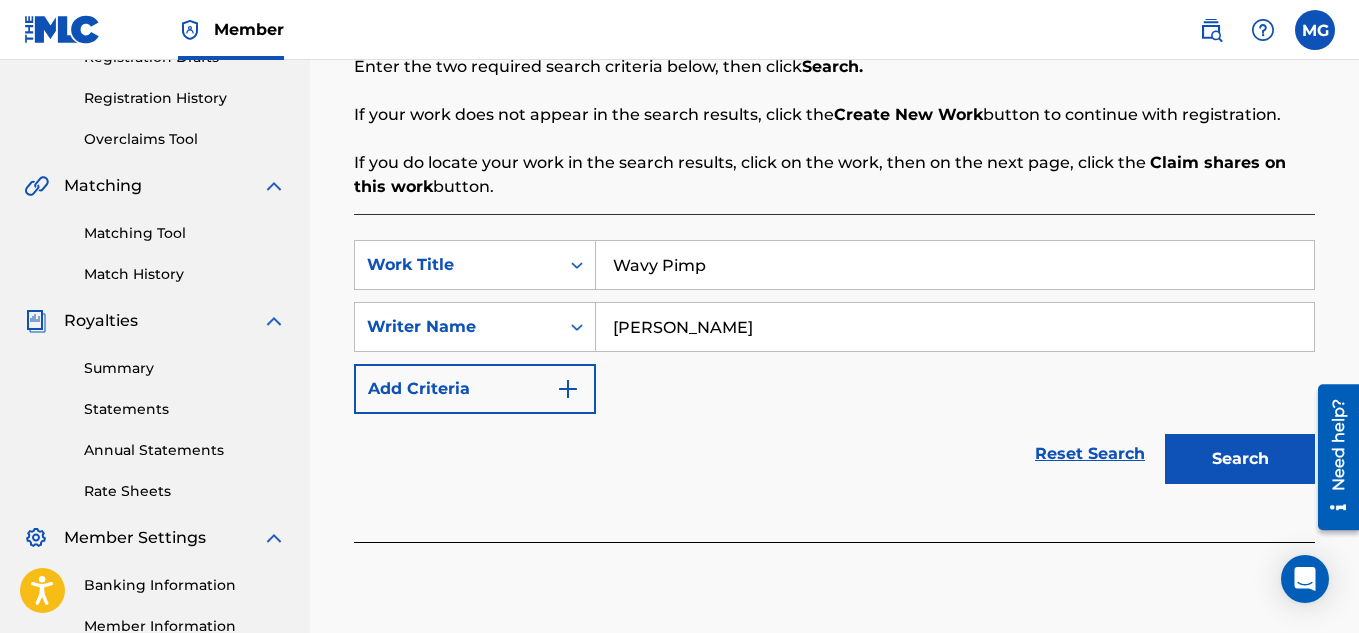 click on "Search" at bounding box center [1240, 459] 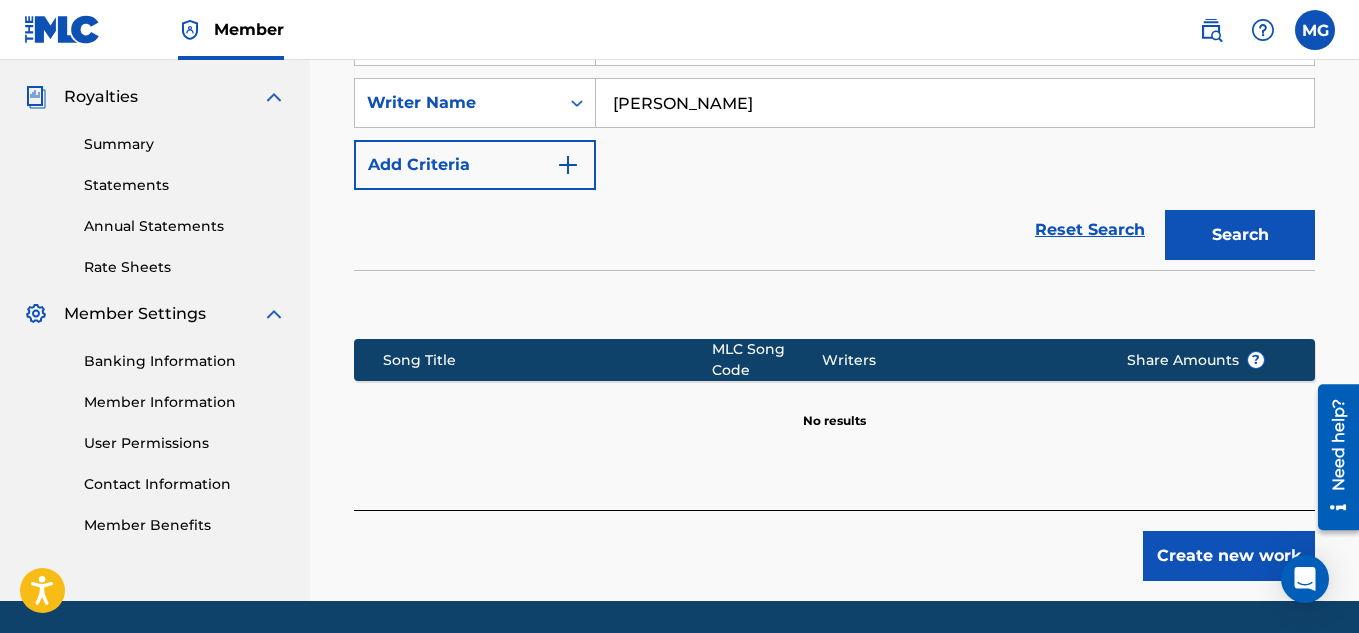 scroll, scrollTop: 640, scrollLeft: 0, axis: vertical 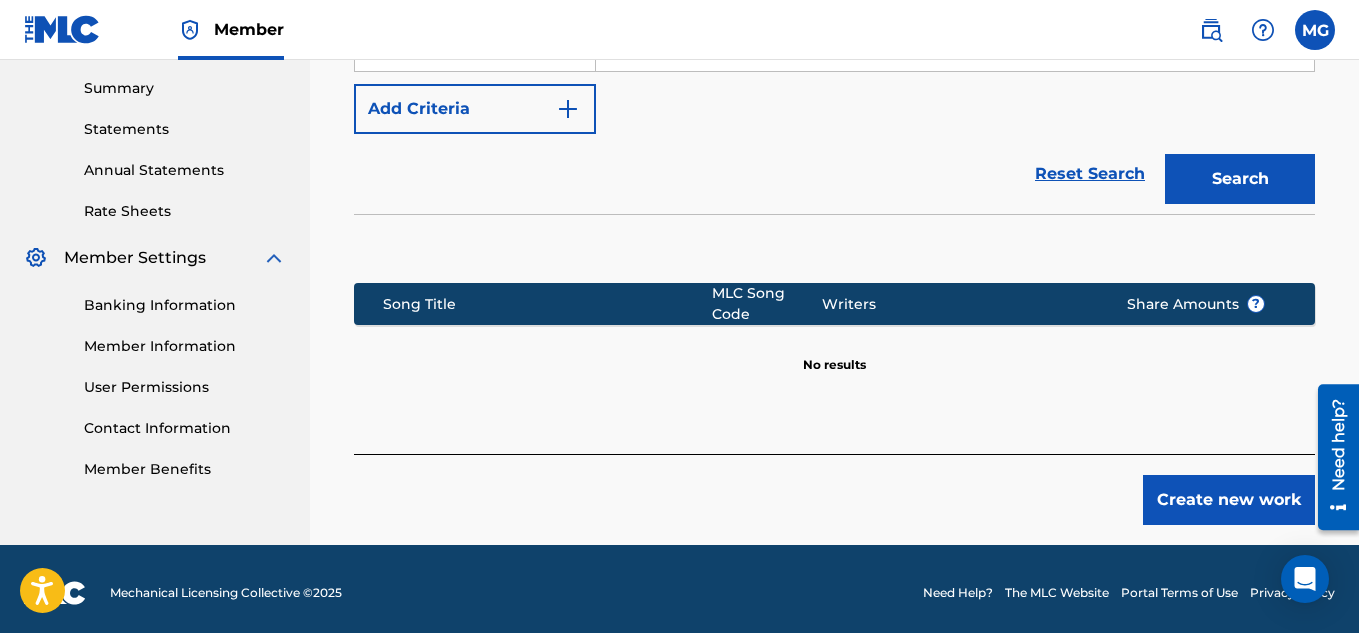 click on "Create new work" at bounding box center (1229, 500) 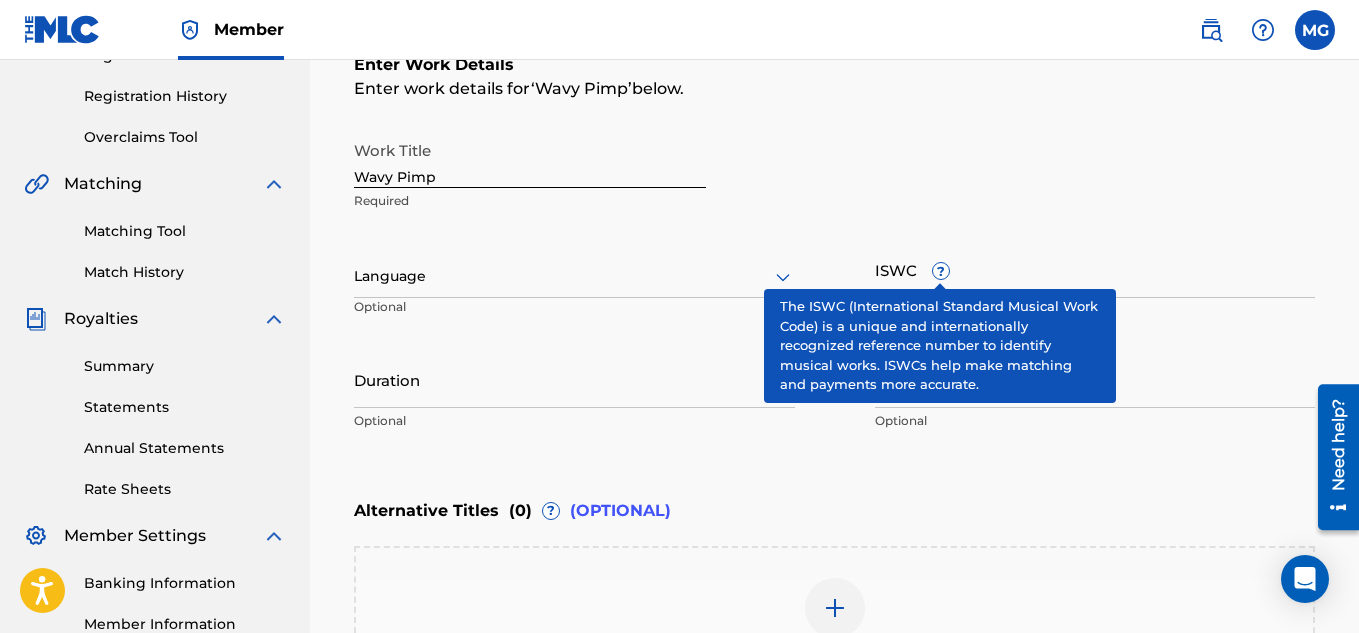 scroll, scrollTop: 360, scrollLeft: 0, axis: vertical 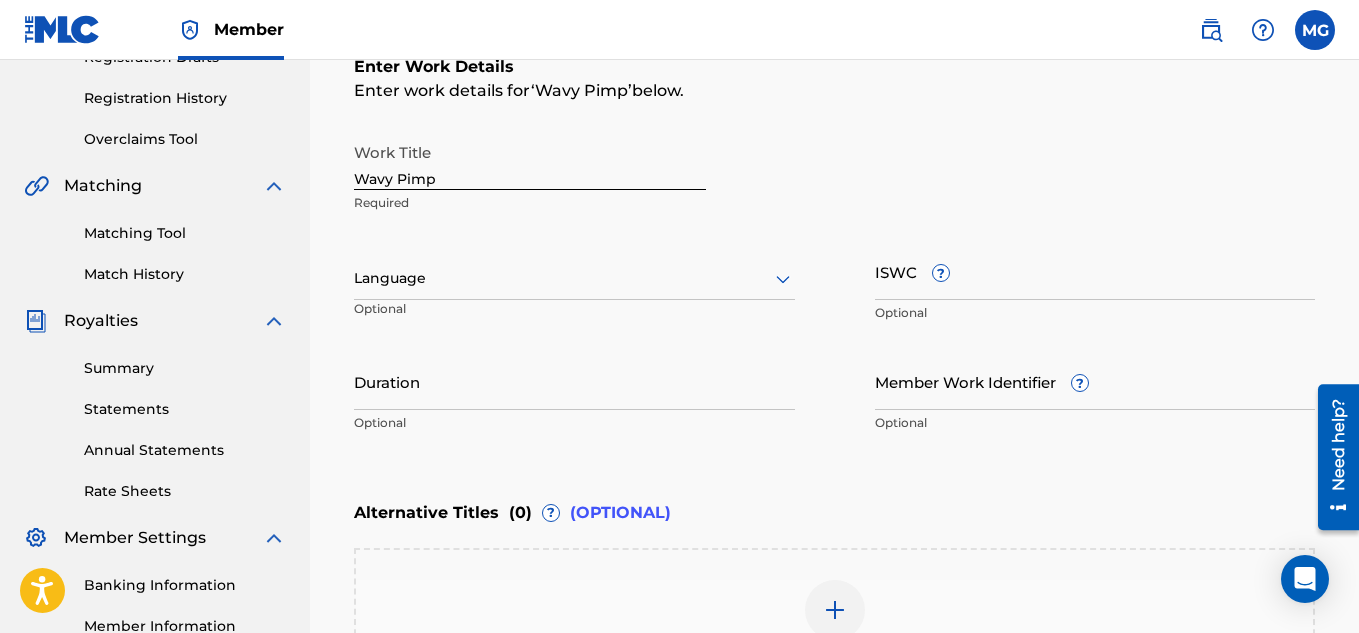 click on "ISWC   ?" at bounding box center (1095, 271) 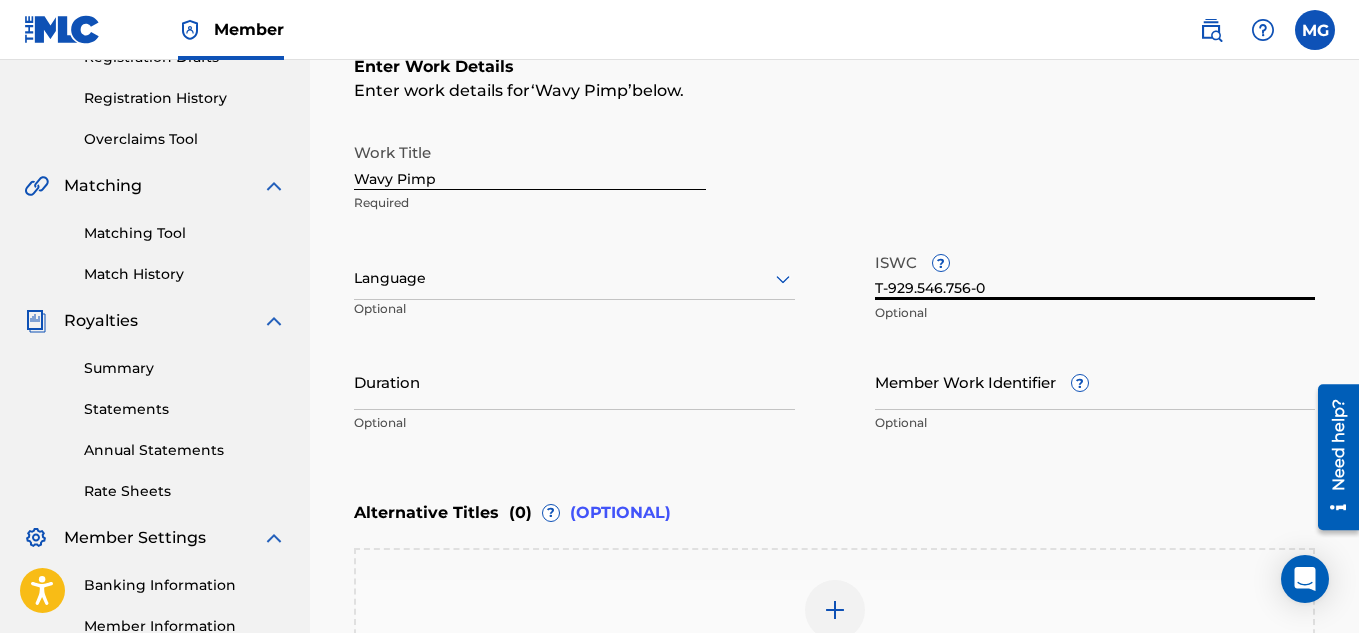 type on "T-929.546.756-0" 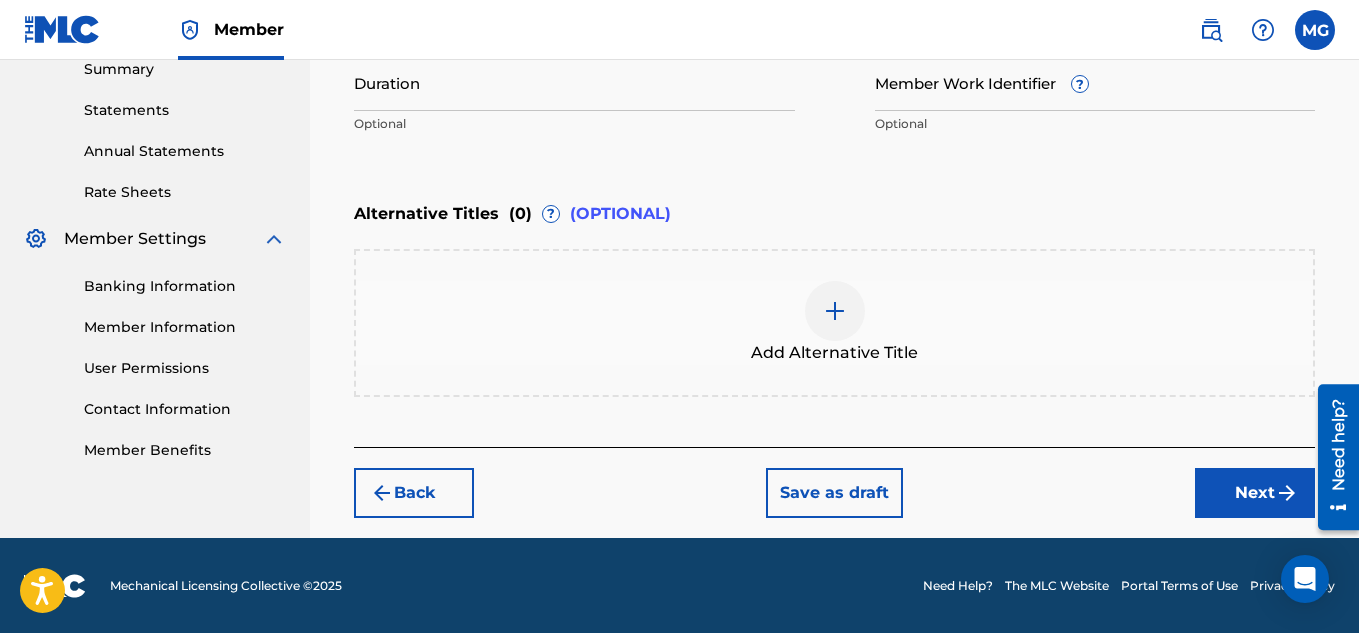scroll, scrollTop: 660, scrollLeft: 0, axis: vertical 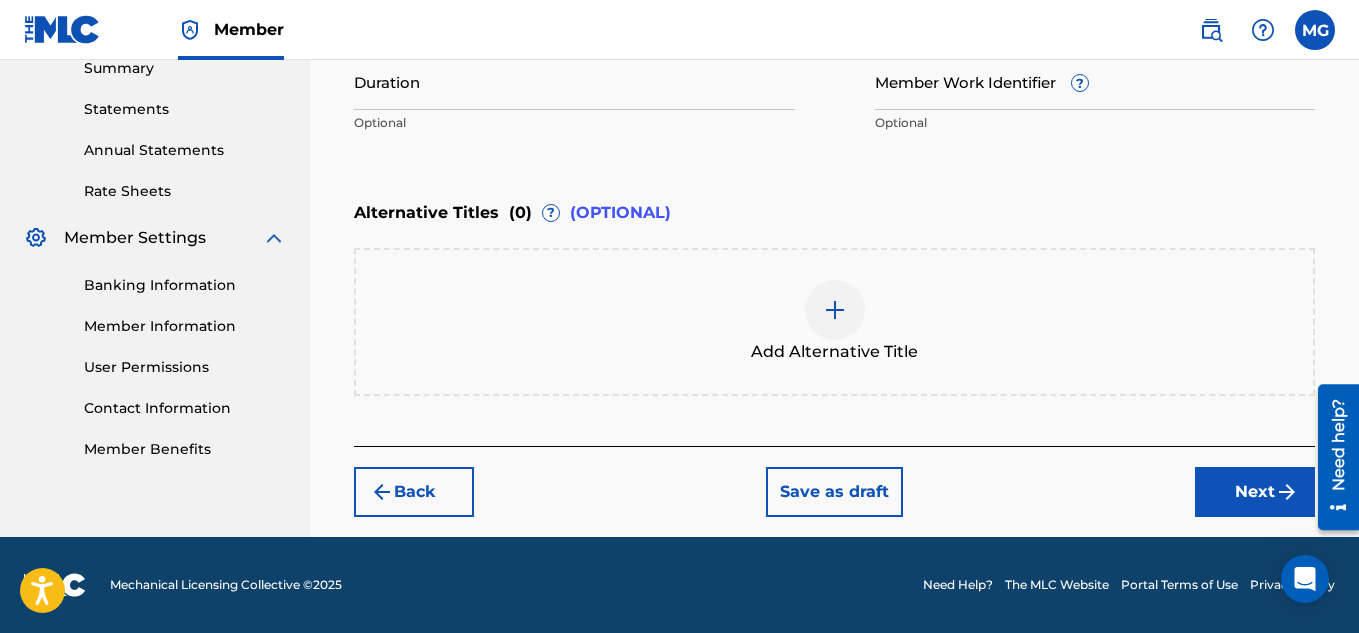 click on "Next" at bounding box center (1255, 492) 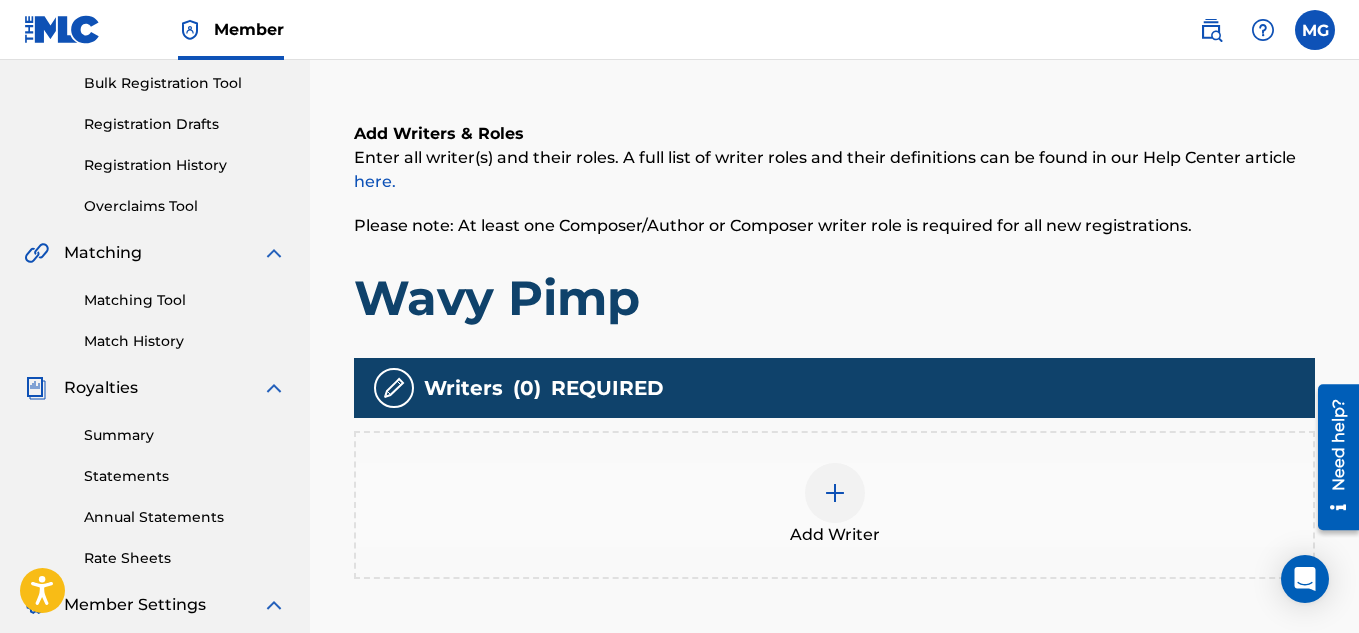 scroll, scrollTop: 330, scrollLeft: 0, axis: vertical 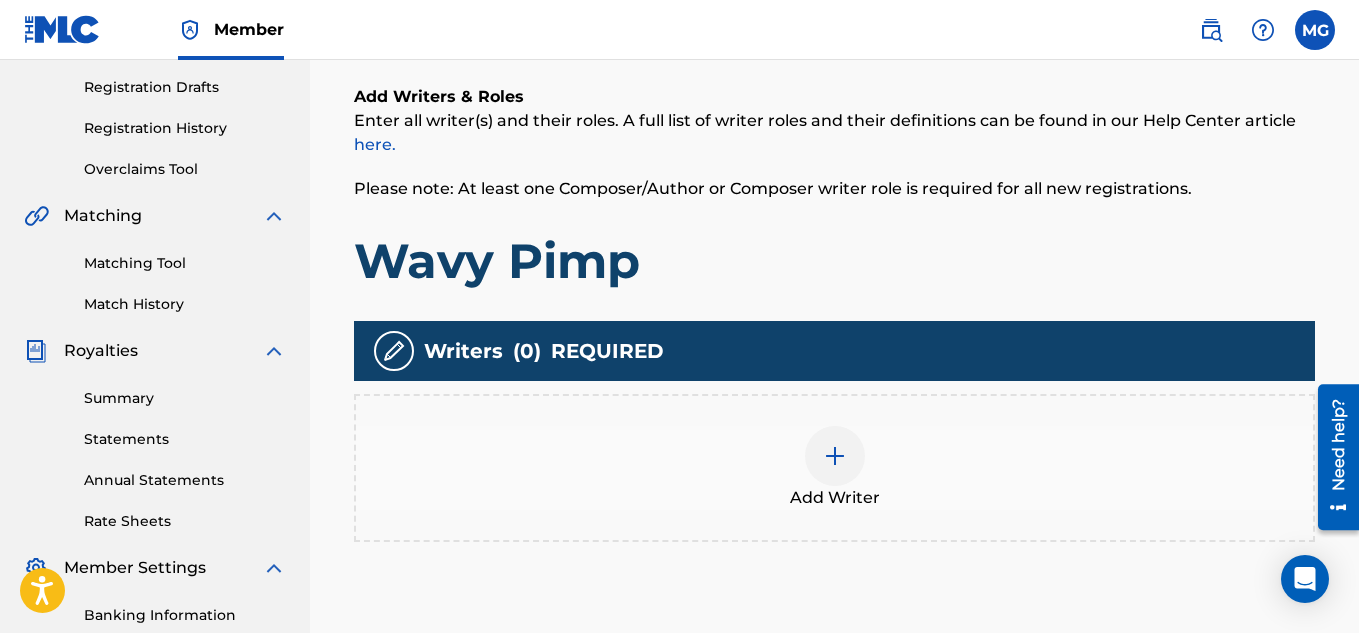 click at bounding box center (835, 456) 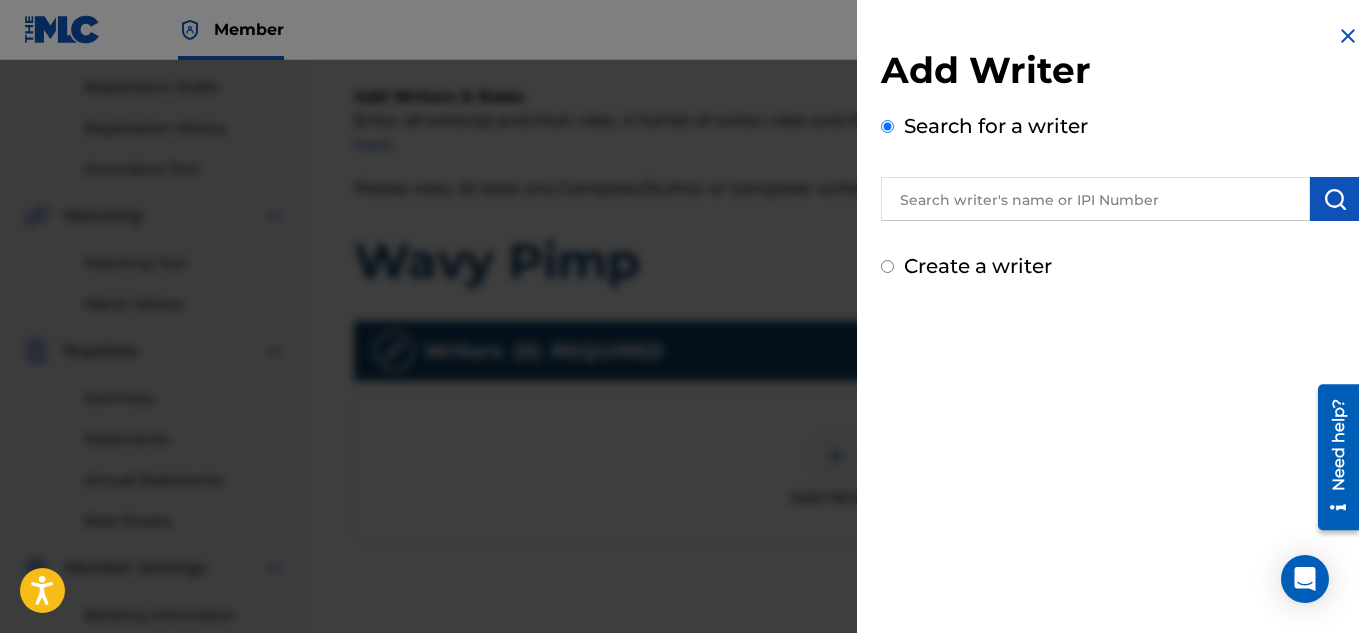 click at bounding box center [1095, 199] 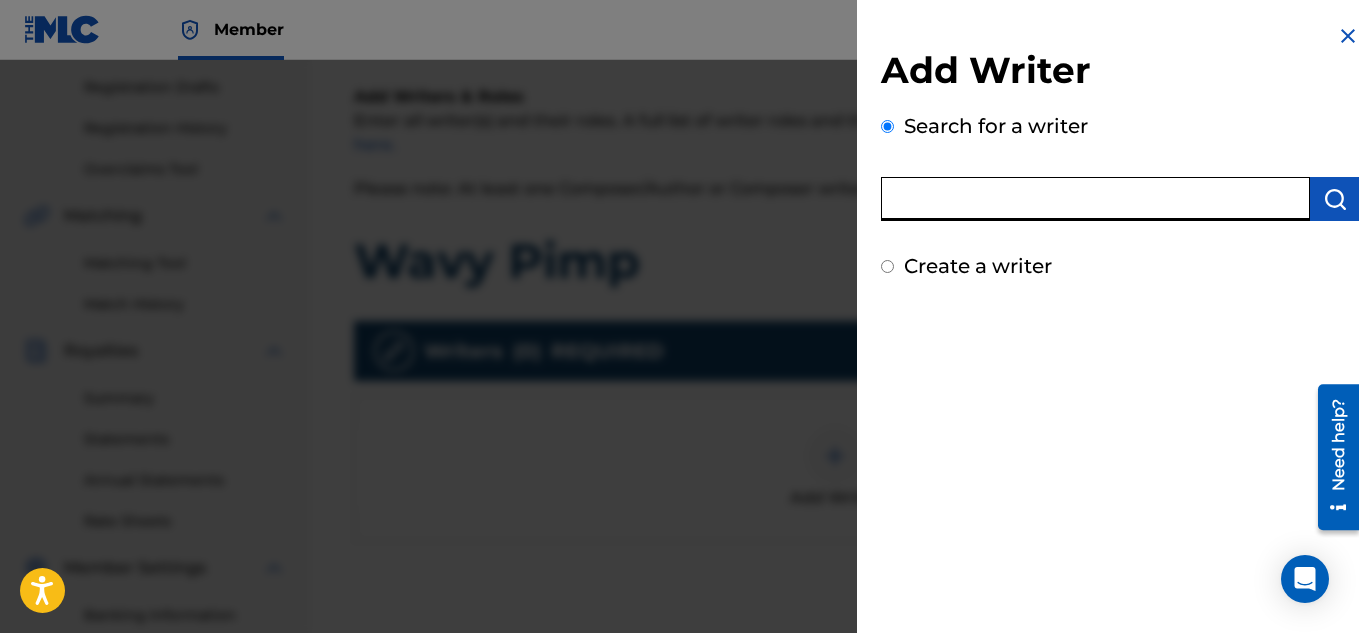 type on "[PERSON_NAME]" 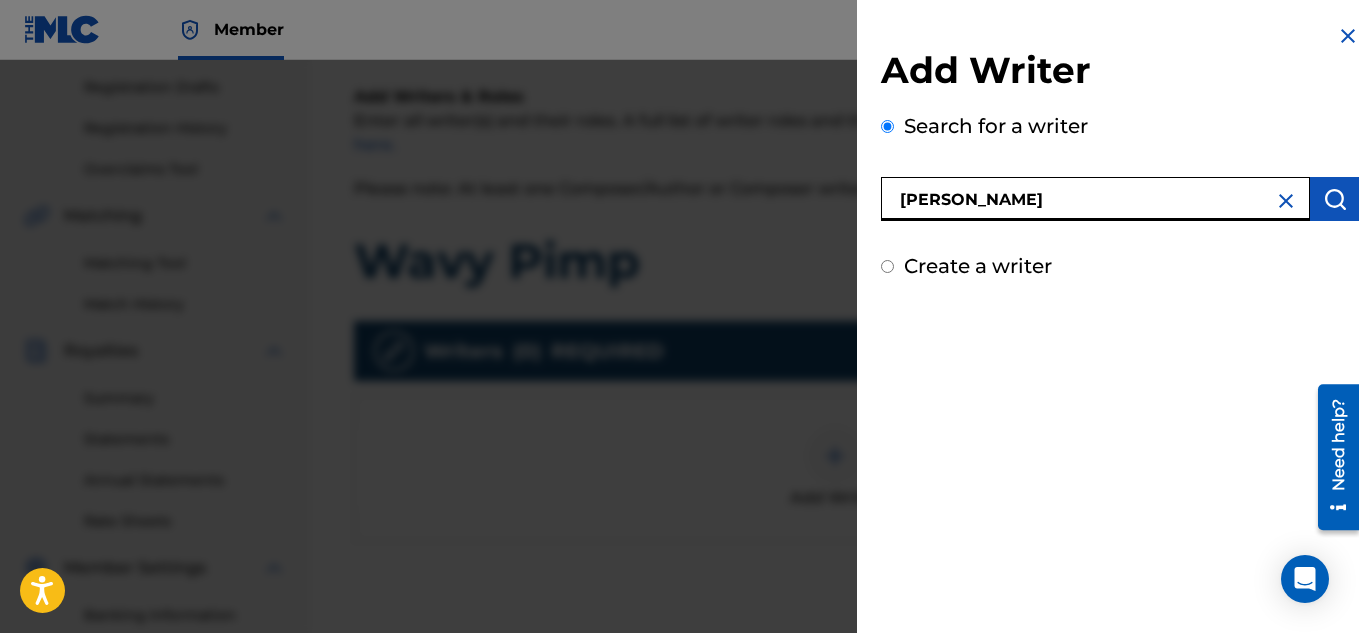 click at bounding box center (1335, 199) 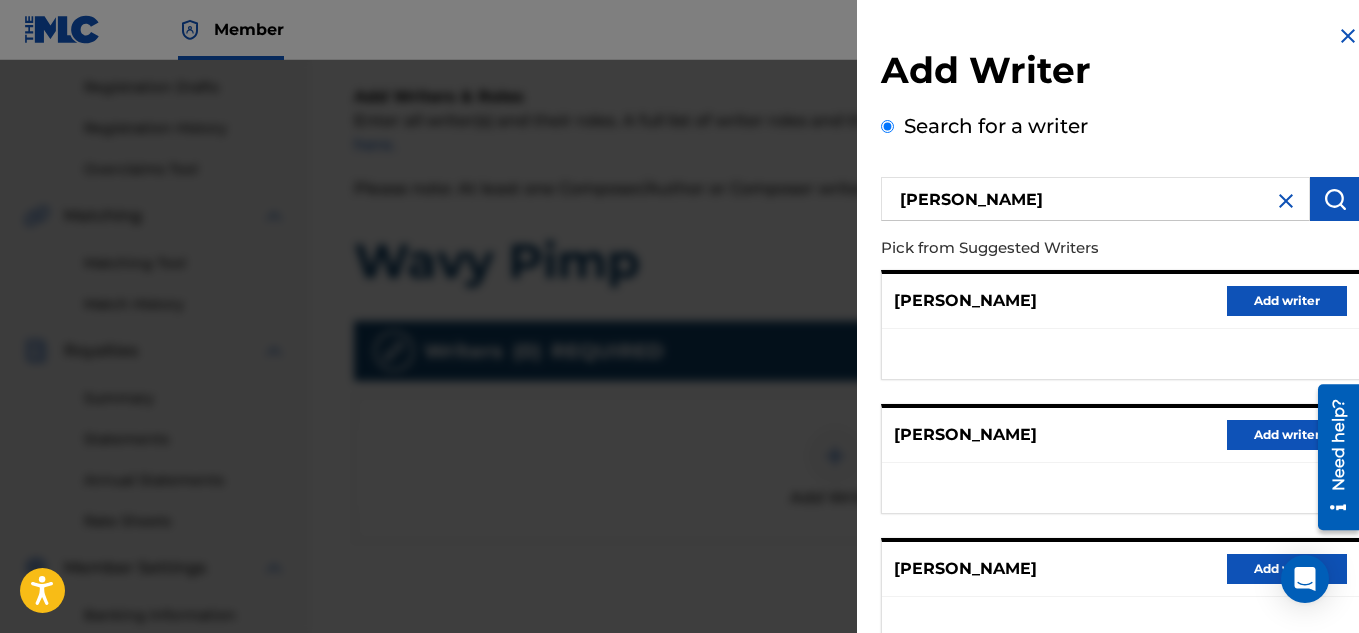 type 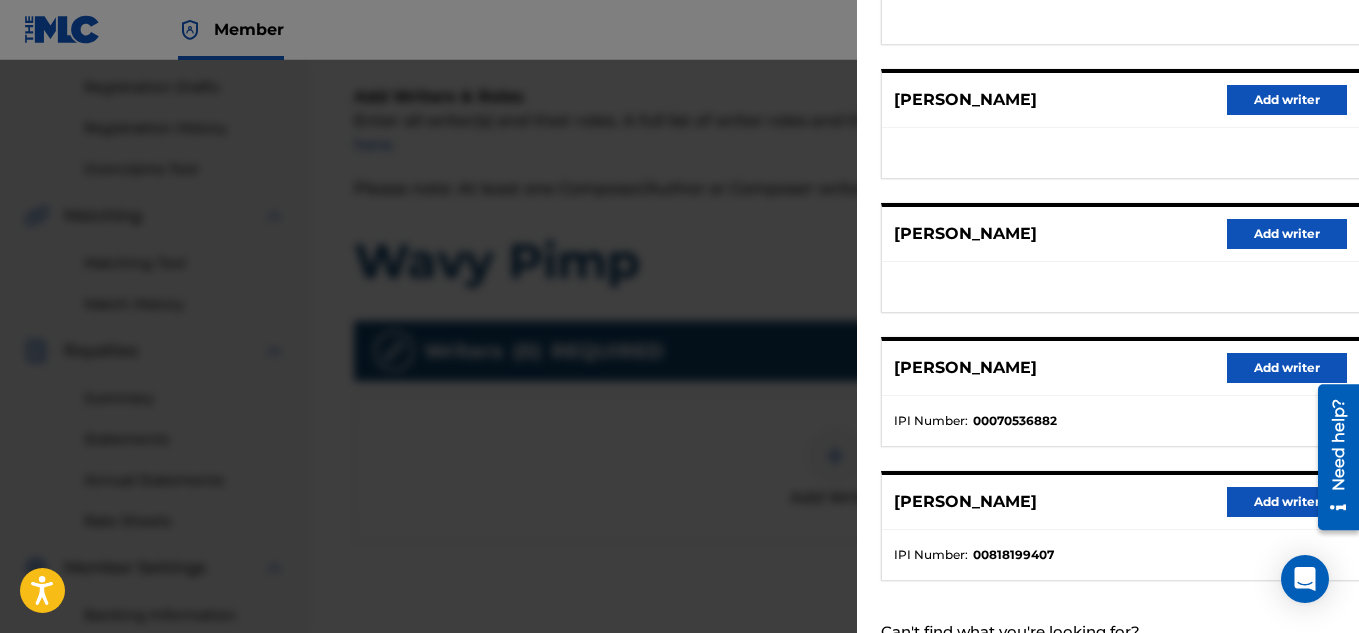 scroll, scrollTop: 360, scrollLeft: 0, axis: vertical 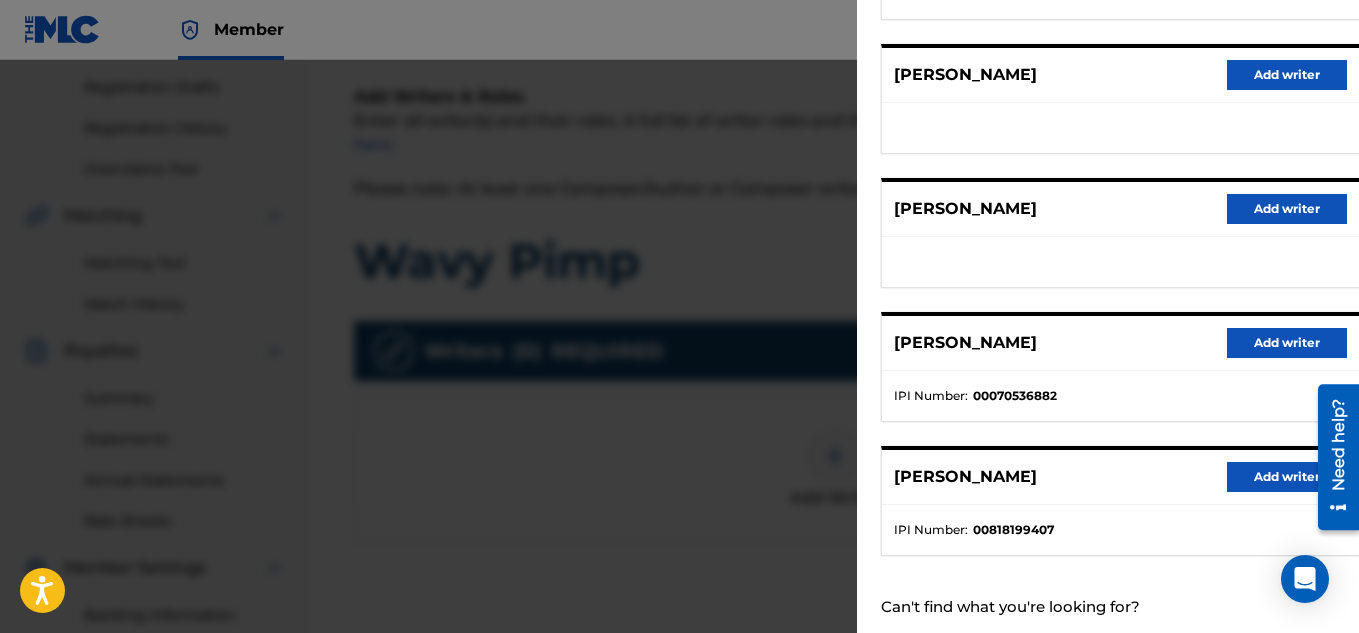 click on "Add writer" at bounding box center [1287, 477] 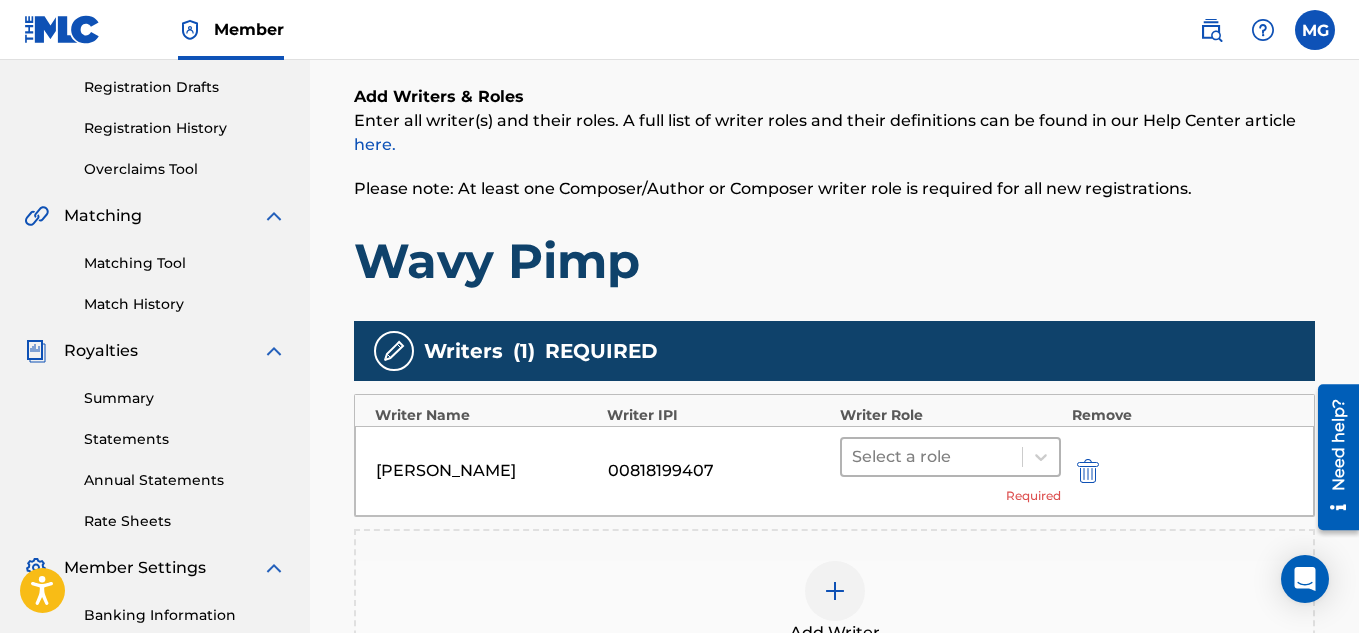 click at bounding box center (932, 457) 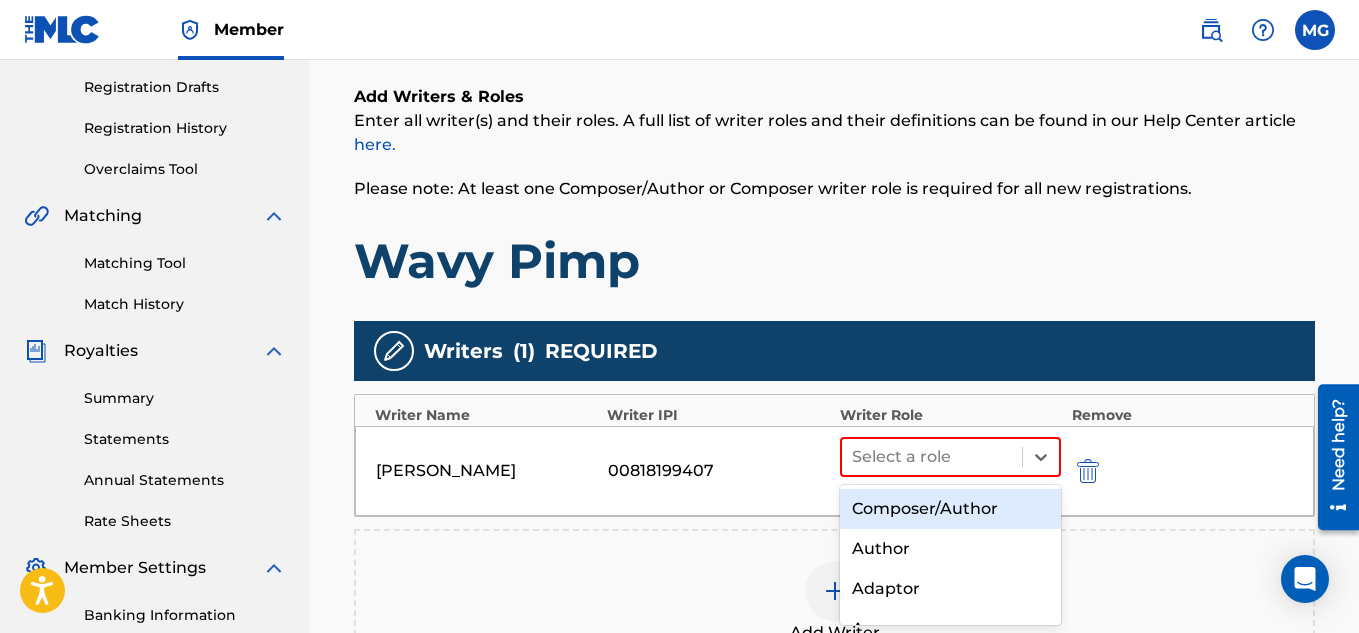 click on "Composer/Author" at bounding box center (951, 509) 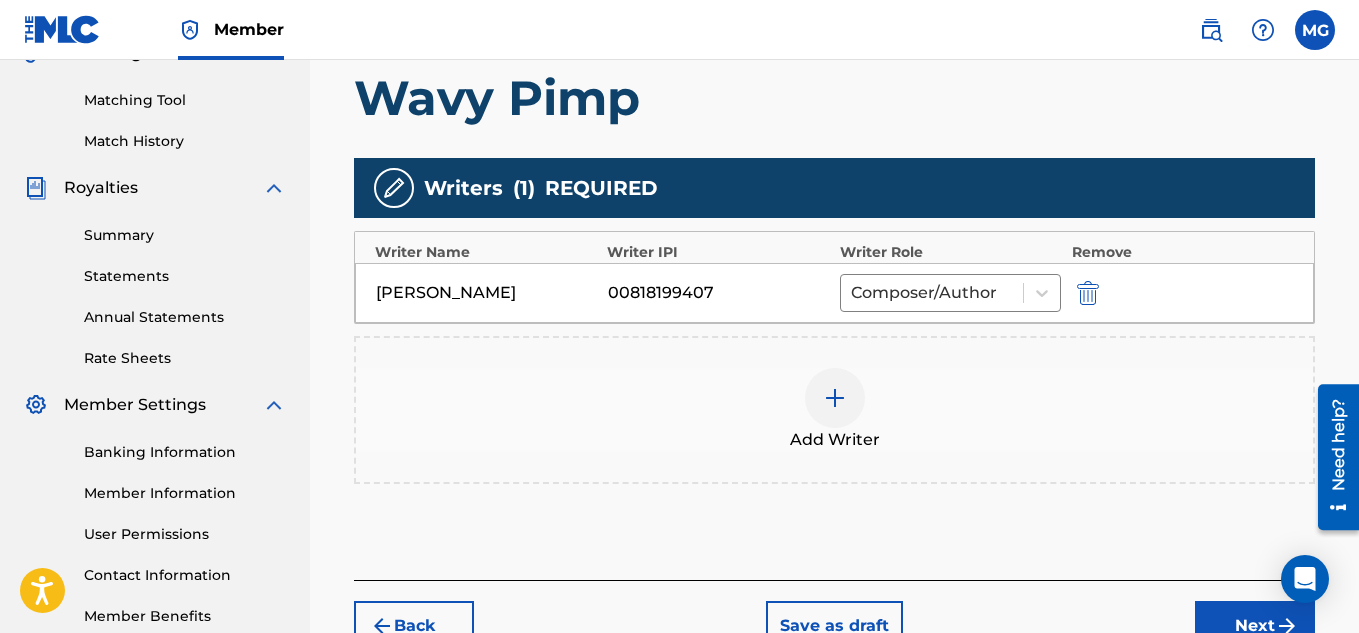 scroll, scrollTop: 530, scrollLeft: 0, axis: vertical 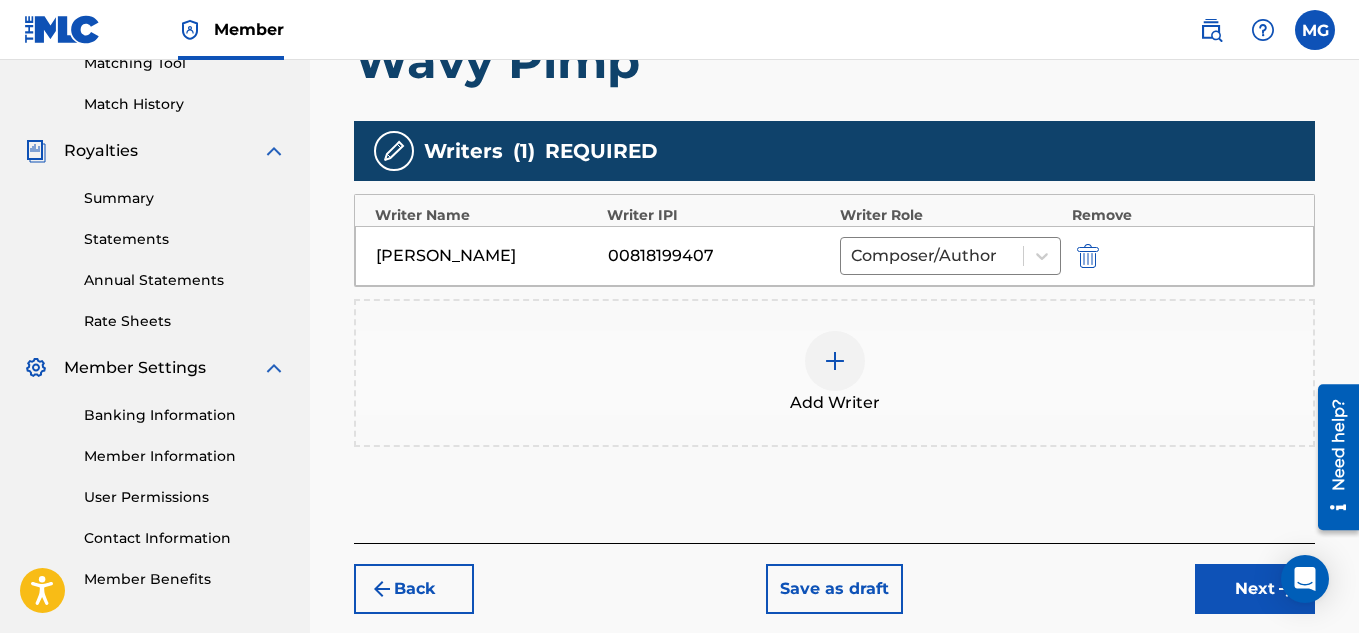 click on "Next" at bounding box center (1255, 589) 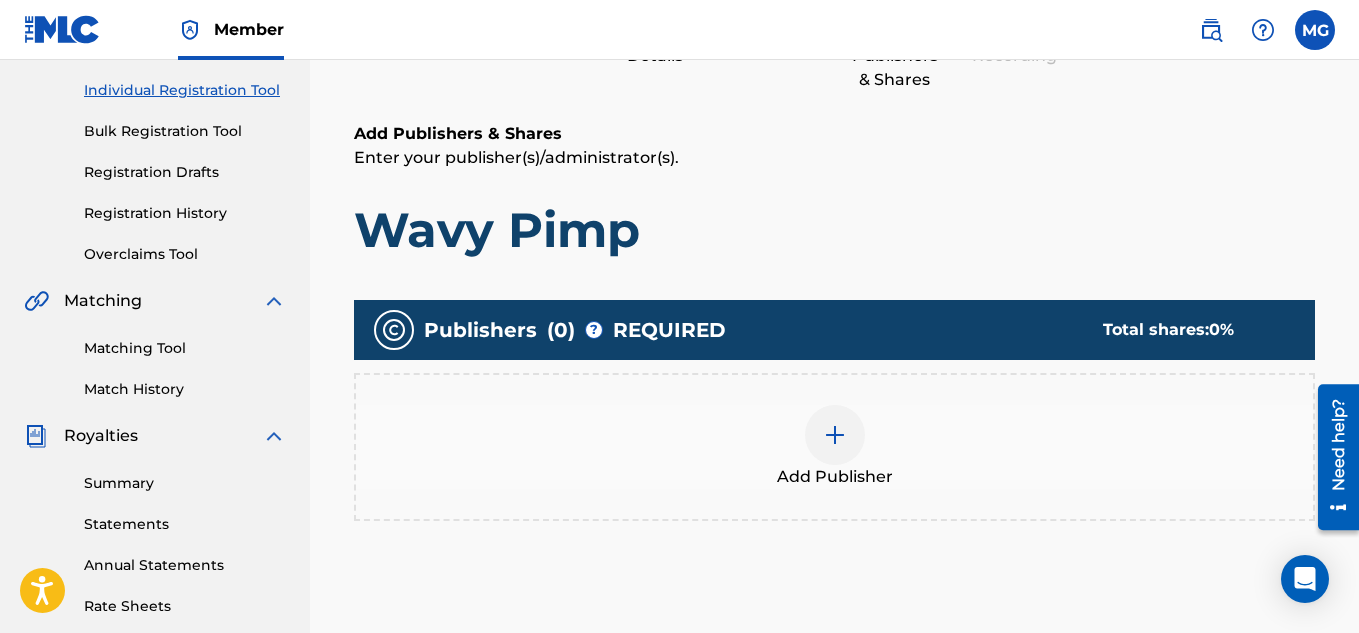 scroll, scrollTop: 290, scrollLeft: 0, axis: vertical 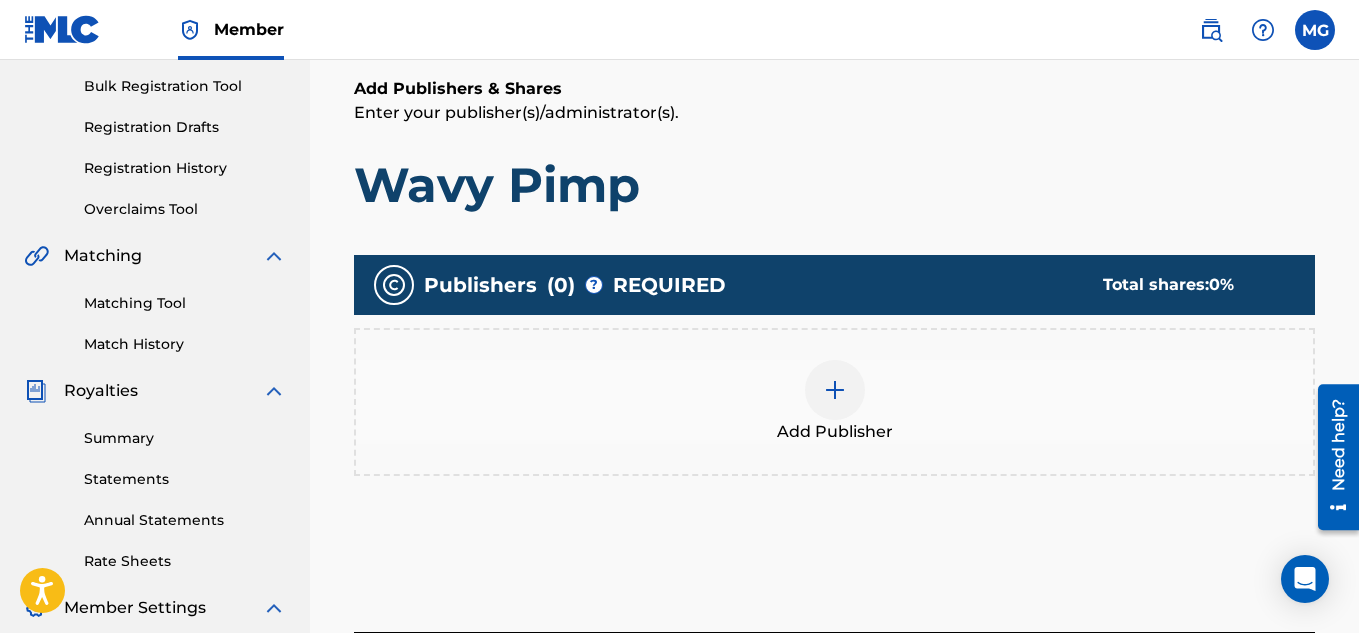 click at bounding box center [835, 390] 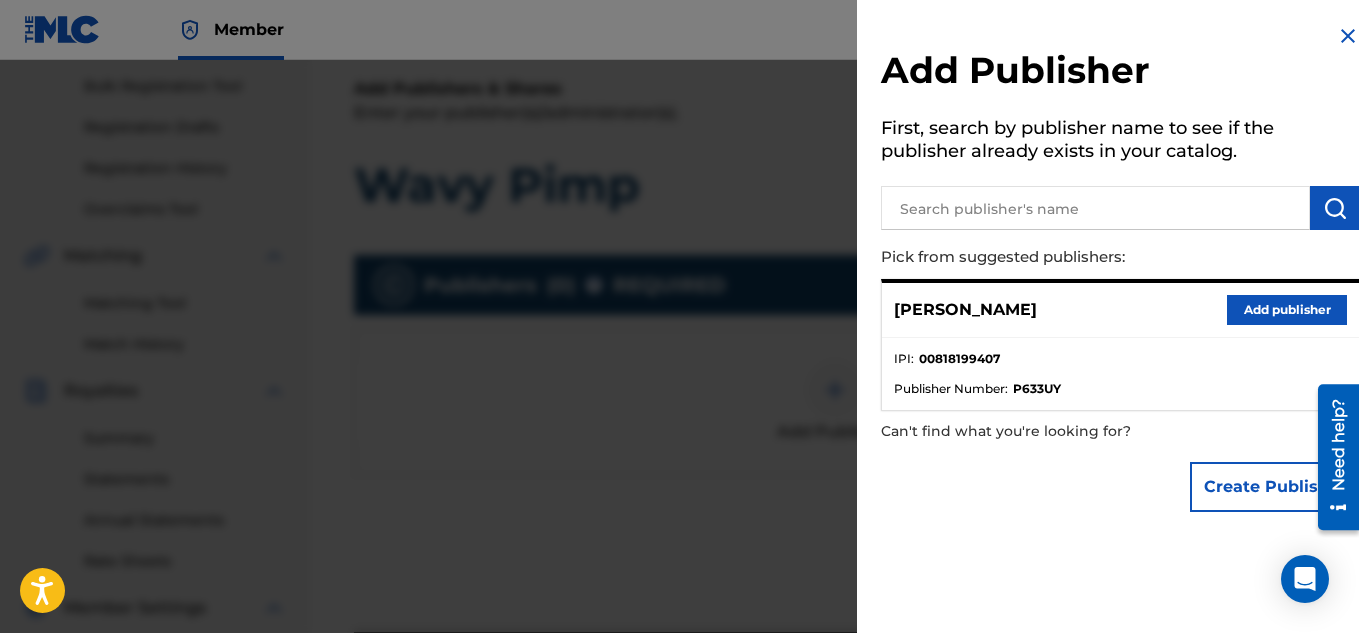 click on "Add publisher" at bounding box center (1287, 310) 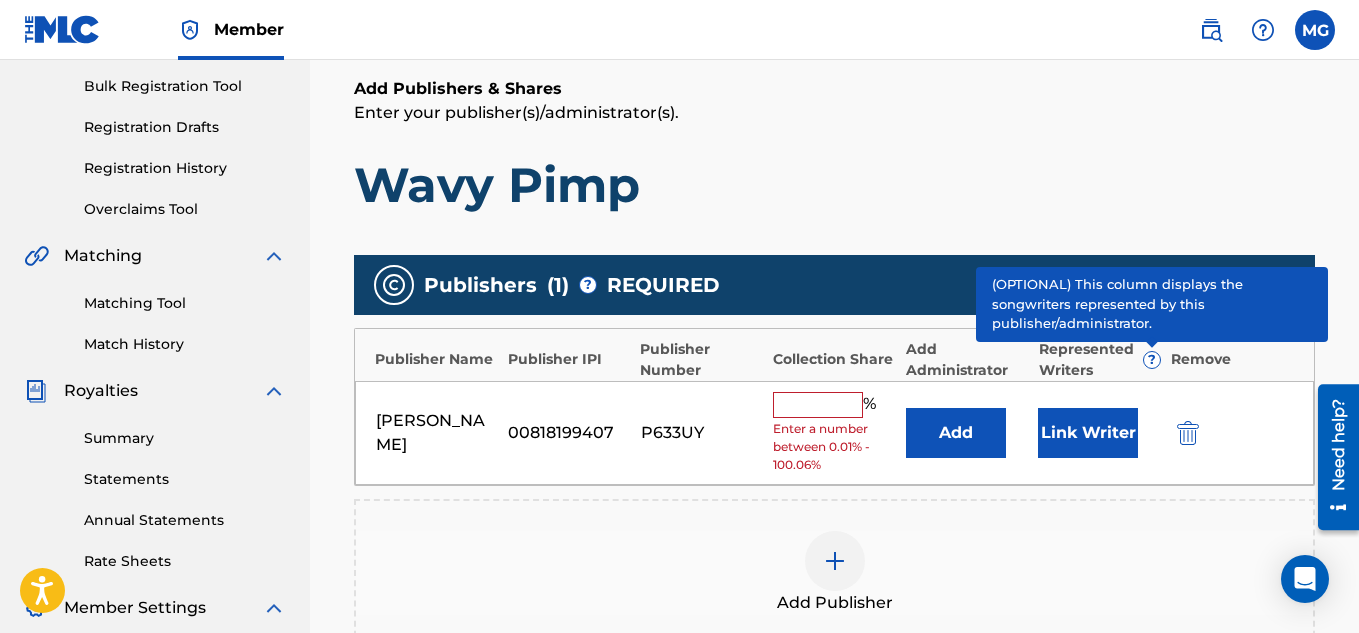 click at bounding box center (818, 405) 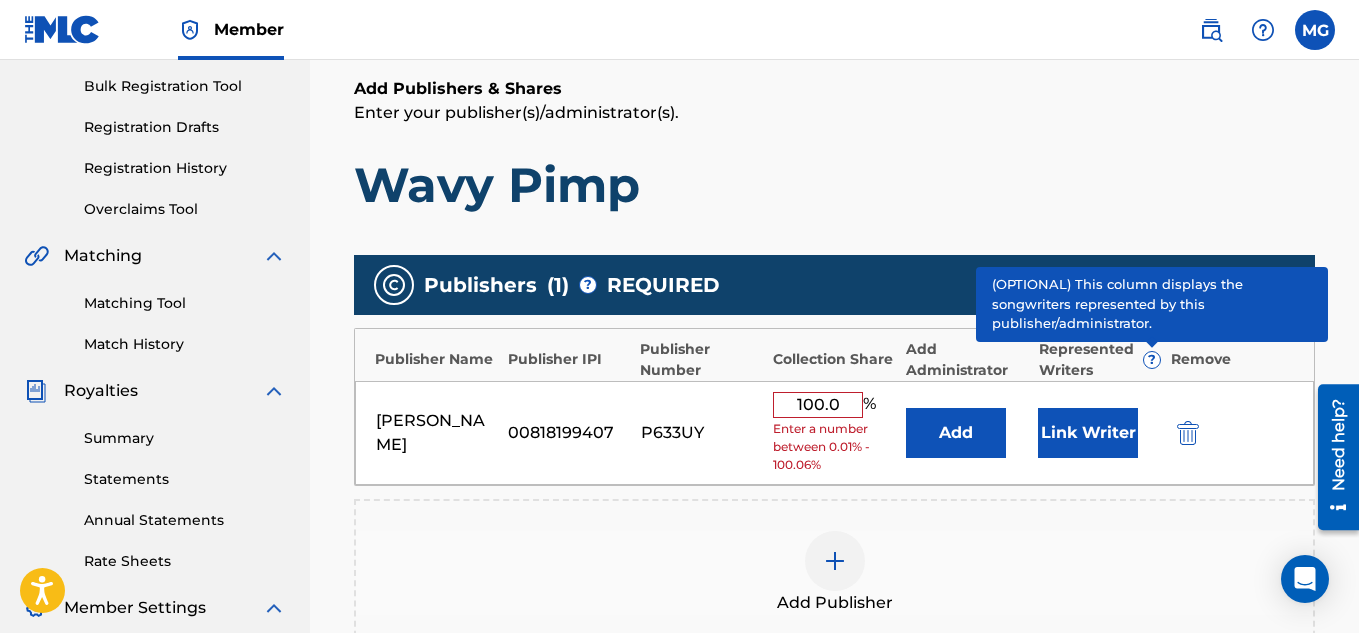 type on "100" 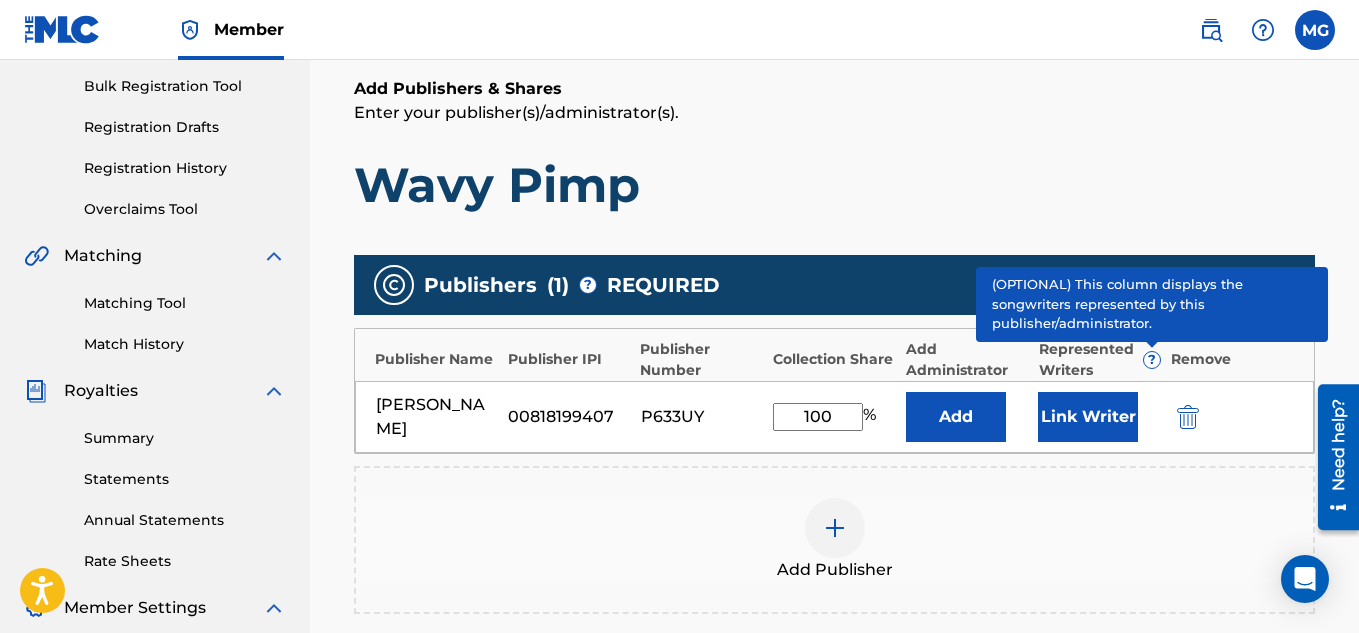 click on "Add Publishers & Shares Enter your publisher(s)/administrator(s). Wavy Pimp Publishers ( 1 ) ? REQUIRED Total shares:  100 % Publisher Name Publisher IPI Publisher Number Collection Share Add Administrator Represented Writers ? Remove Maurice Ginnis 00818199407 P633UY 100 % Add Link Writer Add Publisher" at bounding box center [834, 423] 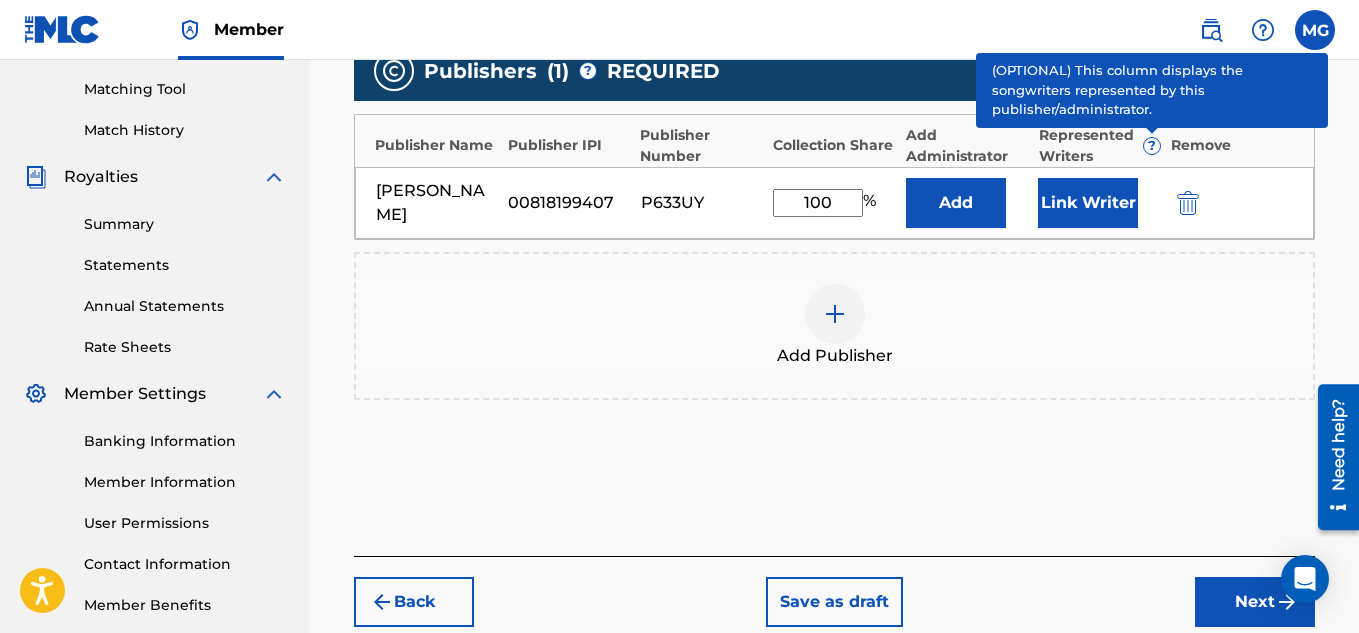 scroll, scrollTop: 530, scrollLeft: 0, axis: vertical 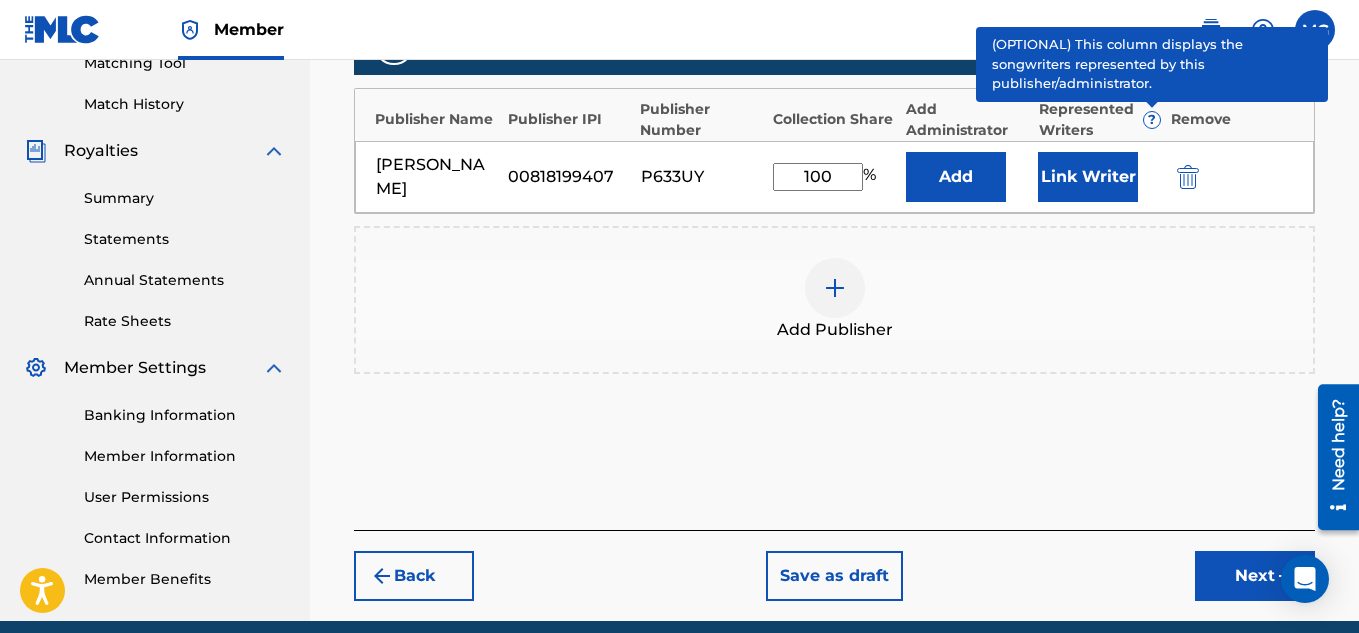 click on "Next" at bounding box center (1255, 576) 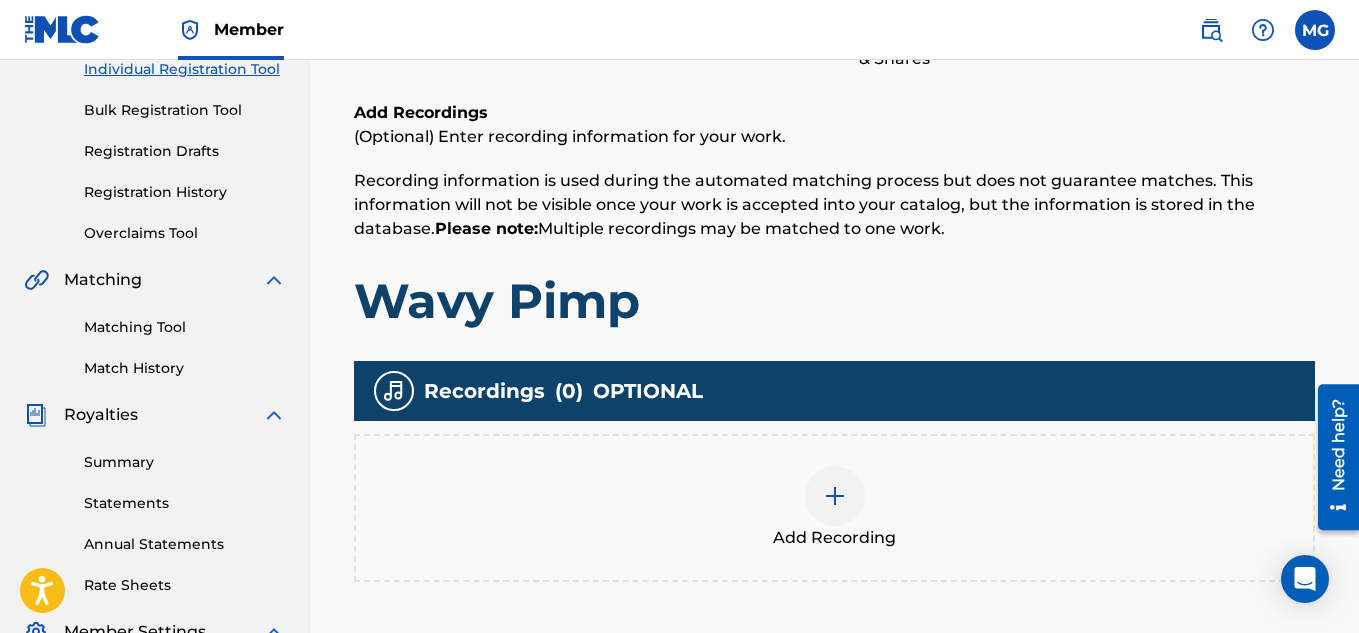 scroll, scrollTop: 290, scrollLeft: 0, axis: vertical 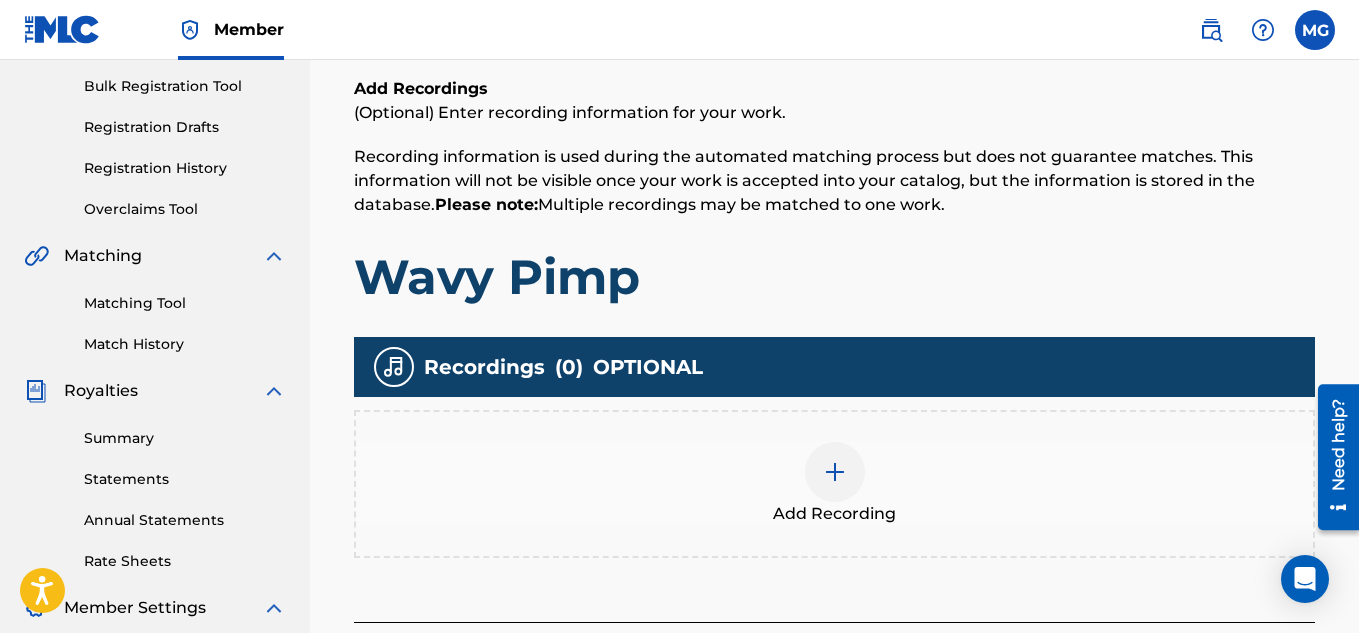 click at bounding box center [835, 472] 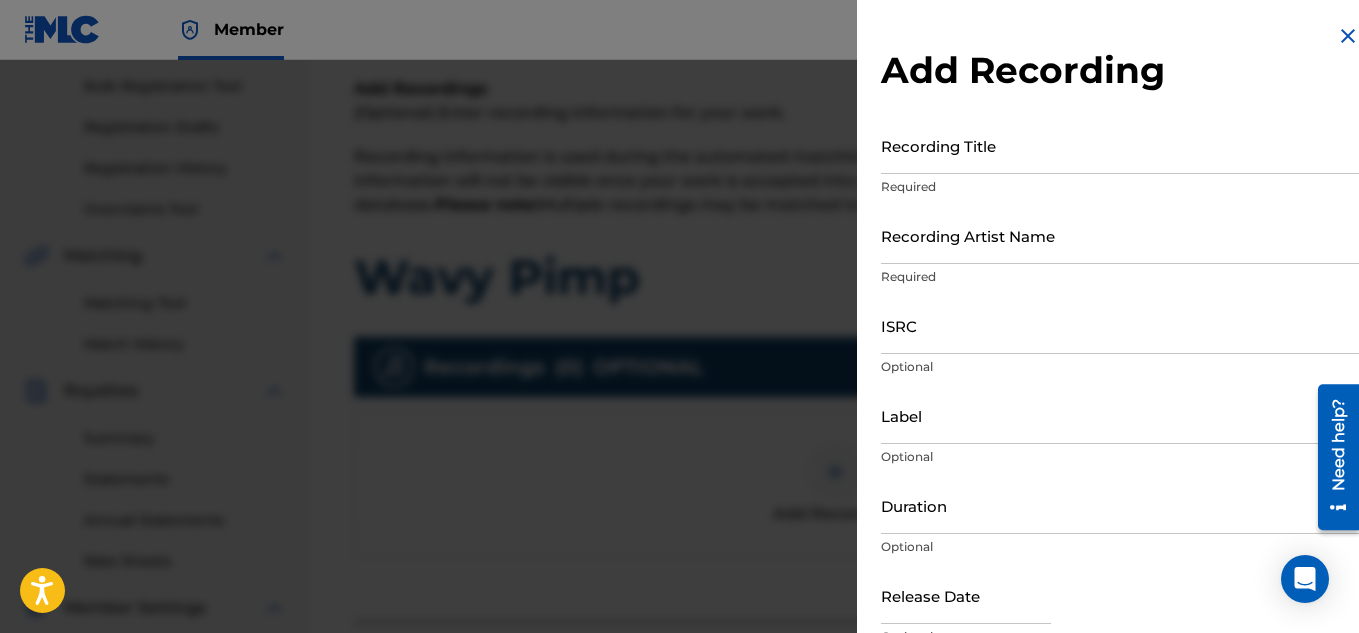click on "Recording Title" at bounding box center [1120, 145] 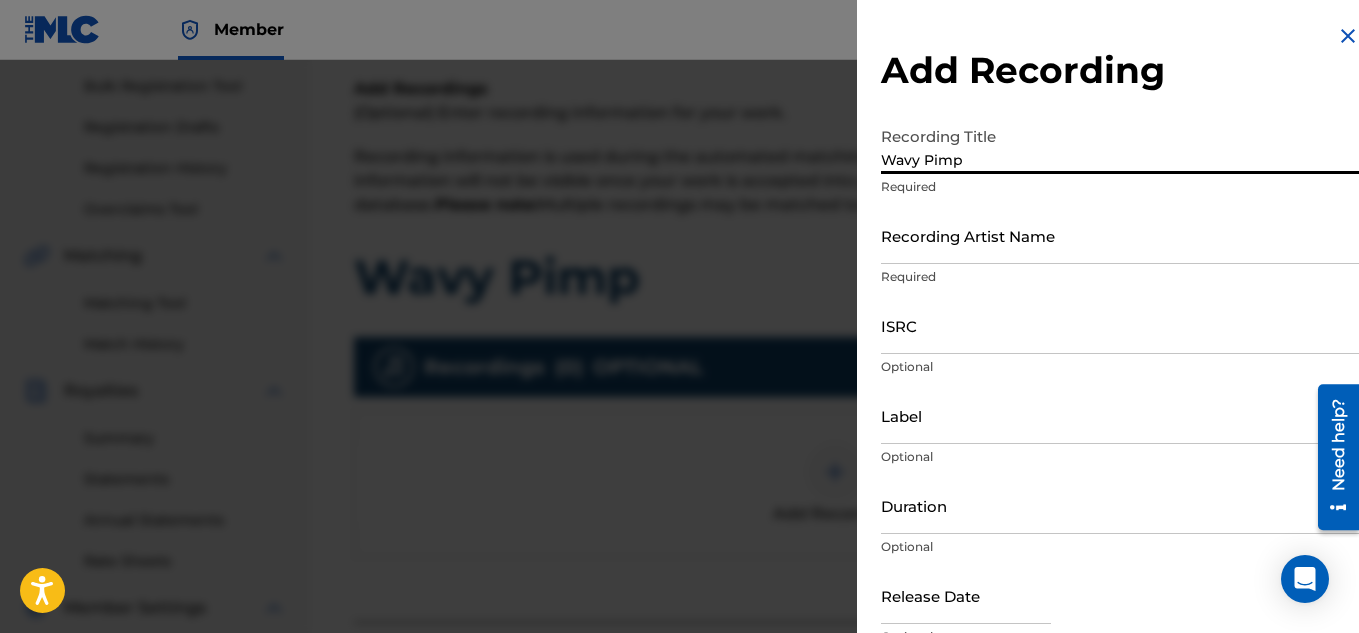type on "Wavy Pimp" 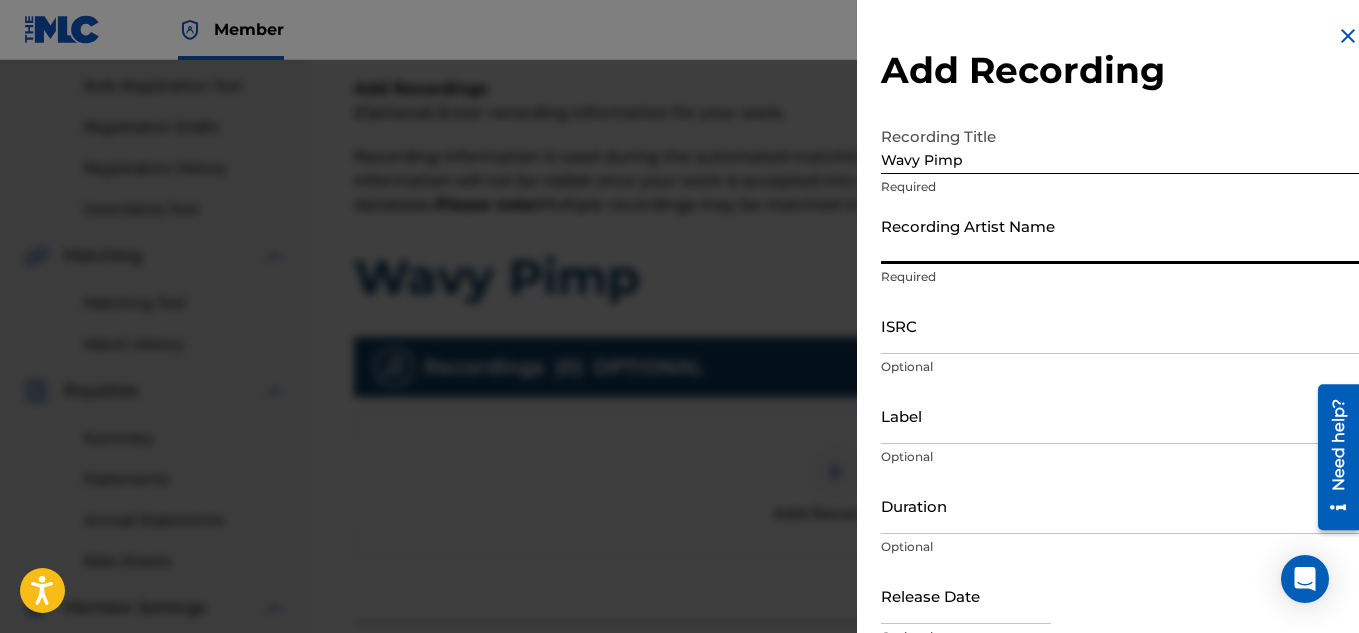 drag, startPoint x: 958, startPoint y: 217, endPoint x: 987, endPoint y: 267, distance: 57.801384 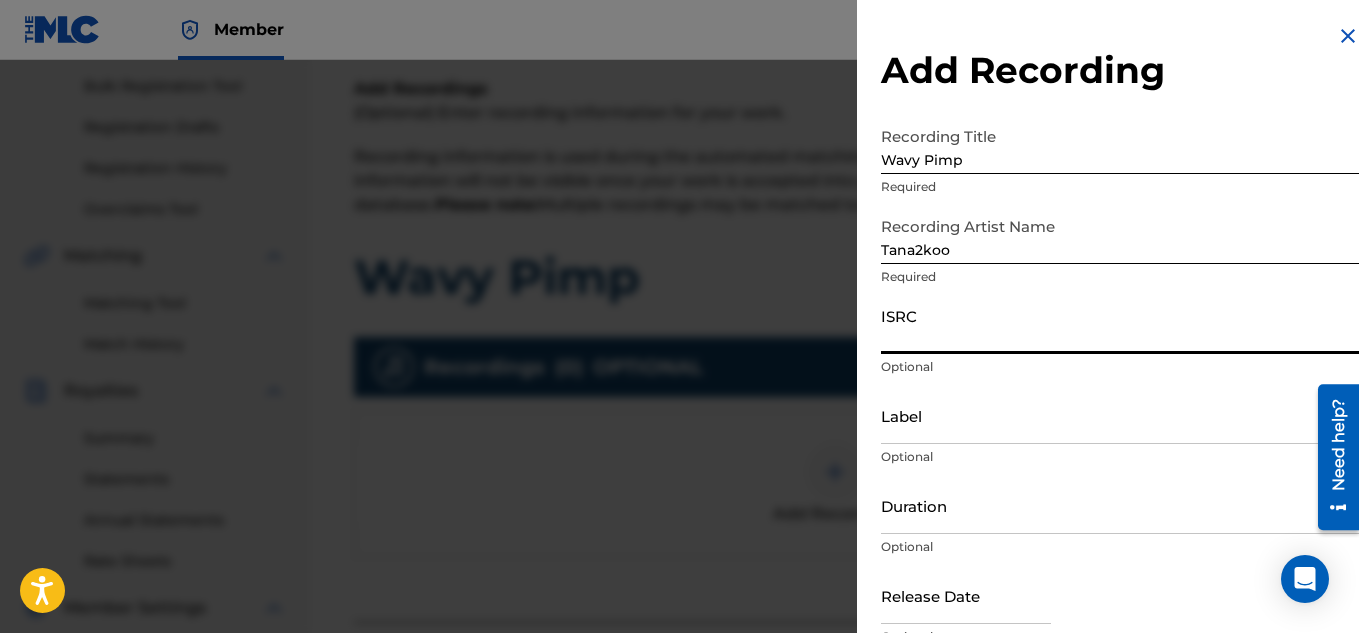 click on "ISRC" at bounding box center [1120, 325] 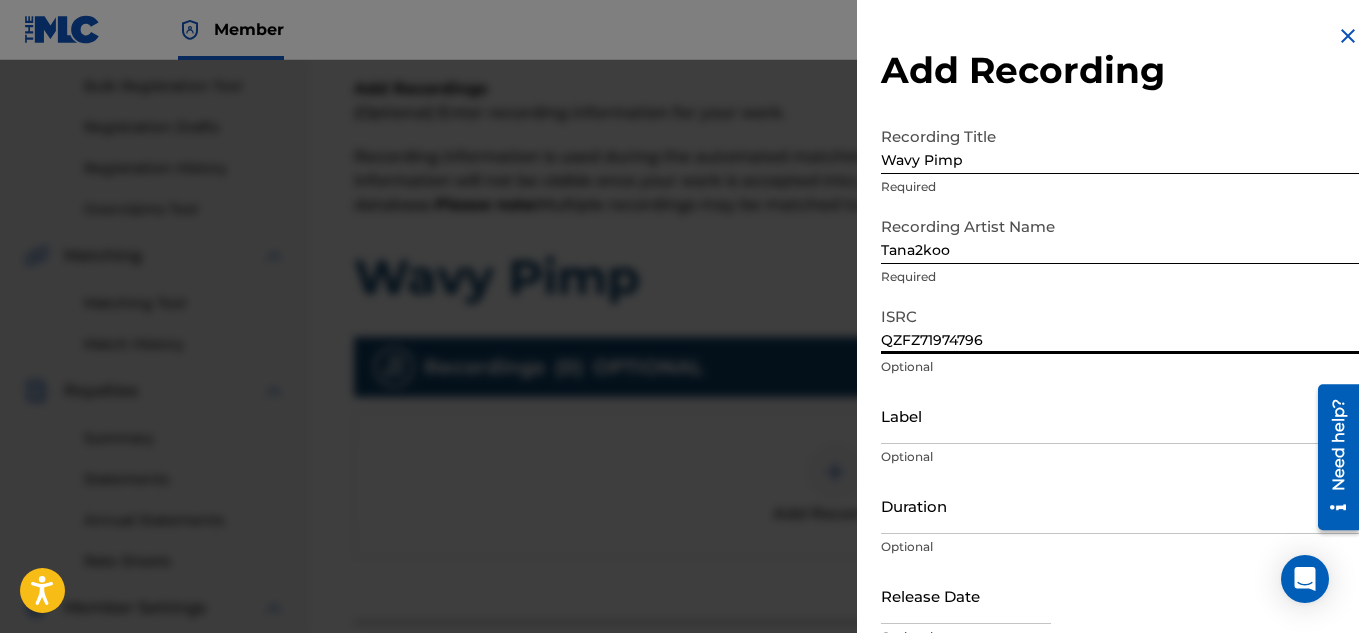 type on "QZFZ71974796" 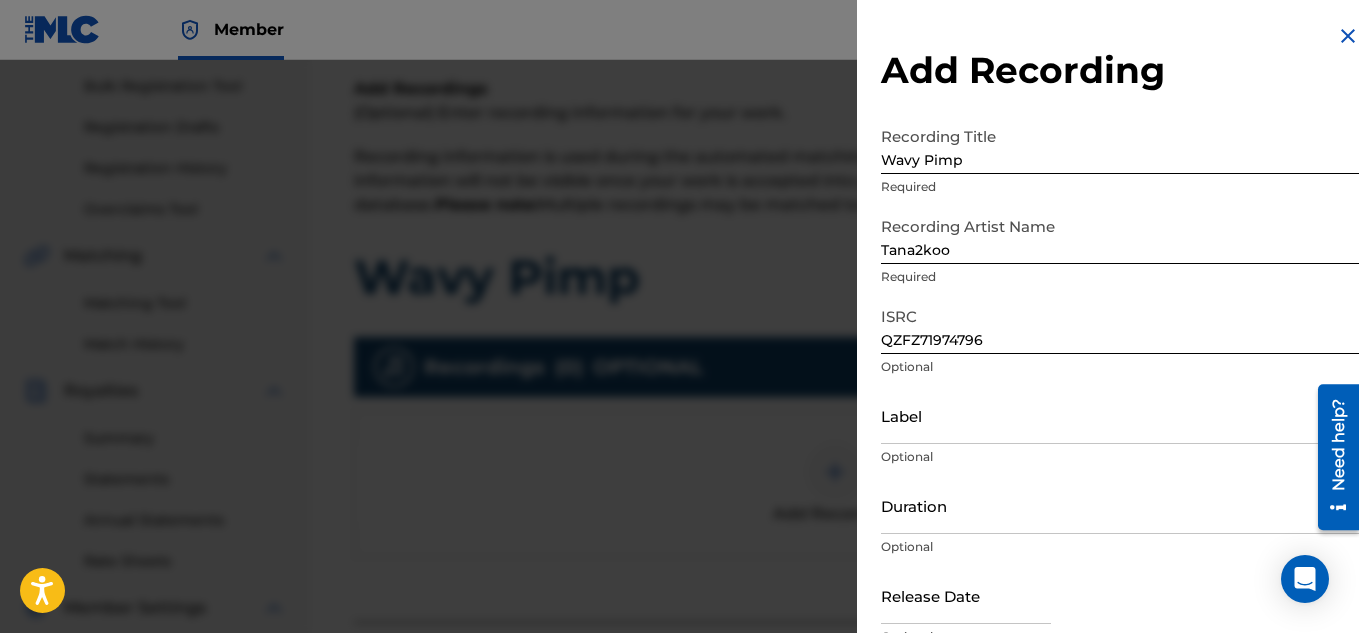 drag, startPoint x: 1348, startPoint y: 530, endPoint x: 2648, endPoint y: 944, distance: 1364.3298 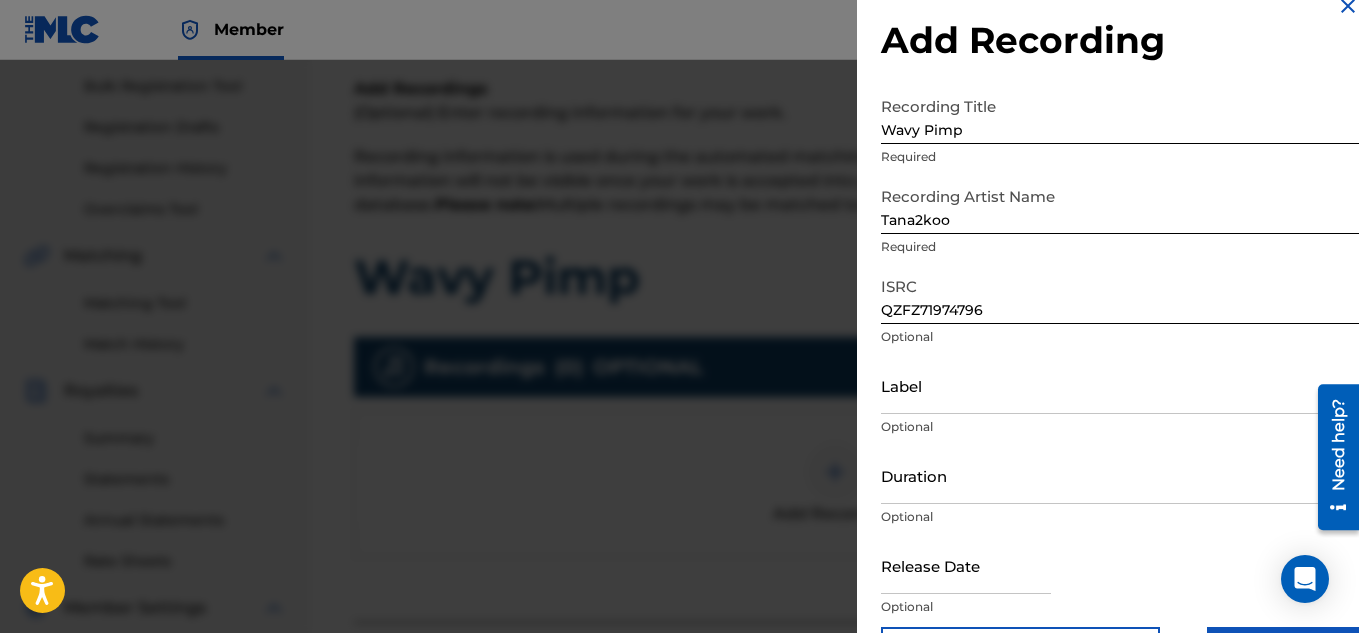 scroll, scrollTop: 32, scrollLeft: 0, axis: vertical 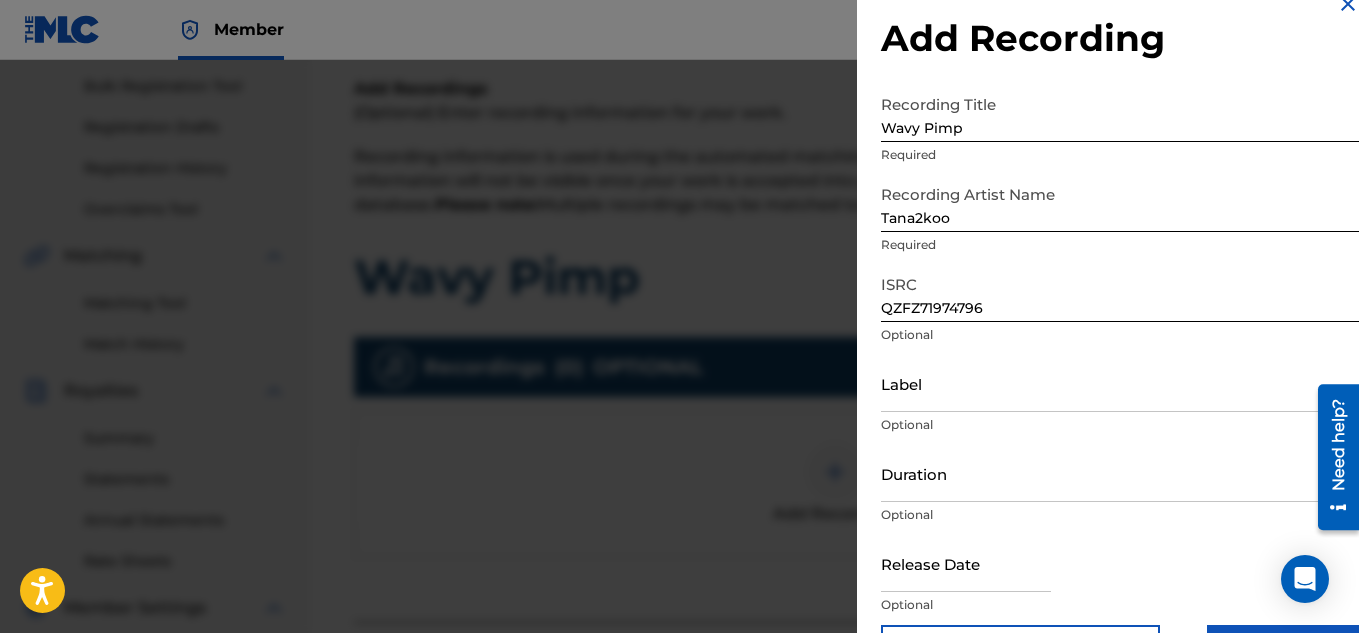 drag, startPoint x: 1350, startPoint y: 341, endPoint x: 1351, endPoint y: 368, distance: 27.018513 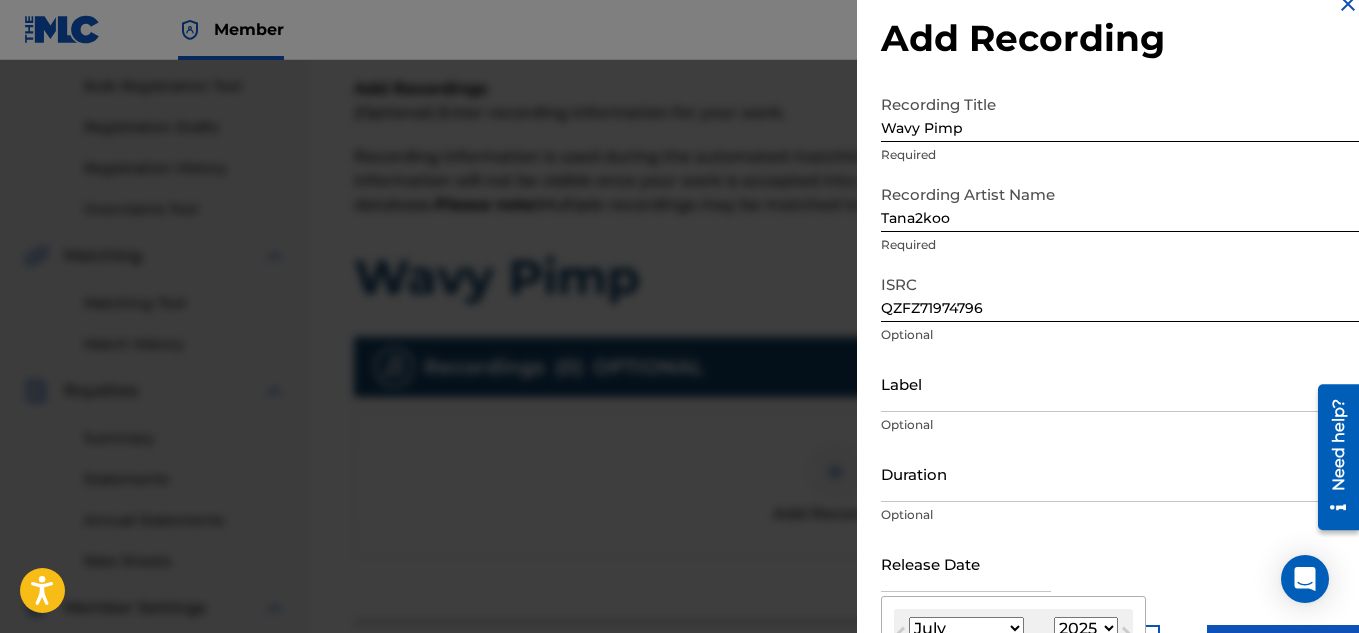 type on "August 21 2019" 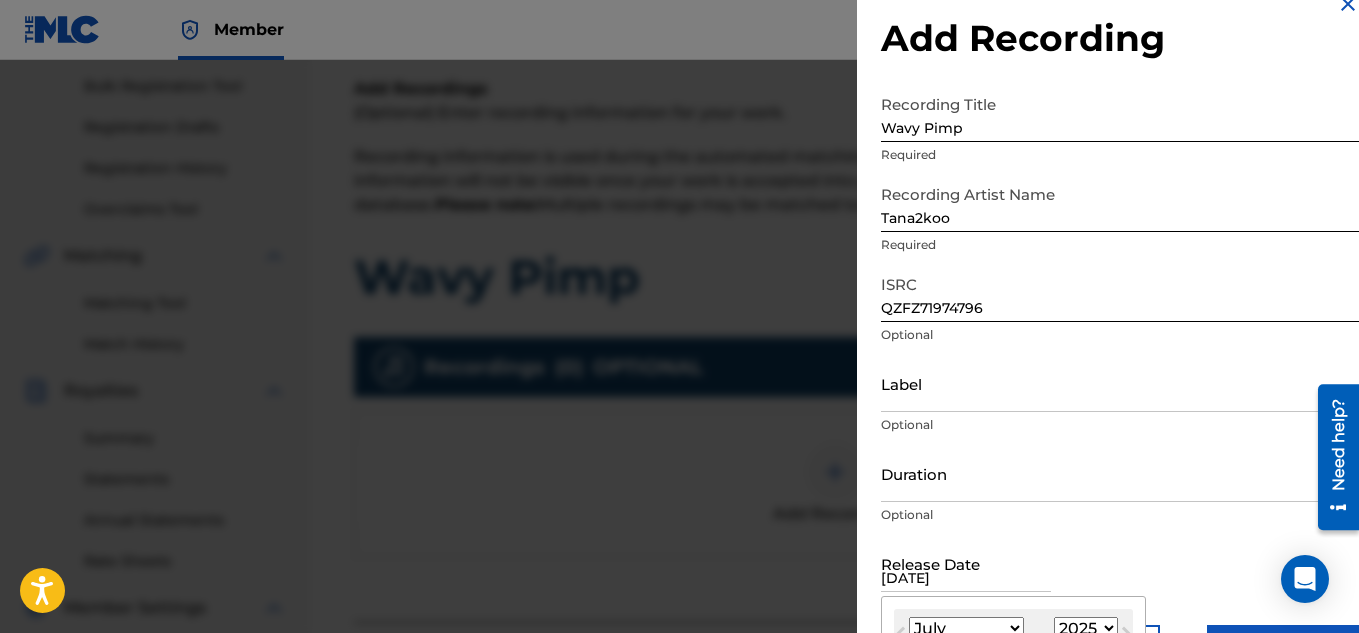 select on "7" 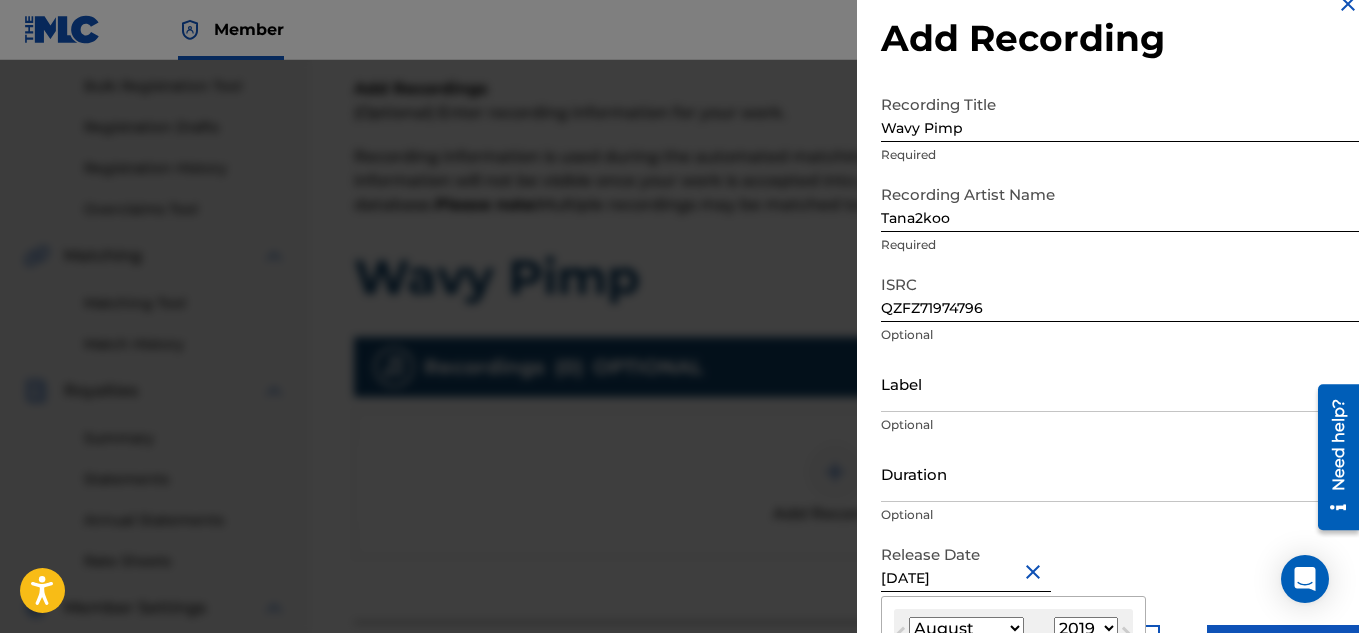 scroll, scrollTop: 214, scrollLeft: 0, axis: vertical 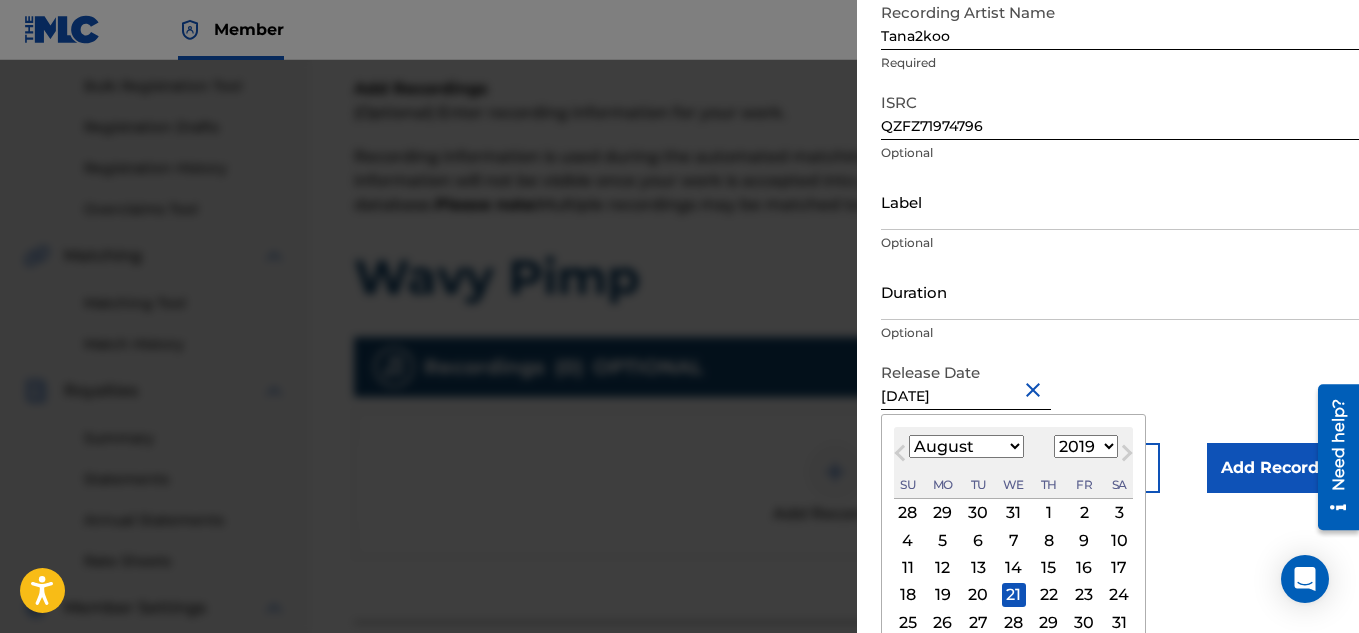 drag, startPoint x: 1347, startPoint y: 565, endPoint x: 1348, endPoint y: 591, distance: 26.019224 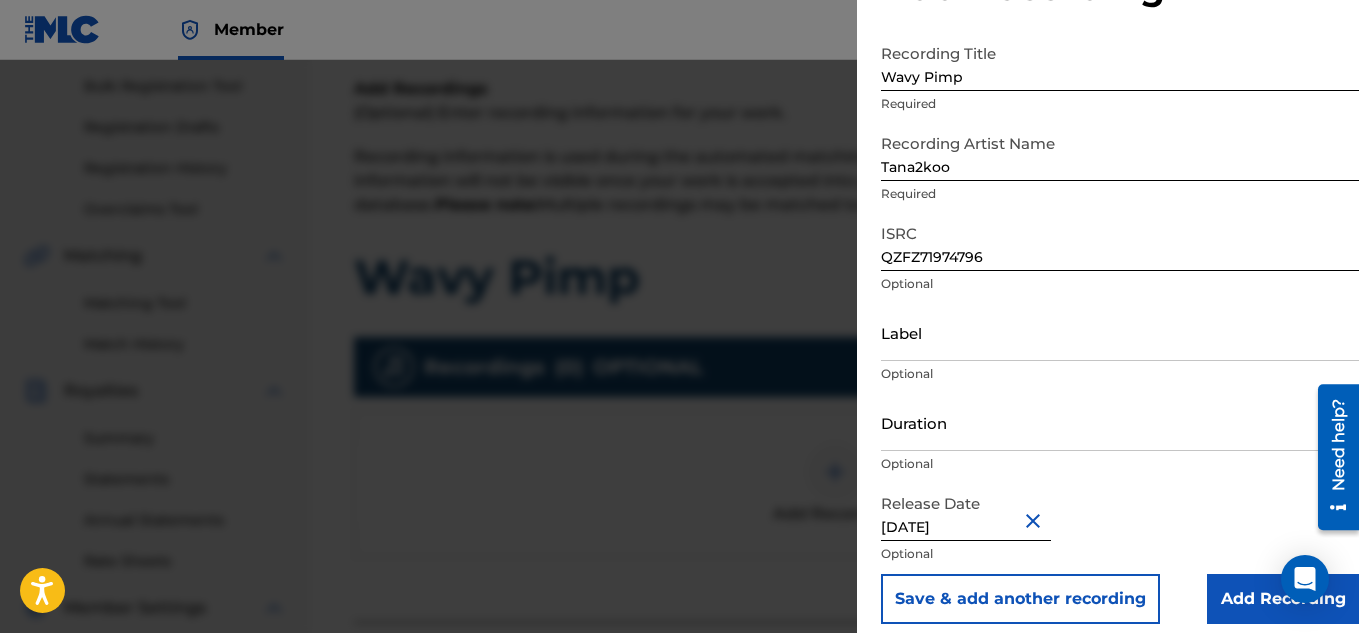 scroll, scrollTop: 98, scrollLeft: 0, axis: vertical 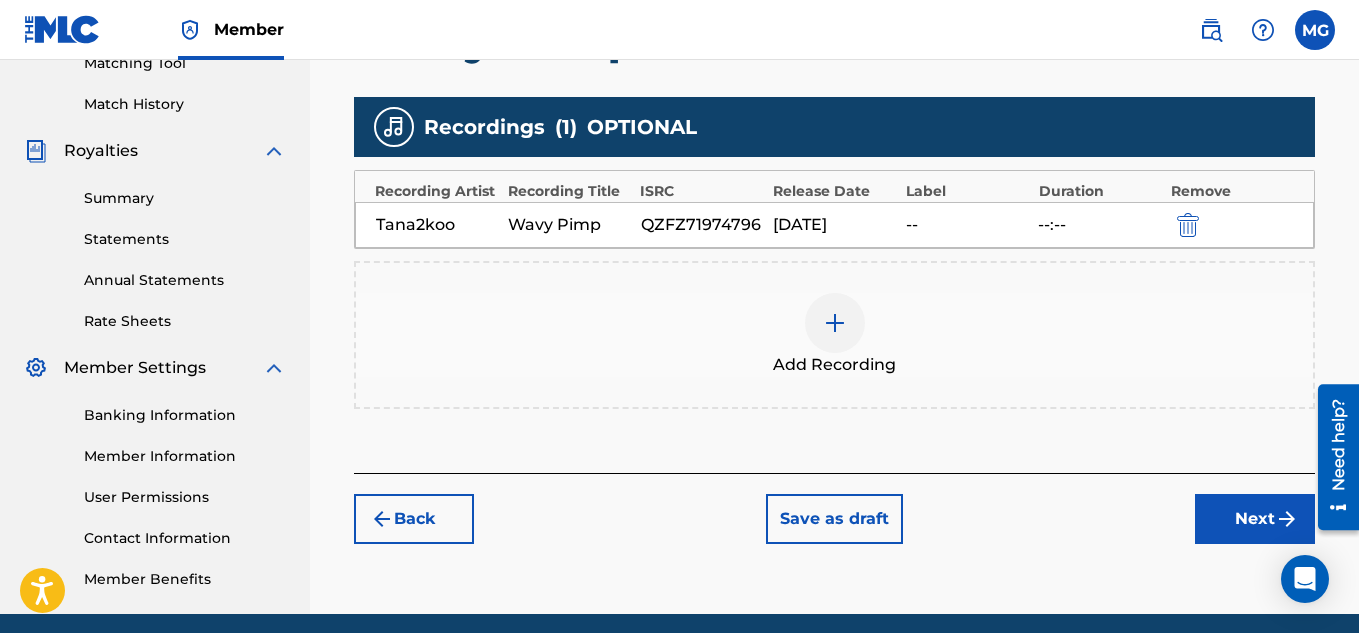 click on "Next" at bounding box center (1255, 519) 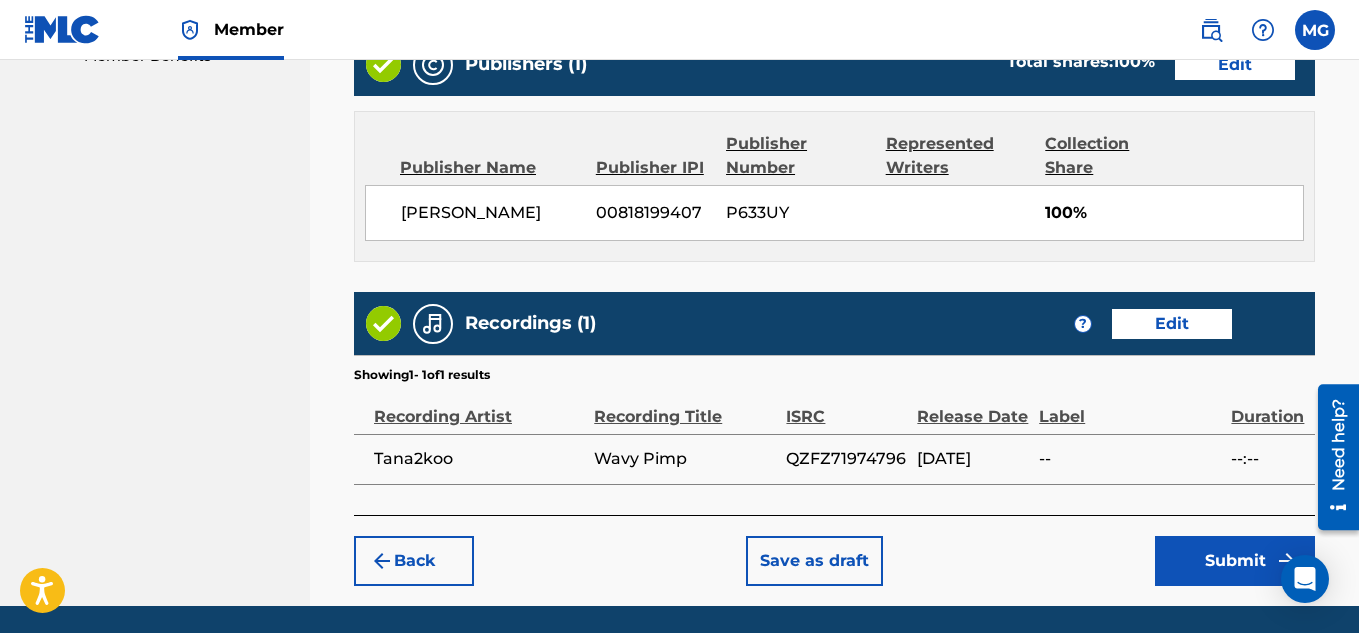 scroll, scrollTop: 1090, scrollLeft: 0, axis: vertical 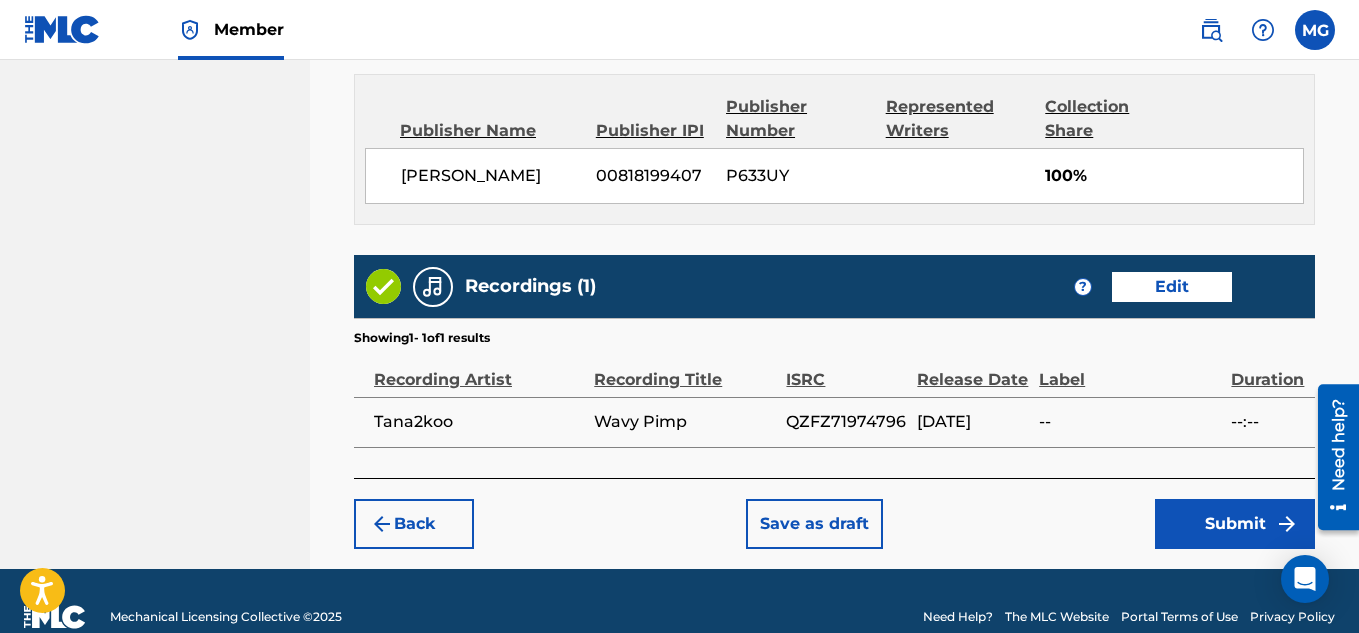 click on "Submit" at bounding box center [1235, 524] 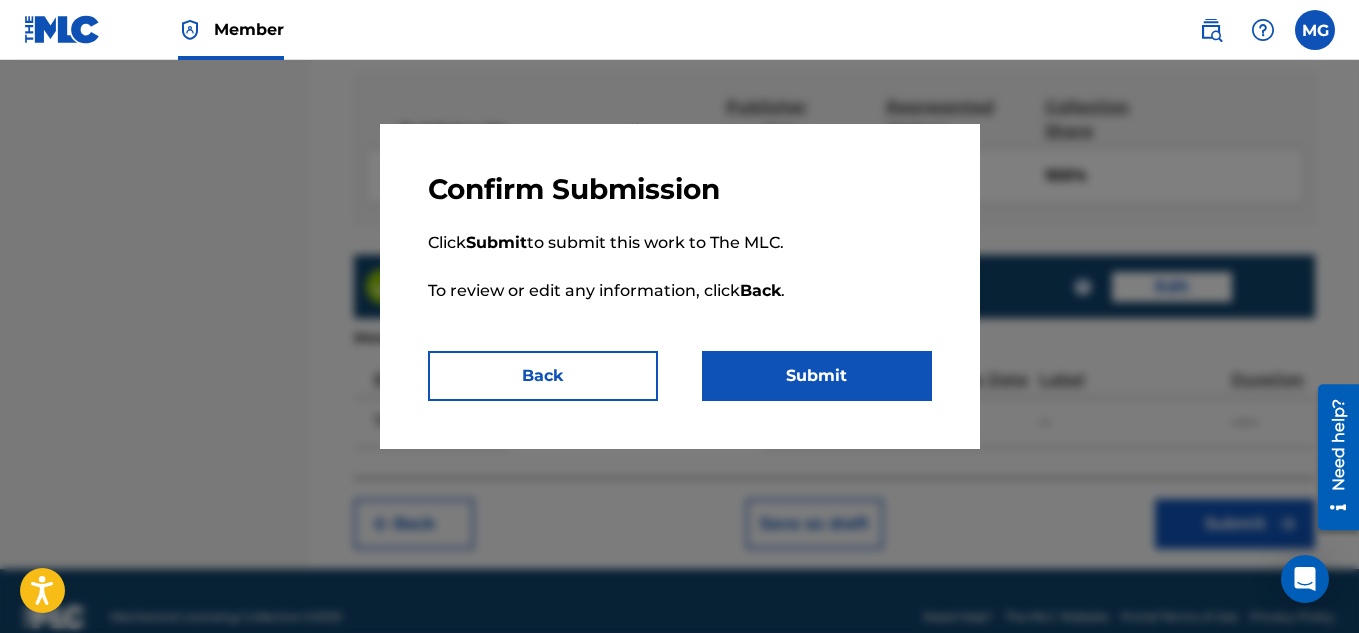click on "Submit" at bounding box center (817, 376) 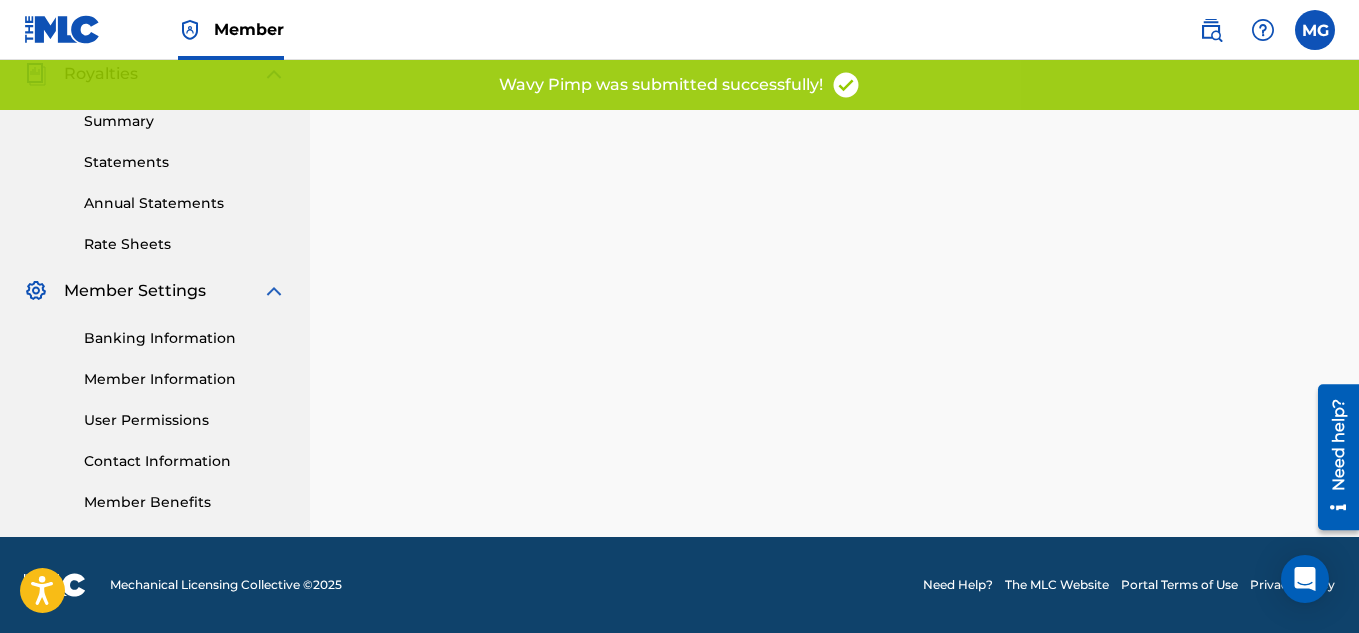 scroll, scrollTop: 0, scrollLeft: 0, axis: both 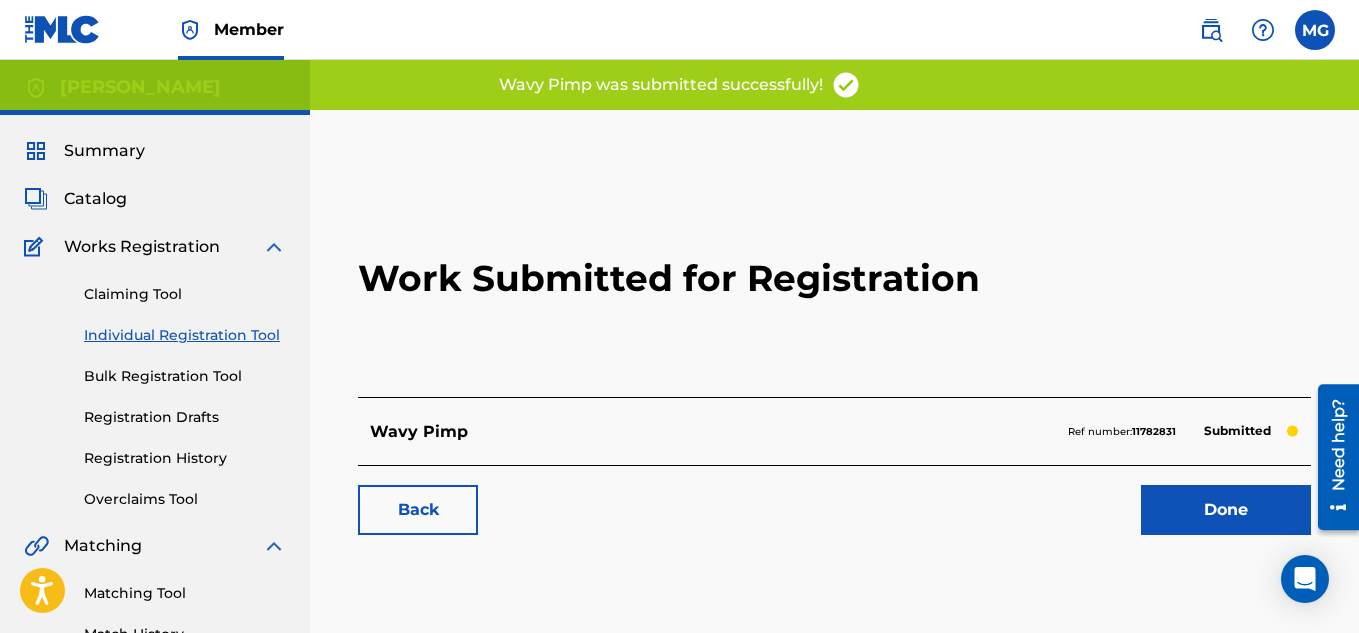 click on "Done" at bounding box center (1226, 510) 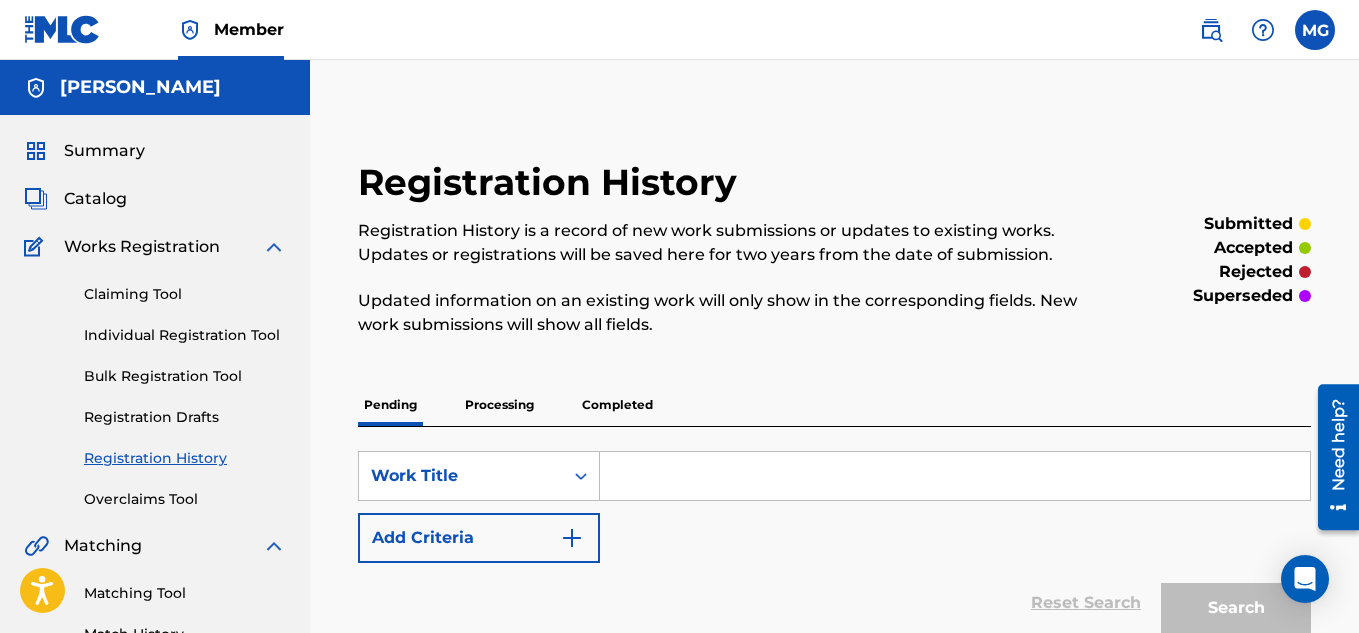 click on "Individual Registration Tool" at bounding box center (185, 335) 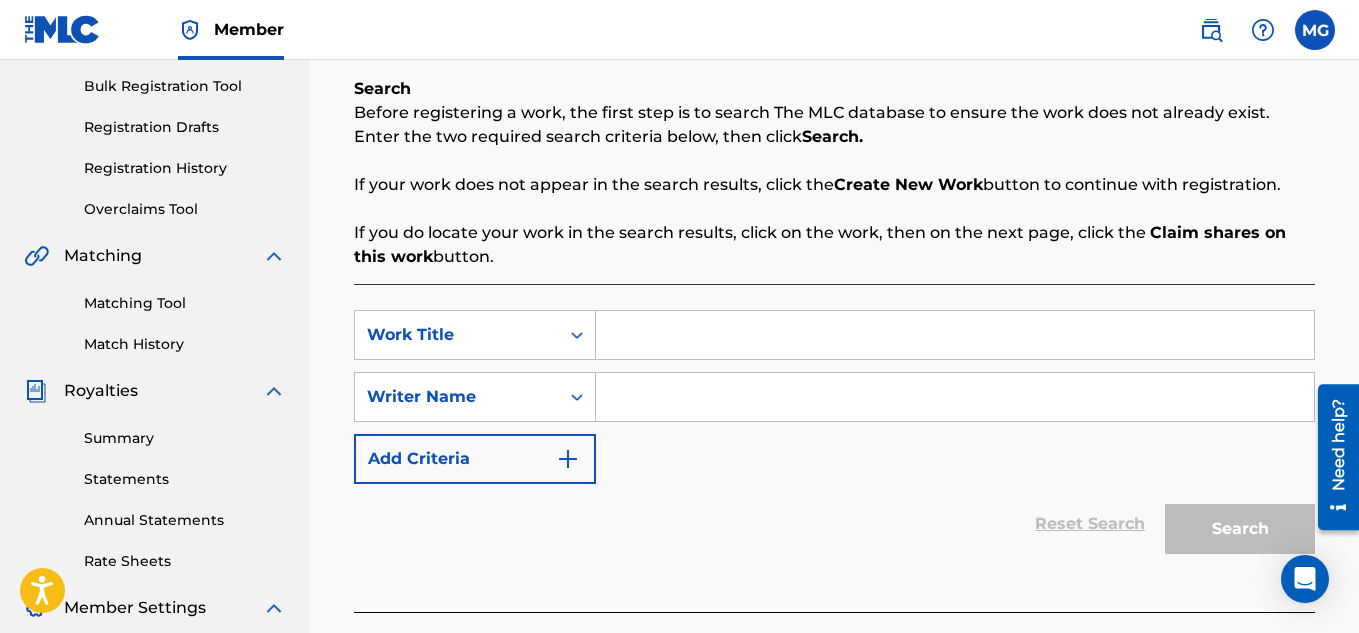 scroll, scrollTop: 320, scrollLeft: 0, axis: vertical 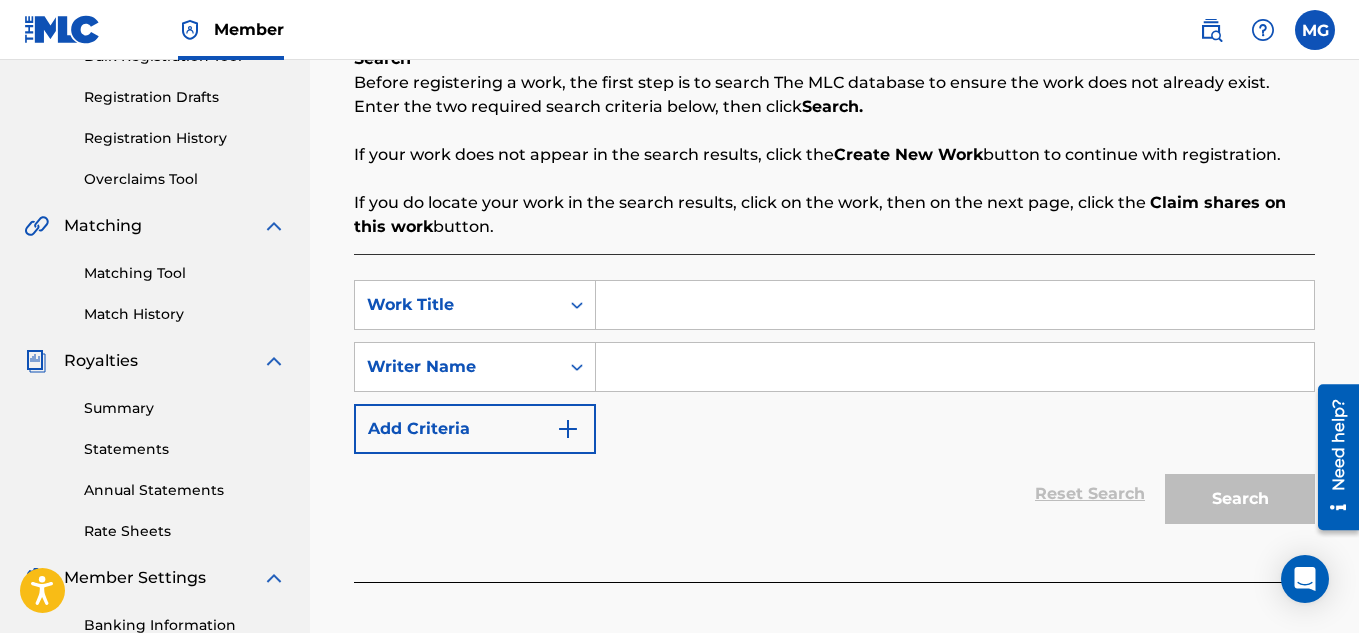 click at bounding box center [955, 305] 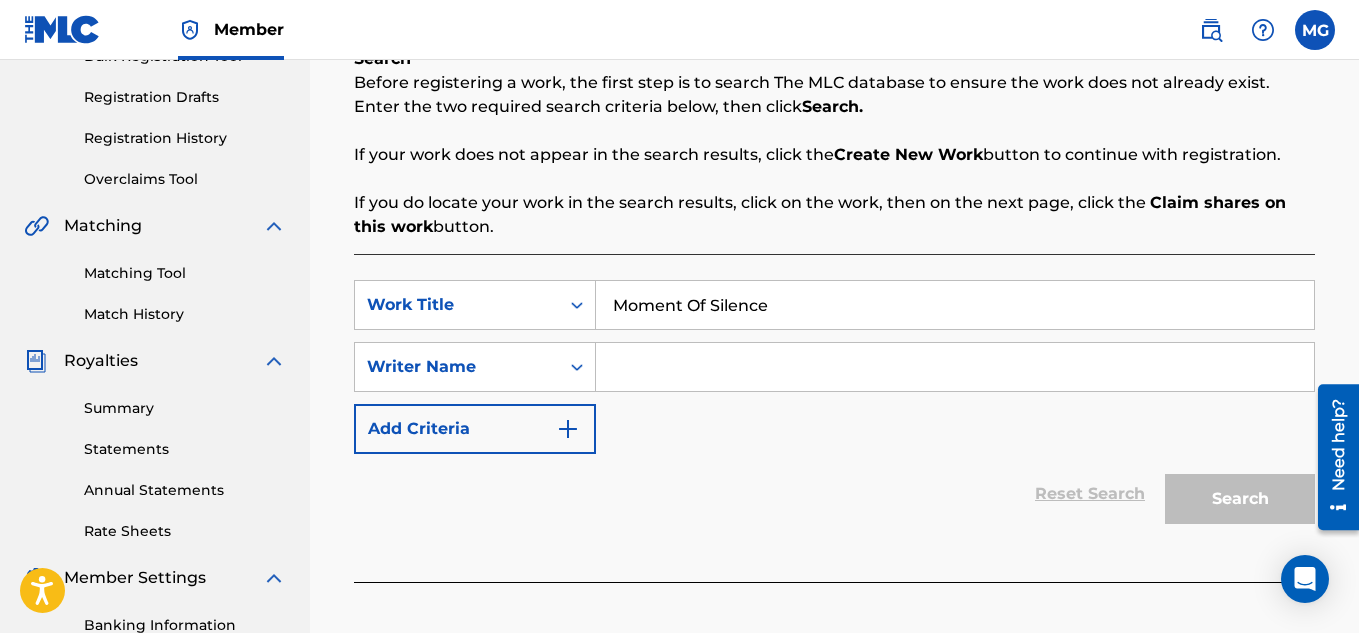 type on "Moment Of Silence" 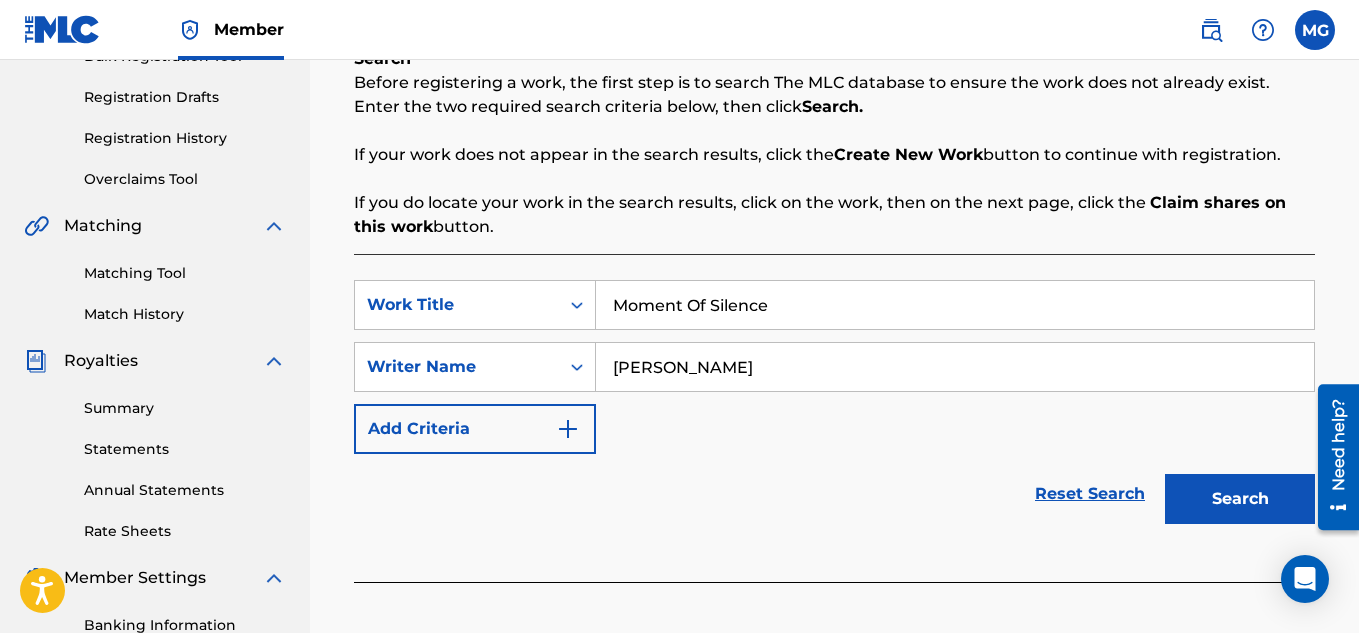 click on "Search" at bounding box center (1240, 499) 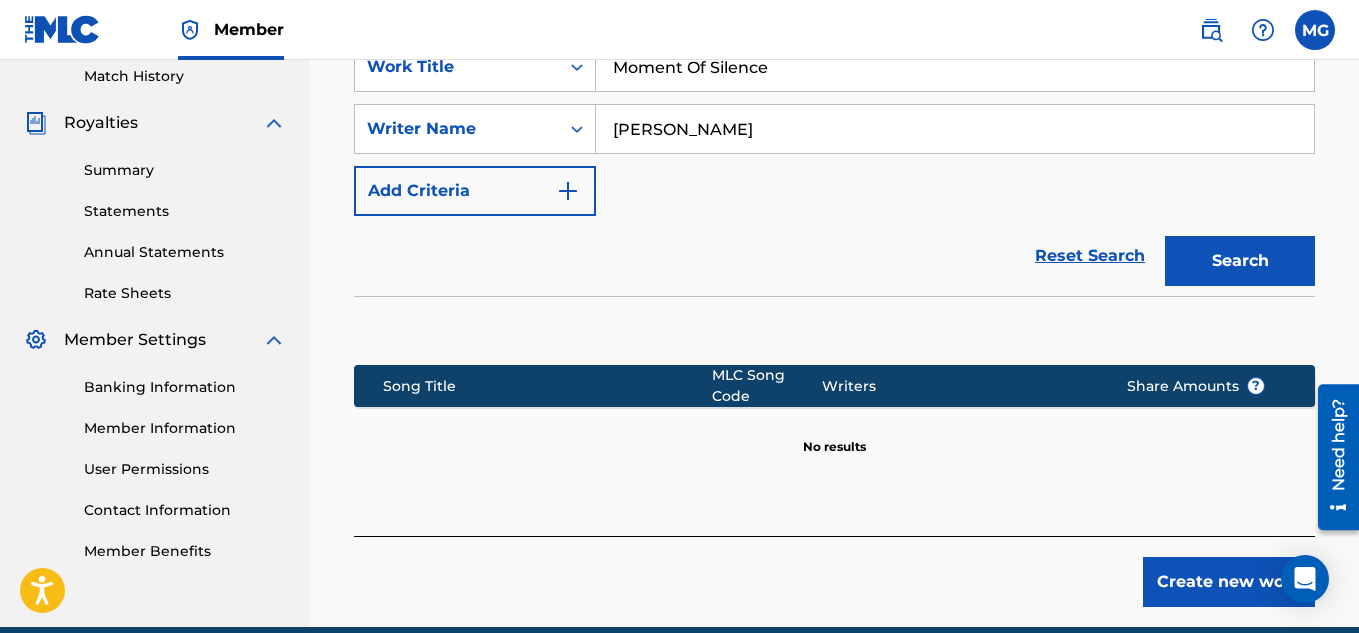 scroll, scrollTop: 600, scrollLeft: 0, axis: vertical 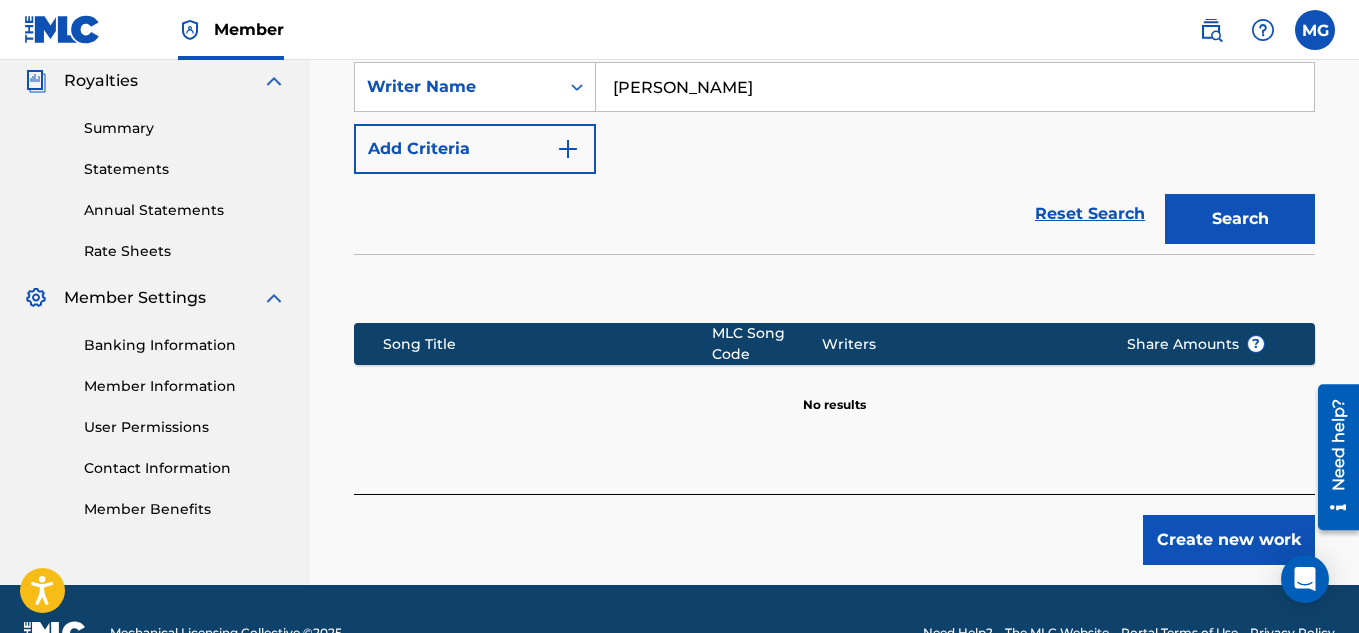 click on "Create new work" at bounding box center (1229, 540) 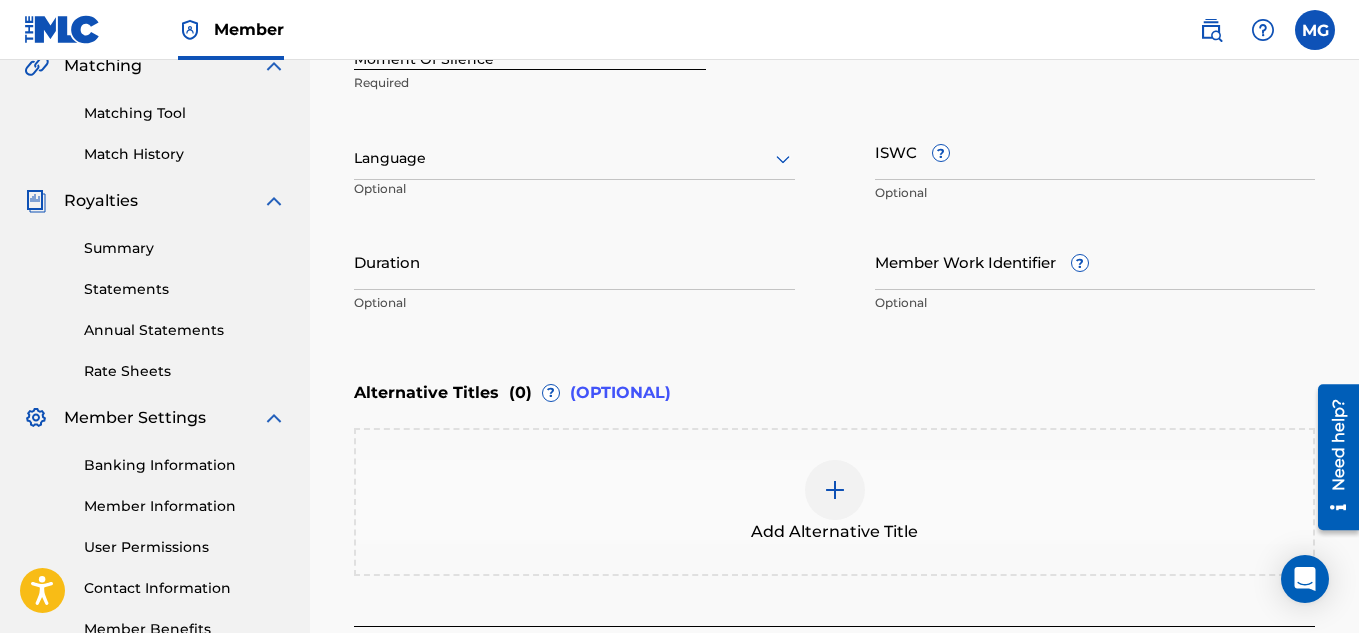 scroll, scrollTop: 440, scrollLeft: 0, axis: vertical 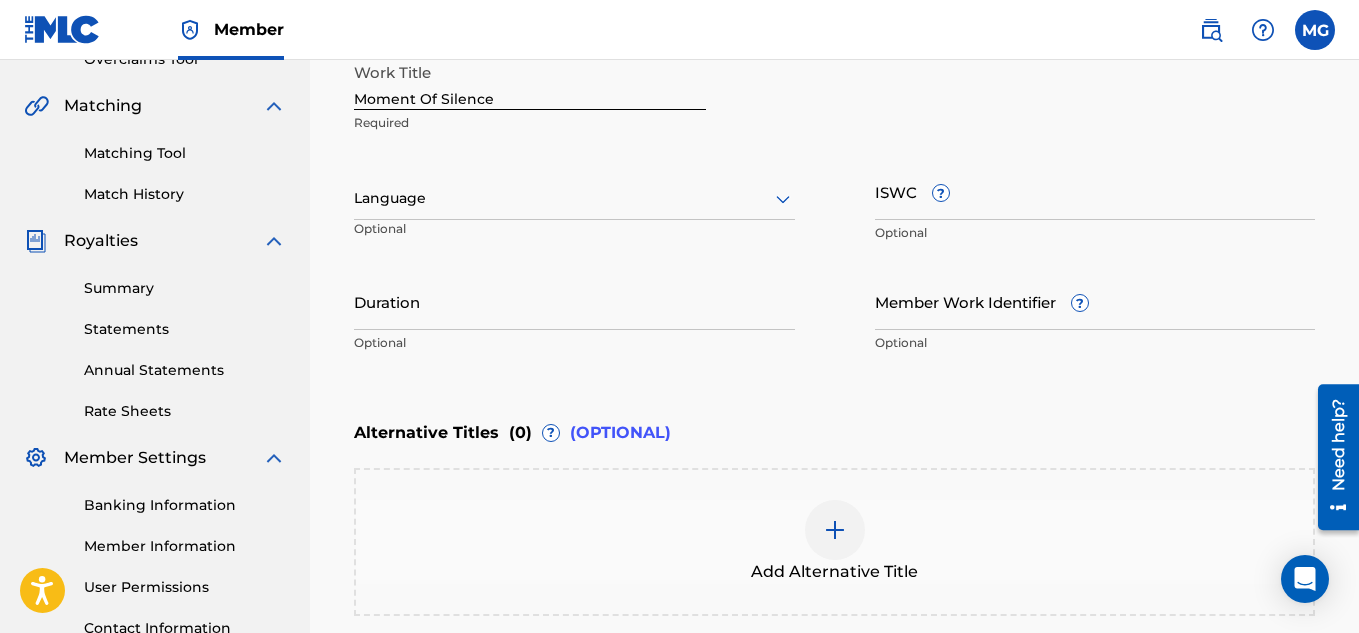 click on "ISWC   ?" at bounding box center [1095, 191] 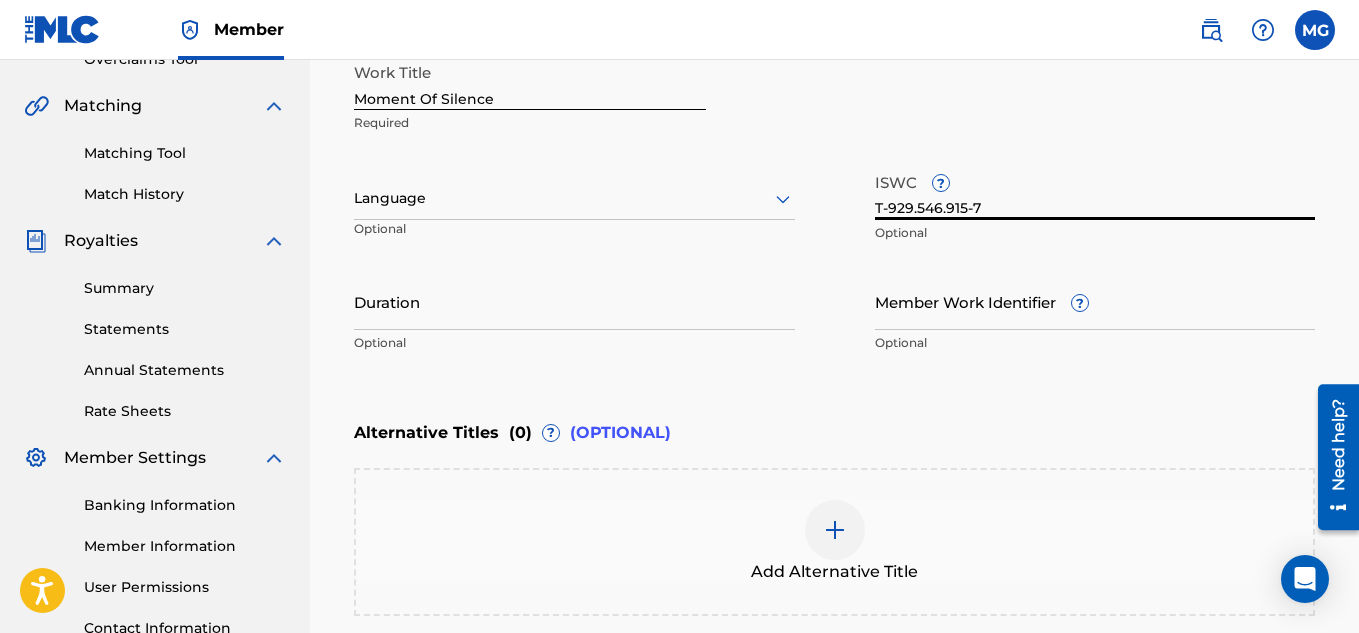 type on "T-929.546.915-7" 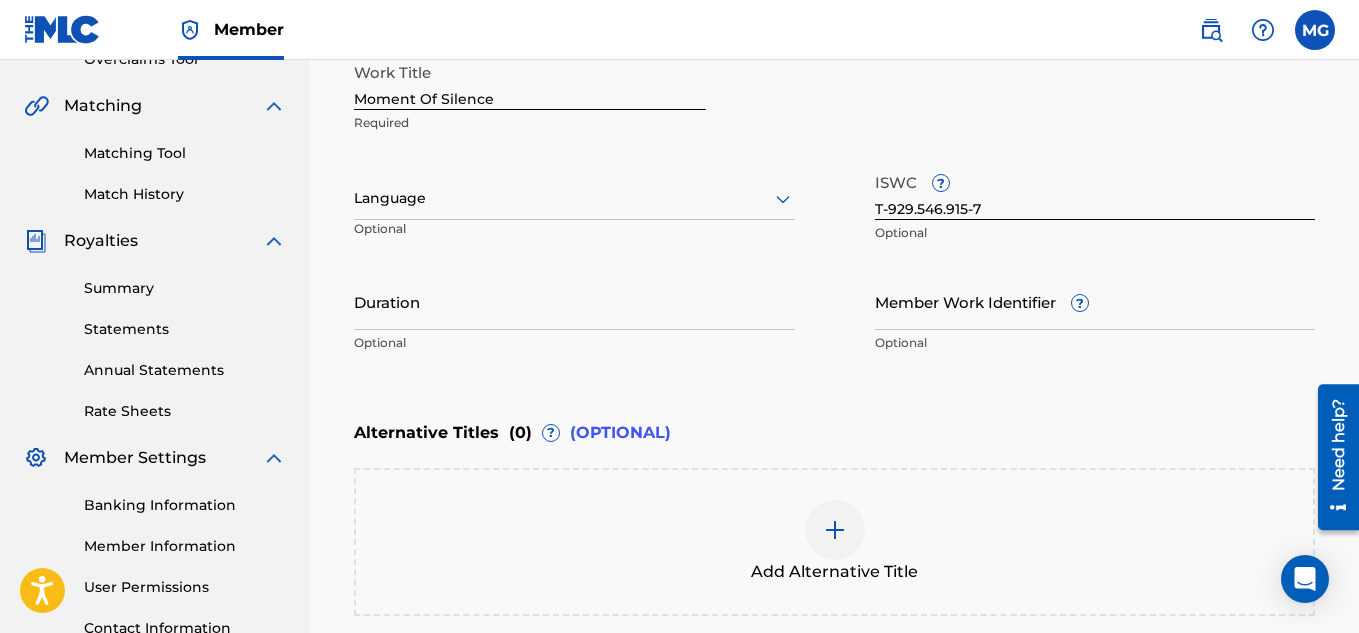 click on "Enter Work Details Enter work details for  ‘ Moment Of Silence ’  below. Work Title   Moment Of Silence Required Language Optional ISWC   ? T-929.546.915-7 Optional Duration   Optional Member Work Identifier   ? Optional" at bounding box center (834, 169) 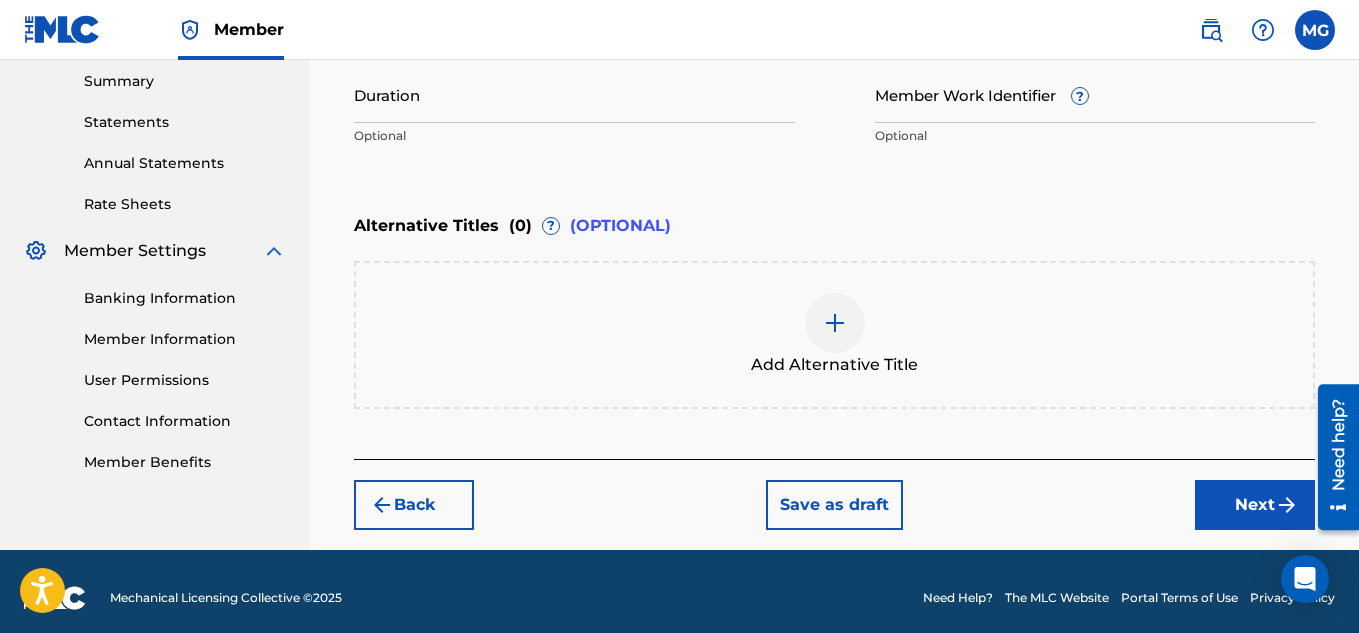 scroll, scrollTop: 660, scrollLeft: 0, axis: vertical 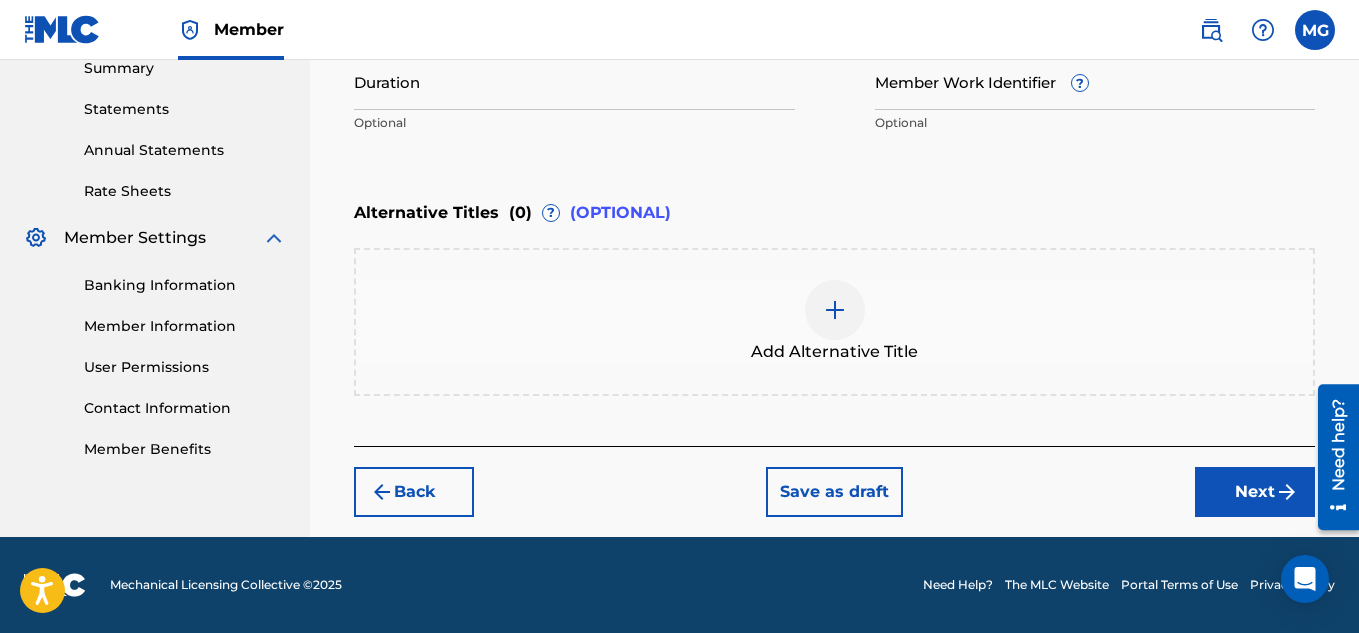 click on "Next" at bounding box center (1255, 492) 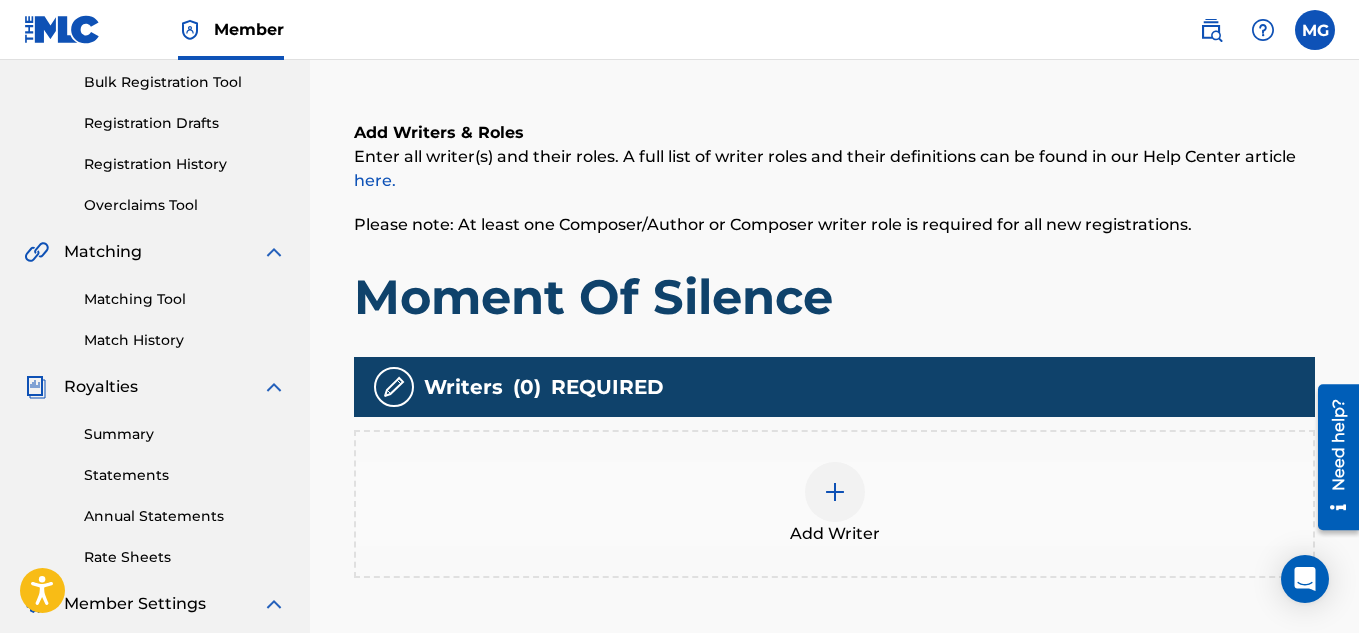 scroll, scrollTop: 330, scrollLeft: 0, axis: vertical 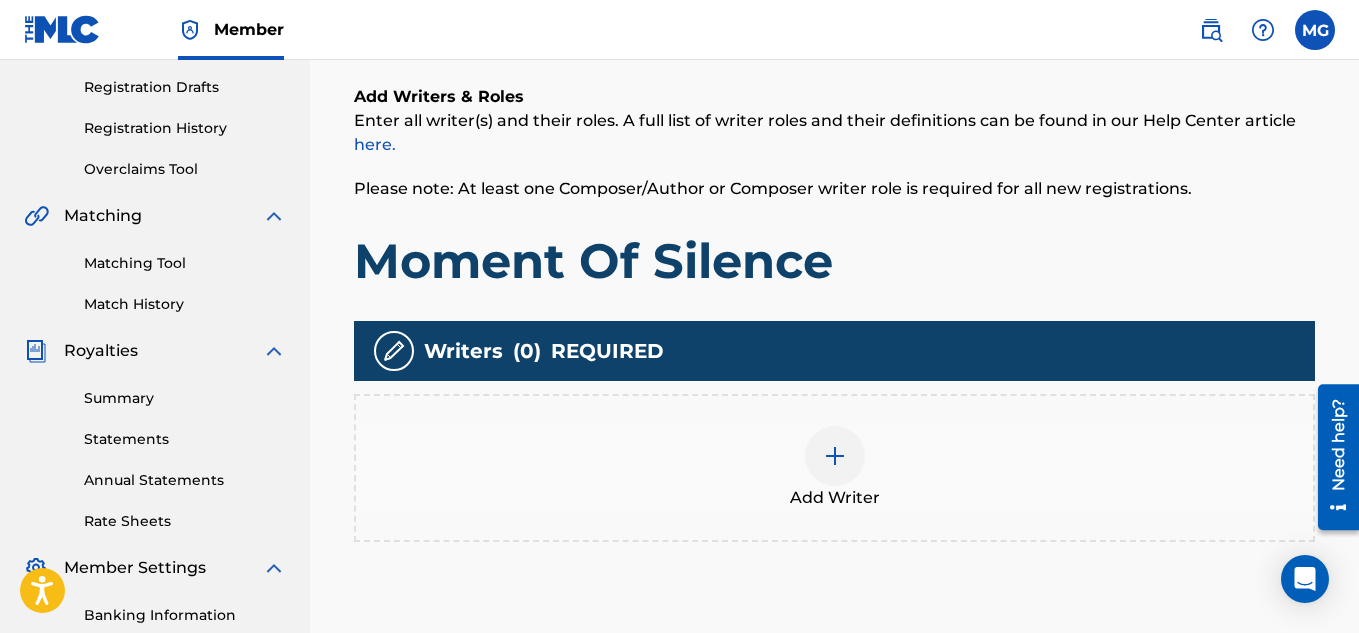 click at bounding box center (835, 456) 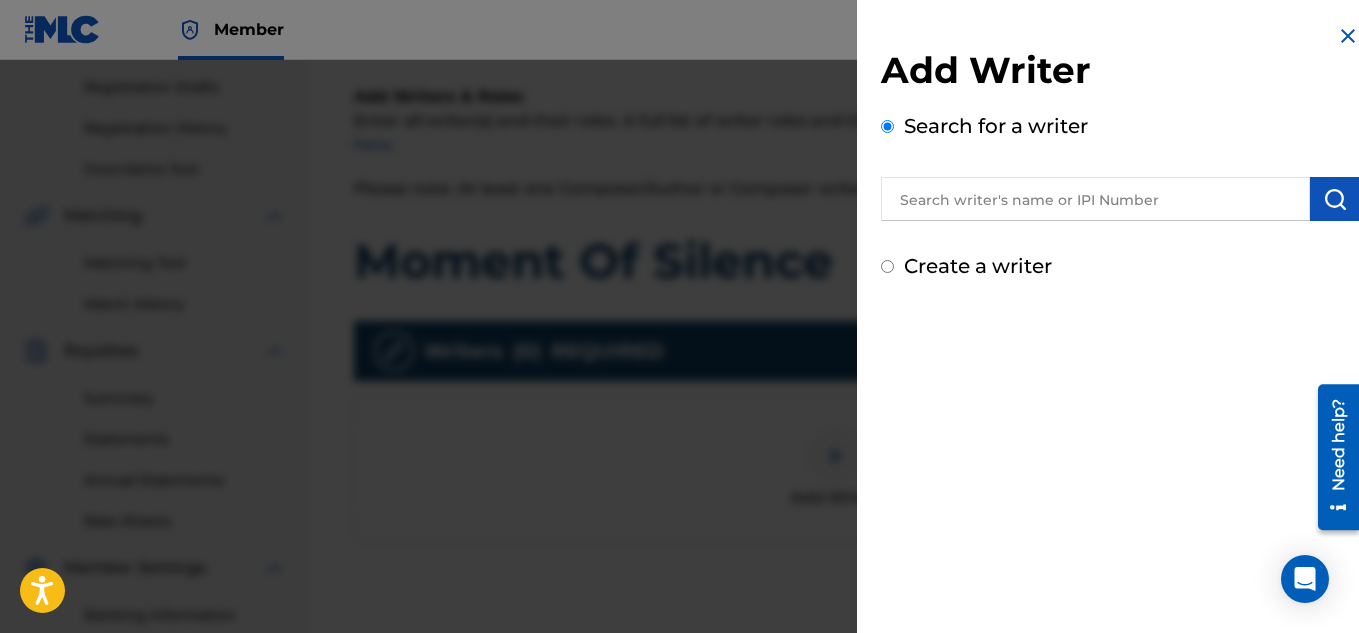 click at bounding box center [1095, 199] 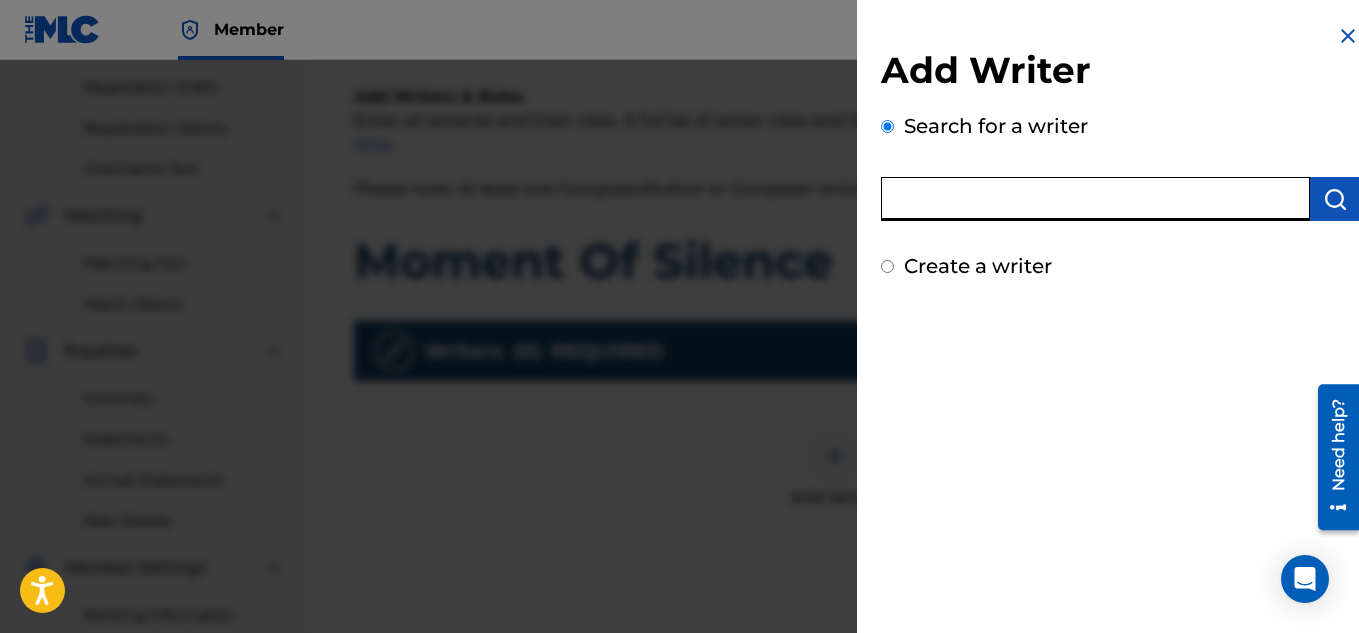 type on "[PERSON_NAME]" 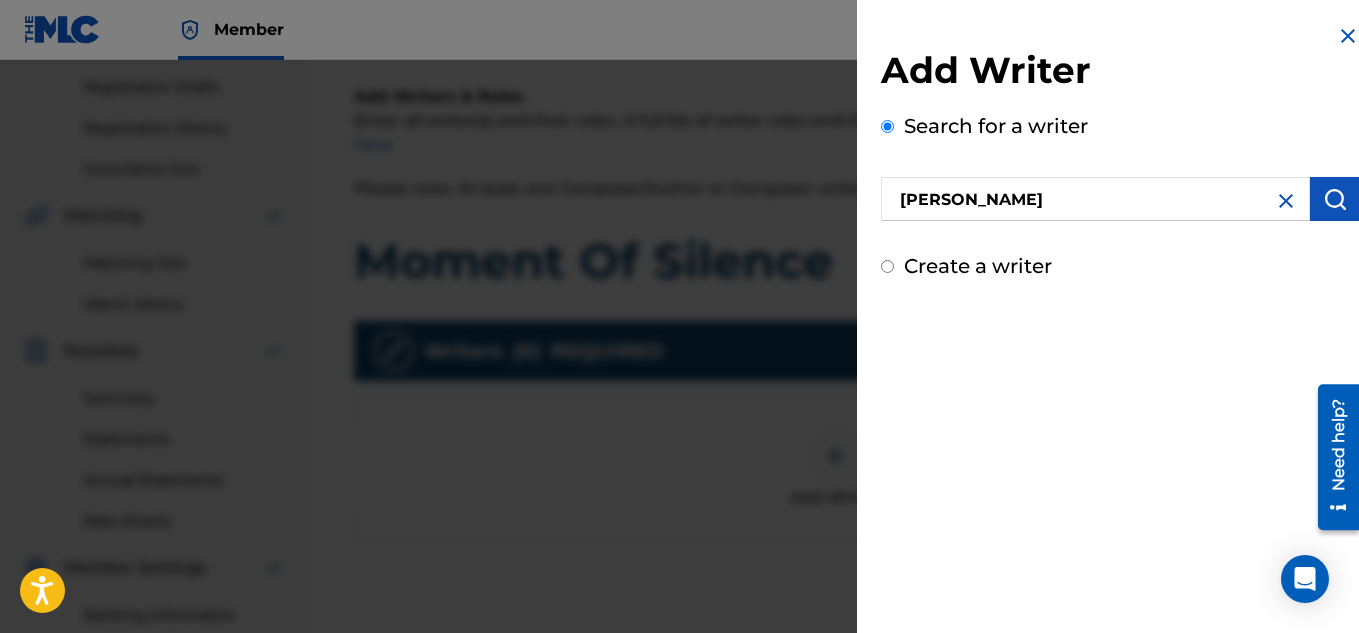click at bounding box center [1335, 199] 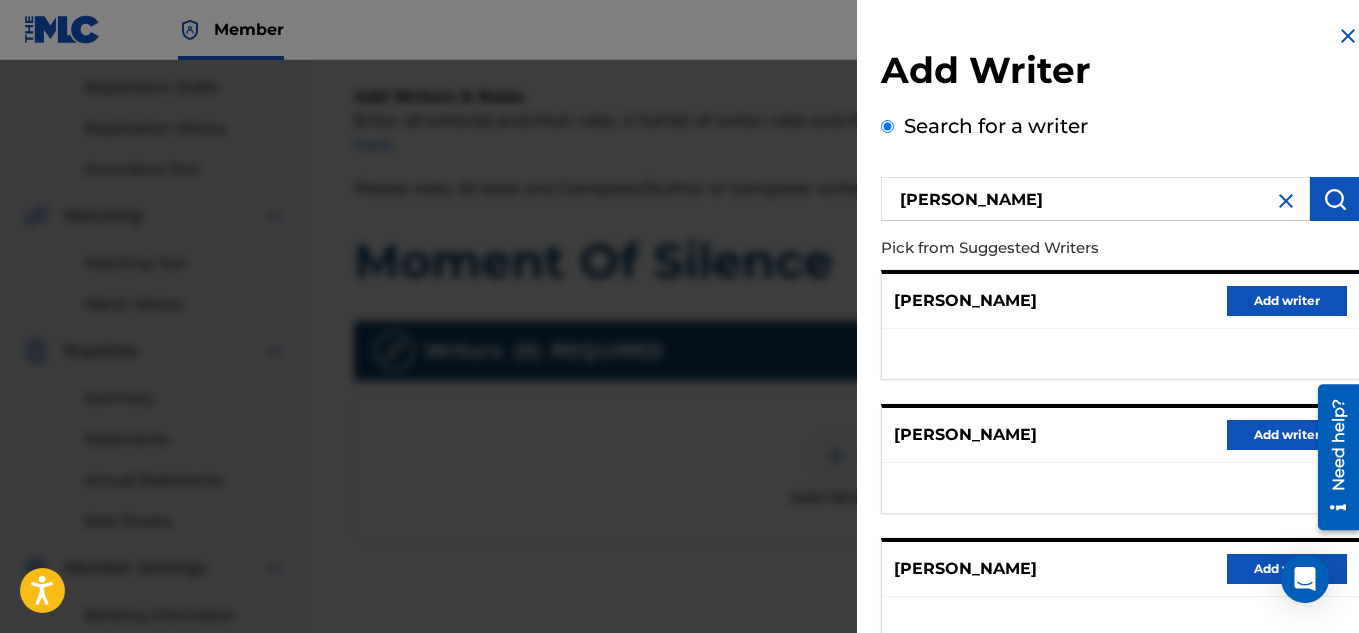 type 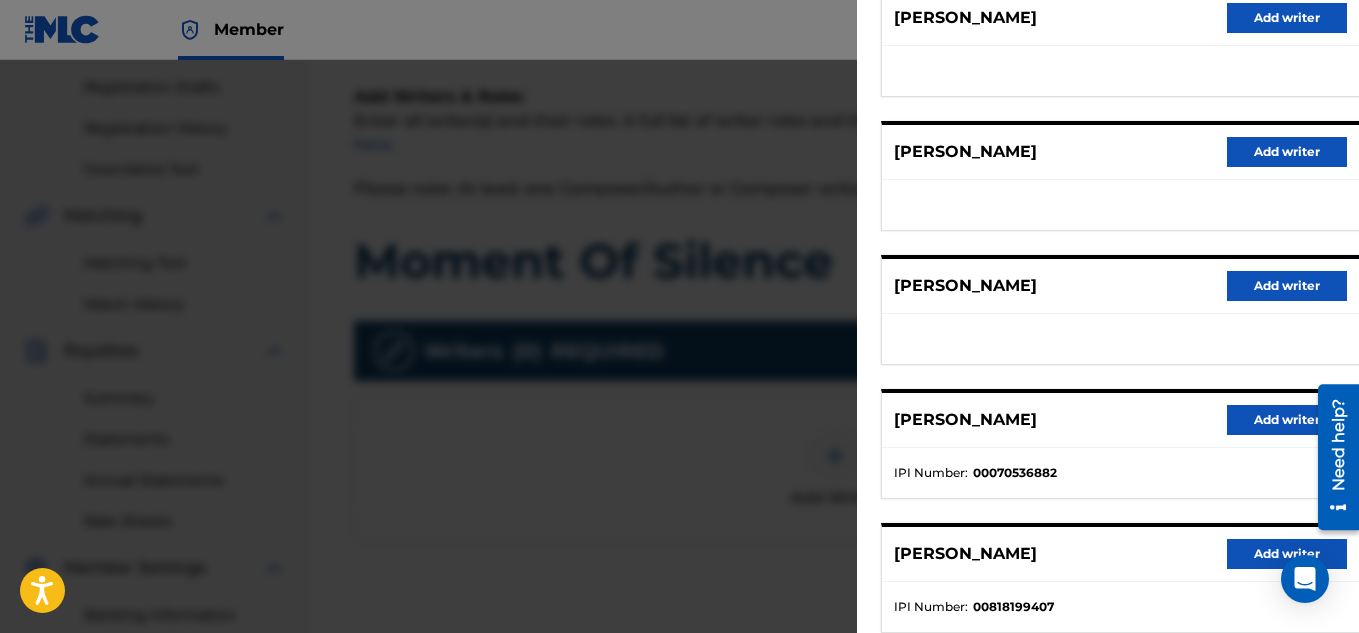 scroll, scrollTop: 360, scrollLeft: 0, axis: vertical 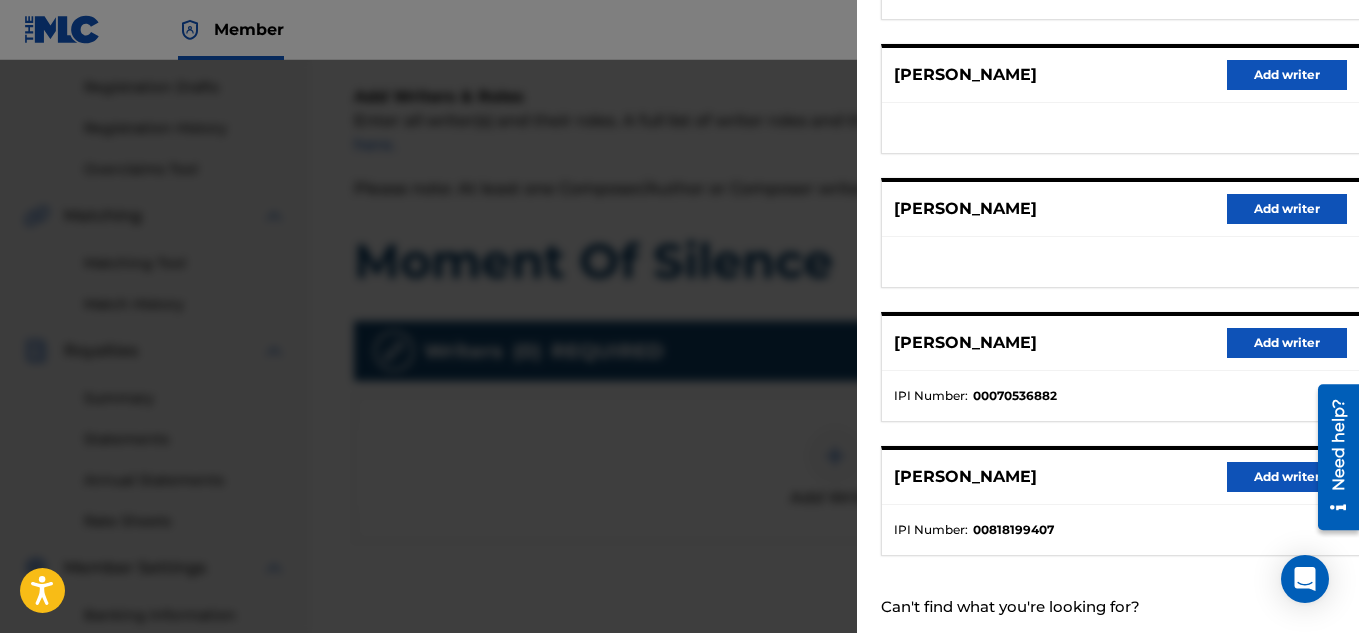 click on "Add writer" at bounding box center [1287, 477] 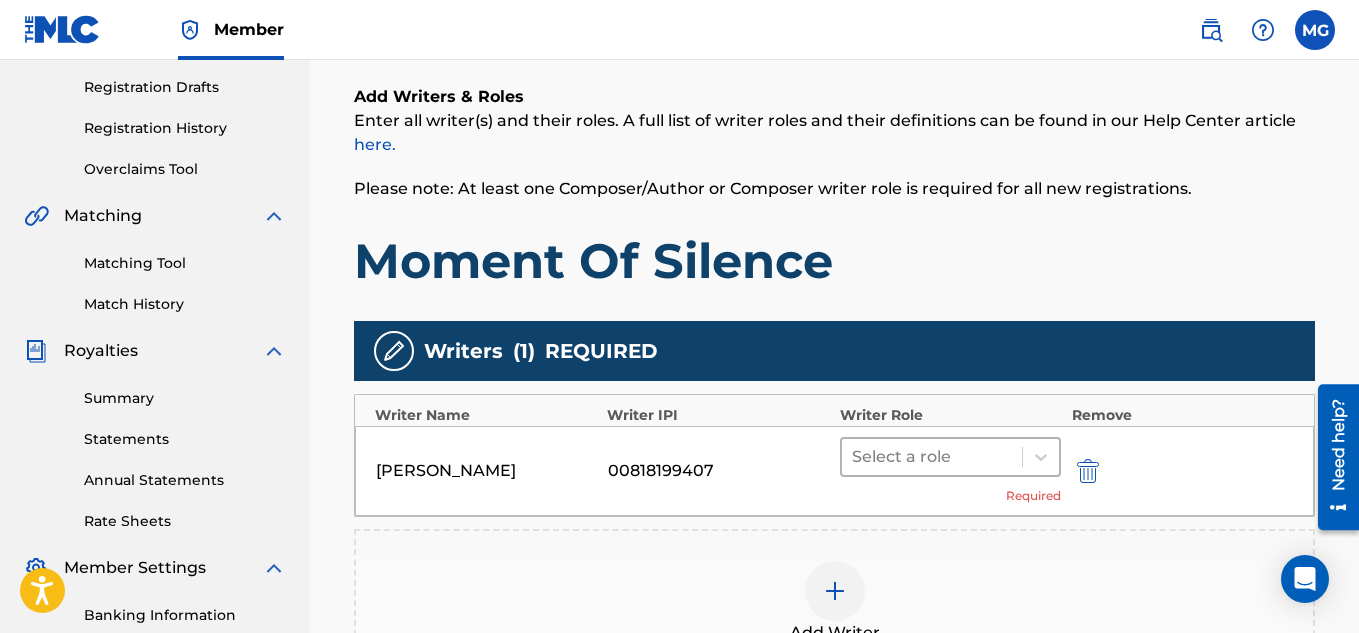 click at bounding box center (932, 457) 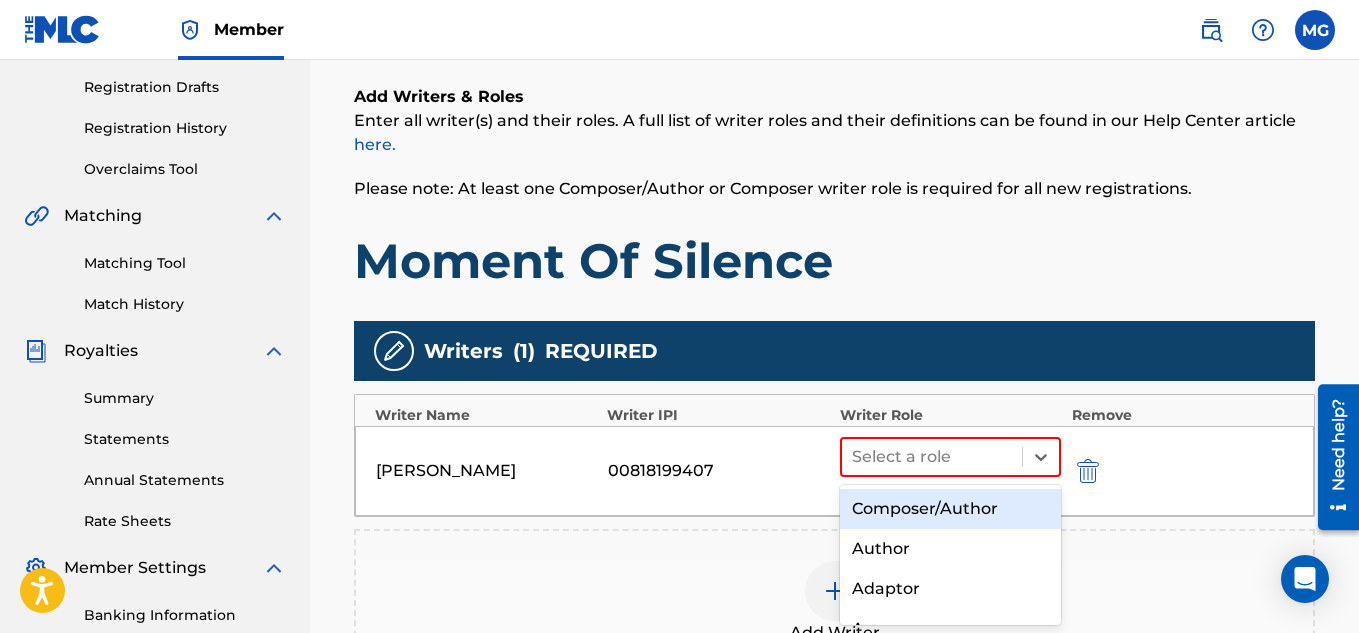 click on "Composer/Author" at bounding box center [951, 509] 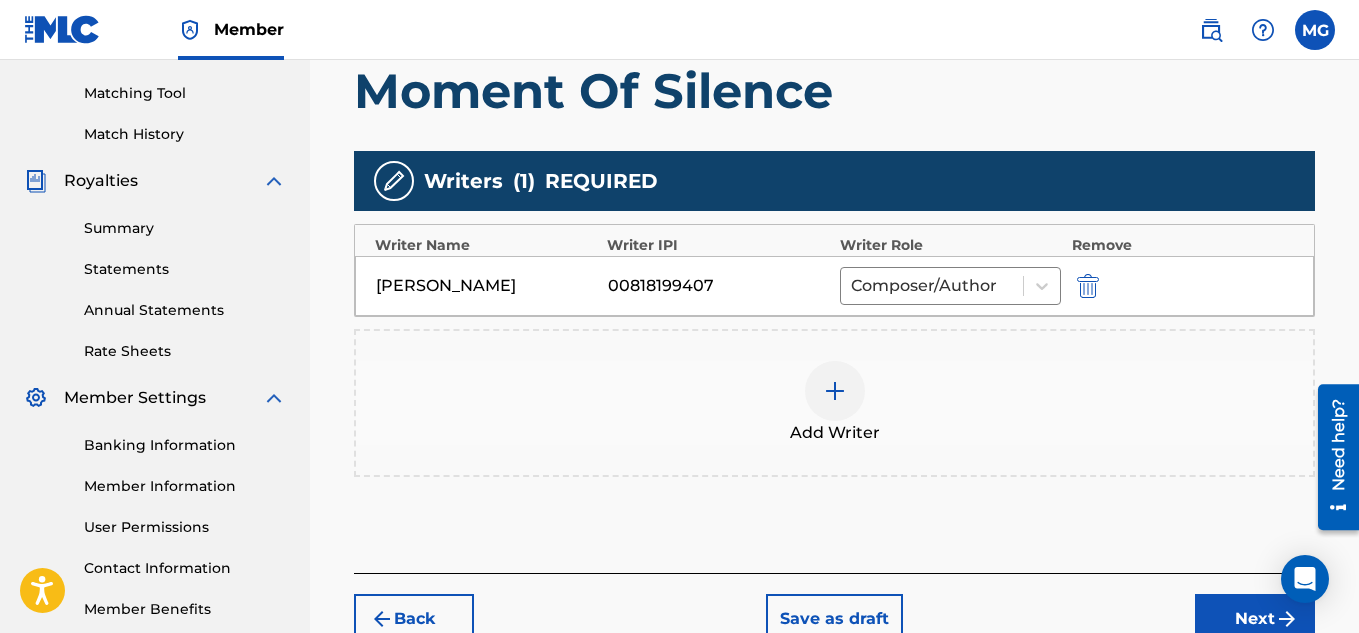 scroll, scrollTop: 530, scrollLeft: 0, axis: vertical 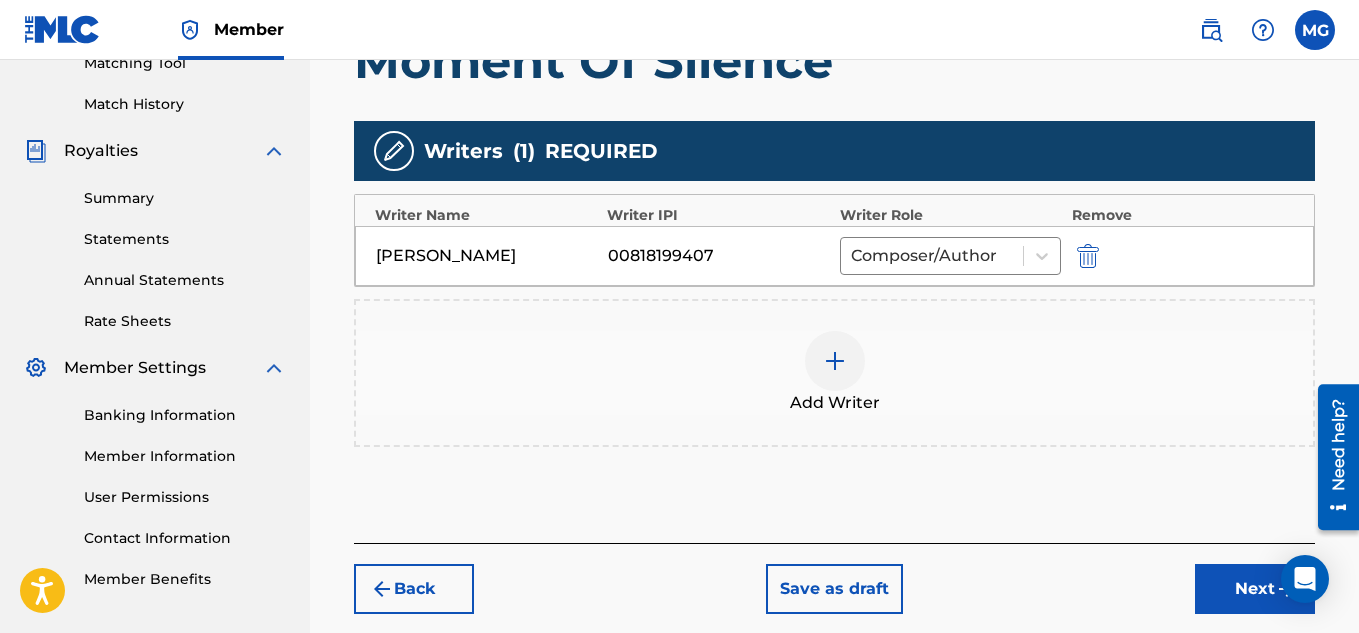 click on "Next" at bounding box center [1255, 589] 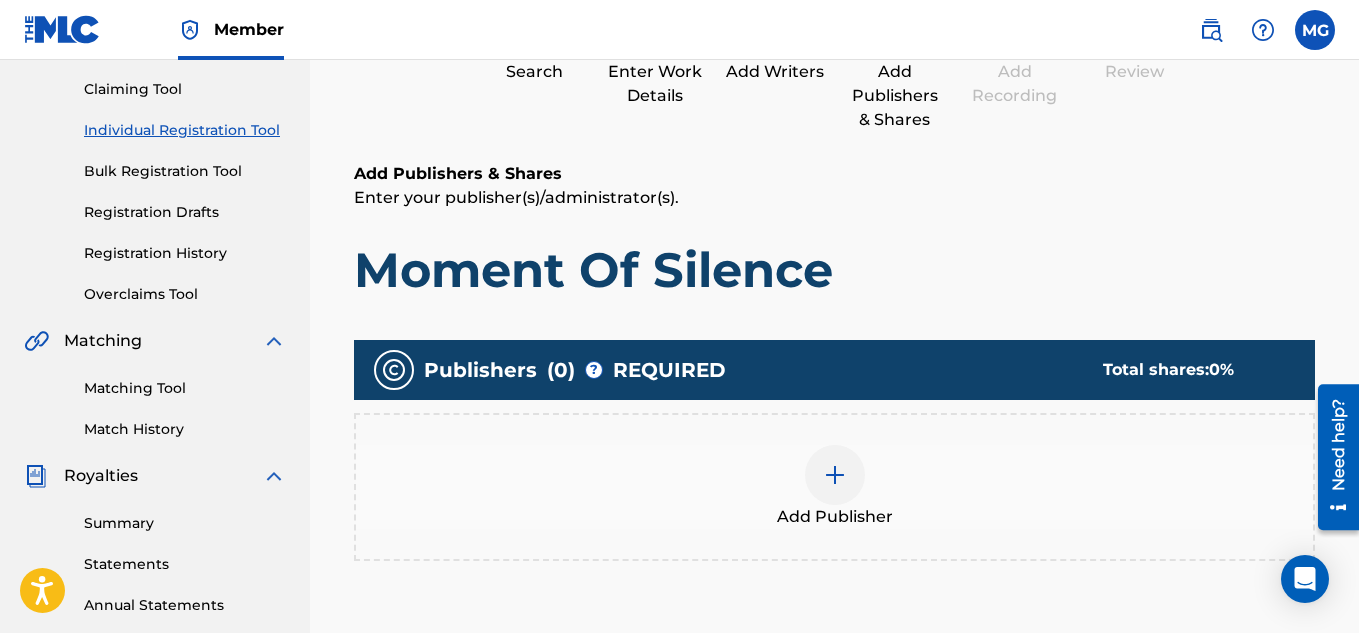 scroll, scrollTop: 210, scrollLeft: 0, axis: vertical 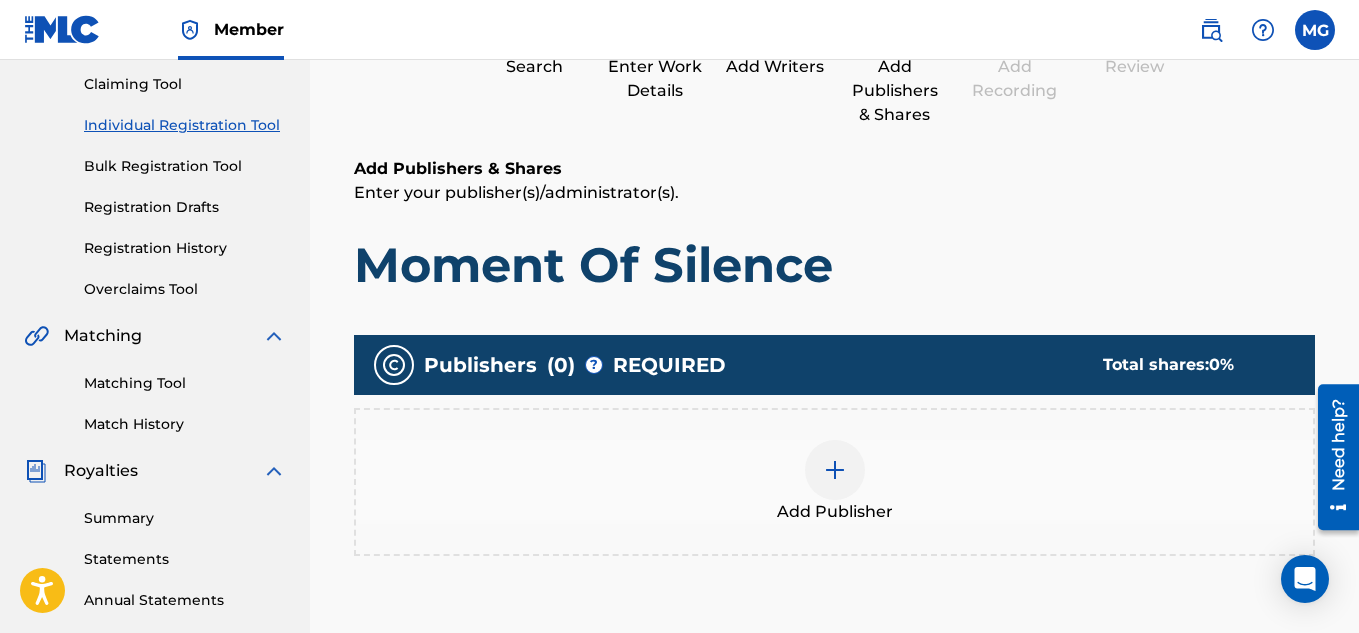 click at bounding box center [835, 470] 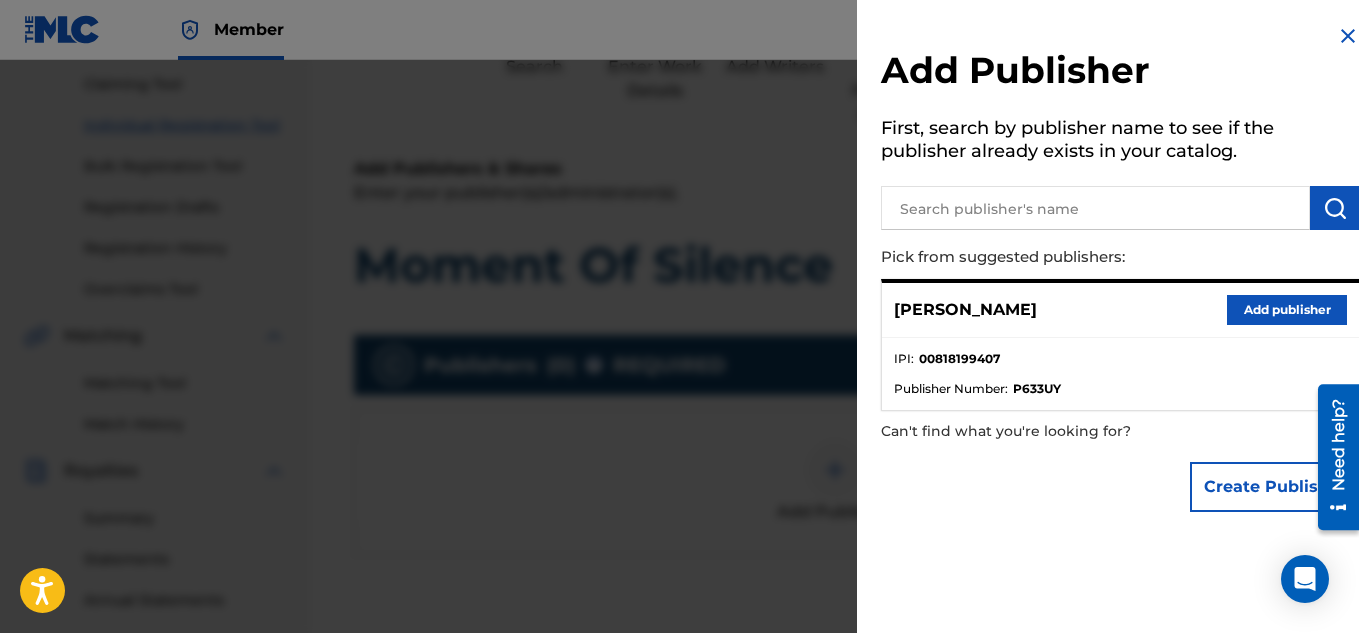 click on "Add publisher" at bounding box center (1287, 310) 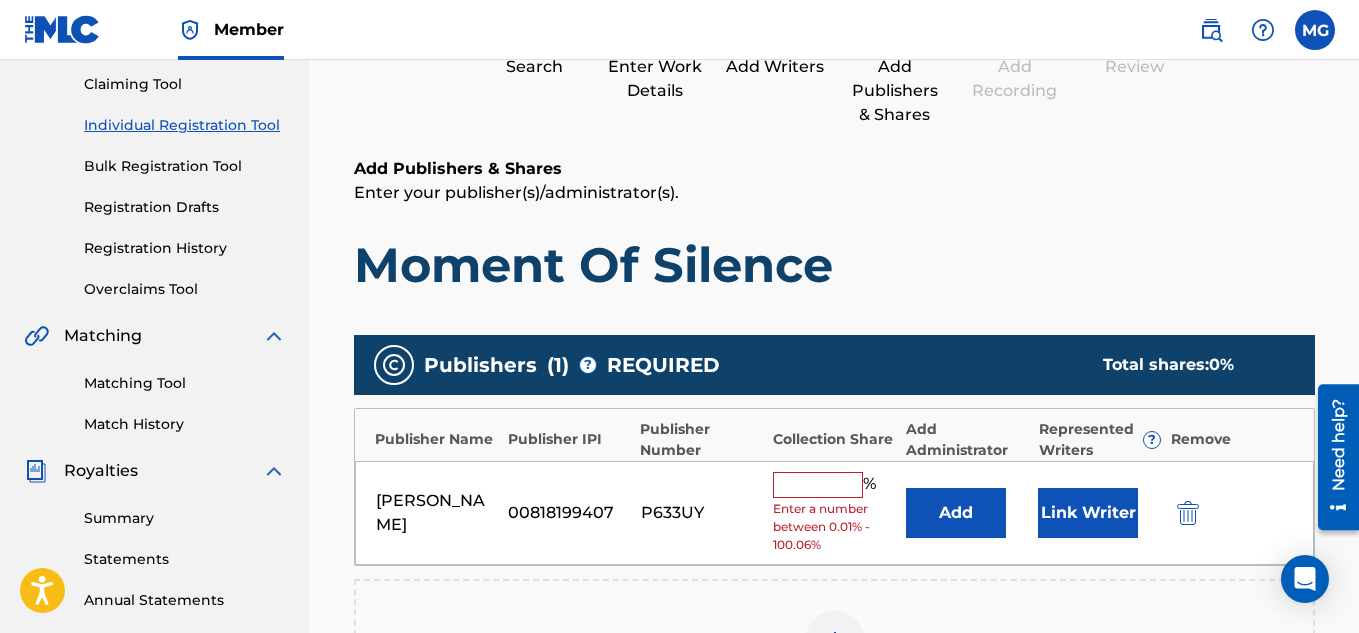click at bounding box center [818, 485] 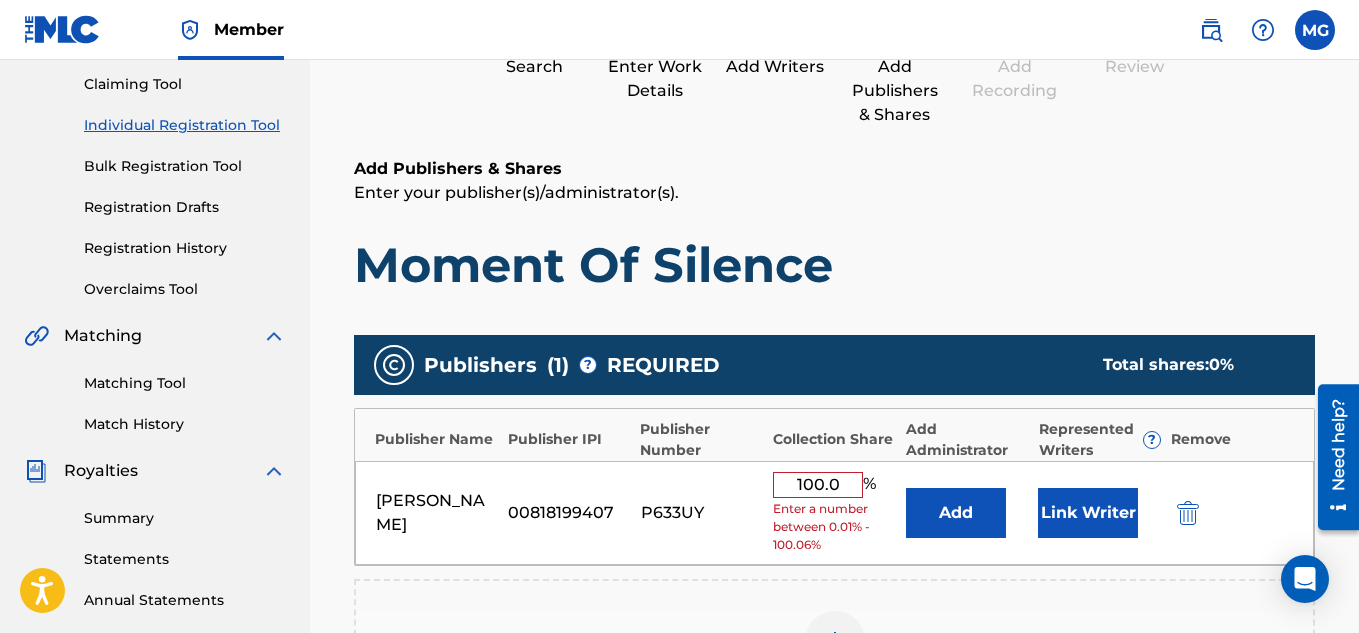 type on "100" 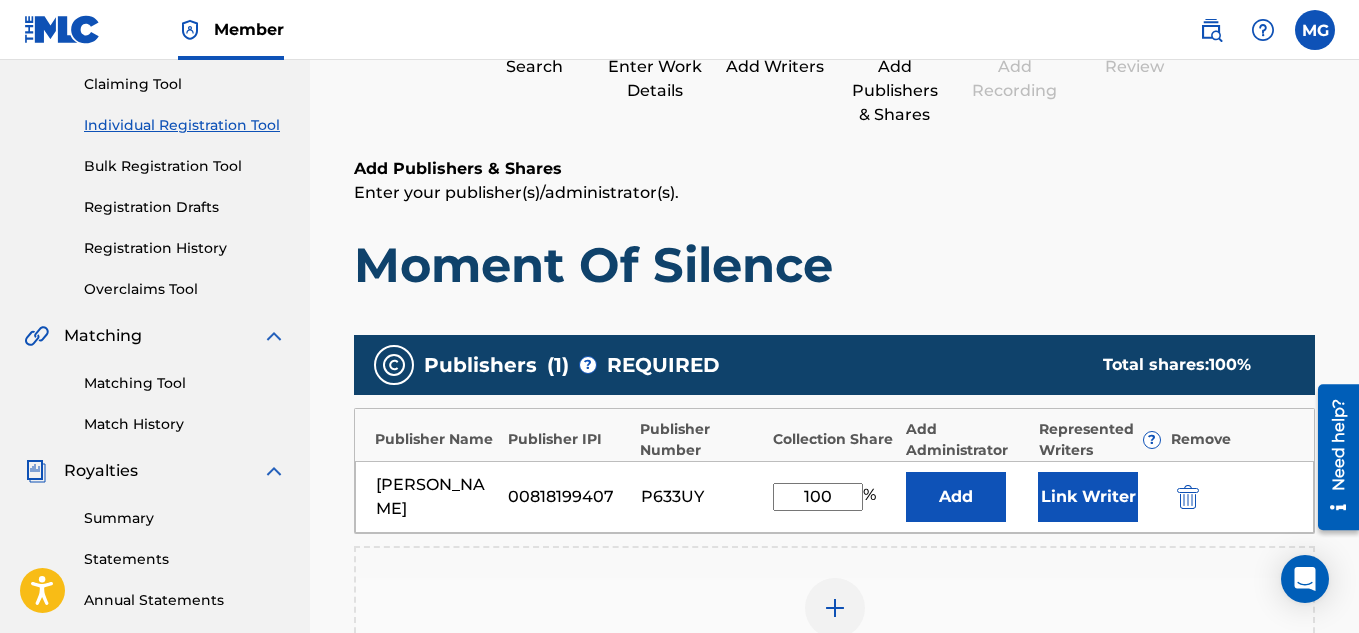 click on "Add Publishers & Shares Enter your publisher(s)/administrator(s). Moment Of Silence Publishers ( 1 ) ? REQUIRED Total shares:  100 % Publisher Name Publisher IPI Publisher Number Collection Share Add Administrator Represented Writers ? Remove Maurice Ginnis 00818199407 P633UY 100 % Add Link Writer Add Publisher" at bounding box center (834, 503) 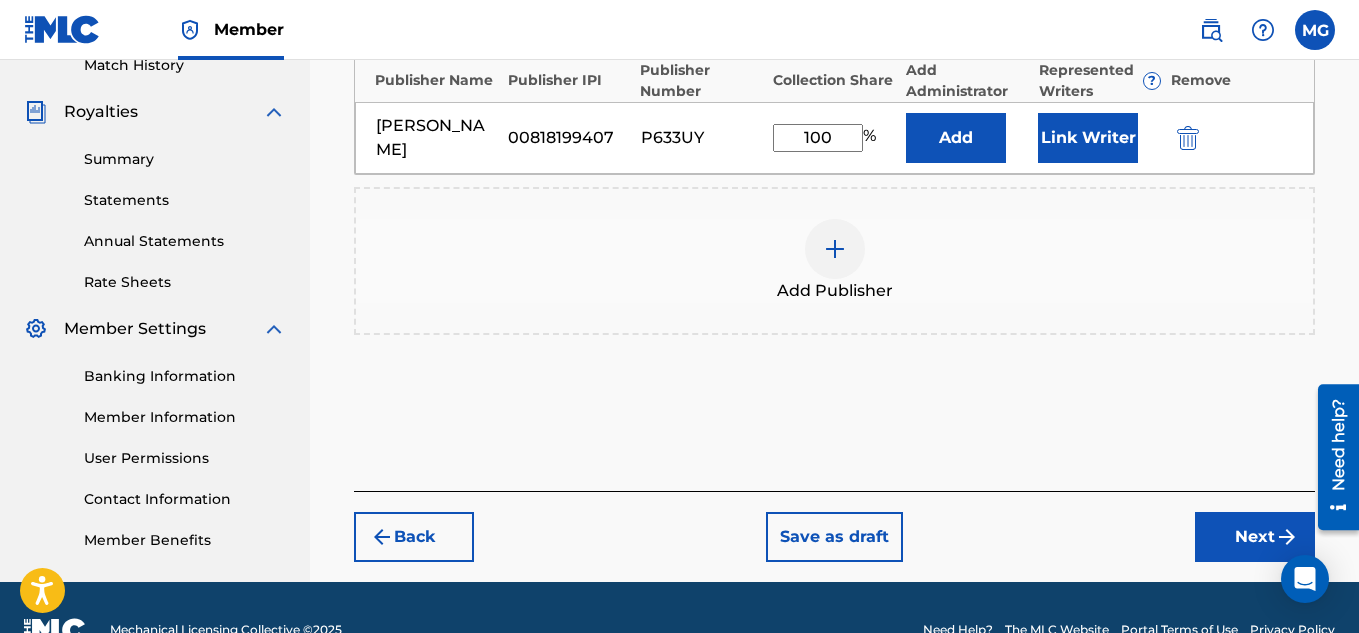 scroll, scrollTop: 570, scrollLeft: 0, axis: vertical 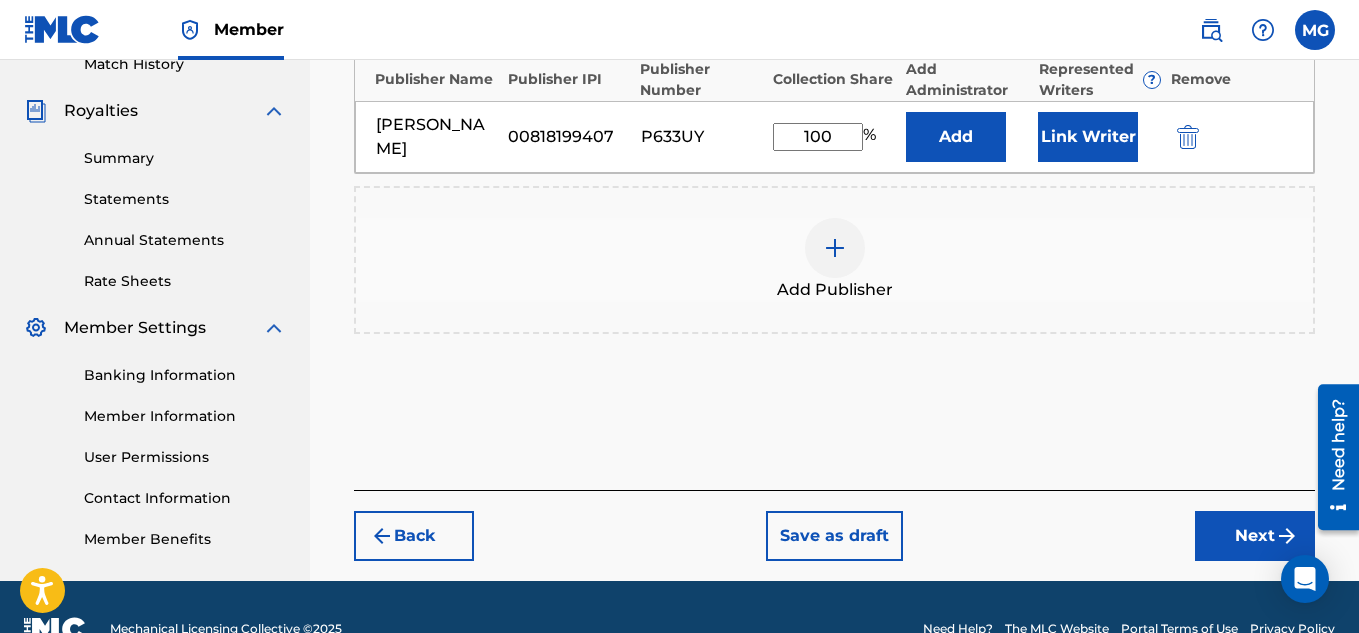 click on "Next" at bounding box center (1255, 536) 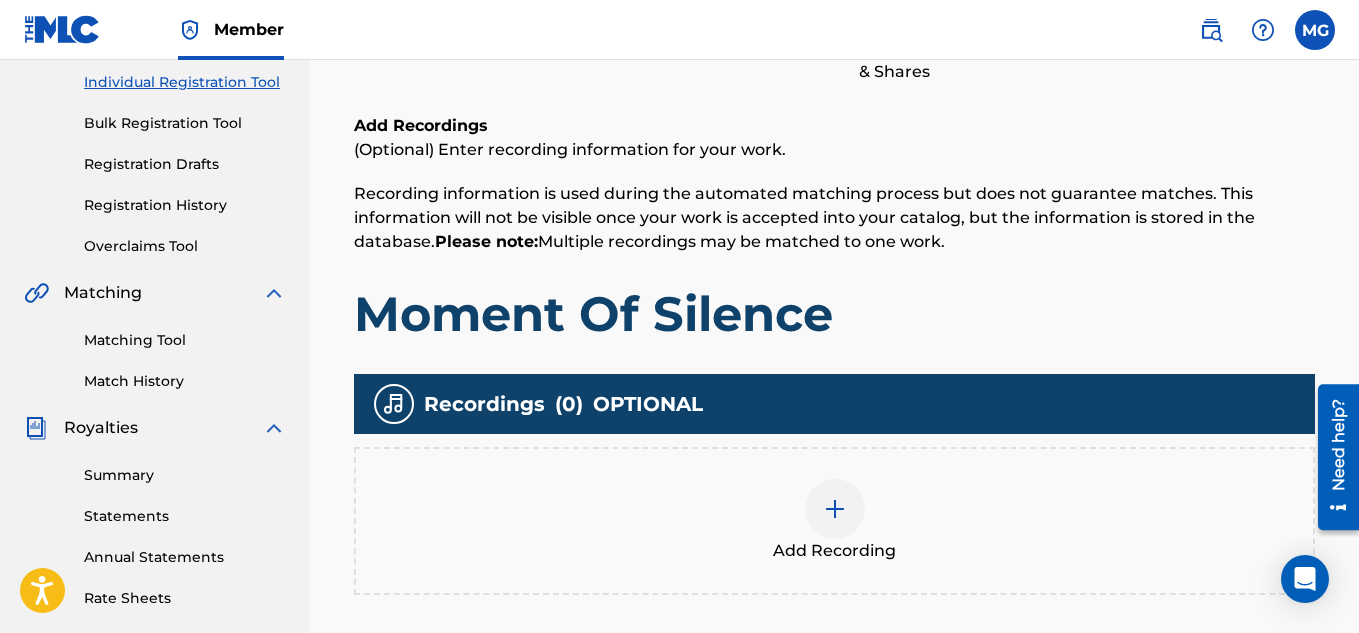 scroll, scrollTop: 290, scrollLeft: 0, axis: vertical 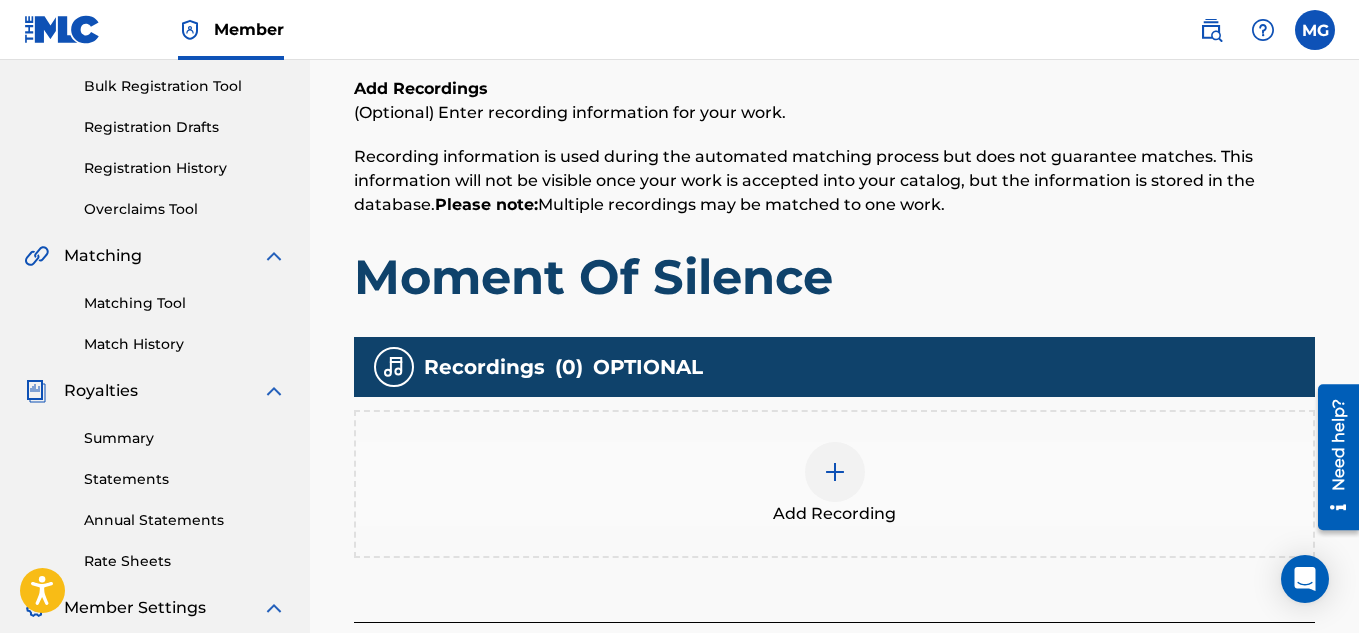click at bounding box center [835, 472] 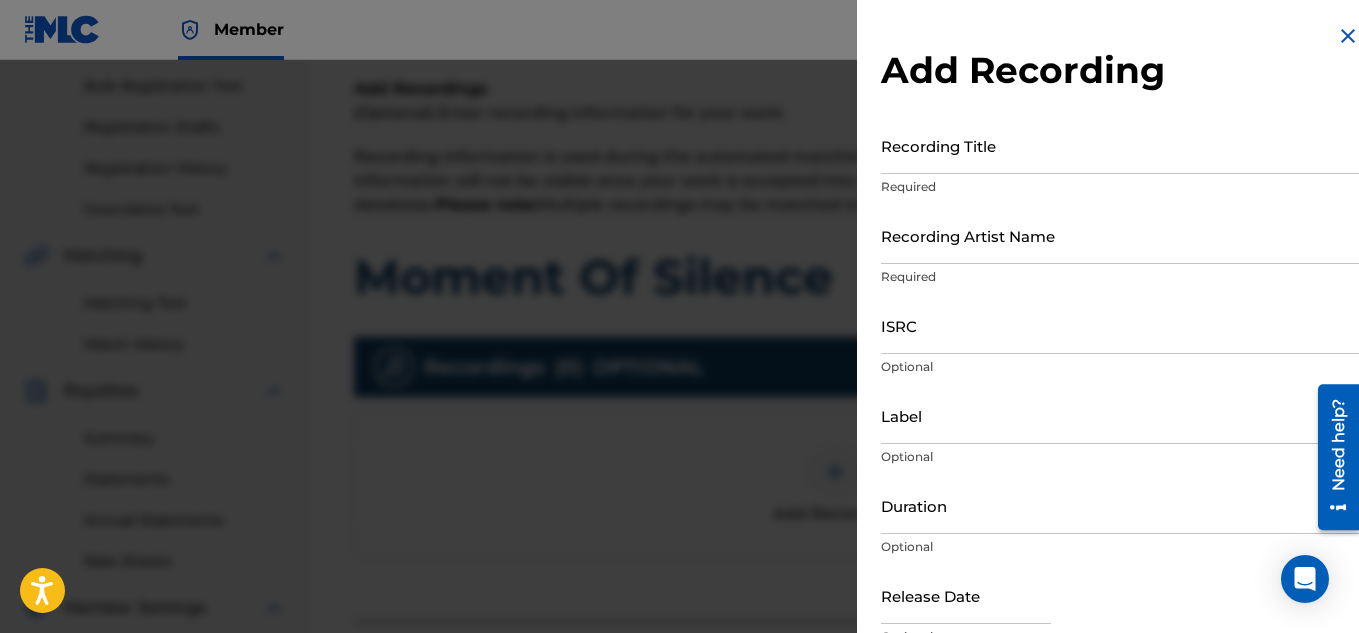 click on "Recording Title" at bounding box center (1120, 145) 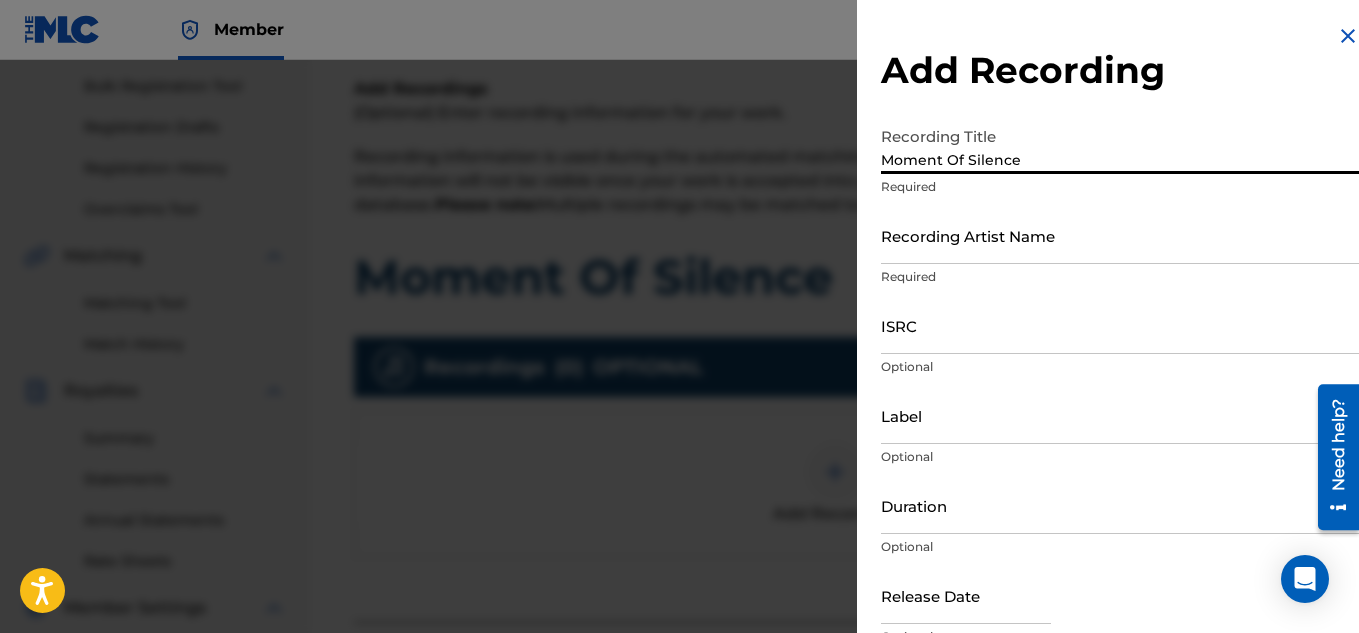 type on "Moment Of Silence" 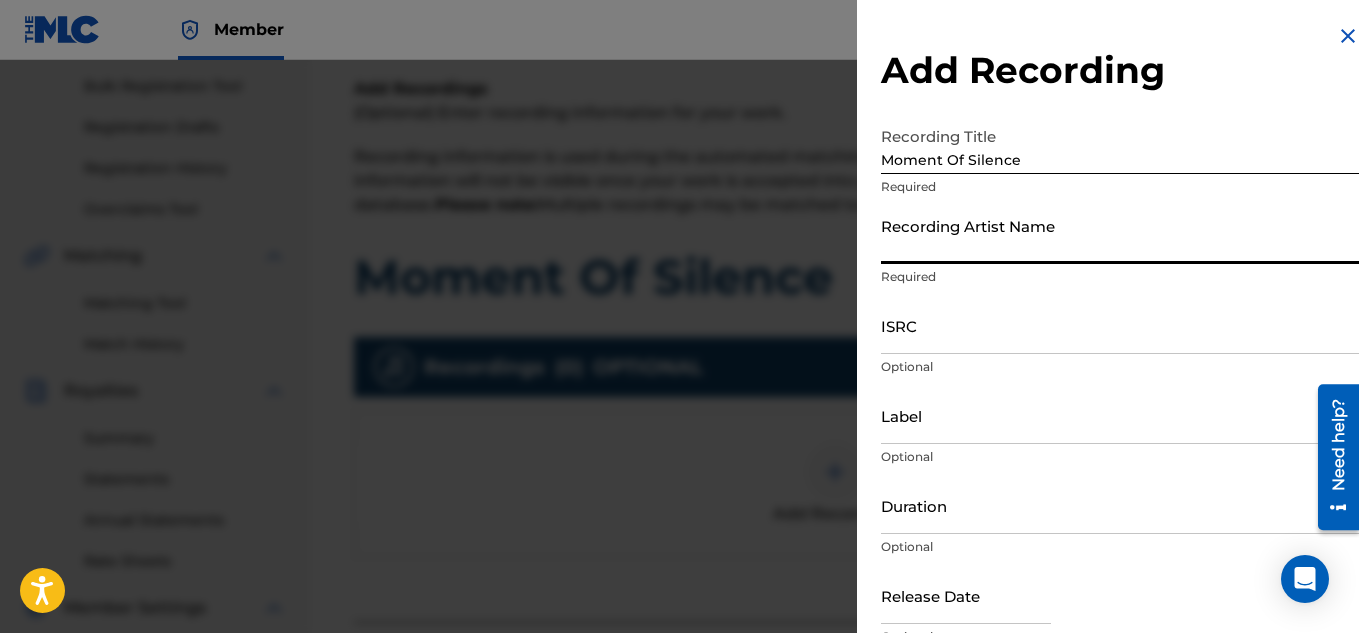 type on "Tana2koo" 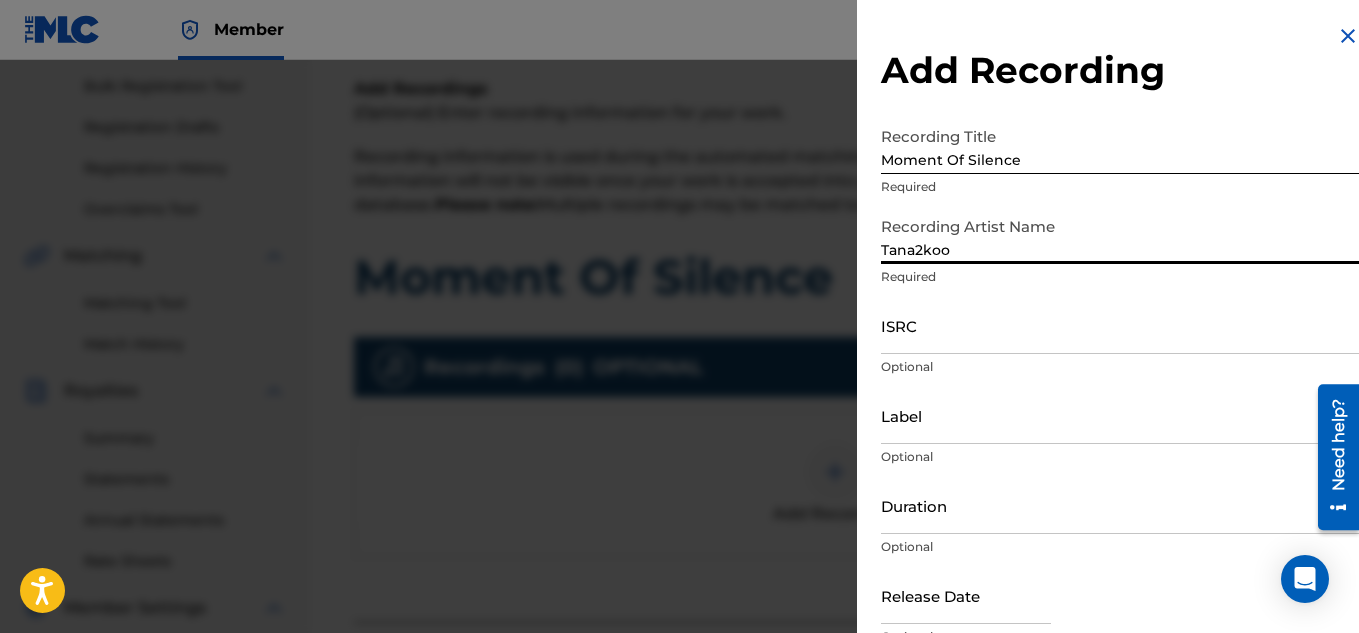 click on "ISRC" at bounding box center (1120, 325) 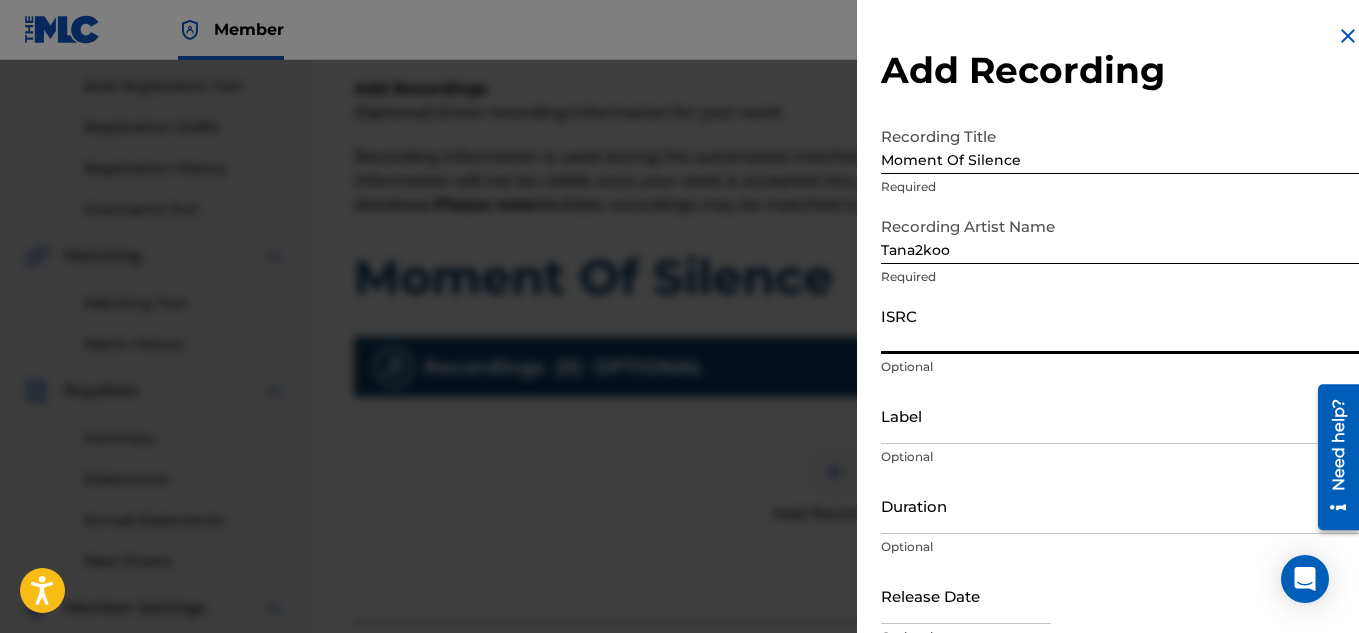 click on "ISRC" at bounding box center [1120, 325] 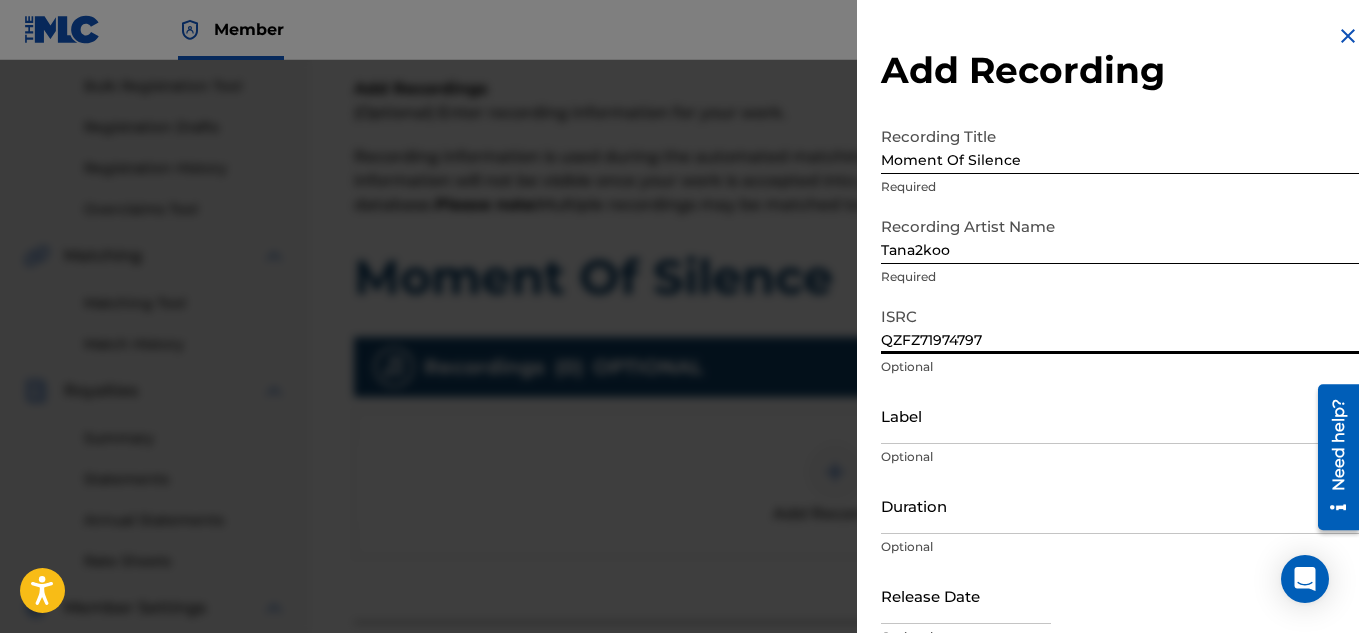 type on "QZFZ71974797" 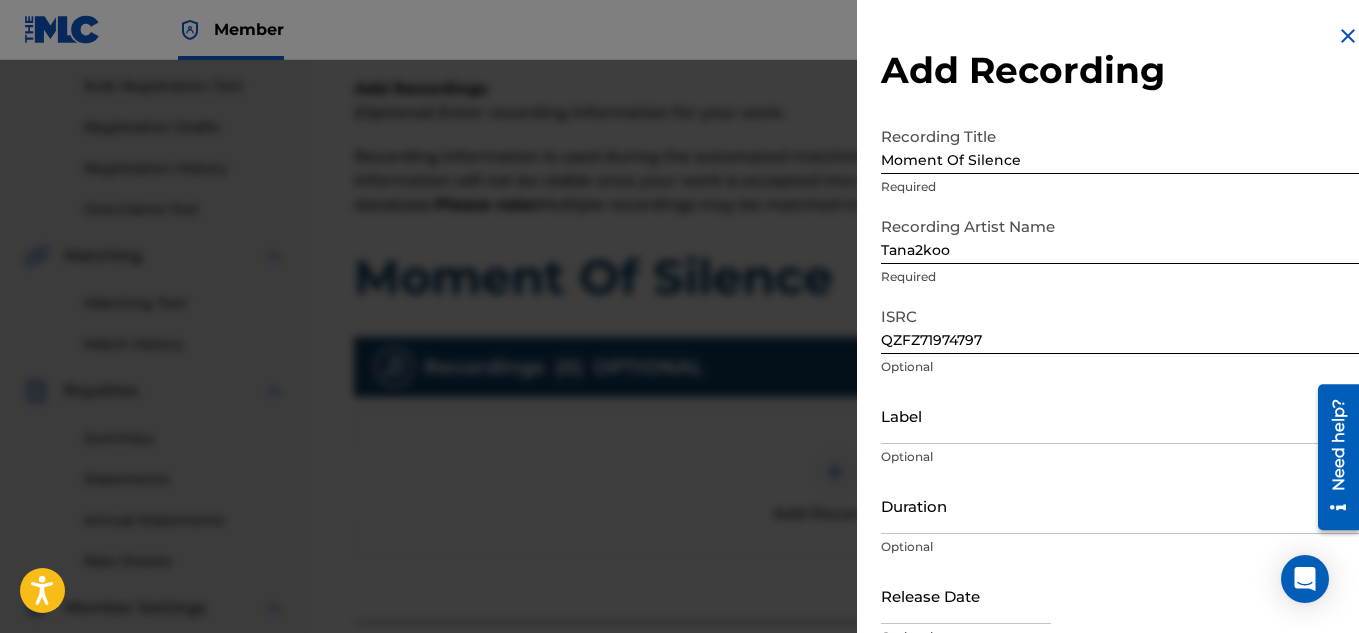 drag, startPoint x: 1348, startPoint y: 533, endPoint x: 1349, endPoint y: 599, distance: 66.007576 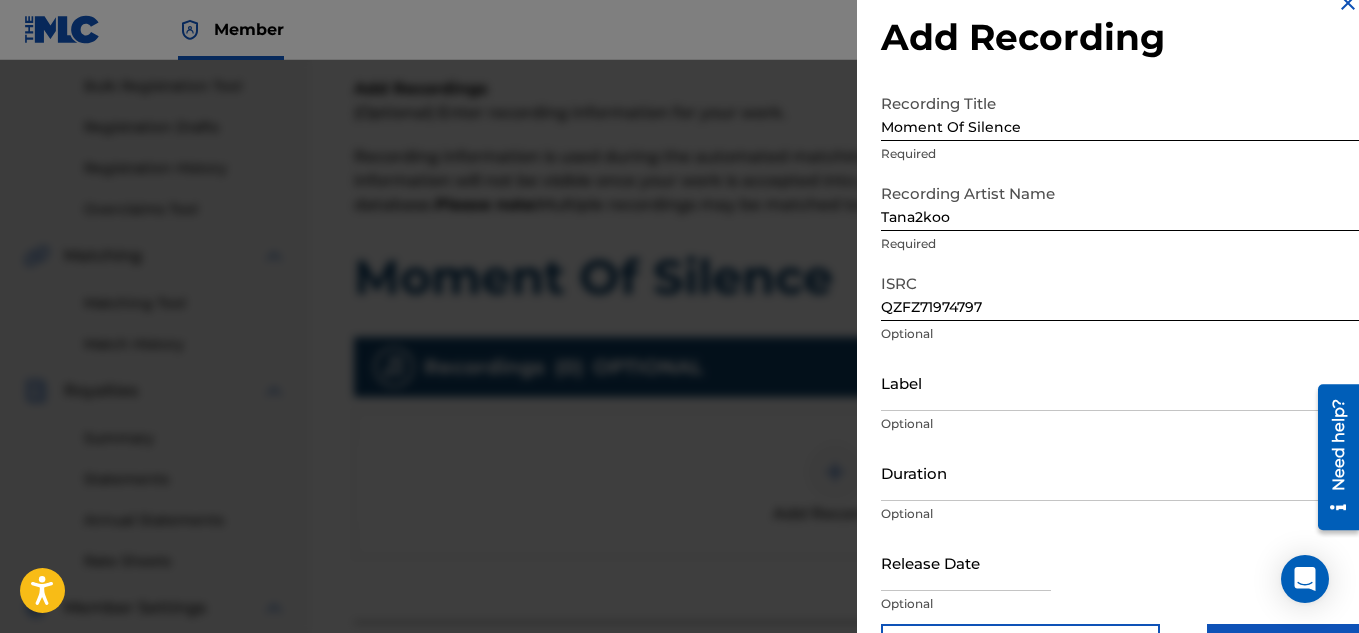 drag, startPoint x: 1349, startPoint y: 343, endPoint x: 1353, endPoint y: 371, distance: 28.284271 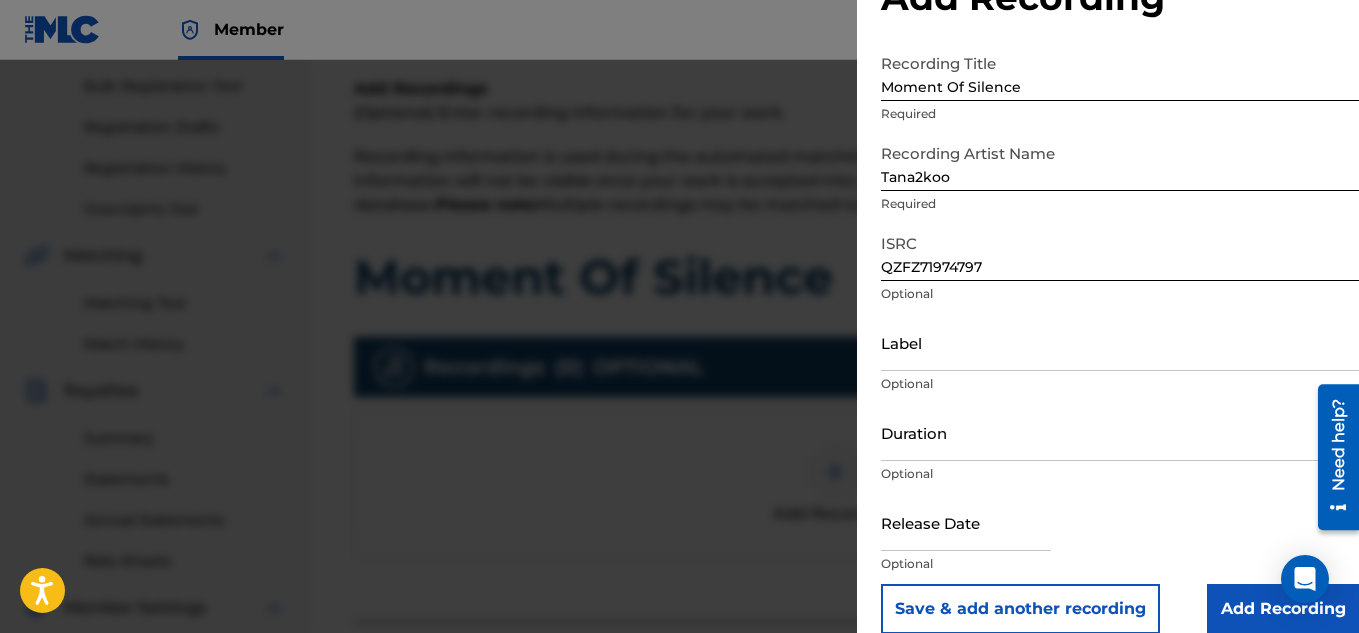 drag, startPoint x: 2652, startPoint y: 720, endPoint x: 1347, endPoint y: 387, distance: 1346.8163 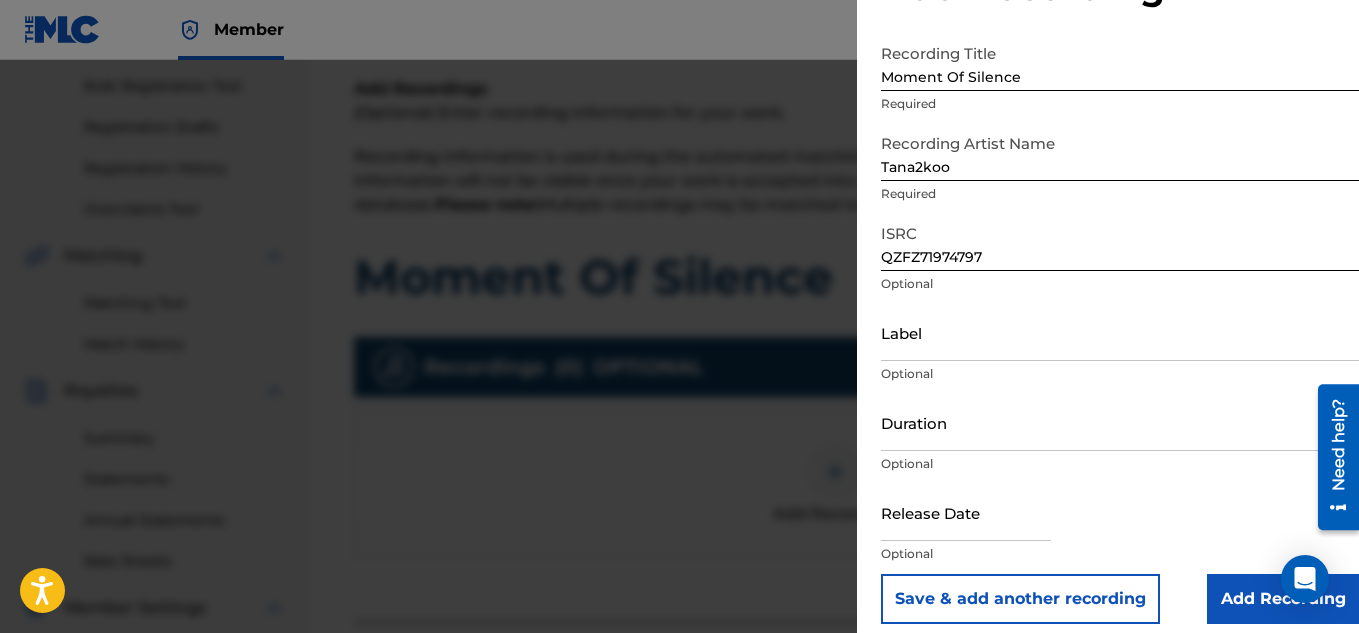click at bounding box center [966, 512] 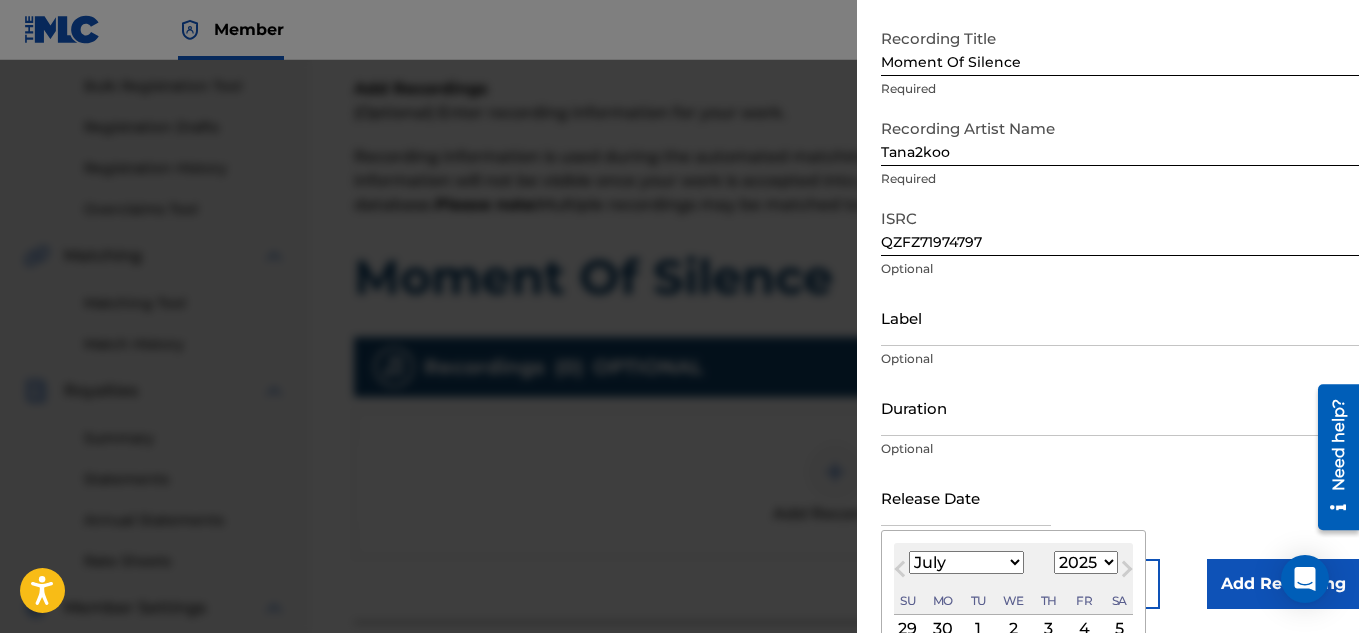 type on "August 21 2019" 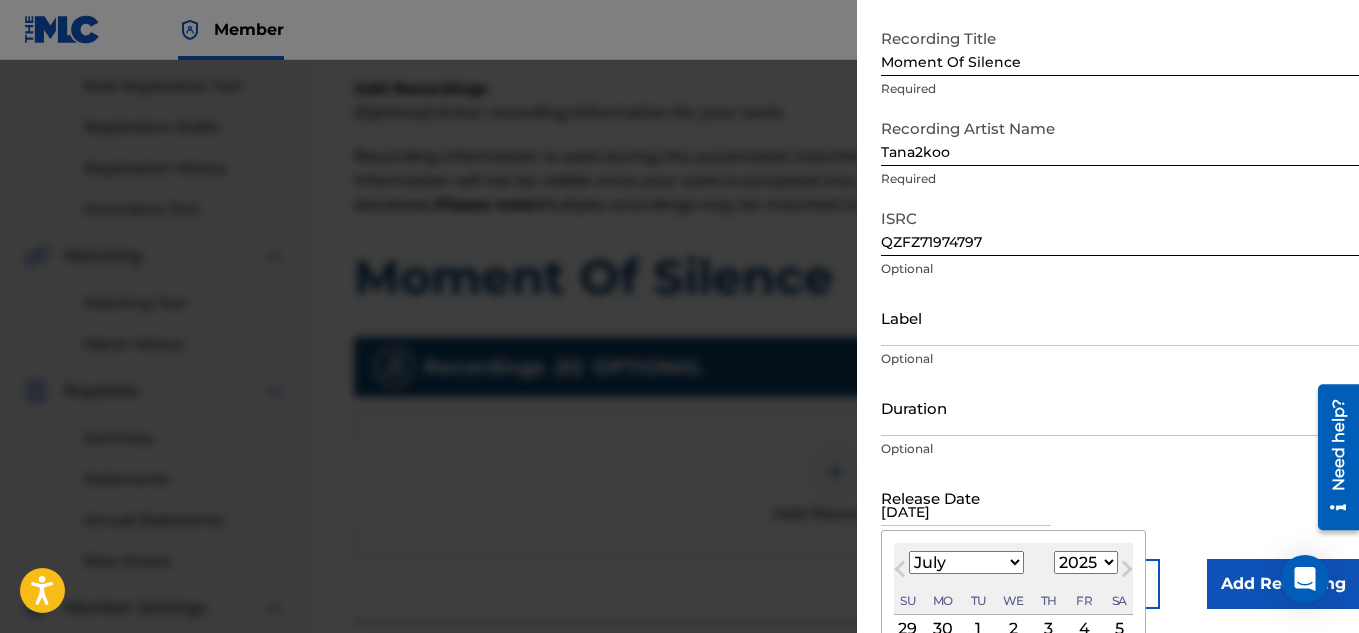 select on "7" 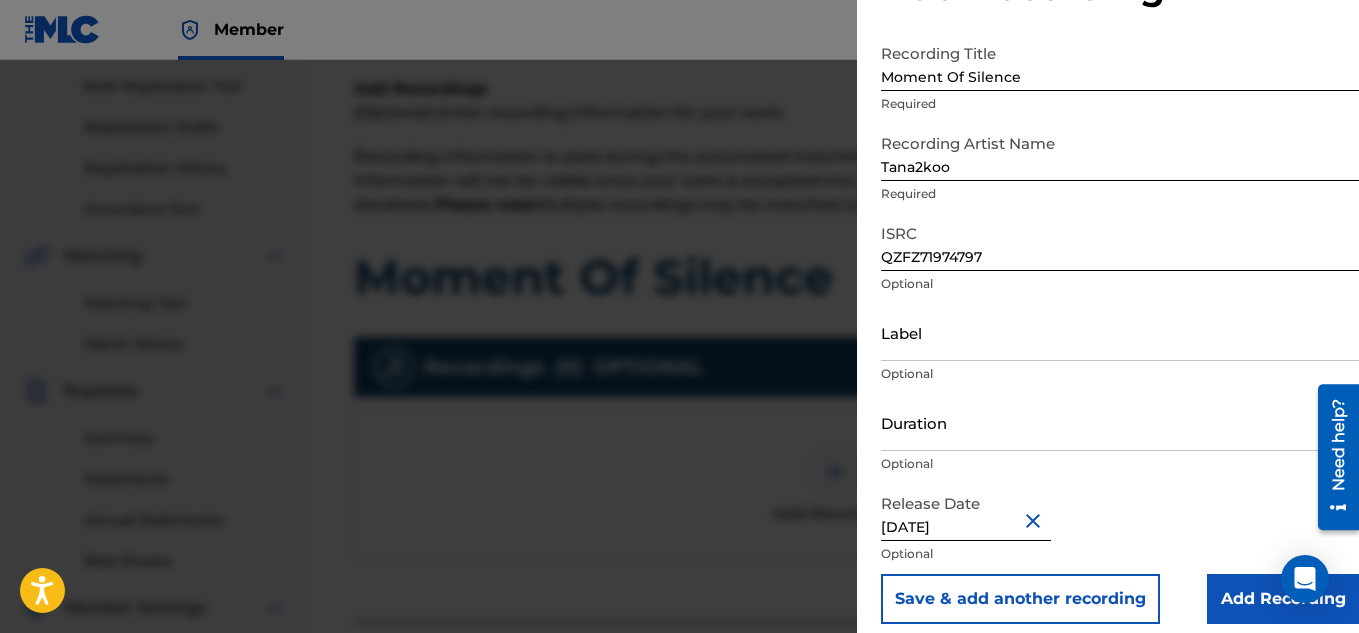 click on "Release Date August 21 2019 Optional" at bounding box center [1120, 529] 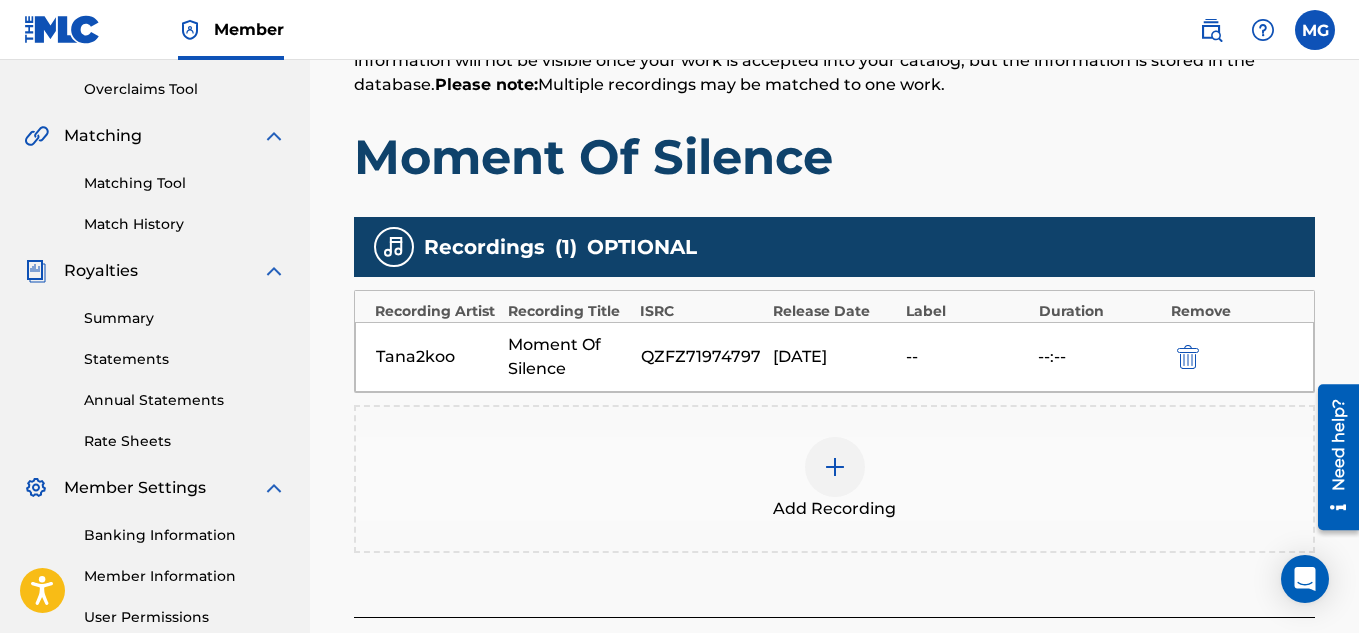 scroll, scrollTop: 450, scrollLeft: 0, axis: vertical 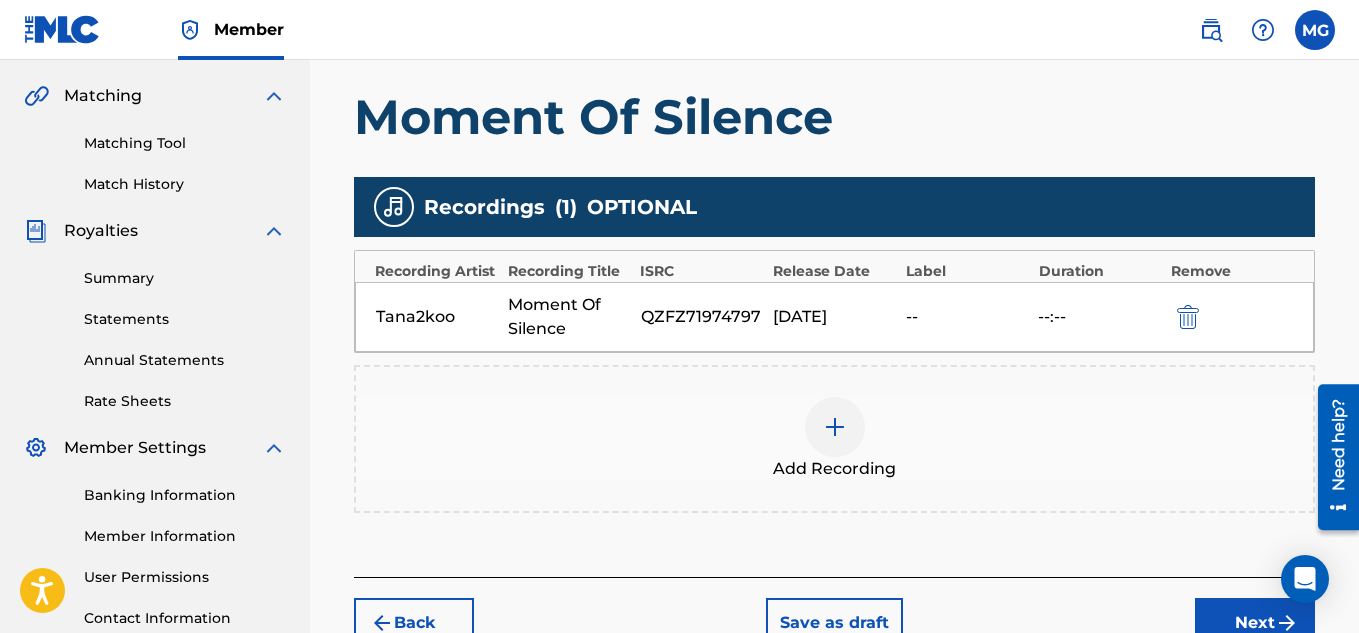 click at bounding box center (835, 427) 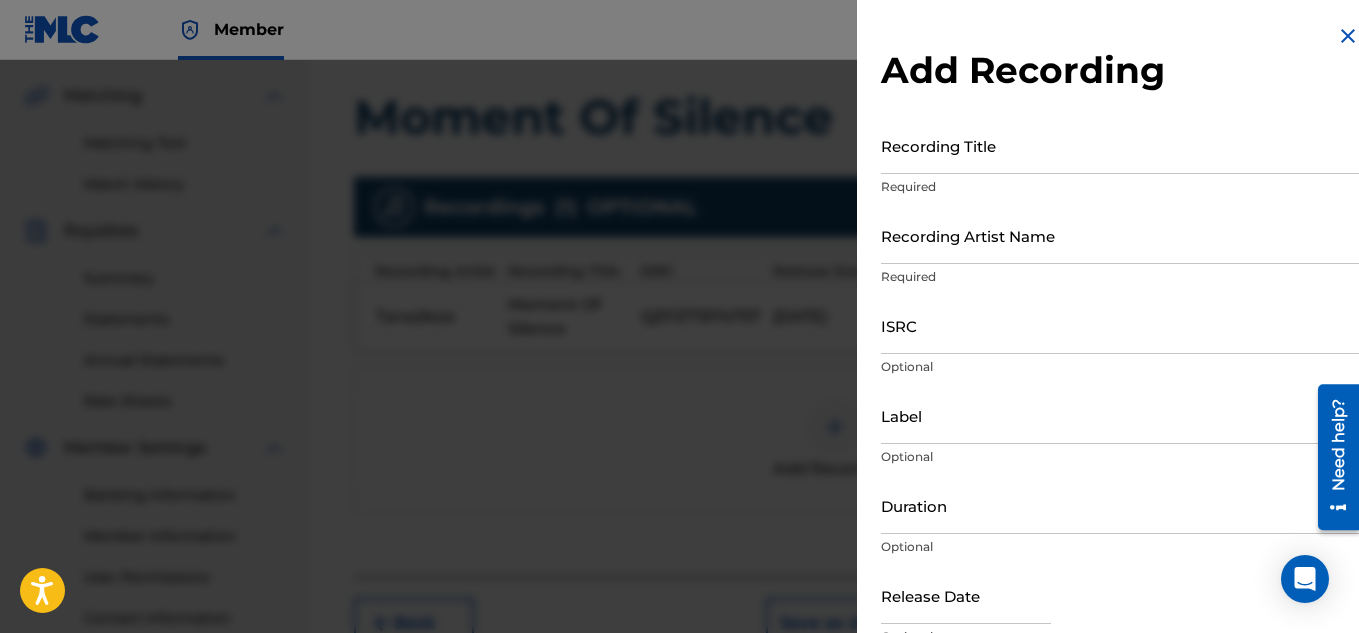 click on "Recording Title" at bounding box center (1120, 145) 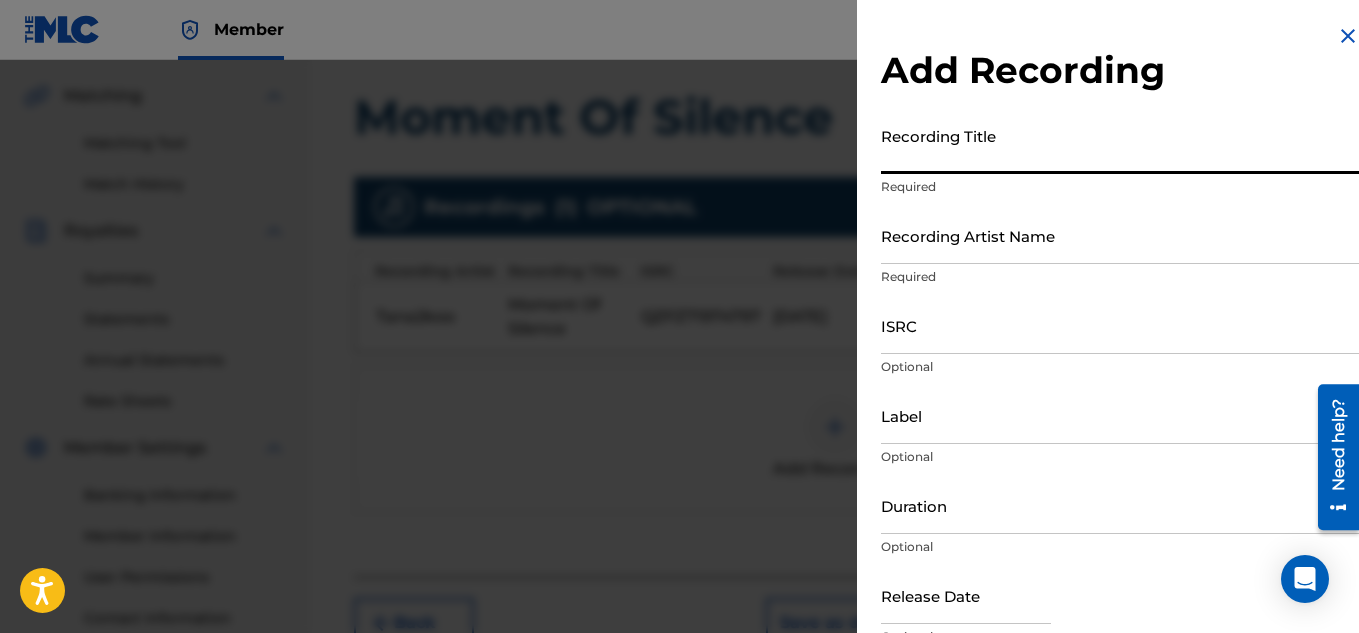 click at bounding box center [1348, 36] 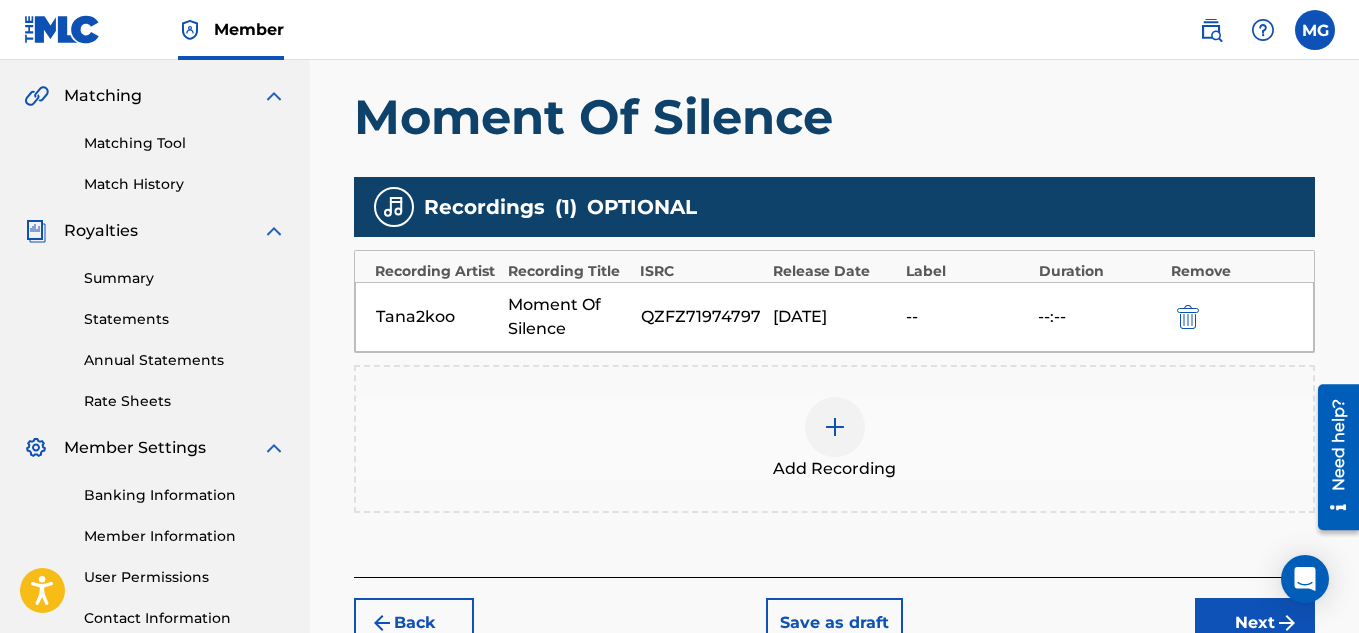 click on "Next" at bounding box center [1255, 623] 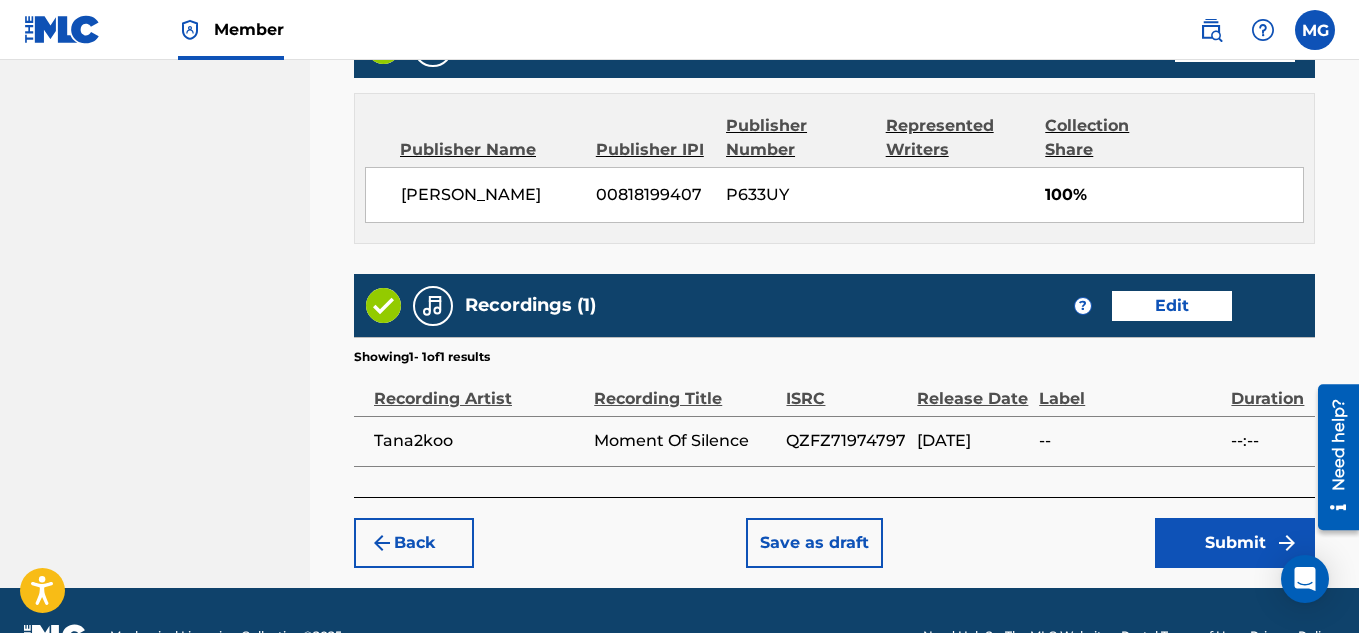 scroll, scrollTop: 1090, scrollLeft: 0, axis: vertical 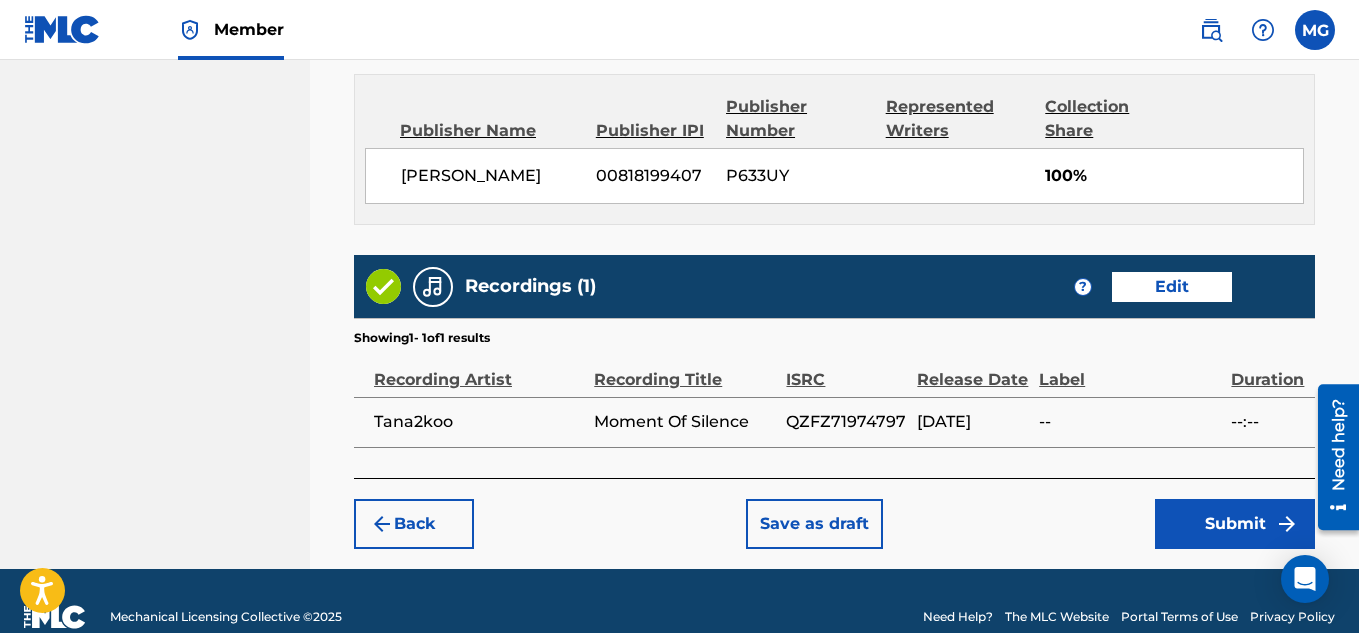 click on "Submit" at bounding box center [1235, 524] 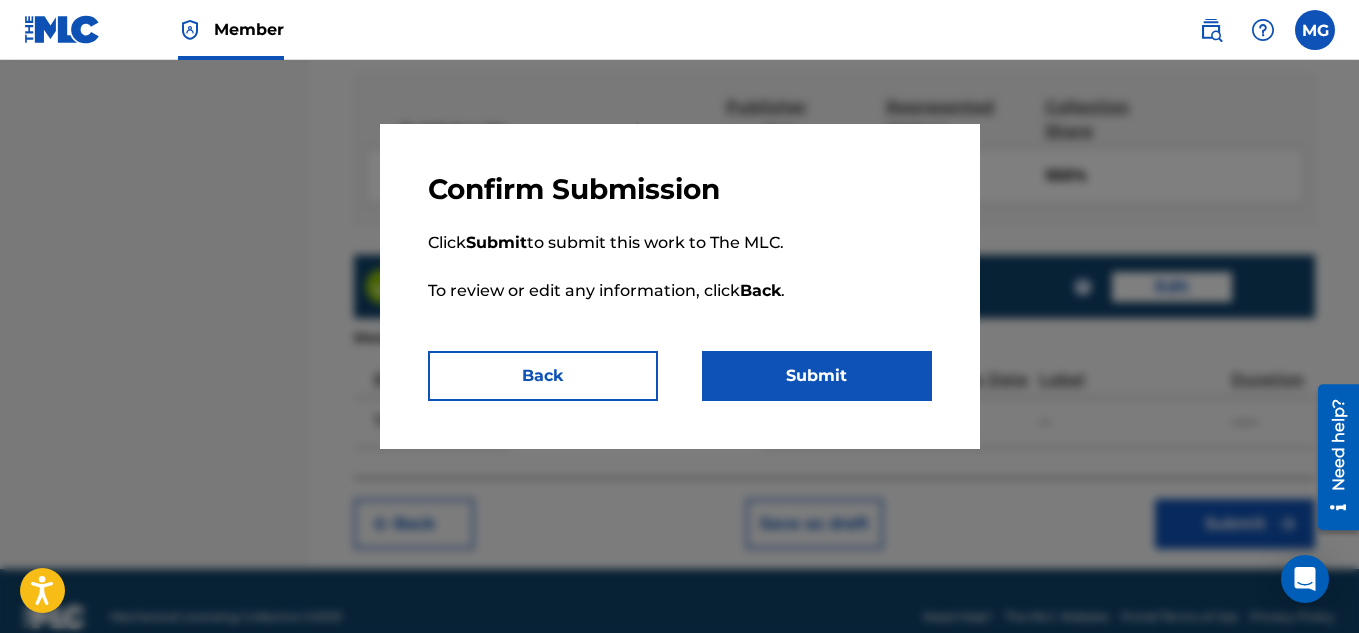 click on "Submit" at bounding box center [817, 376] 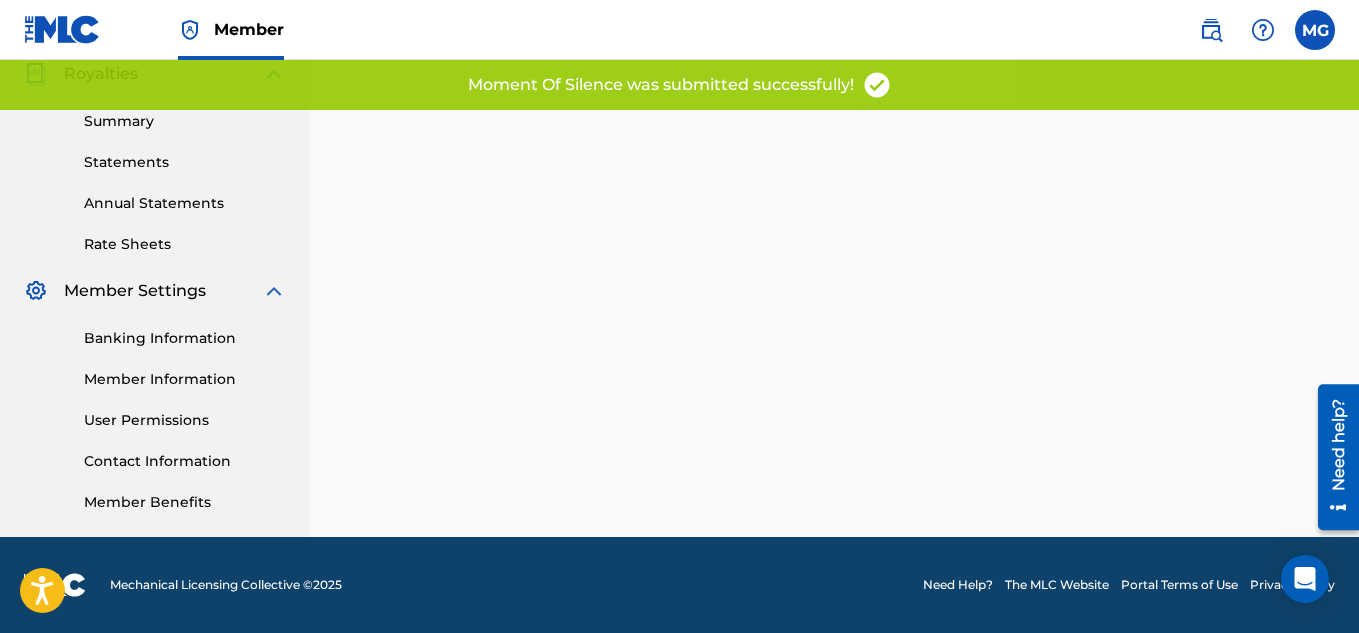 scroll, scrollTop: 0, scrollLeft: 0, axis: both 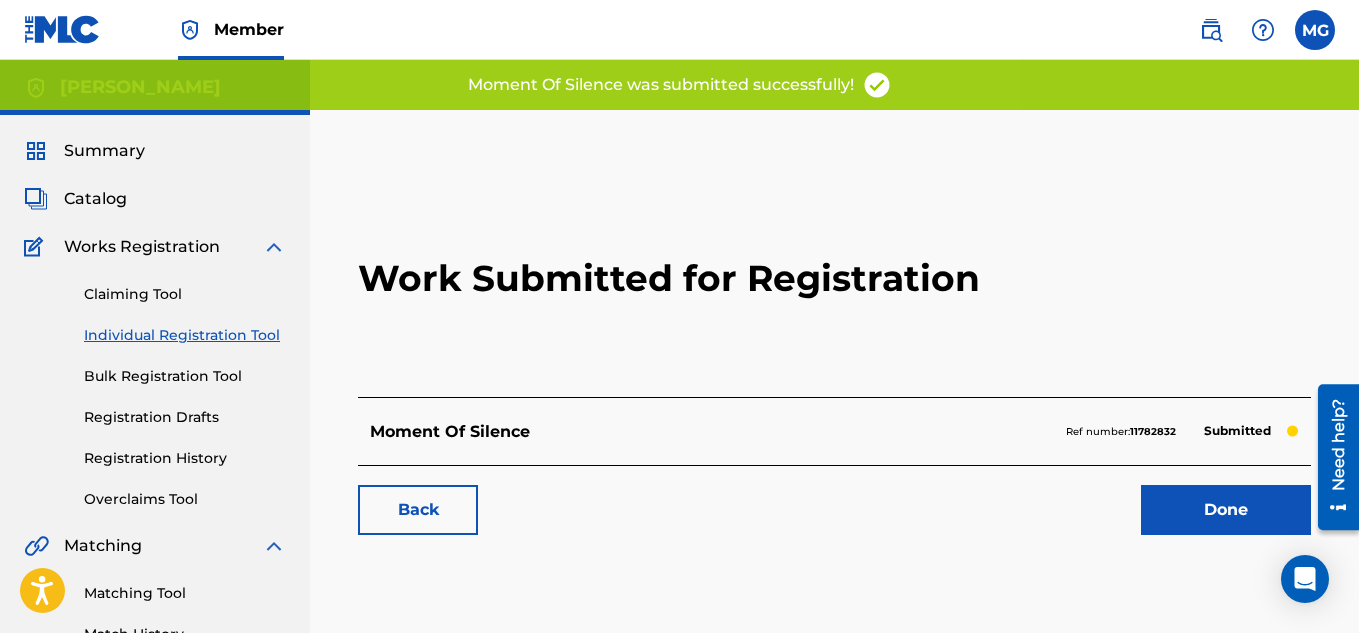 click on "Done" at bounding box center (1226, 510) 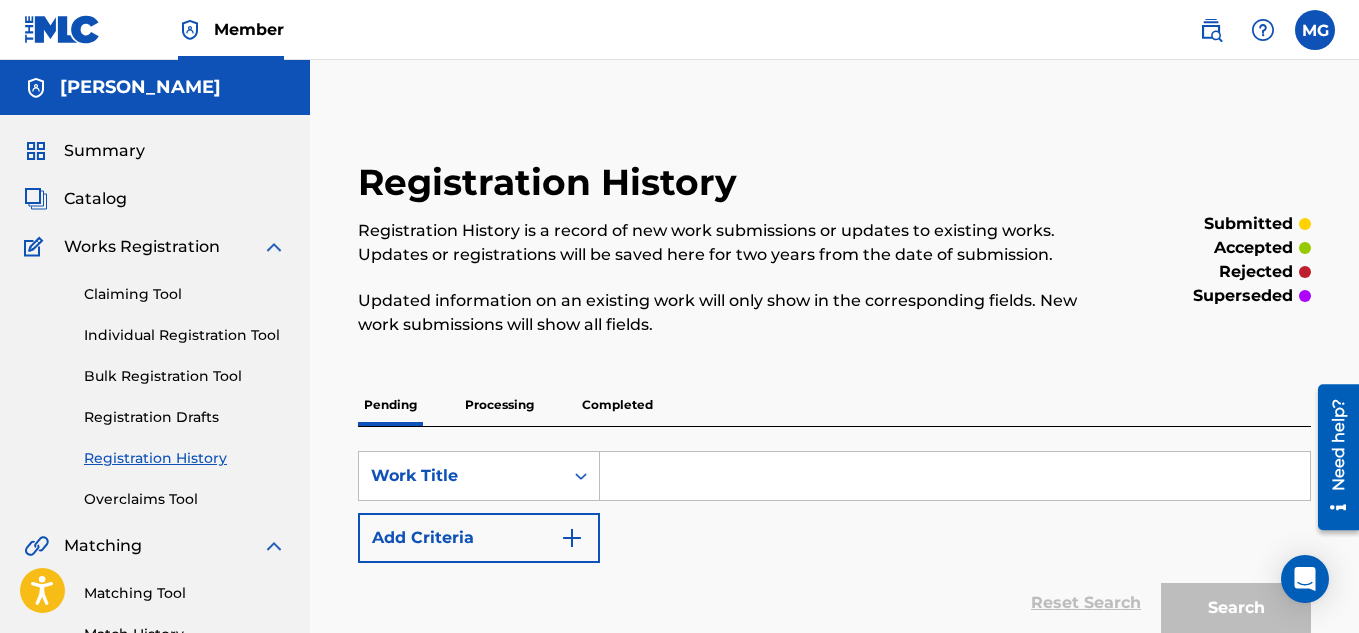 click on "Individual Registration Tool" at bounding box center (185, 335) 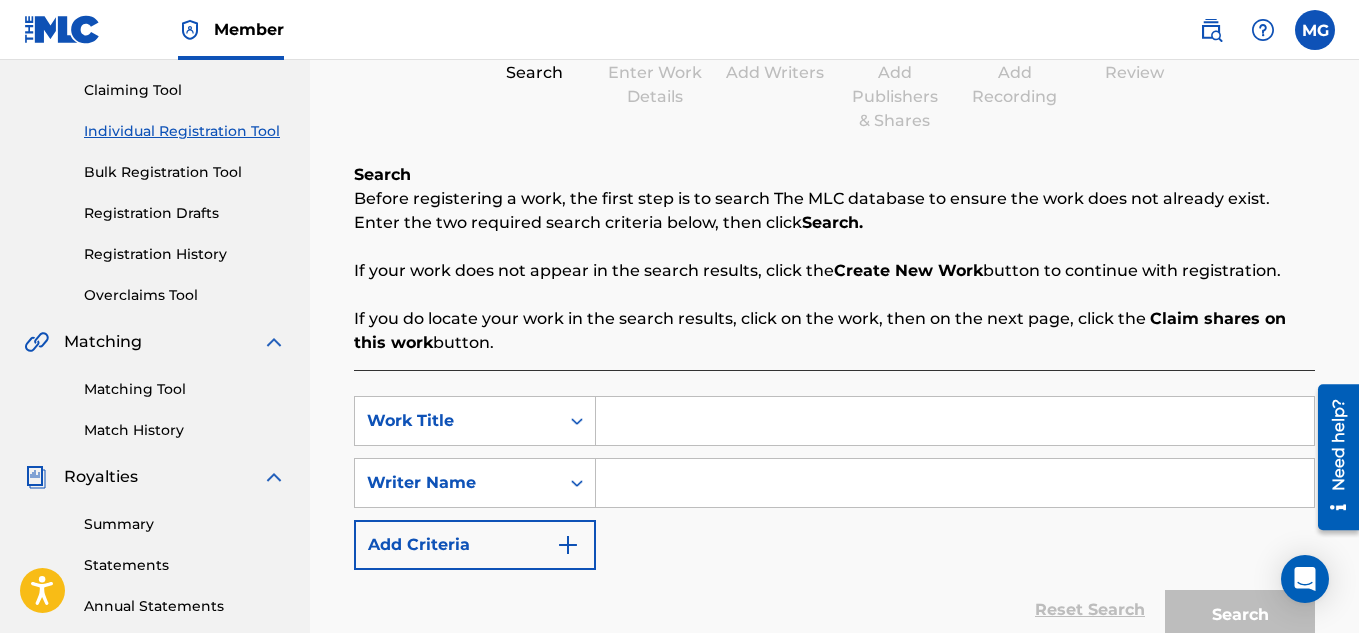 scroll, scrollTop: 240, scrollLeft: 0, axis: vertical 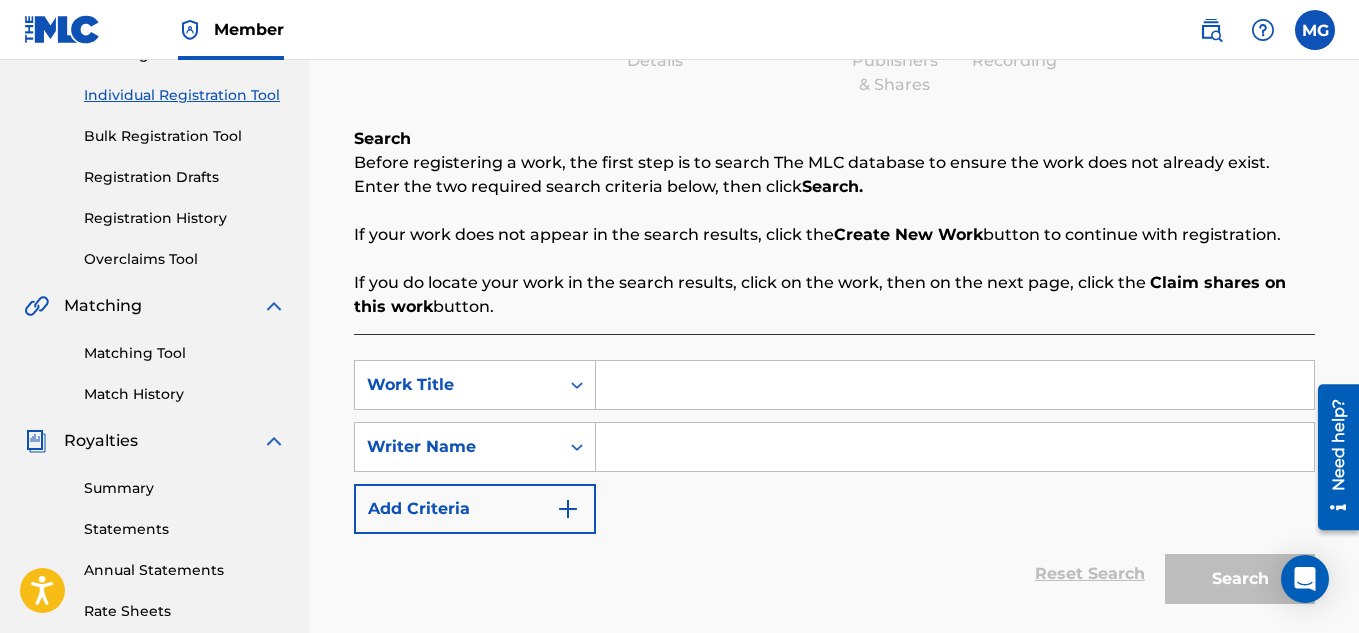 click at bounding box center (955, 385) 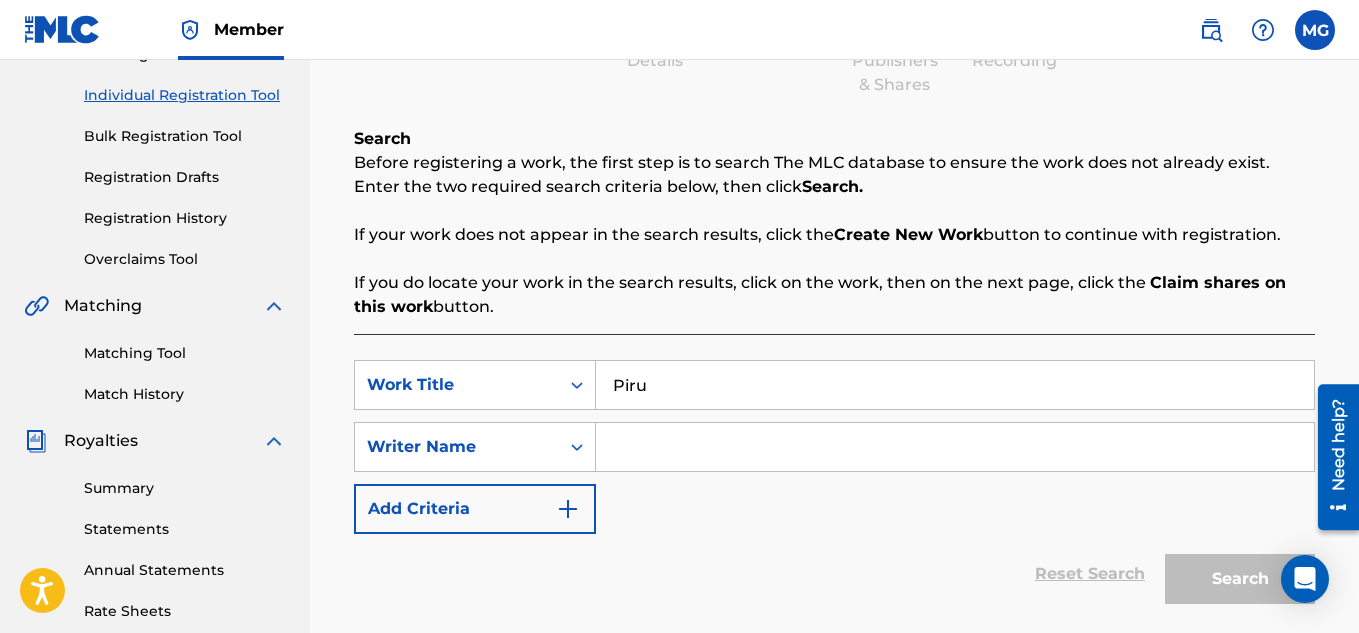 type on "Piru" 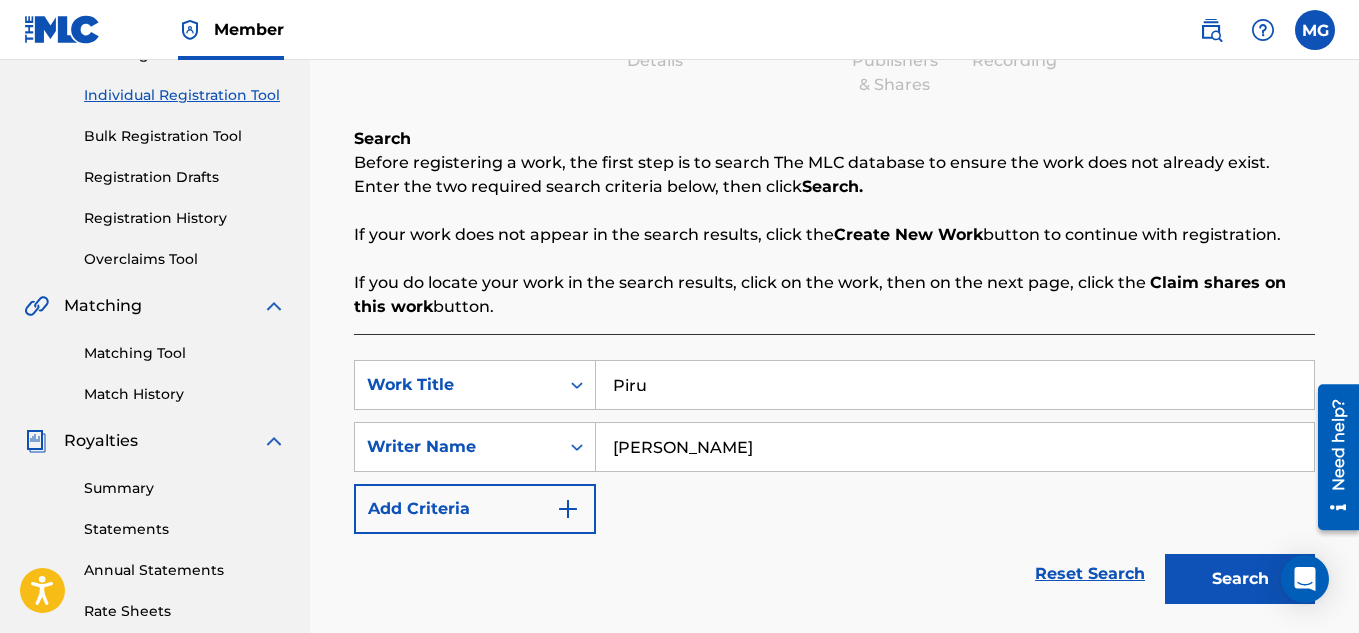 click on "Search" at bounding box center [1240, 579] 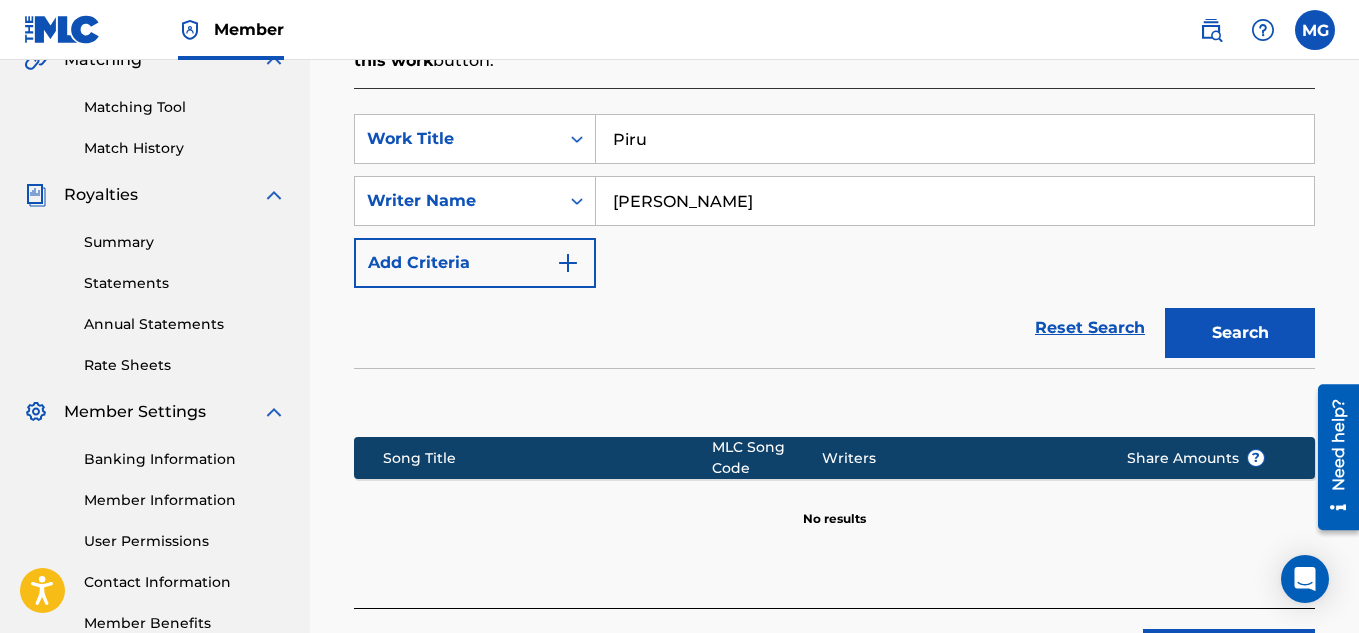 scroll, scrollTop: 520, scrollLeft: 0, axis: vertical 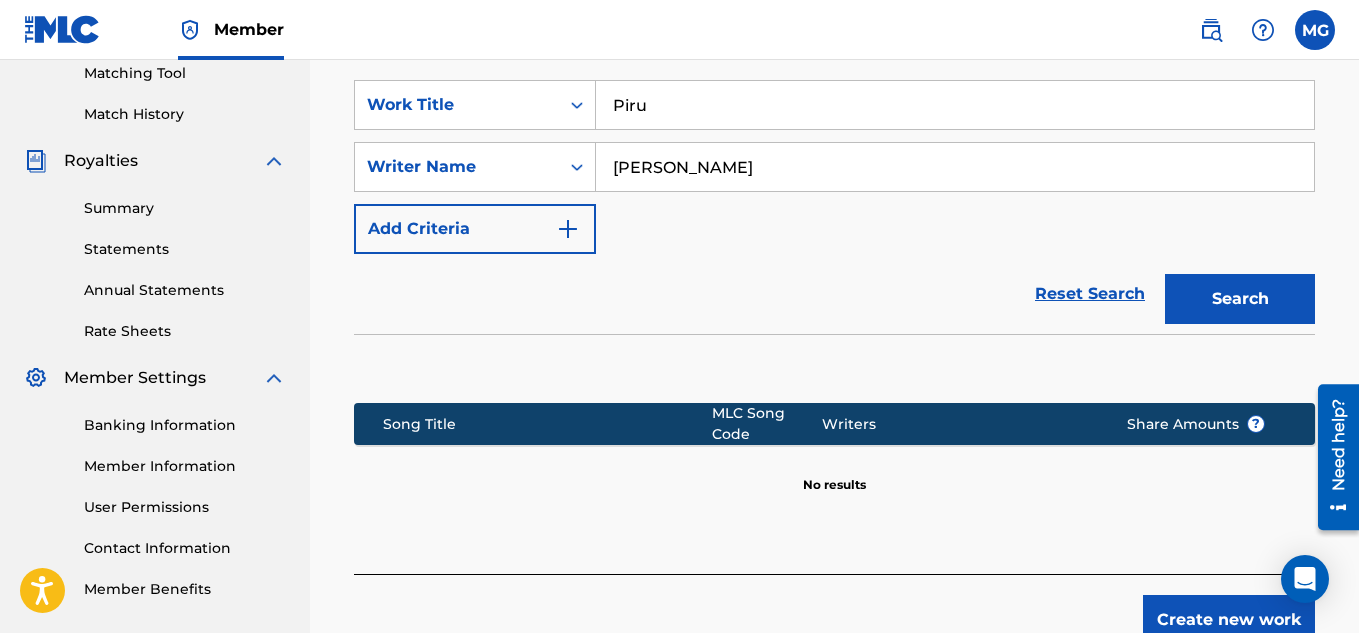 click on "Create new work" at bounding box center [1229, 620] 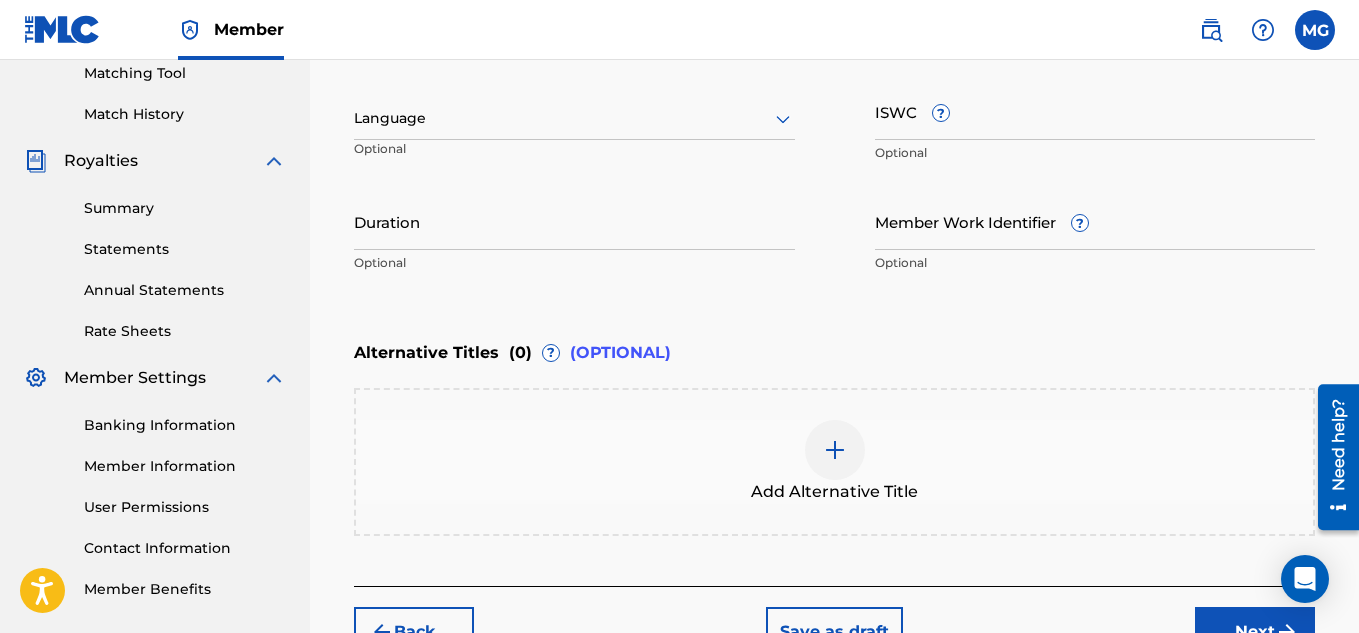 click on "Next" at bounding box center [1255, 632] 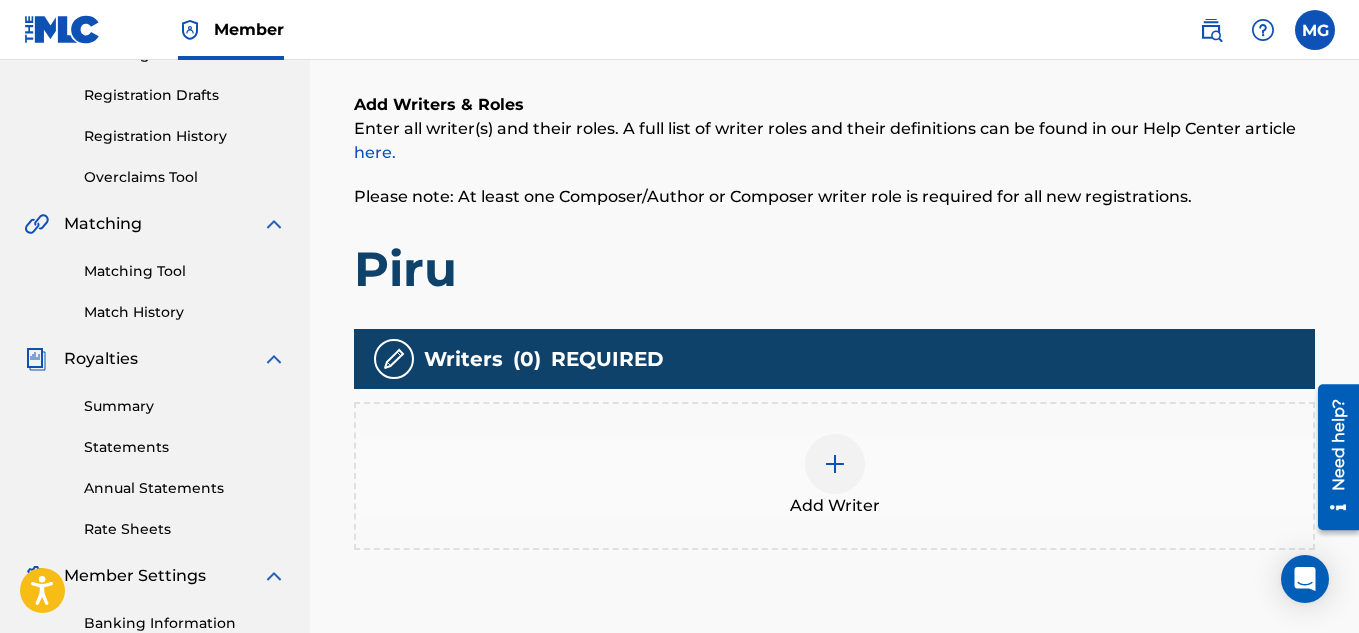 scroll, scrollTop: 330, scrollLeft: 0, axis: vertical 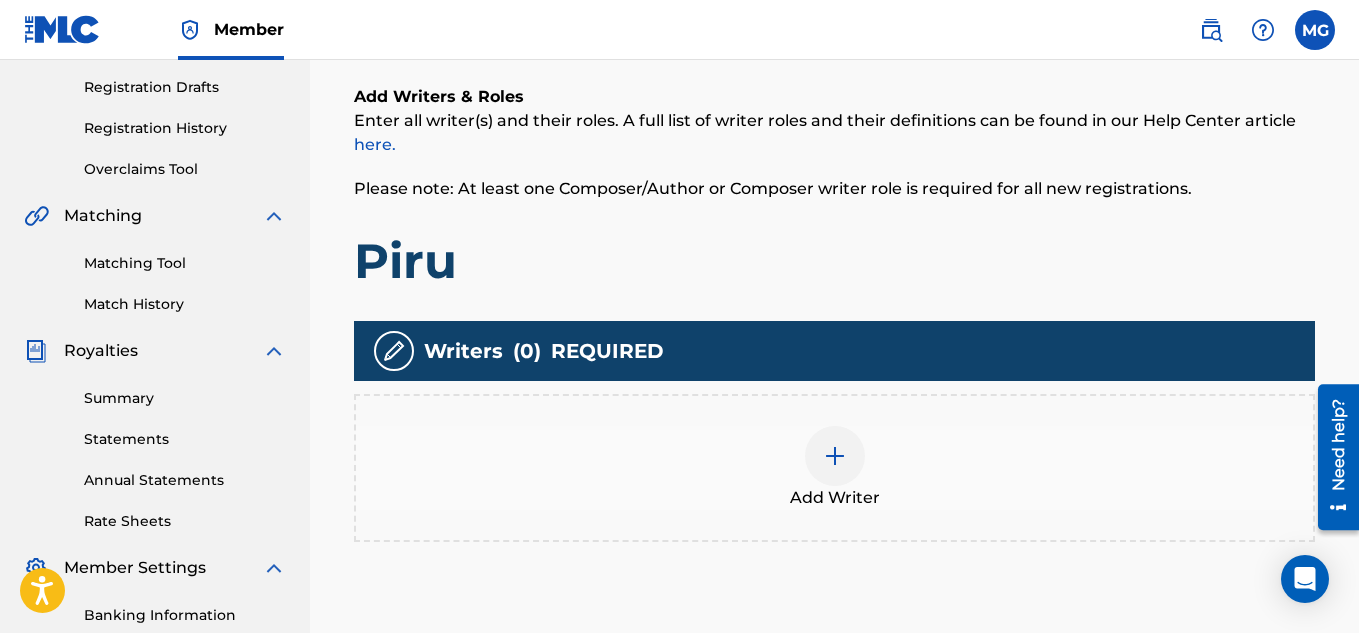 click at bounding box center [835, 456] 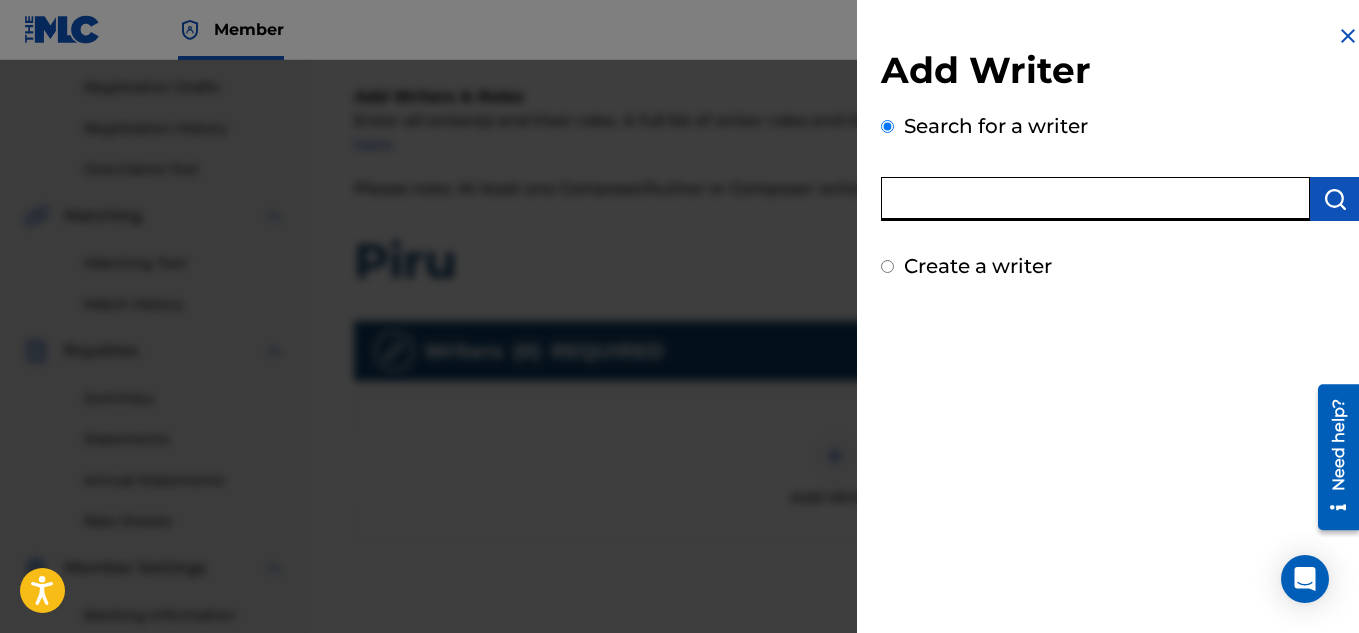 click at bounding box center (1095, 199) 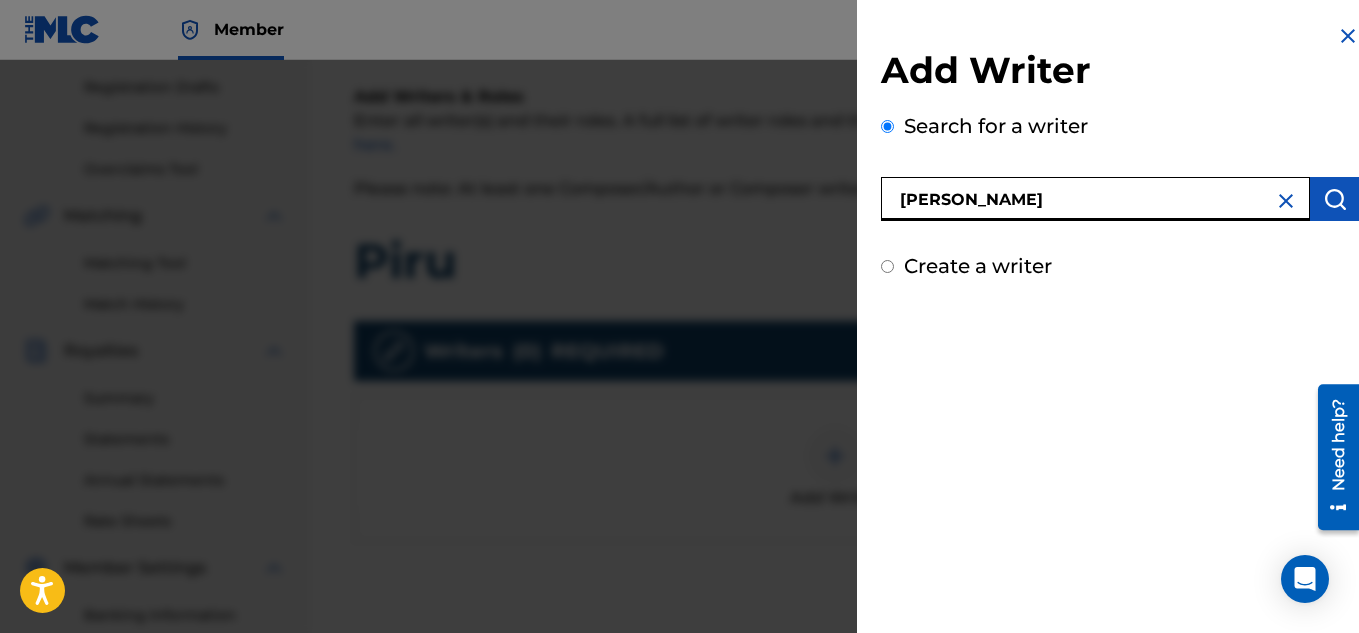 click at bounding box center [1335, 199] 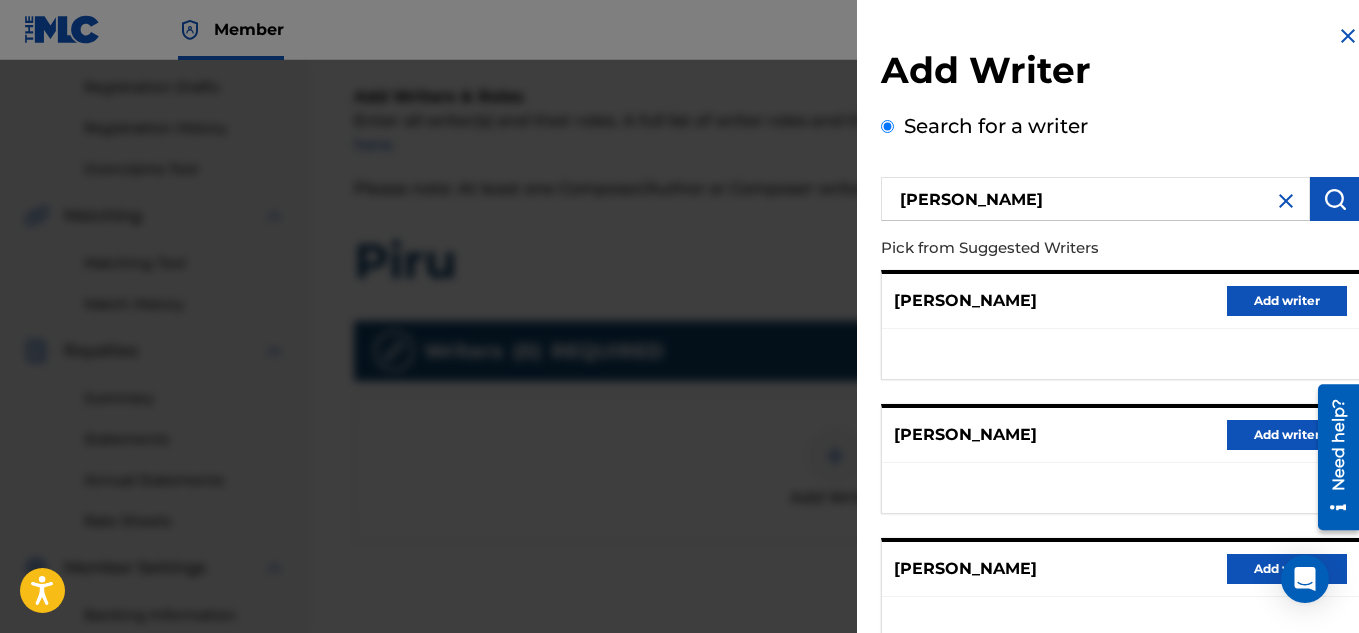type 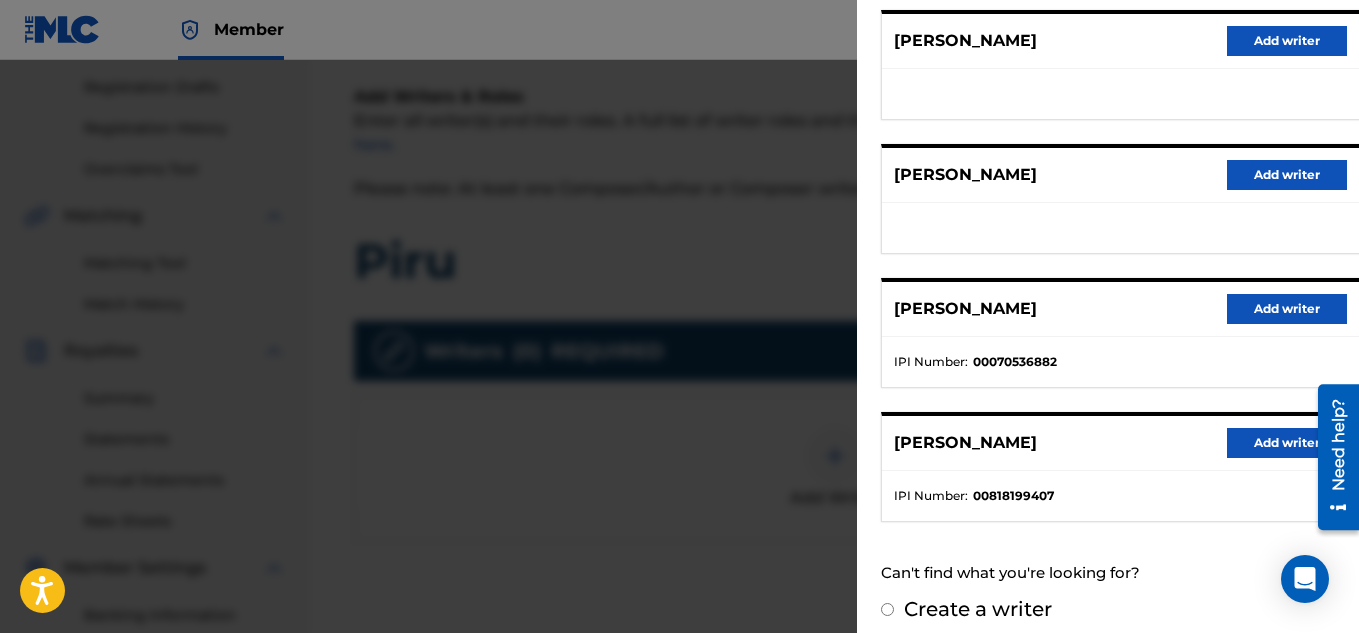 scroll, scrollTop: 400, scrollLeft: 0, axis: vertical 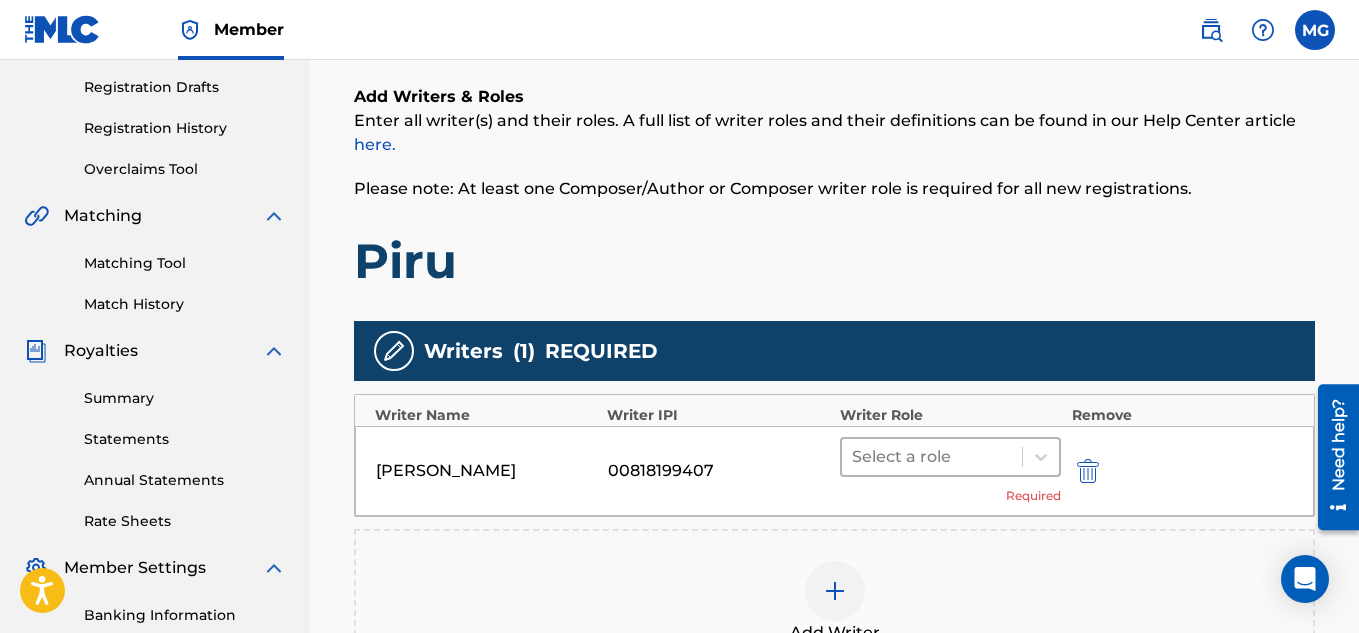 click at bounding box center [932, 457] 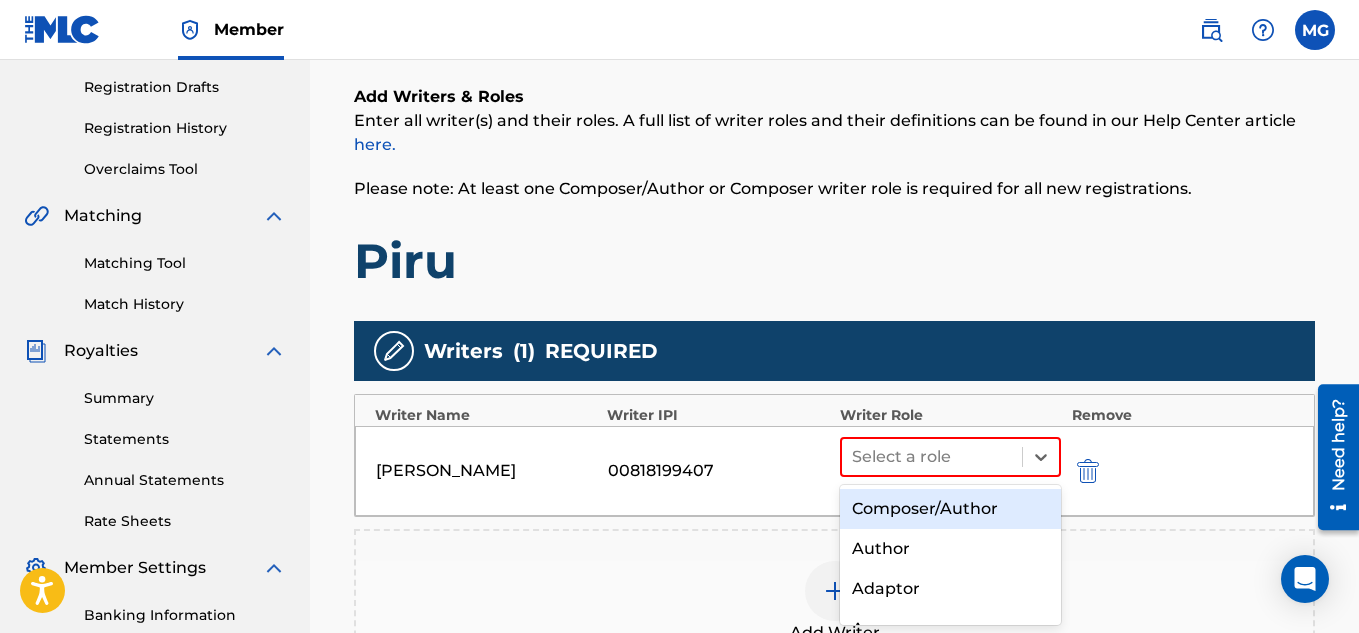 click on "Composer/Author" at bounding box center [951, 509] 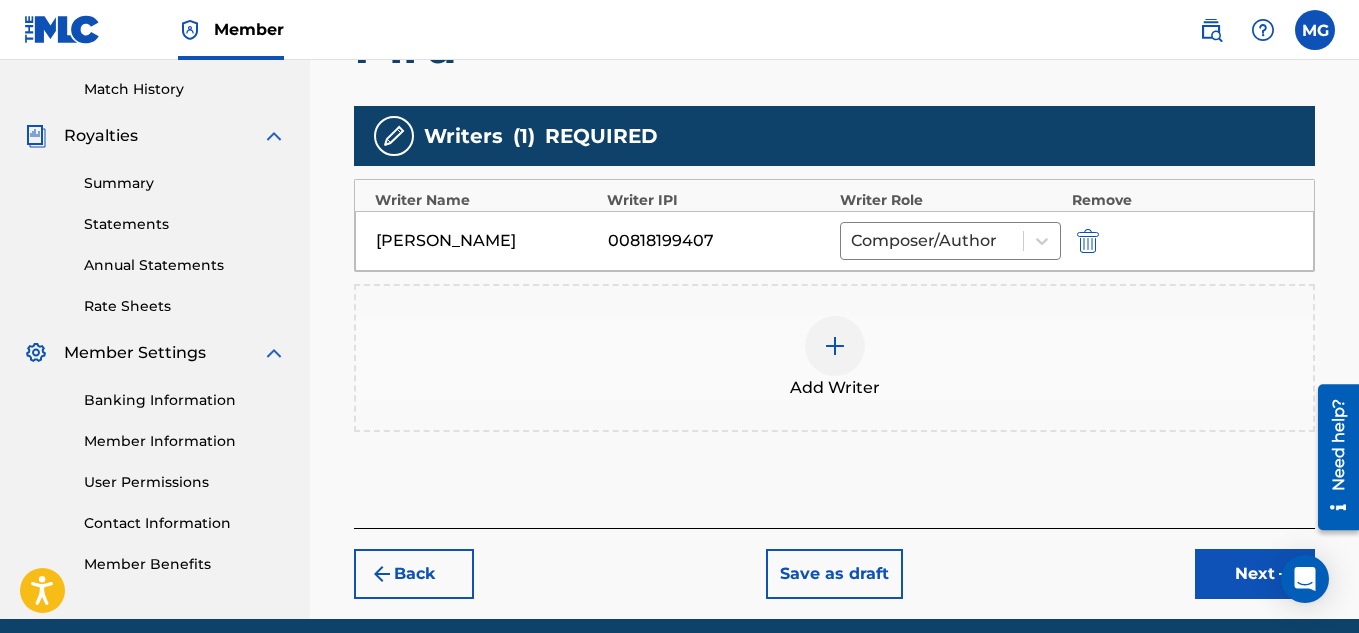 scroll, scrollTop: 570, scrollLeft: 0, axis: vertical 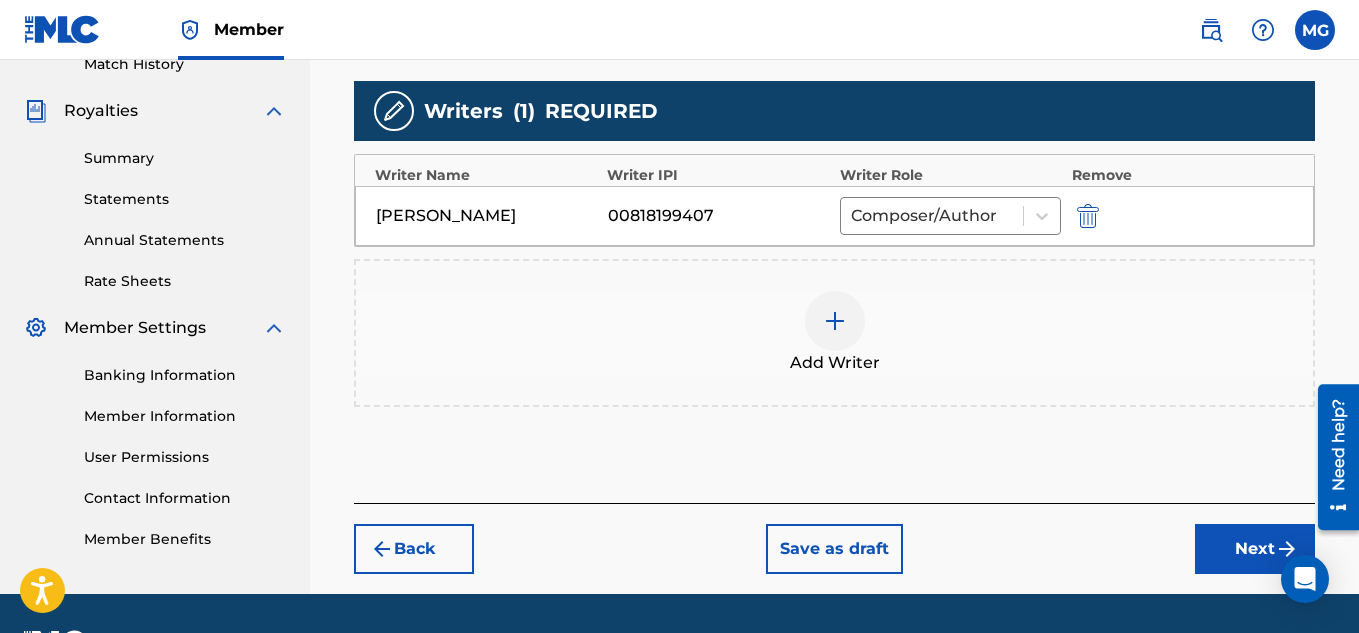 click on "Next" at bounding box center (1255, 549) 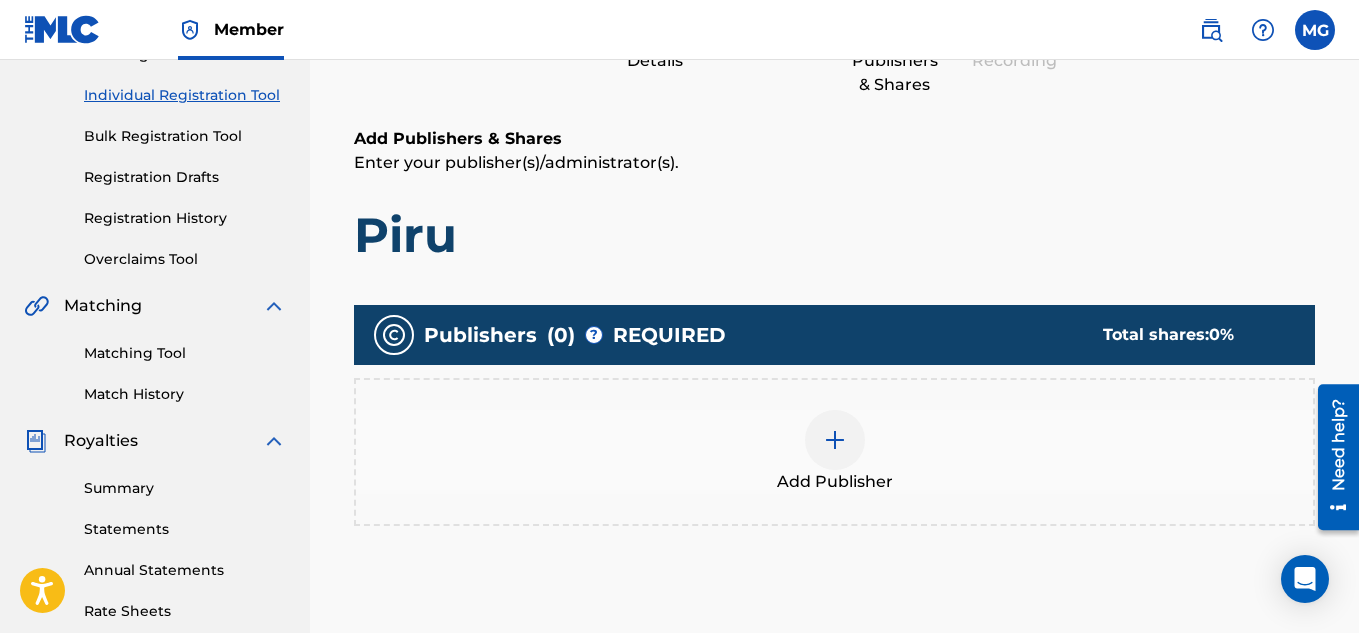scroll, scrollTop: 250, scrollLeft: 0, axis: vertical 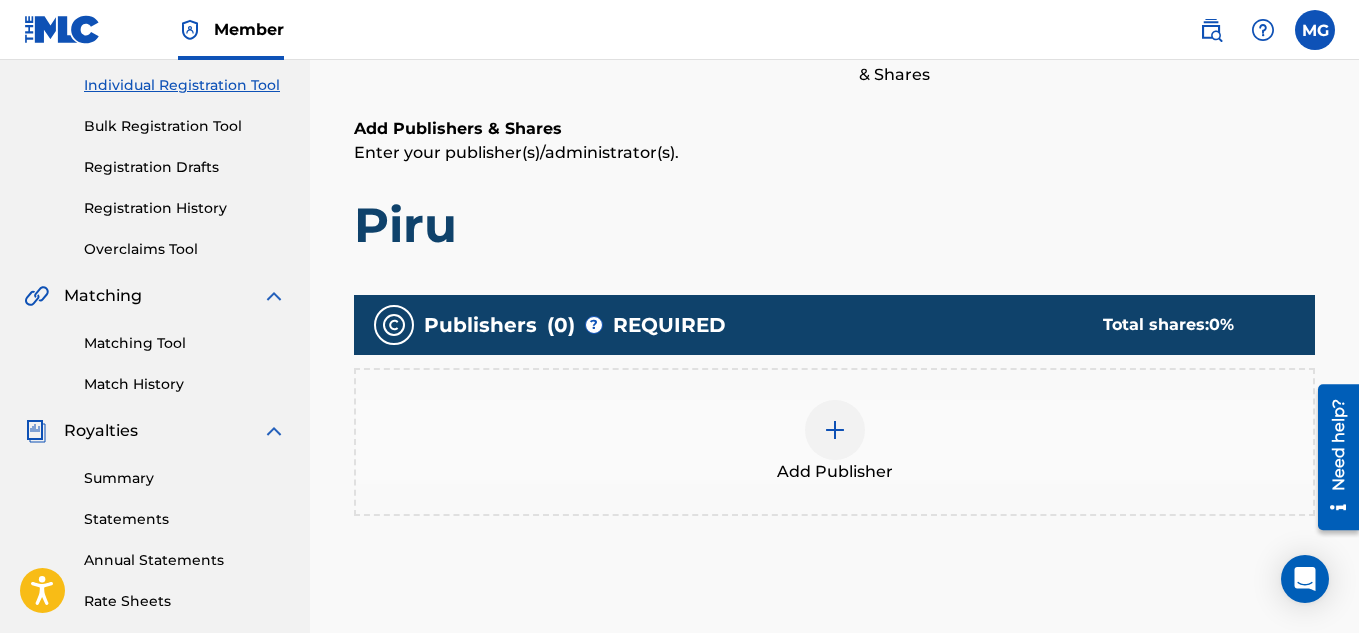 click at bounding box center [835, 430] 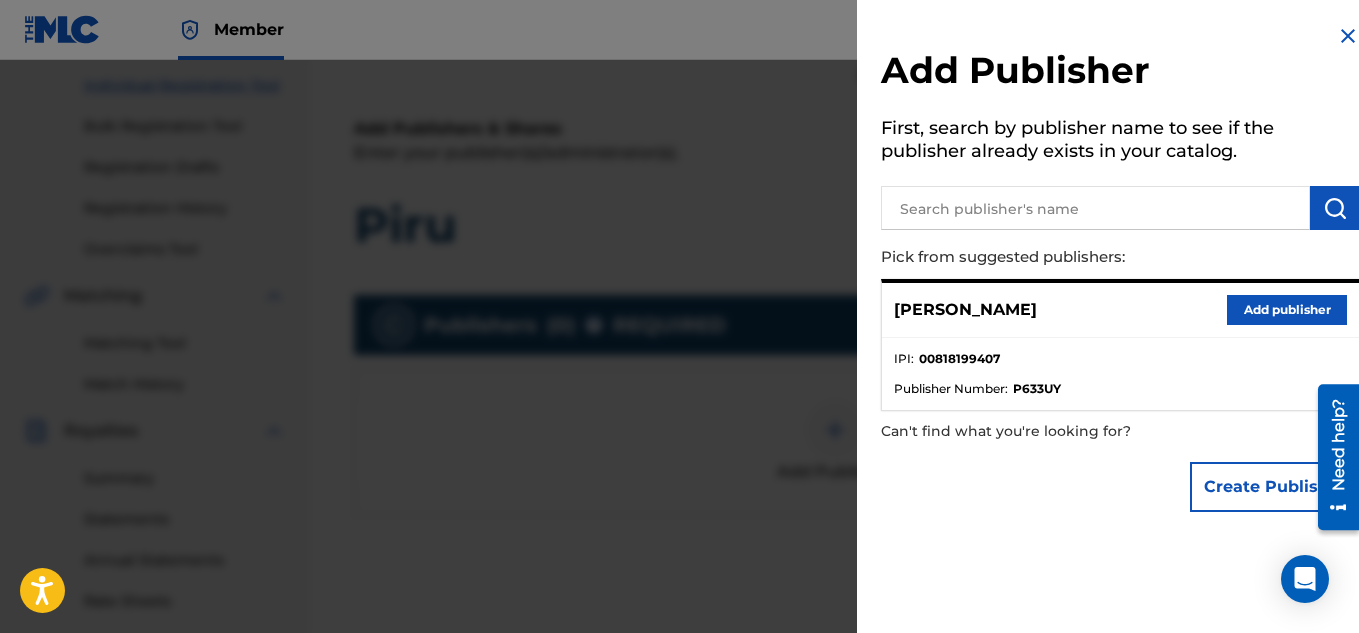 click on "Add publisher" at bounding box center [1287, 310] 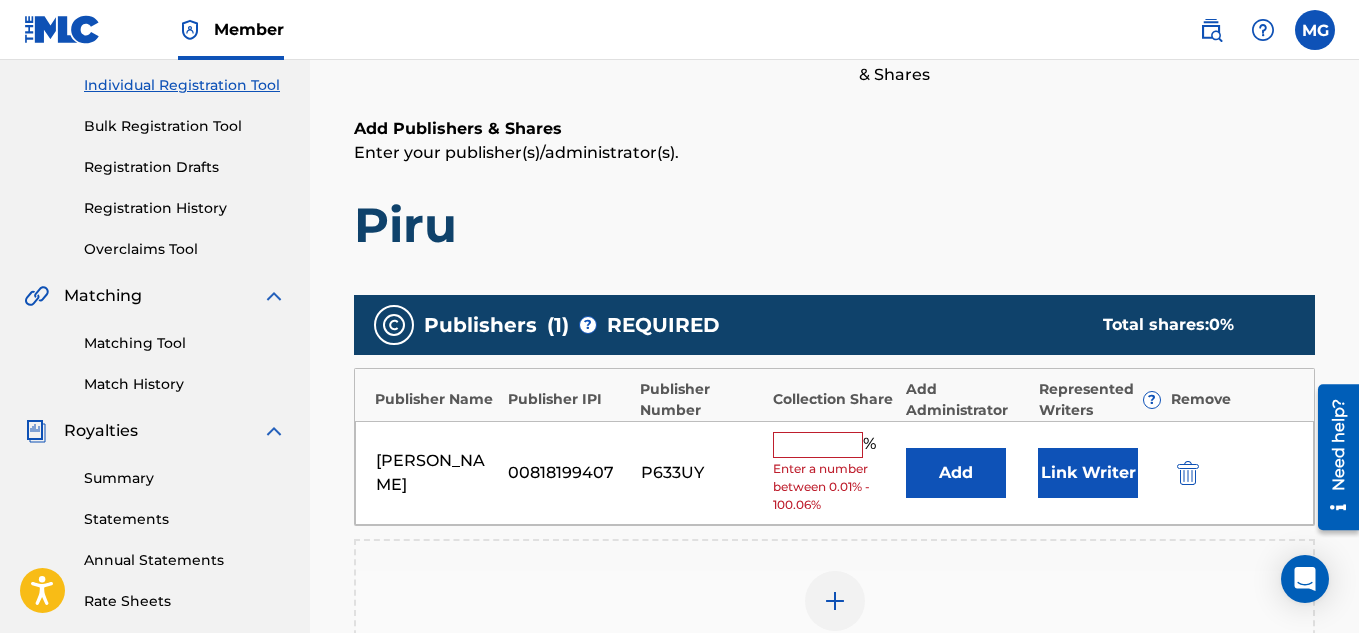 click at bounding box center (818, 445) 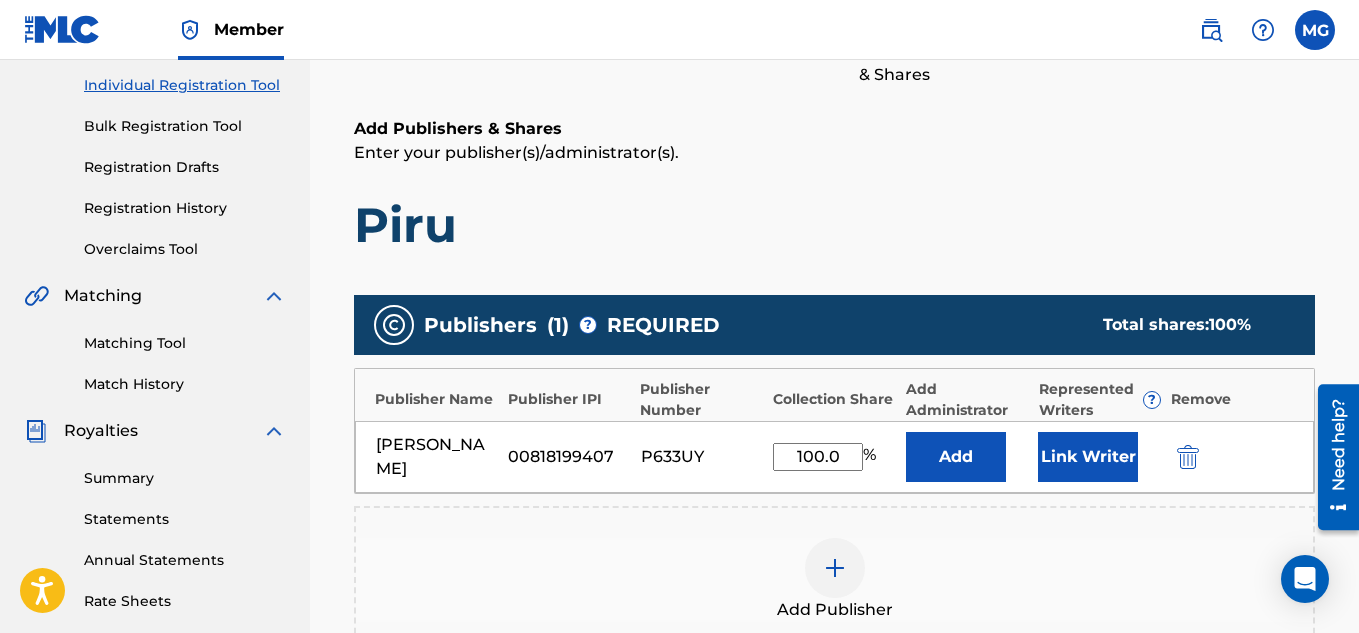 type on "100" 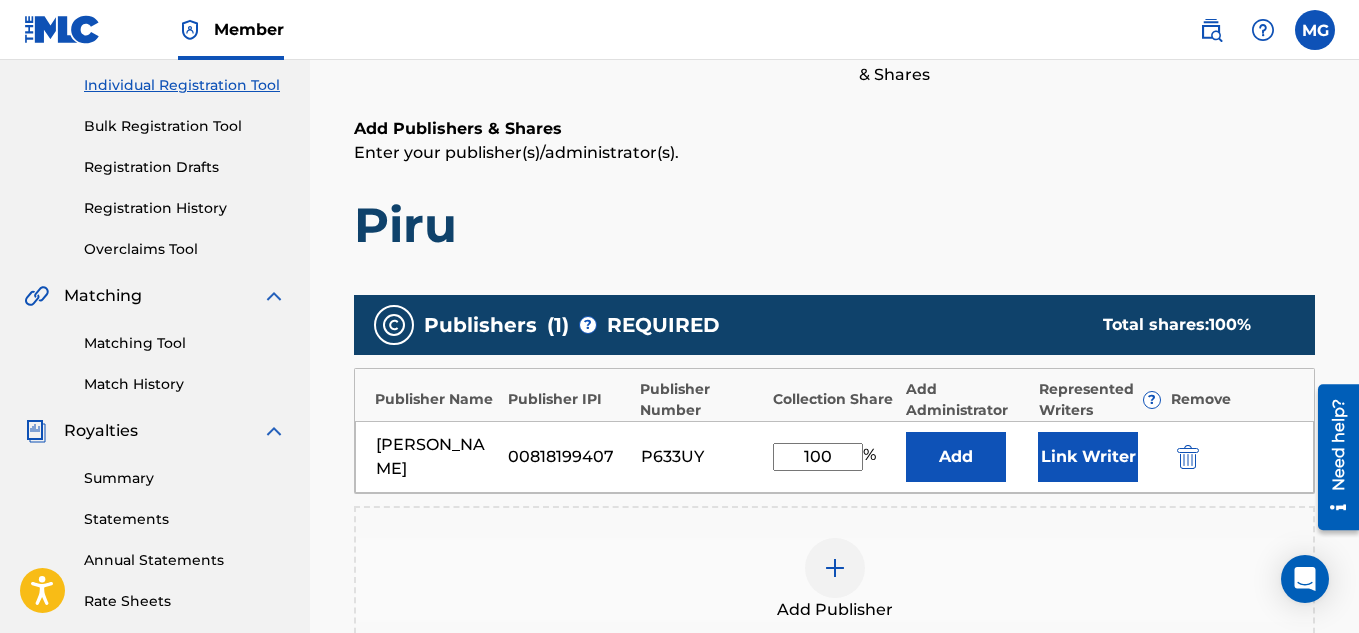 click on "Piru" at bounding box center (834, 225) 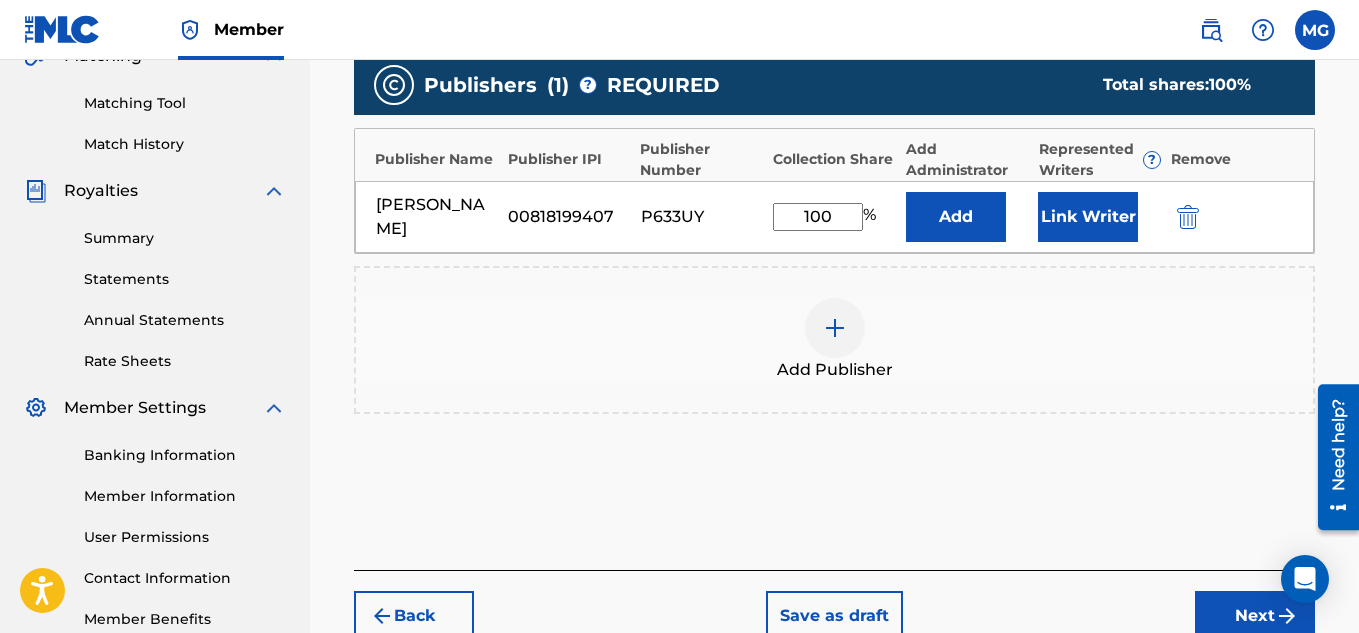 scroll, scrollTop: 530, scrollLeft: 0, axis: vertical 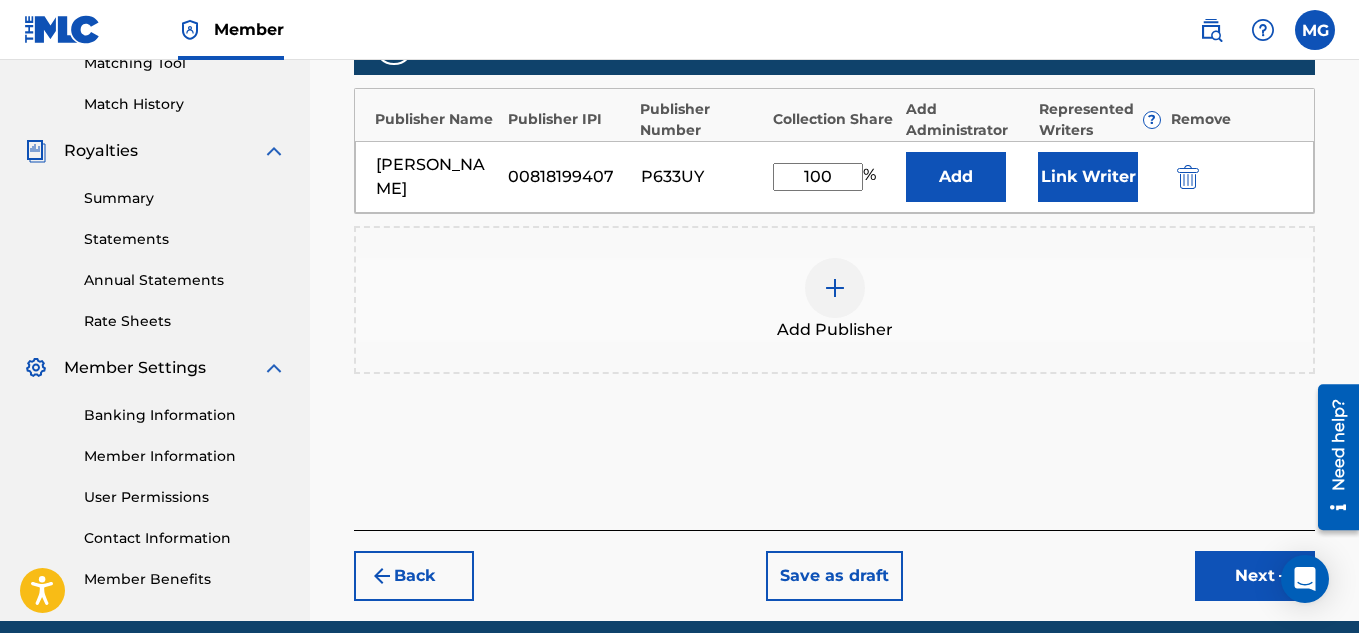 click on "Next" at bounding box center [1255, 576] 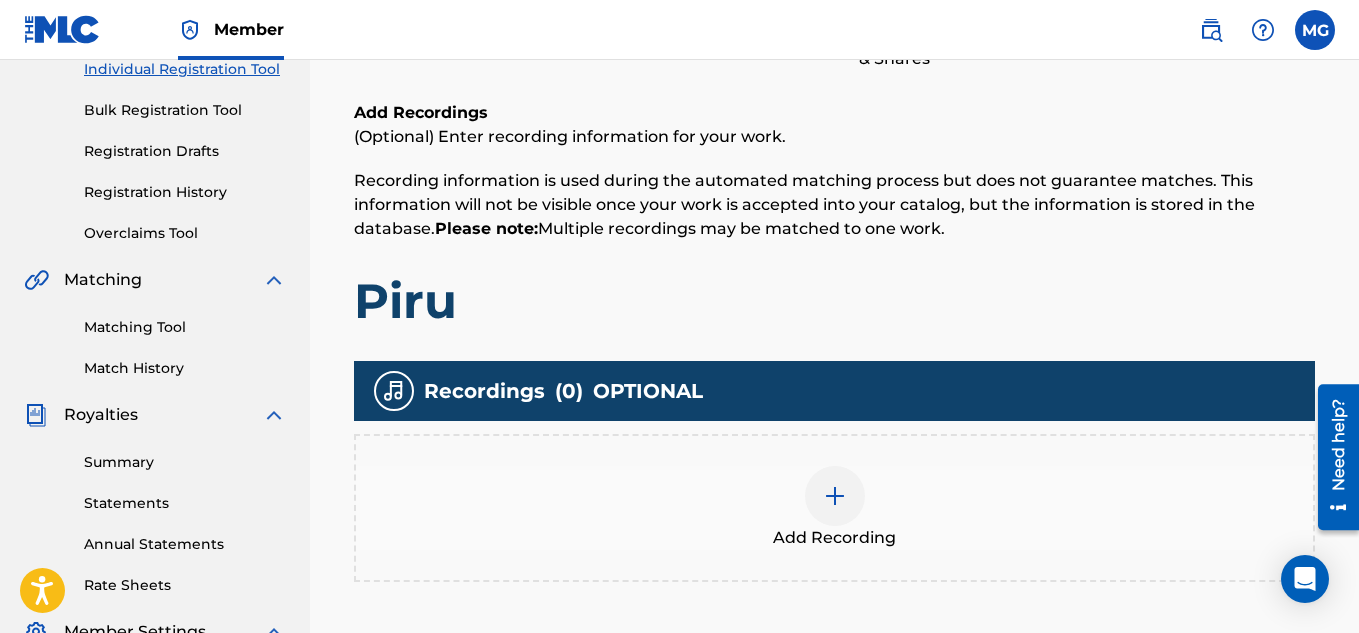 scroll, scrollTop: 290, scrollLeft: 0, axis: vertical 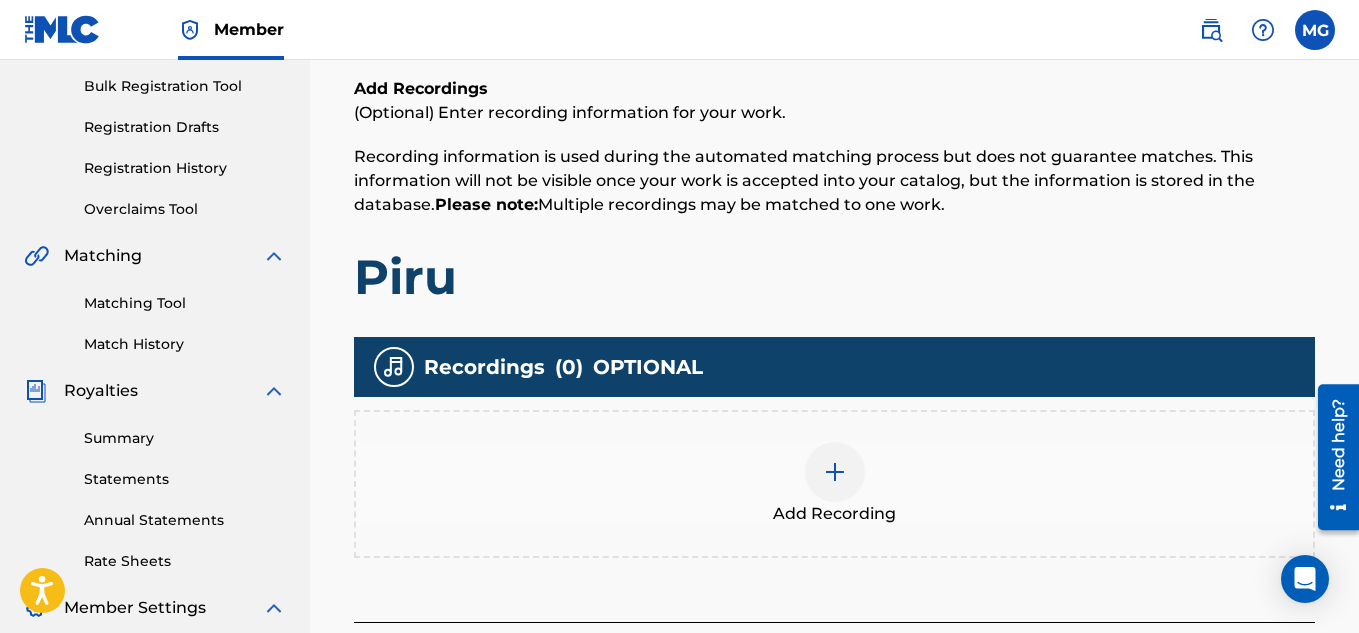 click at bounding box center (835, 472) 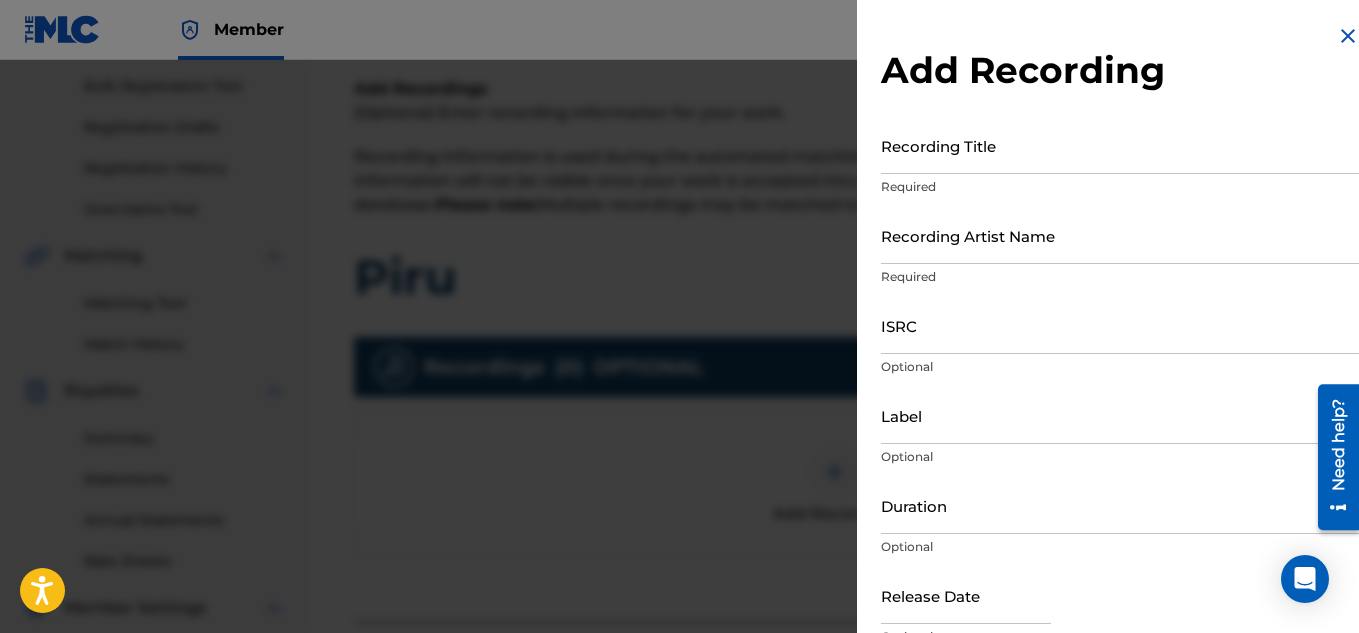 click on "Recording Title" at bounding box center [1120, 145] 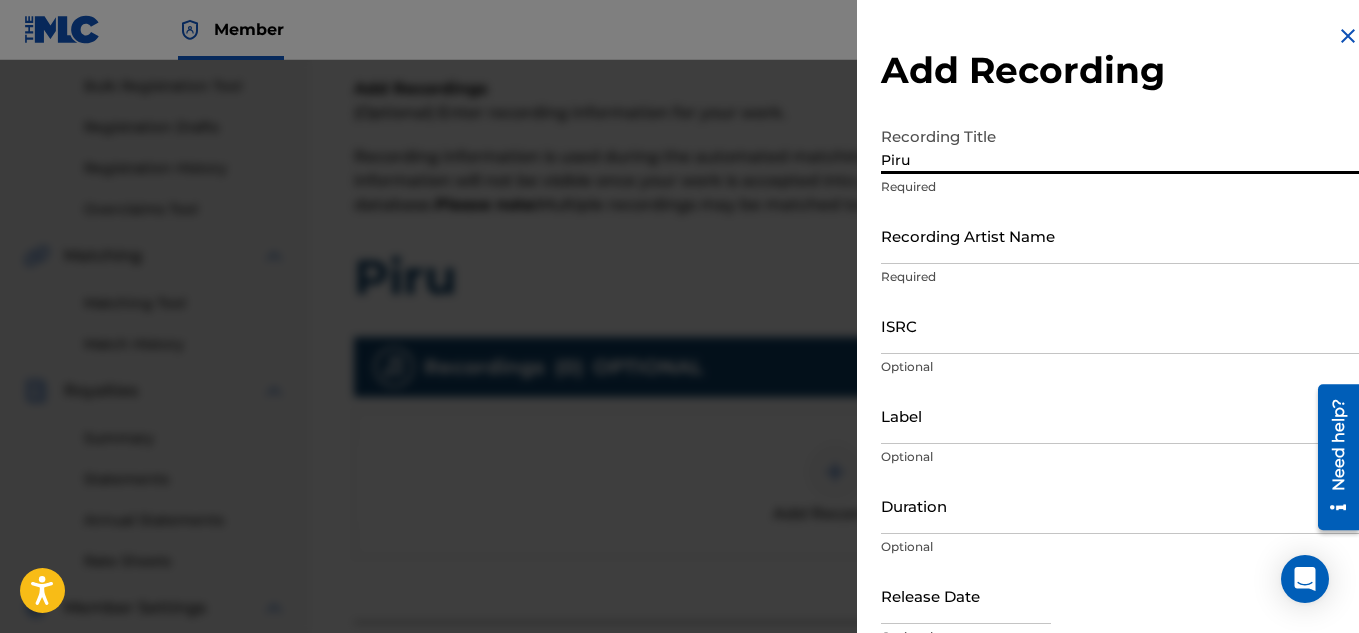 type on "Piru" 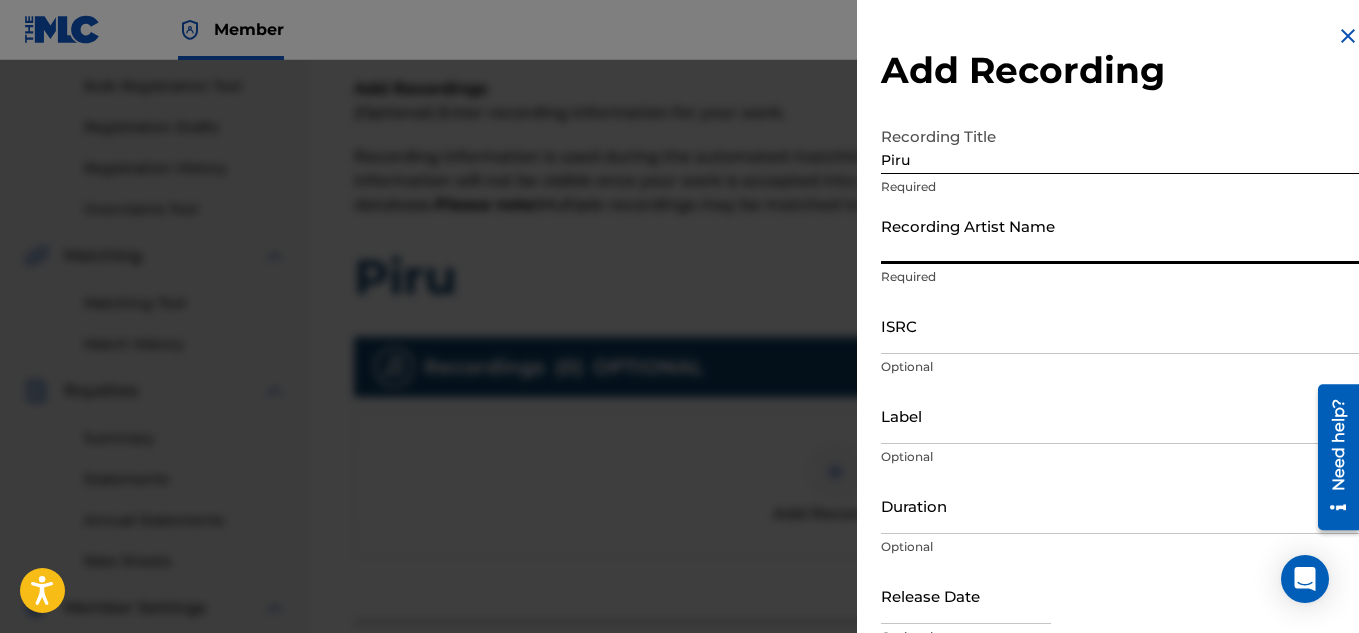 click on "Recording Artist Name" at bounding box center [1120, 235] 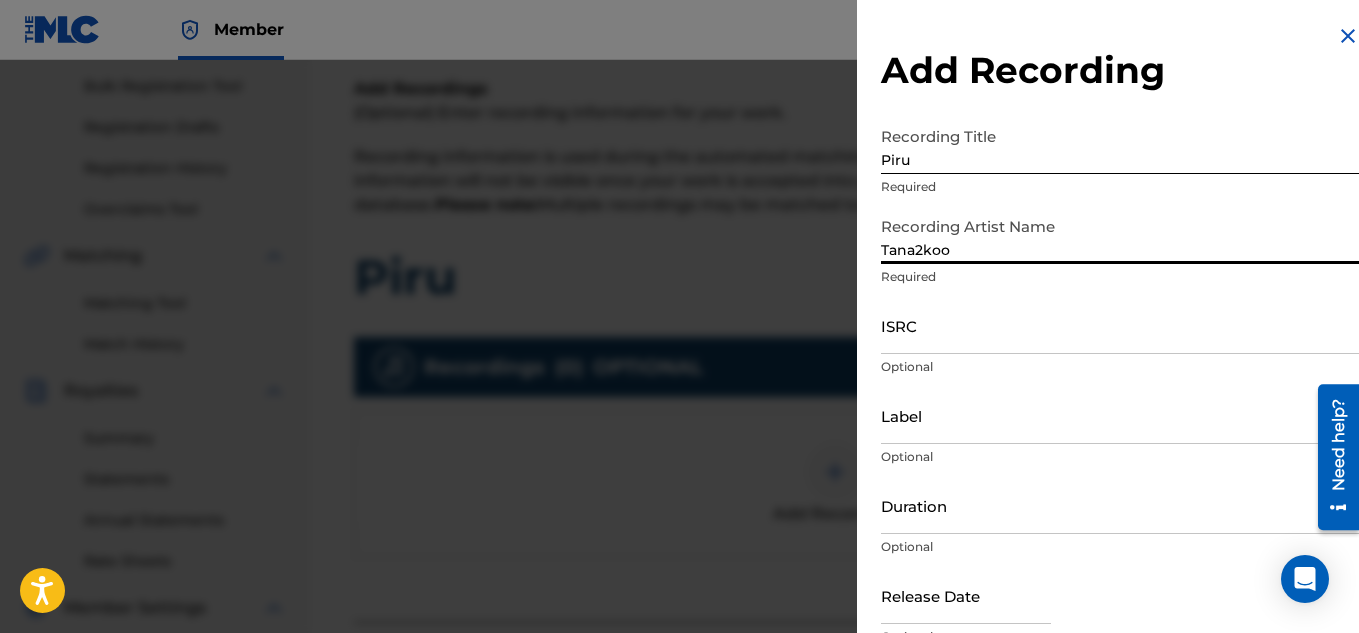 click on "ISRC" at bounding box center (1120, 325) 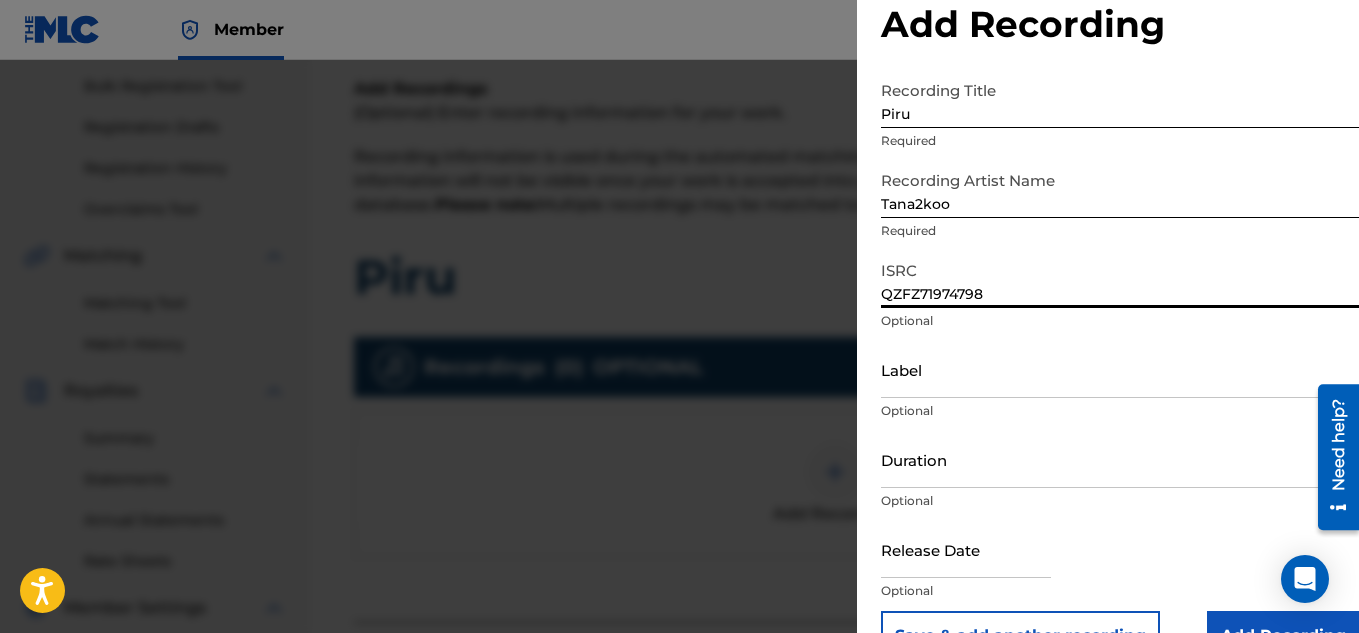 drag, startPoint x: 2649, startPoint y: 713, endPoint x: 1351, endPoint y: 378, distance: 1340.5331 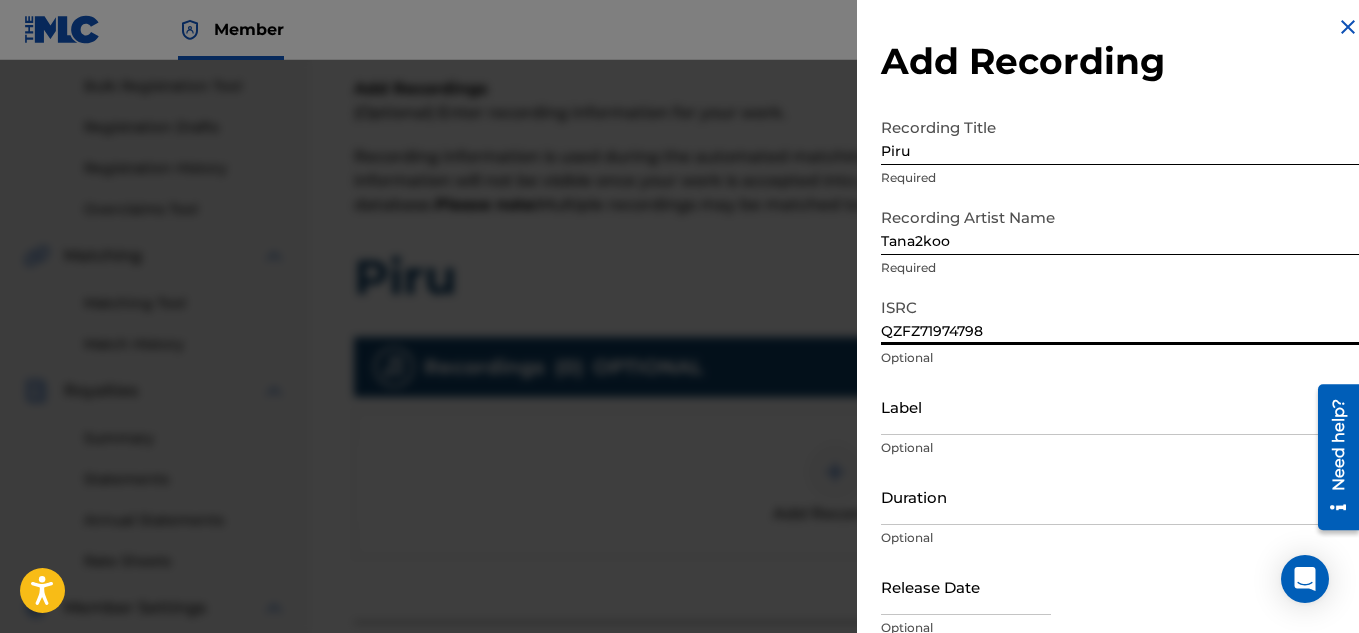 scroll, scrollTop: 18, scrollLeft: 0, axis: vertical 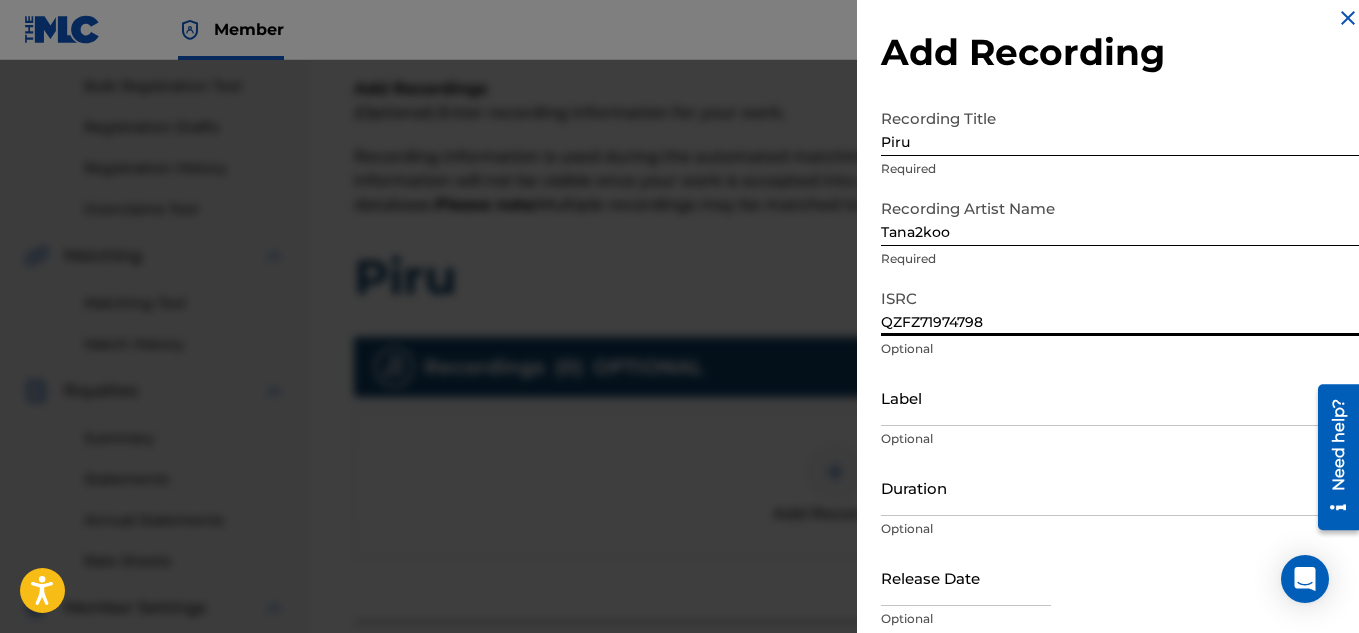 click at bounding box center [1364, 289] 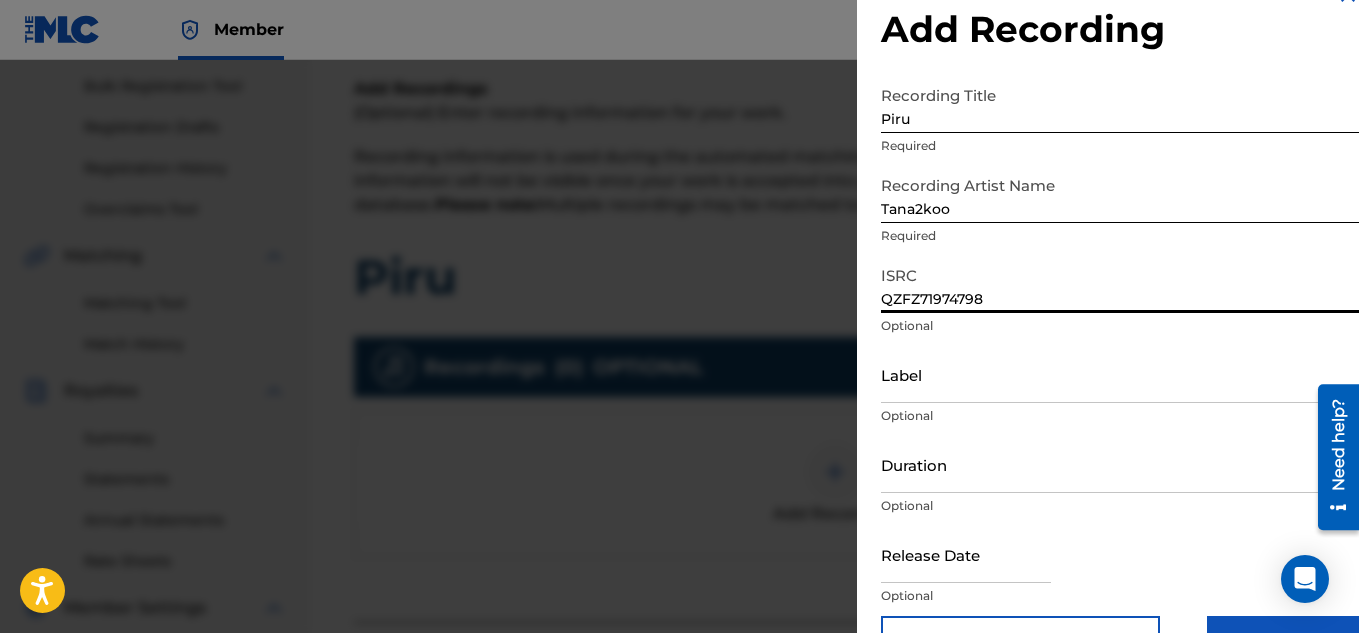 drag, startPoint x: 2650, startPoint y: 729, endPoint x: 1349, endPoint y: 380, distance: 1346.9974 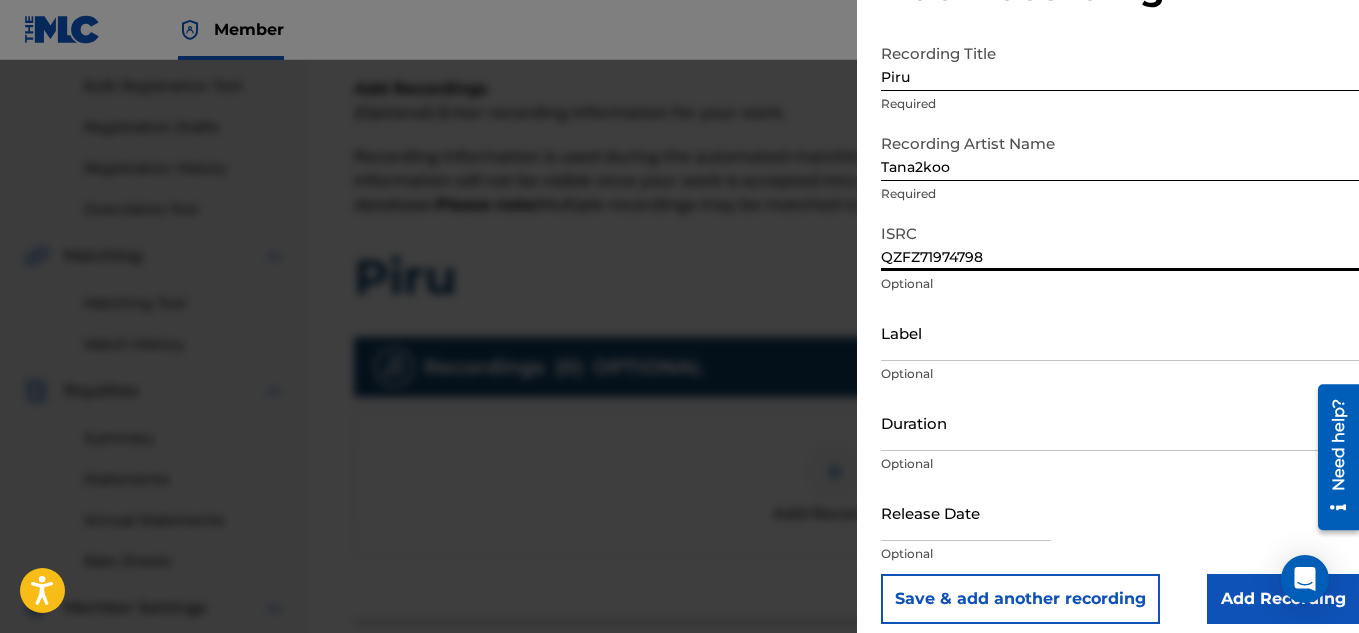 type on "QZFZ71974798" 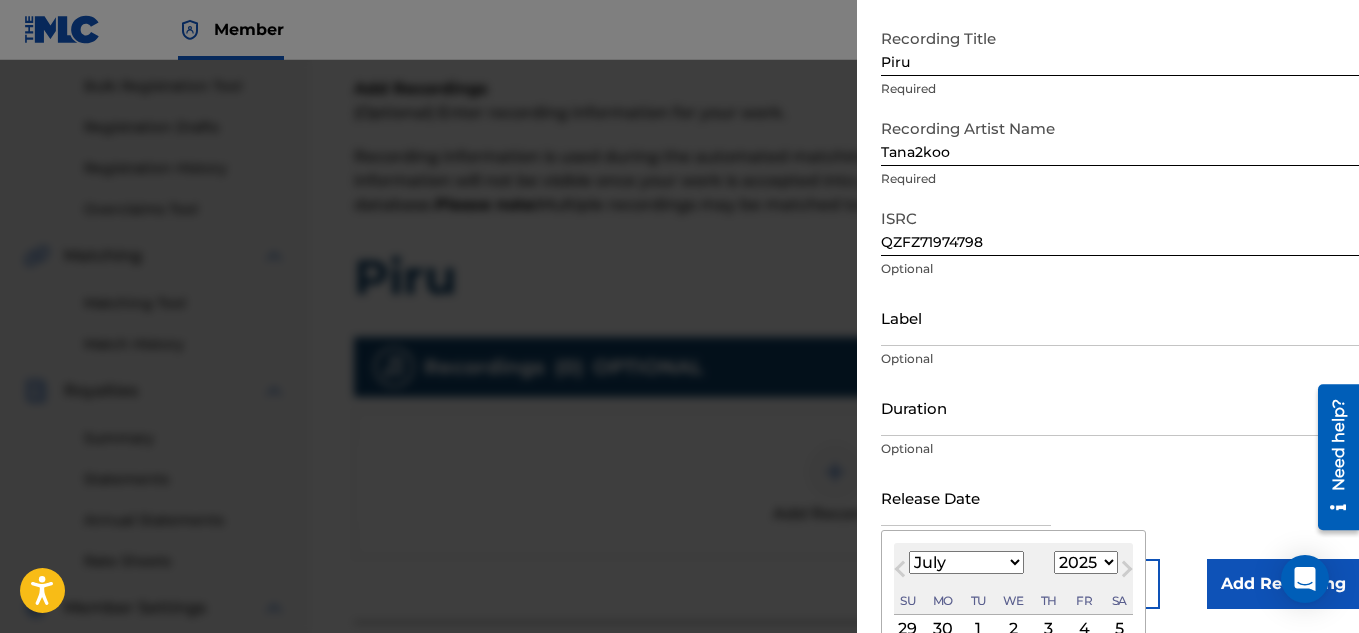 type on "August 21 2019" 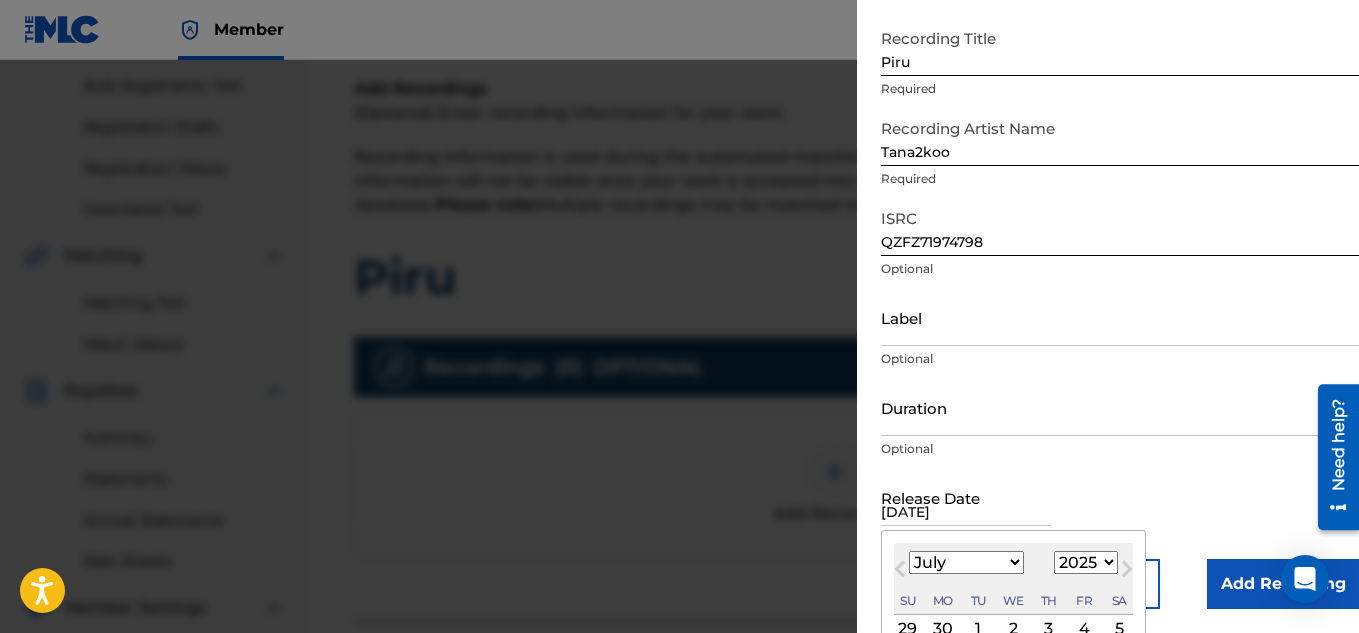 select on "7" 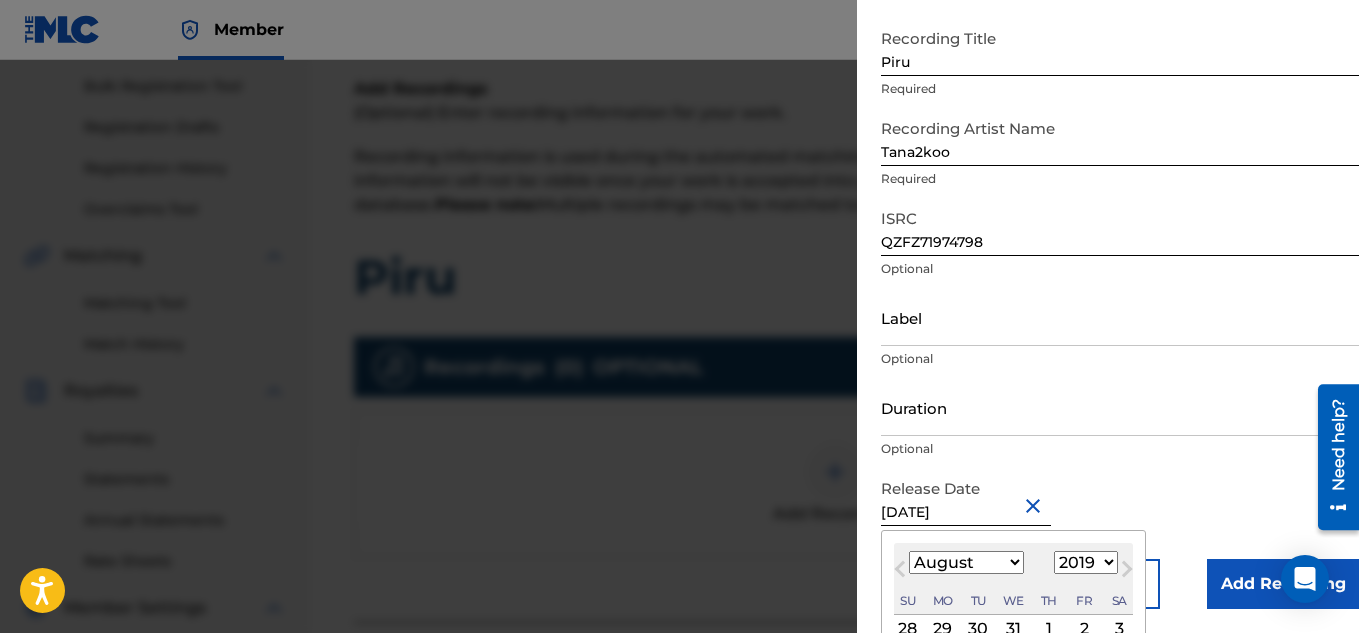 click on "Release Date August 21 2019 August 2019 Previous Month Next Month August 2019 January February March April May June July August September October November December 1899 1900 1901 1902 1903 1904 1905 1906 1907 1908 1909 1910 1911 1912 1913 1914 1915 1916 1917 1918 1919 1920 1921 1922 1923 1924 1925 1926 1927 1928 1929 1930 1931 1932 1933 1934 1935 1936 1937 1938 1939 1940 1941 1942 1943 1944 1945 1946 1947 1948 1949 1950 1951 1952 1953 1954 1955 1956 1957 1958 1959 1960 1961 1962 1963 1964 1965 1966 1967 1968 1969 1970 1971 1972 1973 1974 1975 1976 1977 1978 1979 1980 1981 1982 1983 1984 1985 1986 1987 1988 1989 1990 1991 1992 1993 1994 1995 1996 1997 1998 1999 2000 2001 2002 2003 2004 2005 2006 2007 2008 2009 2010 2011 2012 2013 2014 2015 2016 2017 2018 2019 2020 2021 2022 2023 2024 2025 2026 2027 2028 2029 2030 2031 2032 2033 2034 2035 2036 2037 2038 2039 2040 2041 2042 2043 2044 2045 2046 2047 2048 2049 2050 2051 2052 2053 2054 2055 2056 2057 2058 2059 2060 2061 2062 2063 2064 2065 2066 2067 2068 2069 2070" at bounding box center [1120, 514] 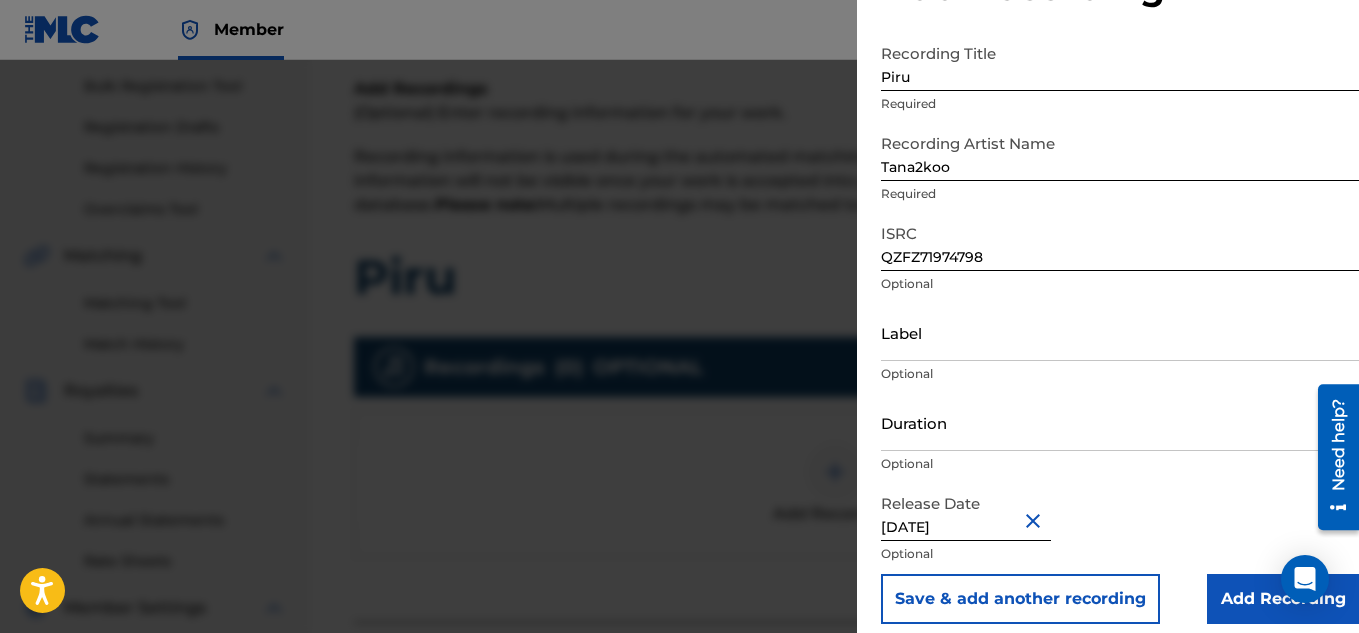 click on "Add Recording" at bounding box center (1283, 599) 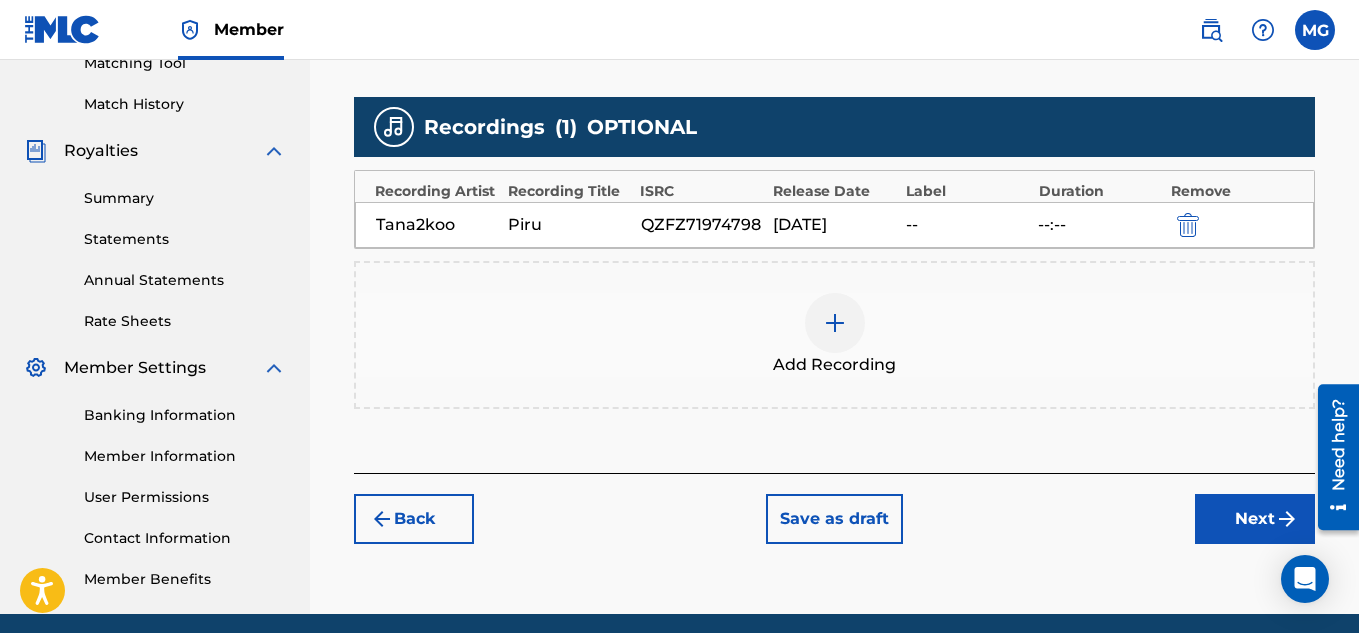 click on "Next" at bounding box center [1255, 519] 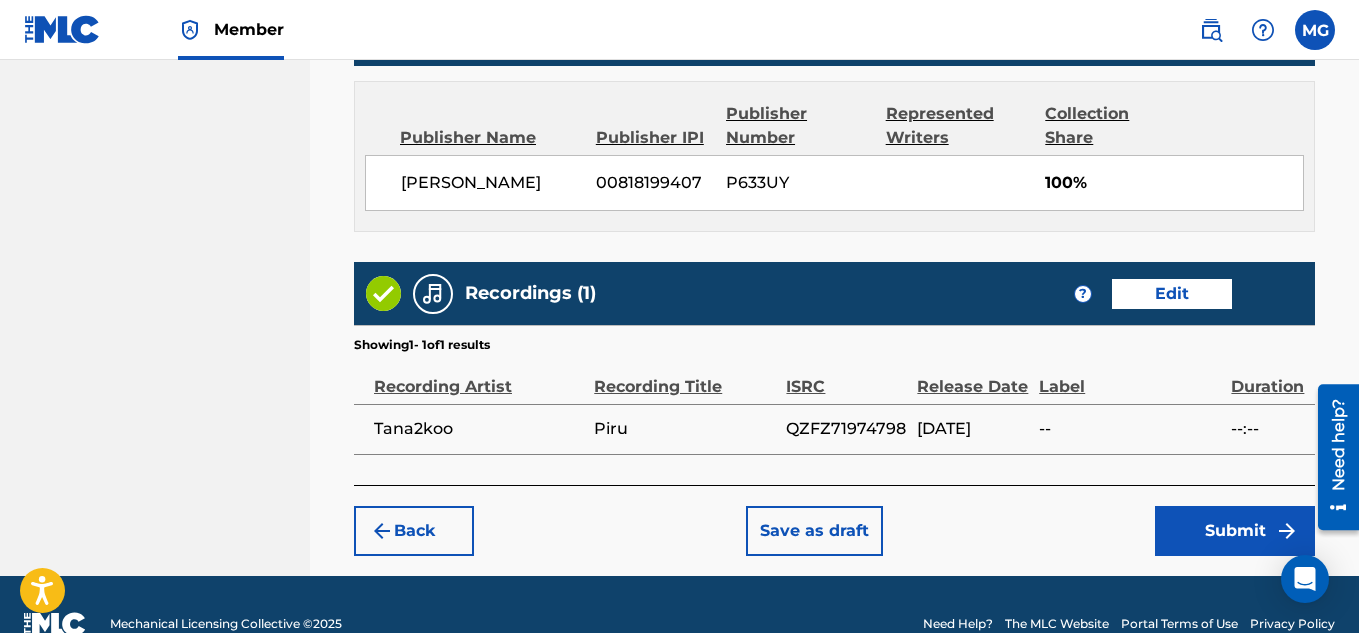 scroll, scrollTop: 1090, scrollLeft: 0, axis: vertical 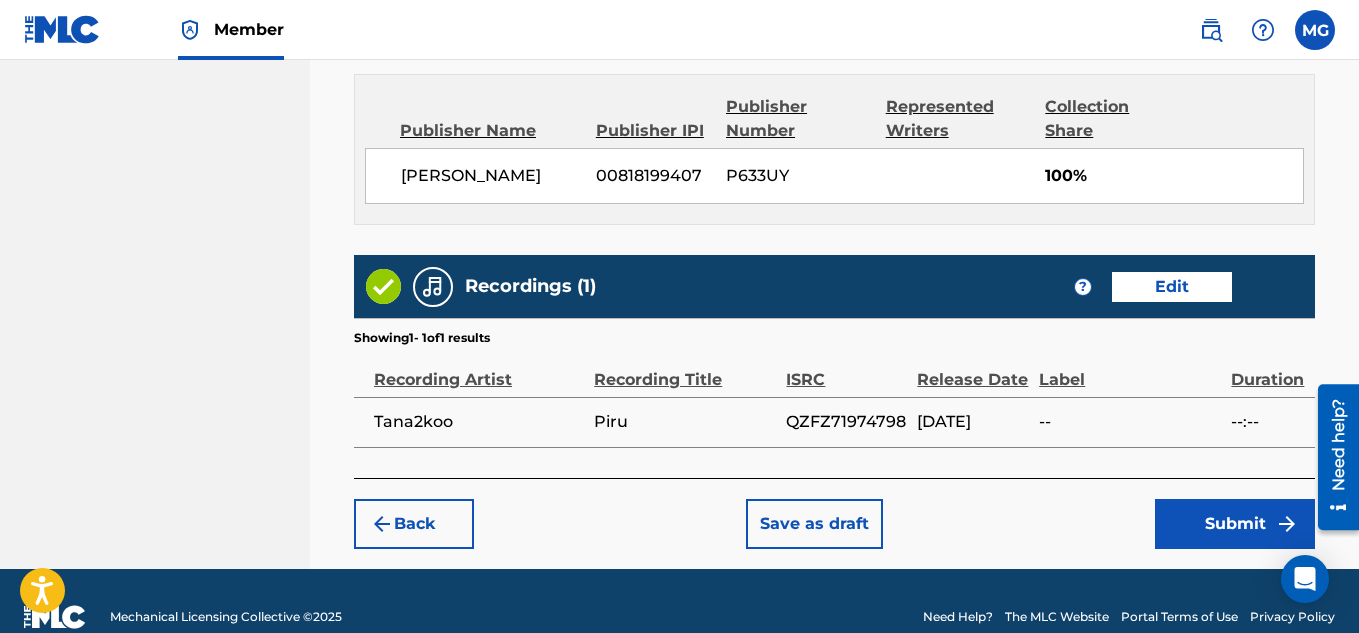 click on "Submit" at bounding box center (1235, 524) 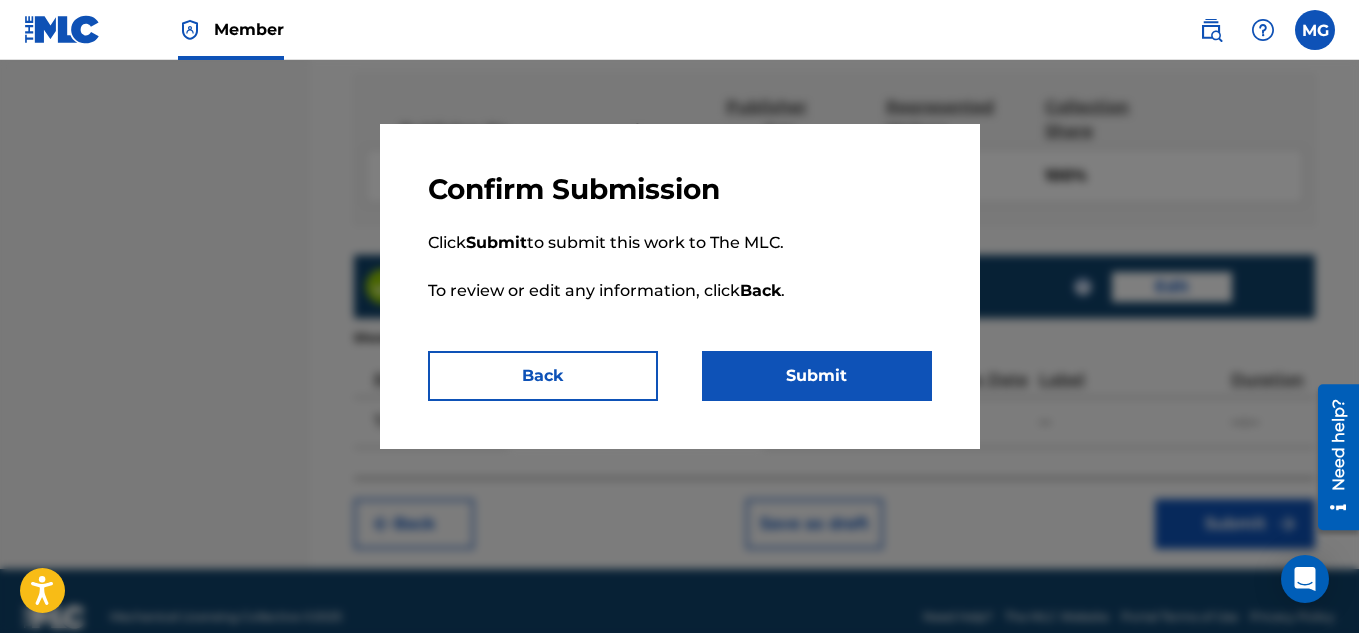 click on "Submit" at bounding box center [817, 376] 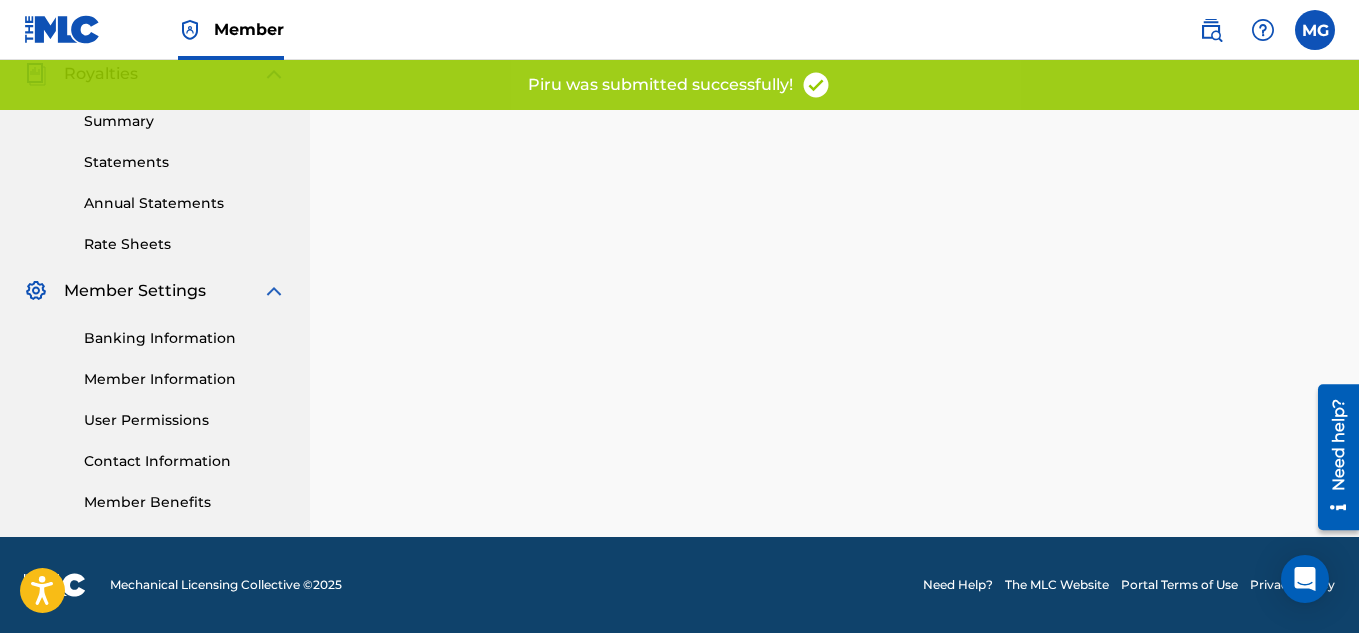 scroll, scrollTop: 0, scrollLeft: 0, axis: both 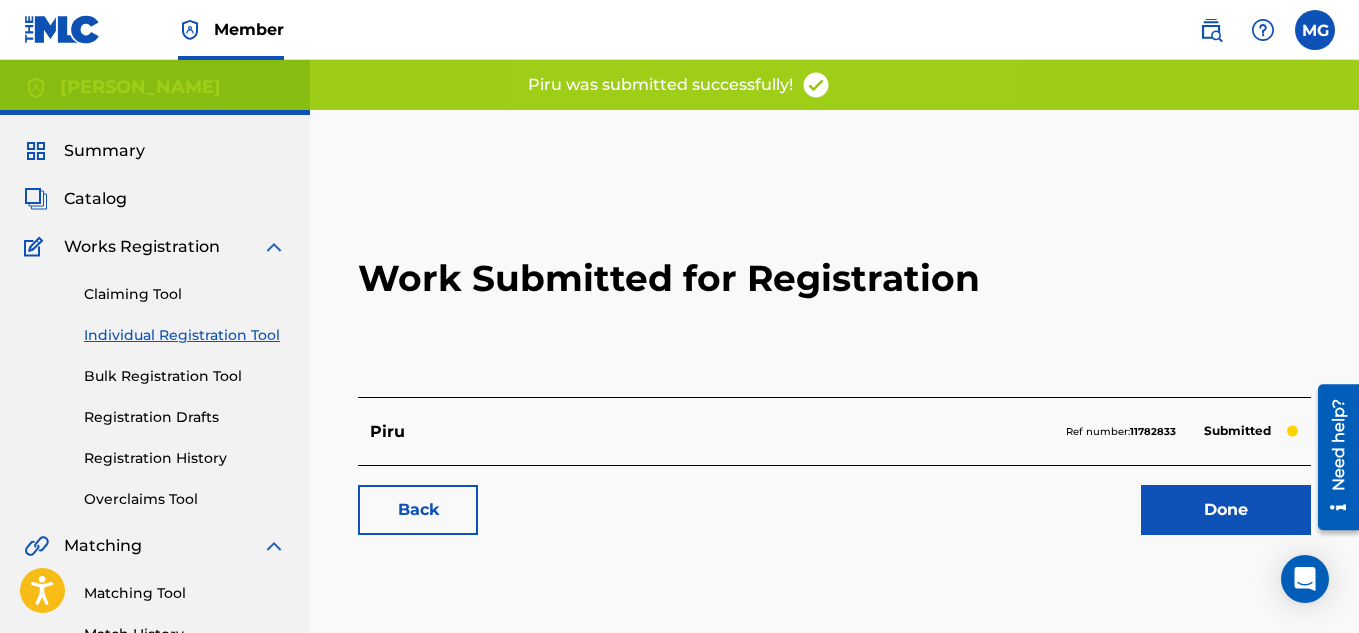 click on "Done" at bounding box center [1226, 510] 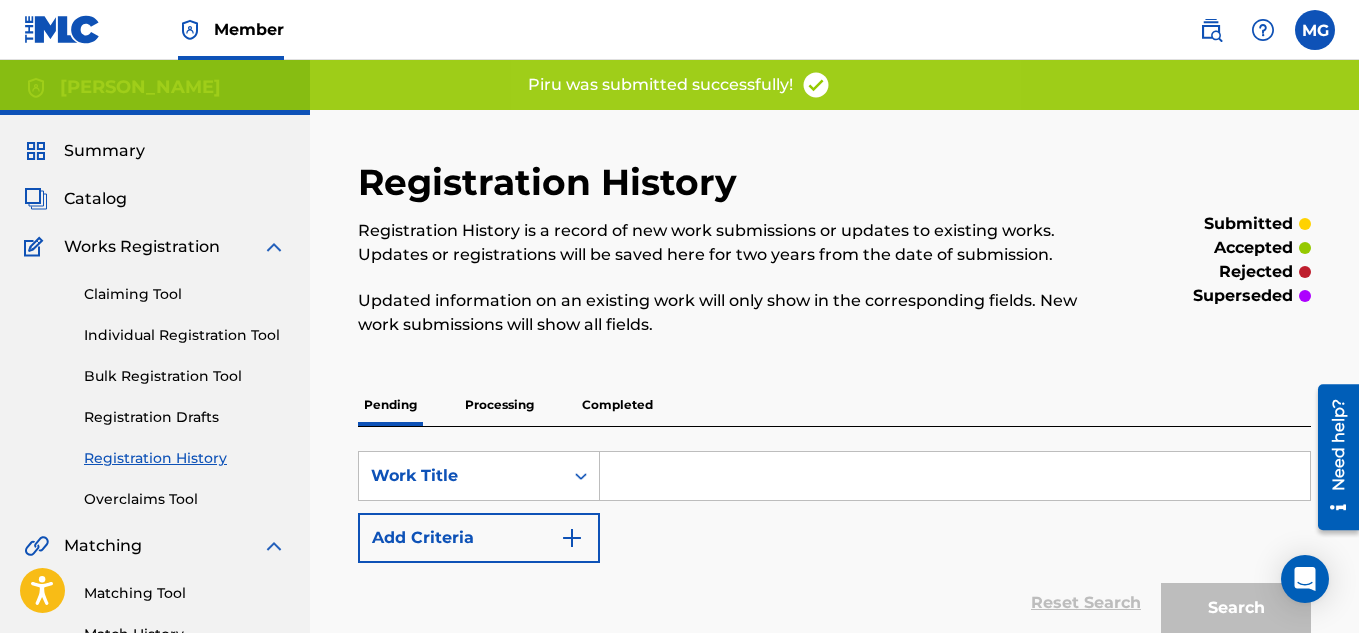 click on "Claiming Tool Individual Registration Tool Bulk Registration Tool Registration Drafts Registration History Overclaims Tool" at bounding box center [155, 384] 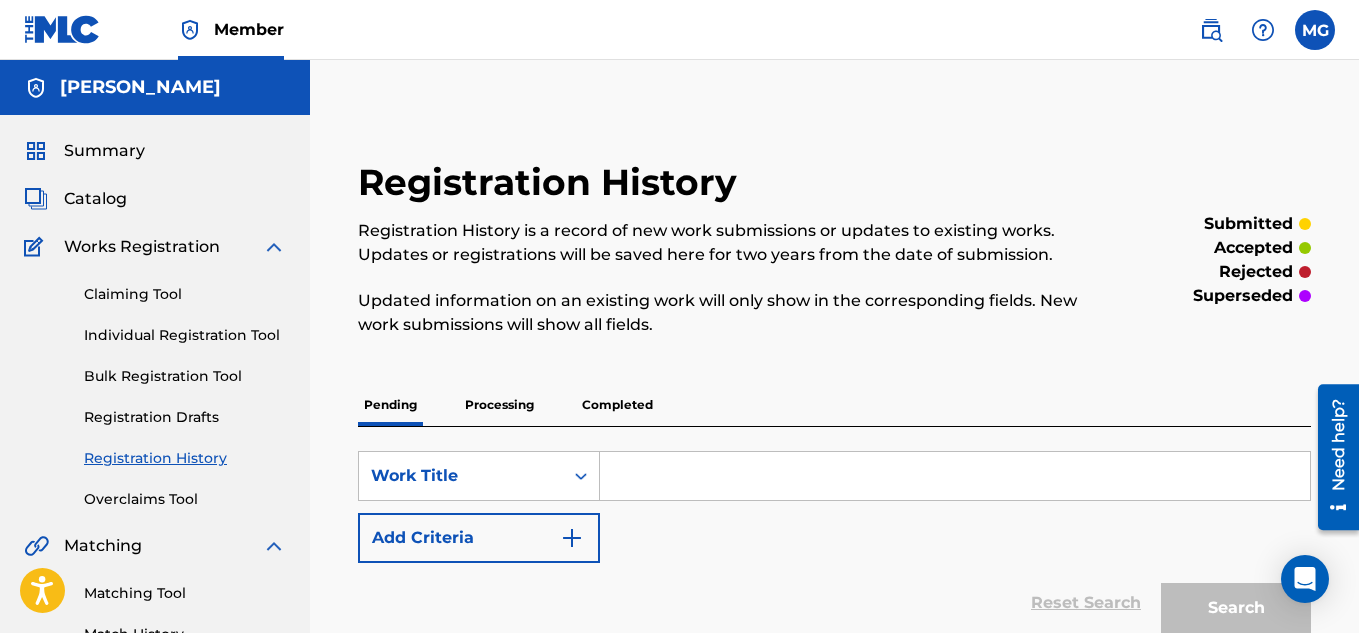 click on "Individual Registration Tool" at bounding box center [185, 335] 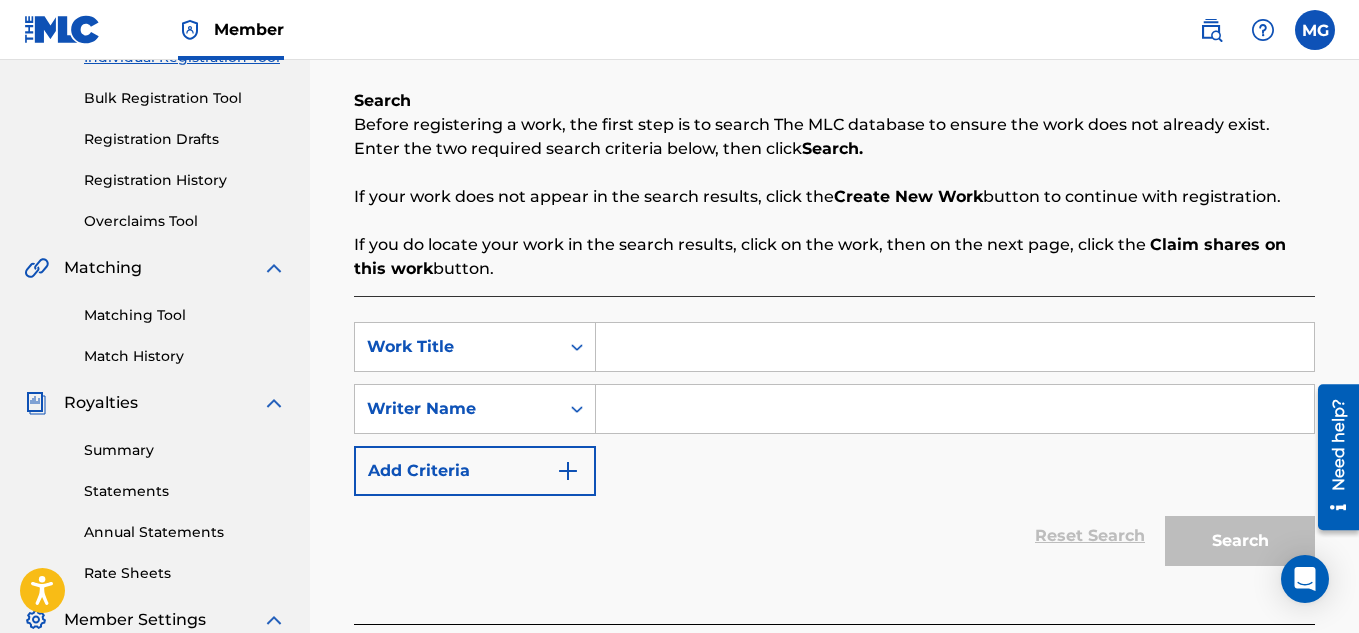 scroll, scrollTop: 280, scrollLeft: 0, axis: vertical 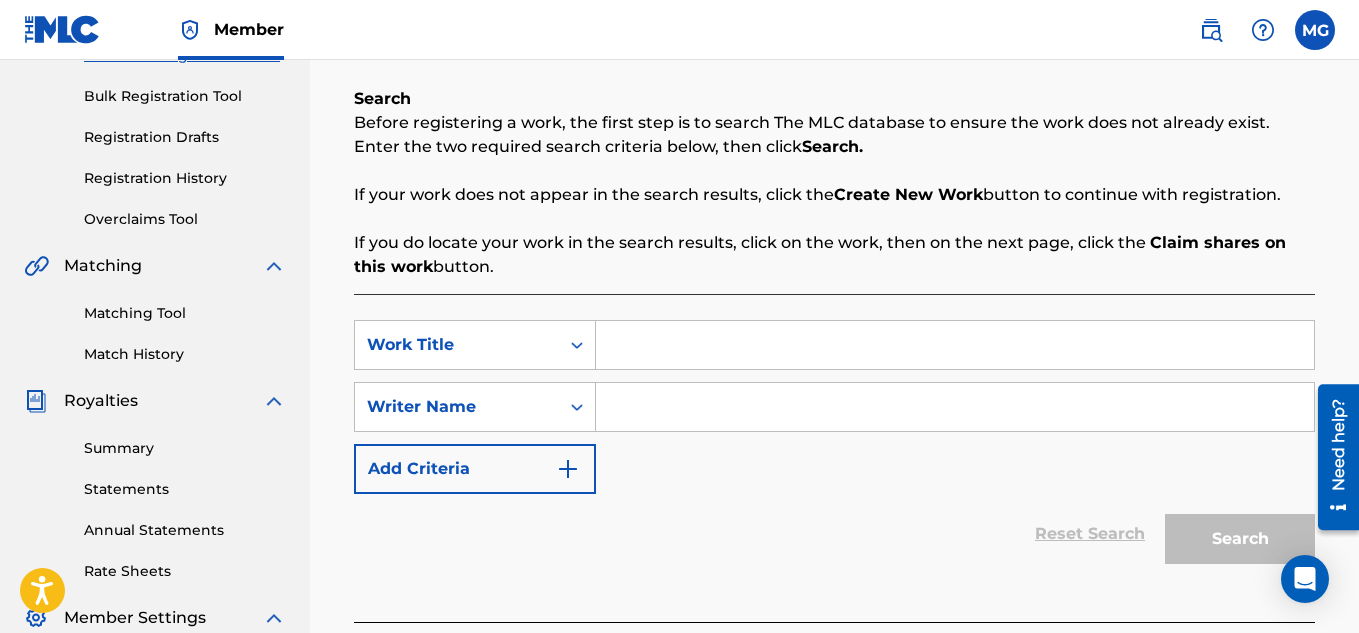 click at bounding box center (955, 345) 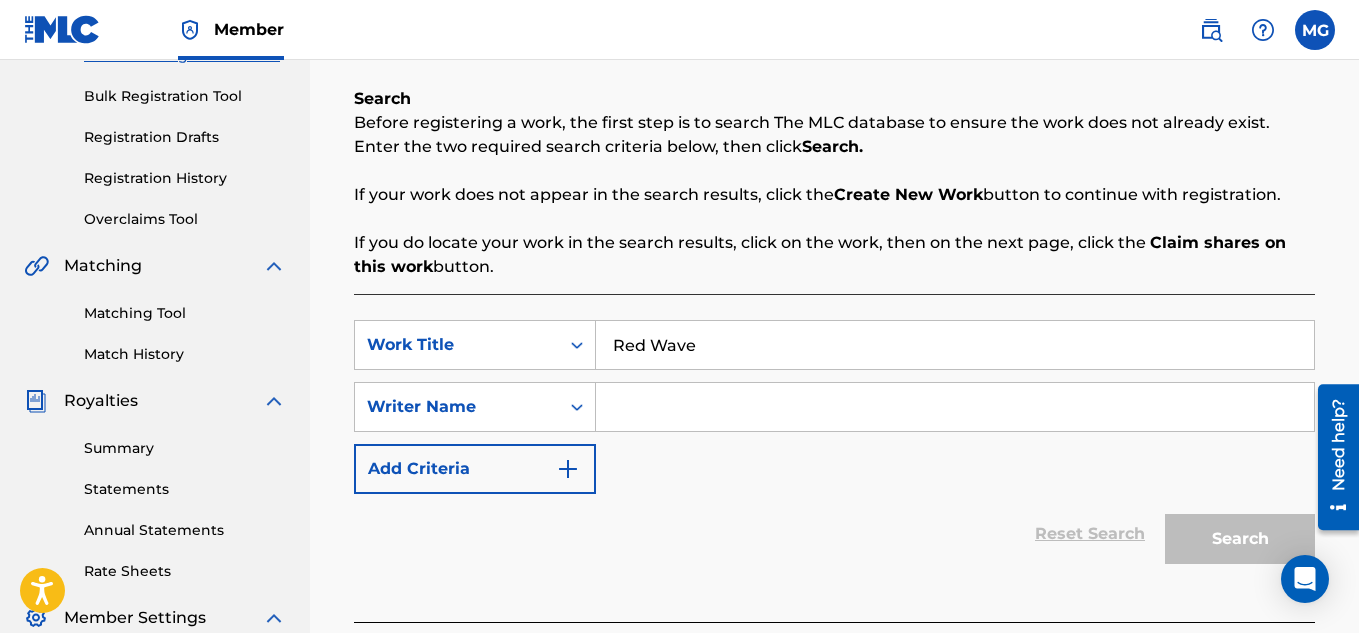 type on "Red Wave" 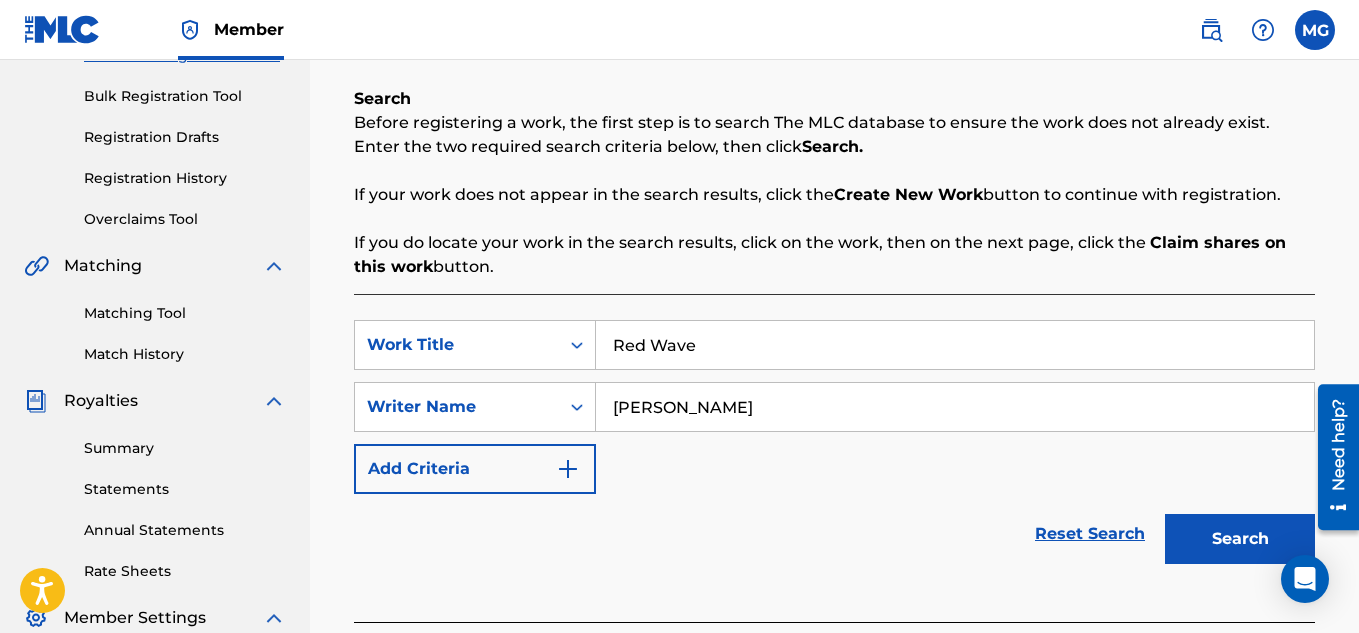 click on "Search" at bounding box center (1240, 539) 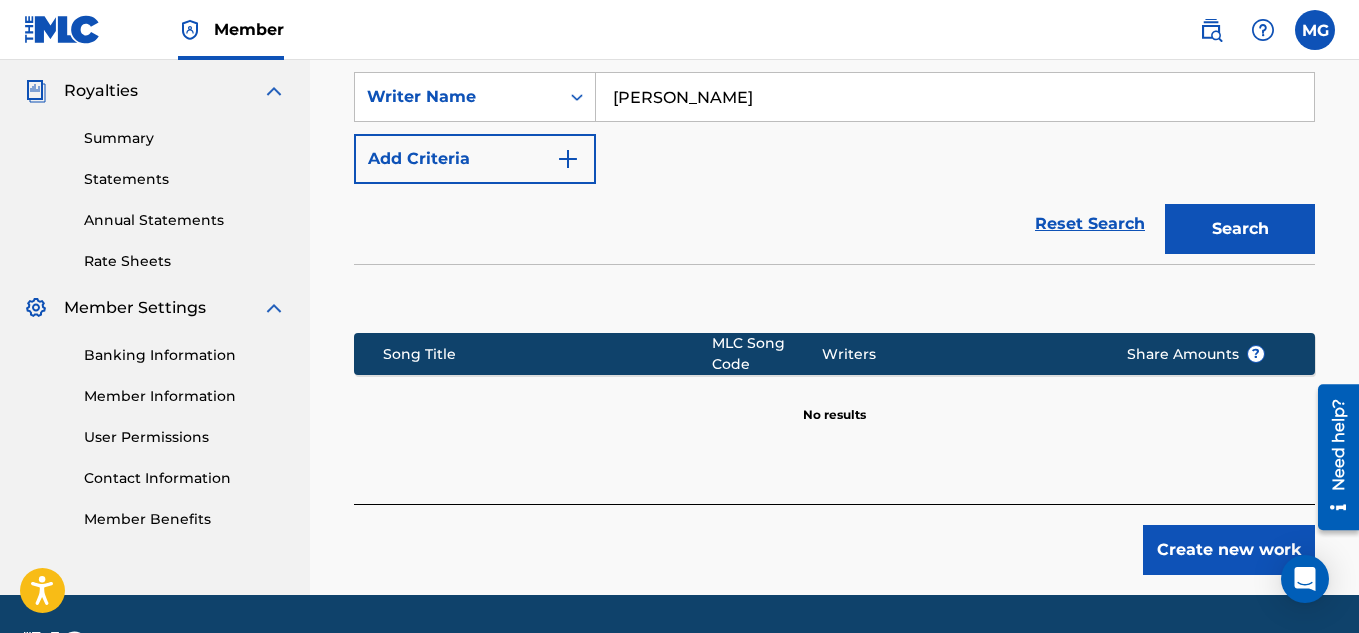 scroll, scrollTop: 600, scrollLeft: 0, axis: vertical 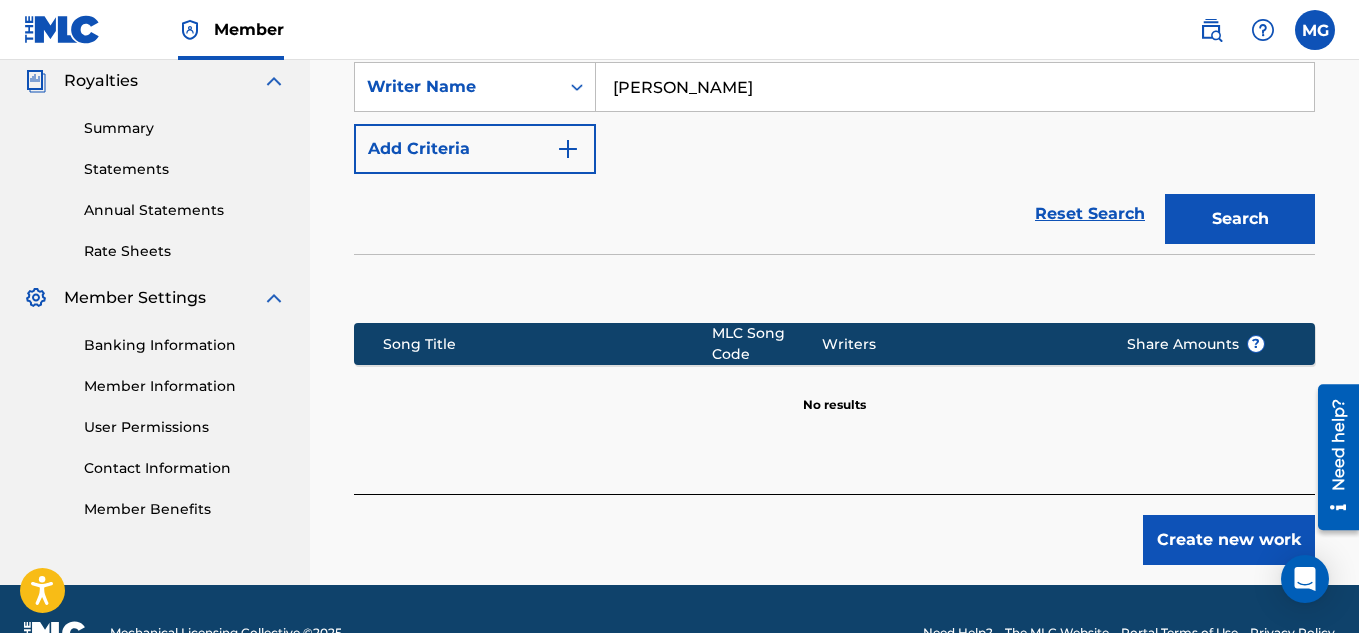 click on "Create new work" at bounding box center (1229, 540) 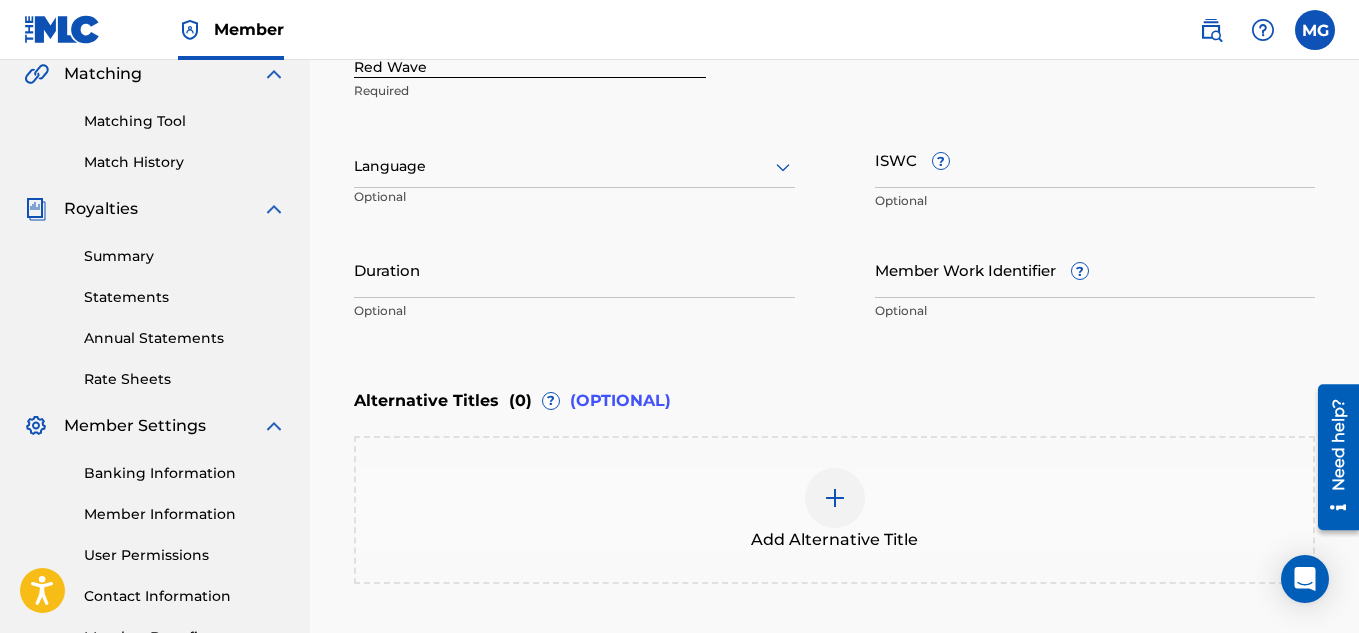 scroll, scrollTop: 440, scrollLeft: 0, axis: vertical 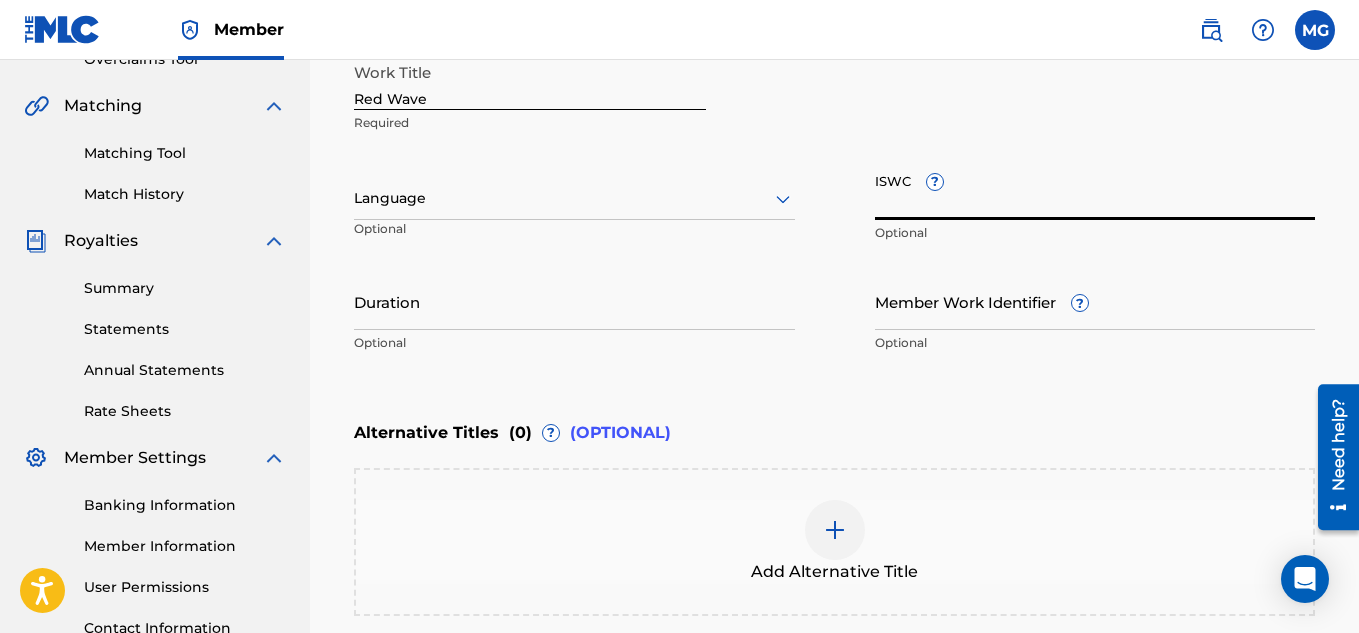 click on "ISWC   ?" at bounding box center (1095, 191) 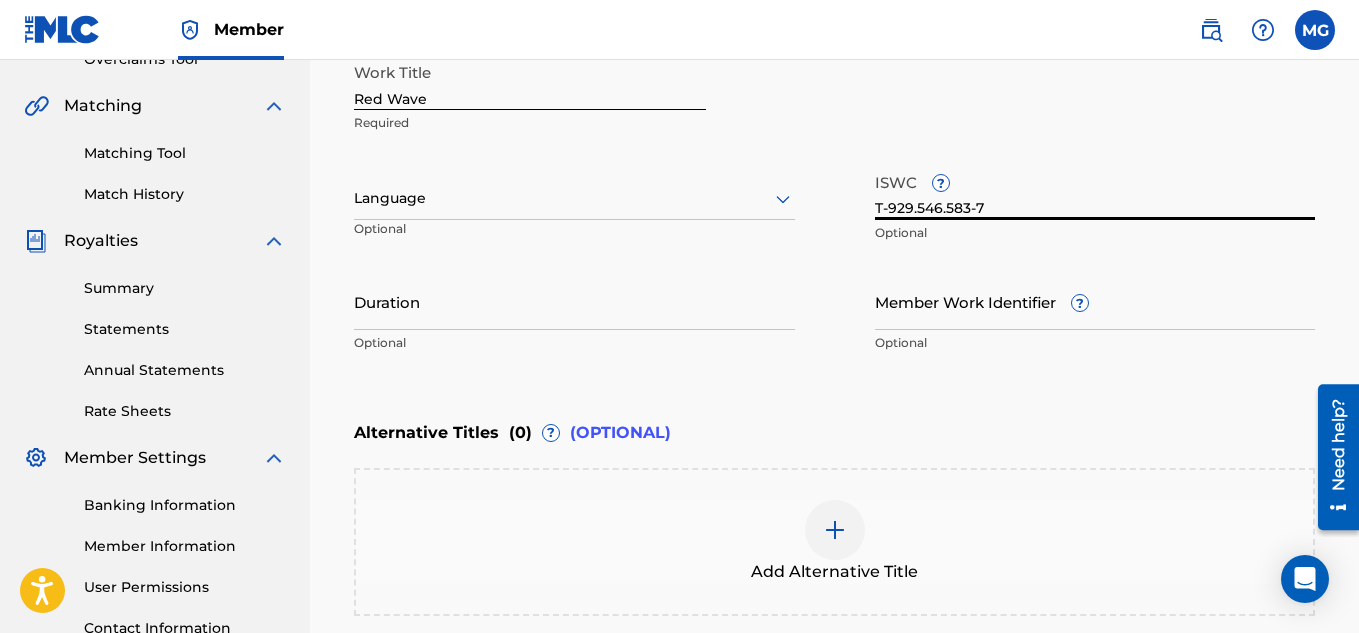 type on "T-929.546.583-7" 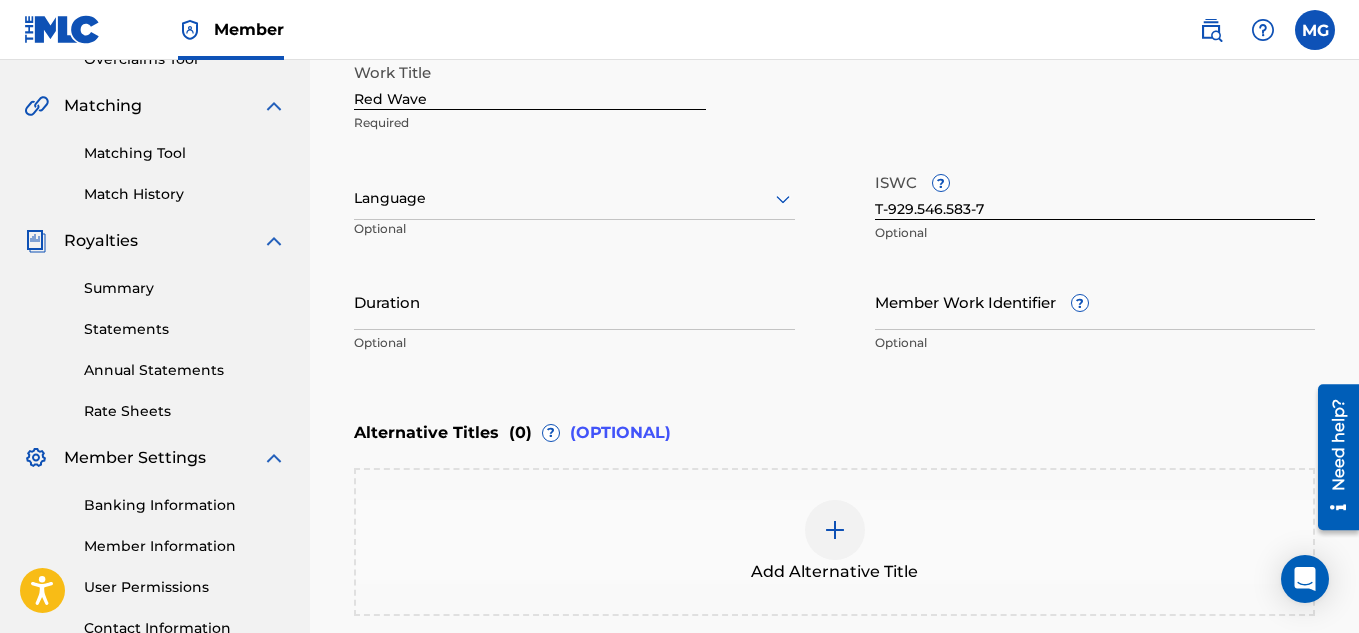 click on "Work Title   Red Wave Required Language Optional ISWC   ? T-929.546.583-7 Optional Duration   Optional Member Work Identifier   ? Optional" at bounding box center [834, 208] 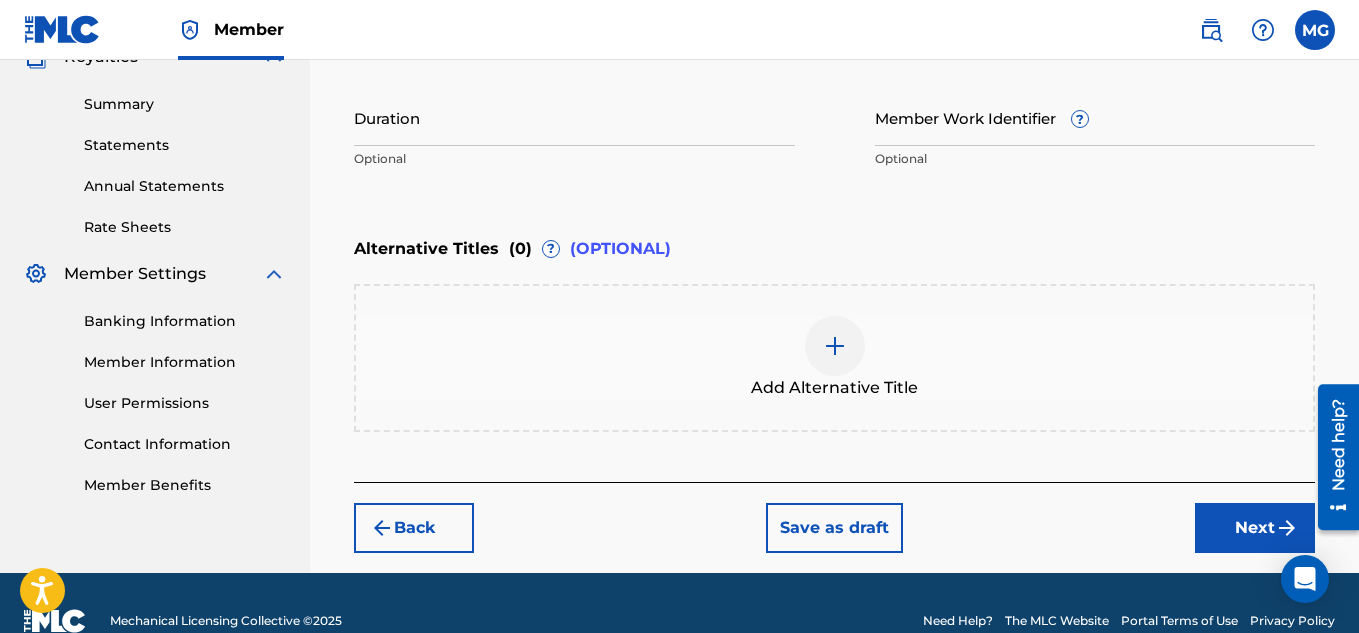 scroll, scrollTop: 640, scrollLeft: 0, axis: vertical 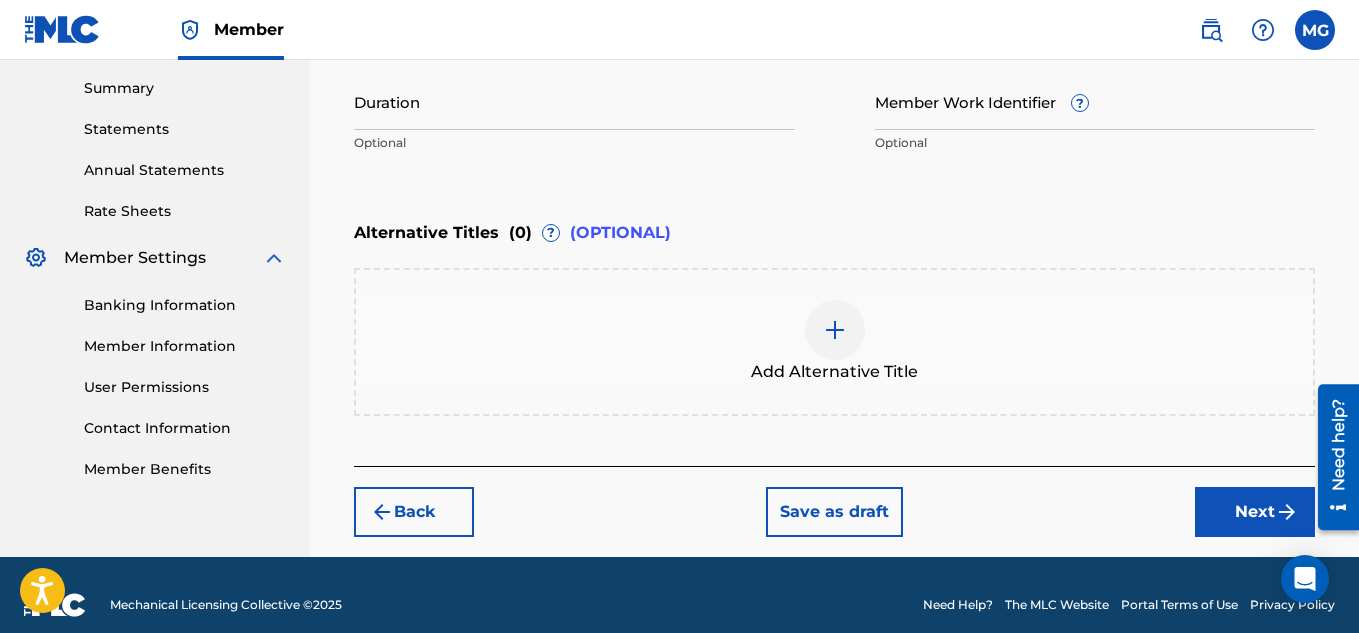 click on "Next" at bounding box center (1255, 512) 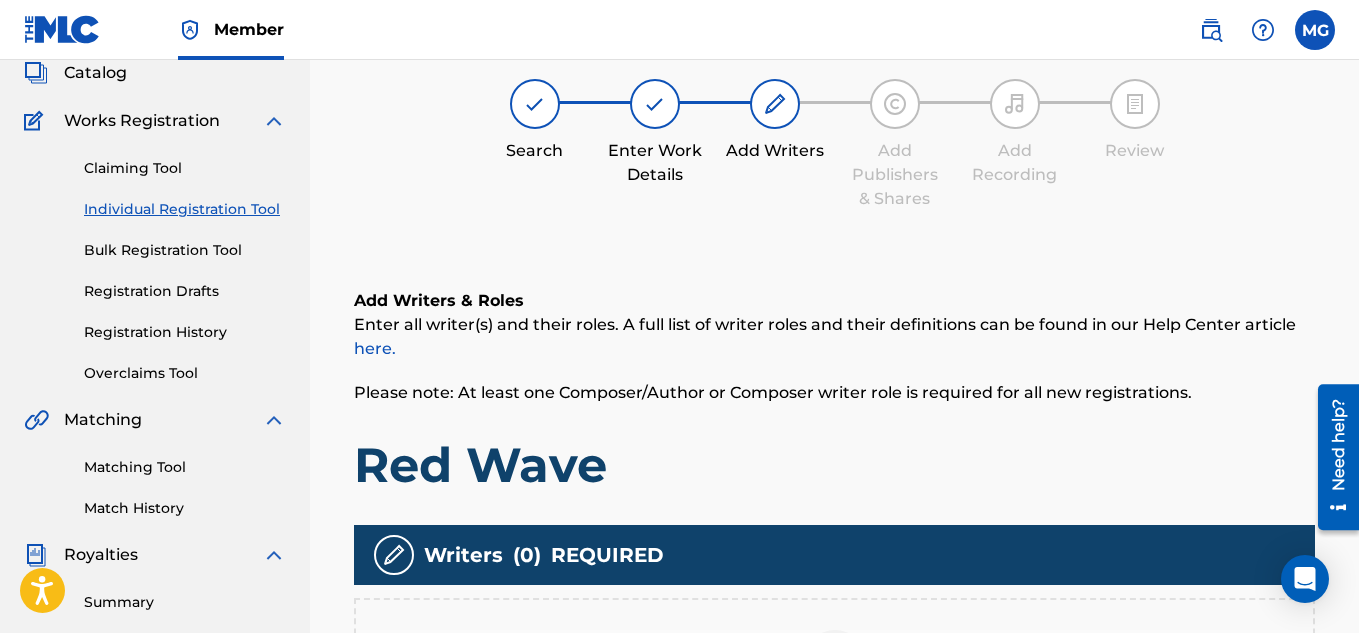 scroll, scrollTop: 90, scrollLeft: 0, axis: vertical 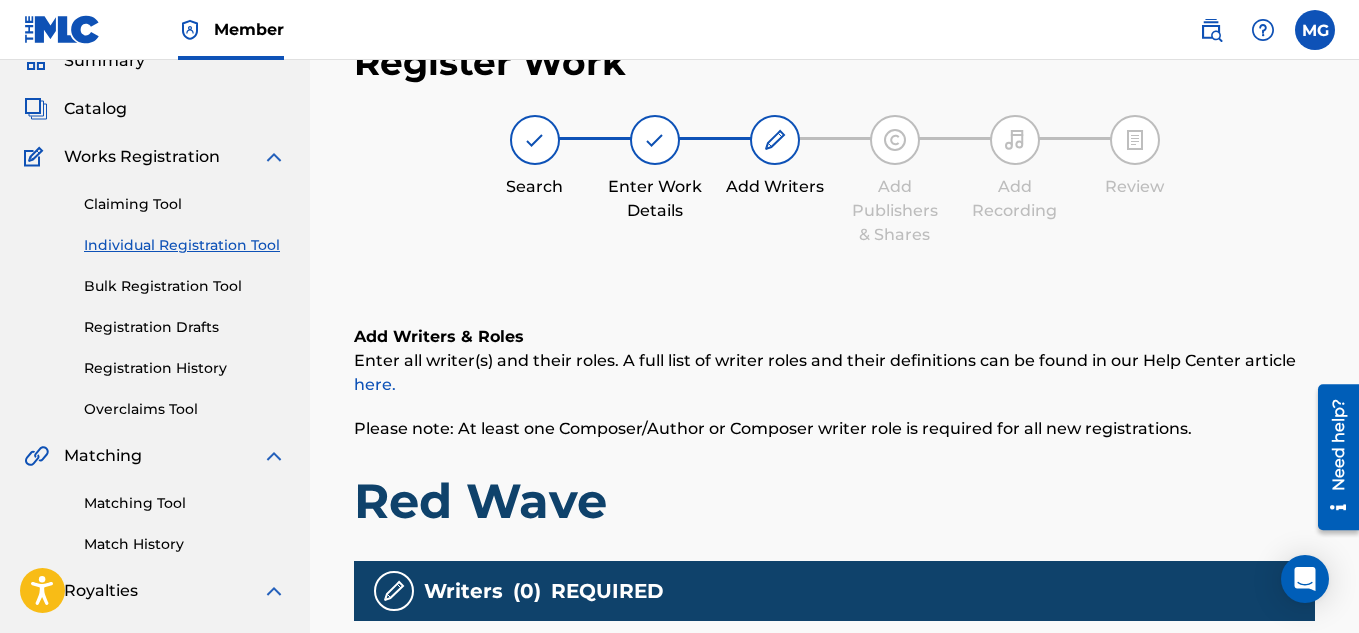 click on "Enter all writer(s) and their roles. A full list of writer roles and their definitions can be found in our Help Center article   here." at bounding box center [834, 373] 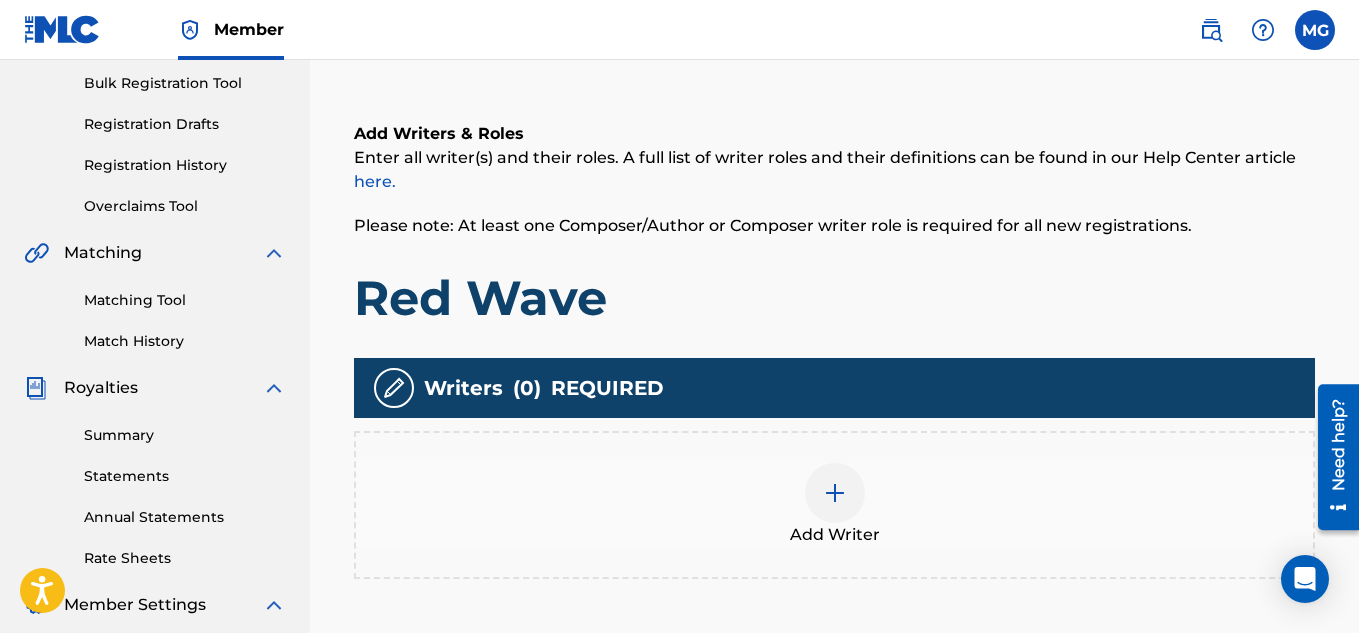 scroll, scrollTop: 370, scrollLeft: 0, axis: vertical 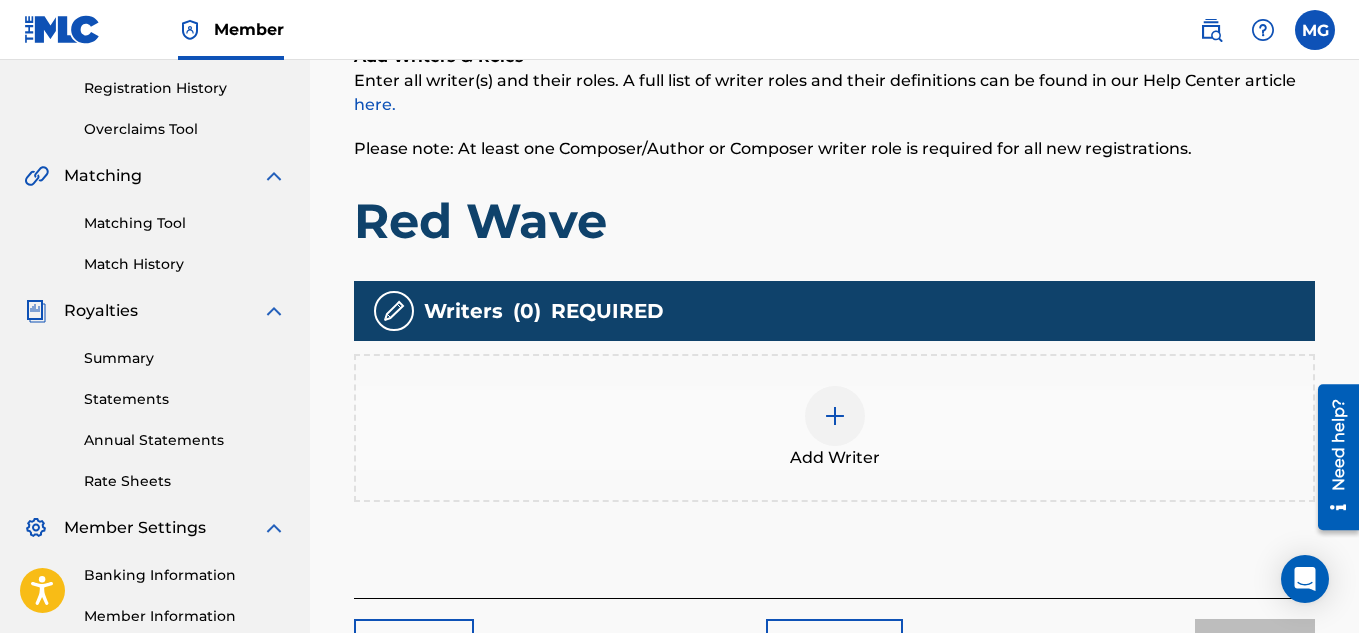 click at bounding box center (835, 416) 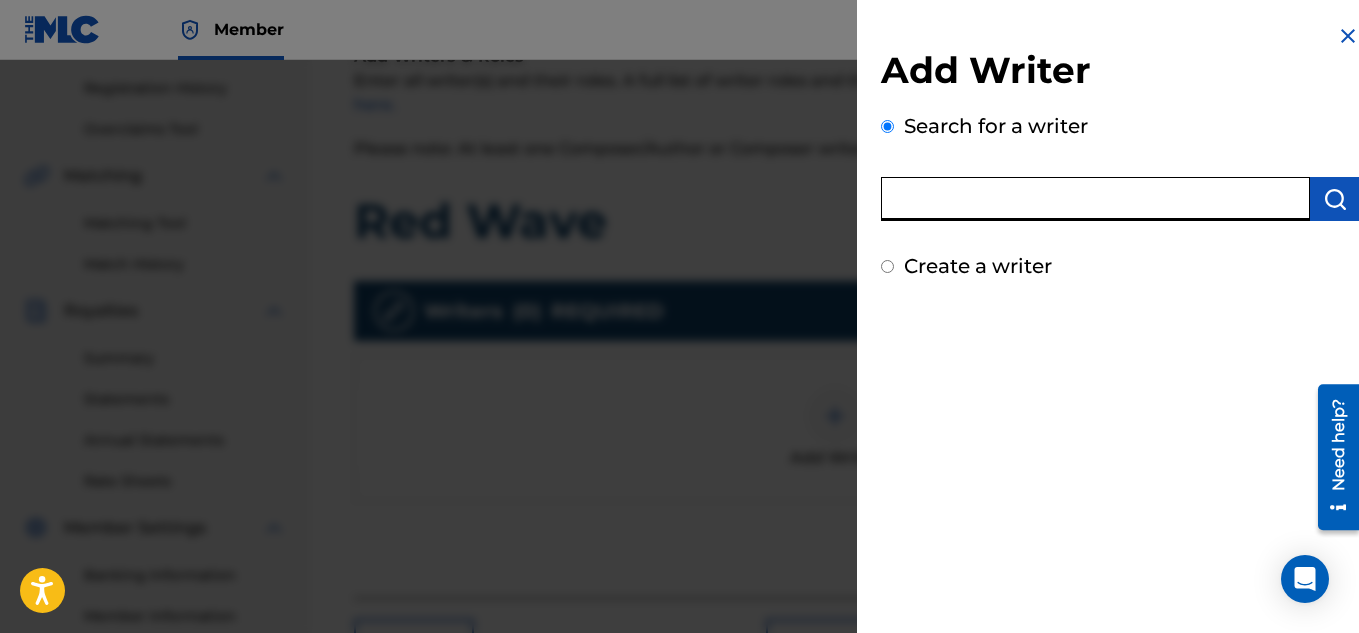 click at bounding box center [1095, 199] 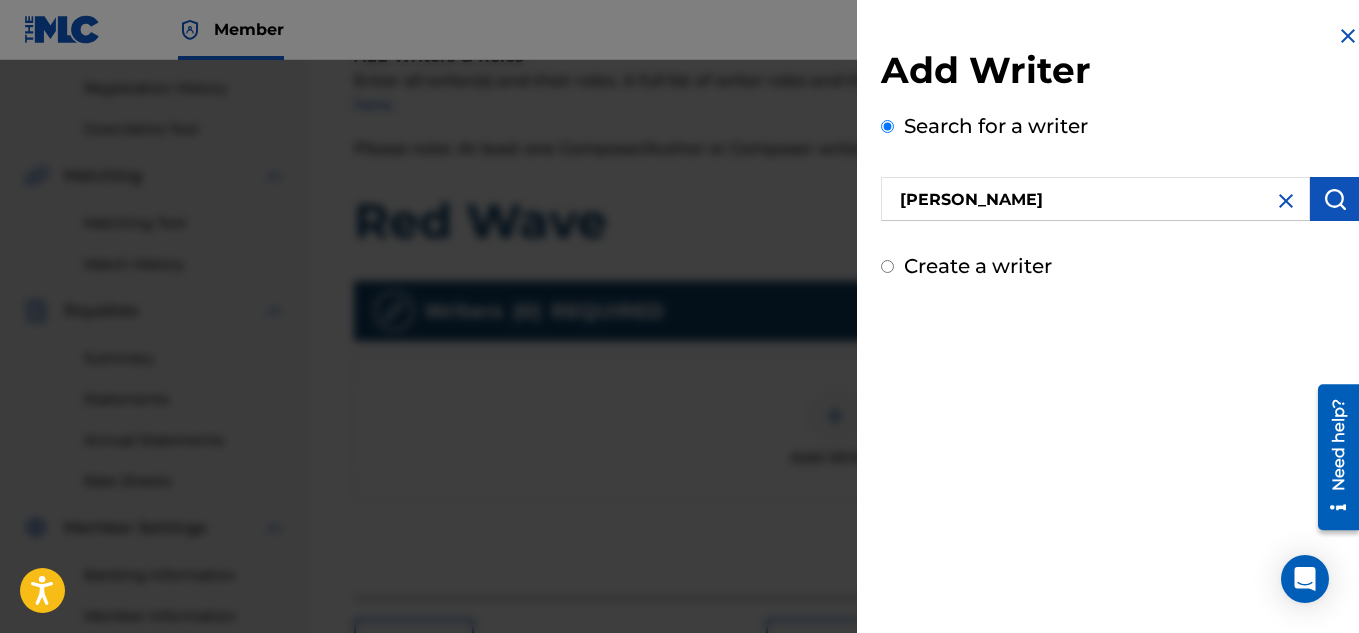 click at bounding box center [1335, 199] 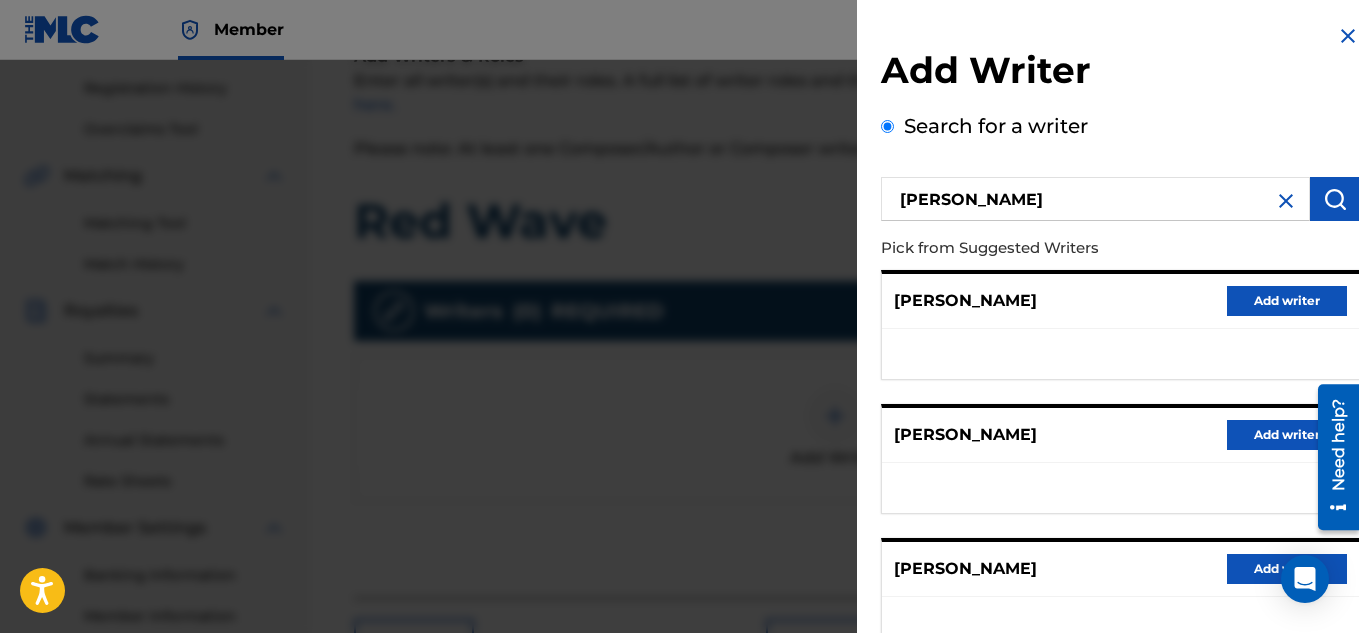 type 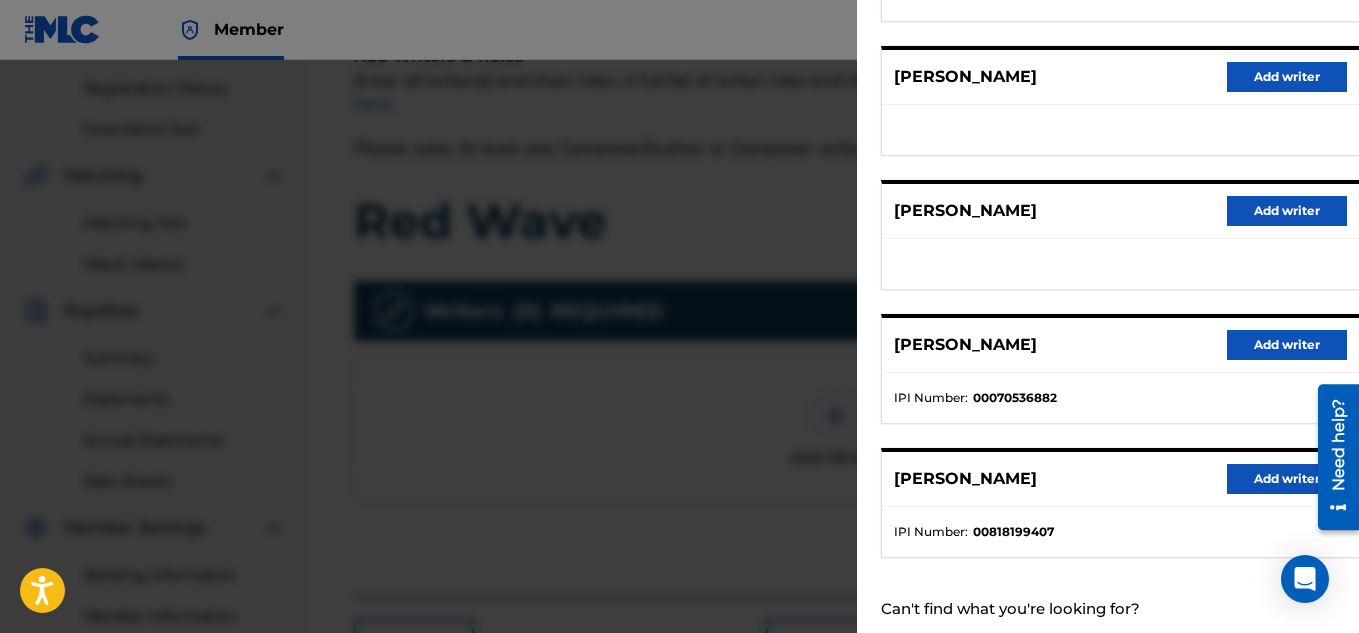 scroll, scrollTop: 360, scrollLeft: 0, axis: vertical 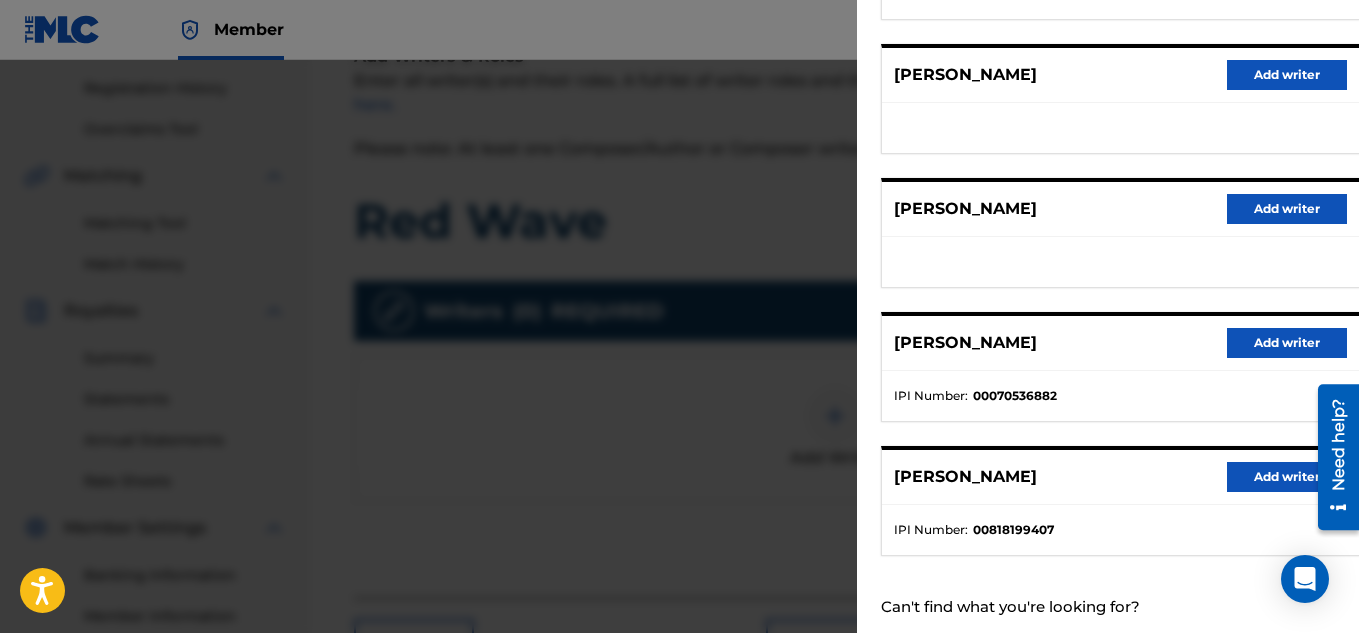 click on "Add writer" at bounding box center (1287, 477) 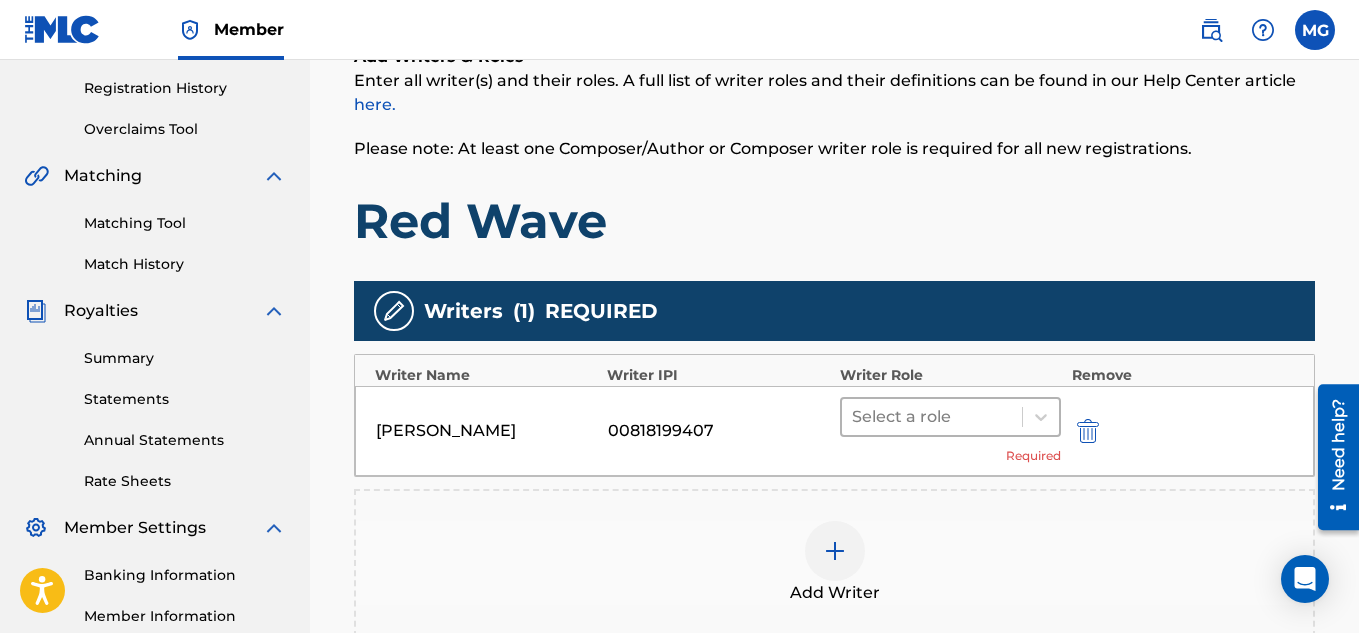 click at bounding box center [932, 417] 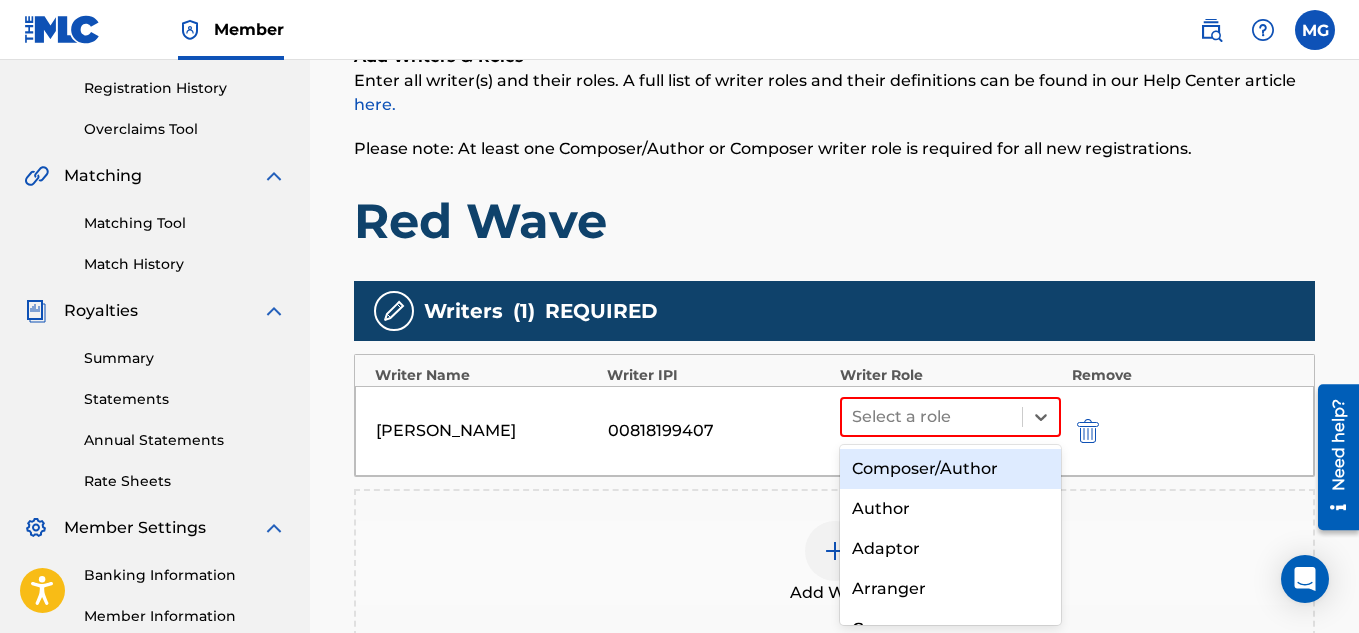 click on "Composer/Author" at bounding box center (951, 469) 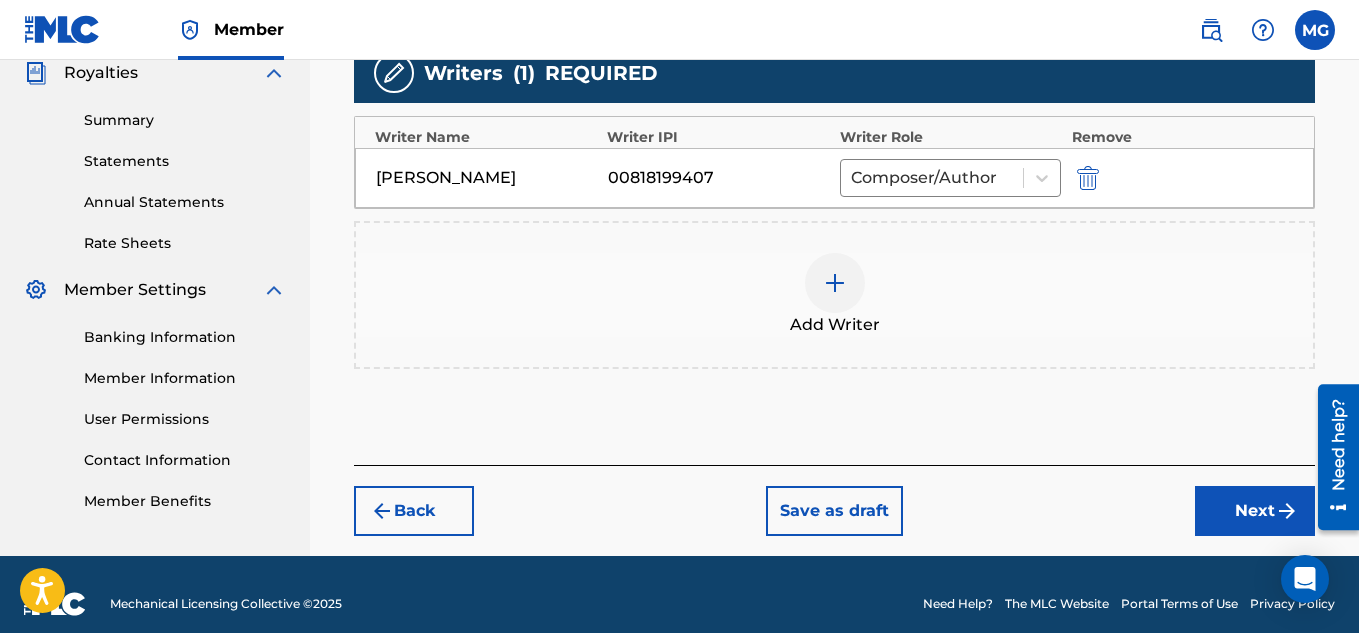scroll, scrollTop: 610, scrollLeft: 0, axis: vertical 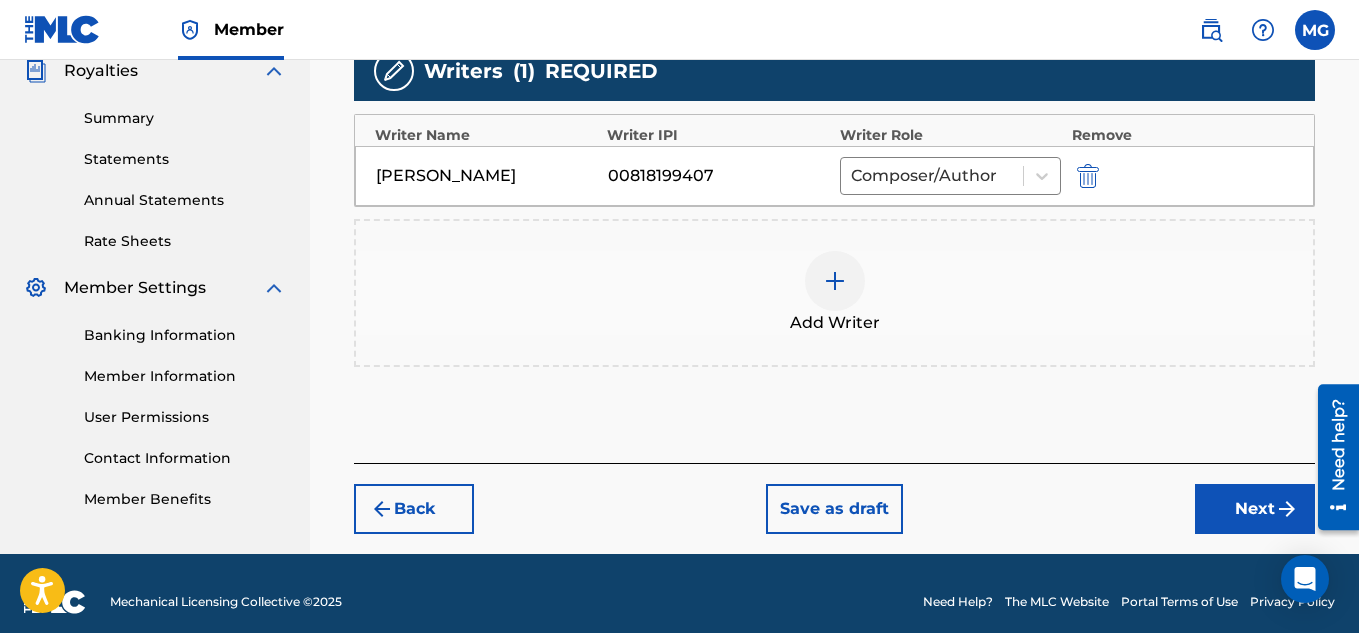 click on "Next" at bounding box center (1255, 509) 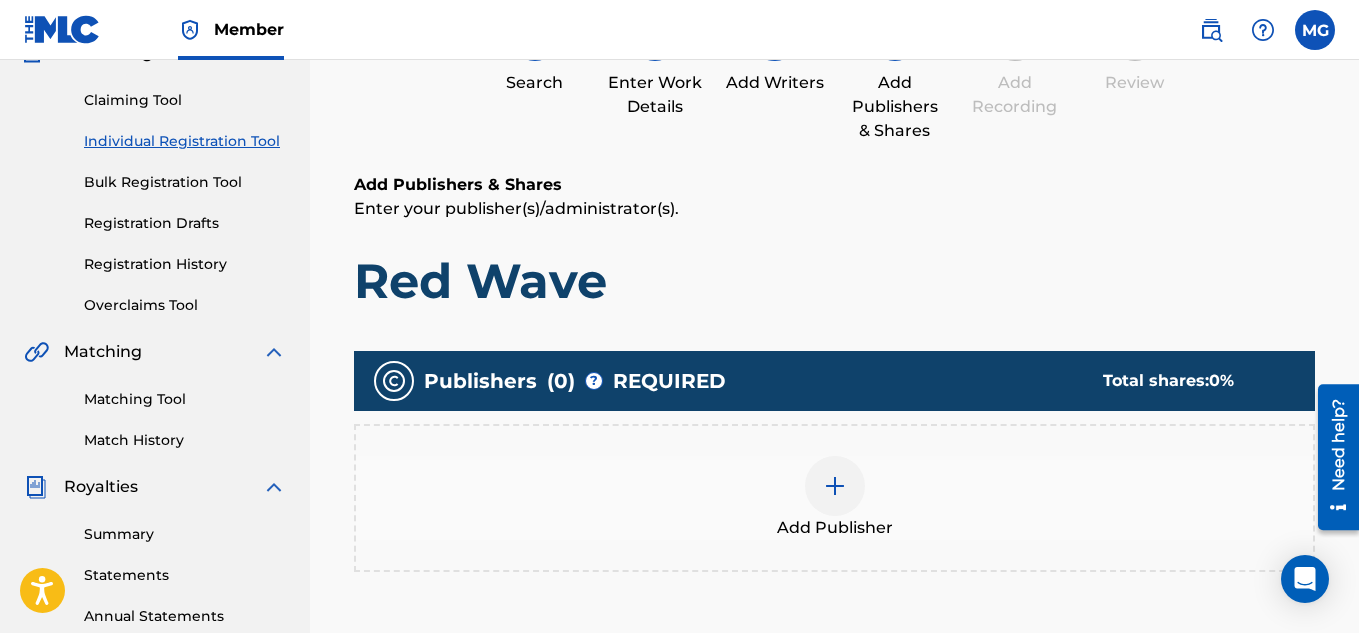 scroll, scrollTop: 250, scrollLeft: 0, axis: vertical 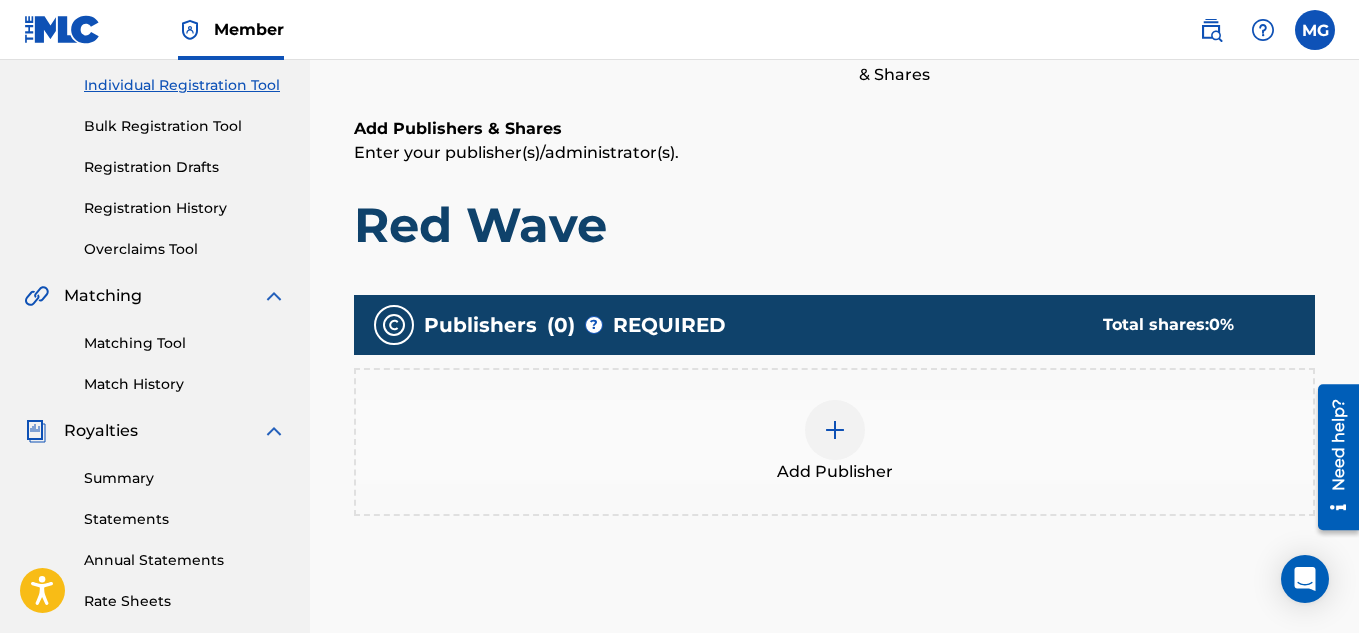 click at bounding box center [835, 430] 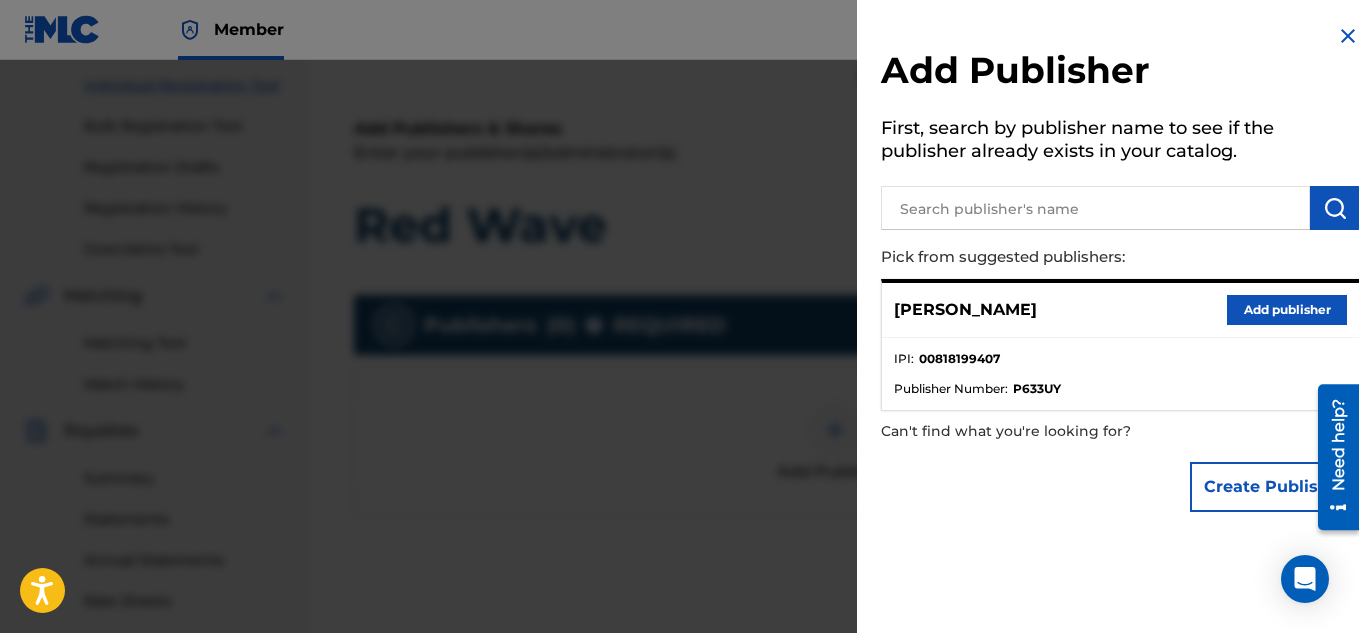 click on "Add publisher" at bounding box center [1287, 310] 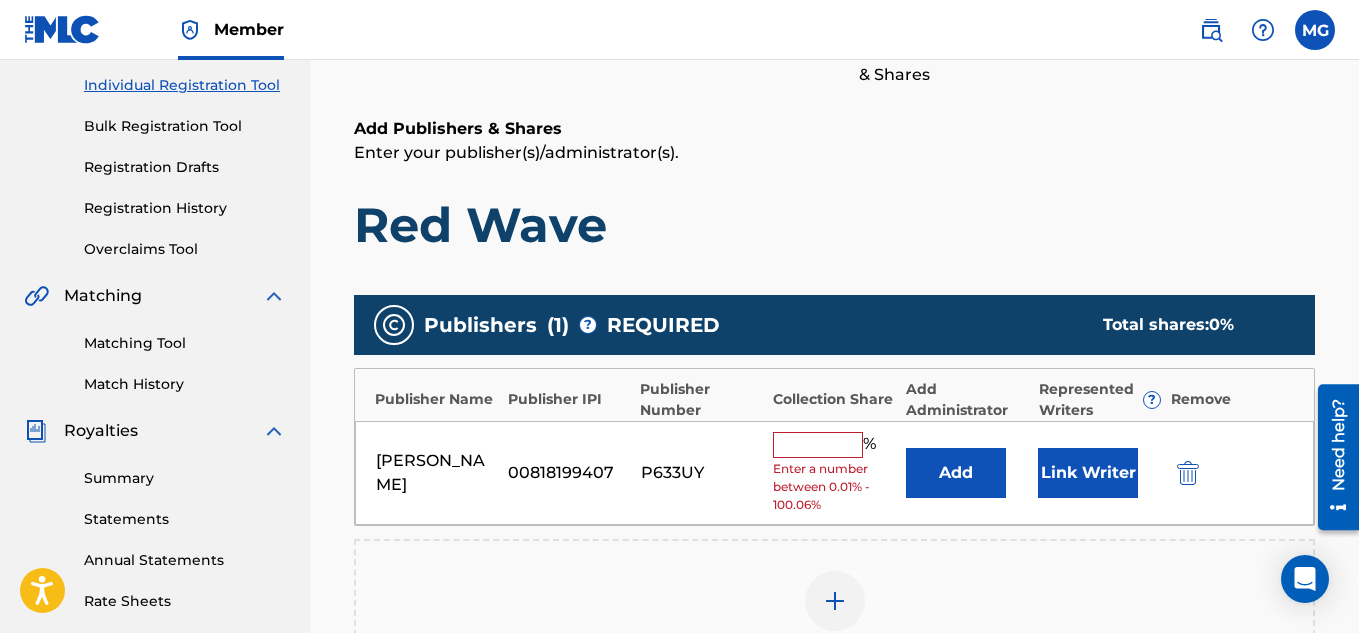 click at bounding box center (818, 445) 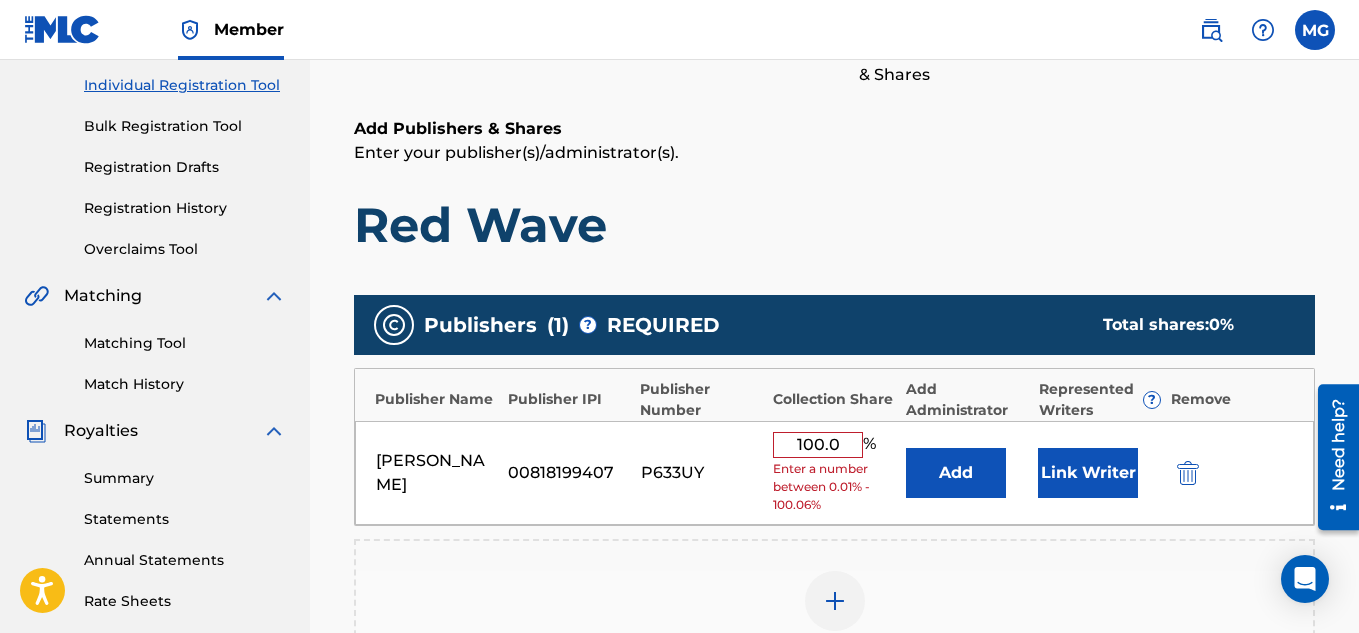 type on "100" 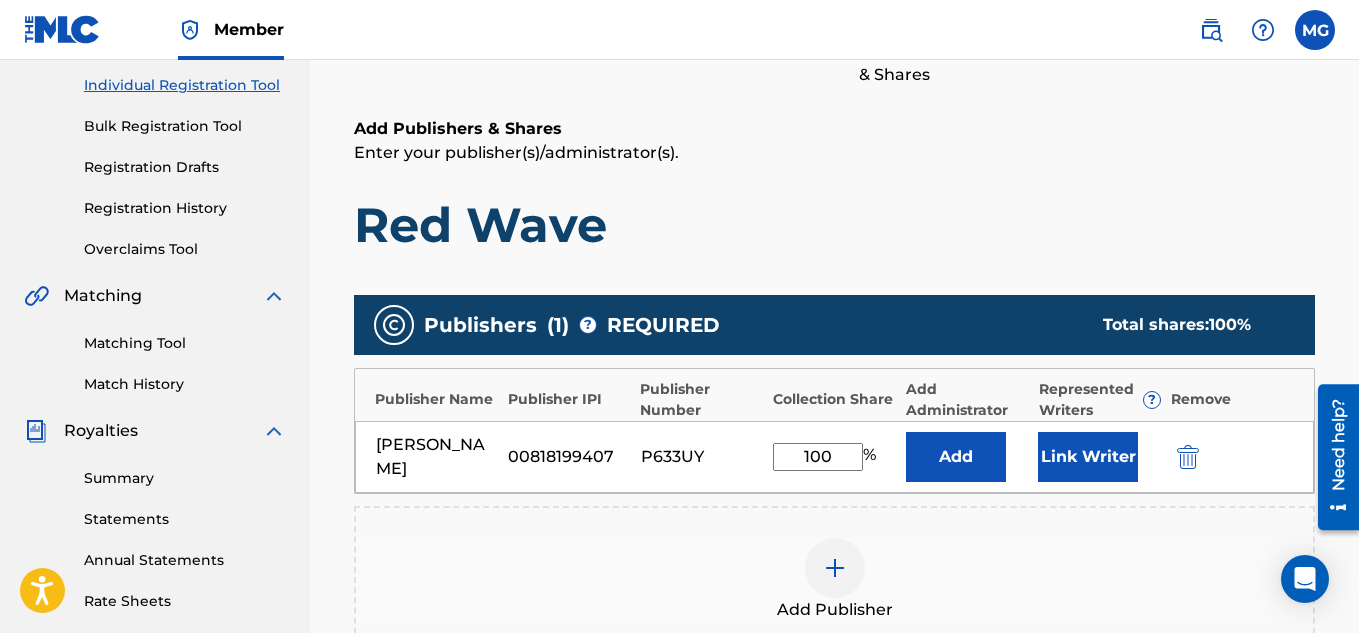 click on "Red Wave" at bounding box center (834, 225) 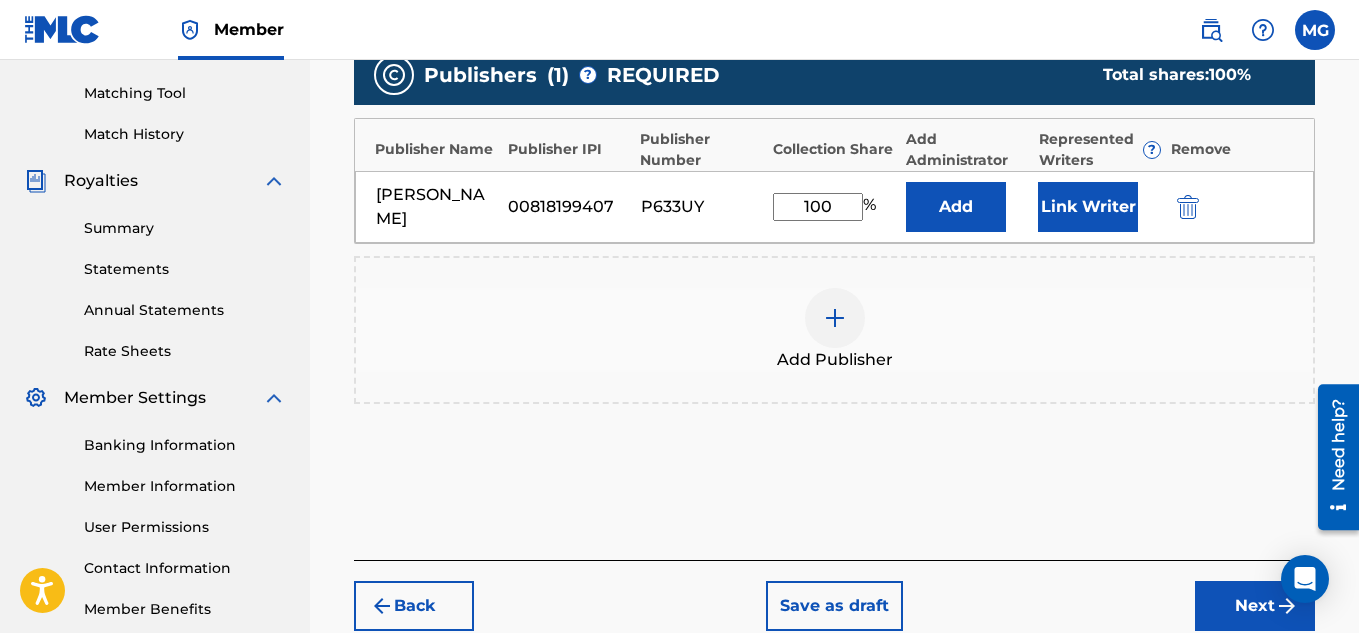 scroll, scrollTop: 530, scrollLeft: 0, axis: vertical 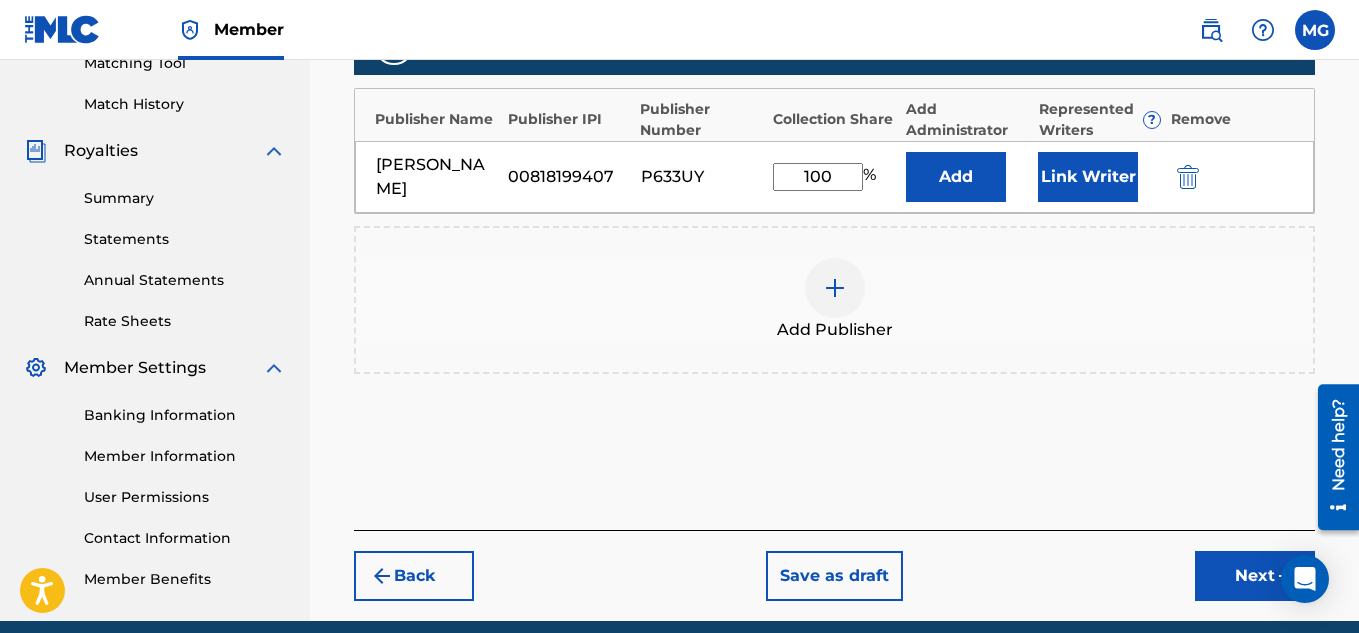 click on "Next" at bounding box center (1255, 576) 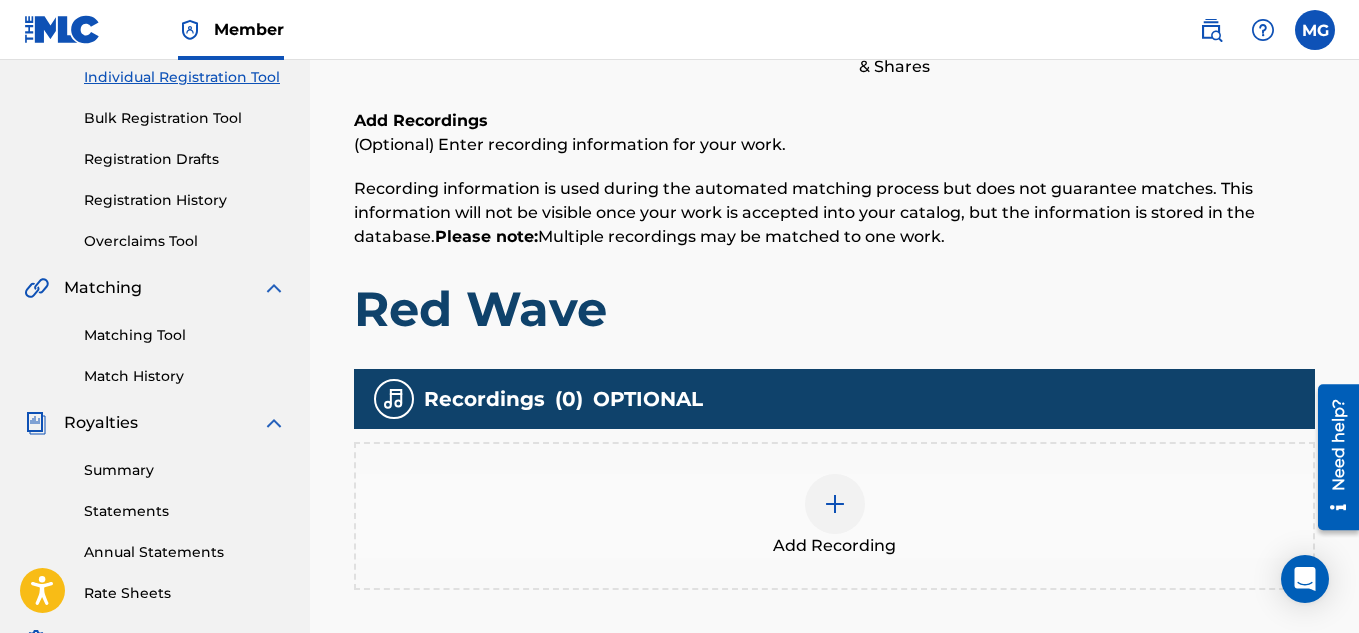 scroll, scrollTop: 290, scrollLeft: 0, axis: vertical 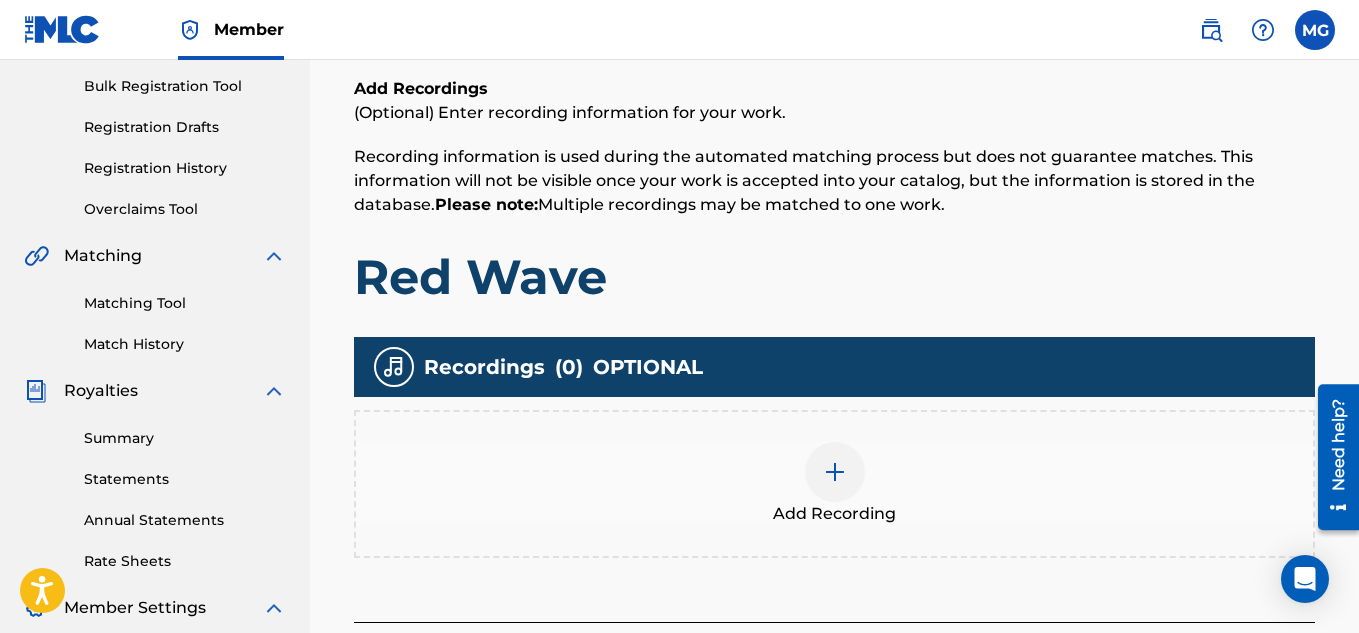 click at bounding box center (835, 472) 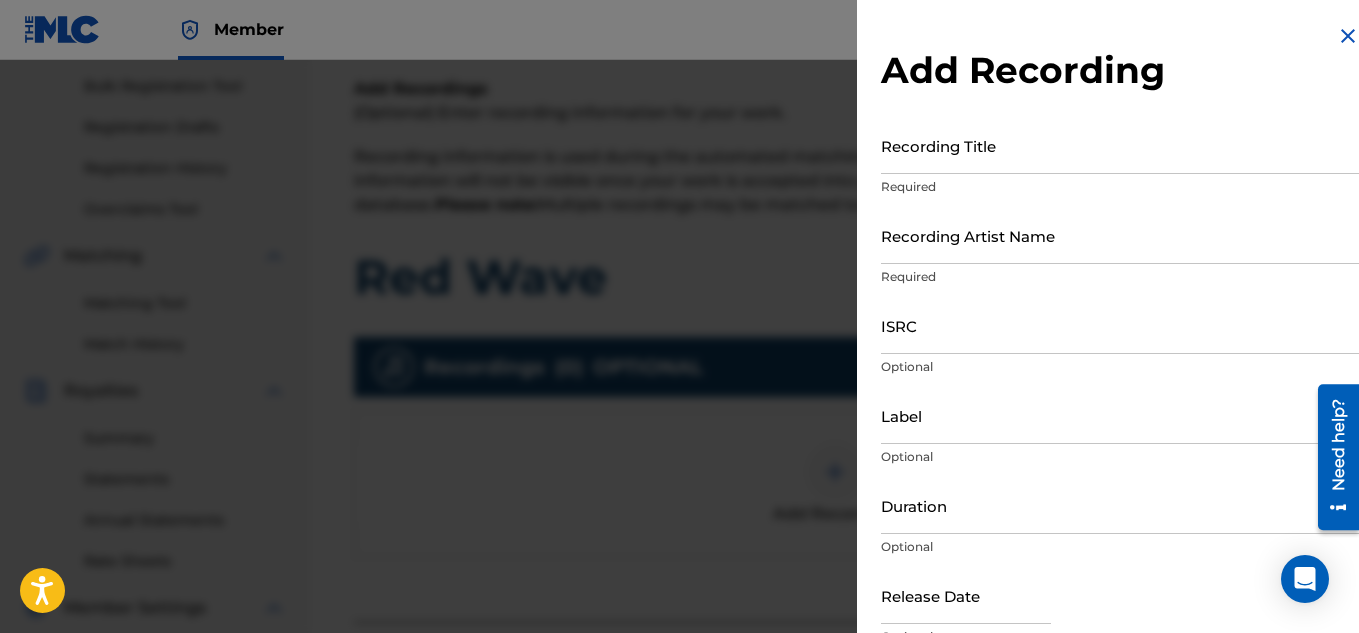 click on "Recording Title" at bounding box center (1120, 145) 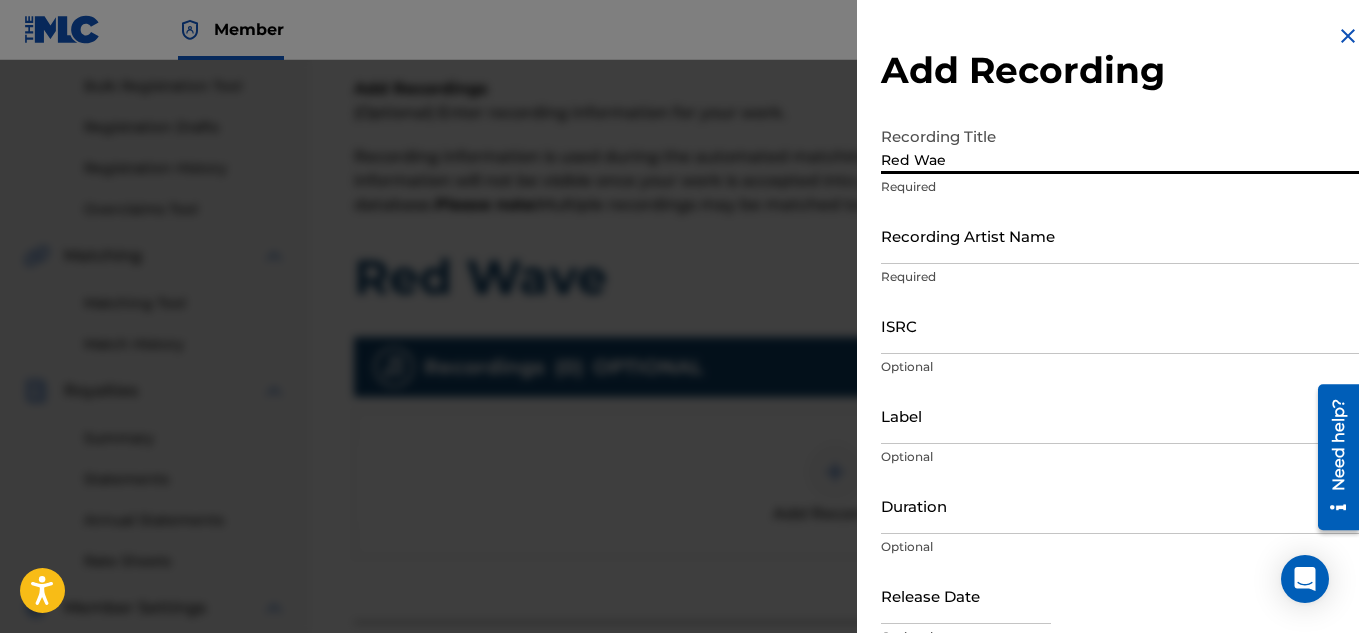 type on "Red Wae" 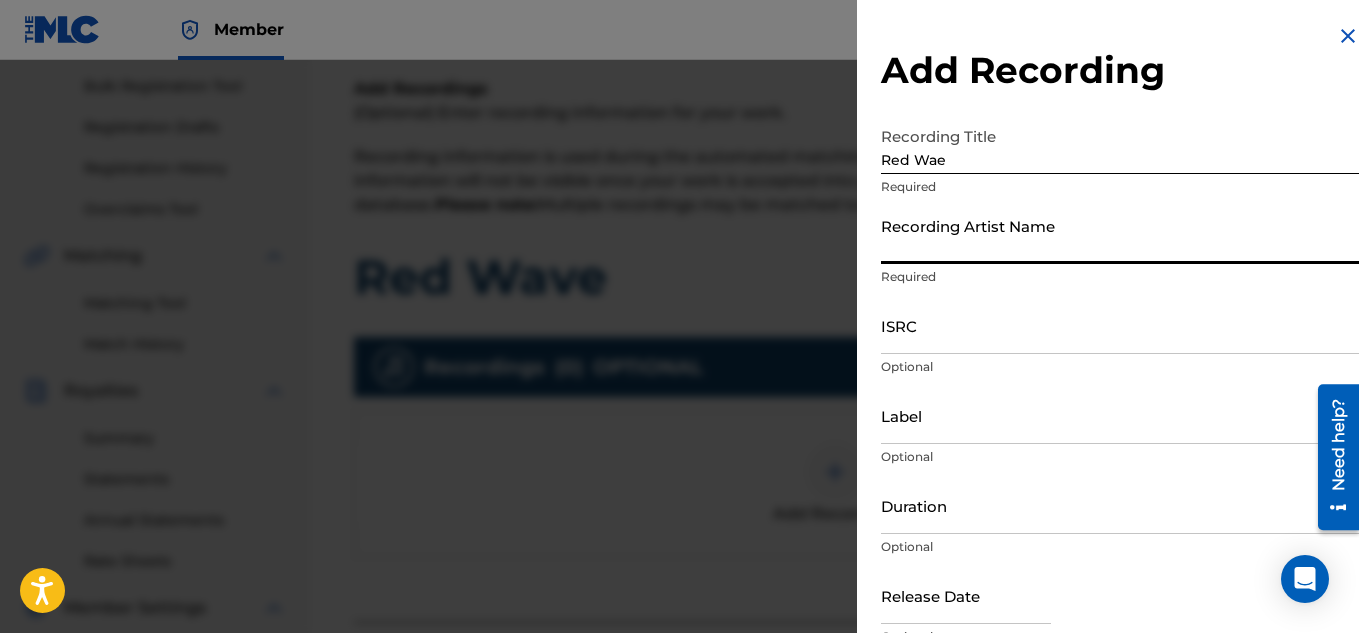 type on "Tana2koo" 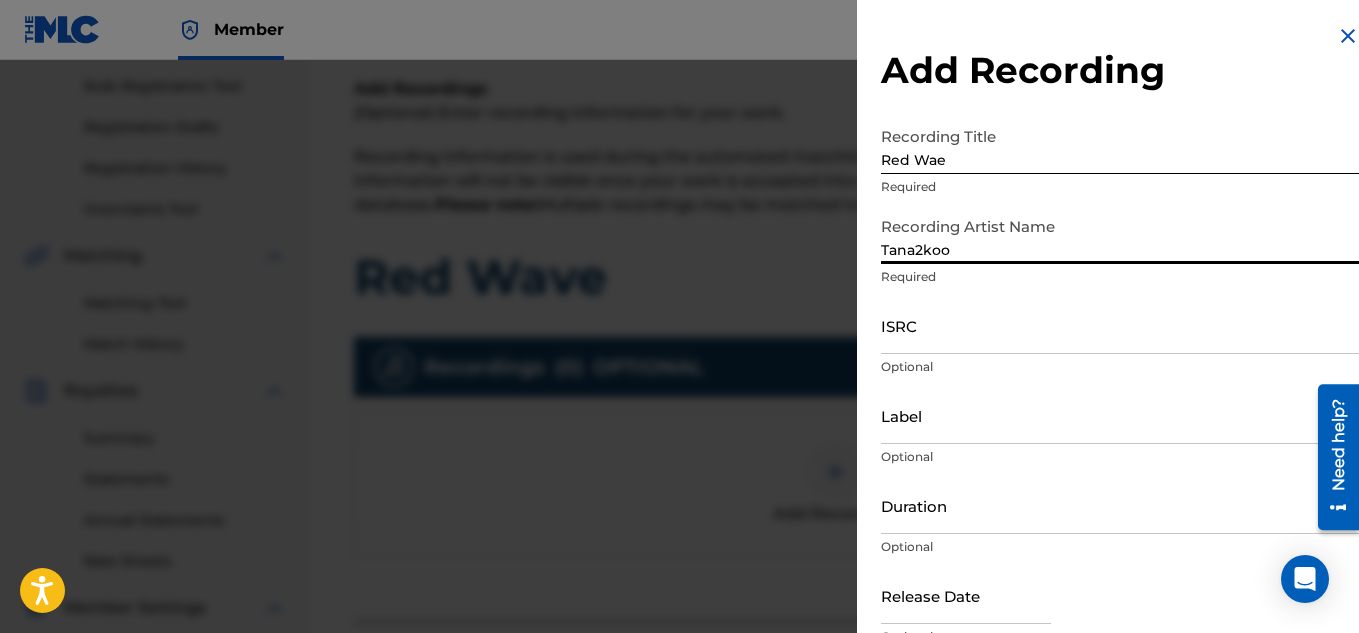 click on "ISRC" at bounding box center (1120, 325) 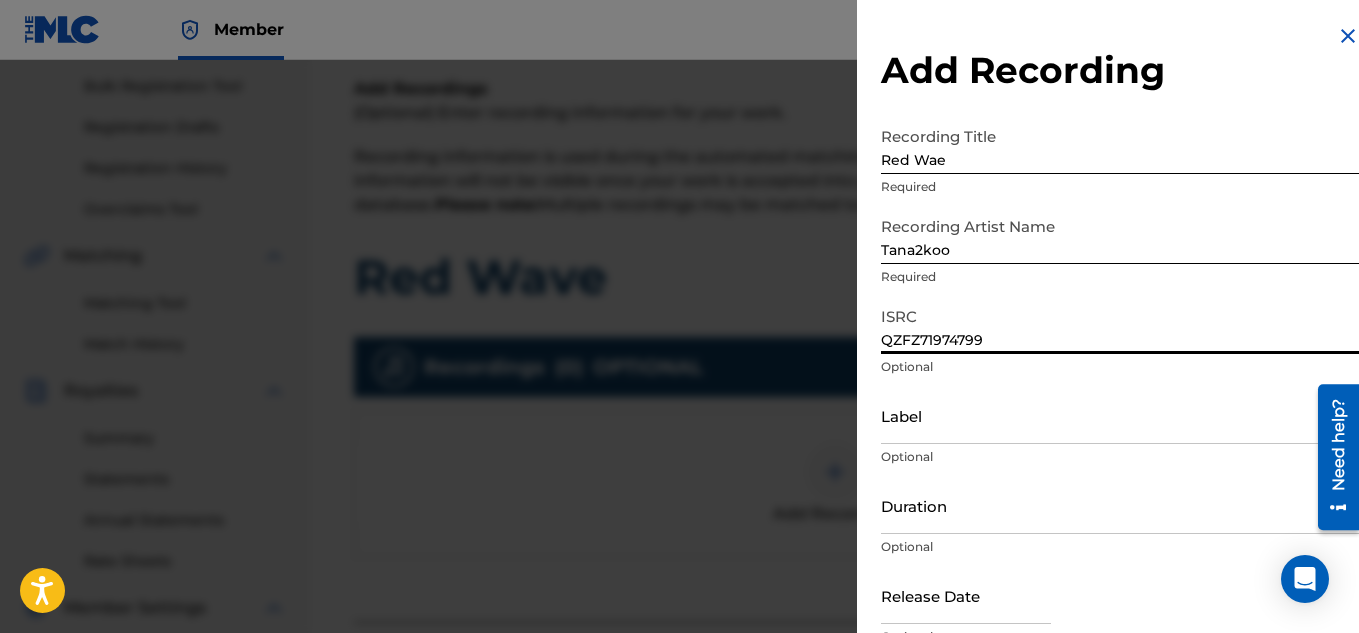 scroll, scrollTop: 51, scrollLeft: 0, axis: vertical 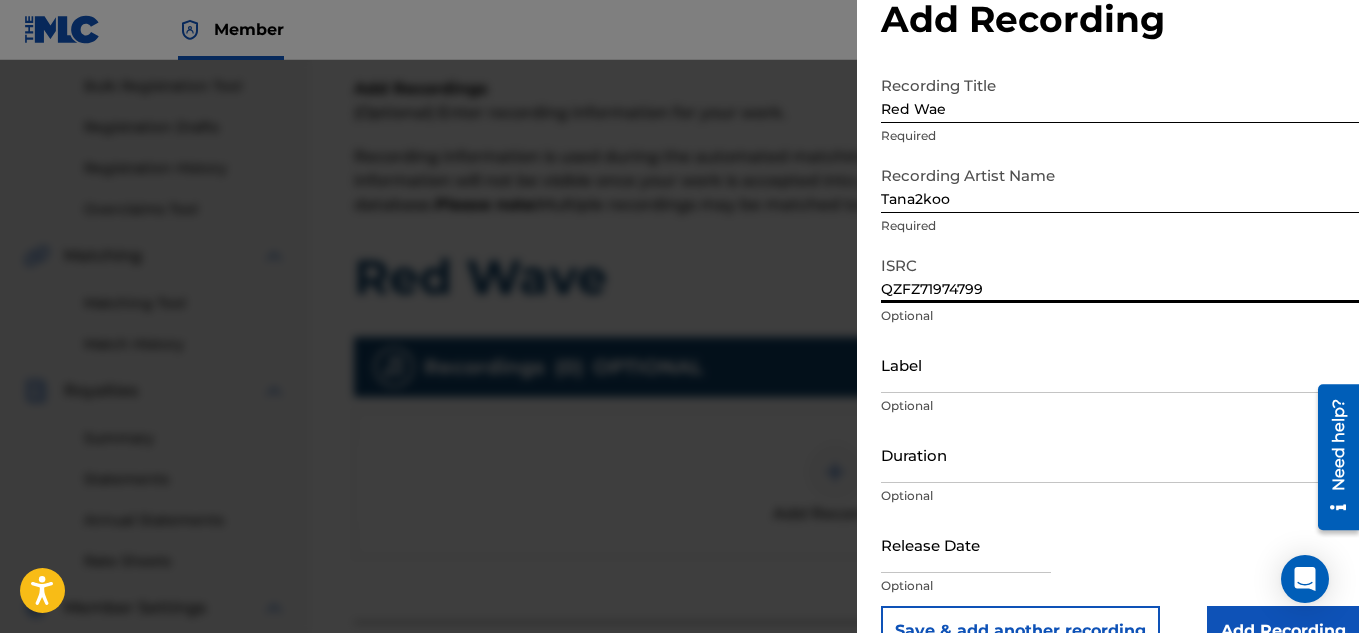 drag, startPoint x: 1348, startPoint y: 294, endPoint x: 1348, endPoint y: 338, distance: 44 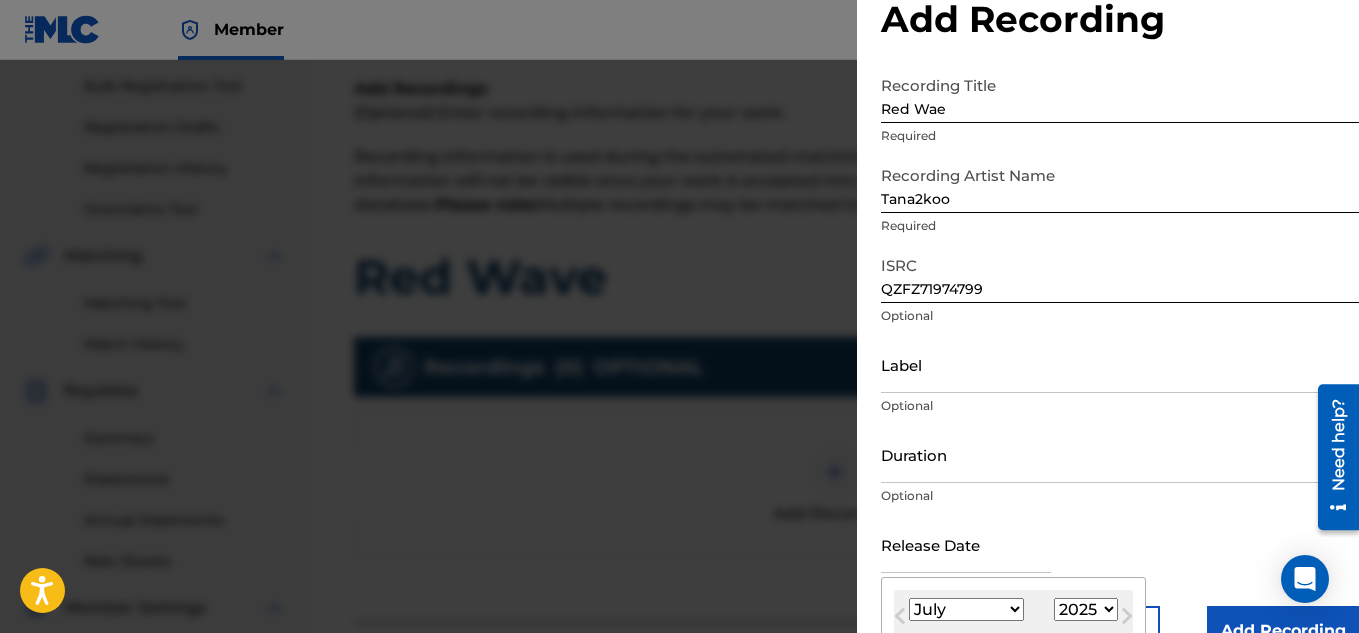 type on "August 21 2019" 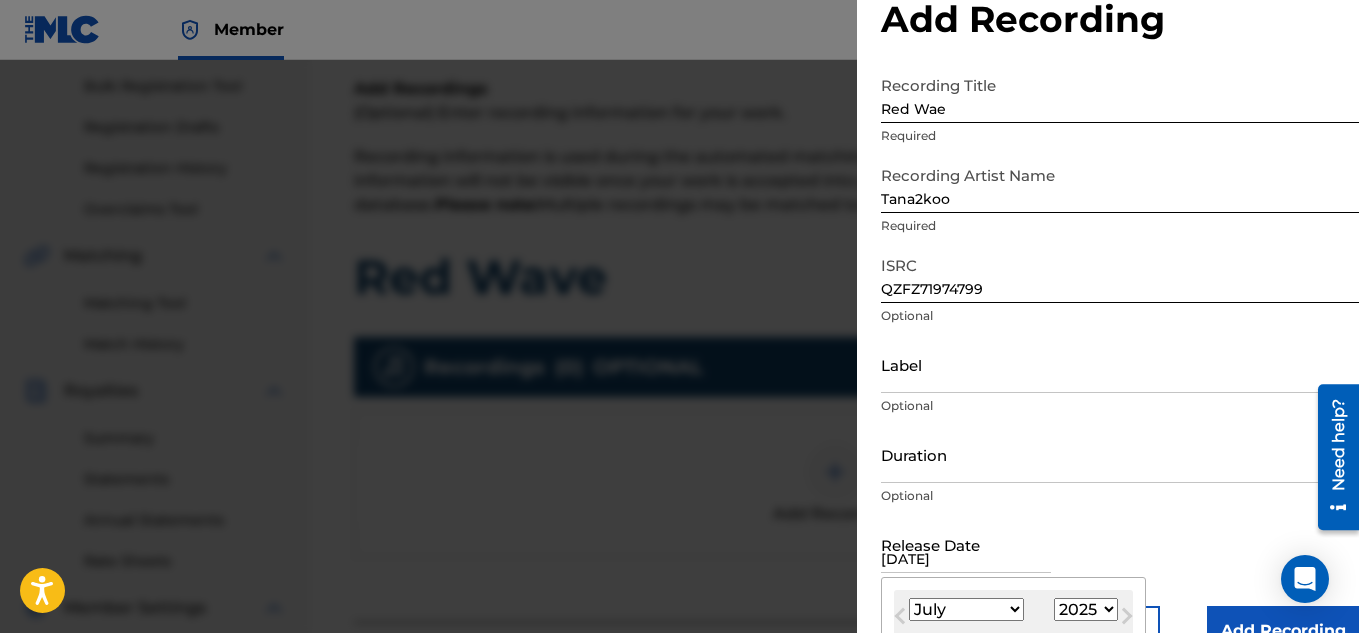 select on "7" 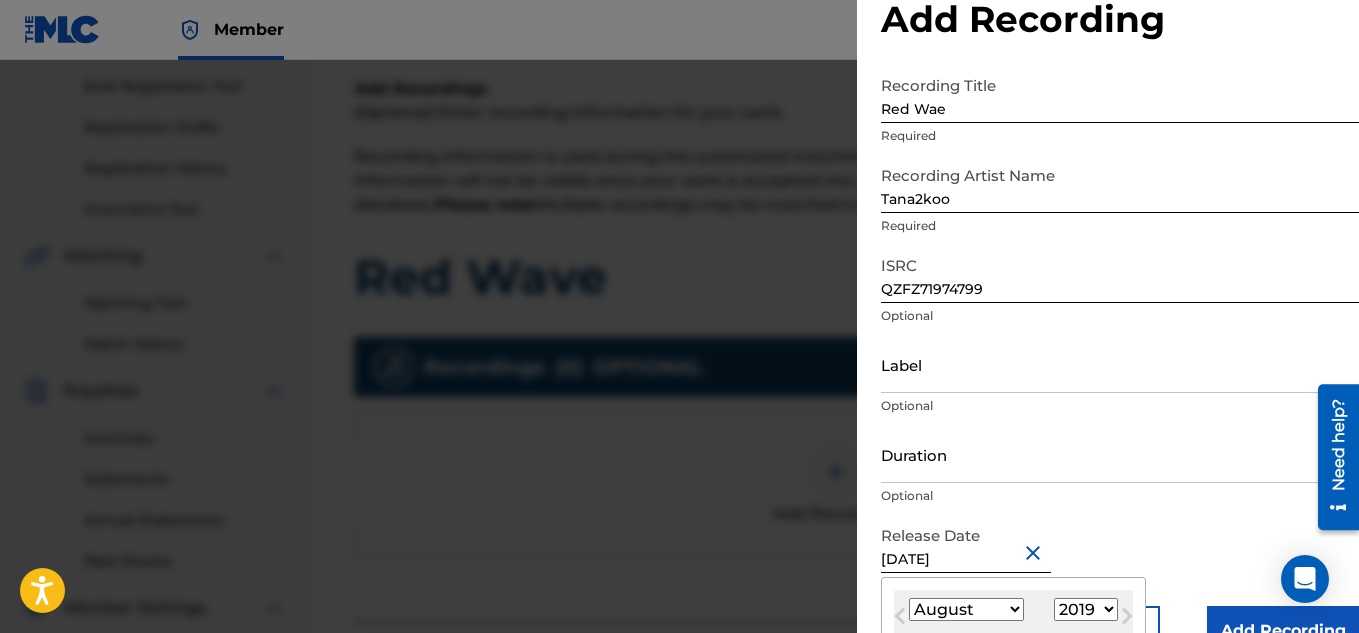click on "Release Date August 21 2019 August 2019 Previous Month Next Month August 2019 January February March April May June July August September October November December 1899 1900 1901 1902 1903 1904 1905 1906 1907 1908 1909 1910 1911 1912 1913 1914 1915 1916 1917 1918 1919 1920 1921 1922 1923 1924 1925 1926 1927 1928 1929 1930 1931 1932 1933 1934 1935 1936 1937 1938 1939 1940 1941 1942 1943 1944 1945 1946 1947 1948 1949 1950 1951 1952 1953 1954 1955 1956 1957 1958 1959 1960 1961 1962 1963 1964 1965 1966 1967 1968 1969 1970 1971 1972 1973 1974 1975 1976 1977 1978 1979 1980 1981 1982 1983 1984 1985 1986 1987 1988 1989 1990 1991 1992 1993 1994 1995 1996 1997 1998 1999 2000 2001 2002 2003 2004 2005 2006 2007 2008 2009 2010 2011 2012 2013 2014 2015 2016 2017 2018 2019 2020 2021 2022 2023 2024 2025 2026 2027 2028 2029 2030 2031 2032 2033 2034 2035 2036 2037 2038 2039 2040 2041 2042 2043 2044 2045 2046 2047 2048 2049 2050 2051 2052 2053 2054 2055 2056 2057 2058 2059 2060 2061 2062 2063 2064 2065 2066 2067 2068 2069 2070" at bounding box center (1120, 561) 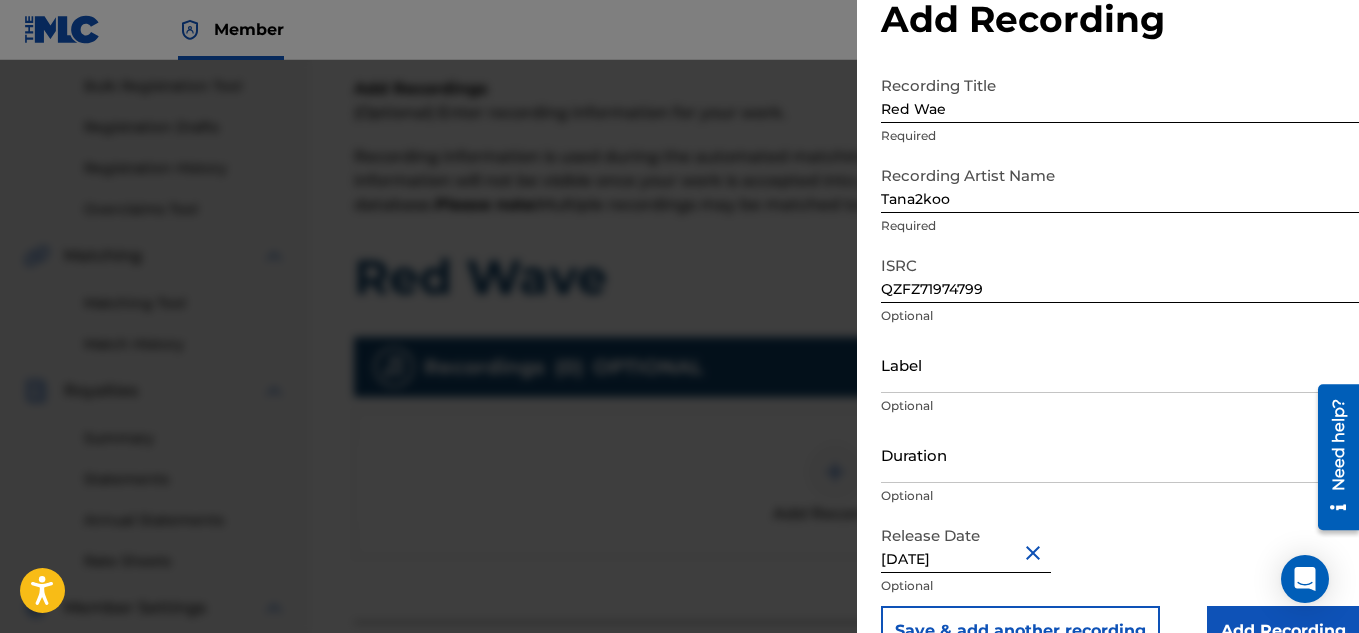 click on "Add Recording" at bounding box center [1283, 631] 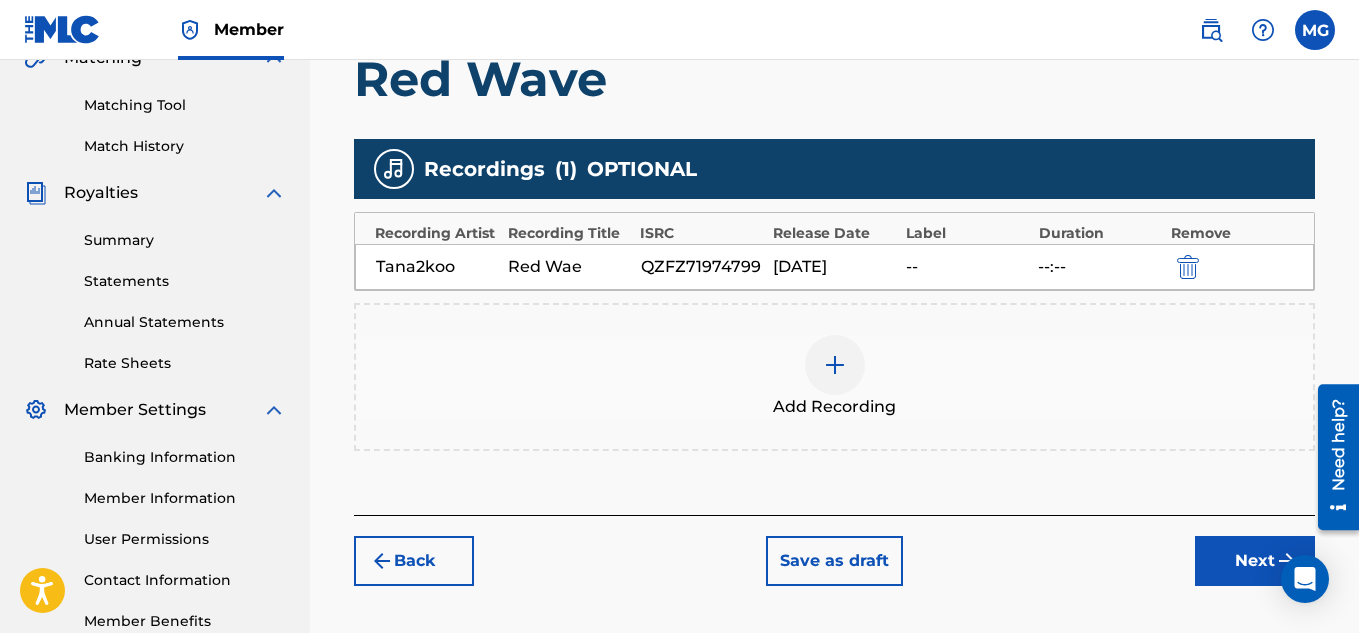 scroll, scrollTop: 490, scrollLeft: 0, axis: vertical 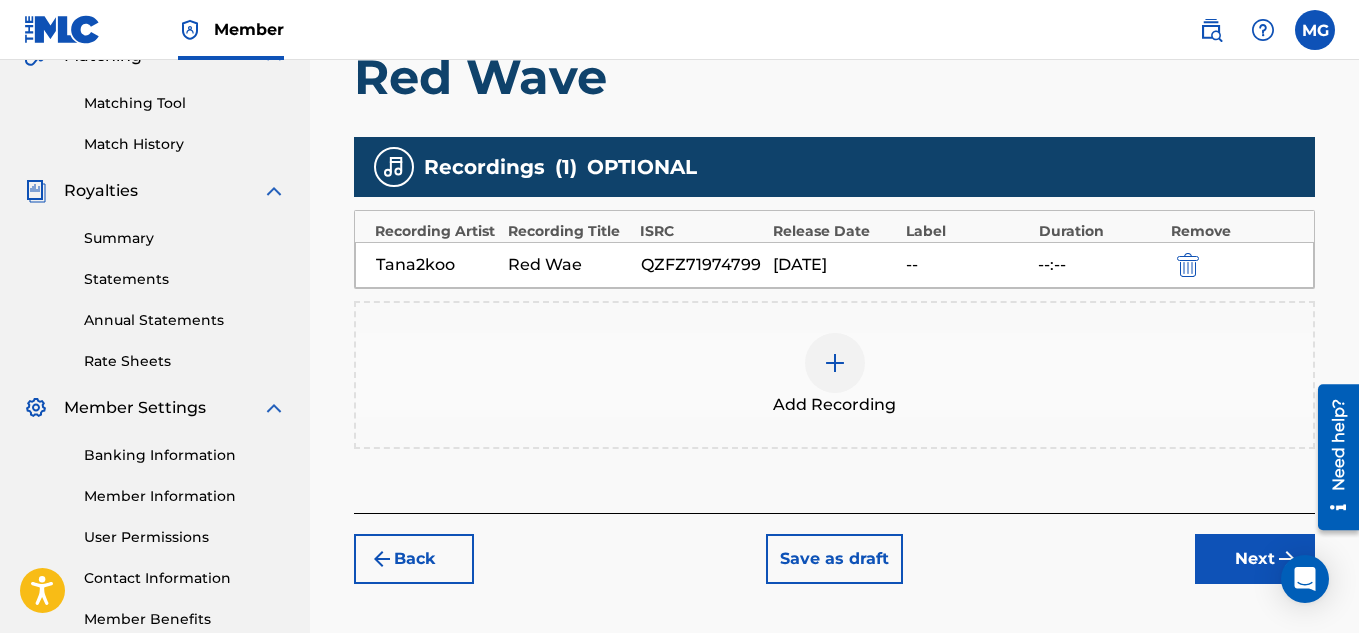 click on "Next" at bounding box center [1255, 559] 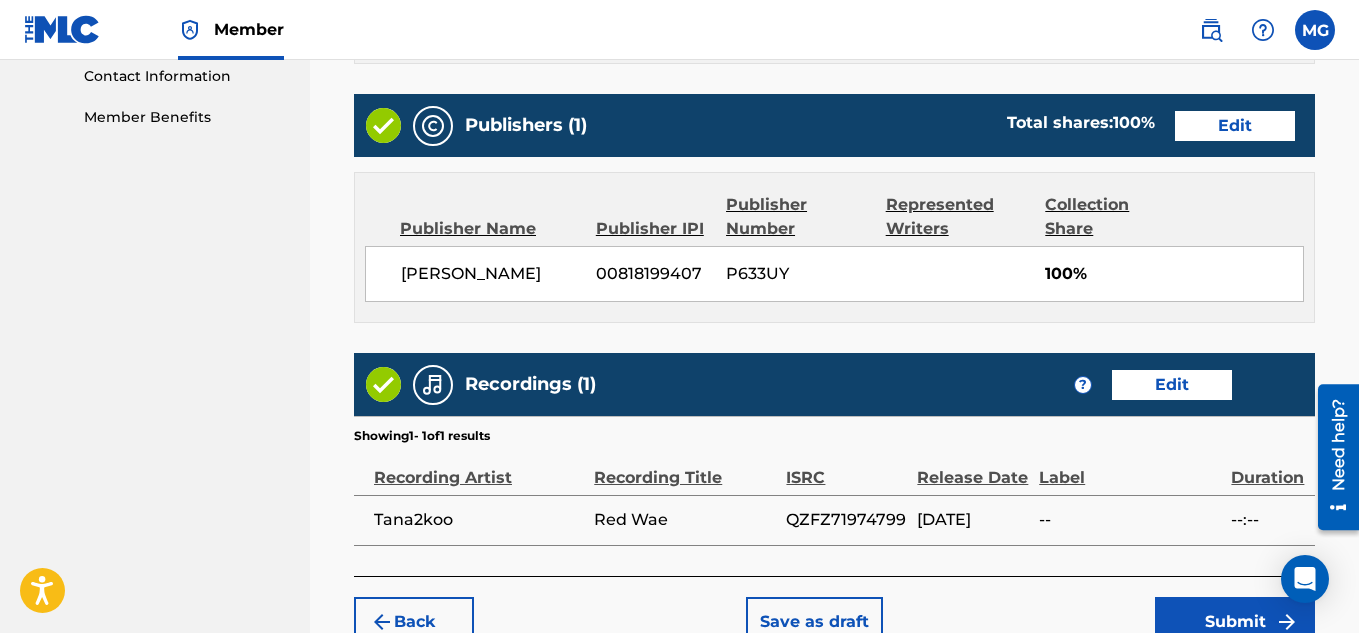 scroll, scrollTop: 1050, scrollLeft: 0, axis: vertical 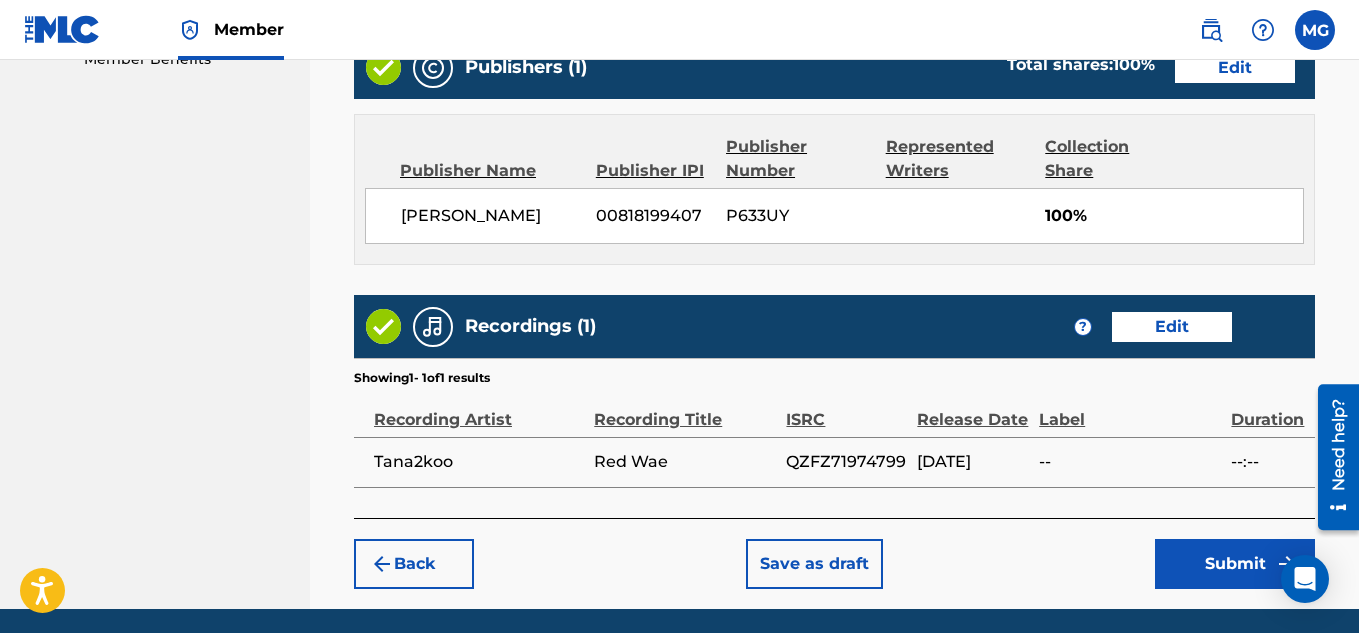 click on "Submit" at bounding box center (1235, 564) 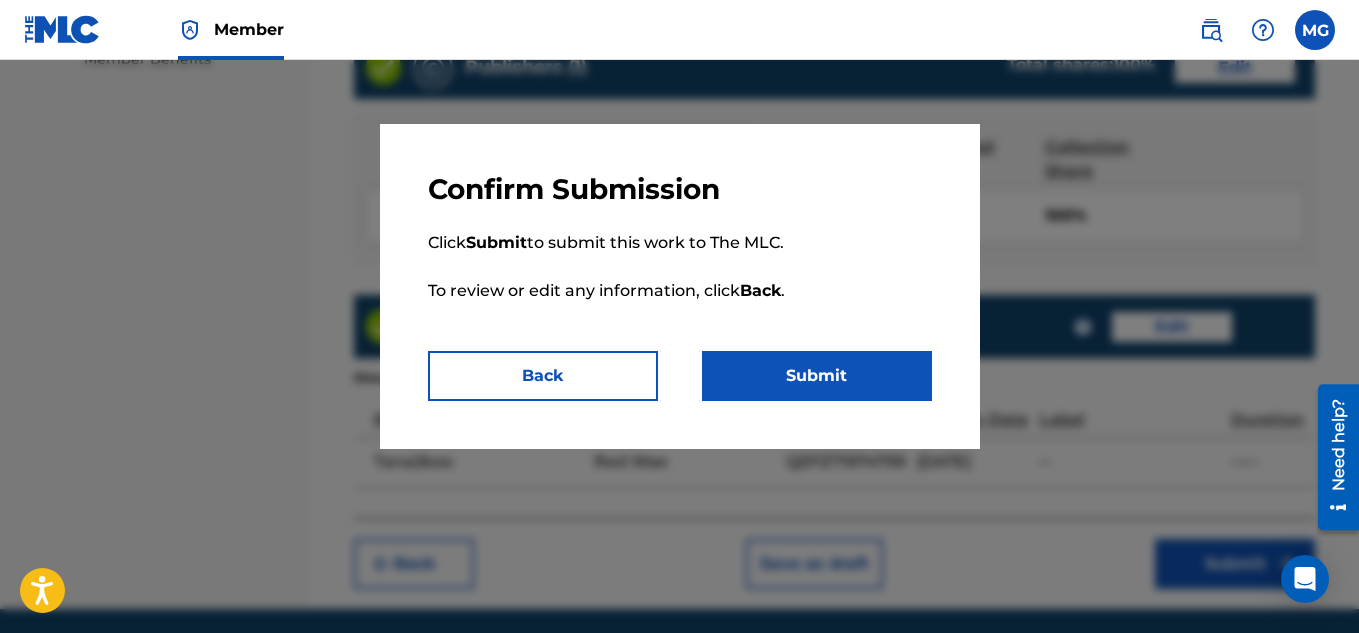 click on "Submit" at bounding box center (817, 376) 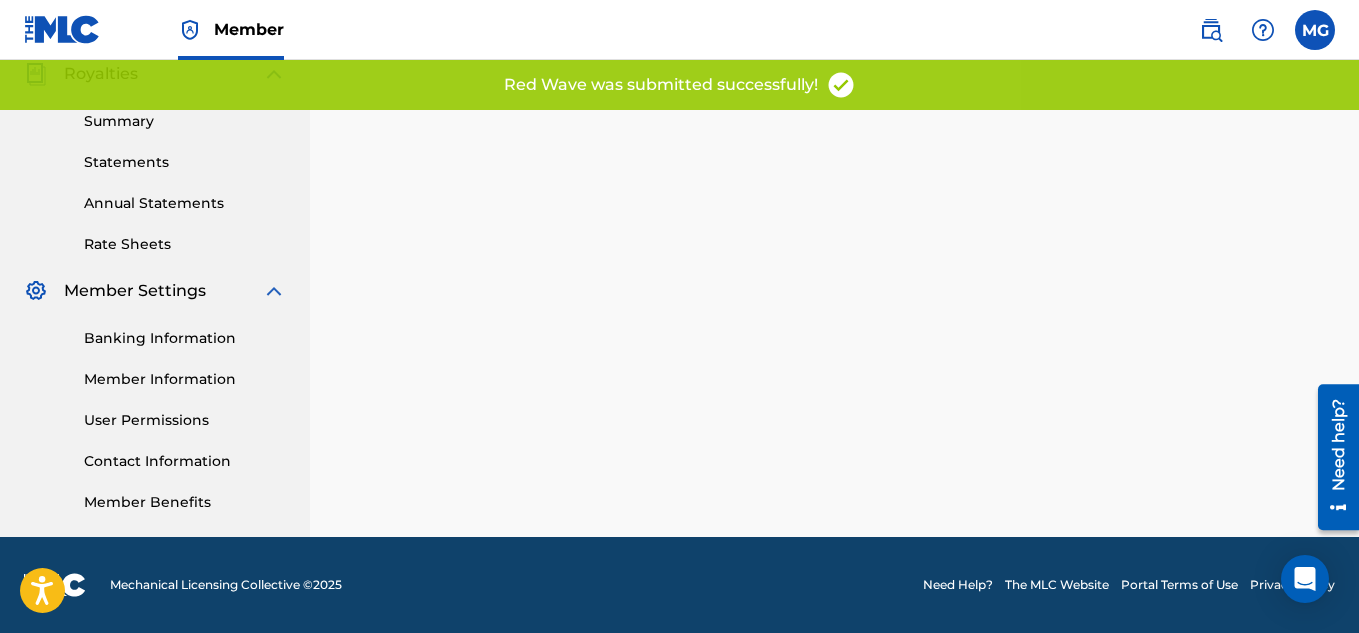 scroll, scrollTop: 0, scrollLeft: 0, axis: both 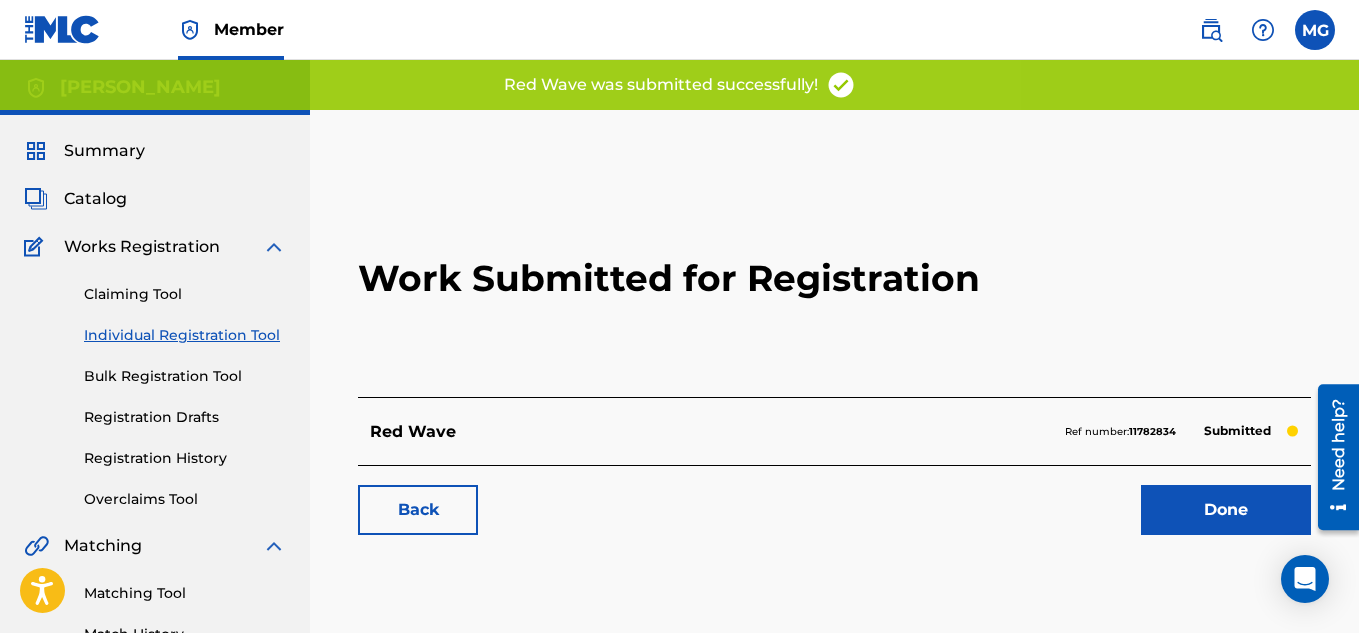 click on "Done" at bounding box center (1226, 510) 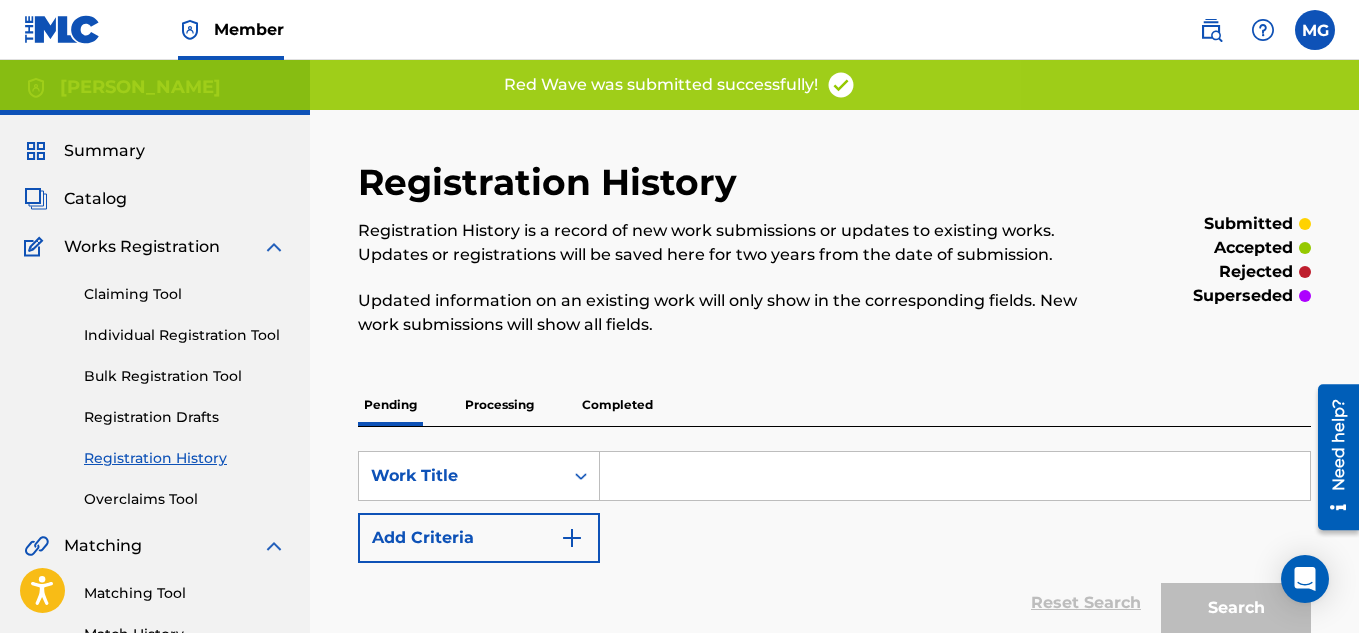 click on "Individual Registration Tool" at bounding box center (185, 335) 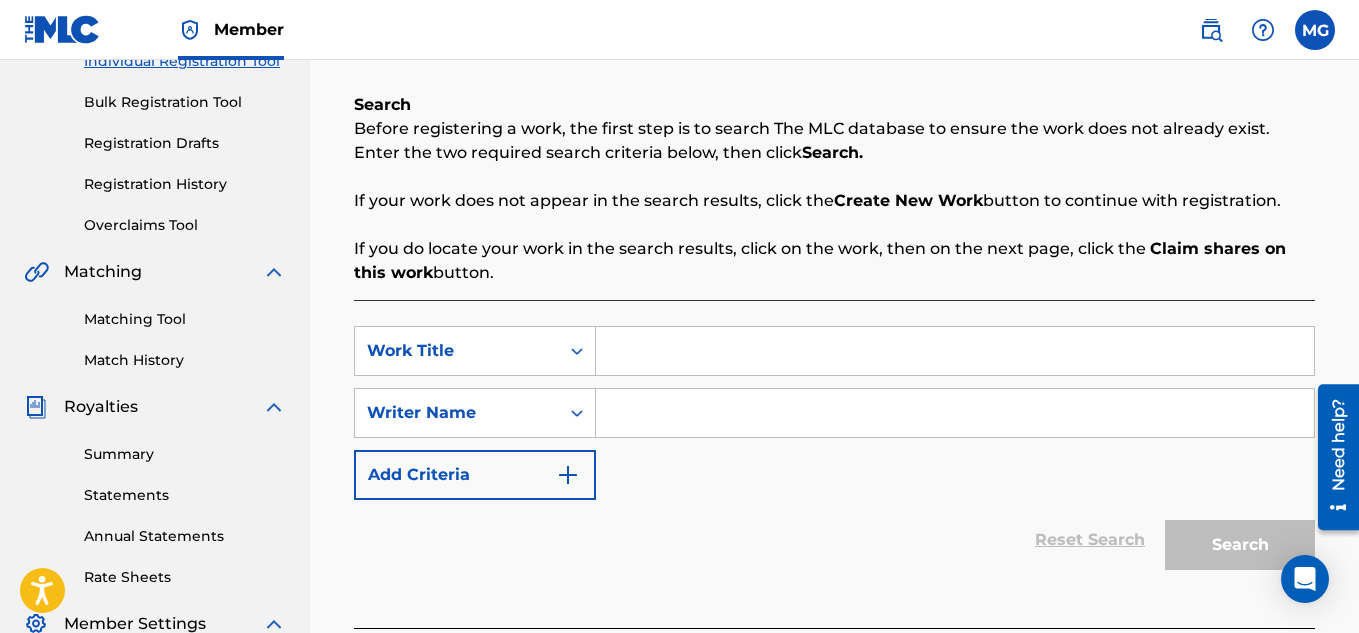 scroll, scrollTop: 280, scrollLeft: 0, axis: vertical 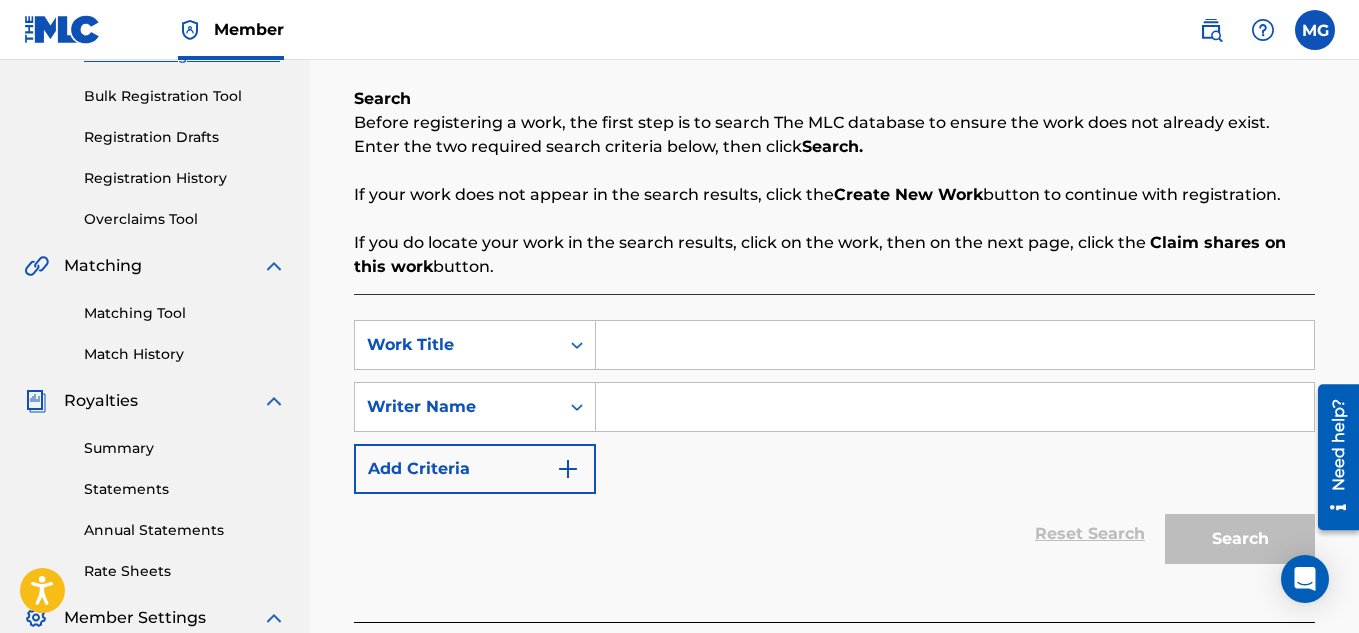 click at bounding box center (955, 345) 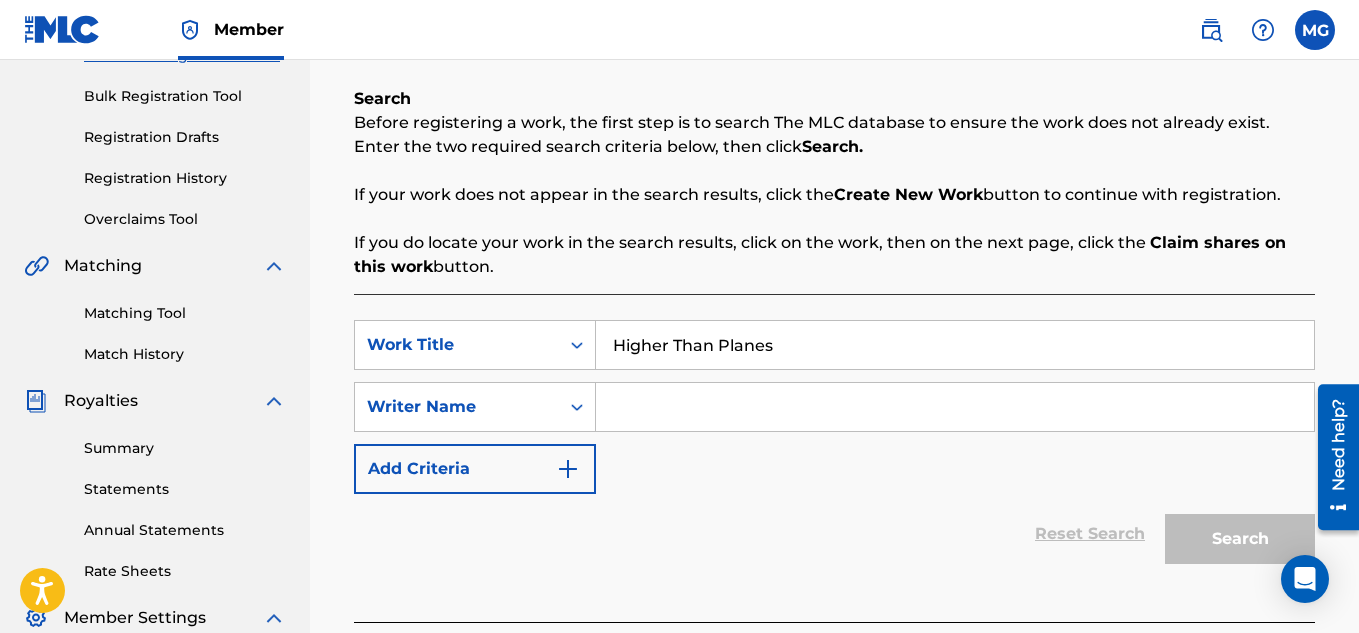 type on "Higher Than Planes" 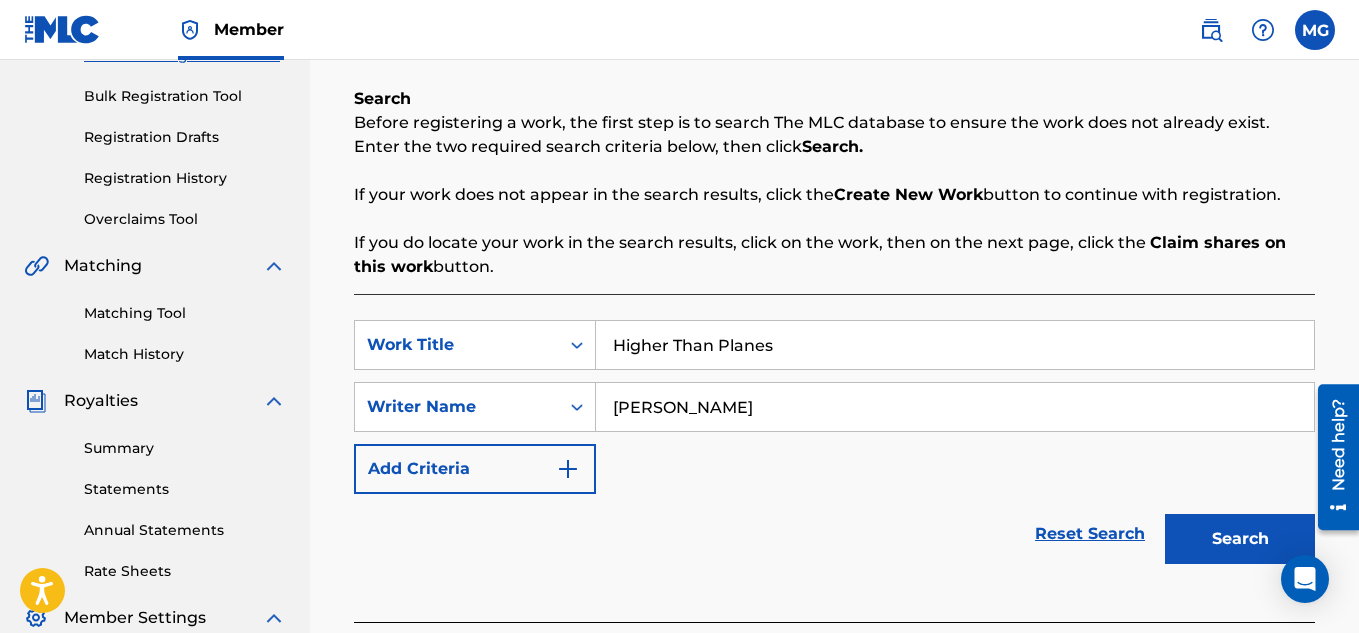 click on "Search" at bounding box center (1240, 539) 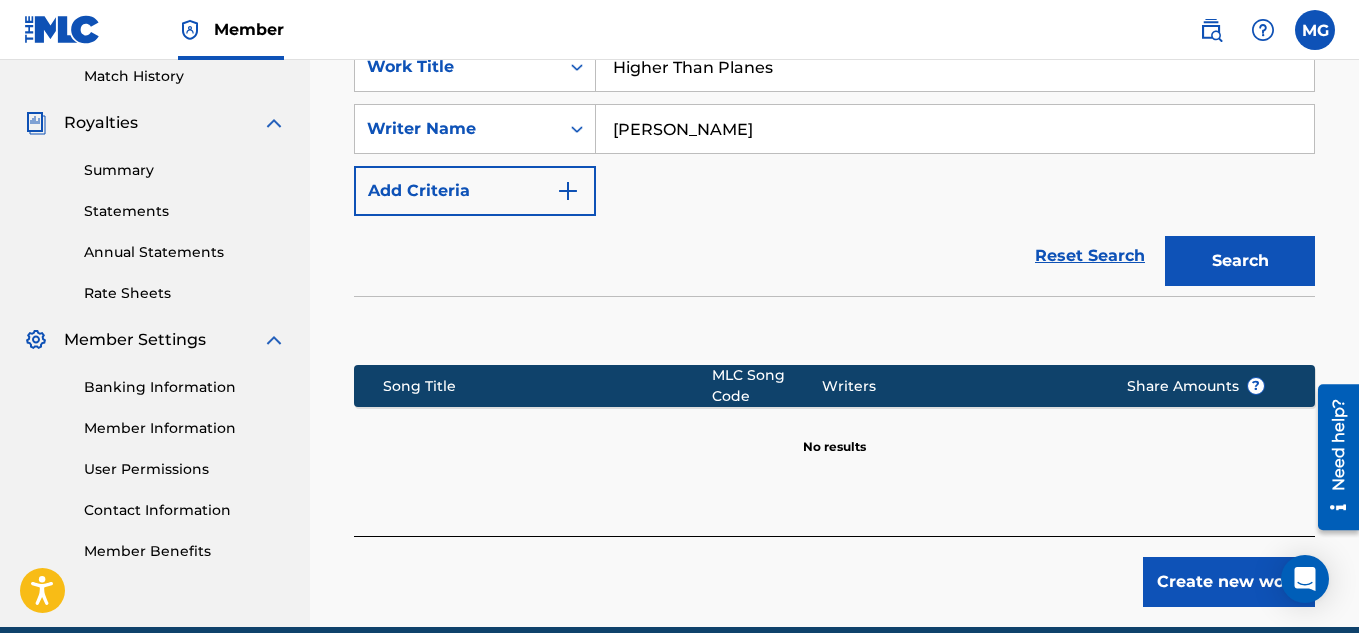scroll, scrollTop: 560, scrollLeft: 0, axis: vertical 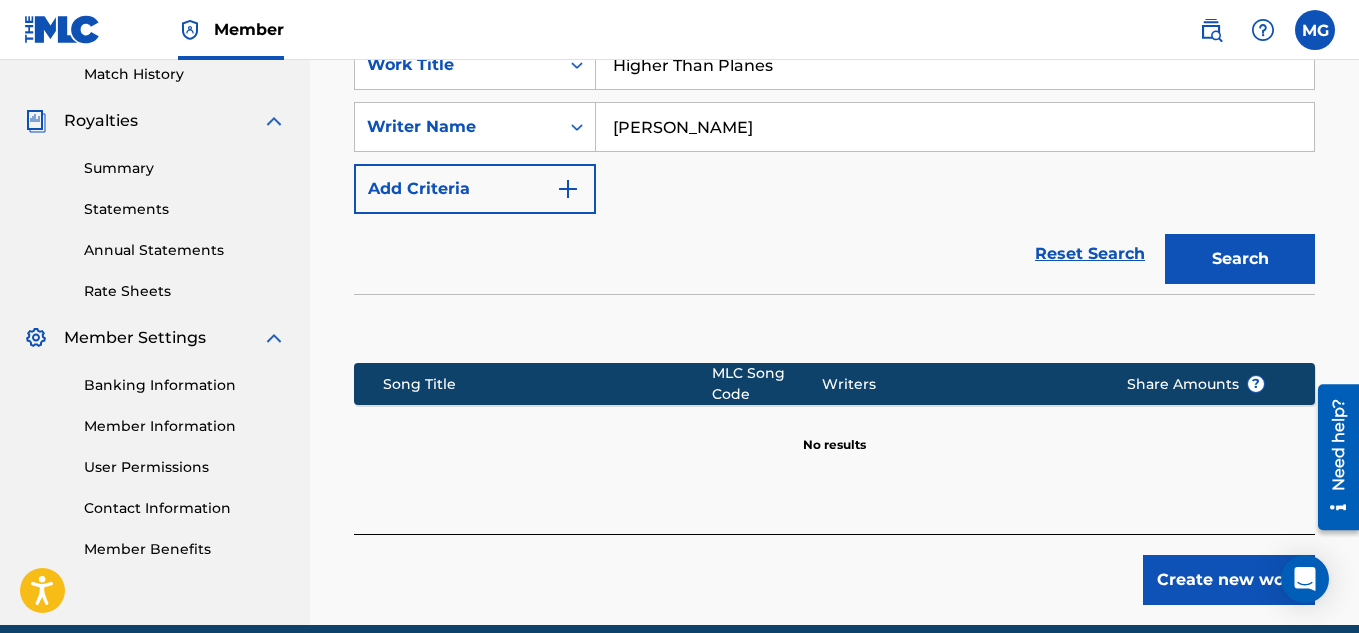 click on "Create new work" at bounding box center [1229, 580] 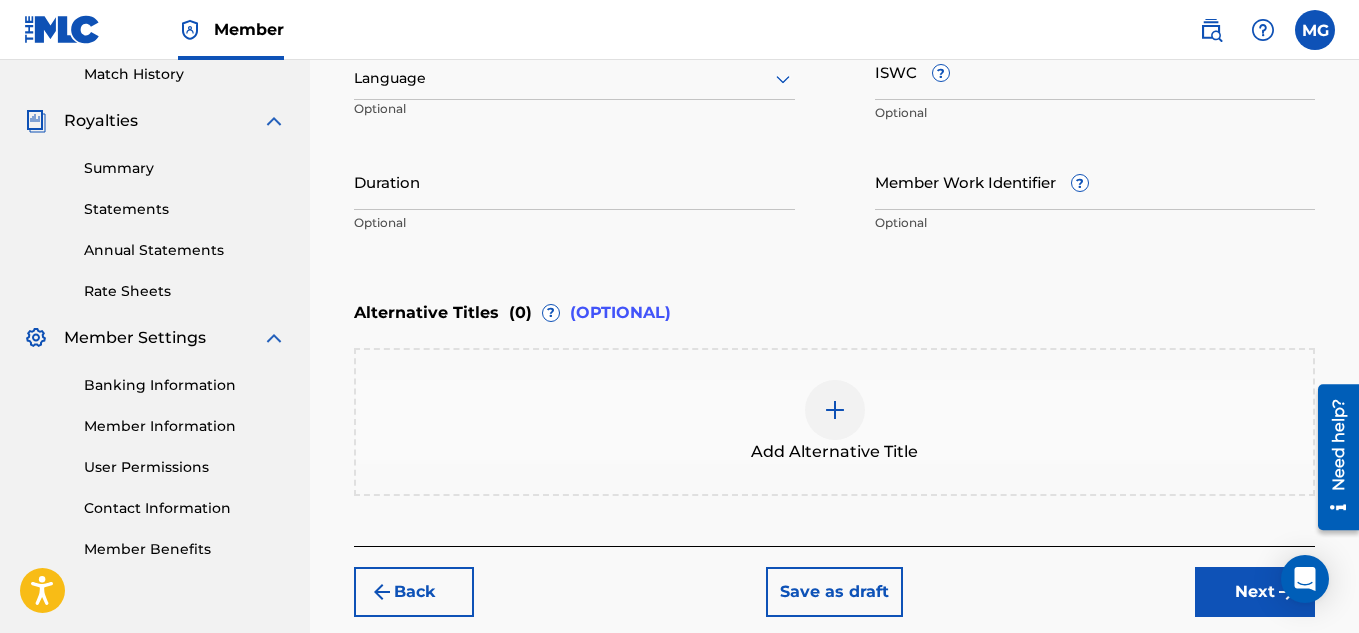 click on "Next" at bounding box center (1255, 592) 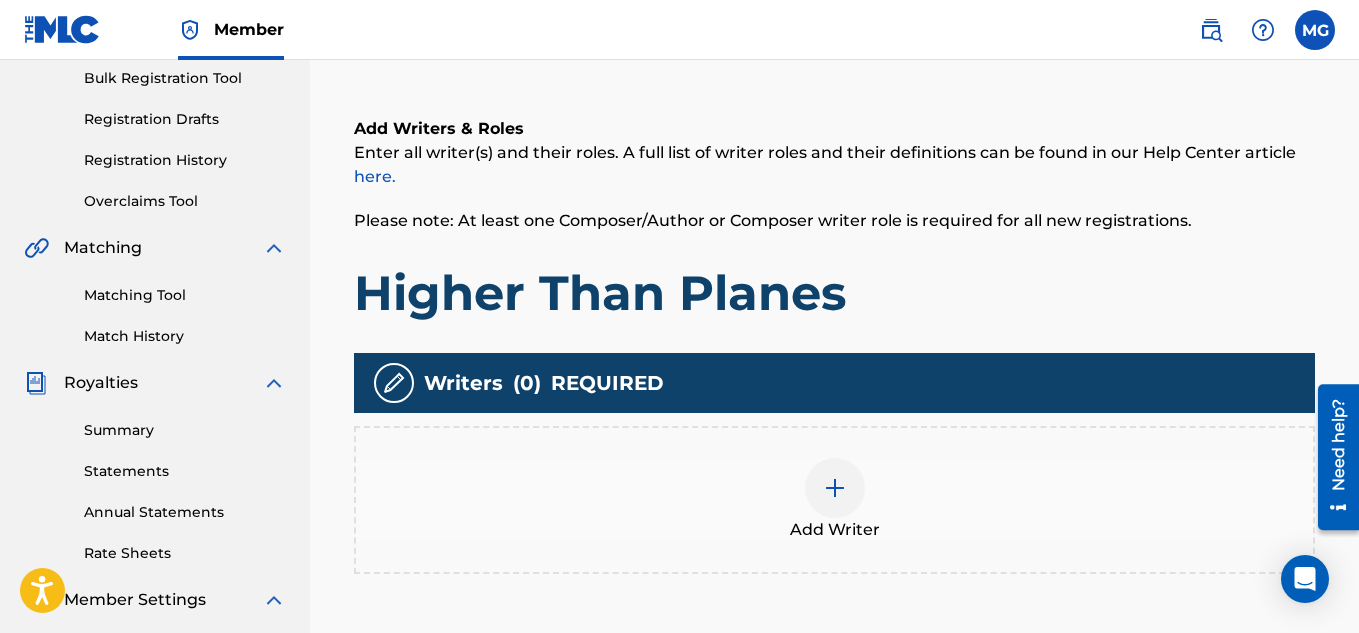 scroll, scrollTop: 330, scrollLeft: 0, axis: vertical 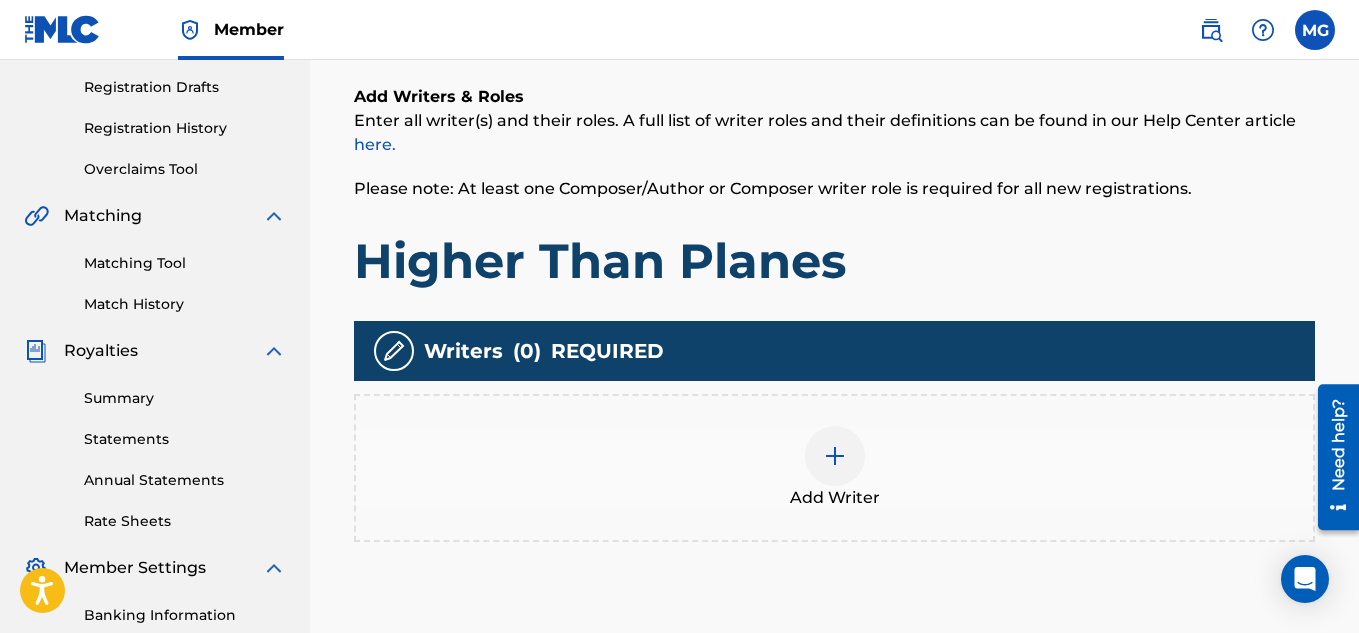 click at bounding box center [835, 456] 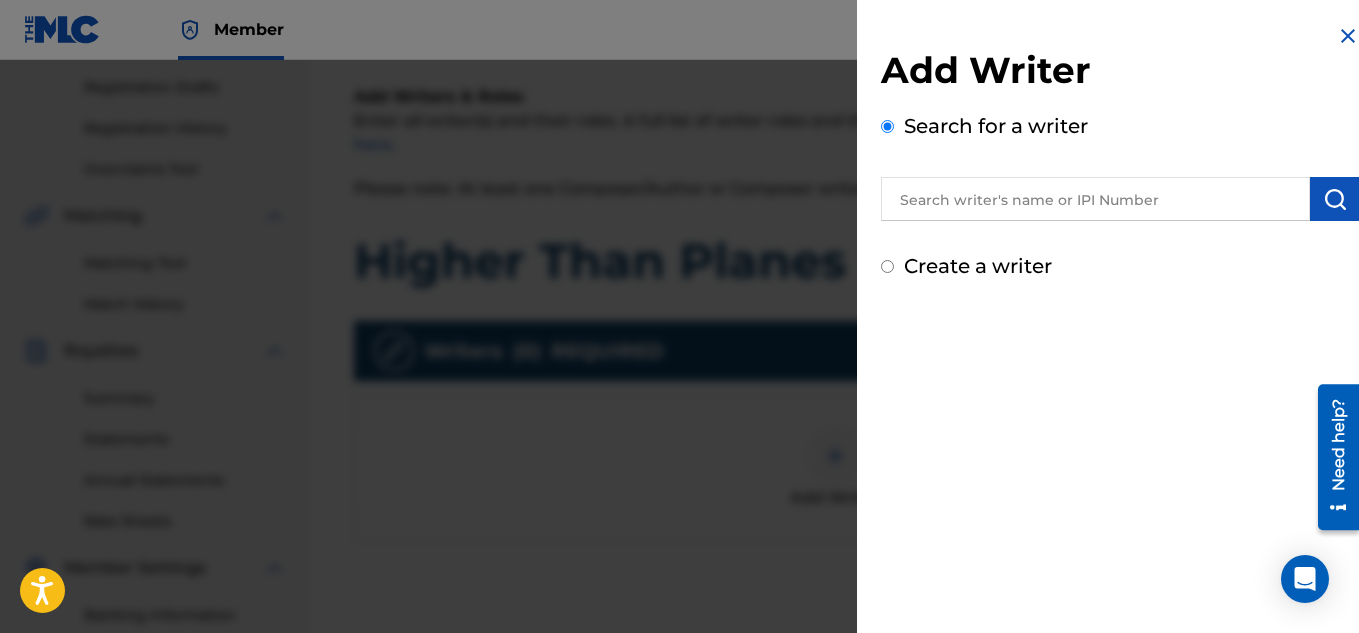 click at bounding box center [1095, 199] 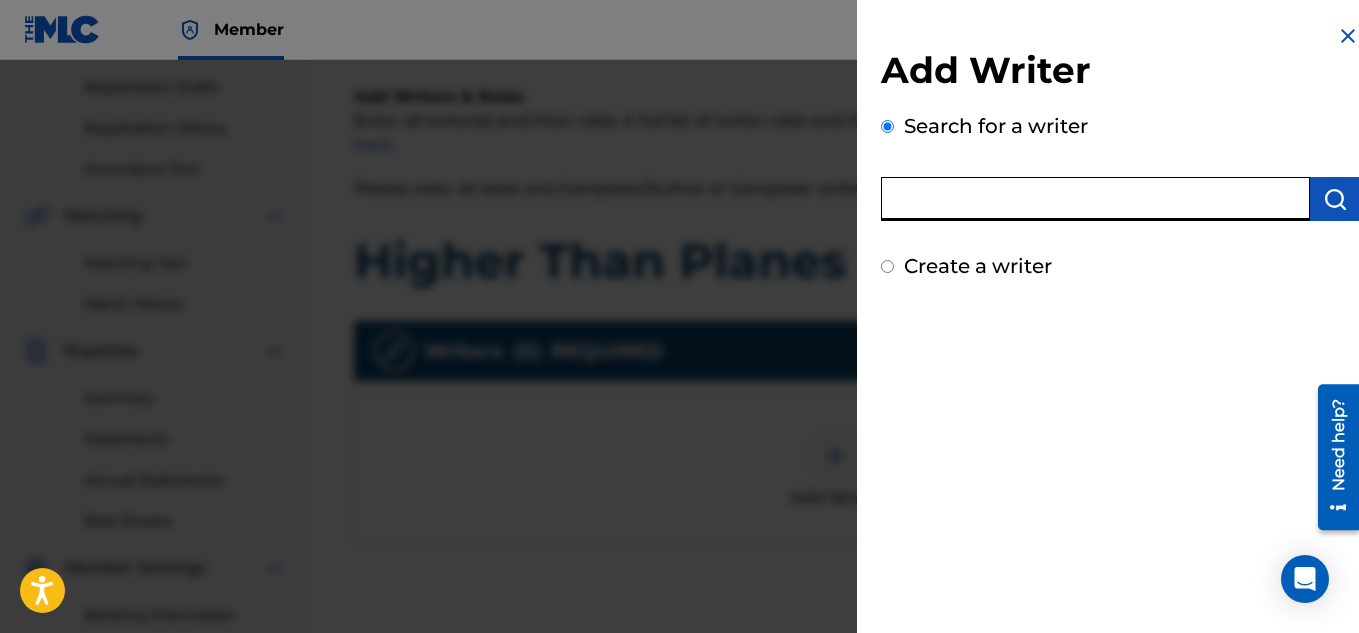type on "[PERSON_NAME]" 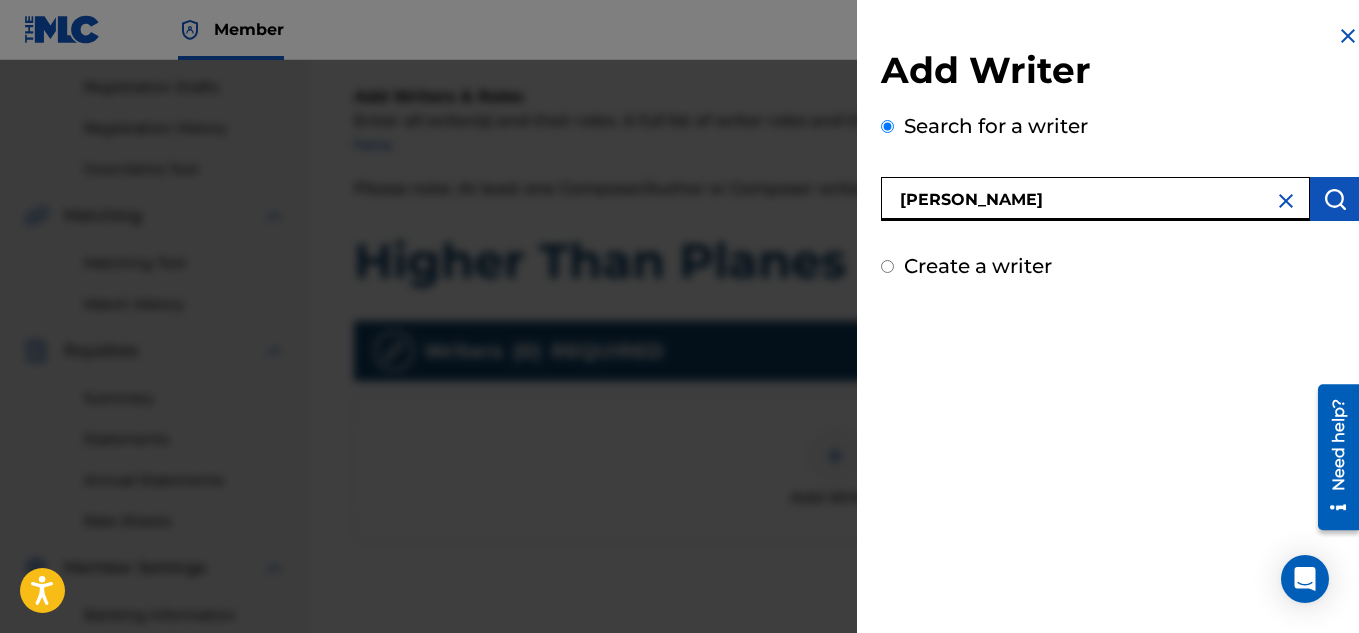 click at bounding box center (1335, 199) 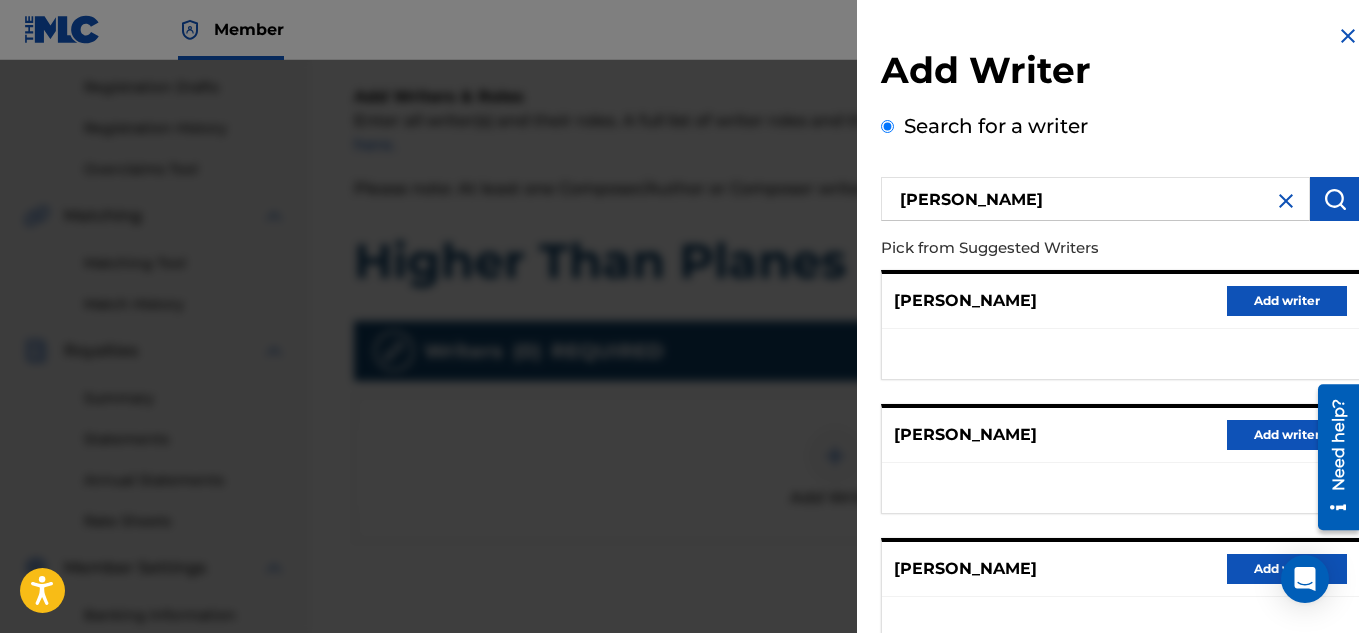 type 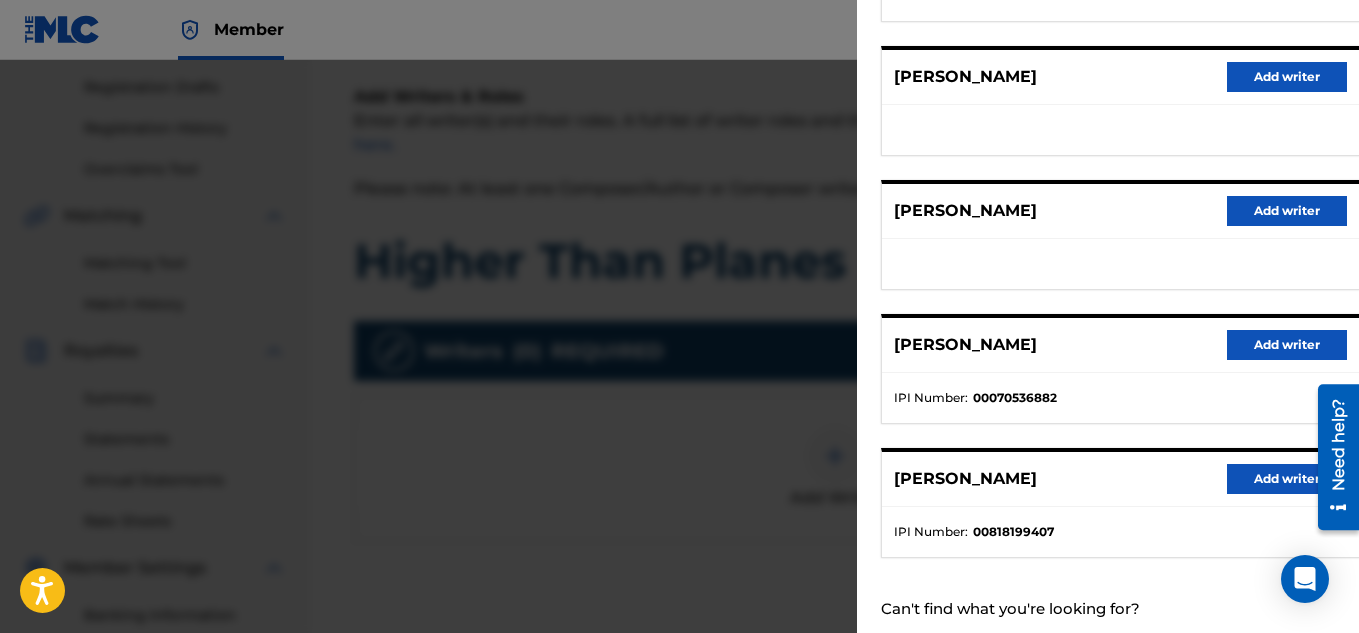 scroll, scrollTop: 400, scrollLeft: 0, axis: vertical 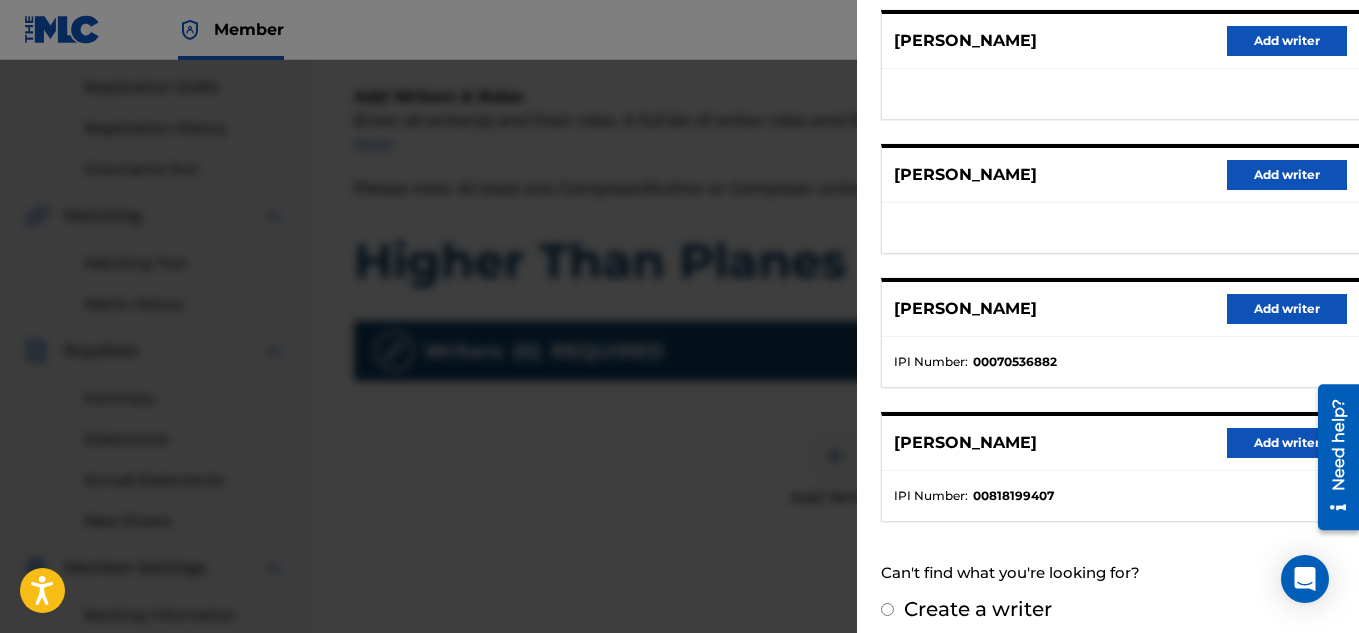 click on "Add writer" at bounding box center [1287, 443] 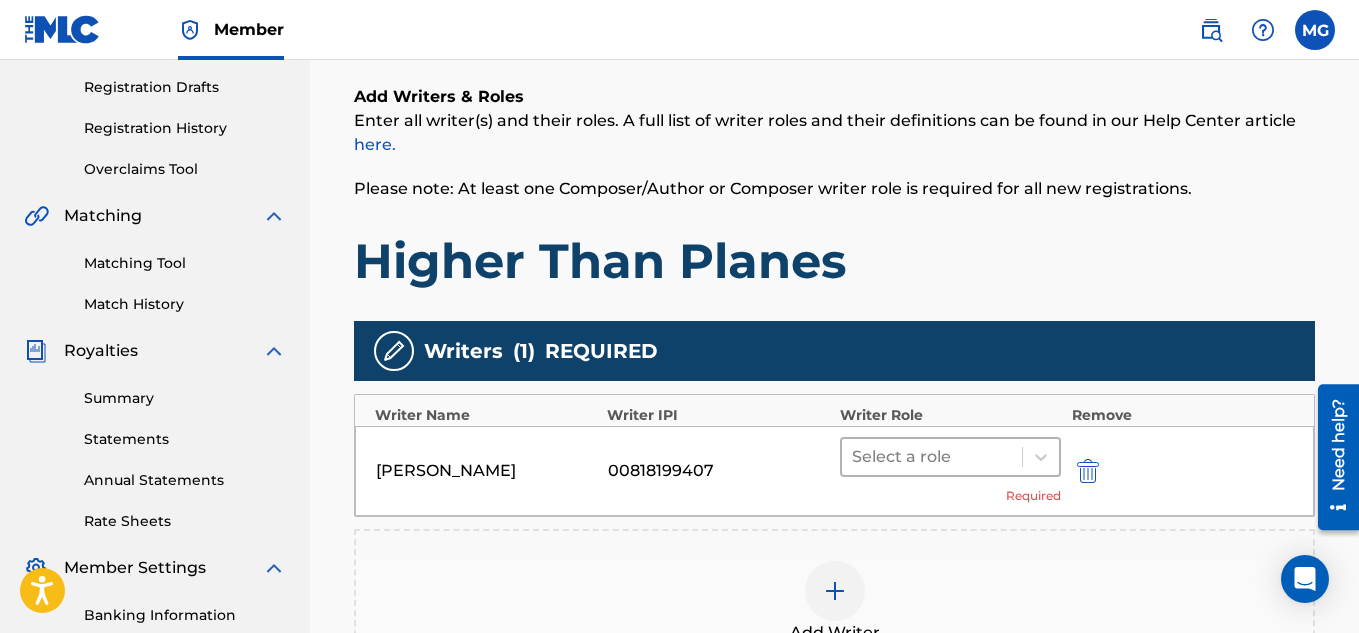 click at bounding box center [932, 457] 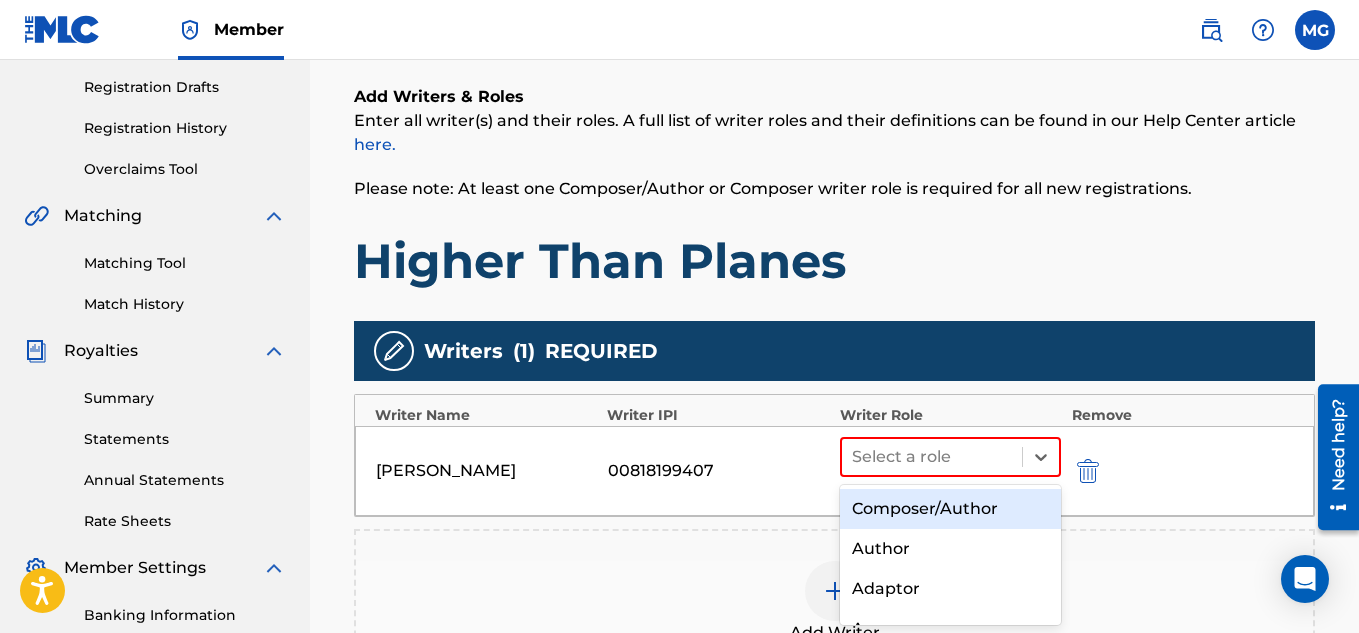 click on "Composer/Author" at bounding box center [951, 509] 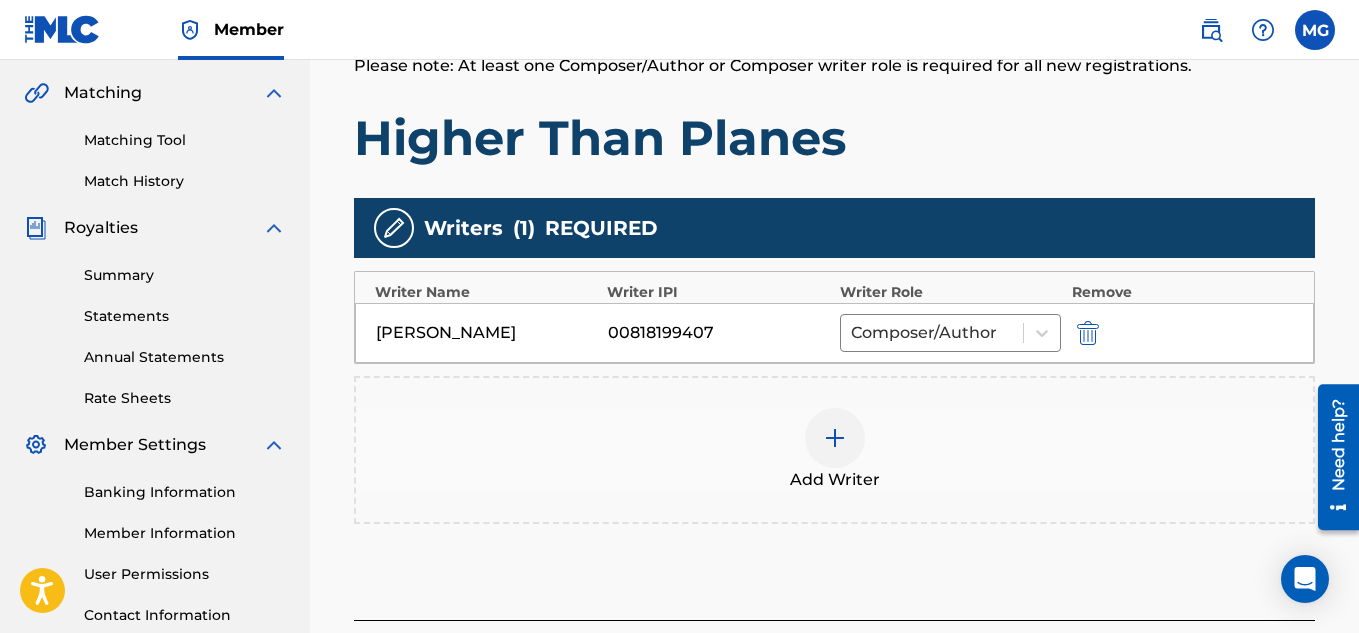 scroll, scrollTop: 530, scrollLeft: 0, axis: vertical 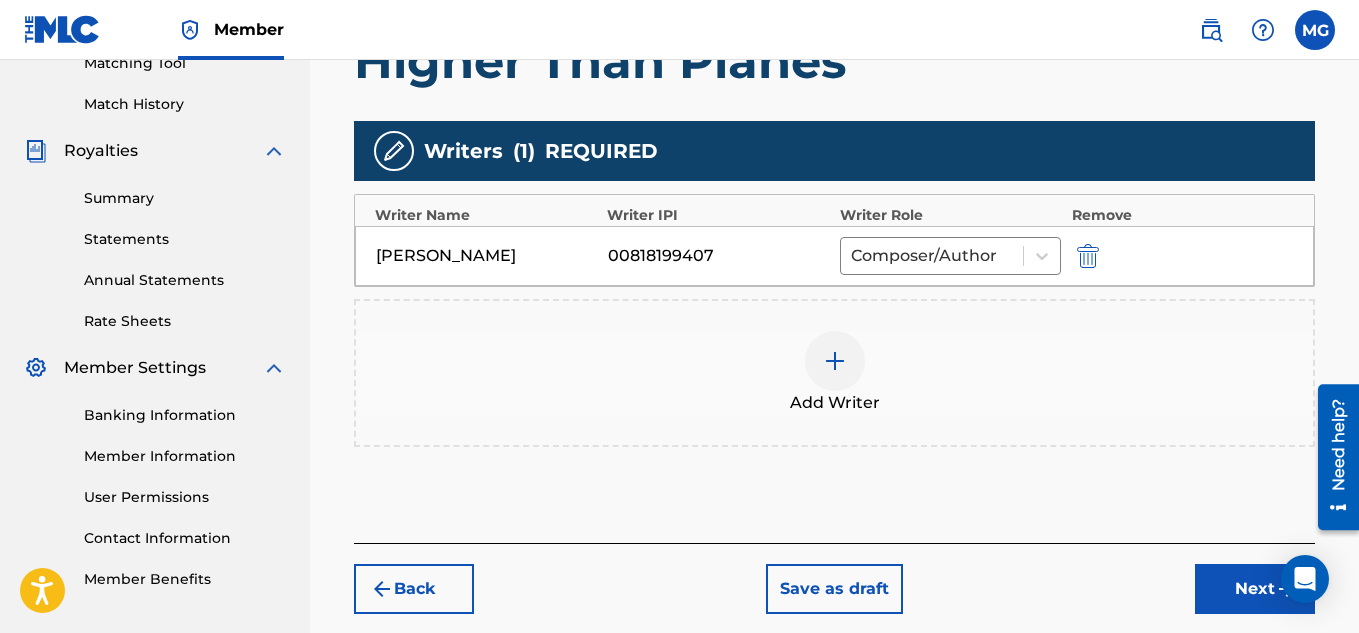 click on "Next" at bounding box center (1255, 589) 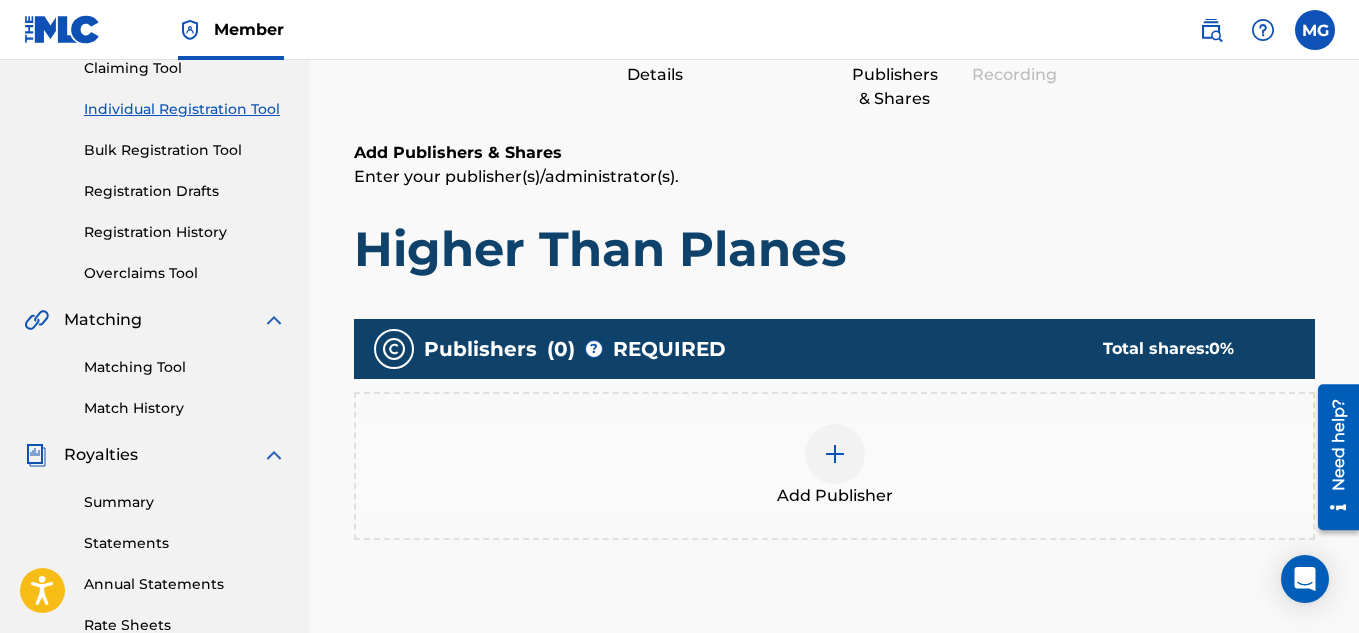 scroll, scrollTop: 250, scrollLeft: 0, axis: vertical 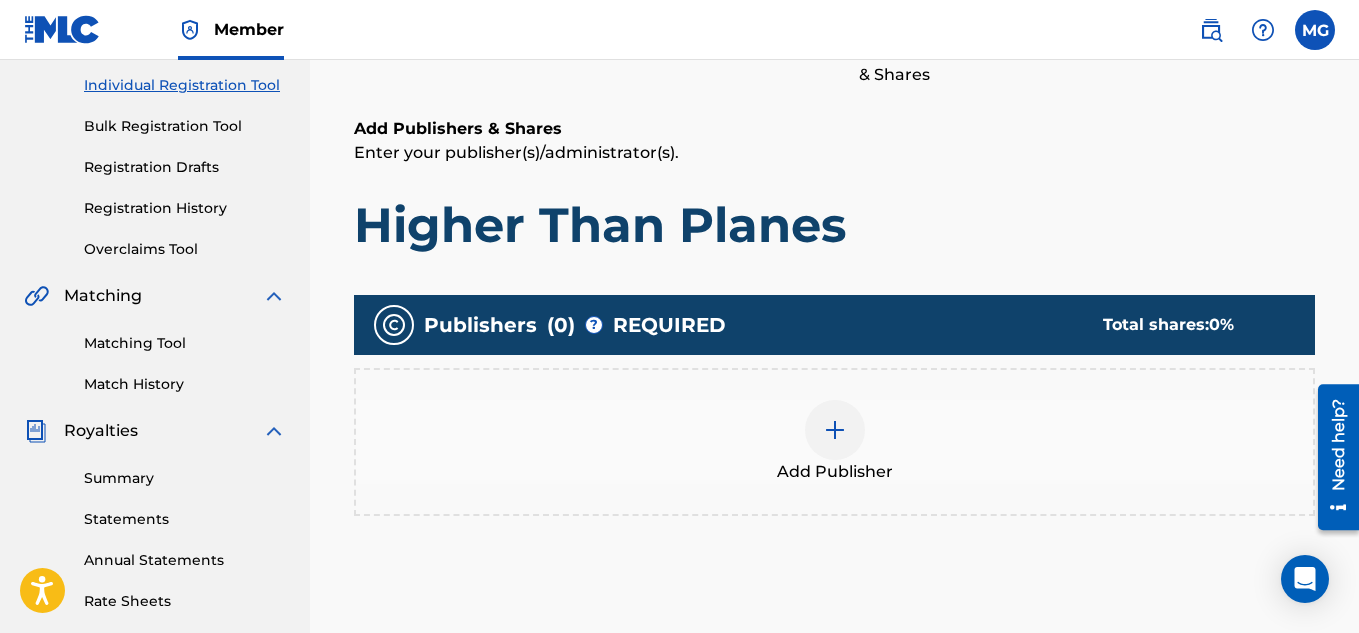 click at bounding box center [835, 430] 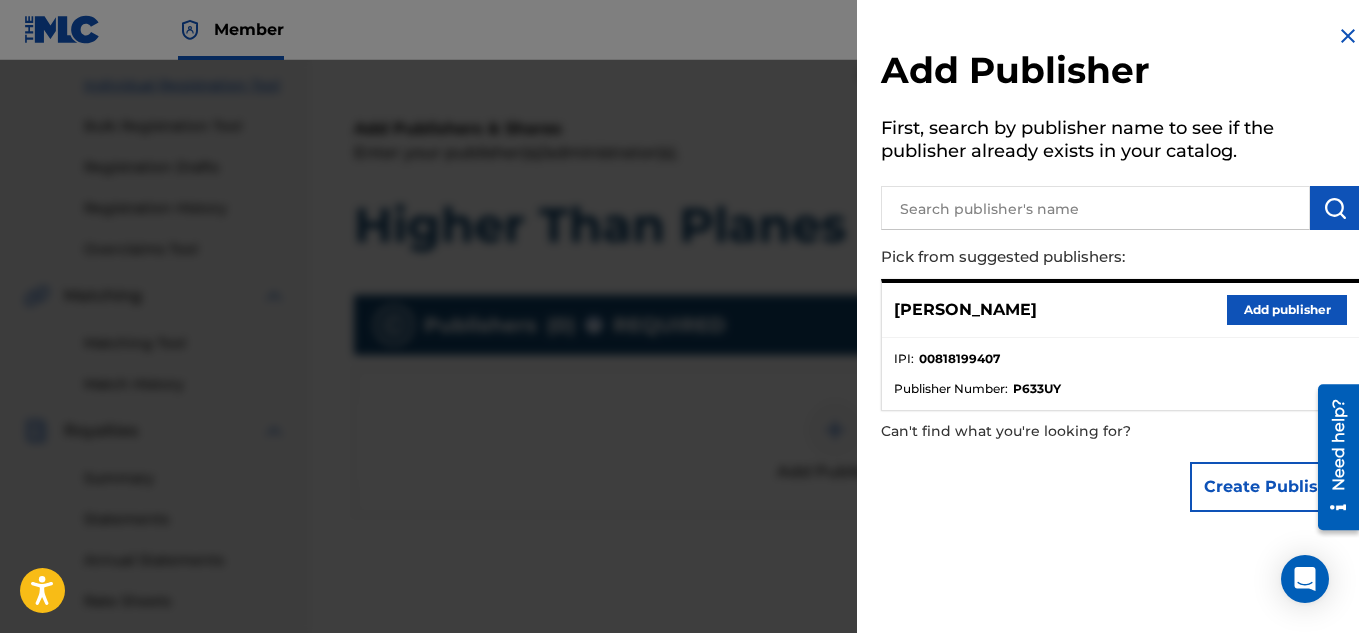 click on "Add publisher" at bounding box center [1287, 310] 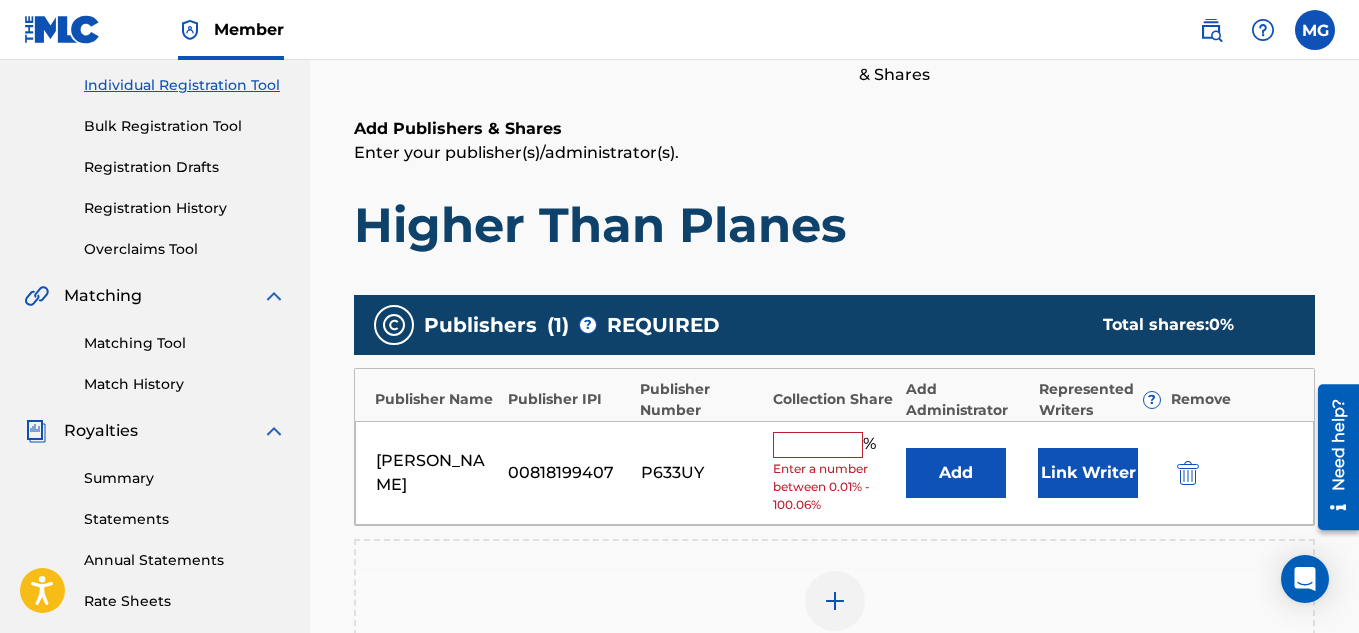 click at bounding box center (818, 445) 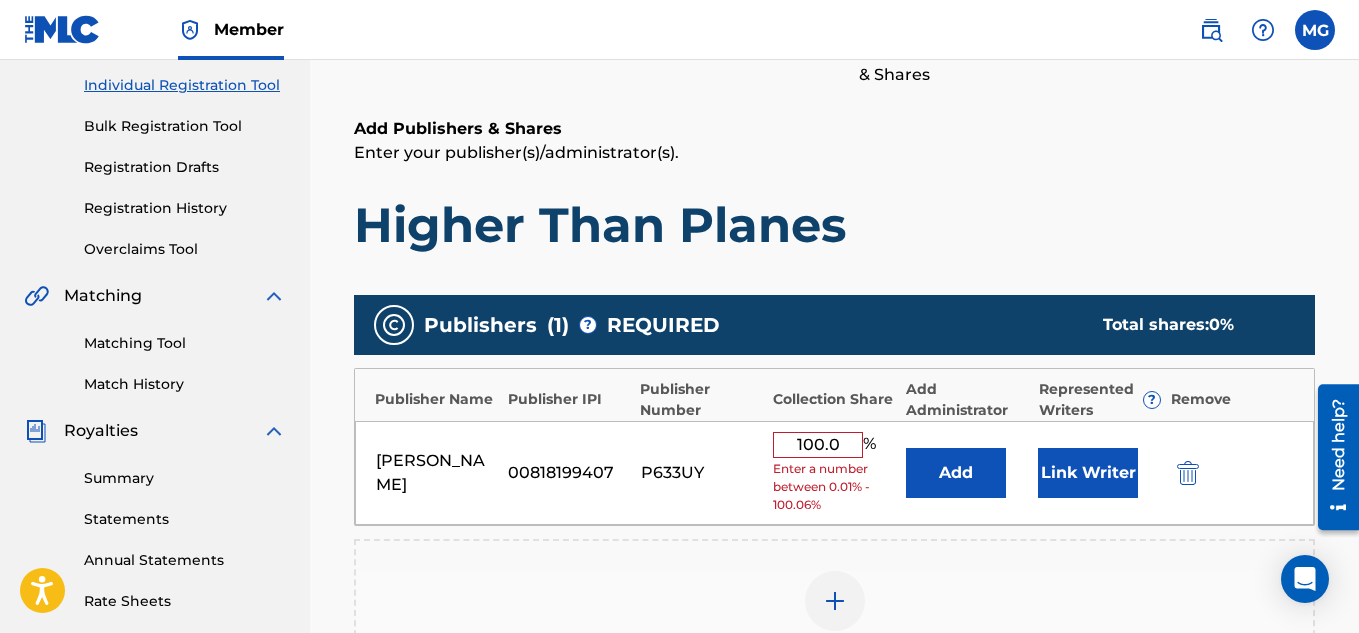 type on "100" 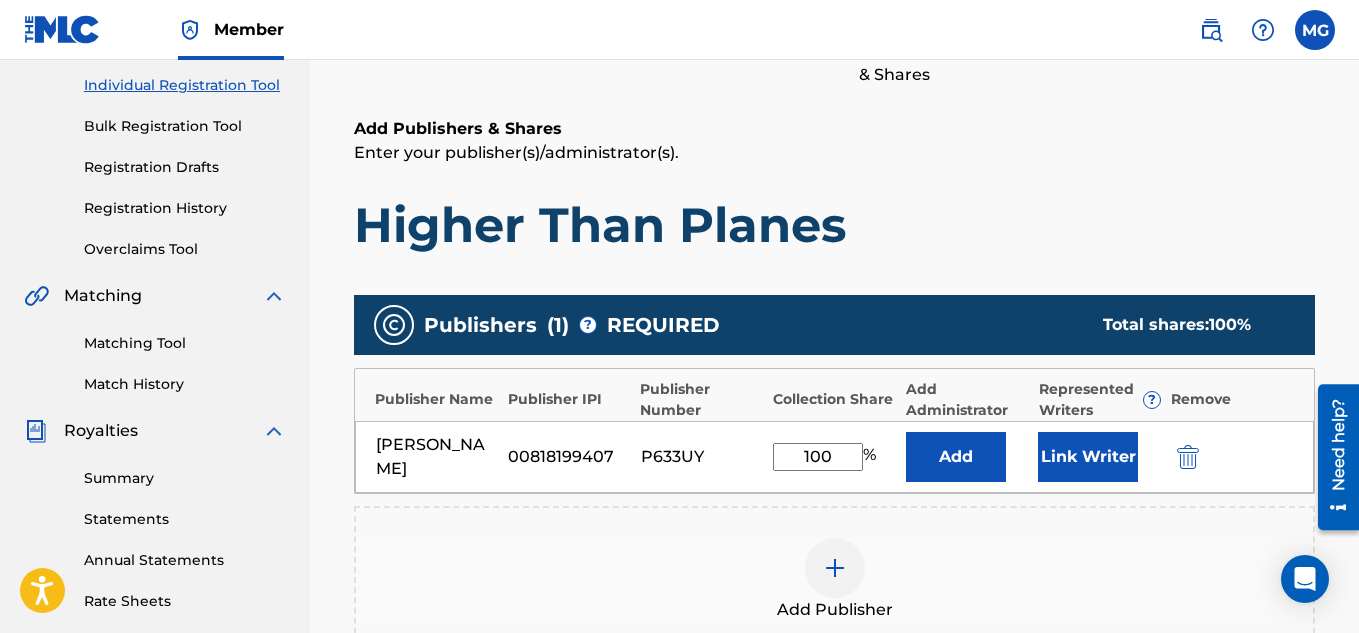 click on "Higher Than Planes" at bounding box center (834, 225) 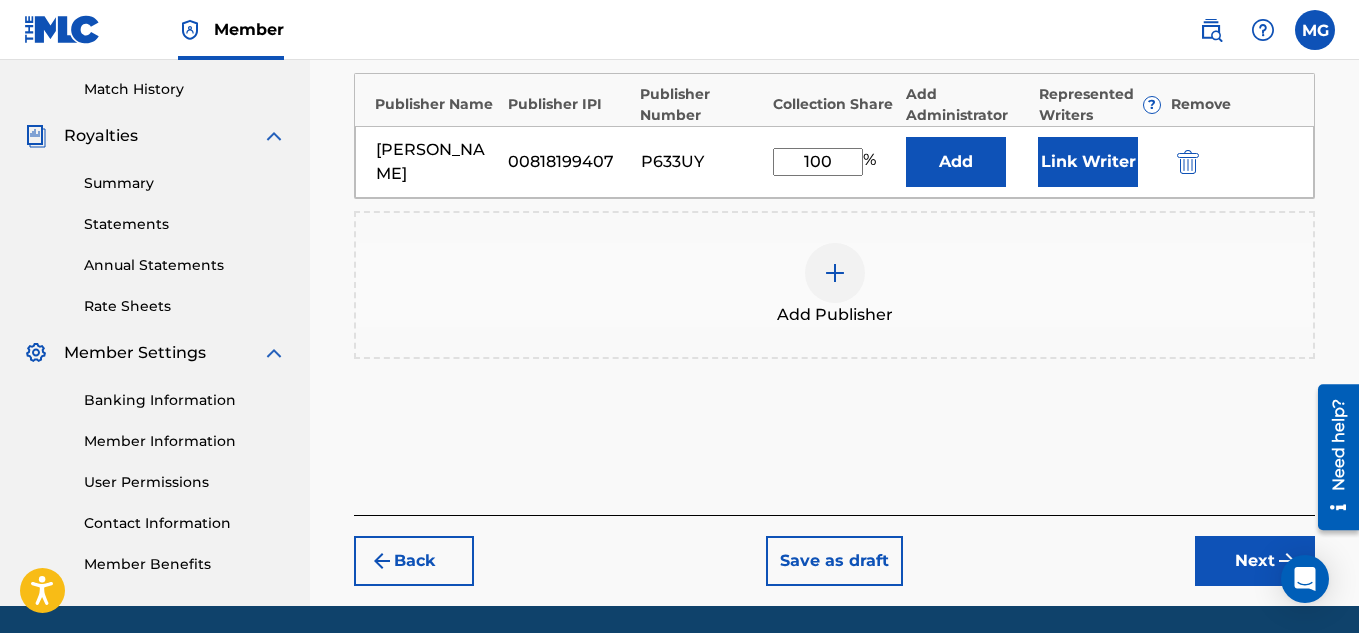 scroll, scrollTop: 570, scrollLeft: 0, axis: vertical 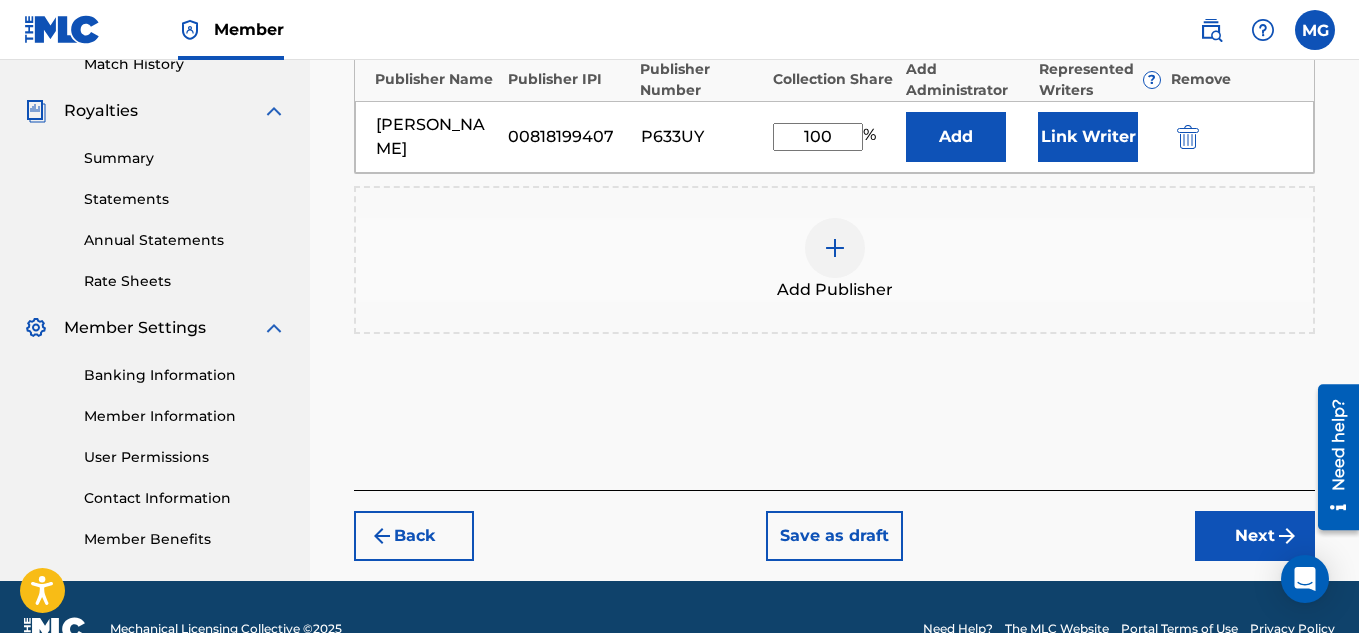 click on "Next" at bounding box center (1255, 536) 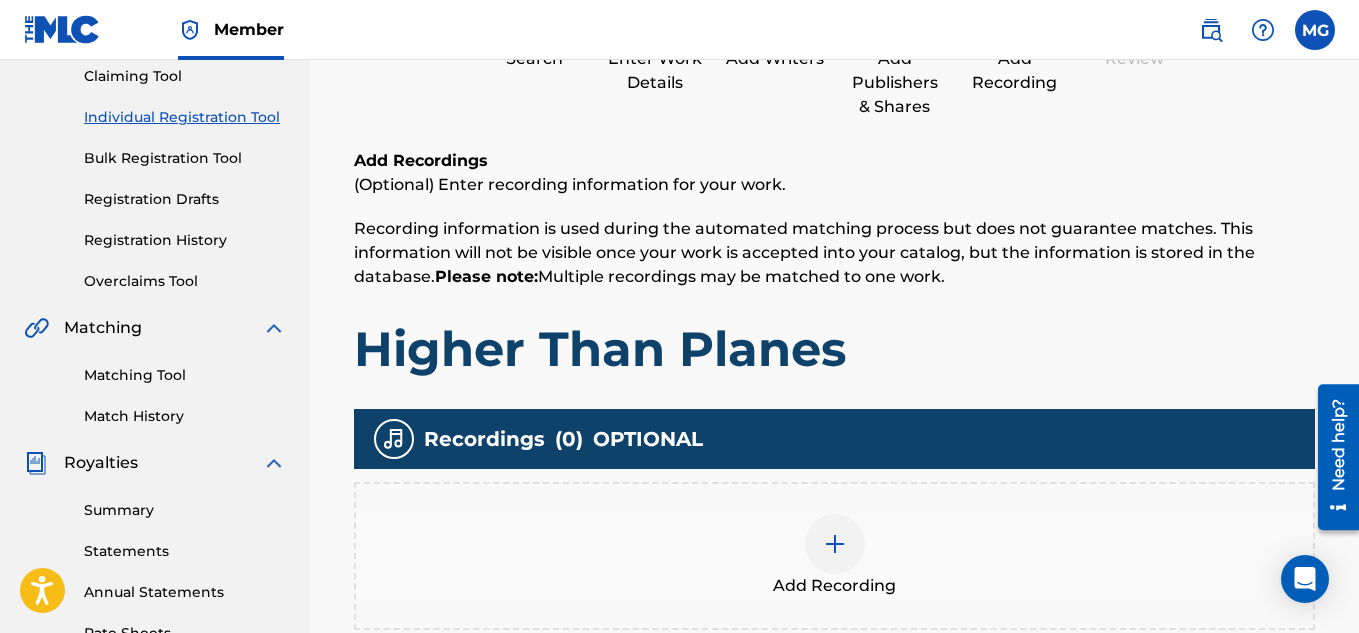 scroll, scrollTop: 290, scrollLeft: 0, axis: vertical 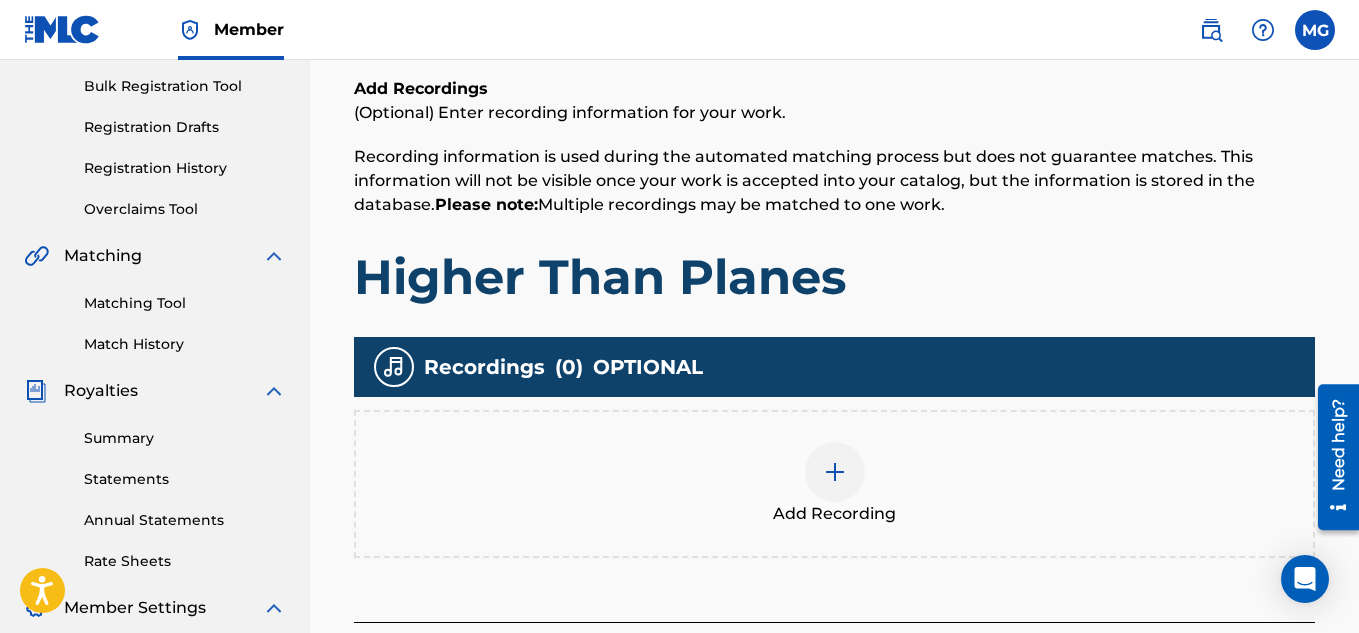 click at bounding box center (835, 472) 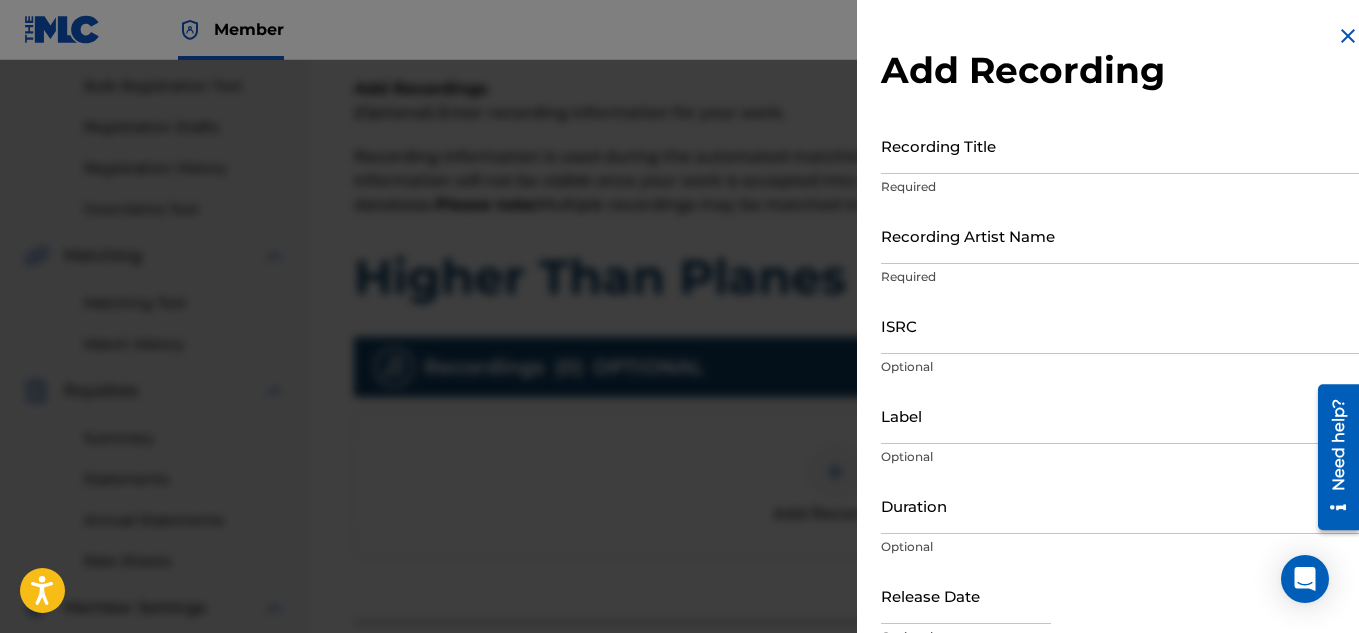 click on "Recording Title" at bounding box center (1120, 145) 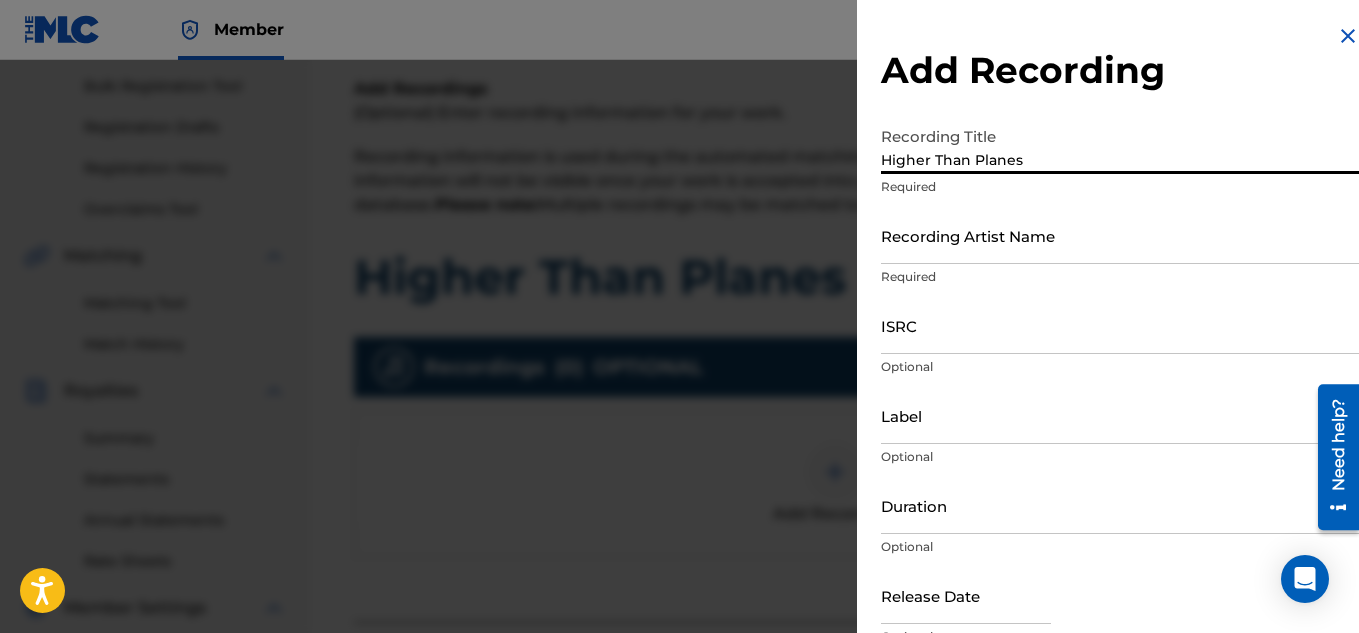 type on "Higher Than Planes" 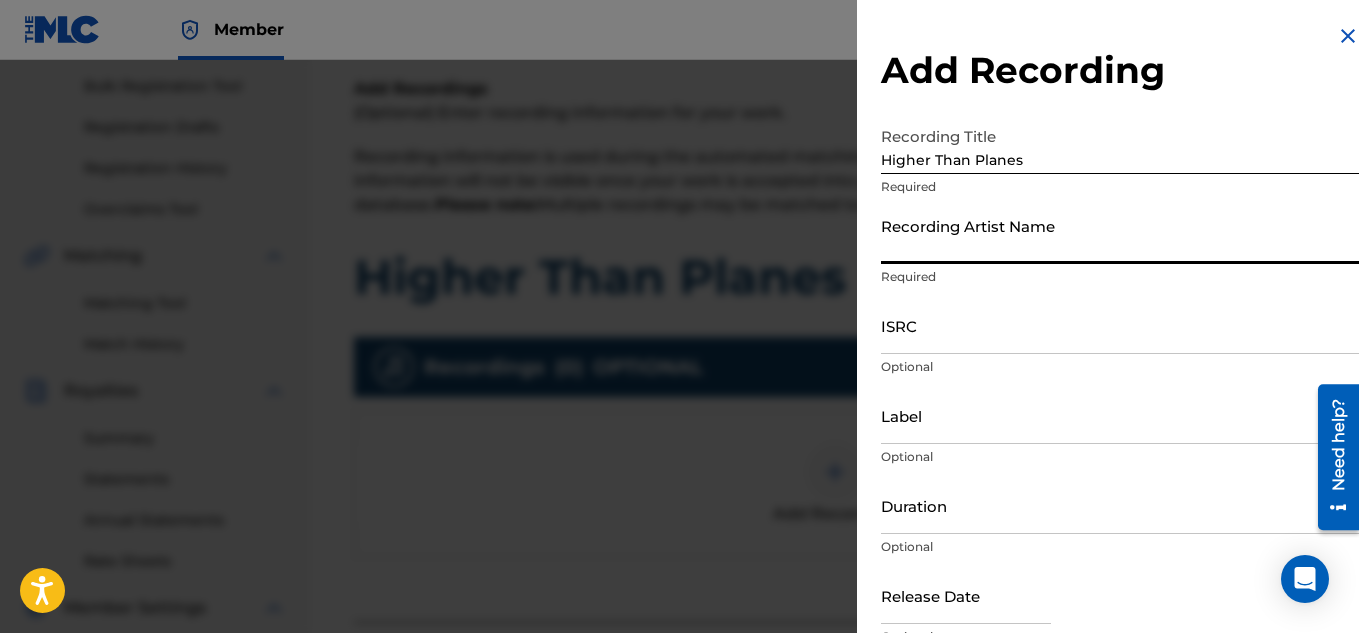 type on "Tana2koo" 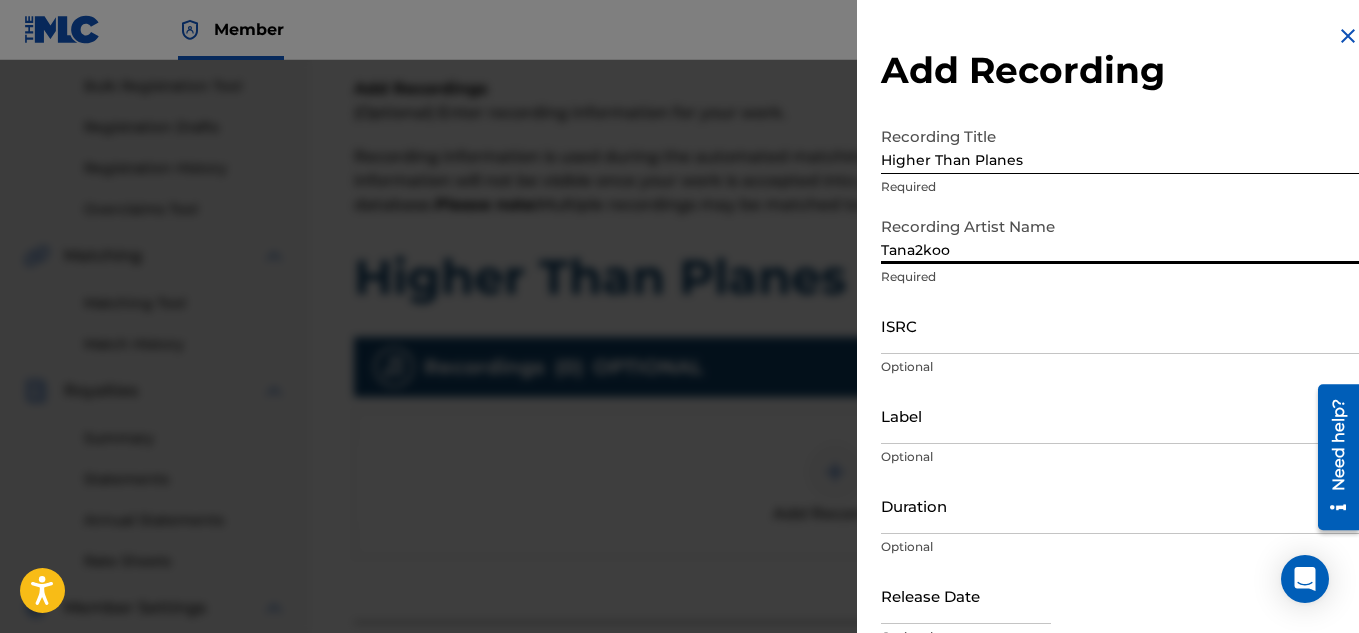 click on "ISRC" at bounding box center (1120, 325) 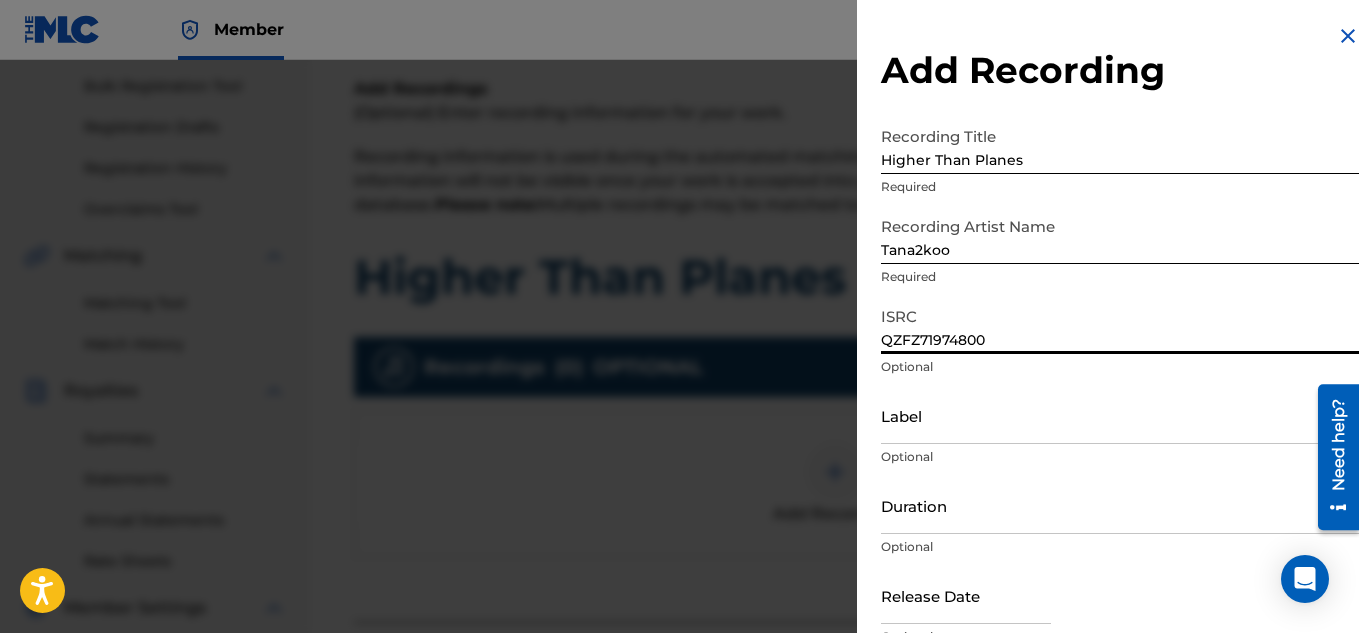 type on "QZFZ71974800" 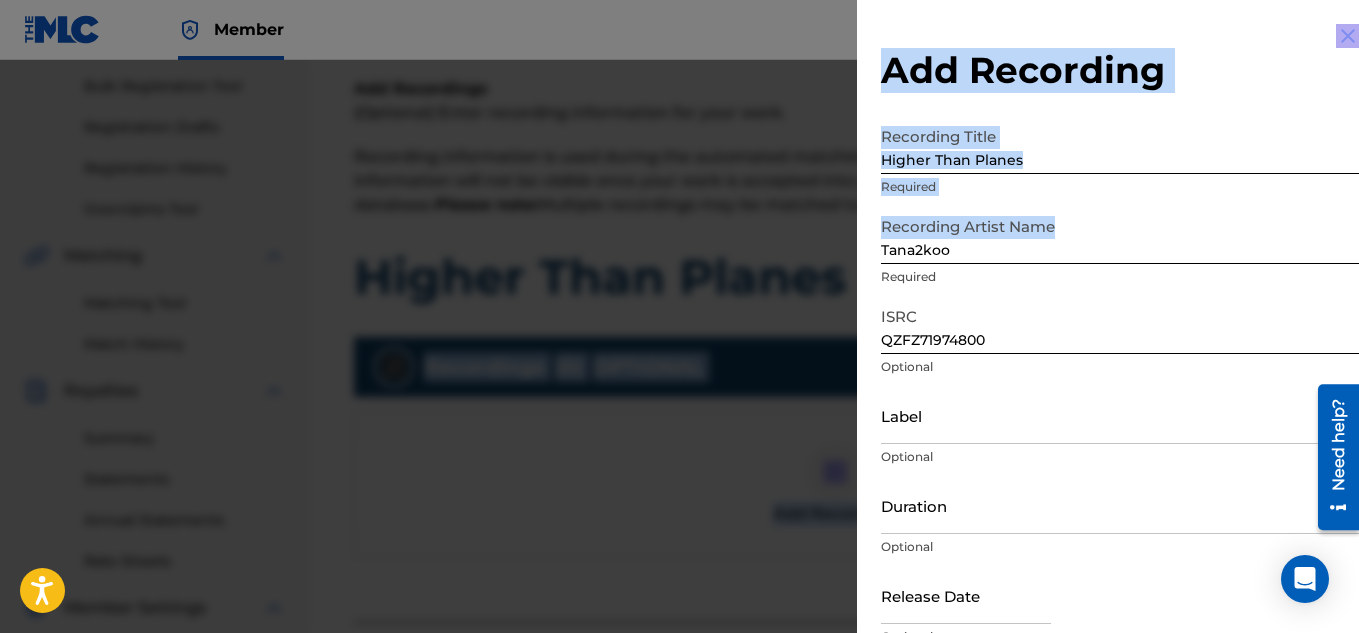 drag, startPoint x: 1352, startPoint y: 233, endPoint x: 1361, endPoint y: 282, distance: 49.819675 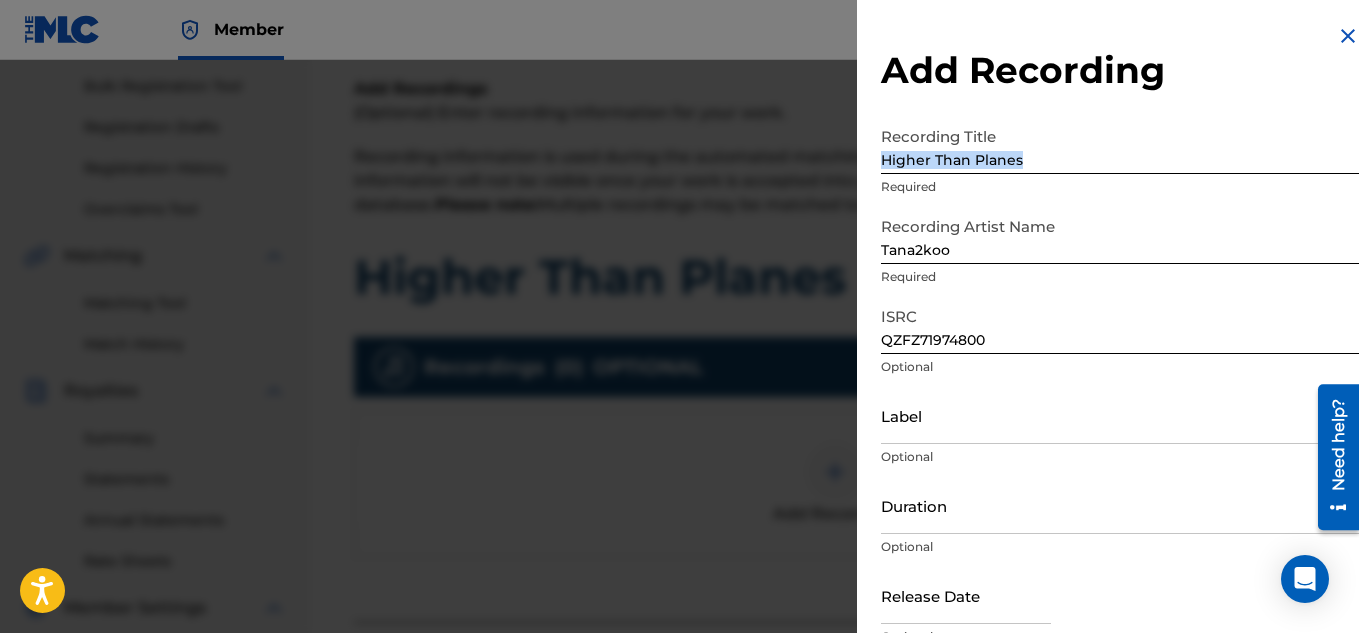 scroll, scrollTop: 57, scrollLeft: 0, axis: vertical 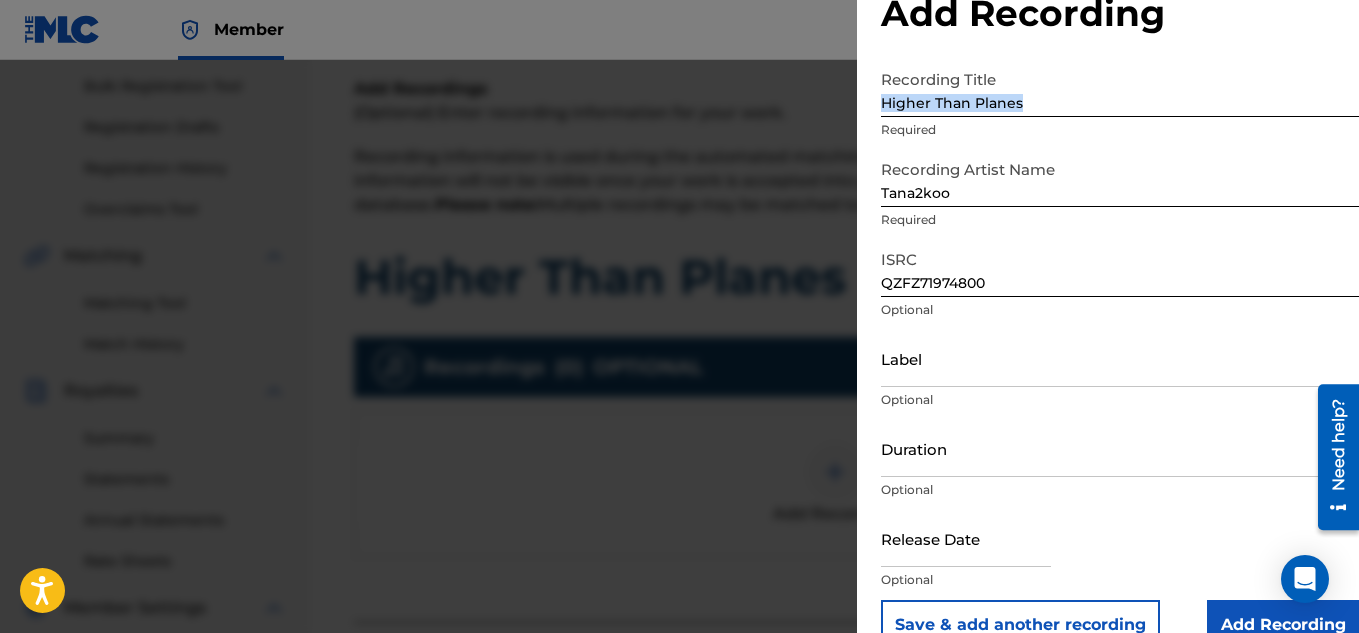drag, startPoint x: 1348, startPoint y: 284, endPoint x: 1352, endPoint y: 333, distance: 49.162994 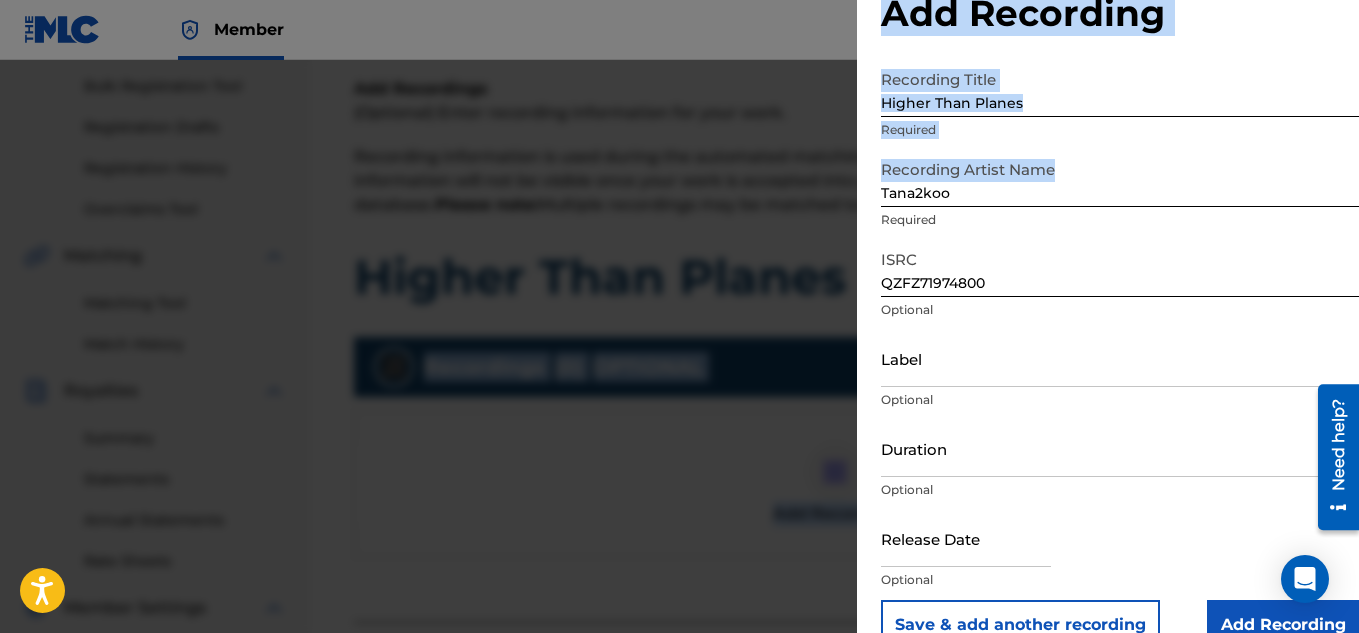 click at bounding box center (966, 538) 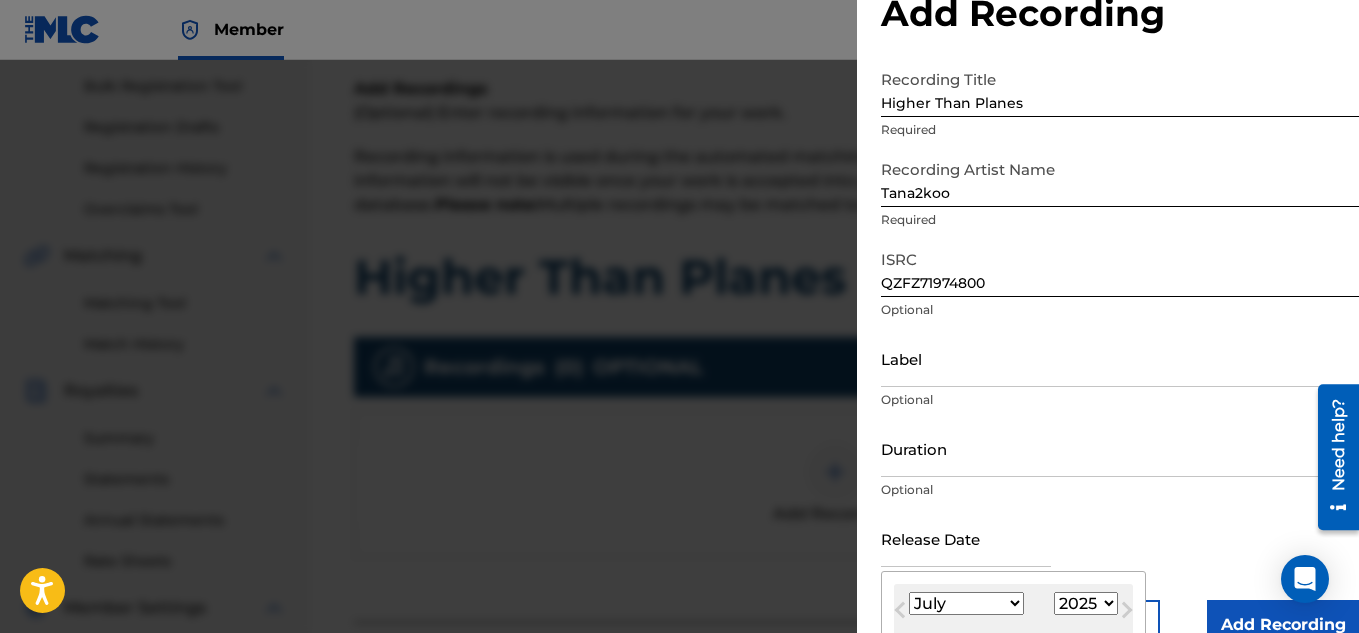 type on "August 21 2019" 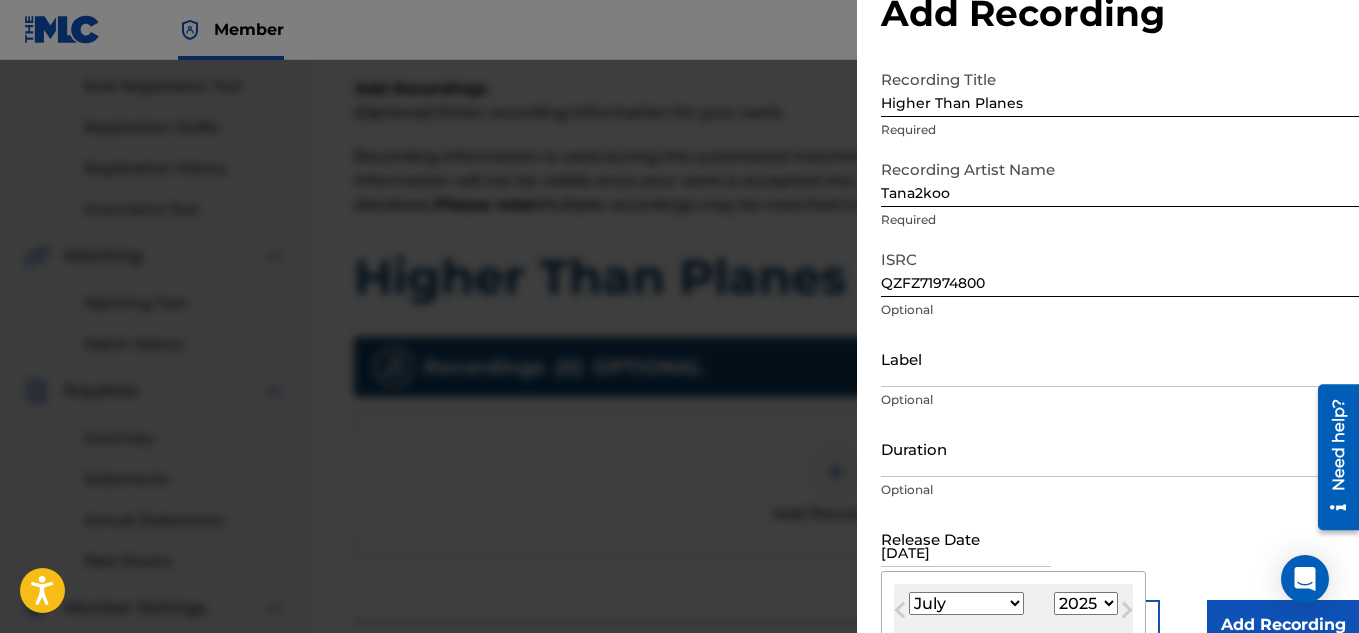 select on "7" 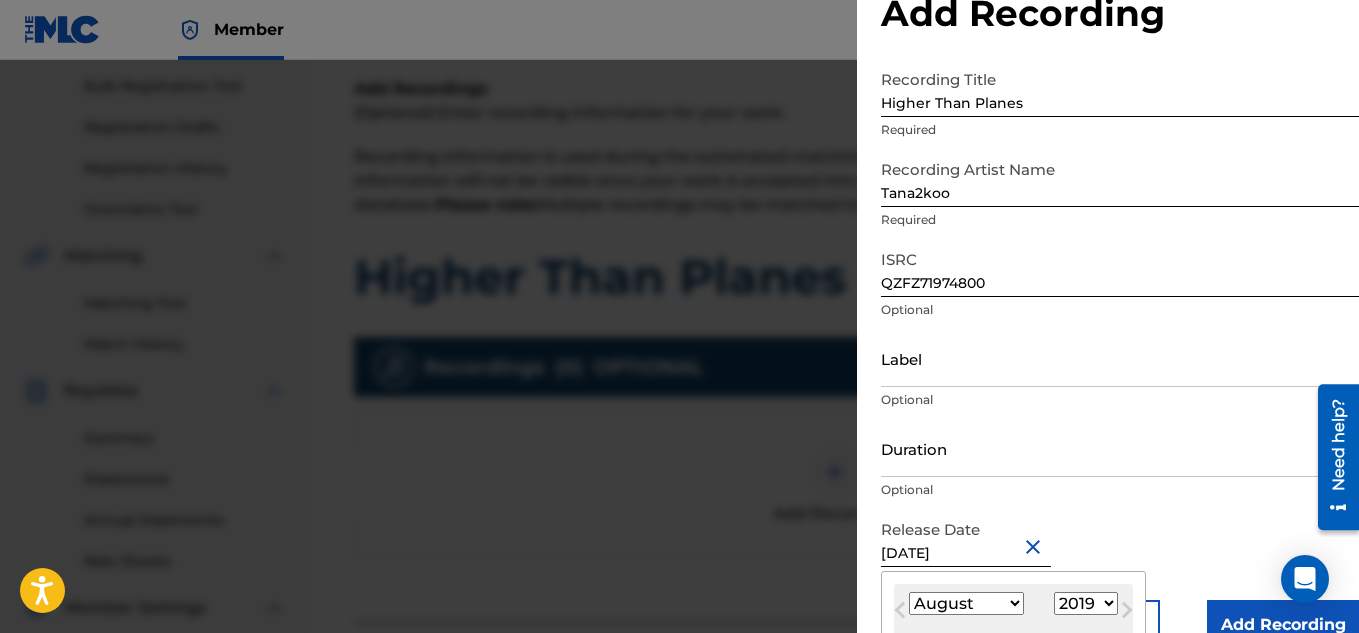 click on "Release Date August 21 2019 August 2019 Previous Month Next Month August 2019 January February March April May June July August September October November December 1899 1900 1901 1902 1903 1904 1905 1906 1907 1908 1909 1910 1911 1912 1913 1914 1915 1916 1917 1918 1919 1920 1921 1922 1923 1924 1925 1926 1927 1928 1929 1930 1931 1932 1933 1934 1935 1936 1937 1938 1939 1940 1941 1942 1943 1944 1945 1946 1947 1948 1949 1950 1951 1952 1953 1954 1955 1956 1957 1958 1959 1960 1961 1962 1963 1964 1965 1966 1967 1968 1969 1970 1971 1972 1973 1974 1975 1976 1977 1978 1979 1980 1981 1982 1983 1984 1985 1986 1987 1988 1989 1990 1991 1992 1993 1994 1995 1996 1997 1998 1999 2000 2001 2002 2003 2004 2005 2006 2007 2008 2009 2010 2011 2012 2013 2014 2015 2016 2017 2018 2019 2020 2021 2022 2023 2024 2025 2026 2027 2028 2029 2030 2031 2032 2033 2034 2035 2036 2037 2038 2039 2040 2041 2042 2043 2044 2045 2046 2047 2048 2049 2050 2051 2052 2053 2054 2055 2056 2057 2058 2059 2060 2061 2062 2063 2064 2065 2066 2067 2068 2069 2070" at bounding box center (1120, 555) 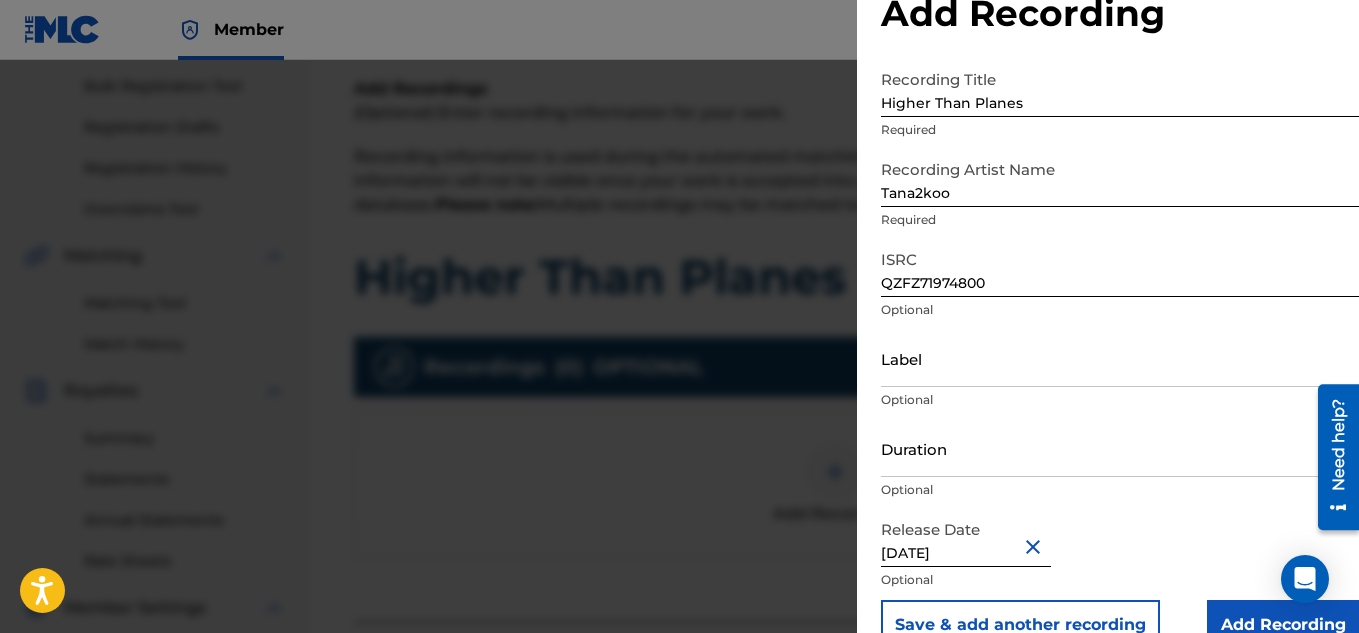 click on "Add Recording" at bounding box center [1283, 625] 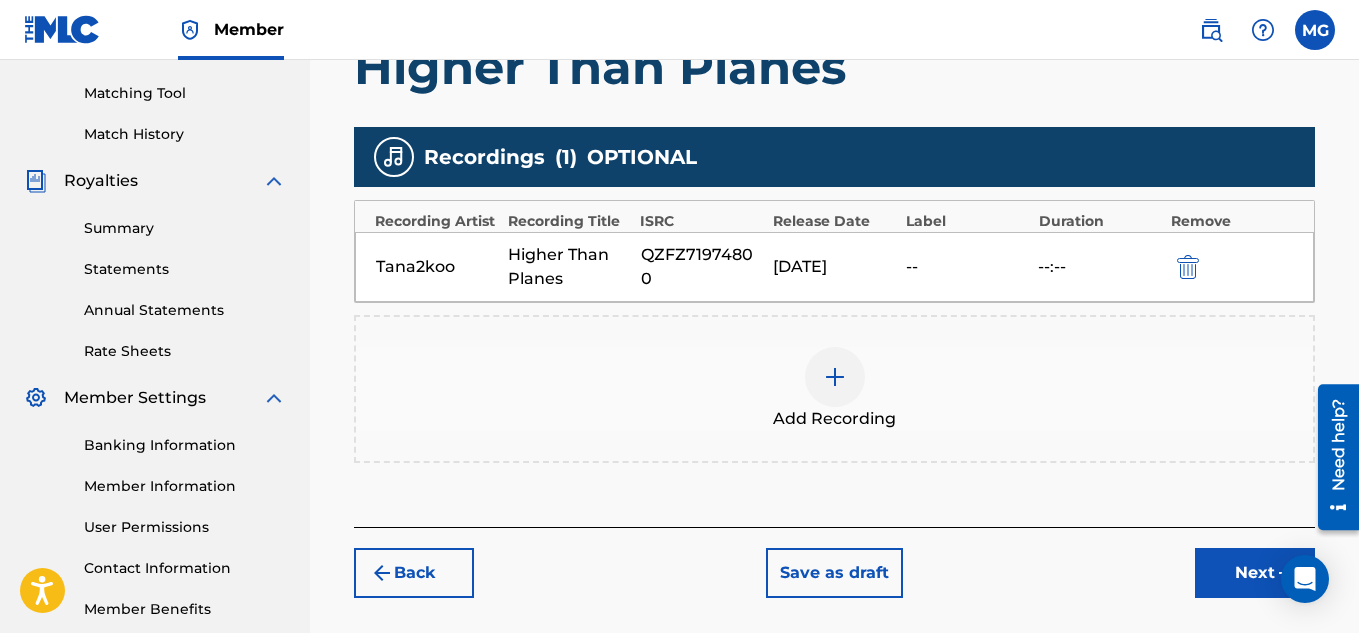 scroll, scrollTop: 530, scrollLeft: 0, axis: vertical 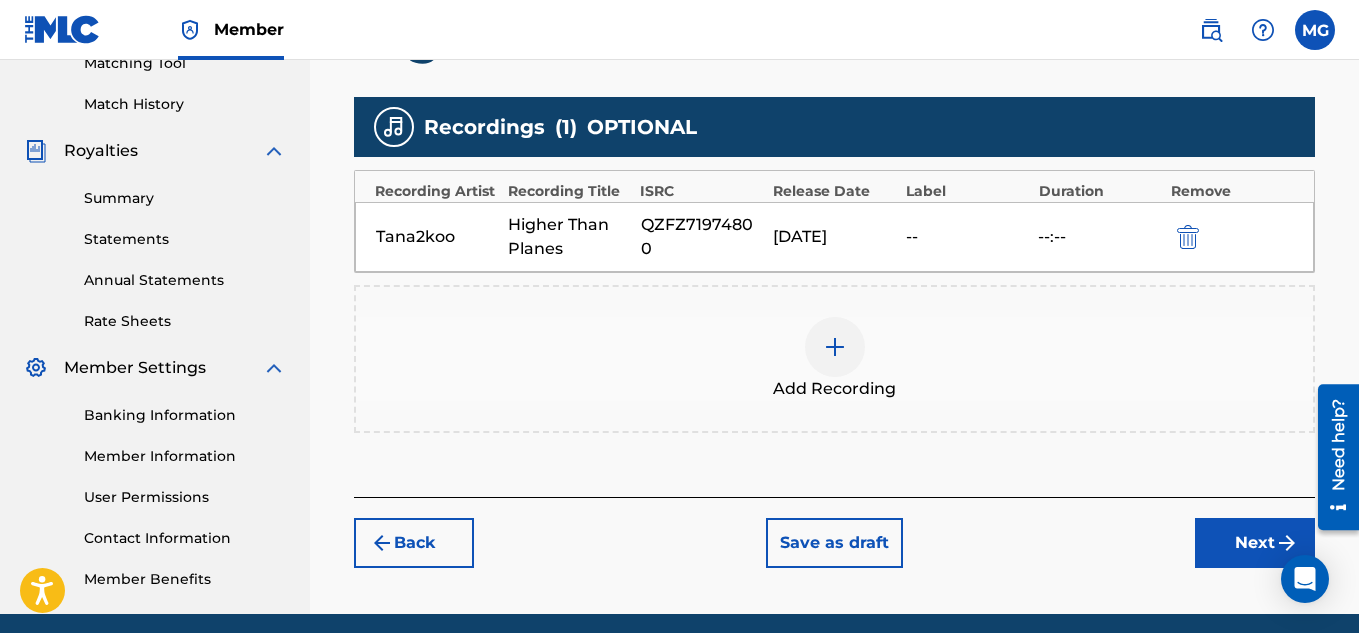 click on "Next" at bounding box center (1255, 543) 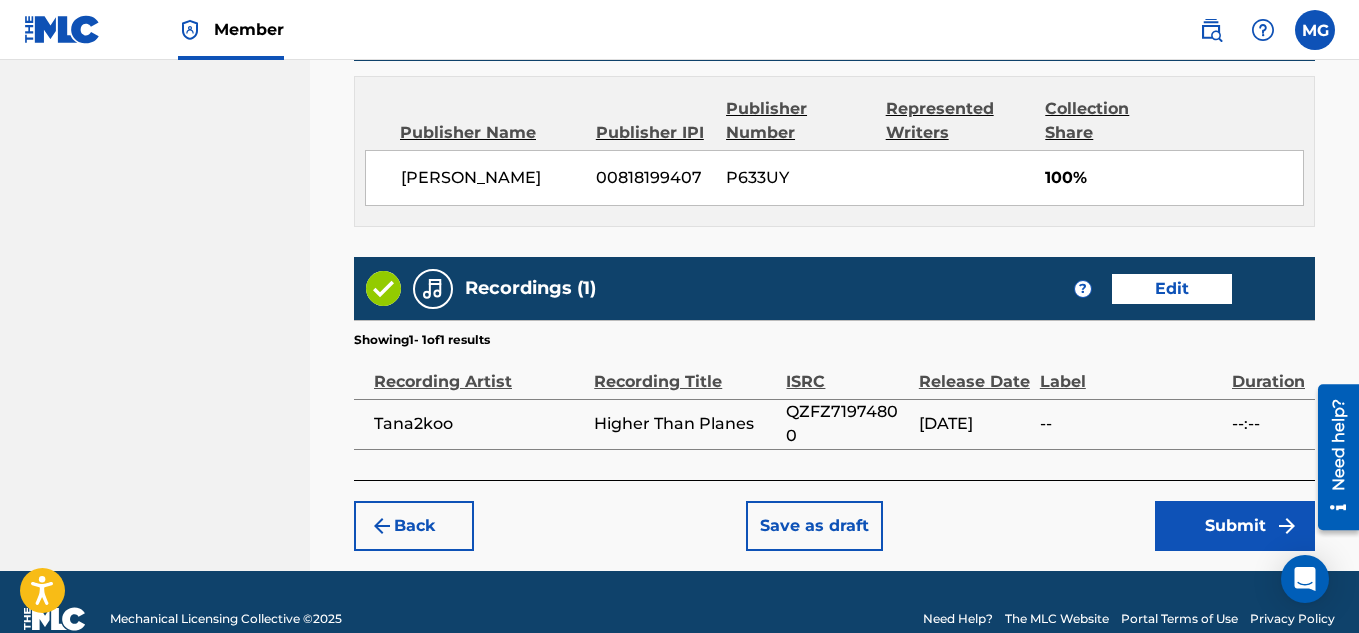 scroll, scrollTop: 1090, scrollLeft: 0, axis: vertical 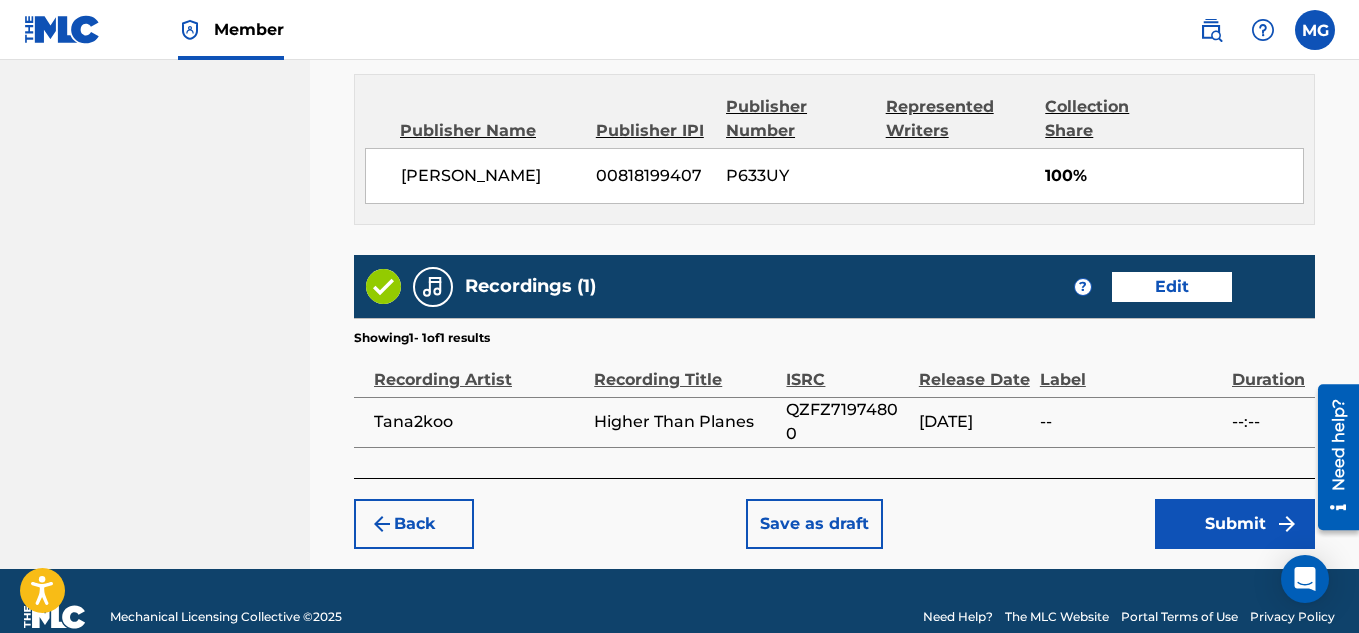 click on "Submit" at bounding box center [1235, 524] 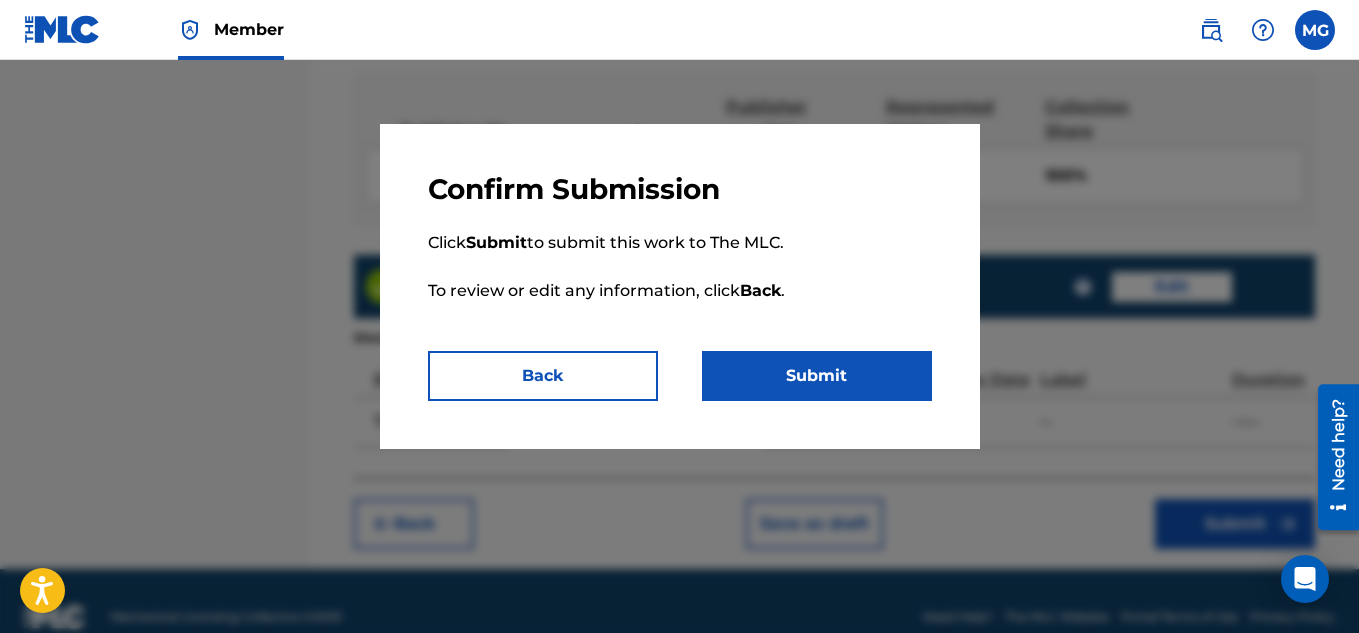 click on "Submit" at bounding box center [817, 376] 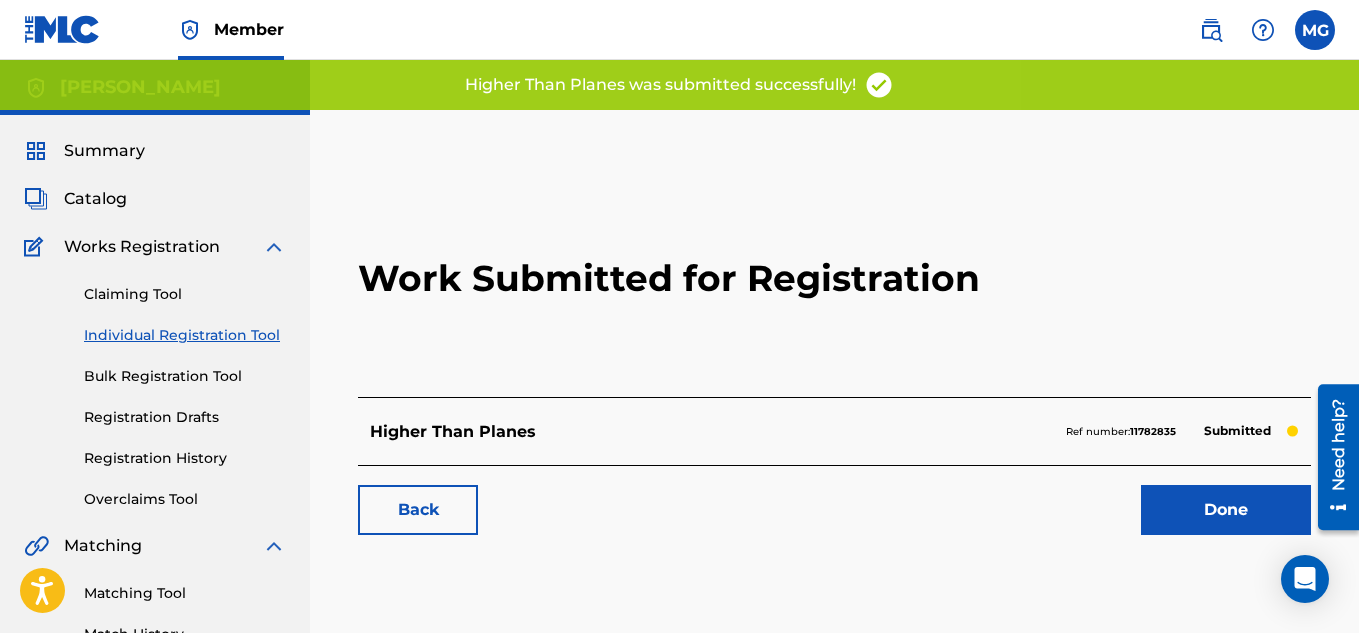 click on "Done" at bounding box center [1226, 510] 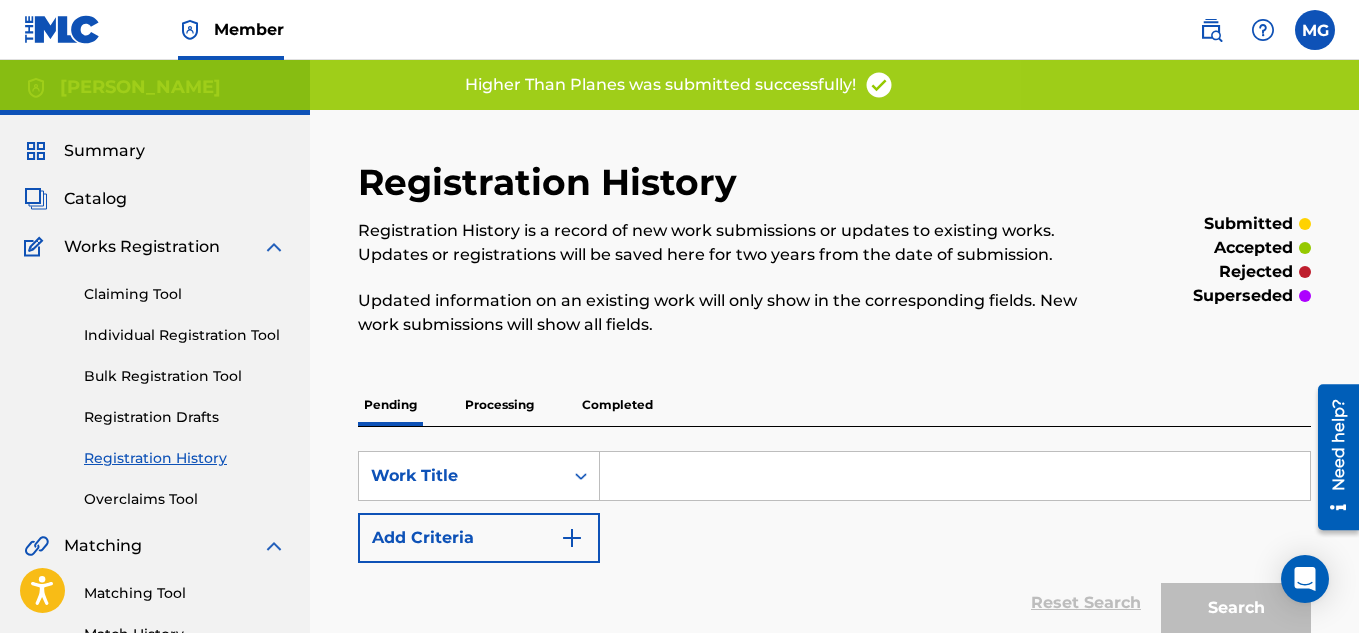 click on "Individual Registration Tool" at bounding box center (185, 335) 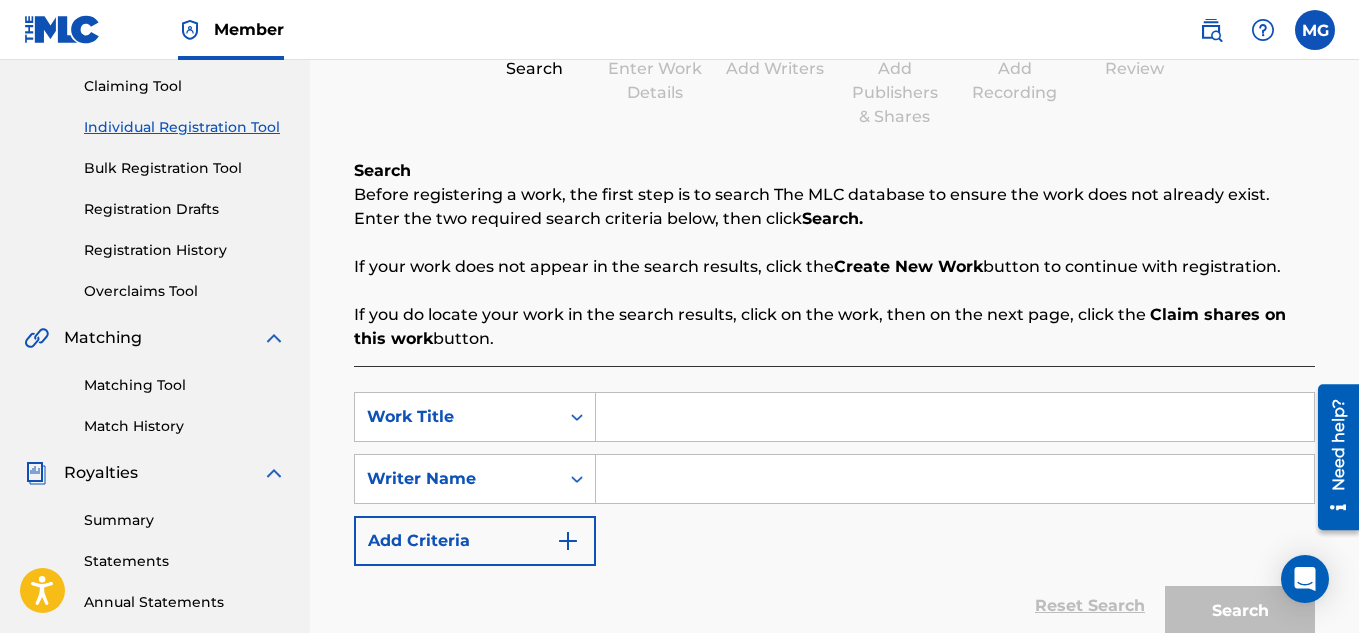 scroll, scrollTop: 240, scrollLeft: 0, axis: vertical 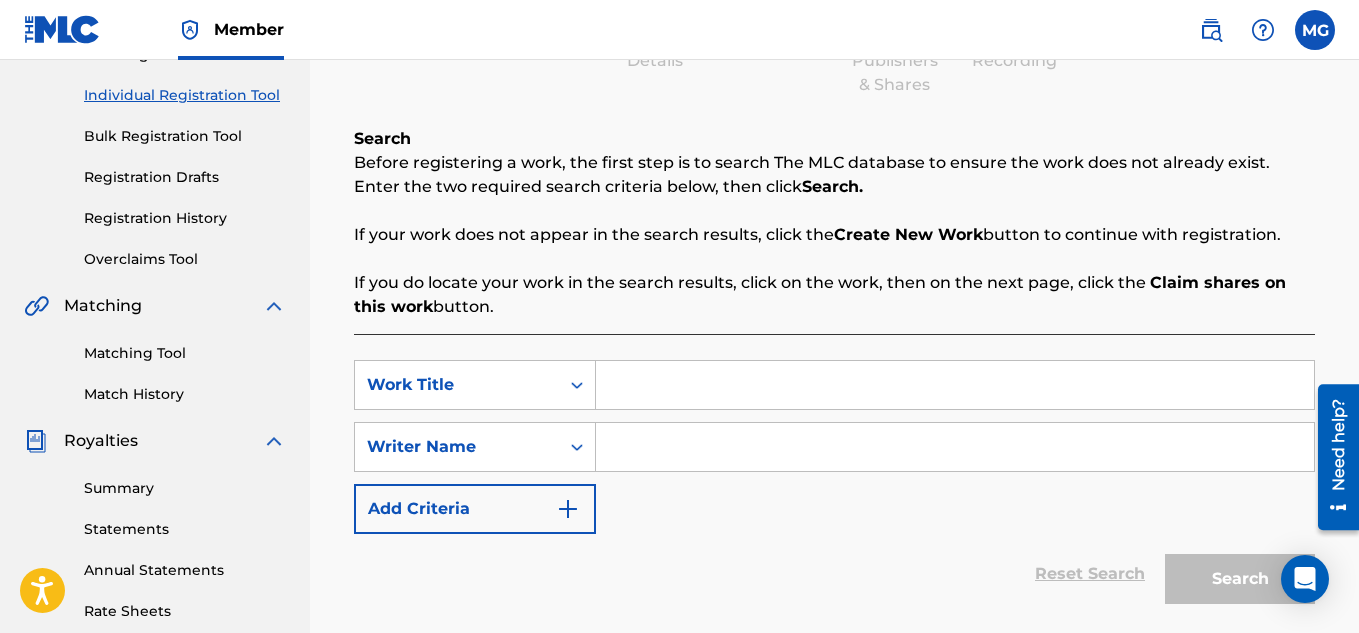 click at bounding box center (955, 385) 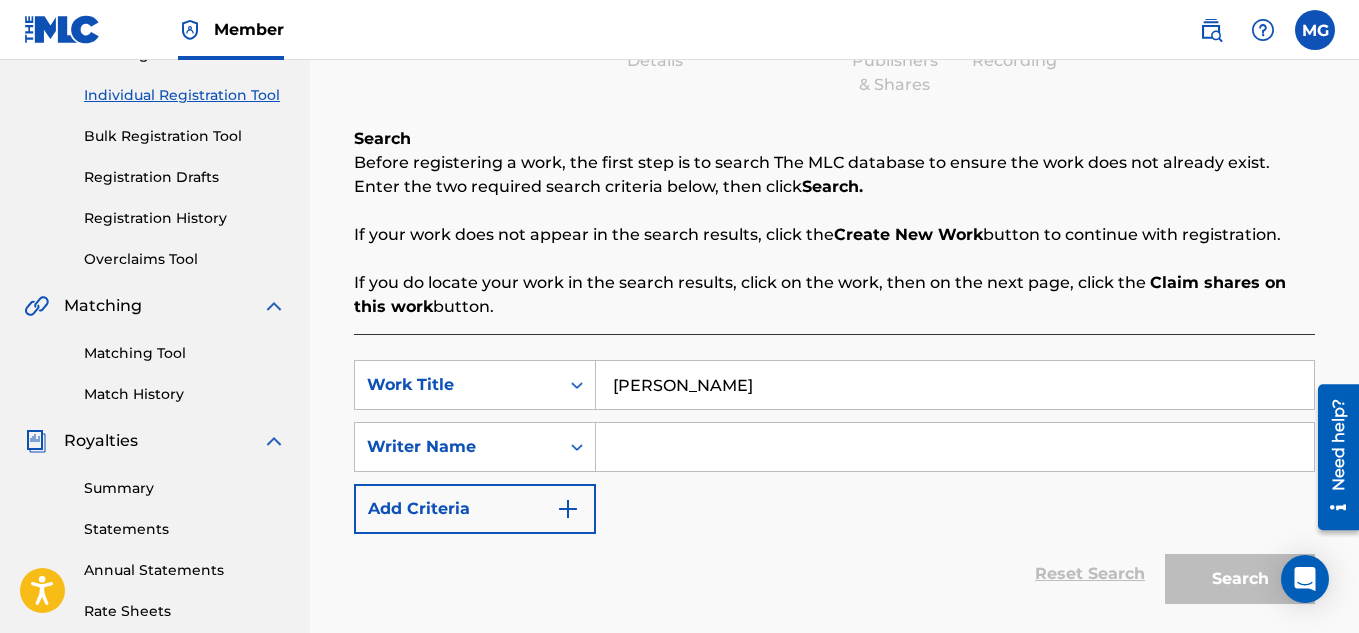 type on "Otha Nighas" 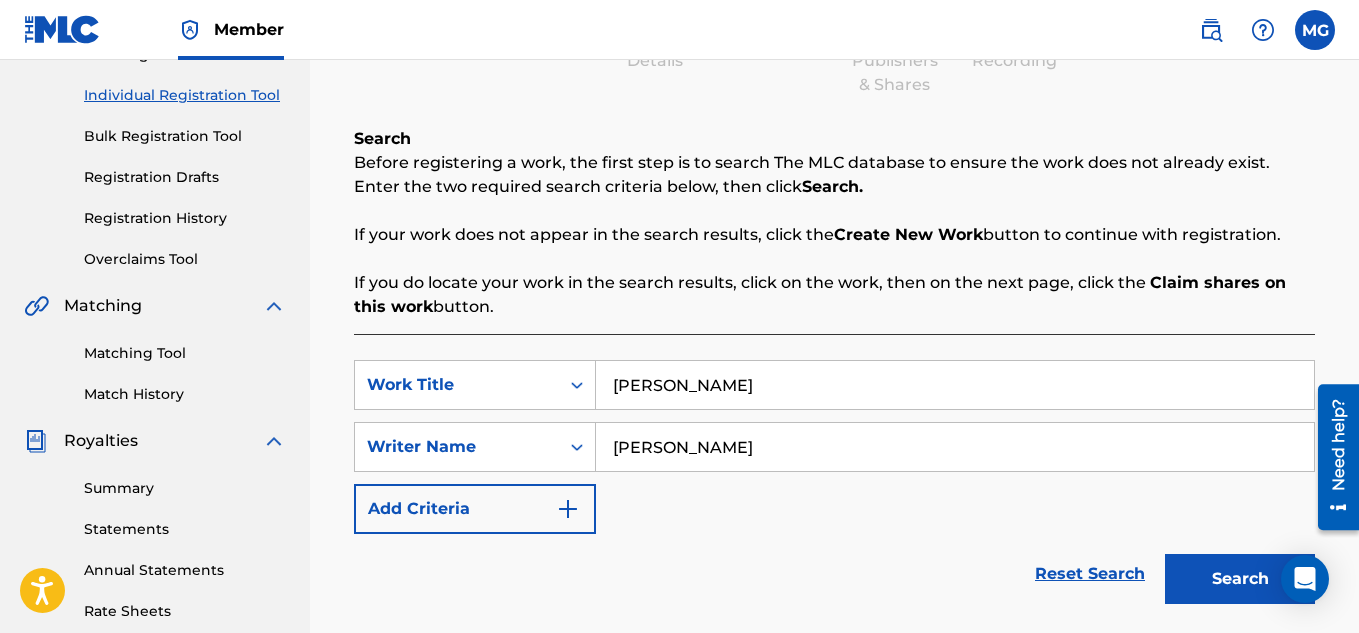 click on "Search" at bounding box center (1235, 574) 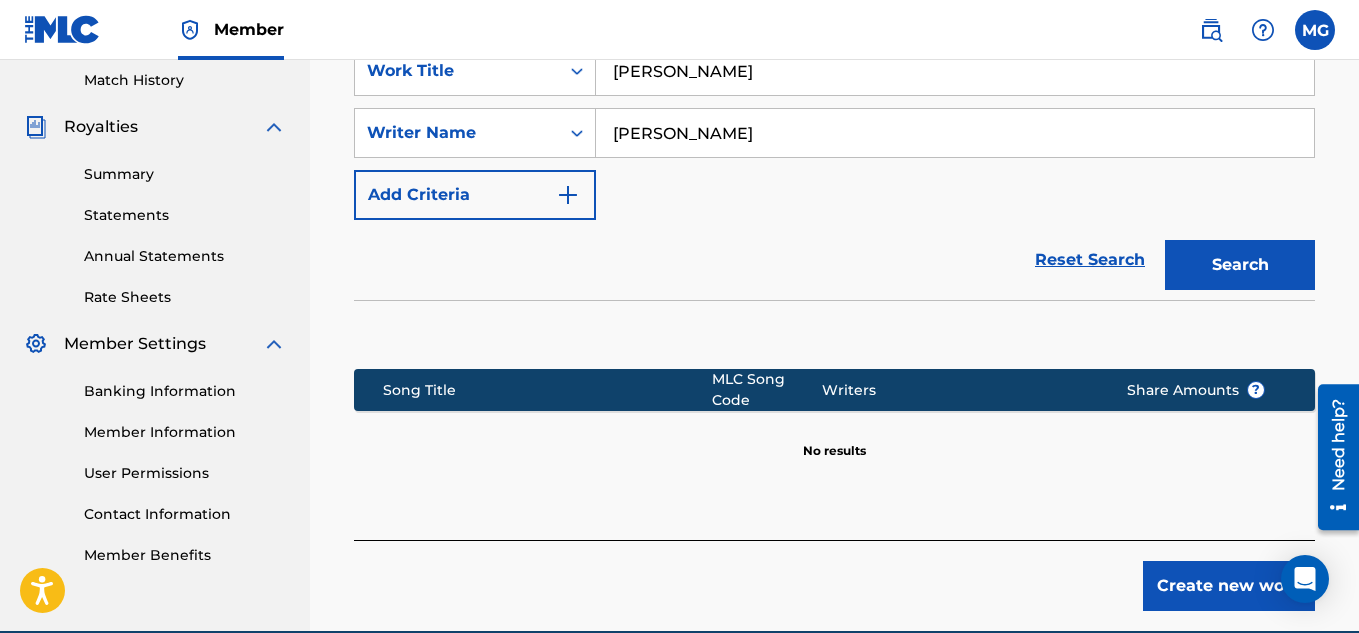 scroll, scrollTop: 560, scrollLeft: 0, axis: vertical 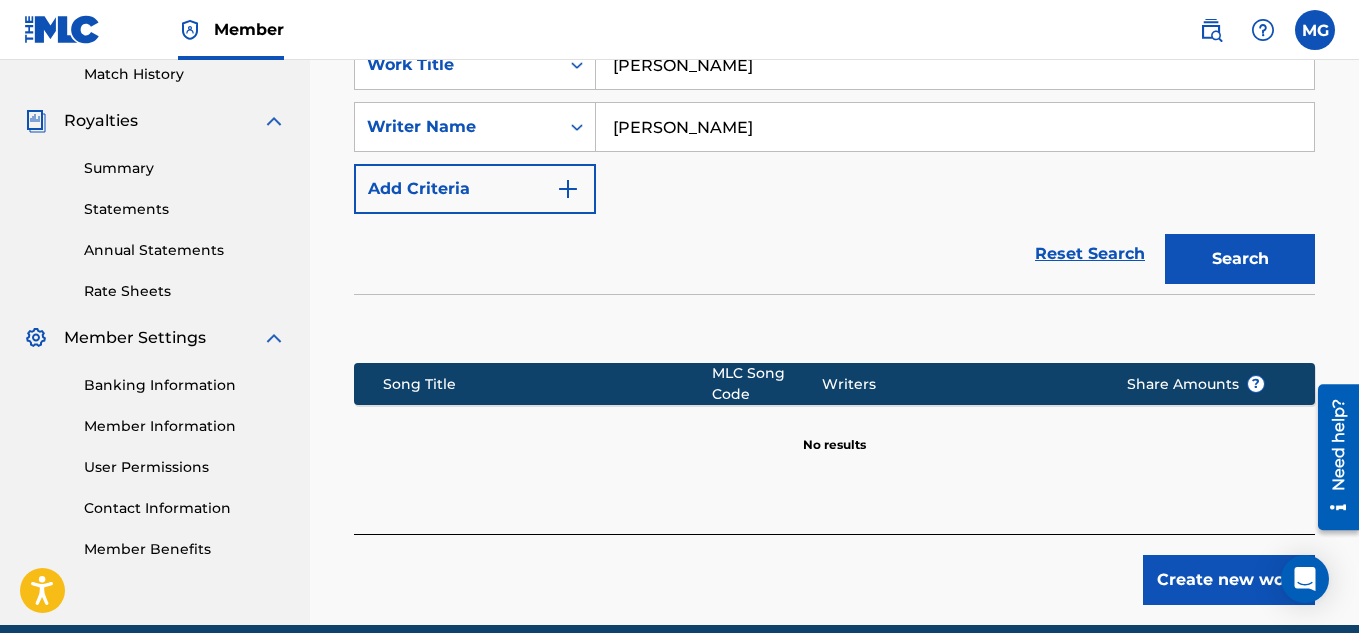 click on "Create new work" at bounding box center [1229, 580] 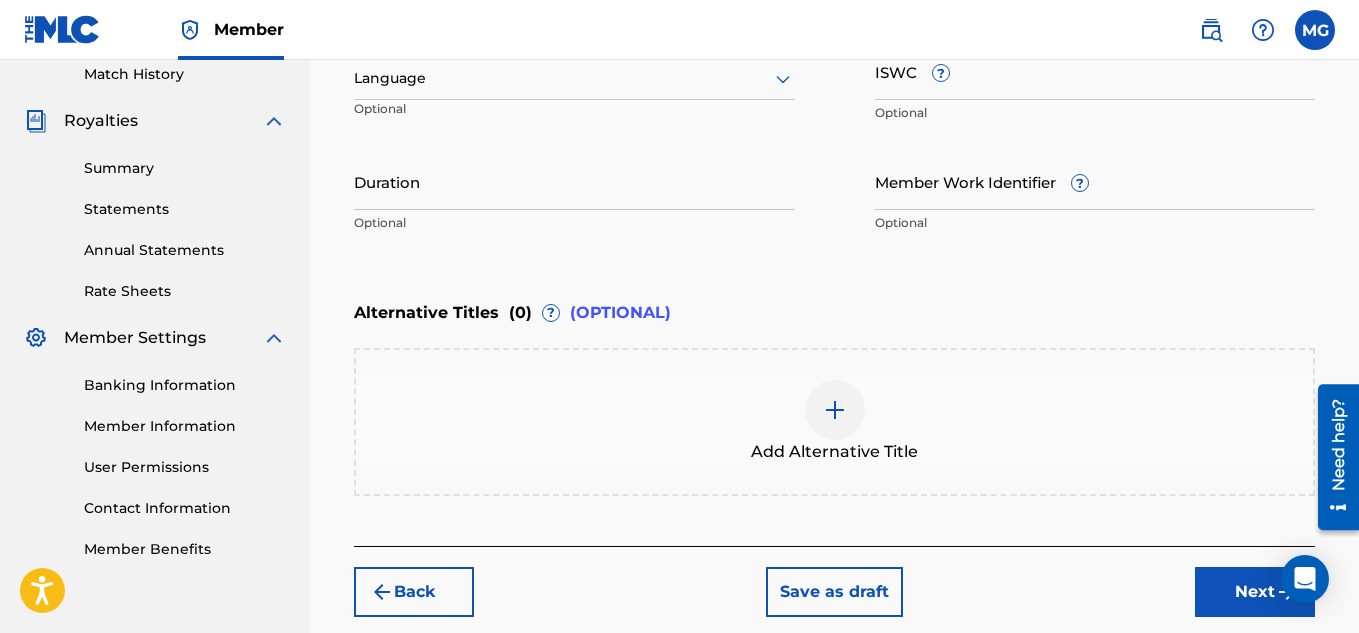 click on "Next" at bounding box center [1255, 592] 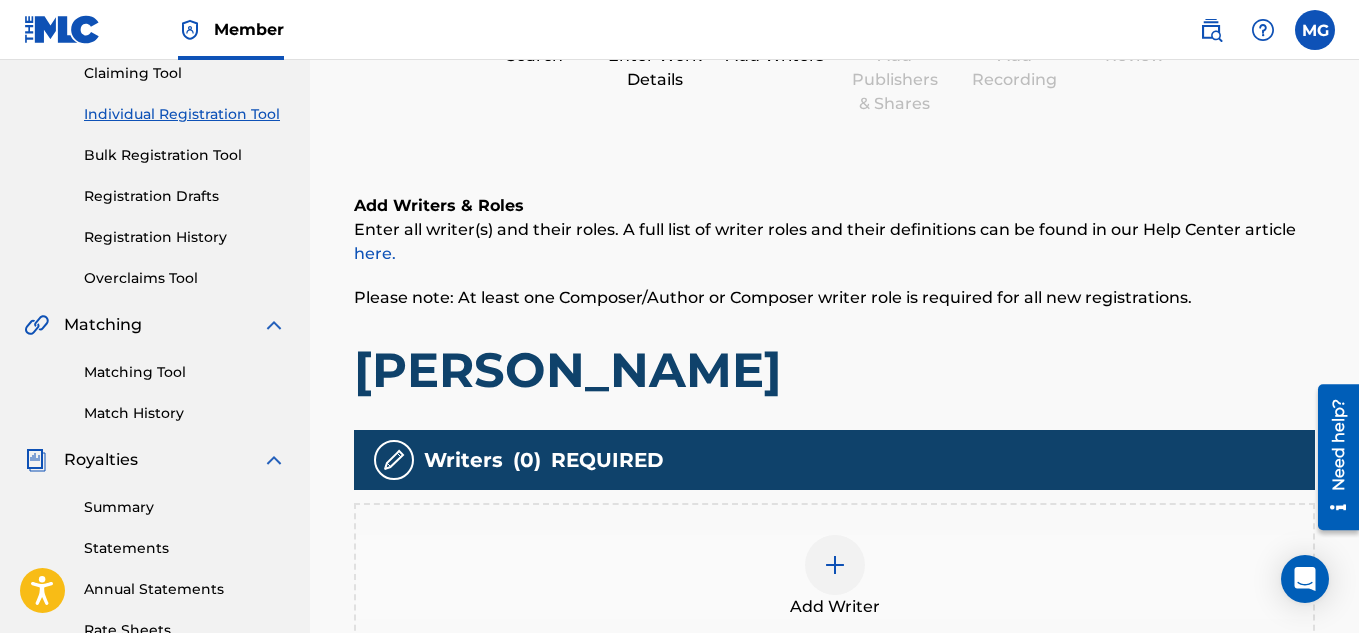 scroll, scrollTop: 290, scrollLeft: 0, axis: vertical 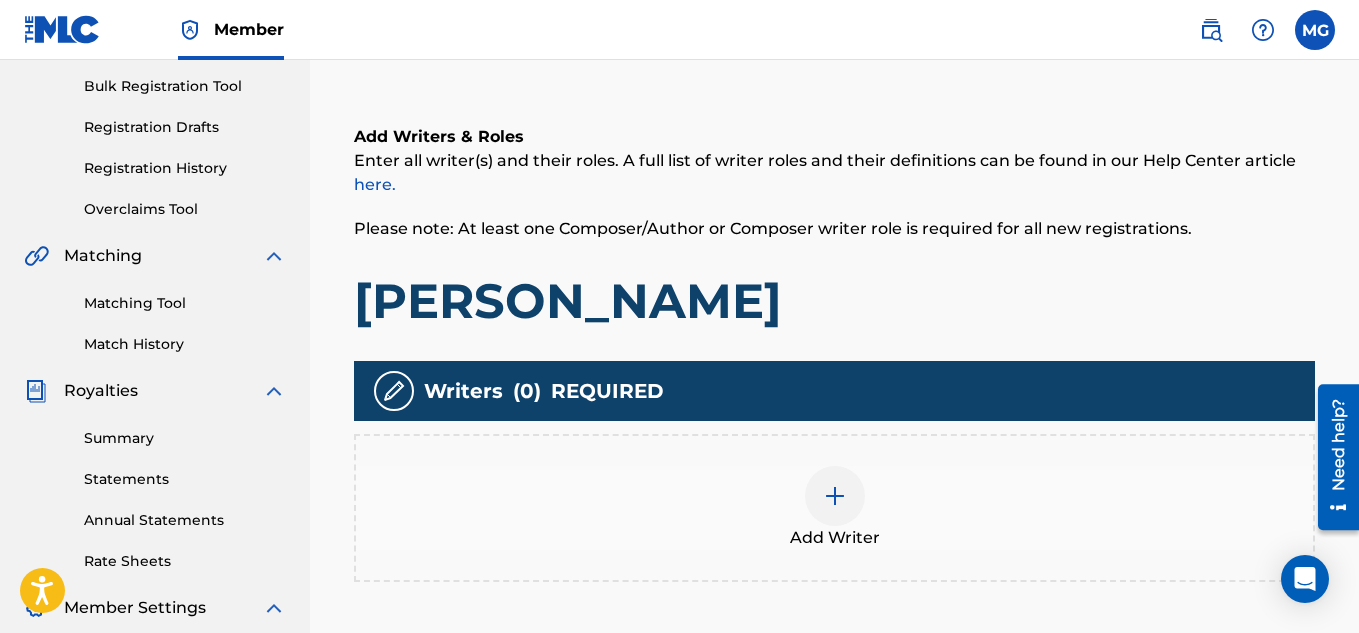 click at bounding box center (835, 496) 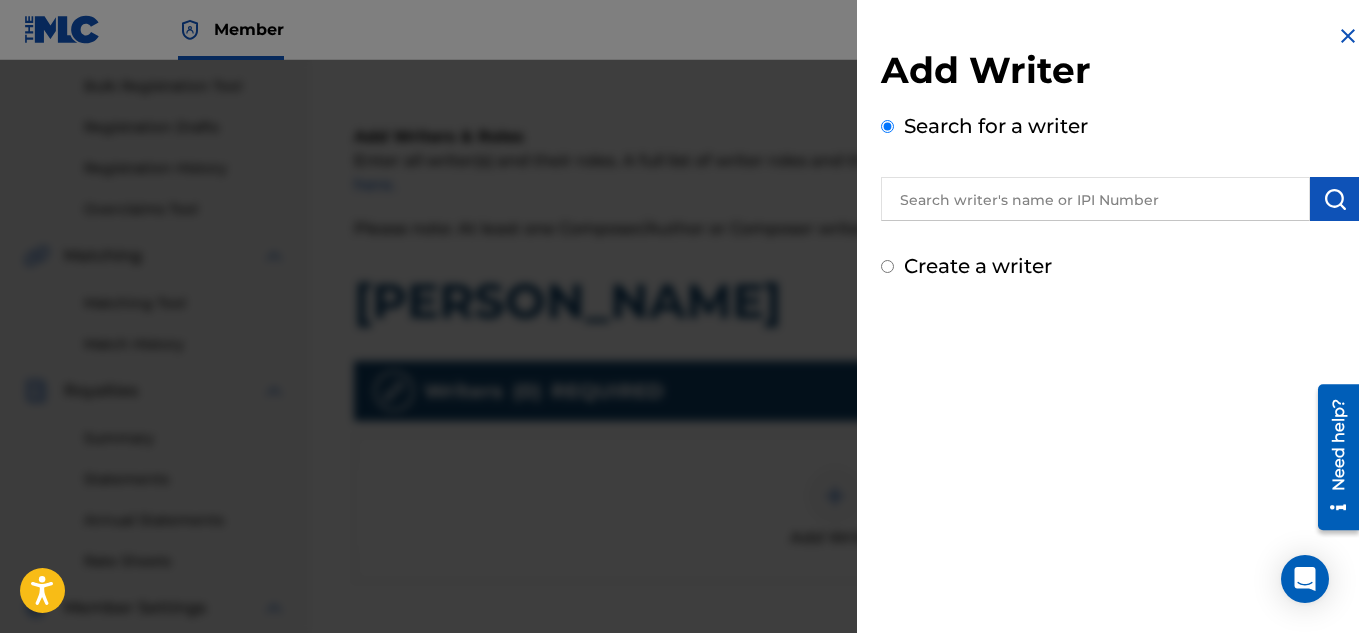 click at bounding box center [1095, 199] 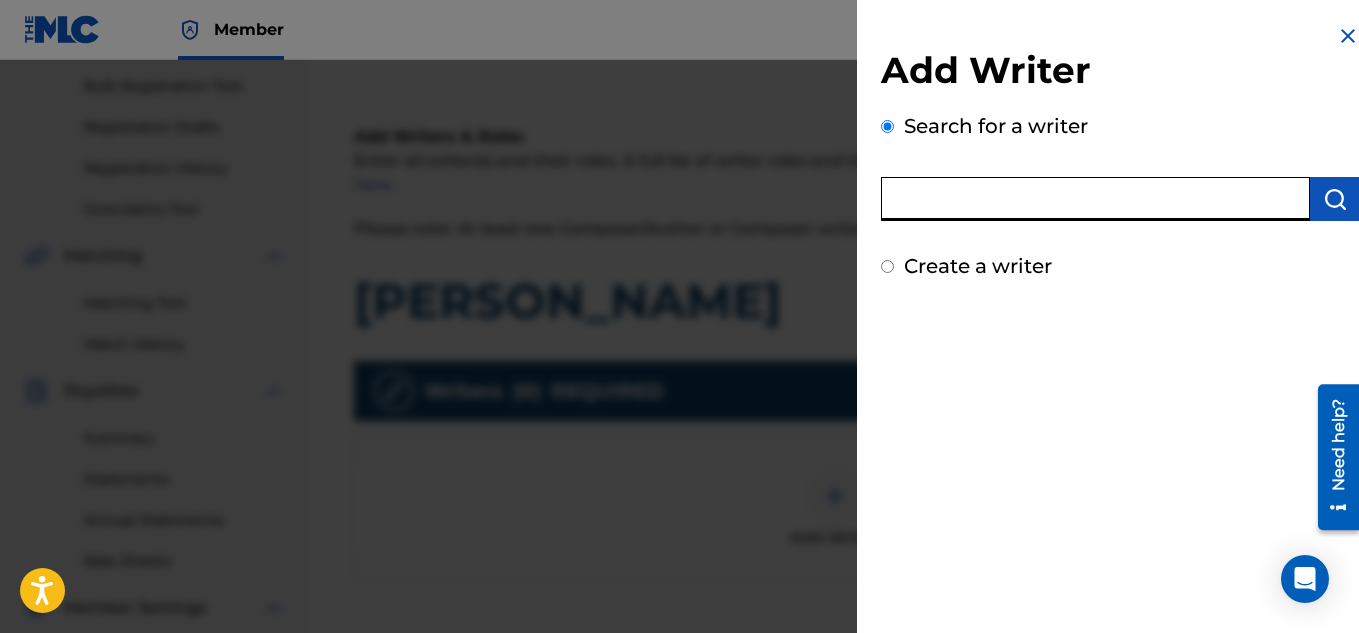 type on "[PERSON_NAME]" 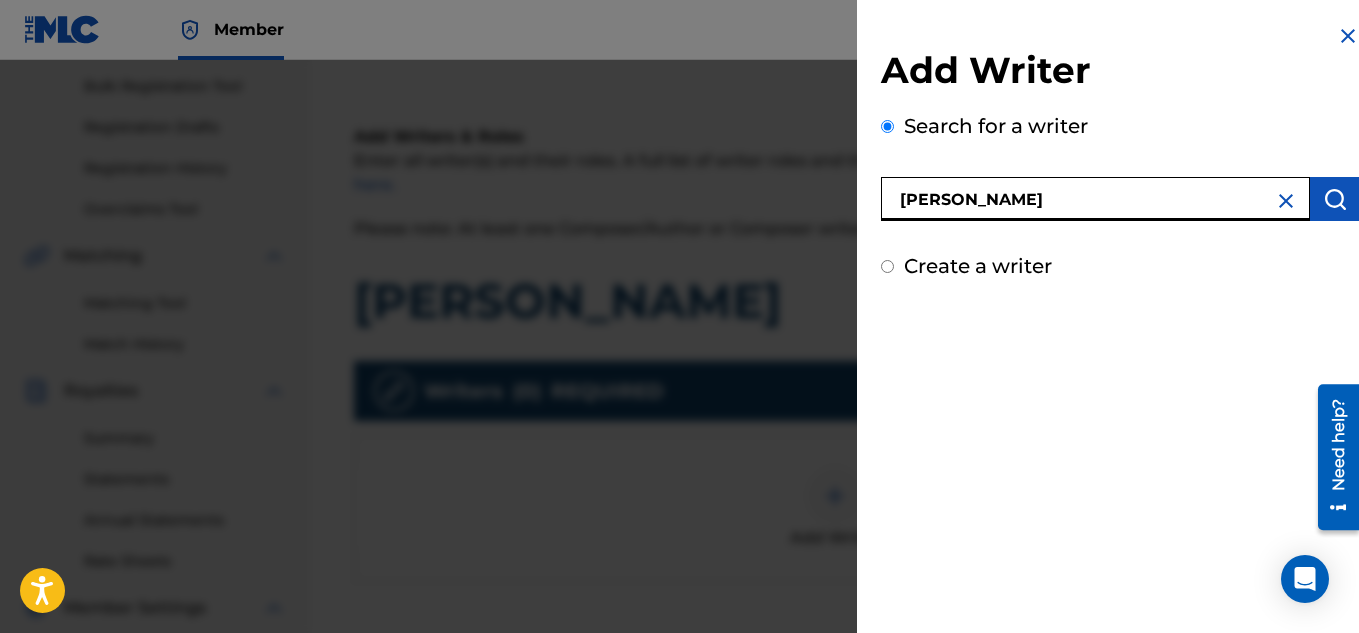 click at bounding box center [1335, 199] 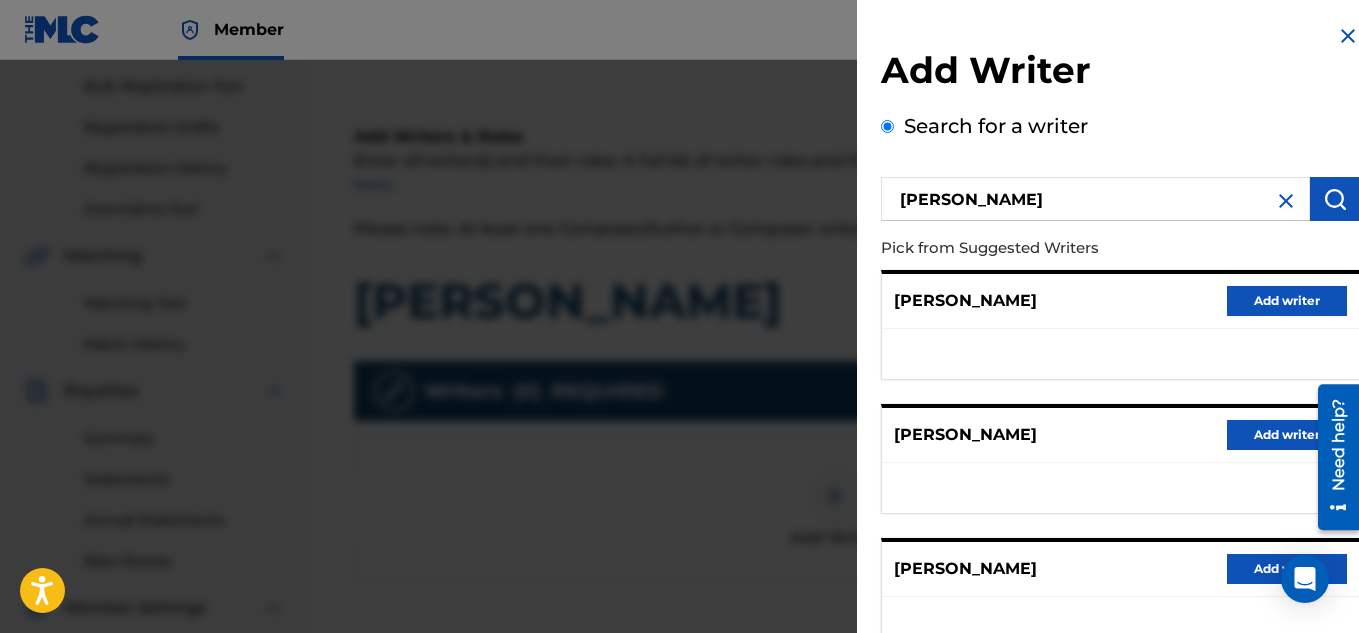 type 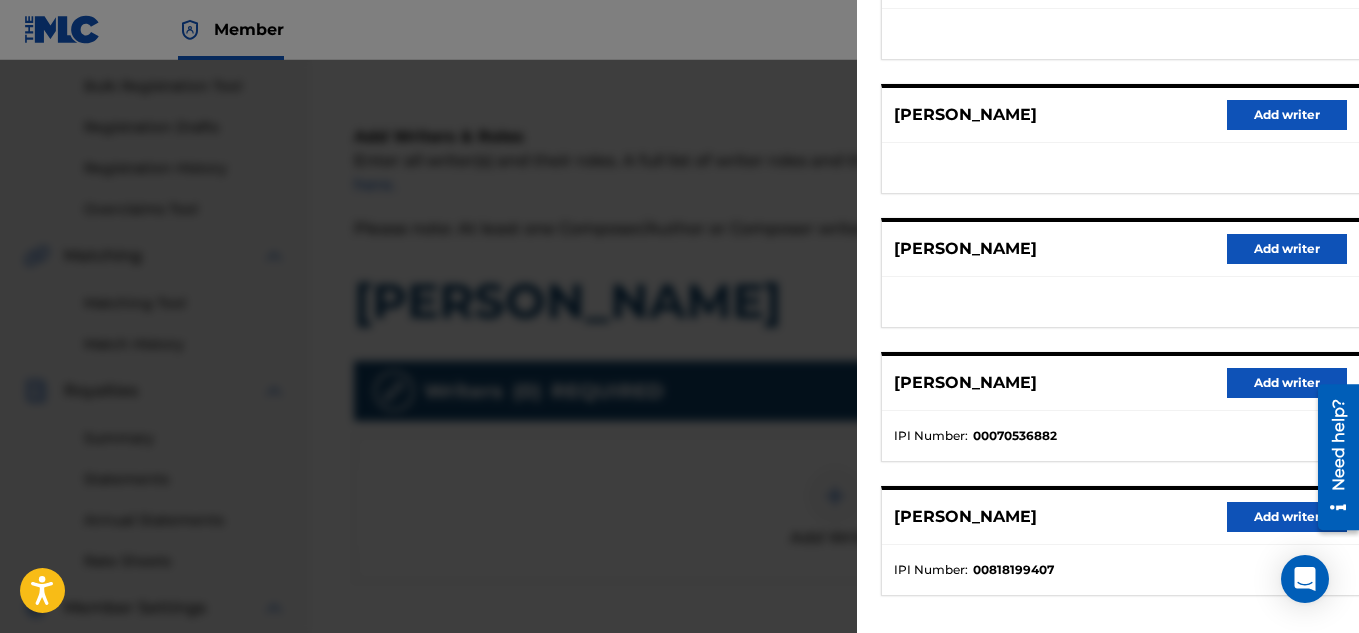 scroll, scrollTop: 360, scrollLeft: 0, axis: vertical 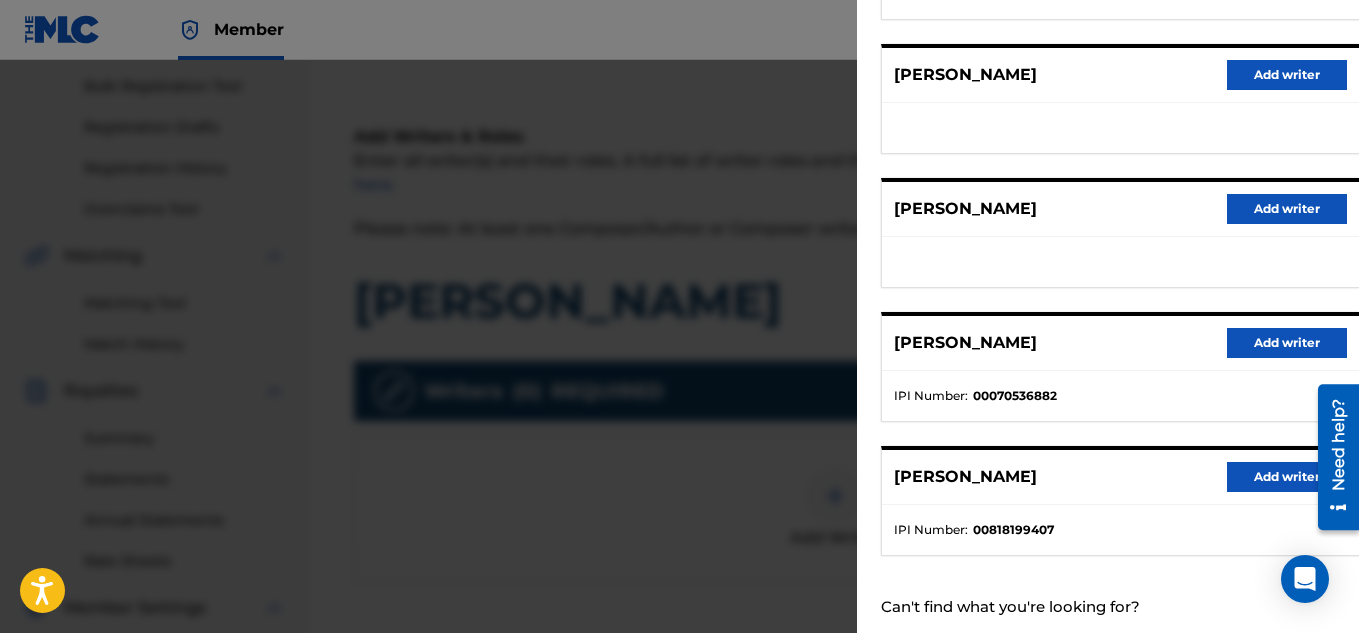 click on "Add writer" at bounding box center [1287, 477] 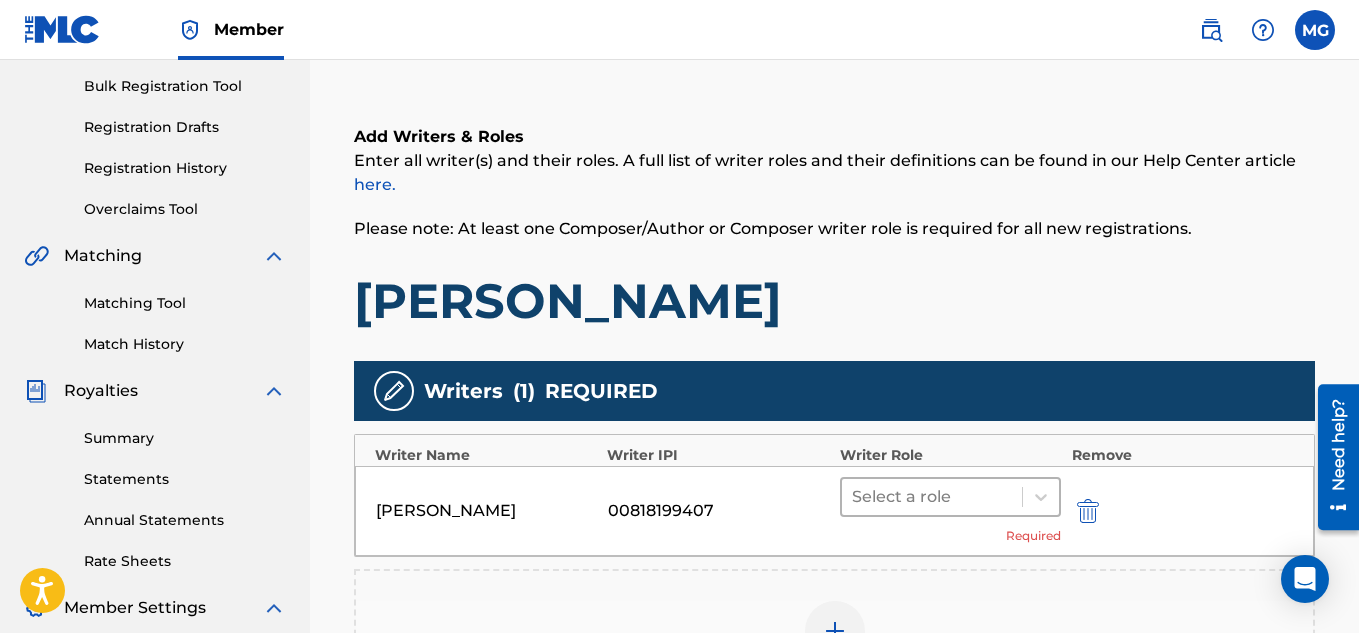 click at bounding box center (932, 497) 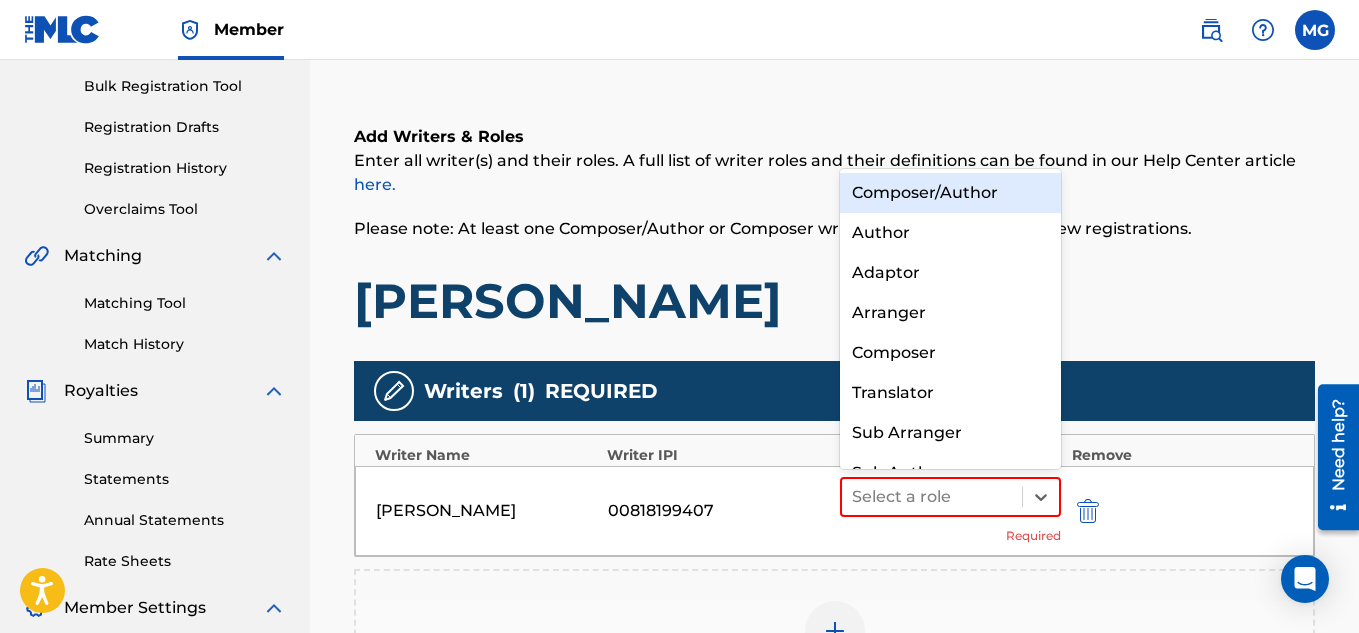 click on "Composer/Author" at bounding box center [951, 193] 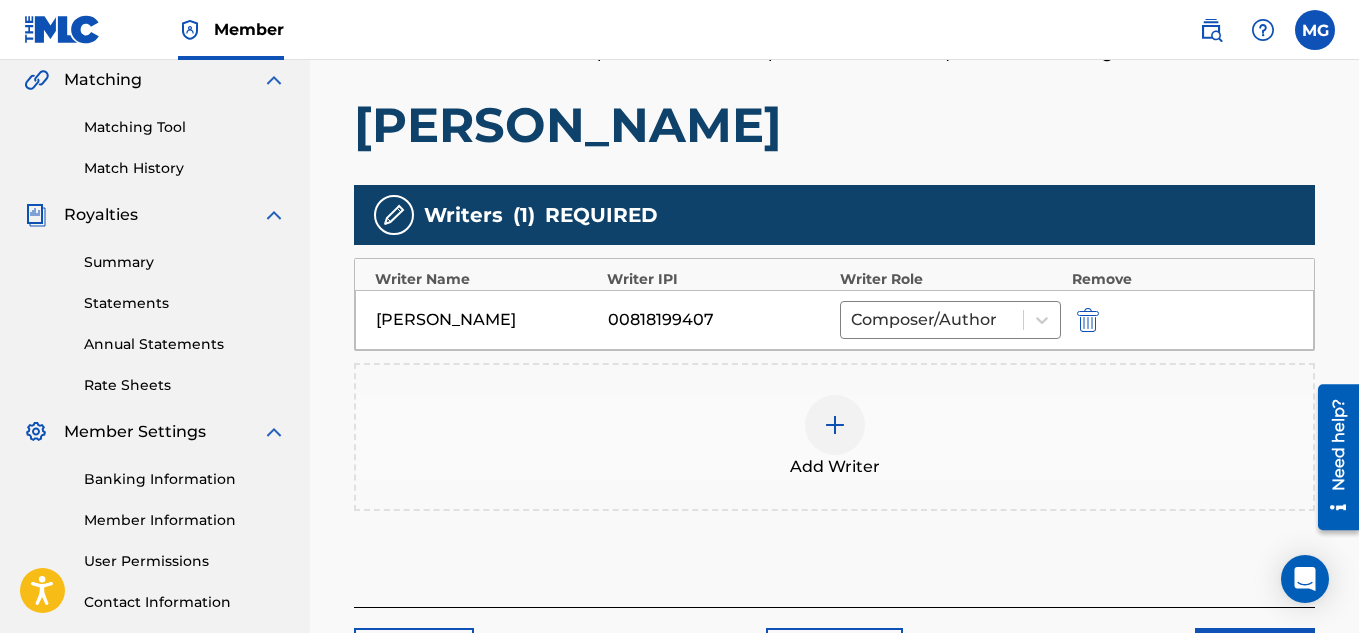 scroll, scrollTop: 530, scrollLeft: 0, axis: vertical 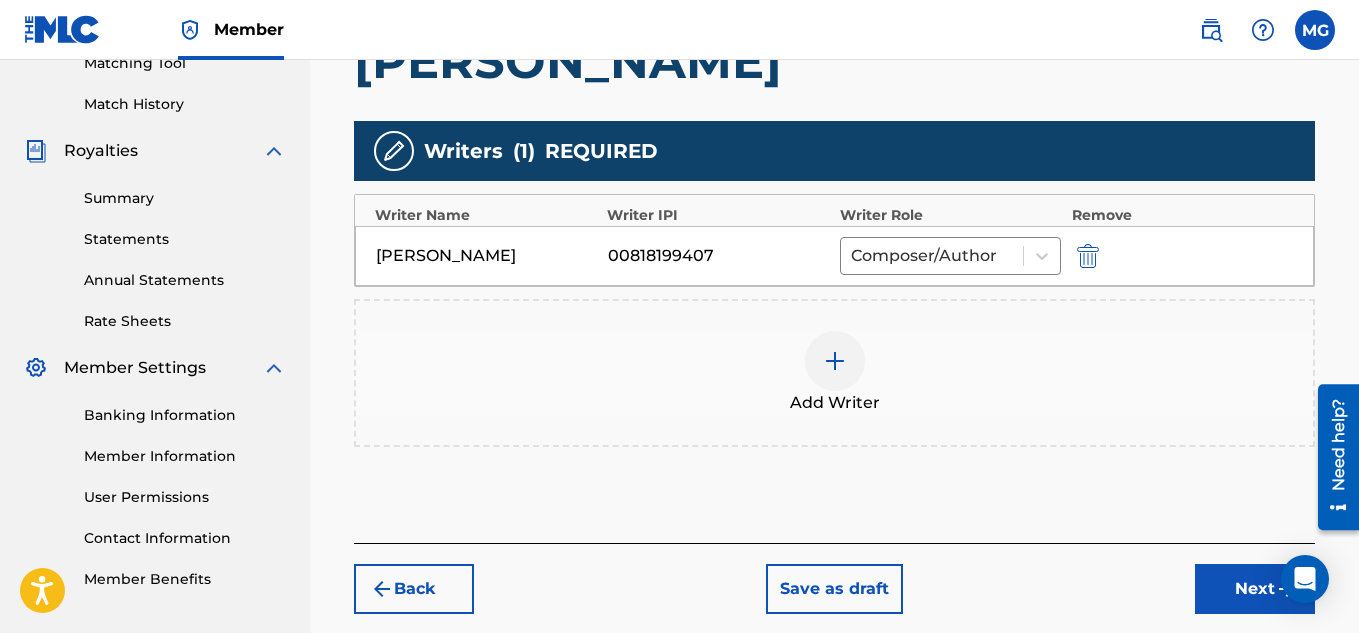 click on "Next" at bounding box center [1255, 589] 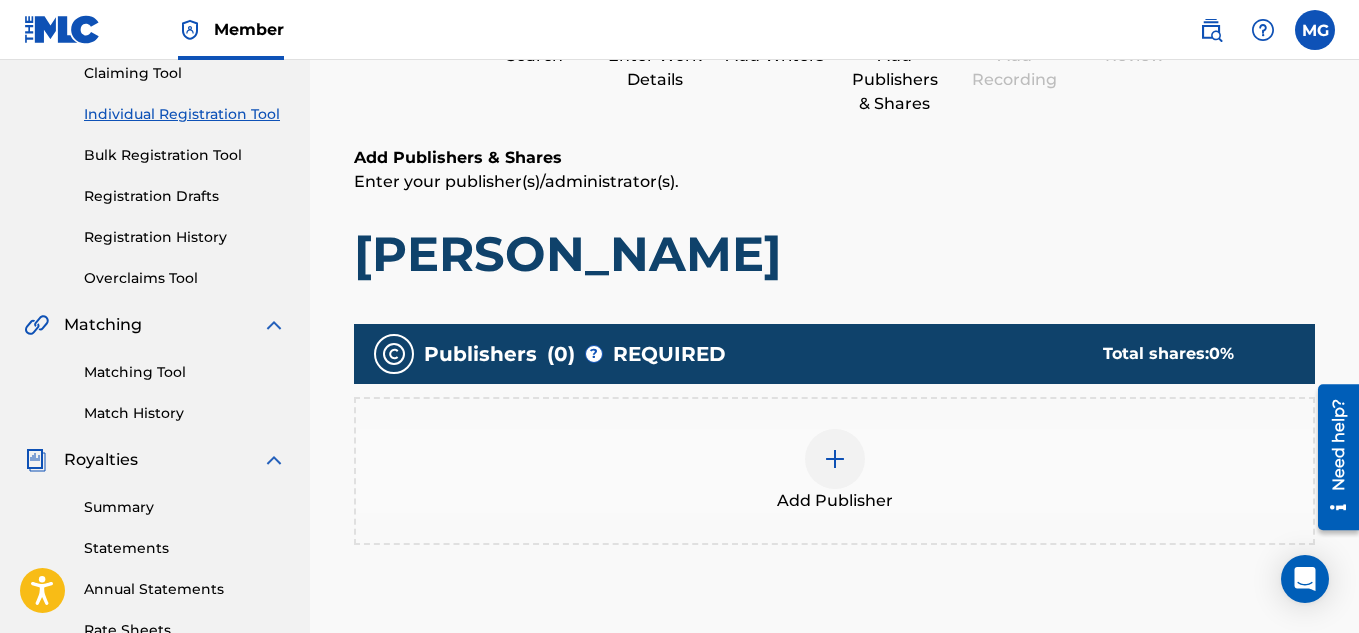 scroll, scrollTop: 250, scrollLeft: 0, axis: vertical 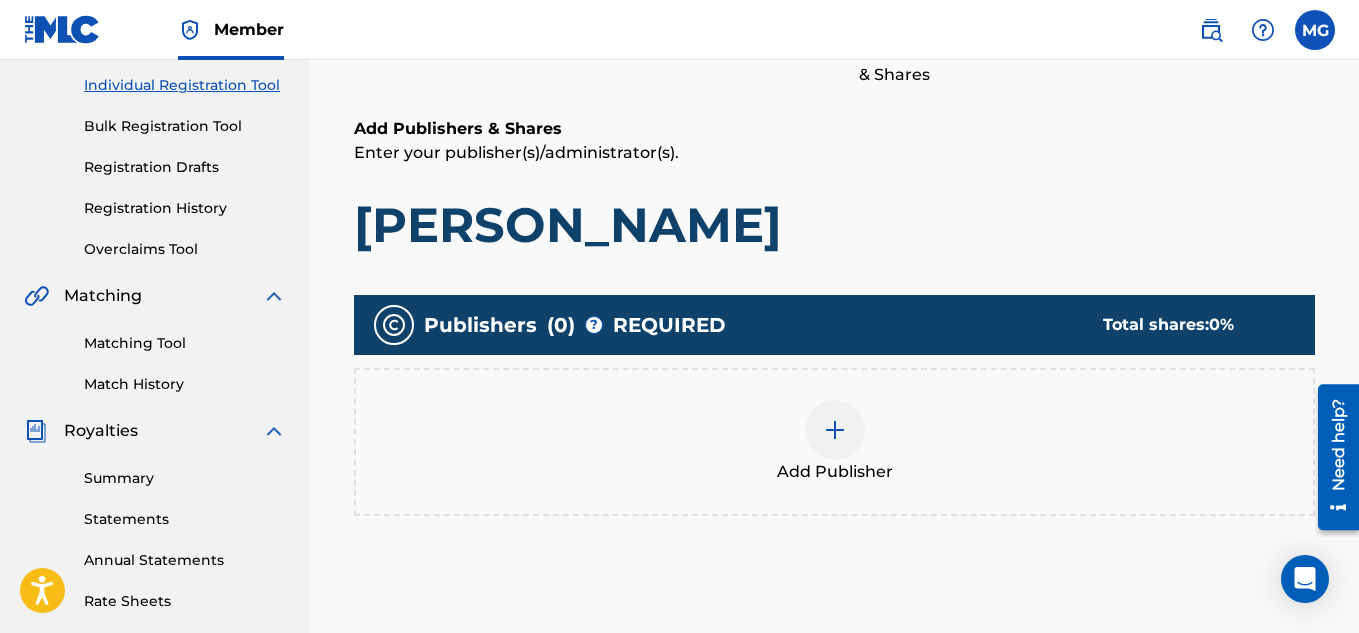 click at bounding box center (835, 430) 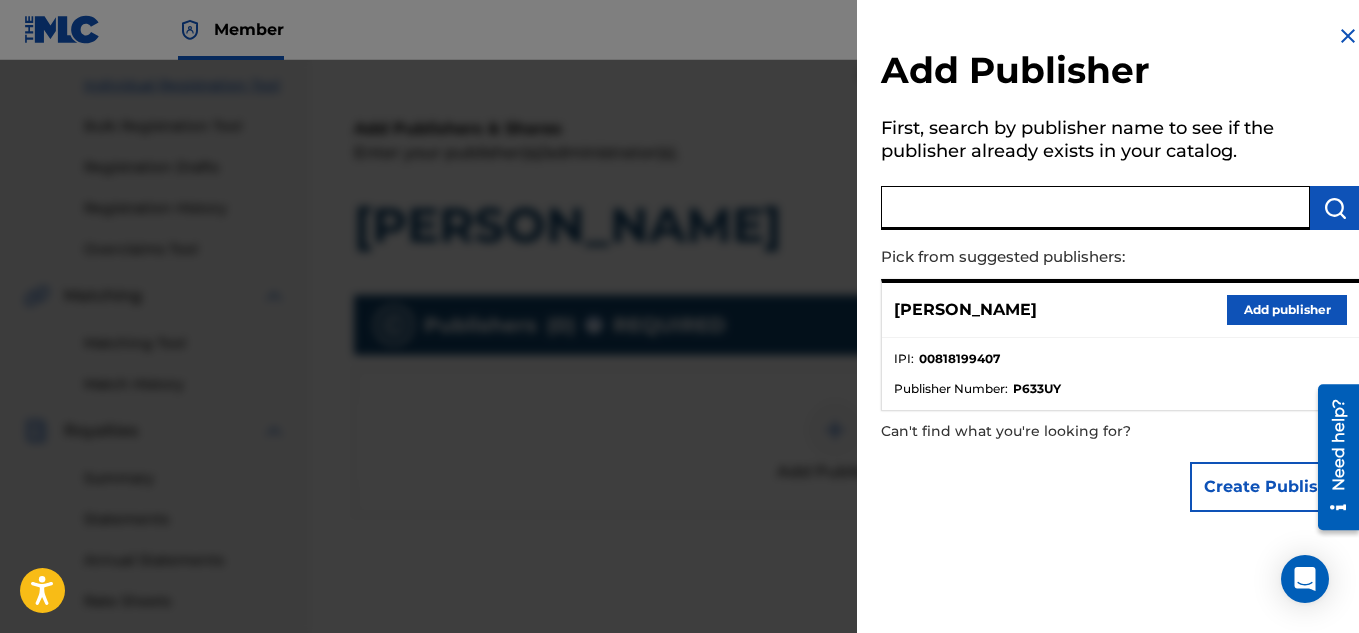 click at bounding box center [1095, 208] 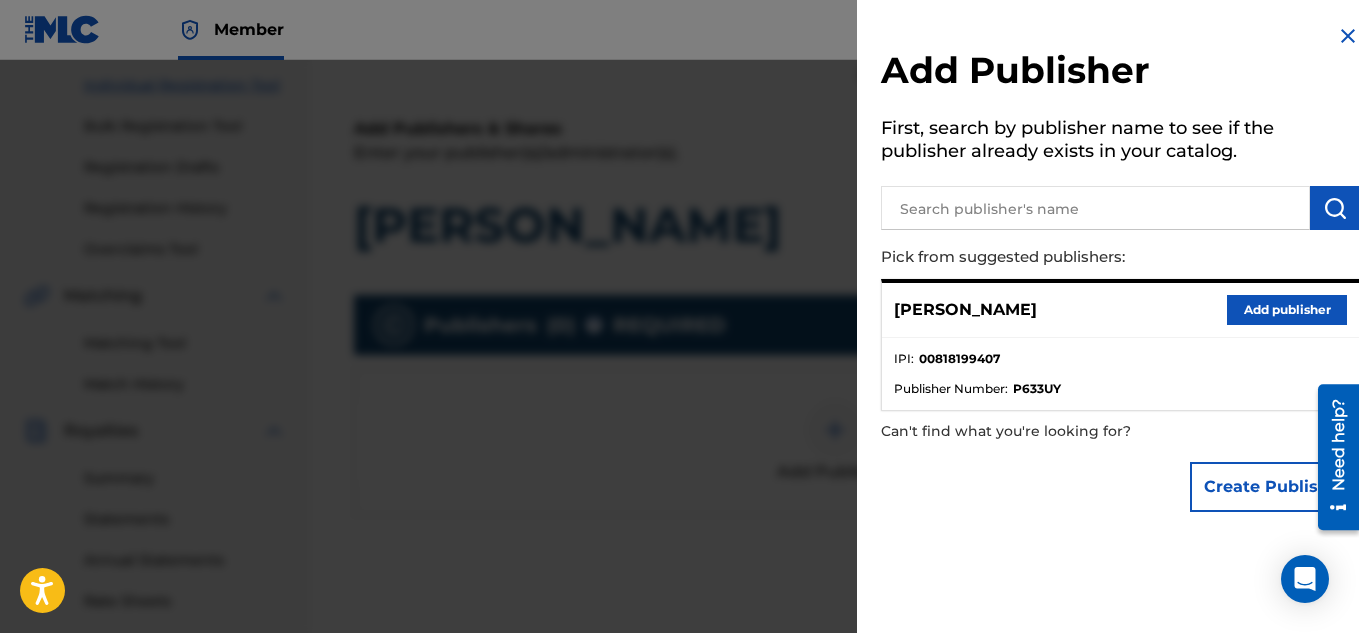 click on "Add publisher" at bounding box center (1287, 310) 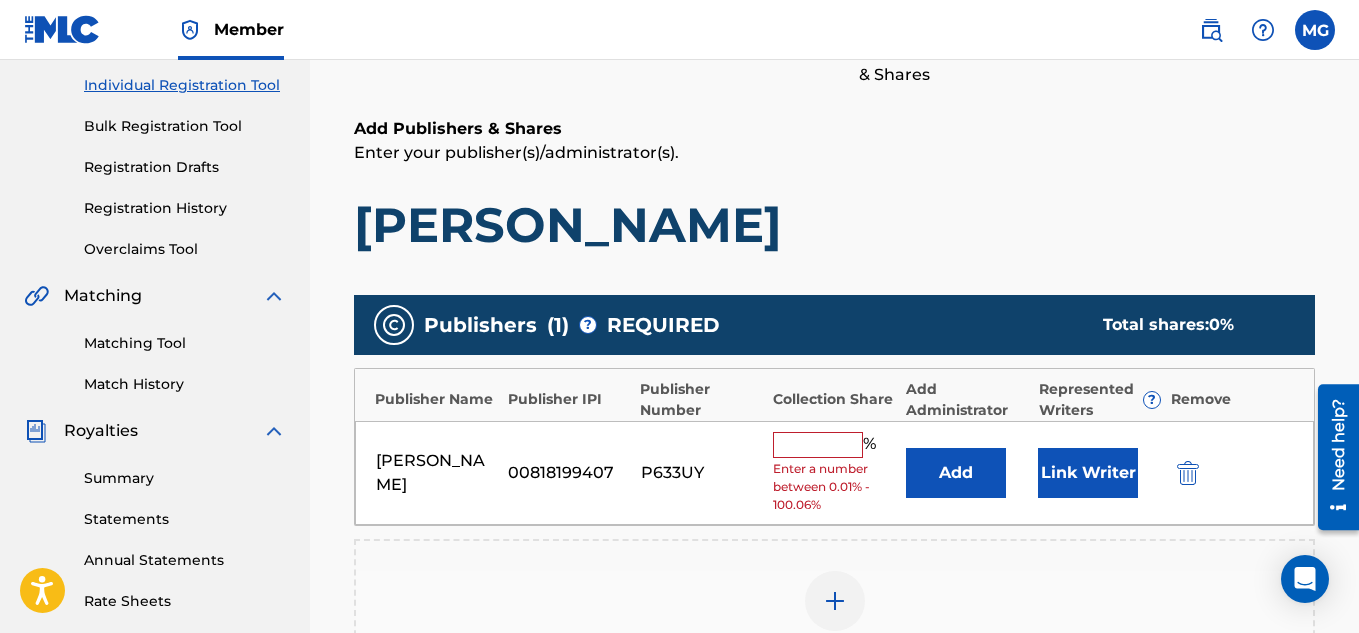 click on "Maurice Ginnis 00818199407 P633UY % Enter a number between 0.01% - 100.06% Add Link Writer" at bounding box center (834, 473) 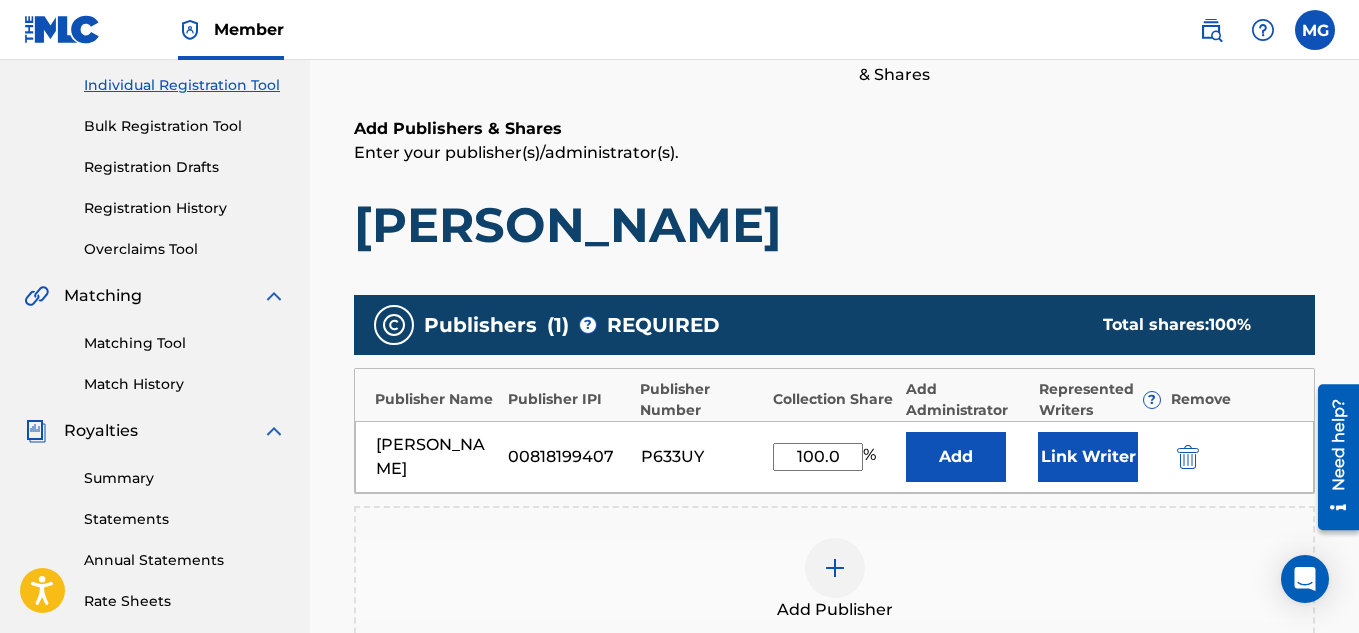 type on "100" 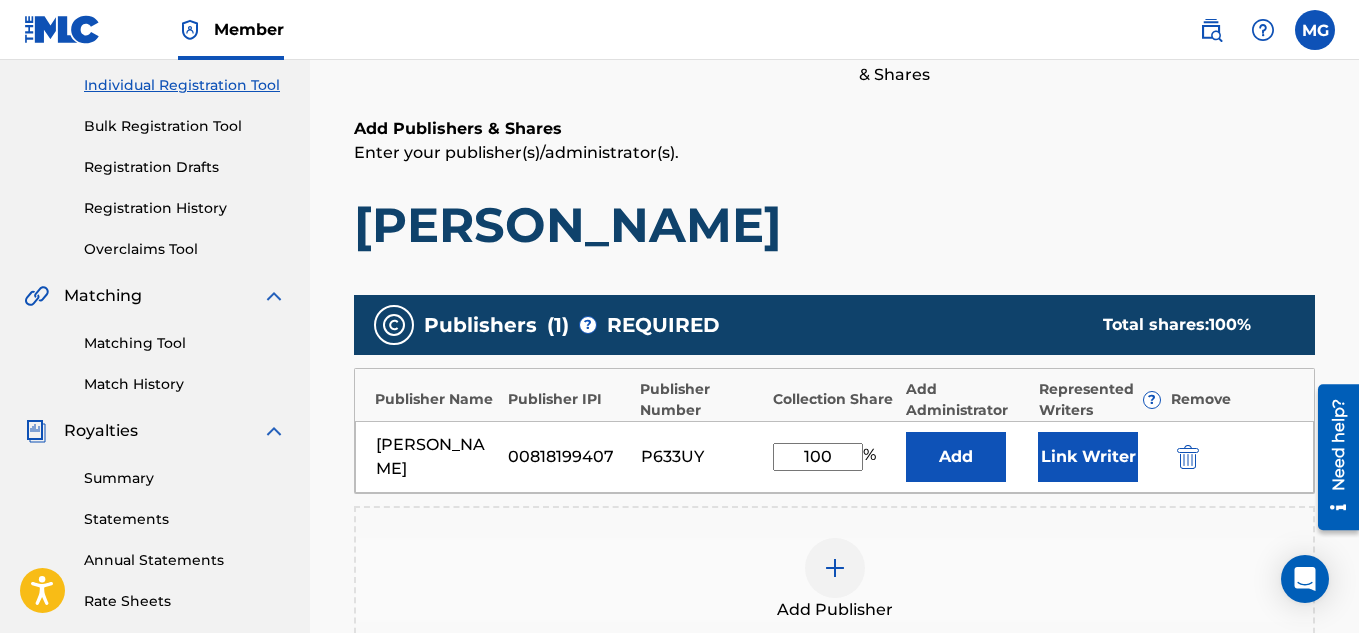 click on "Otha Nighas" at bounding box center (834, 225) 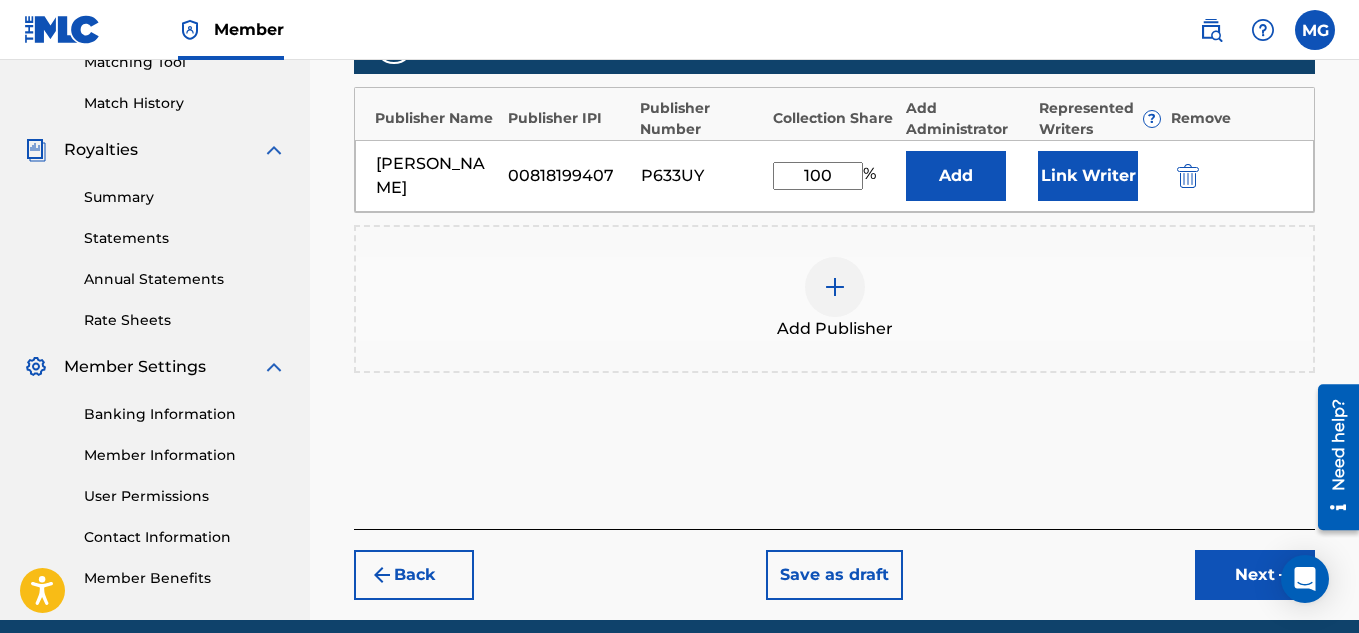 scroll, scrollTop: 610, scrollLeft: 0, axis: vertical 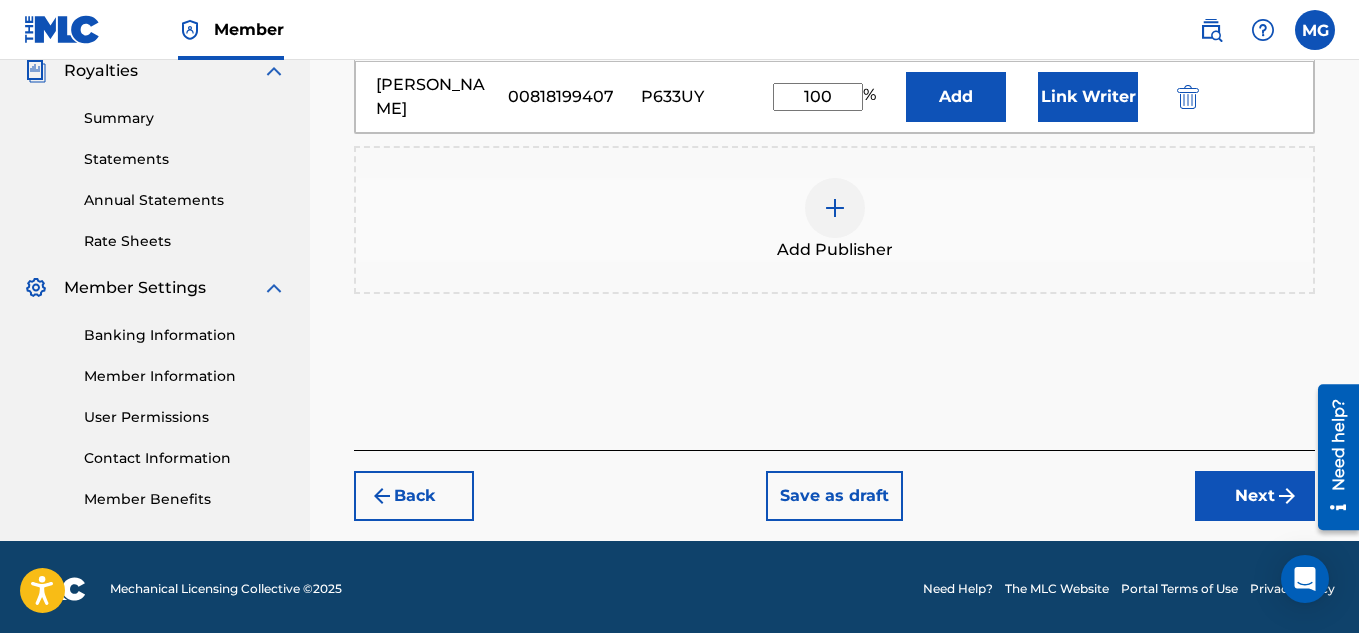 click on "Next" at bounding box center (1255, 496) 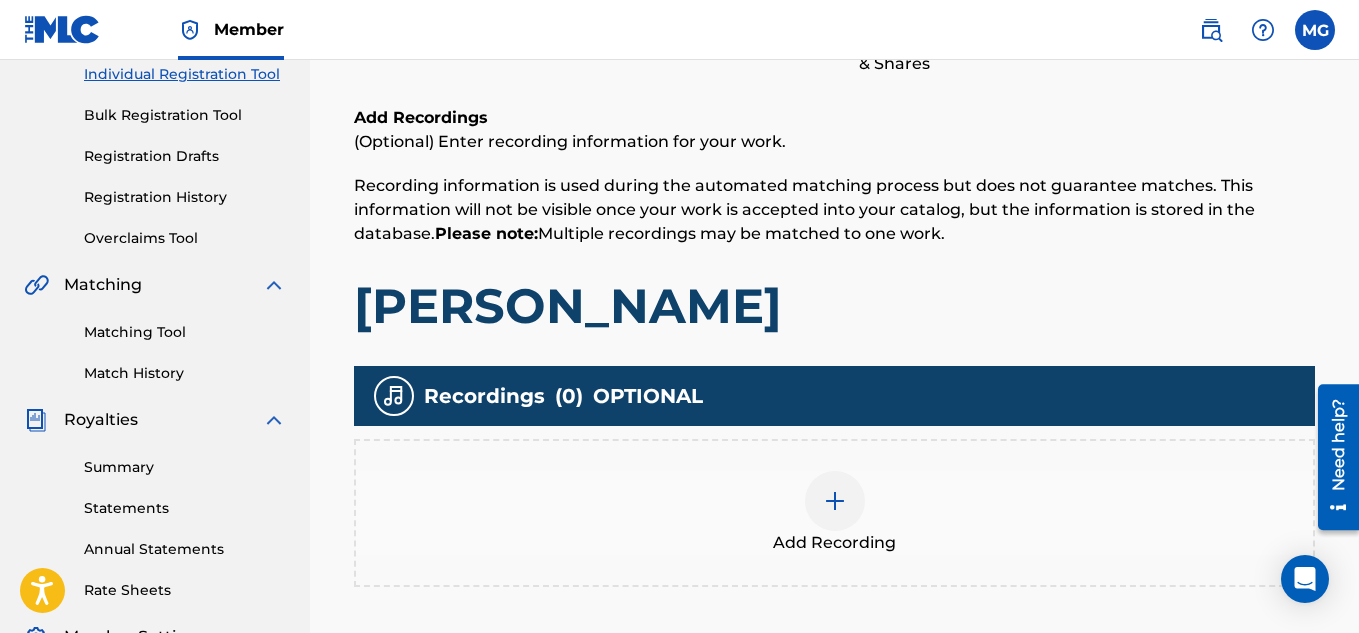 scroll, scrollTop: 290, scrollLeft: 0, axis: vertical 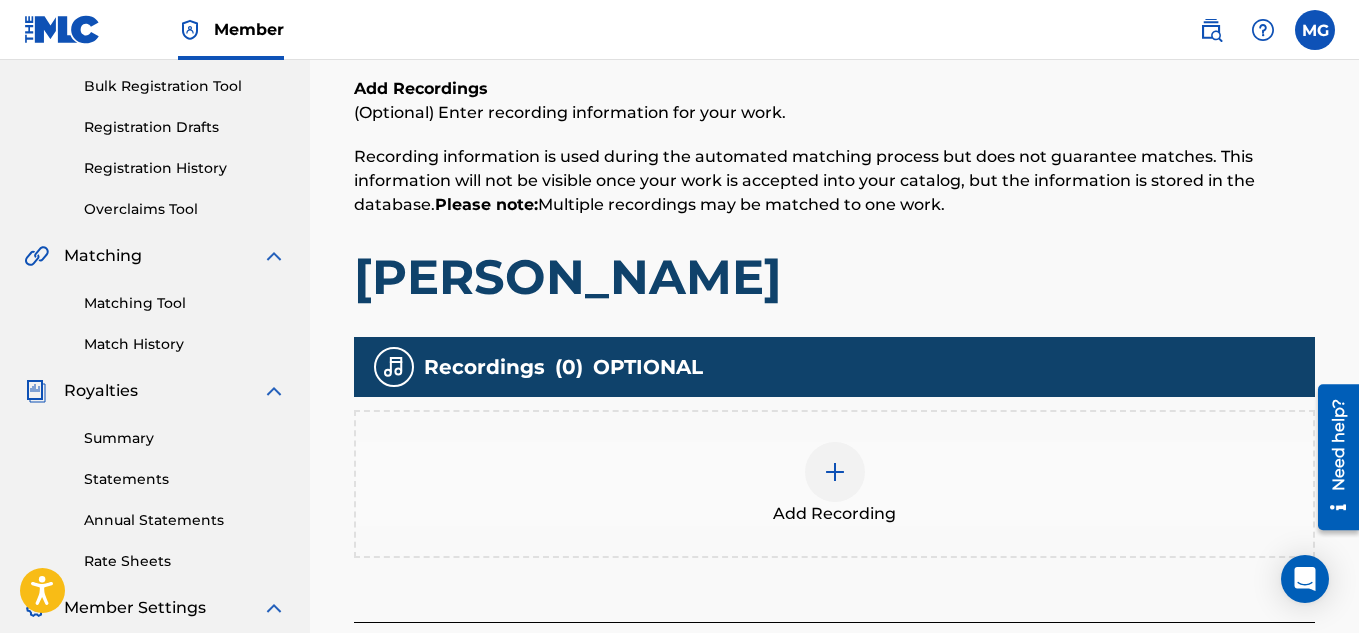 click at bounding box center [835, 472] 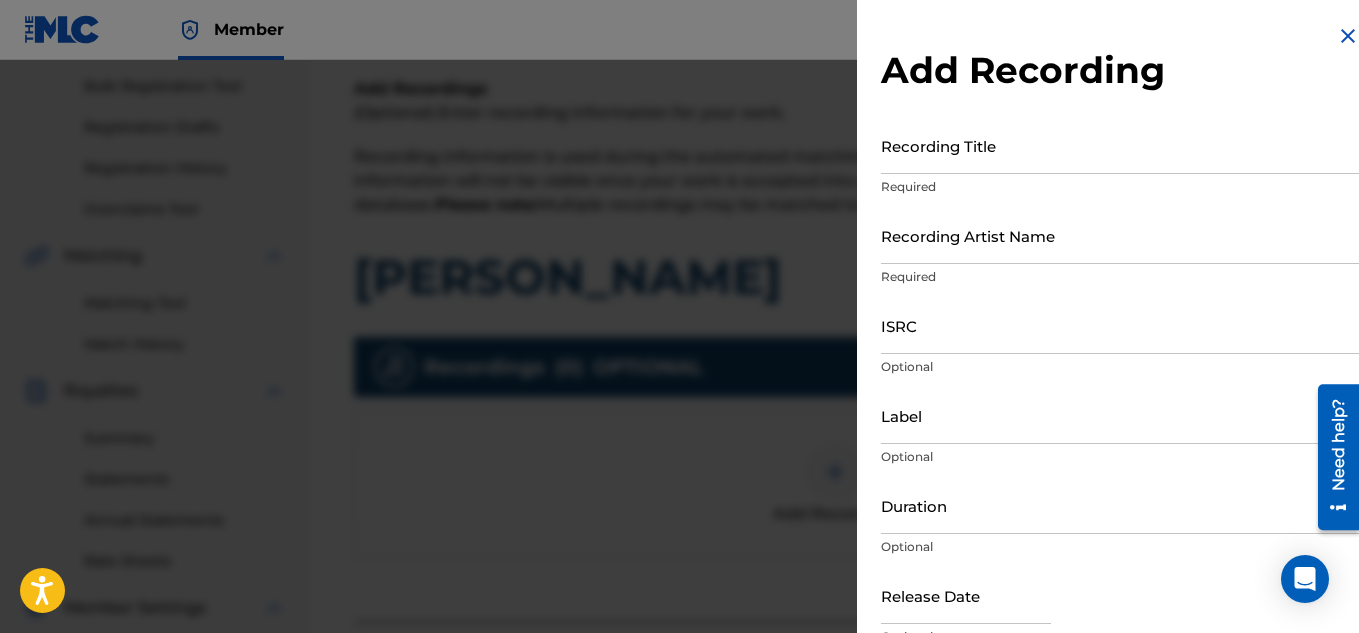 click on "Recording Title" at bounding box center [1120, 145] 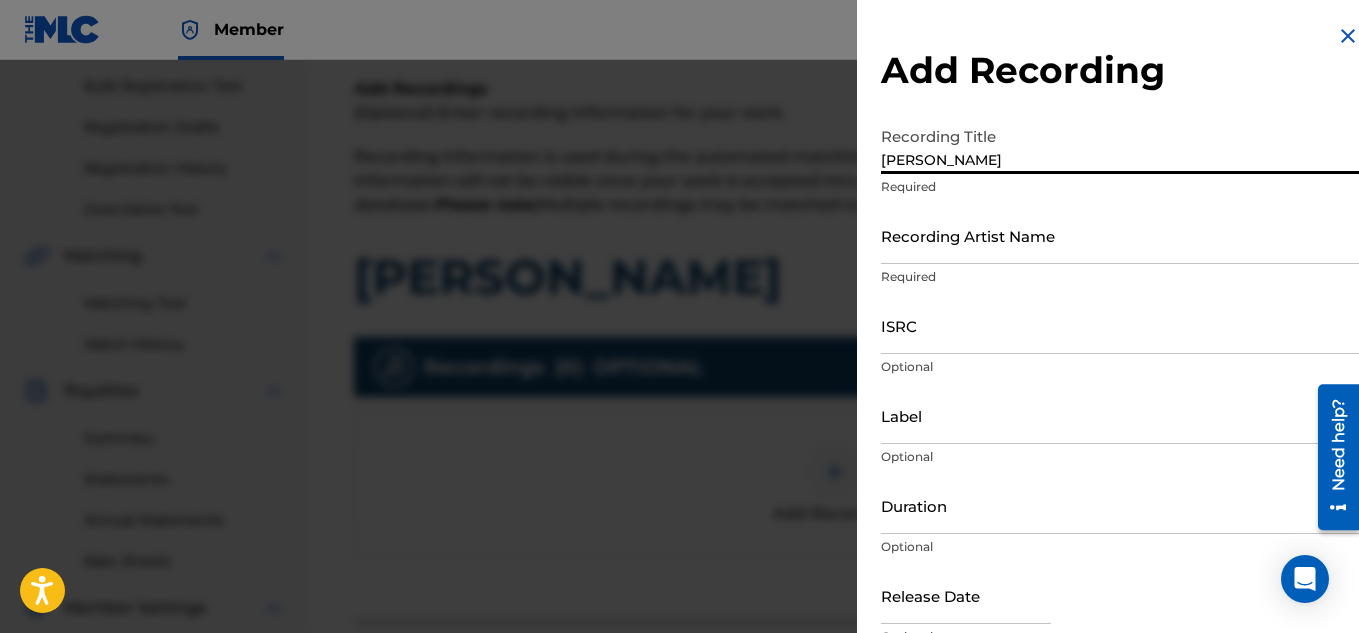 type on "Otha Nighas" 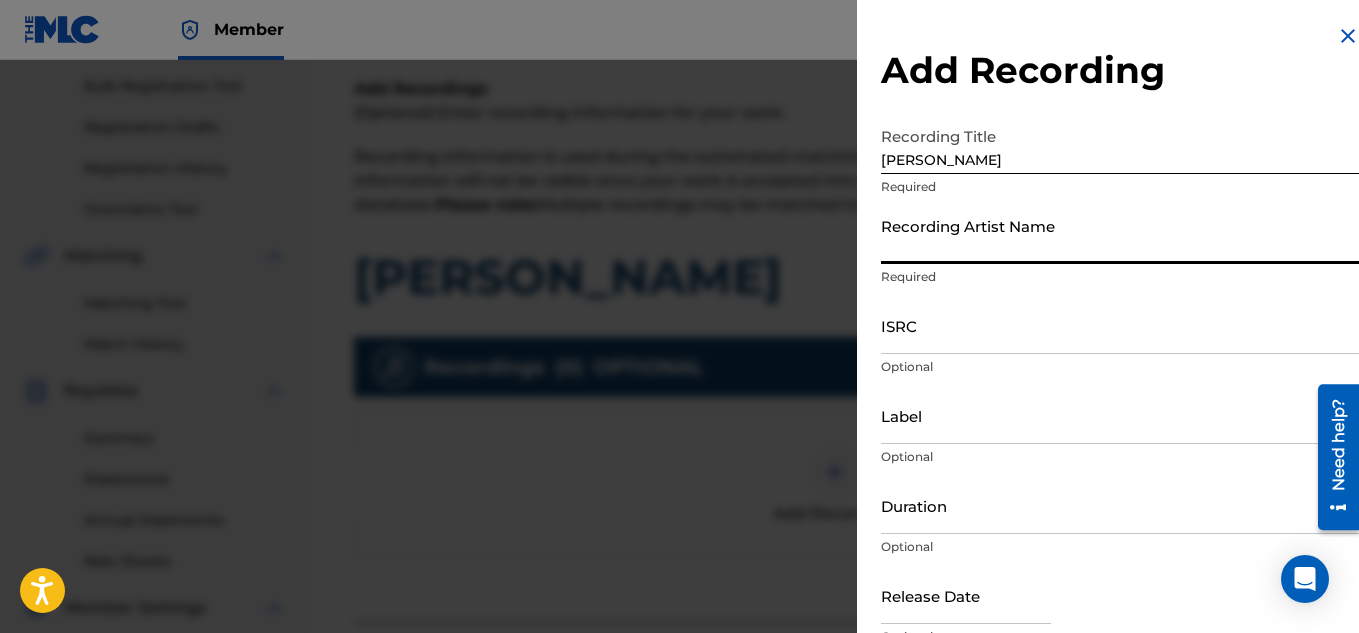 type on "Tana2koo" 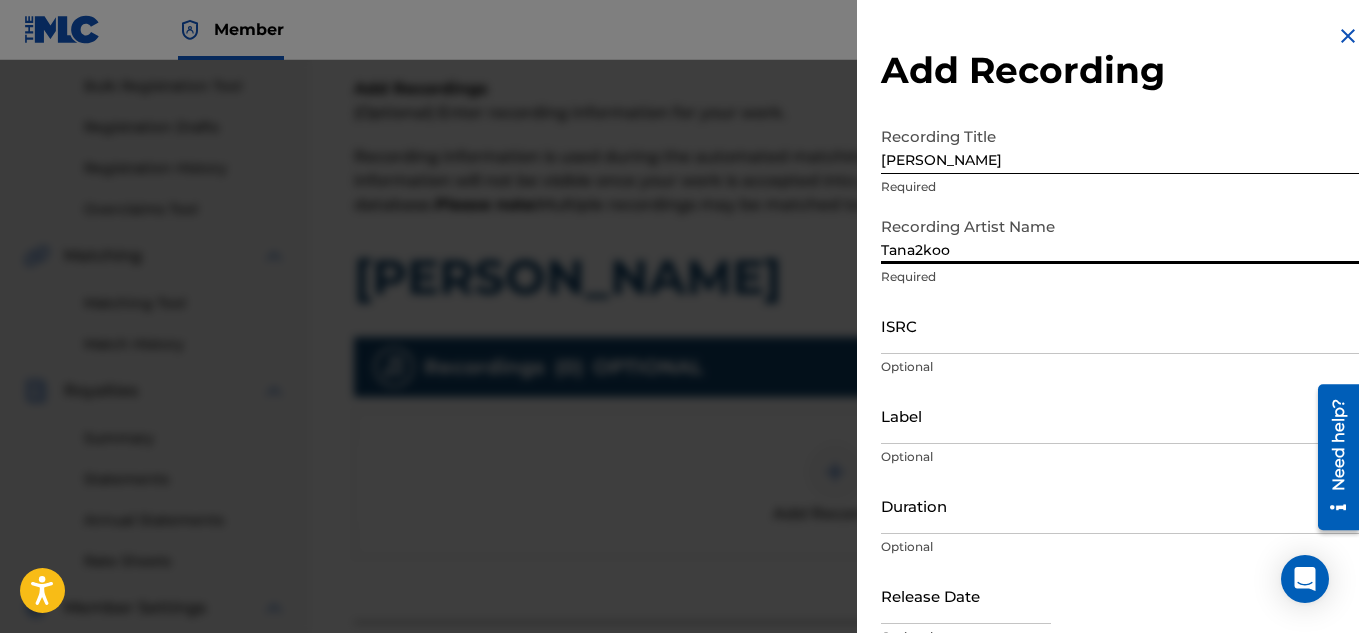 click on "ISRC" at bounding box center [1120, 325] 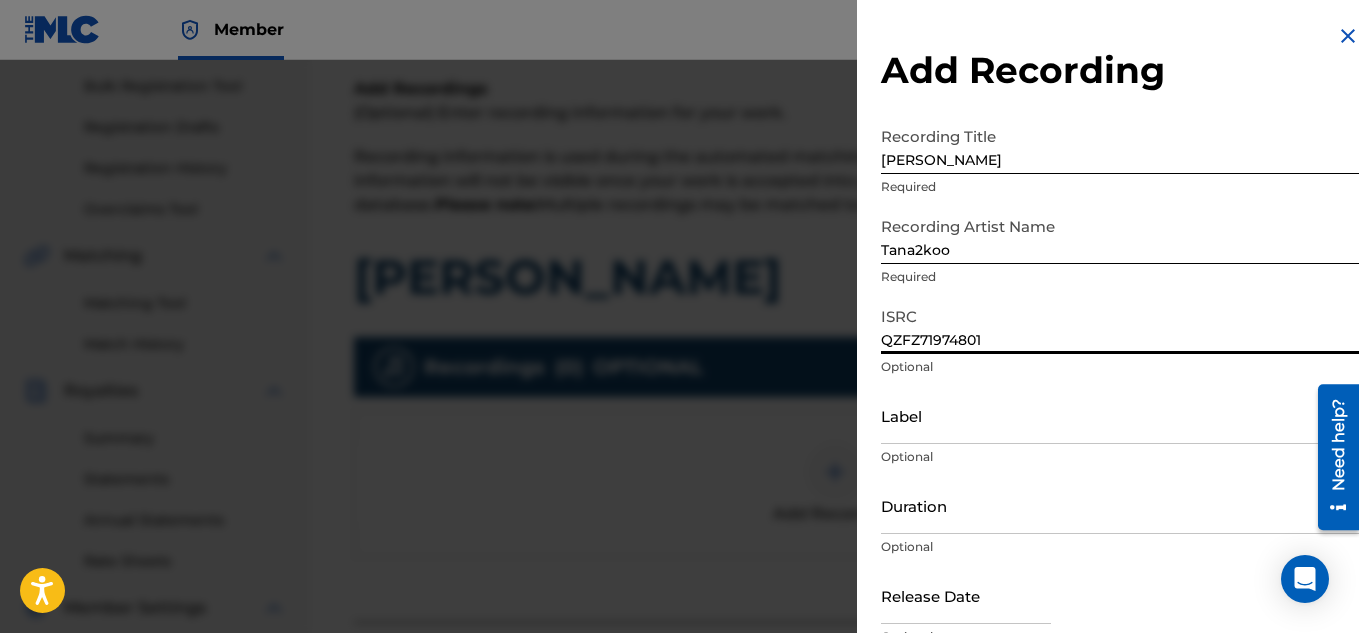scroll, scrollTop: 84, scrollLeft: 0, axis: vertical 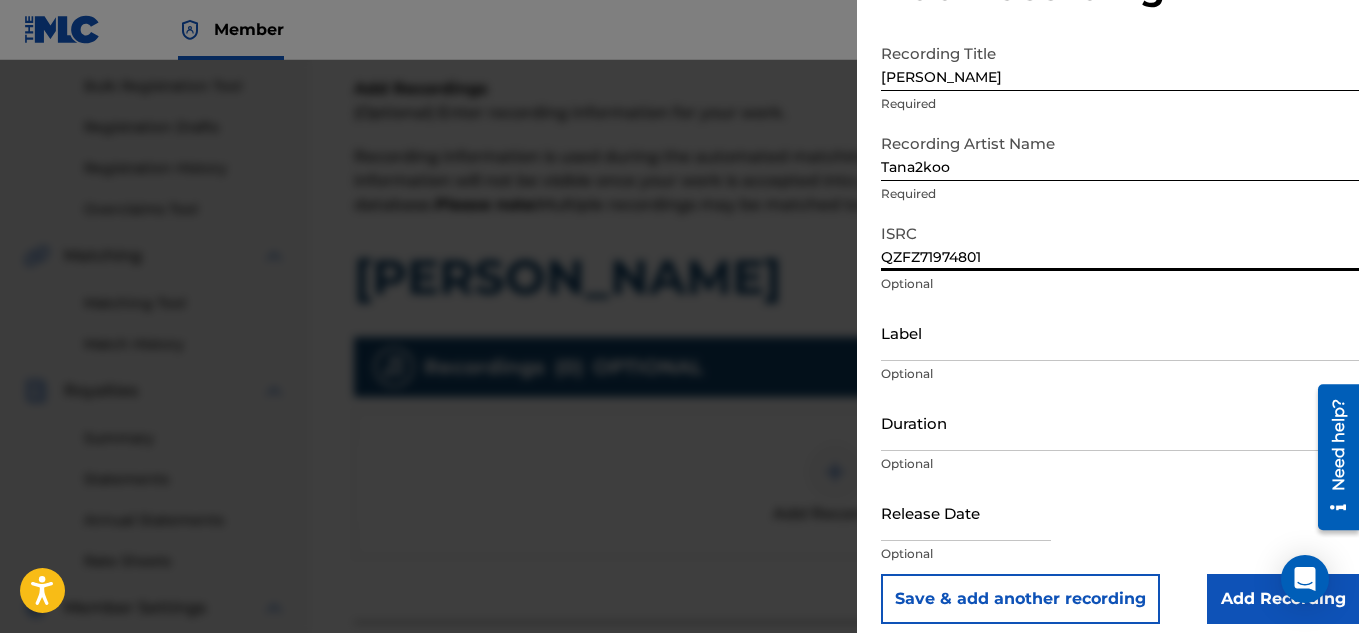 drag, startPoint x: 1350, startPoint y: 190, endPoint x: 1360, endPoint y: 262, distance: 72.691124 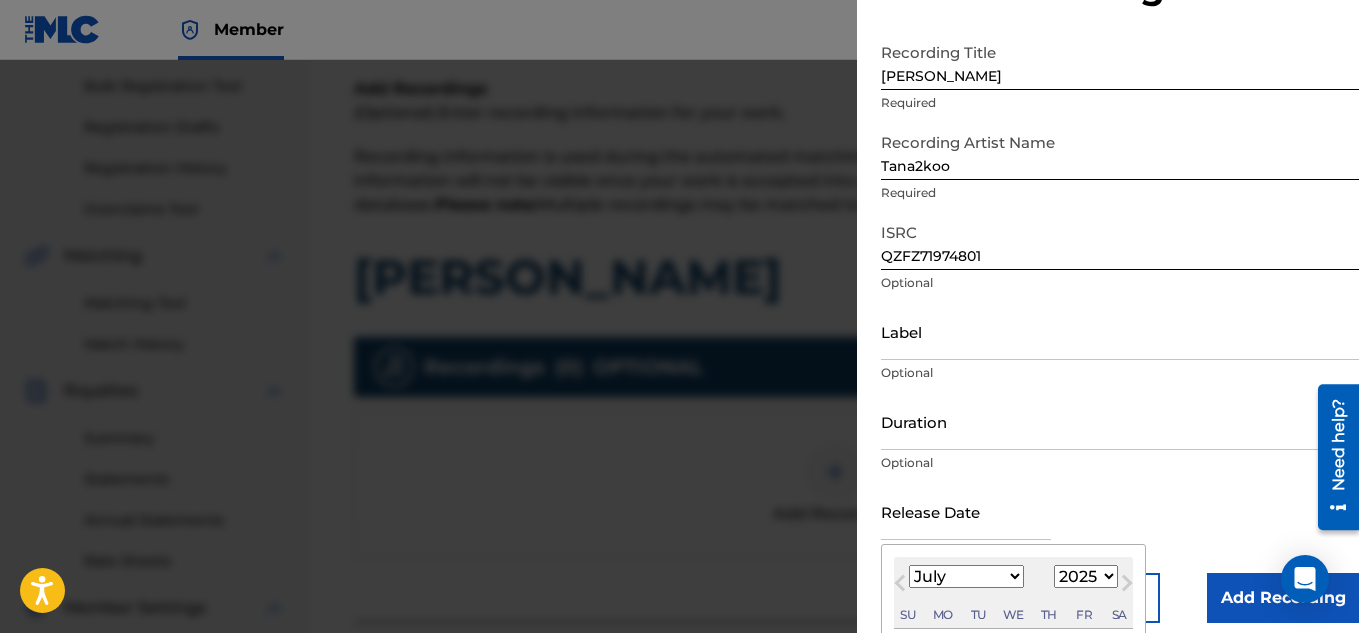 type on "August 21 2019" 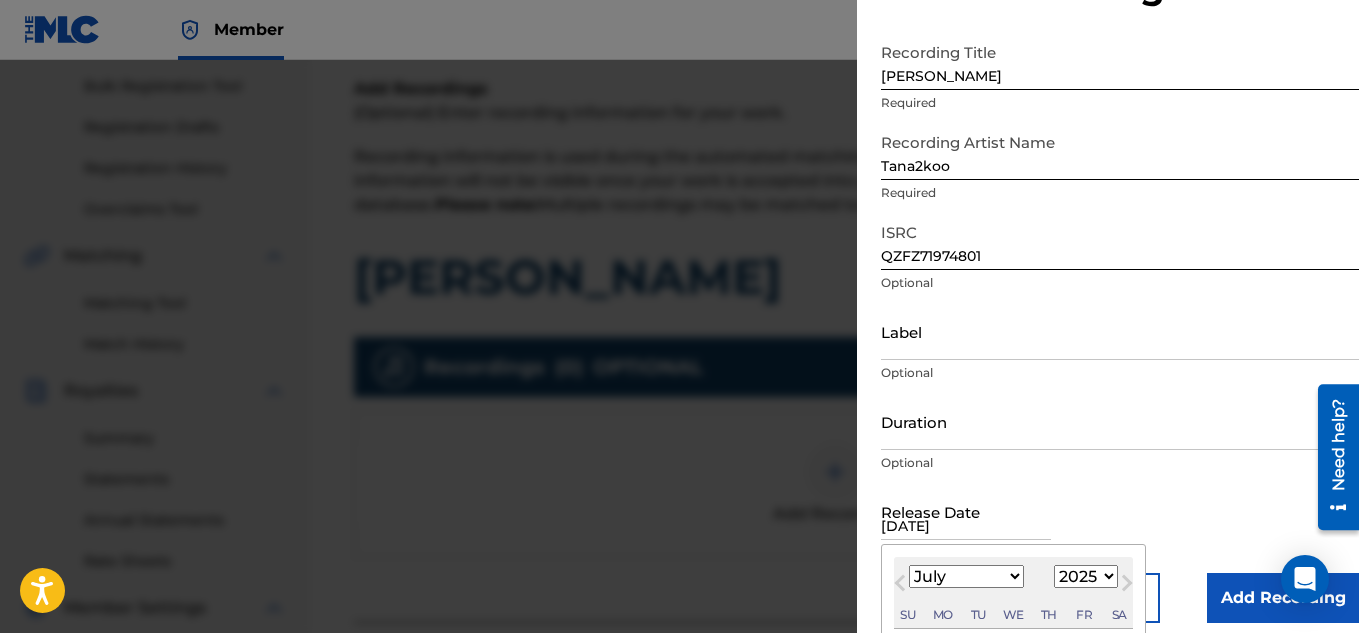select on "7" 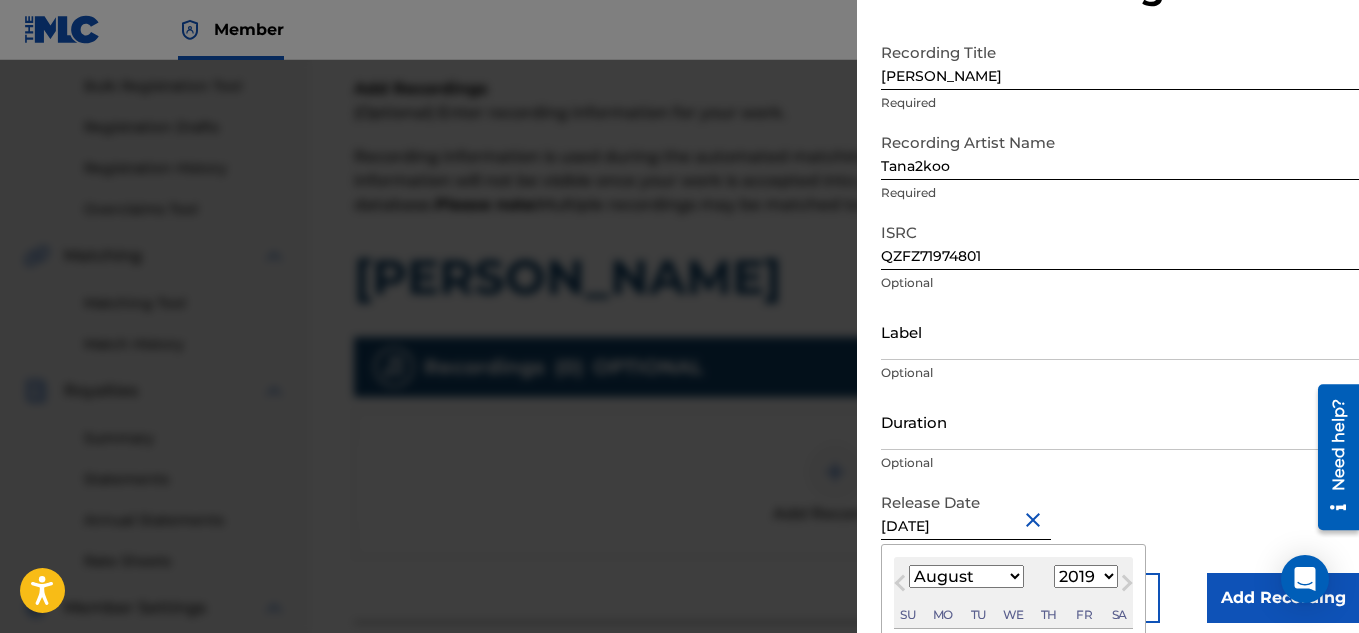 click on "Optional" at bounding box center (1120, 463) 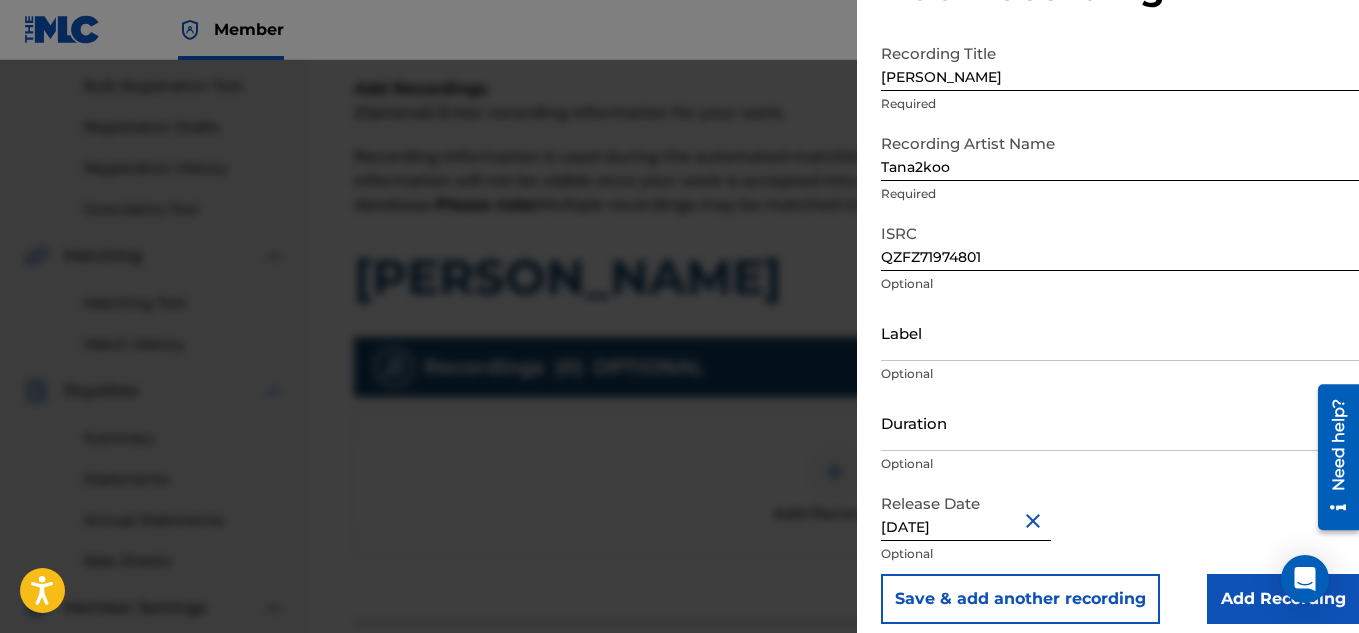 click on "Add Recording" at bounding box center (1283, 599) 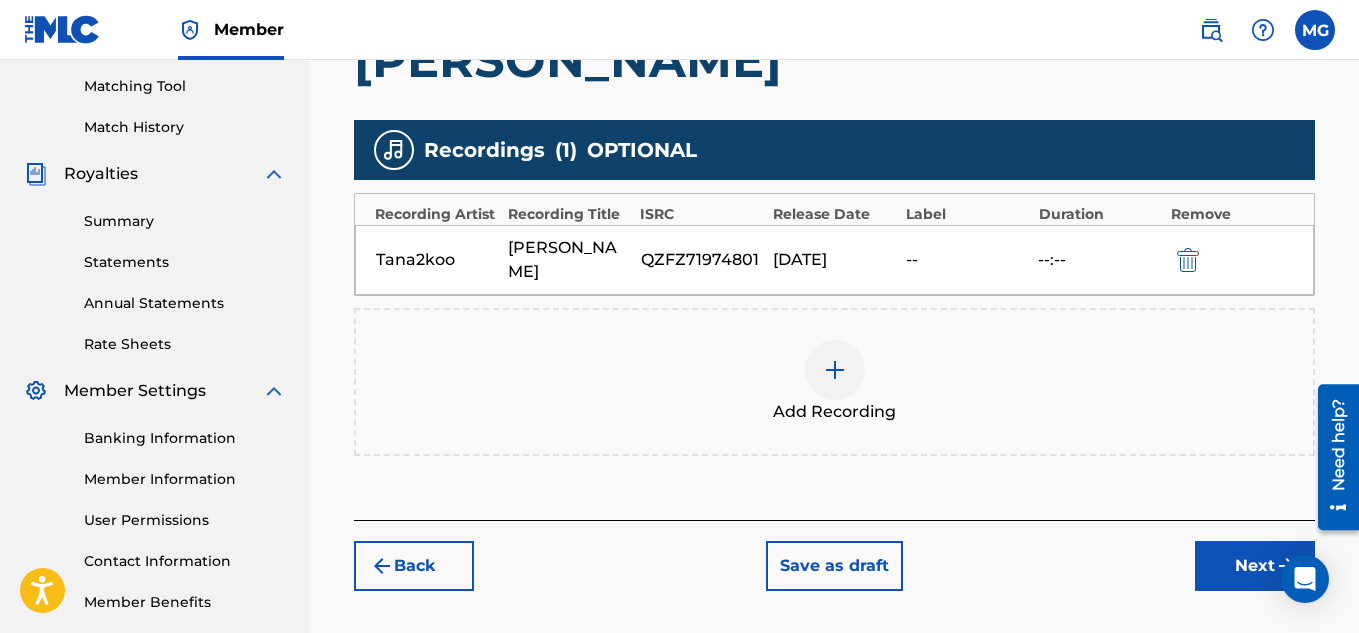 scroll, scrollTop: 530, scrollLeft: 0, axis: vertical 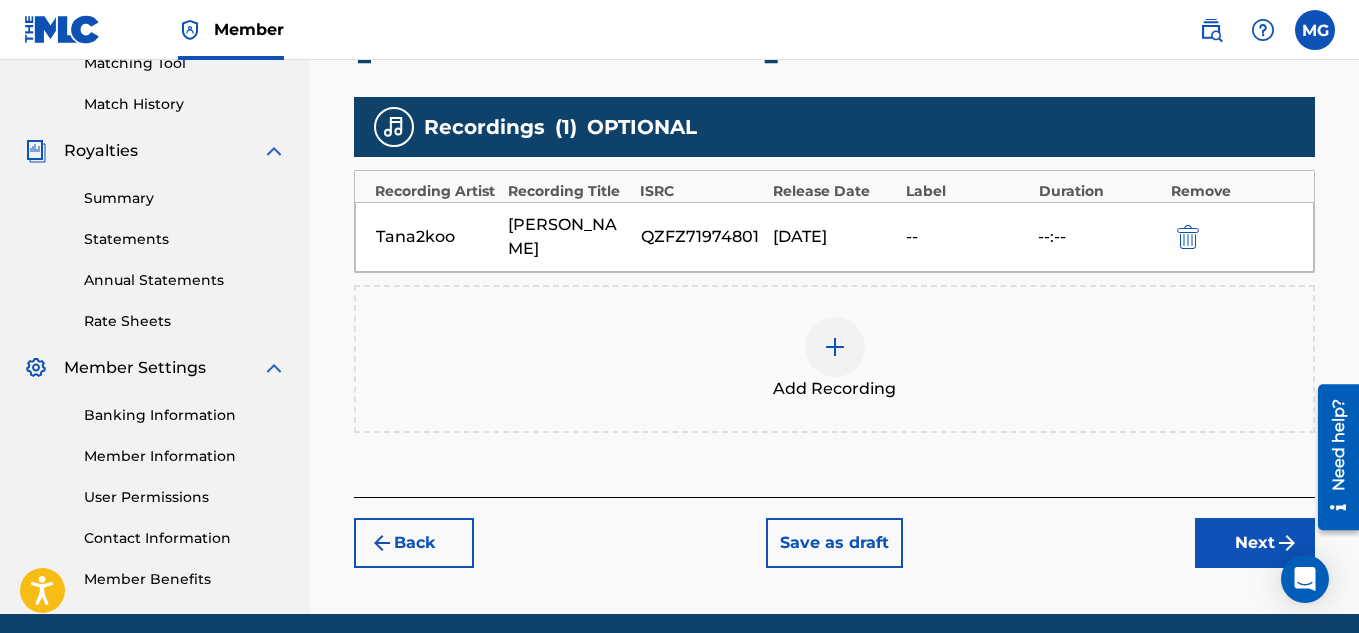 click on "Next" at bounding box center (1255, 543) 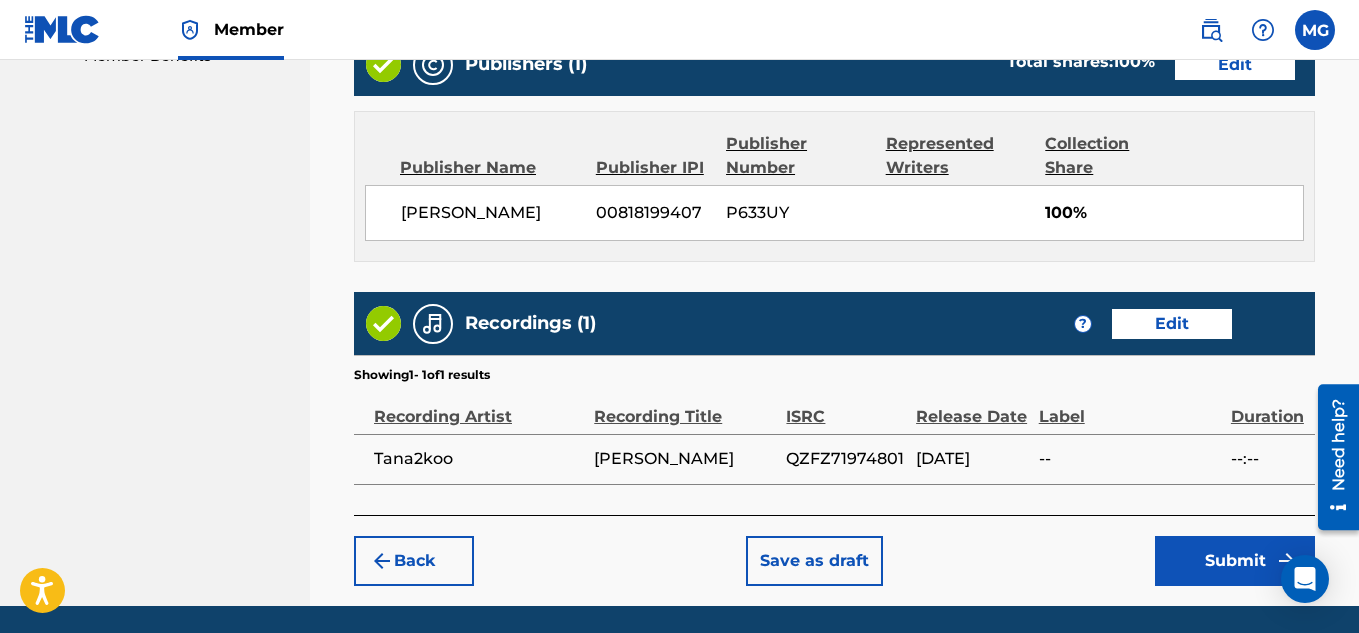 scroll, scrollTop: 1090, scrollLeft: 0, axis: vertical 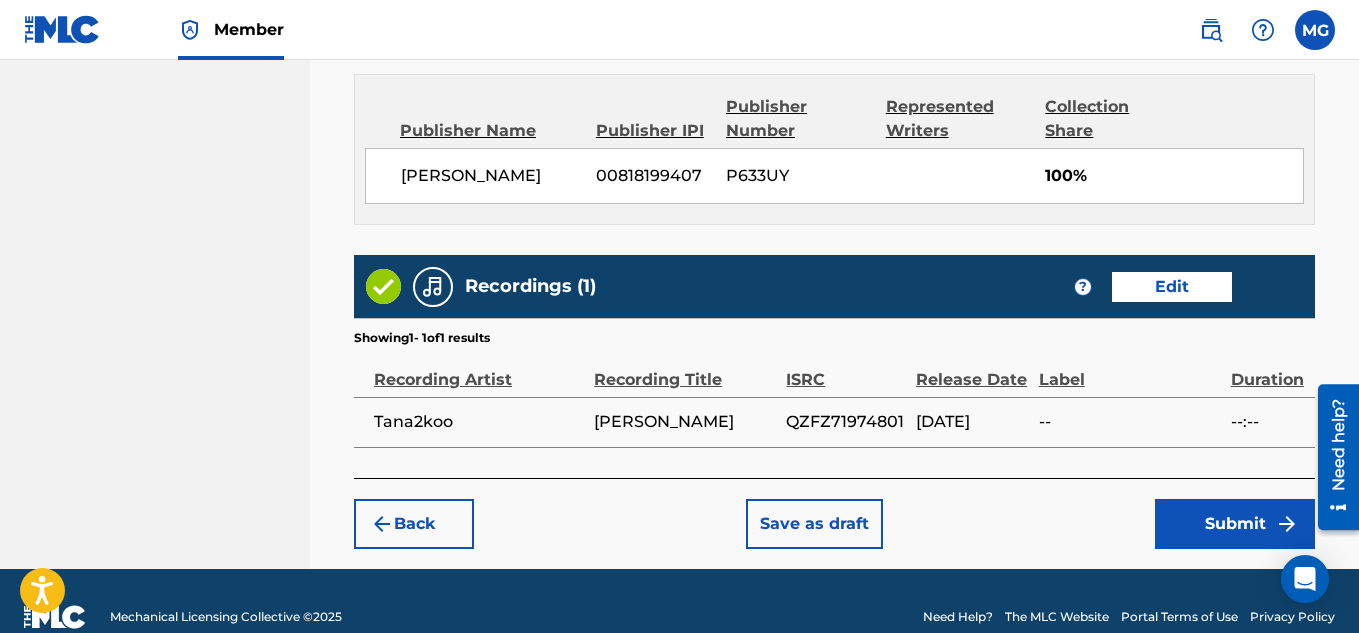 click on "Submit" at bounding box center (1235, 524) 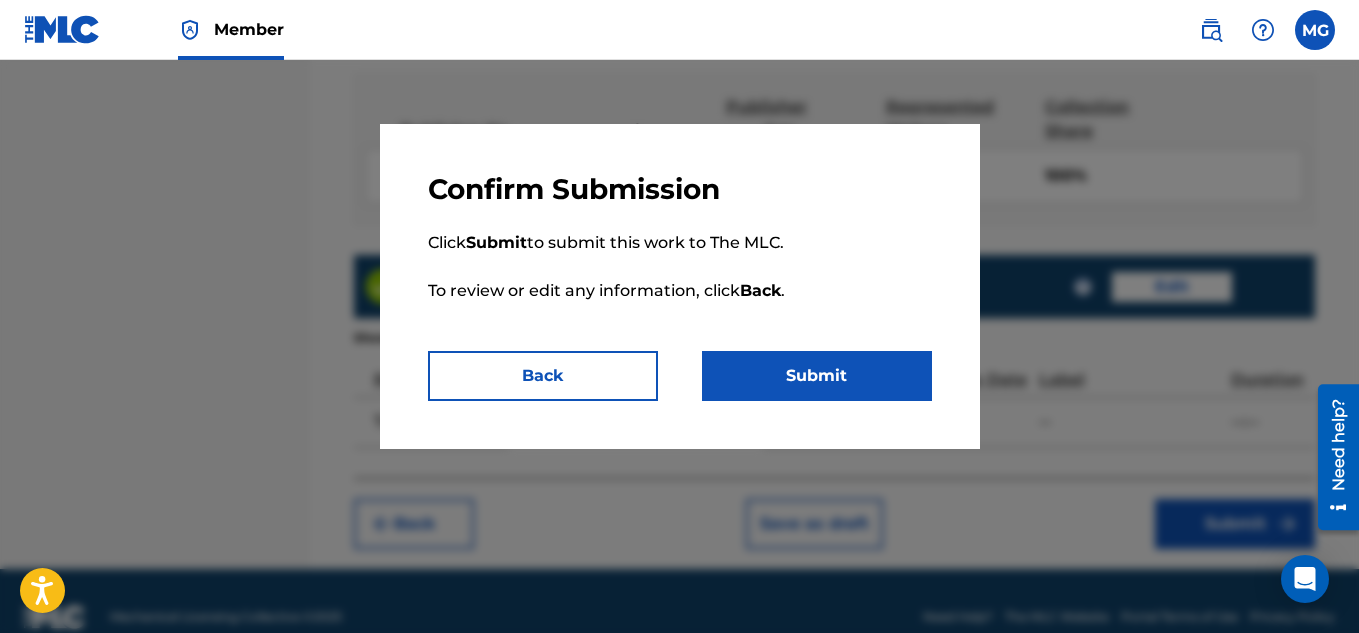 click on "Submit" at bounding box center (817, 376) 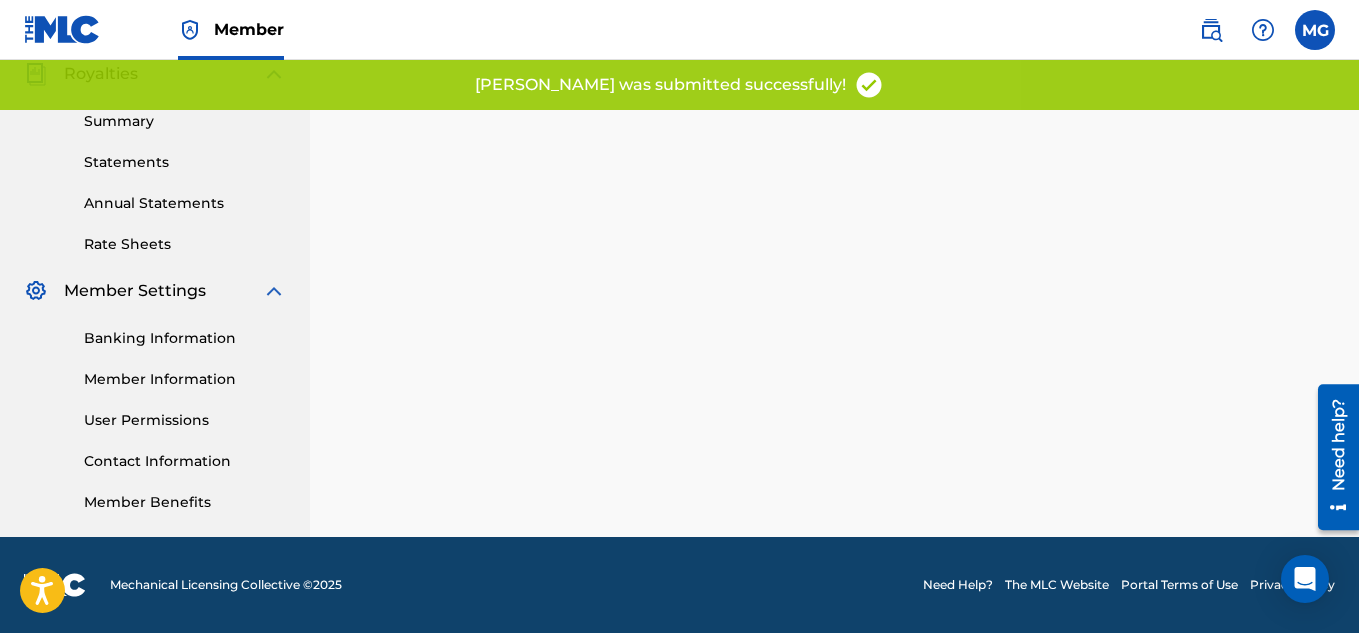 scroll, scrollTop: 0, scrollLeft: 0, axis: both 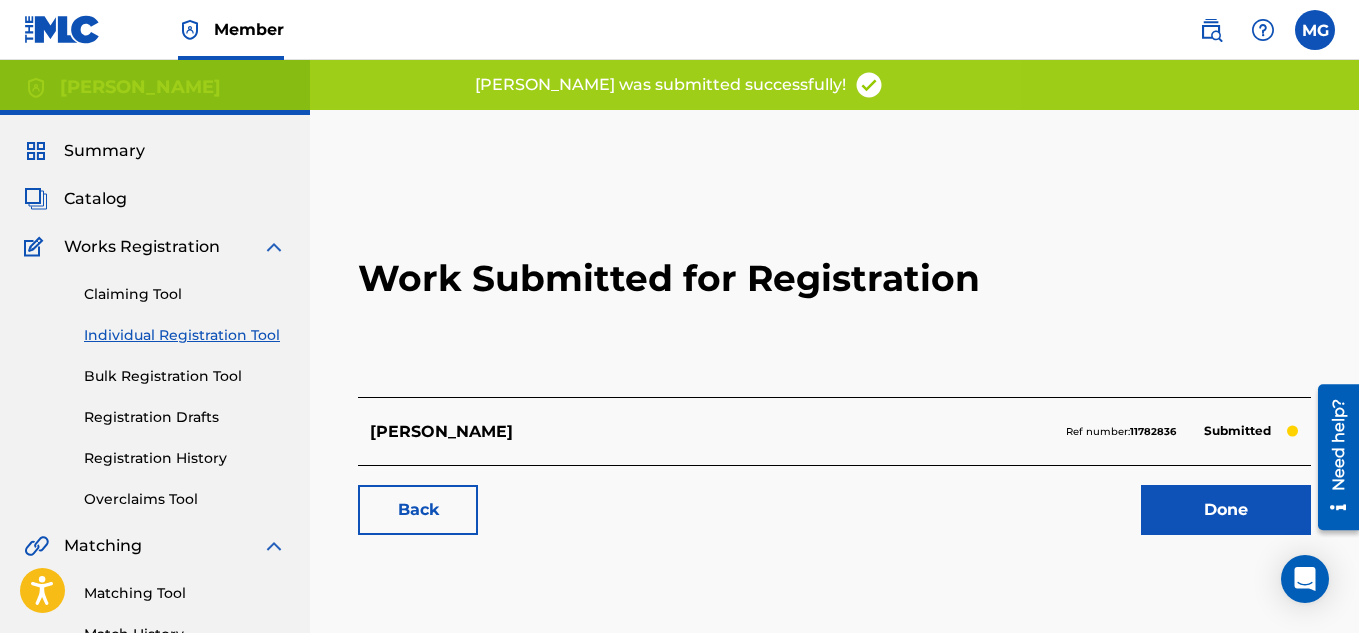 click on "Done" at bounding box center (1226, 510) 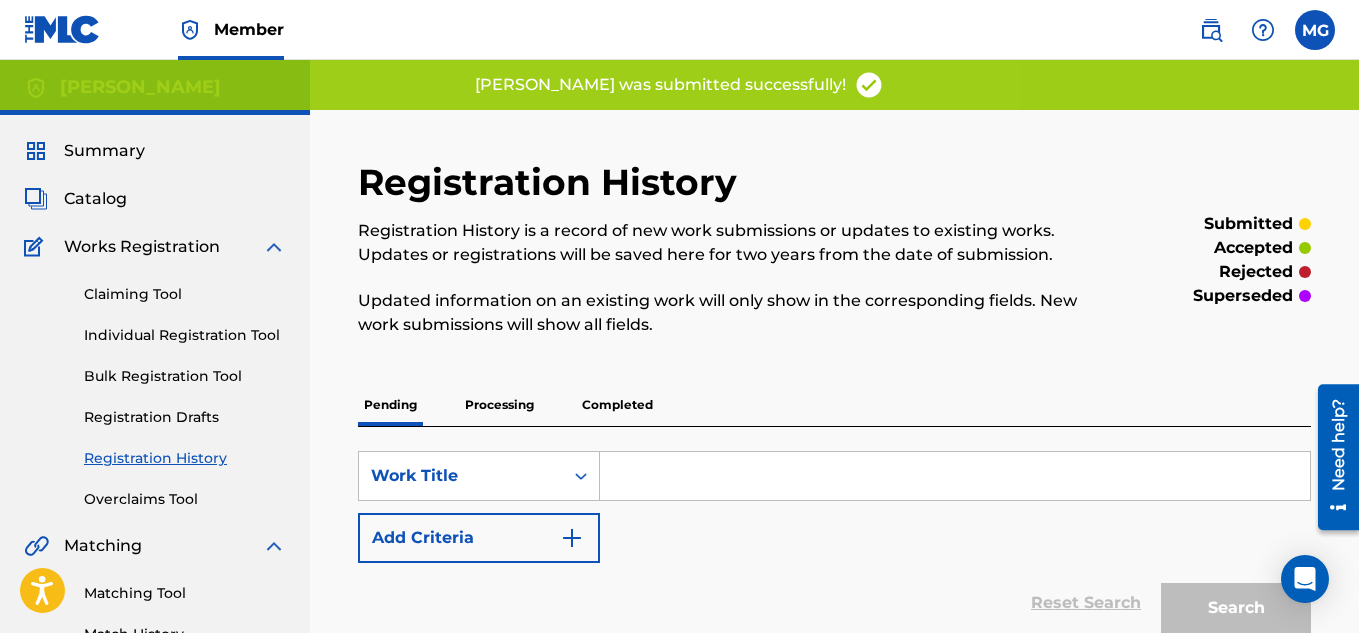 click on "Individual Registration Tool" at bounding box center [185, 335] 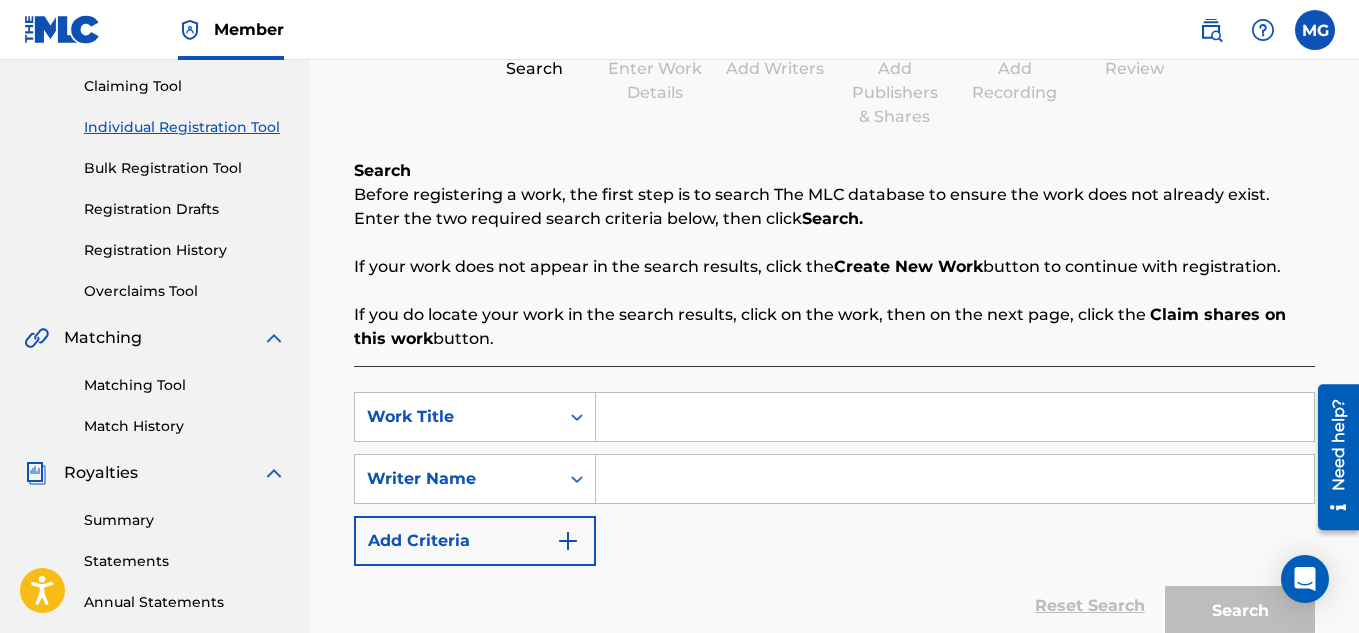 scroll, scrollTop: 240, scrollLeft: 0, axis: vertical 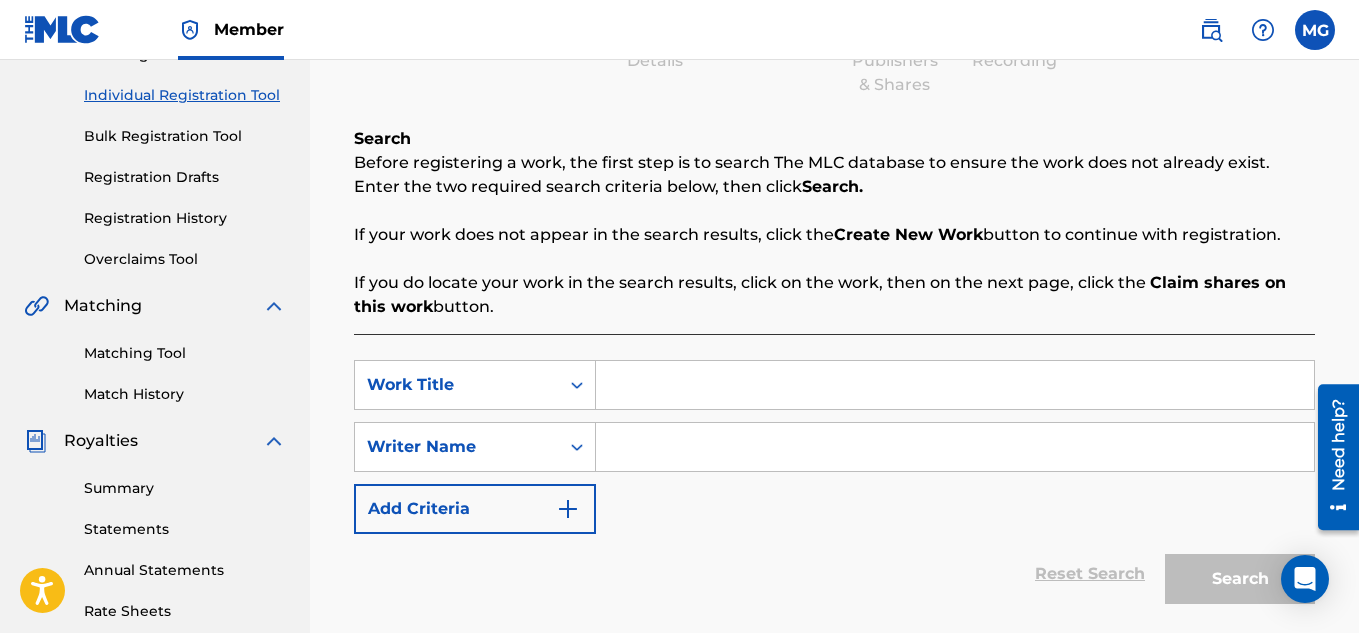 click at bounding box center [955, 385] 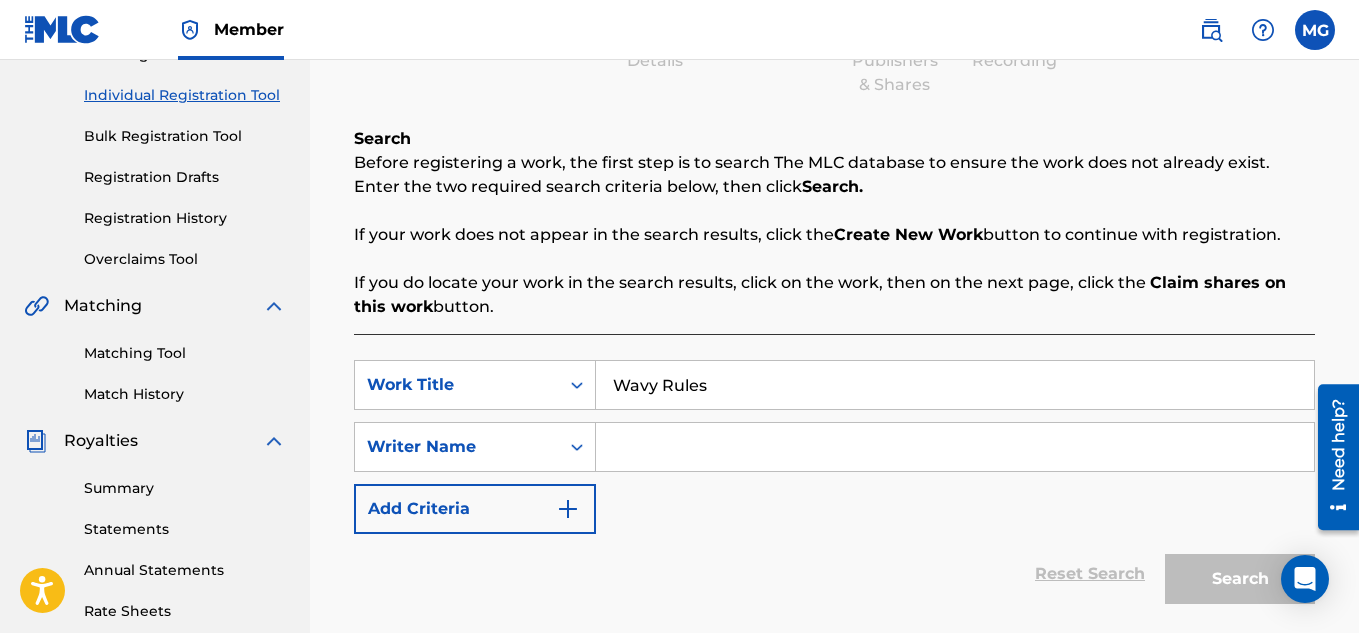 type on "Wavy Rules" 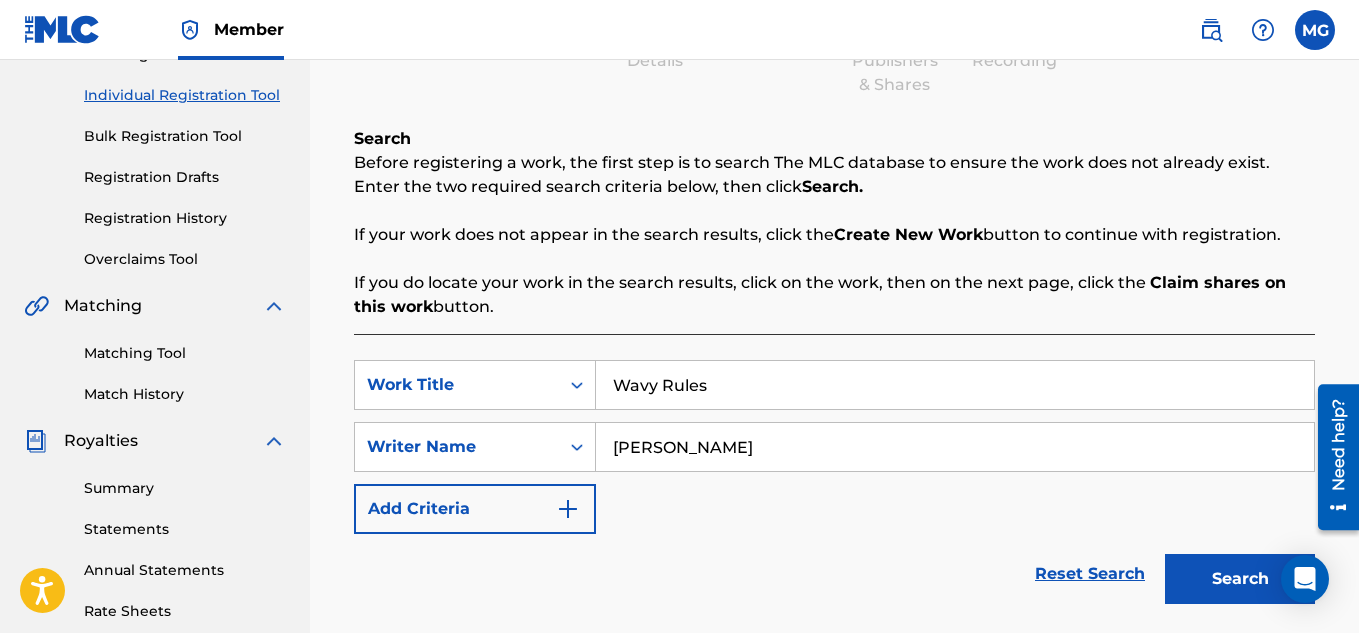 click on "Search" at bounding box center (1240, 579) 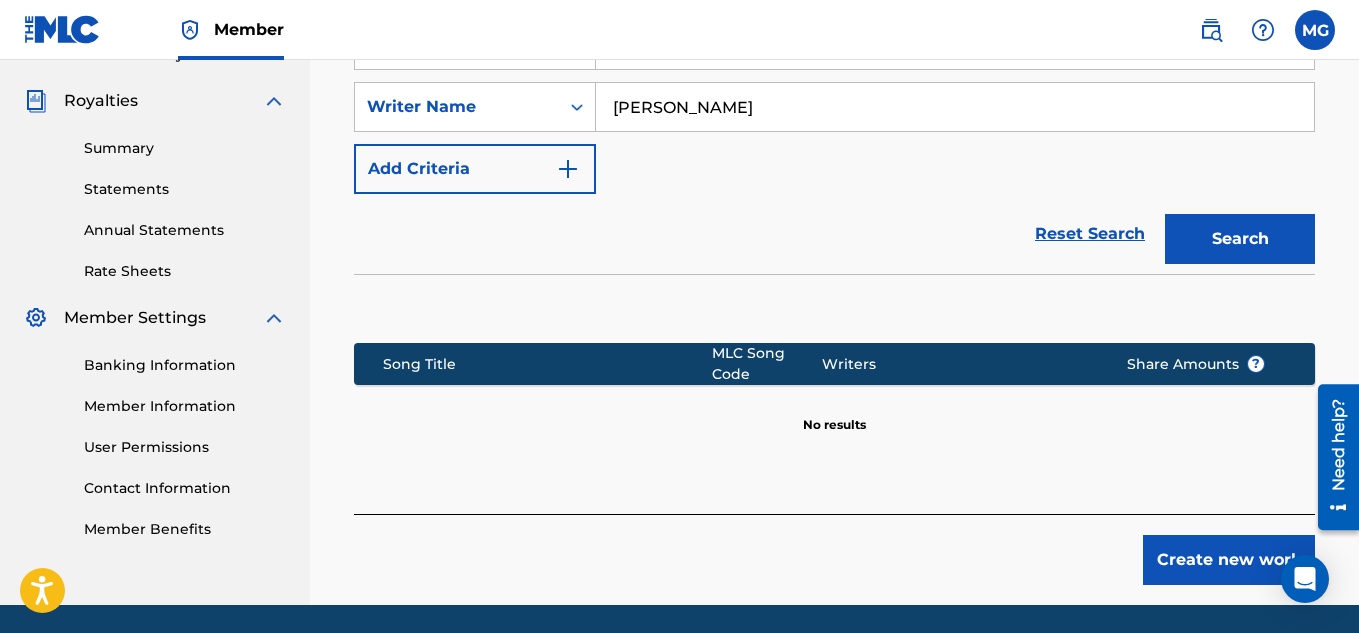scroll, scrollTop: 600, scrollLeft: 0, axis: vertical 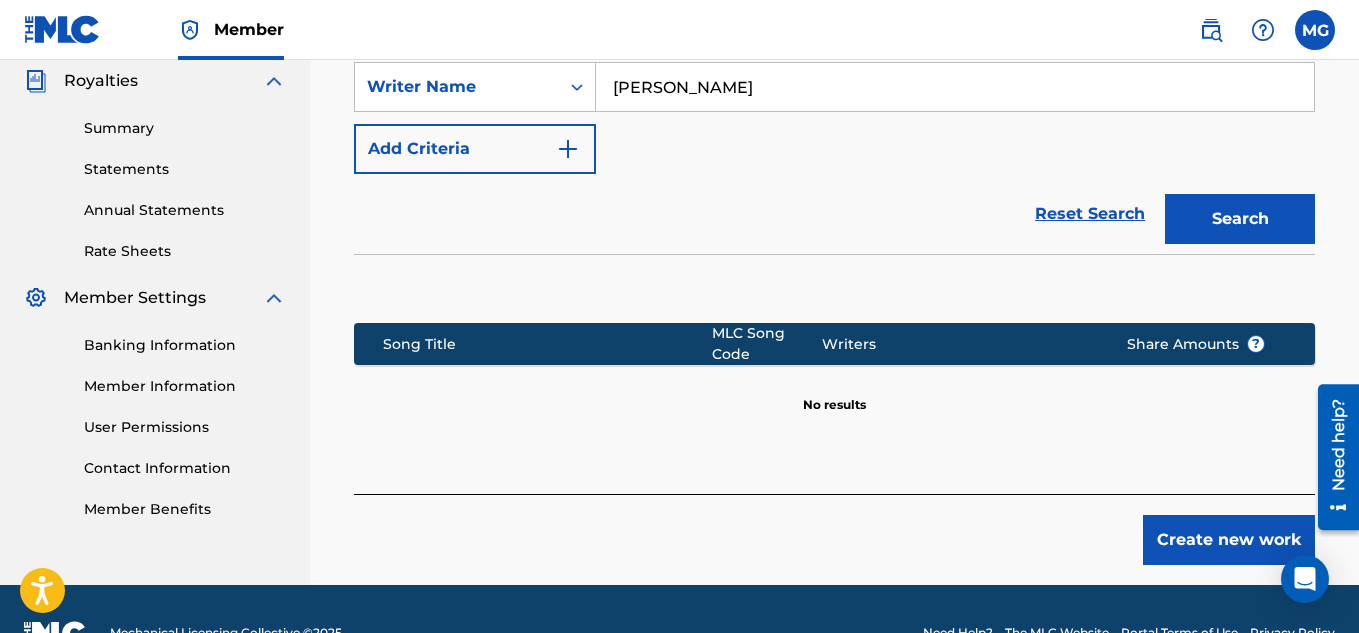 click on "Create new work" at bounding box center (1229, 540) 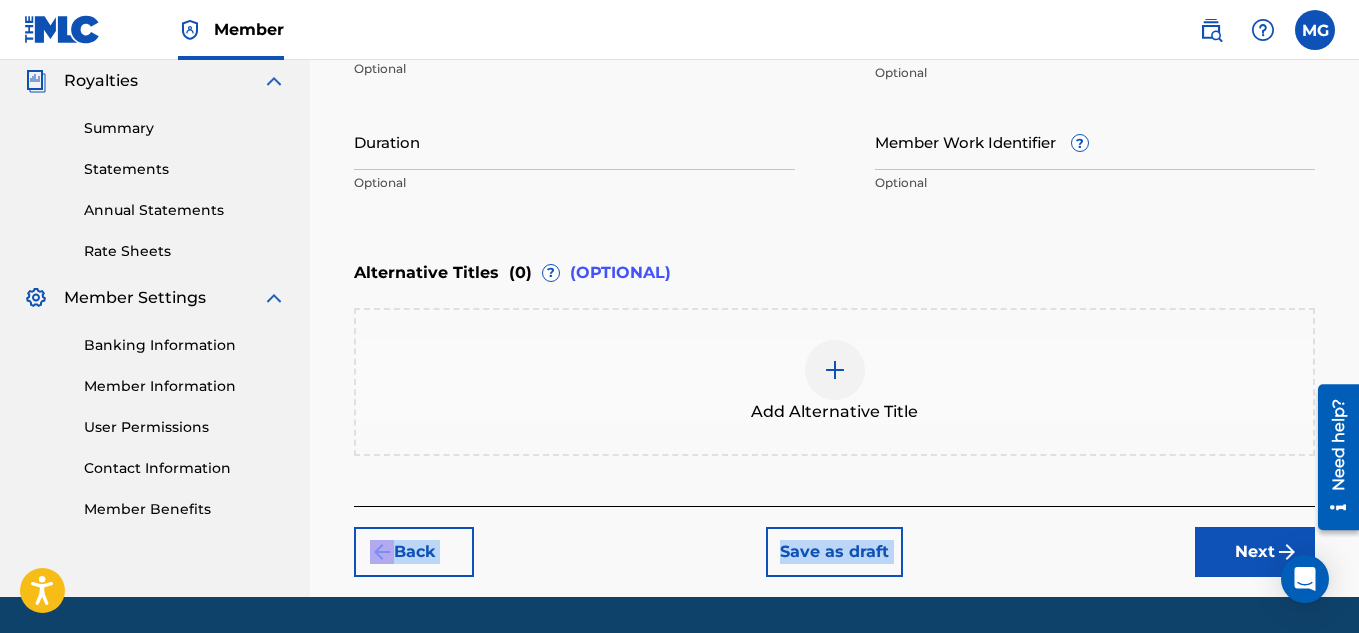 drag, startPoint x: 1179, startPoint y: 550, endPoint x: 1015, endPoint y: 457, distance: 188.53381 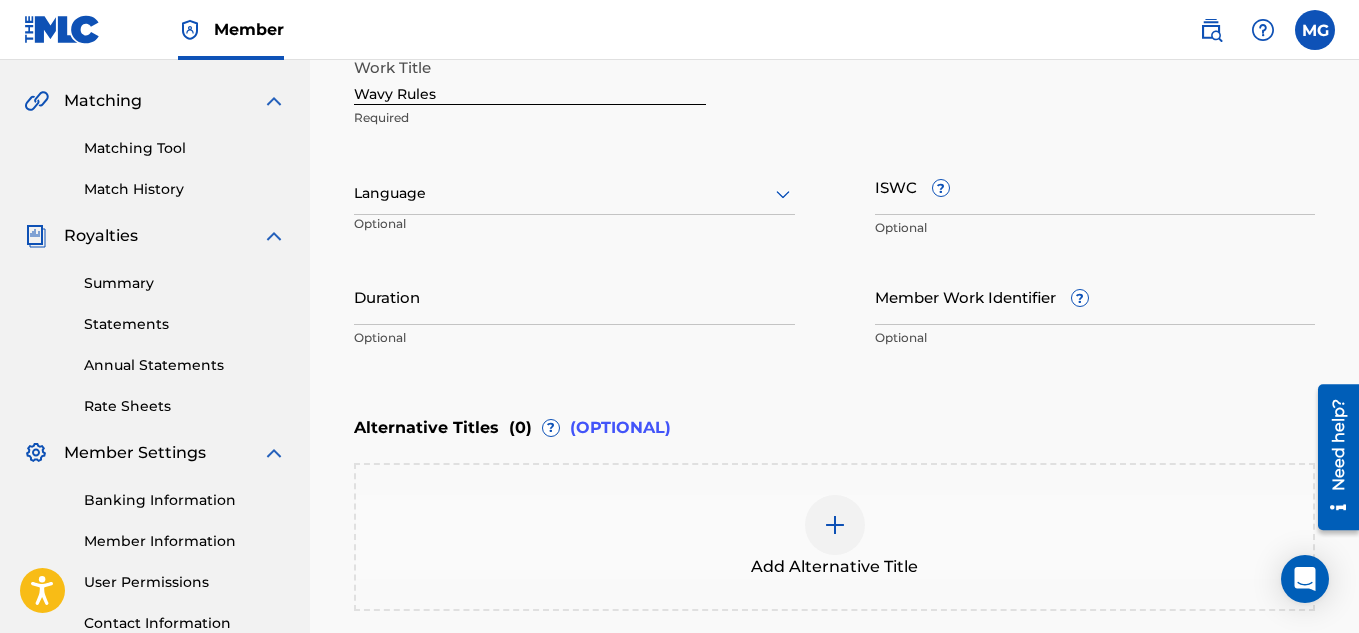 scroll, scrollTop: 440, scrollLeft: 0, axis: vertical 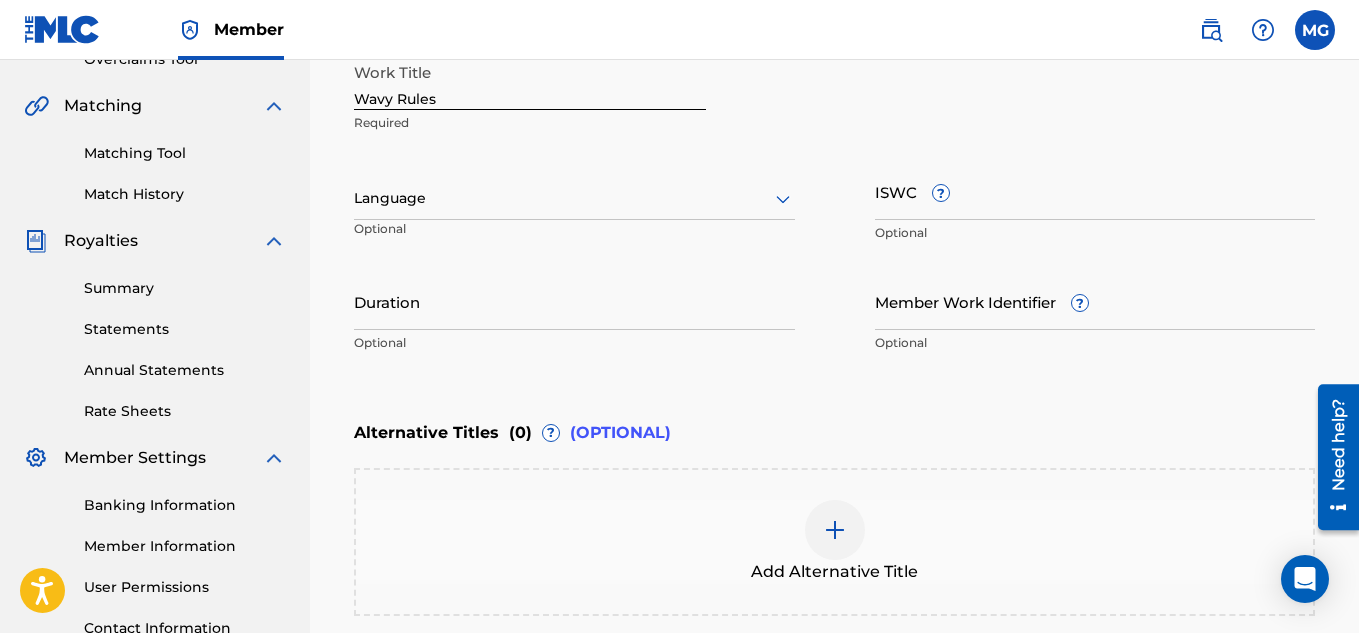 click on "ISWC   ?" at bounding box center [1095, 191] 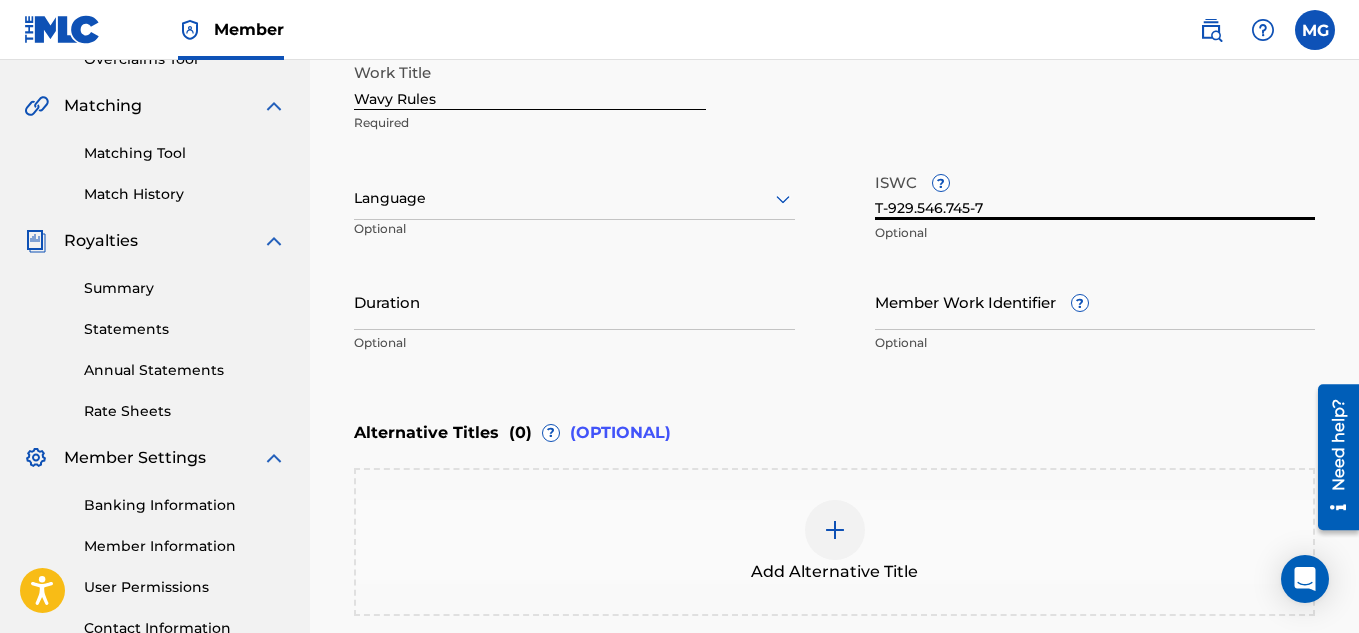 type on "T-929.546.745-7" 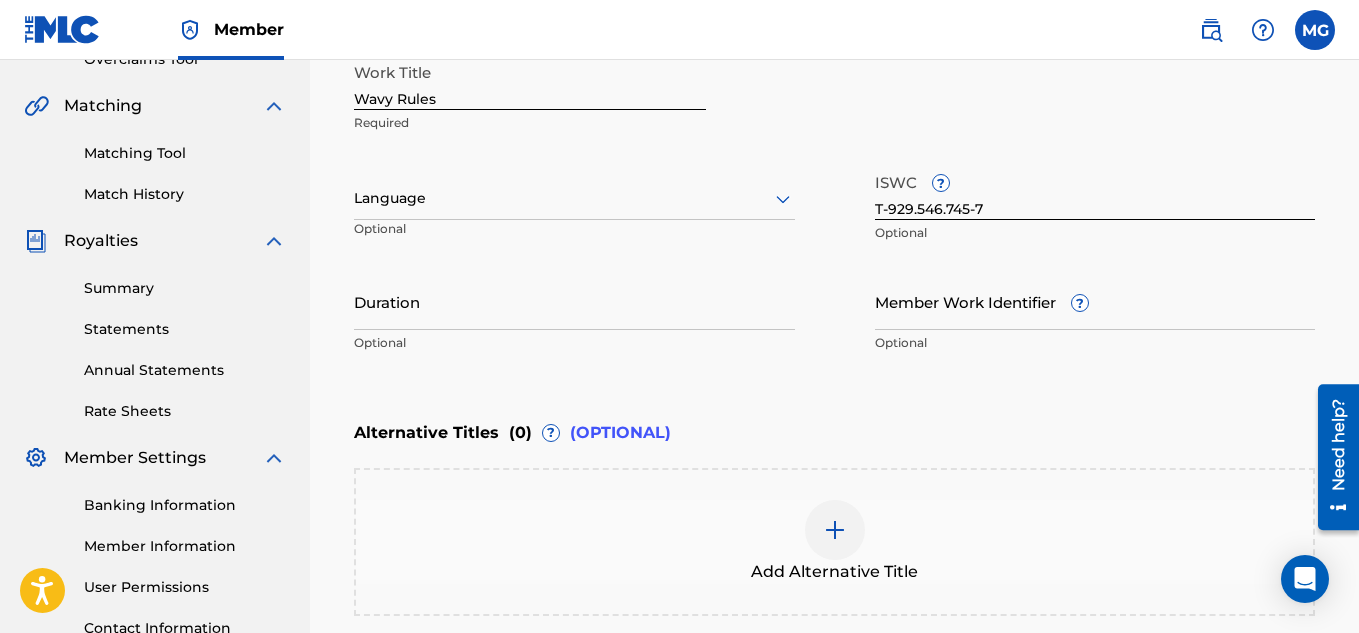 click on "Enter Work Details Enter work details for  ‘ Wavy Rules ’  below. Work Title   Wavy Rules Required Language Optional ISWC   ? T-929.546.745-7 Optional Duration   Optional Member Work Identifier   ? Optional" at bounding box center [834, 169] 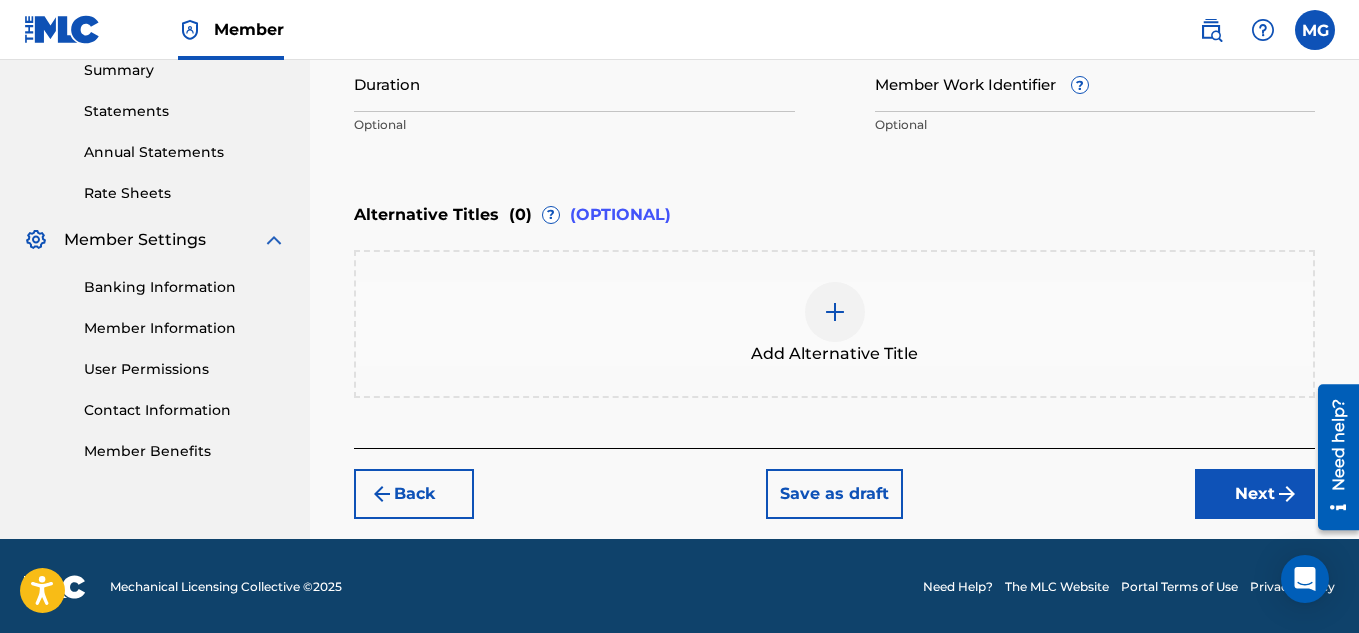 scroll, scrollTop: 660, scrollLeft: 0, axis: vertical 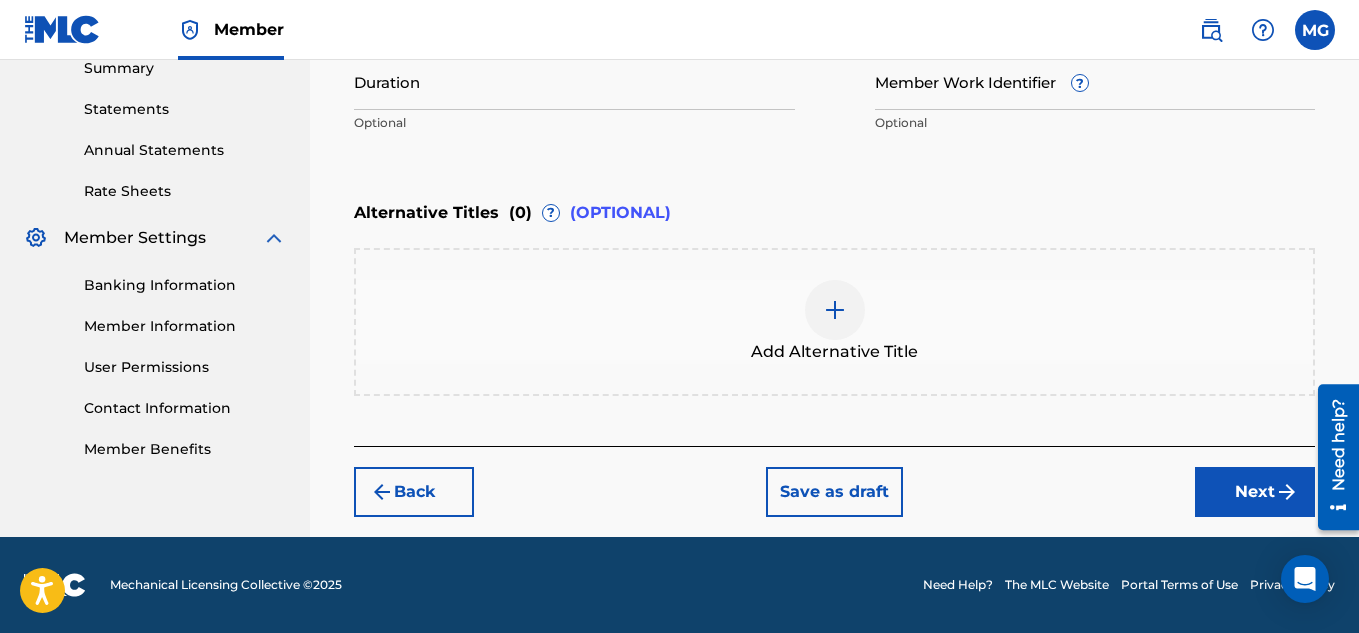 click on "Next" at bounding box center [1255, 492] 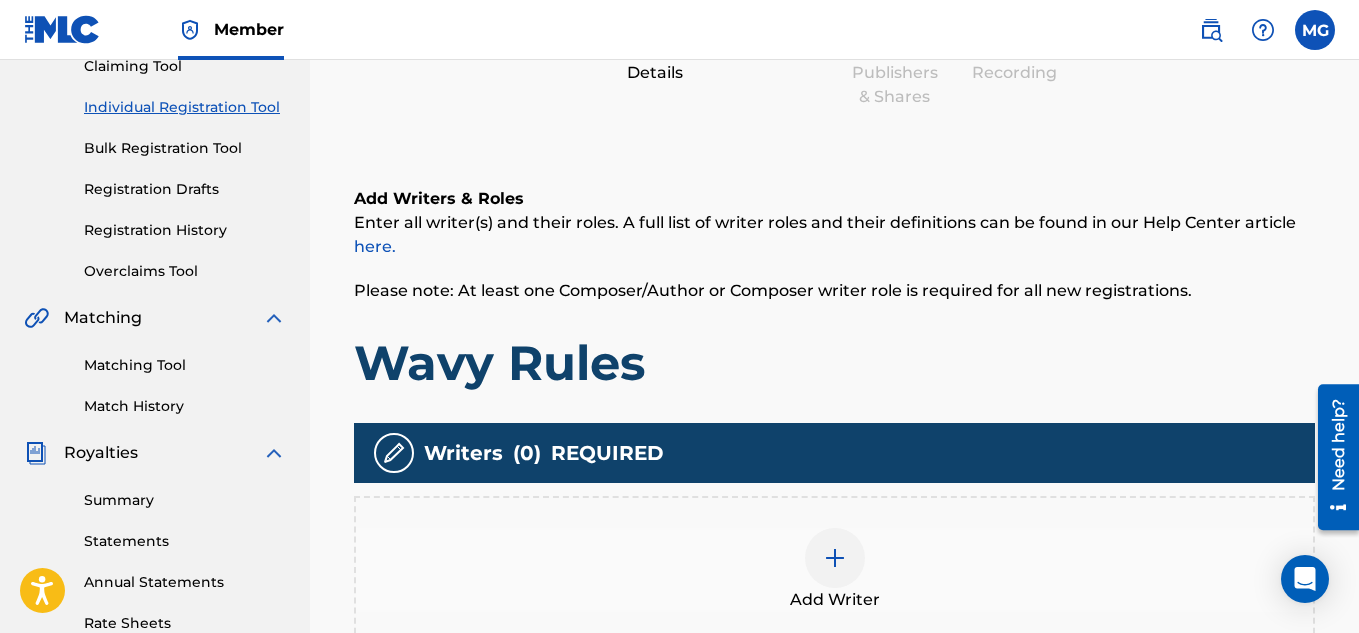 scroll, scrollTop: 250, scrollLeft: 0, axis: vertical 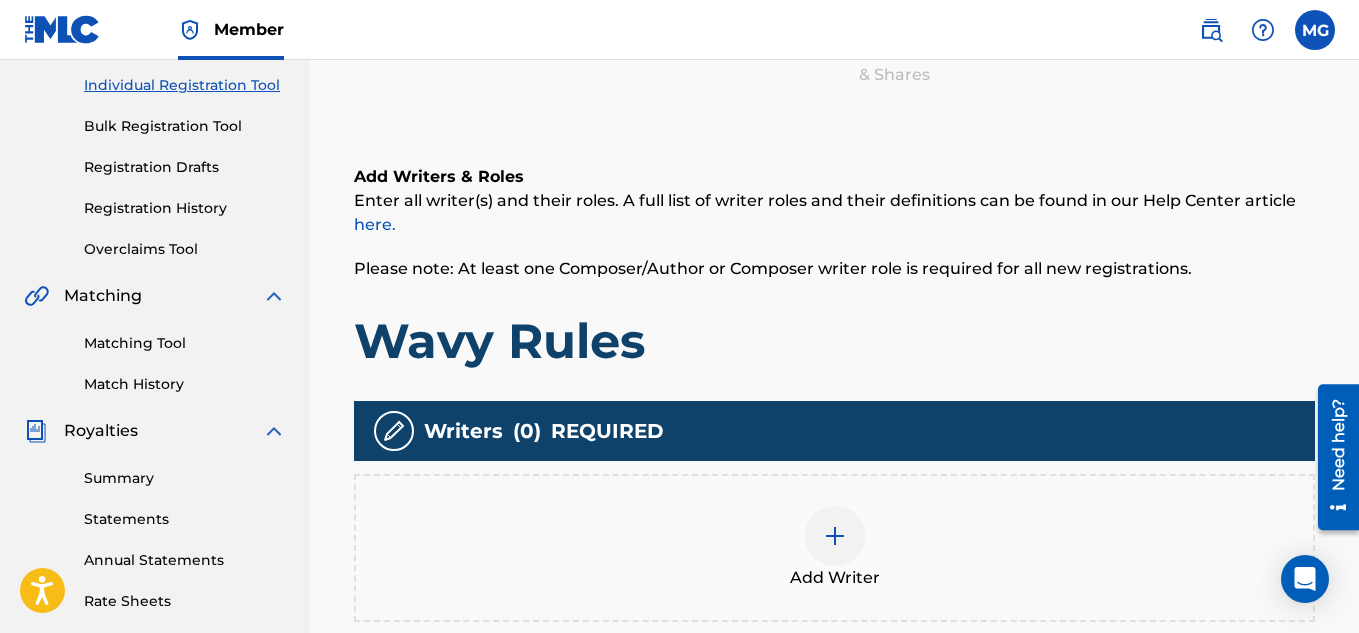 click on "Add Writer" at bounding box center (834, 548) 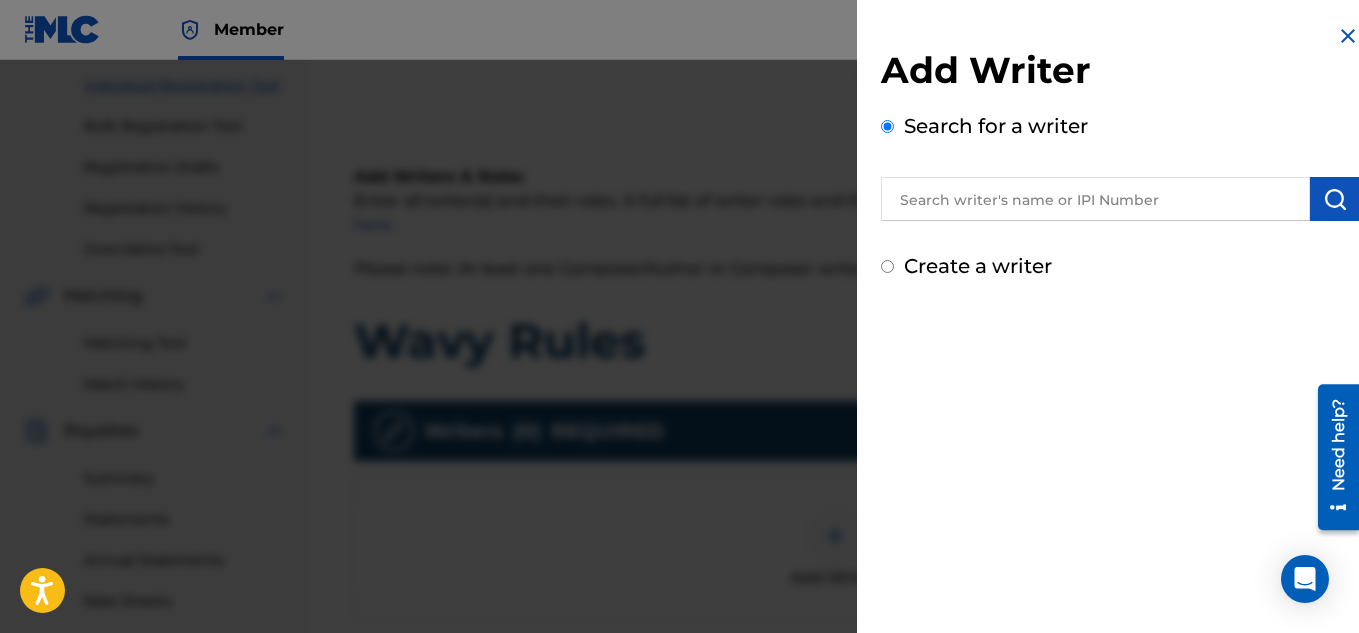 click at bounding box center [1095, 199] 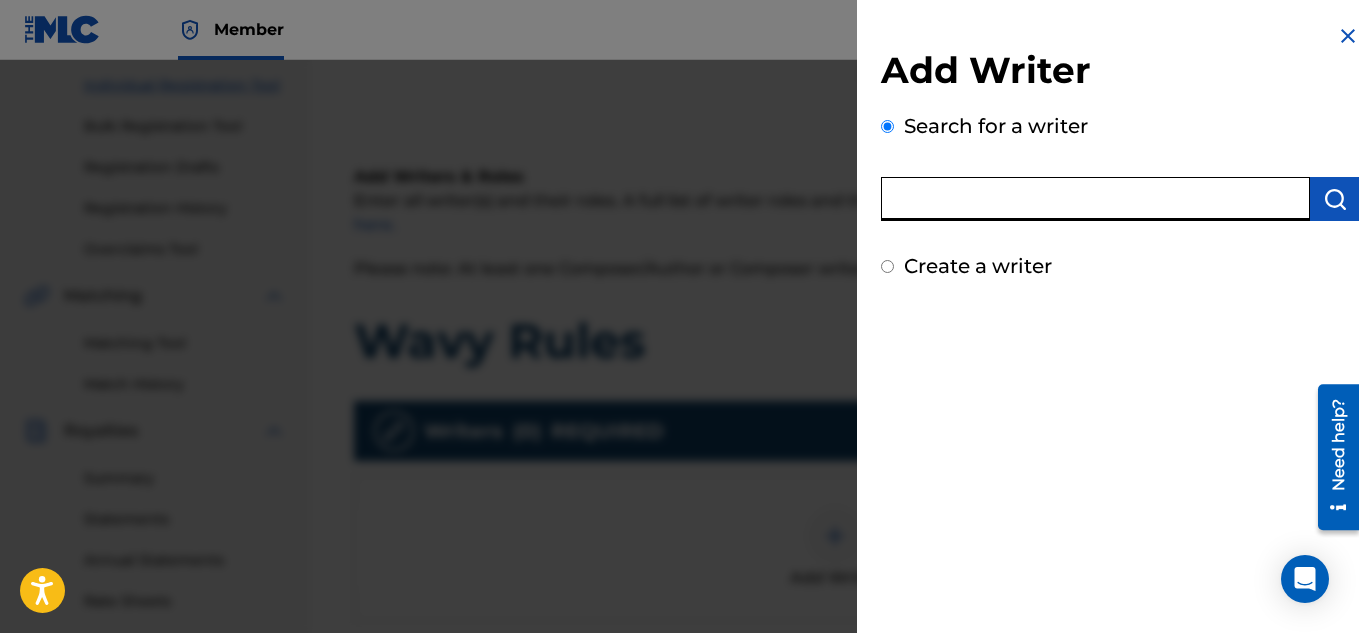 type on "[PERSON_NAME]" 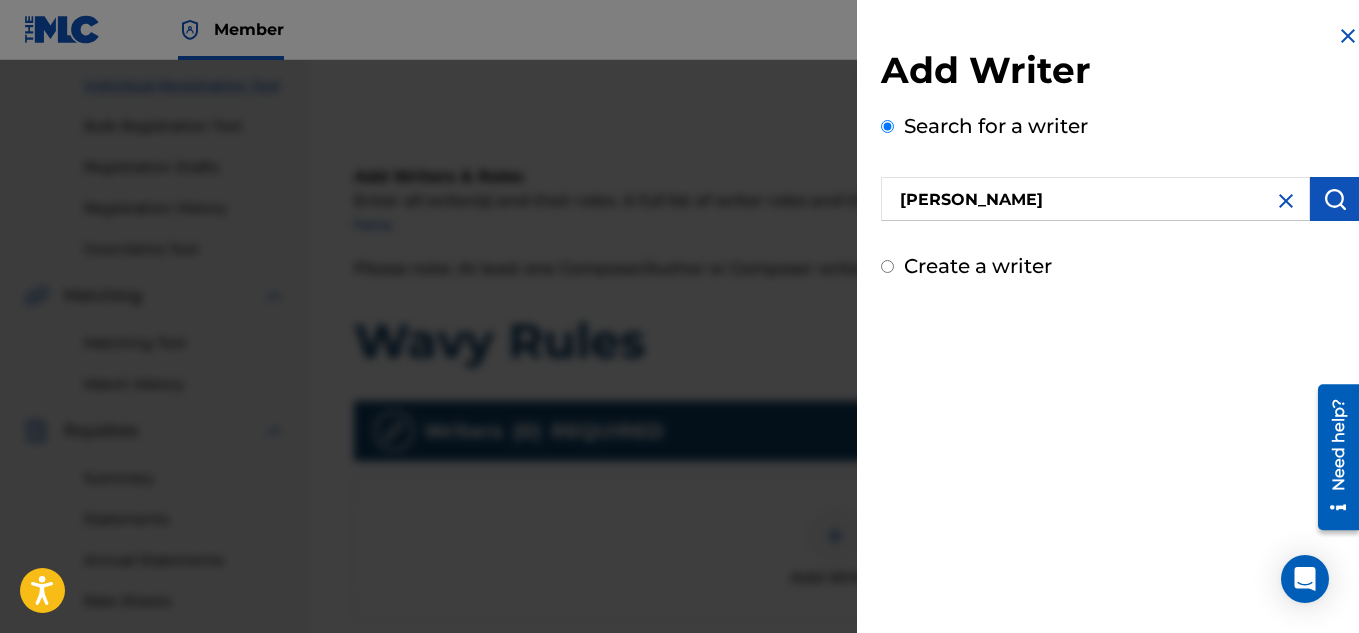 click at bounding box center (1335, 199) 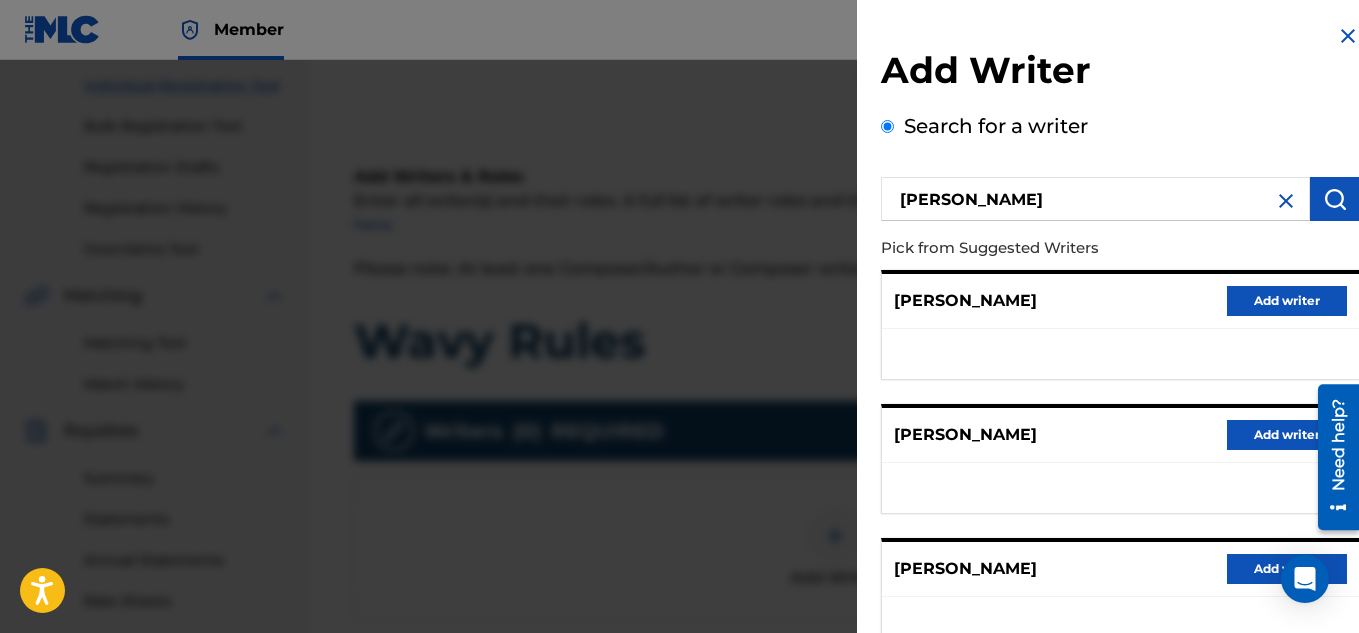 type 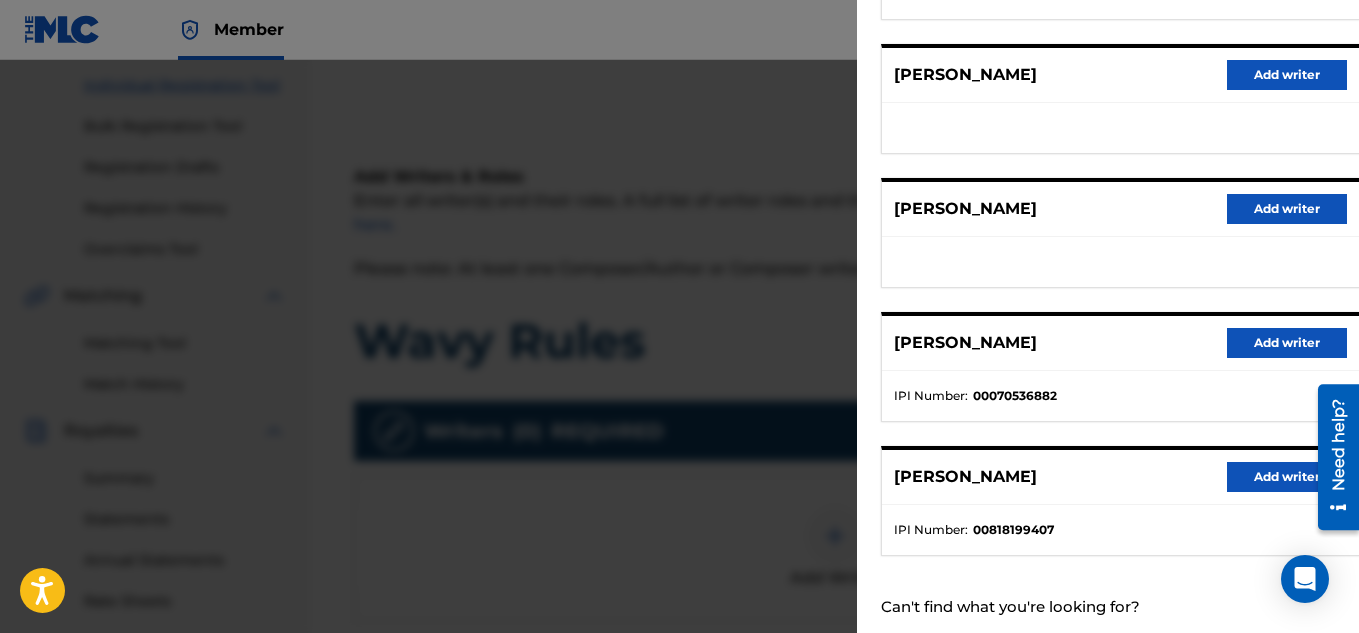 scroll, scrollTop: 400, scrollLeft: 0, axis: vertical 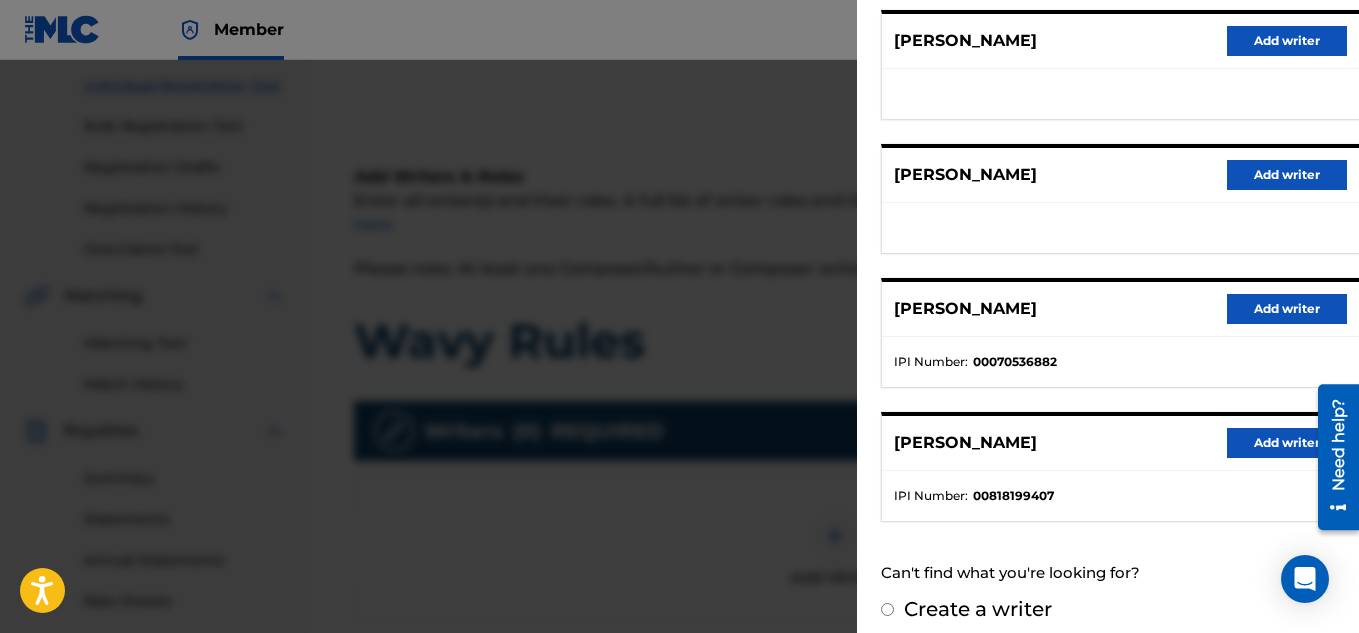 click on "Add writer" at bounding box center [1287, 443] 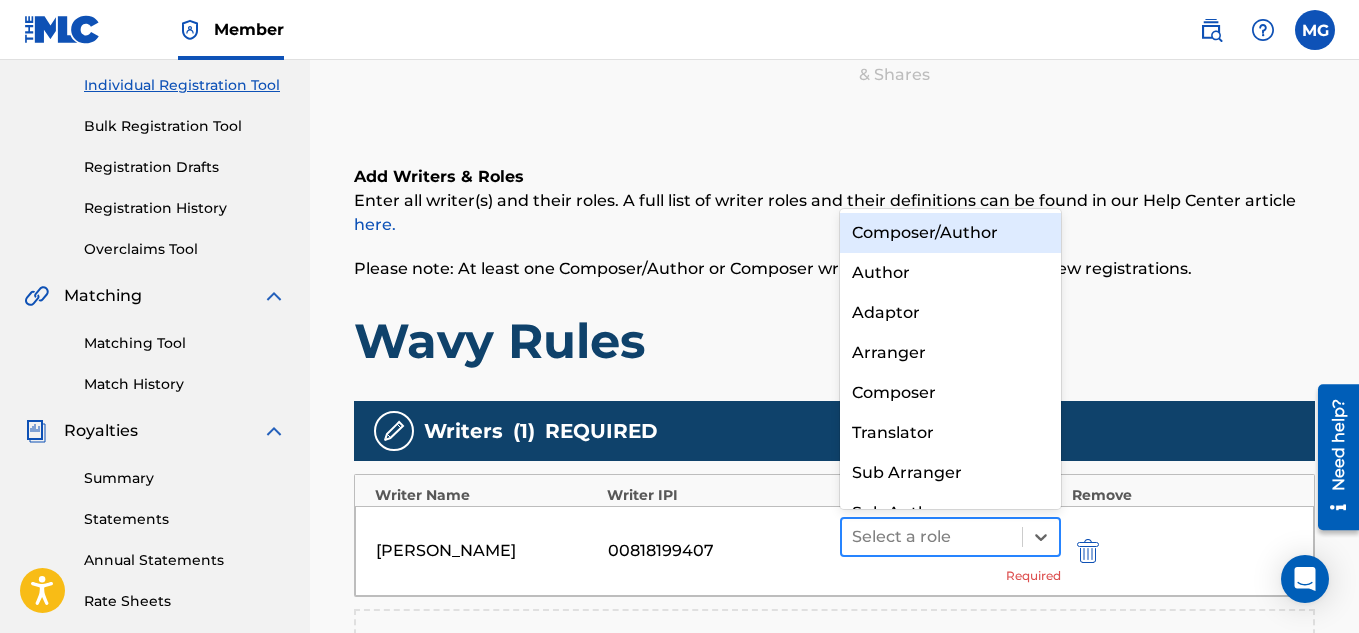 click at bounding box center [932, 537] 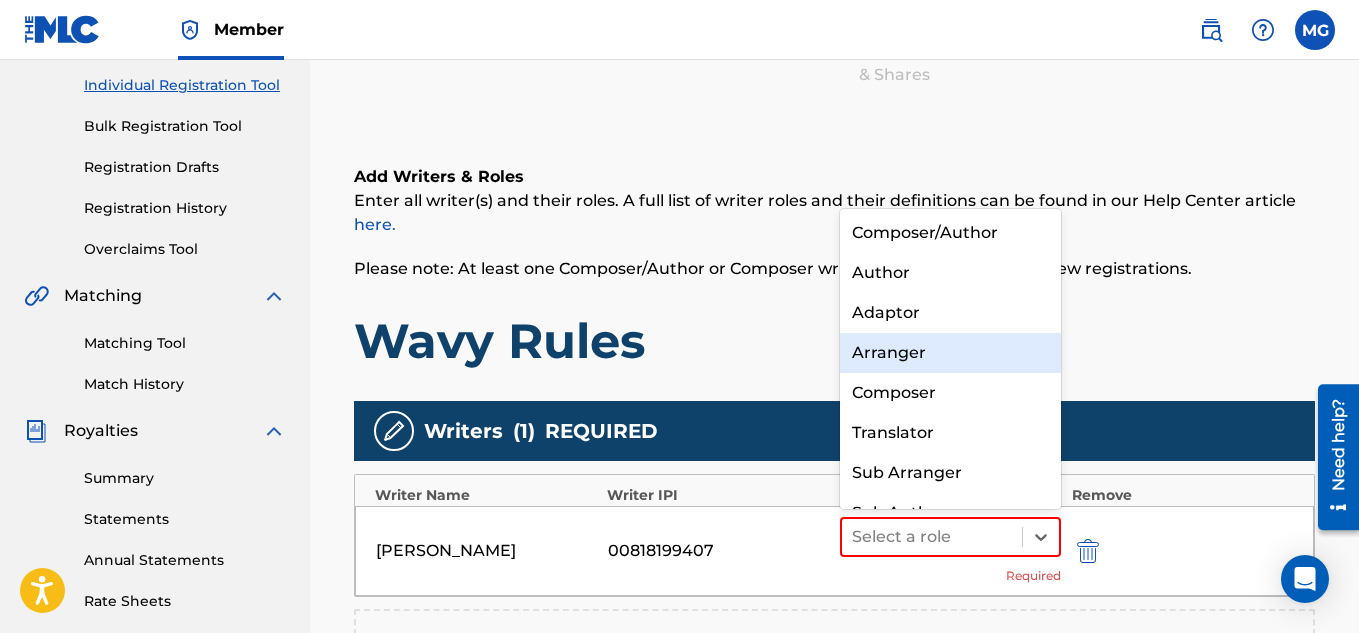 scroll, scrollTop: 28, scrollLeft: 0, axis: vertical 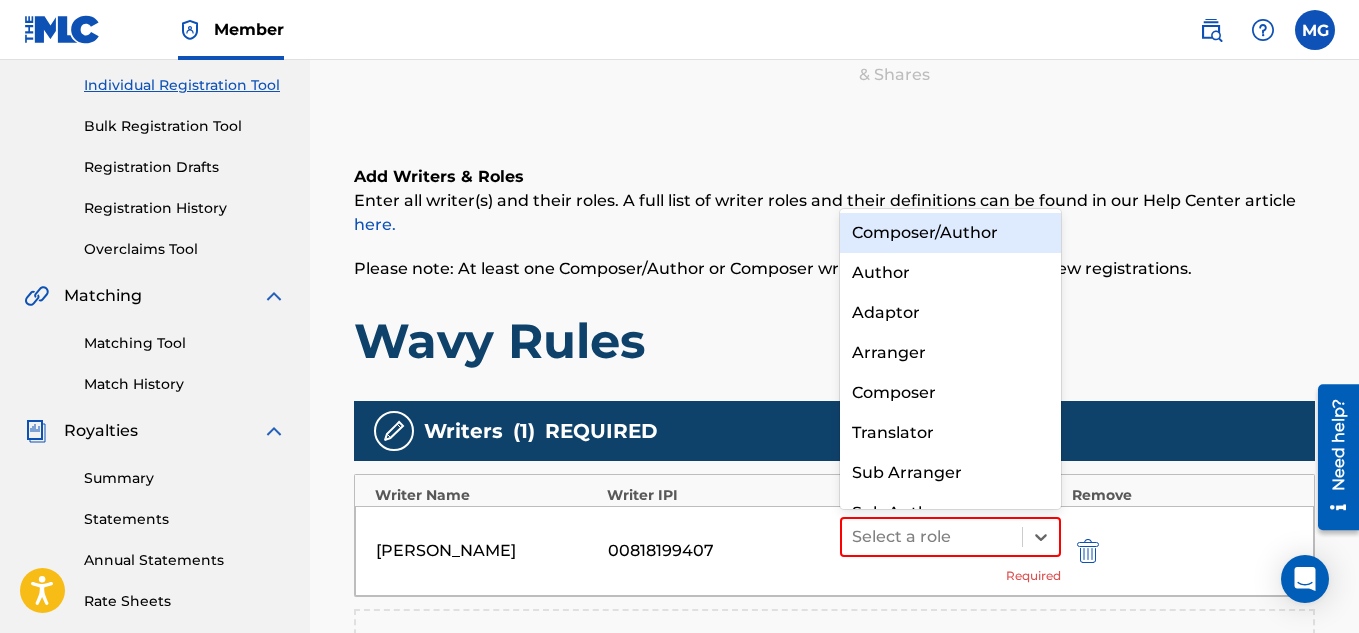 click on "Composer/Author" at bounding box center [951, 233] 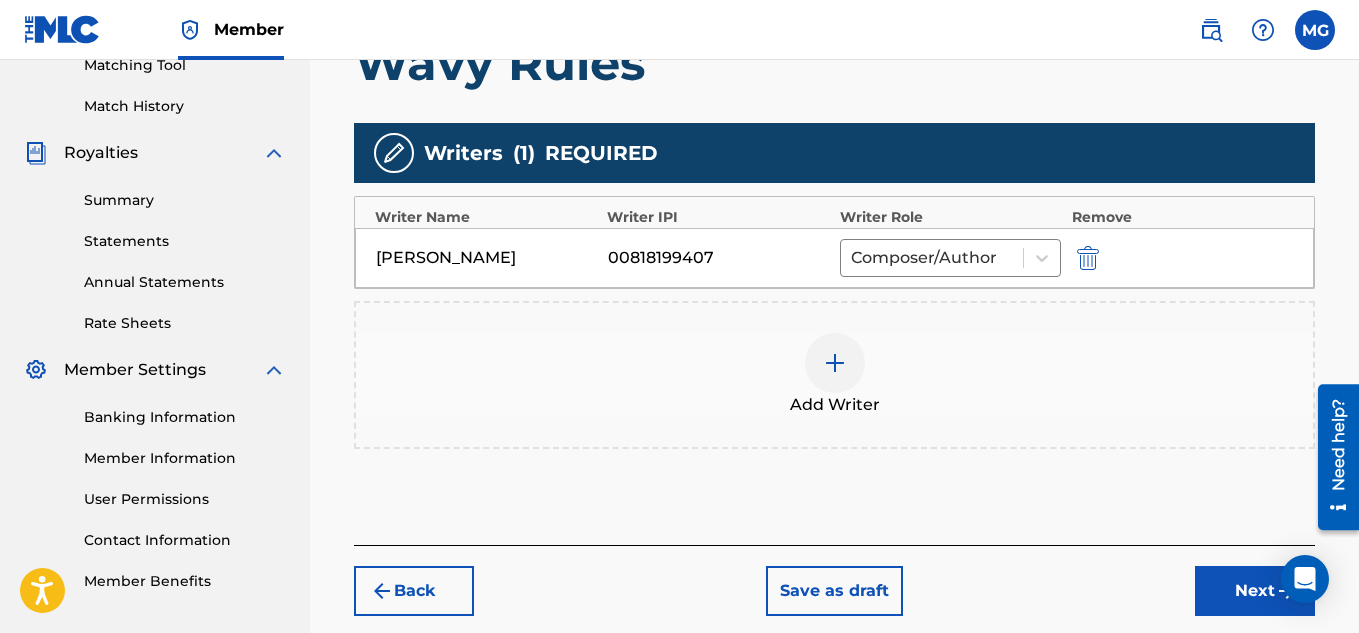 scroll, scrollTop: 570, scrollLeft: 0, axis: vertical 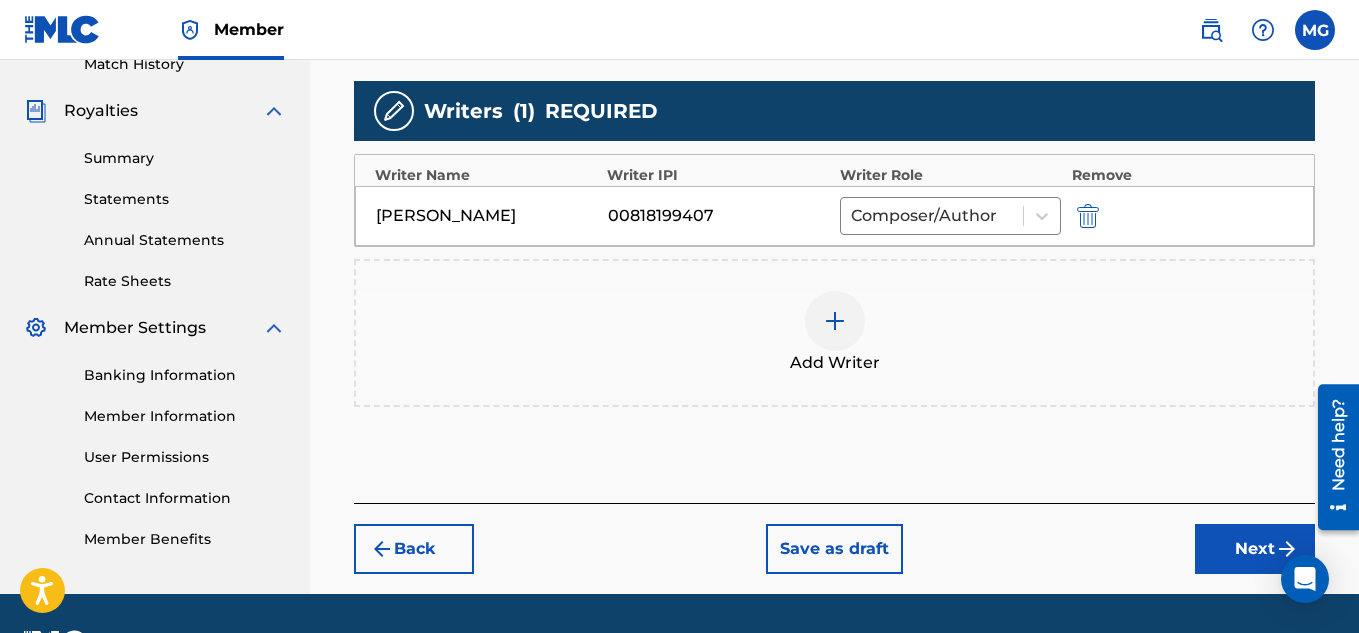 click on "Next" at bounding box center (1255, 549) 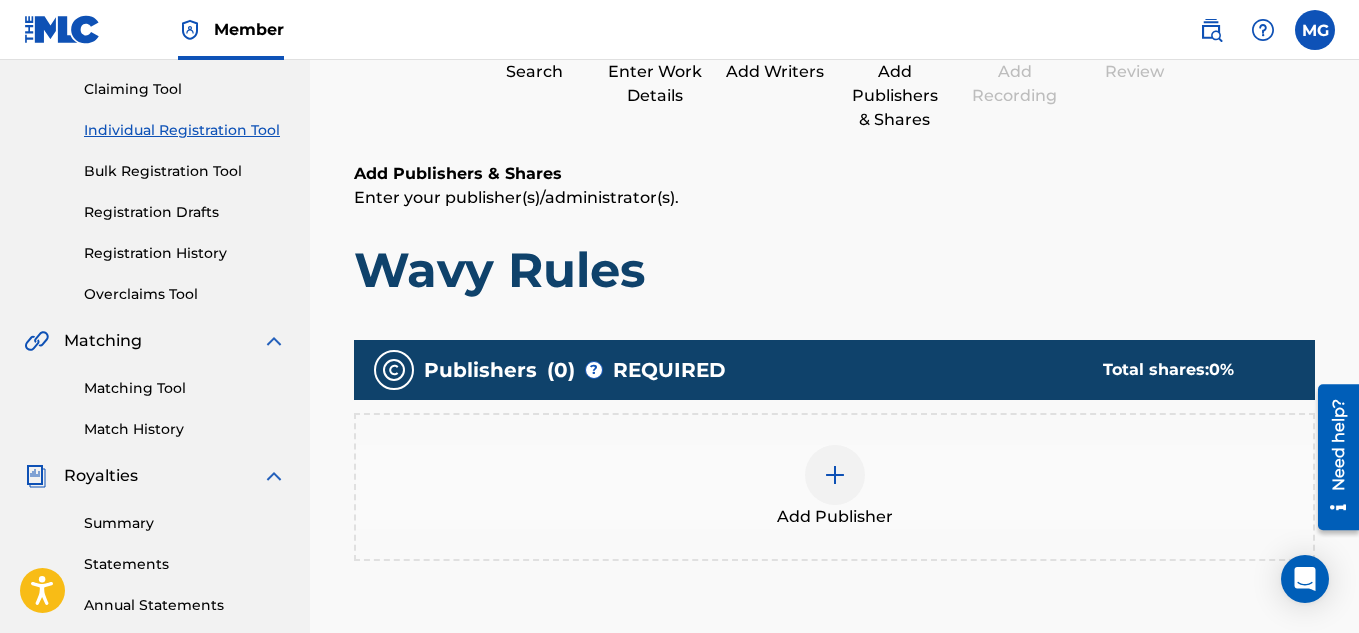 scroll, scrollTop: 210, scrollLeft: 0, axis: vertical 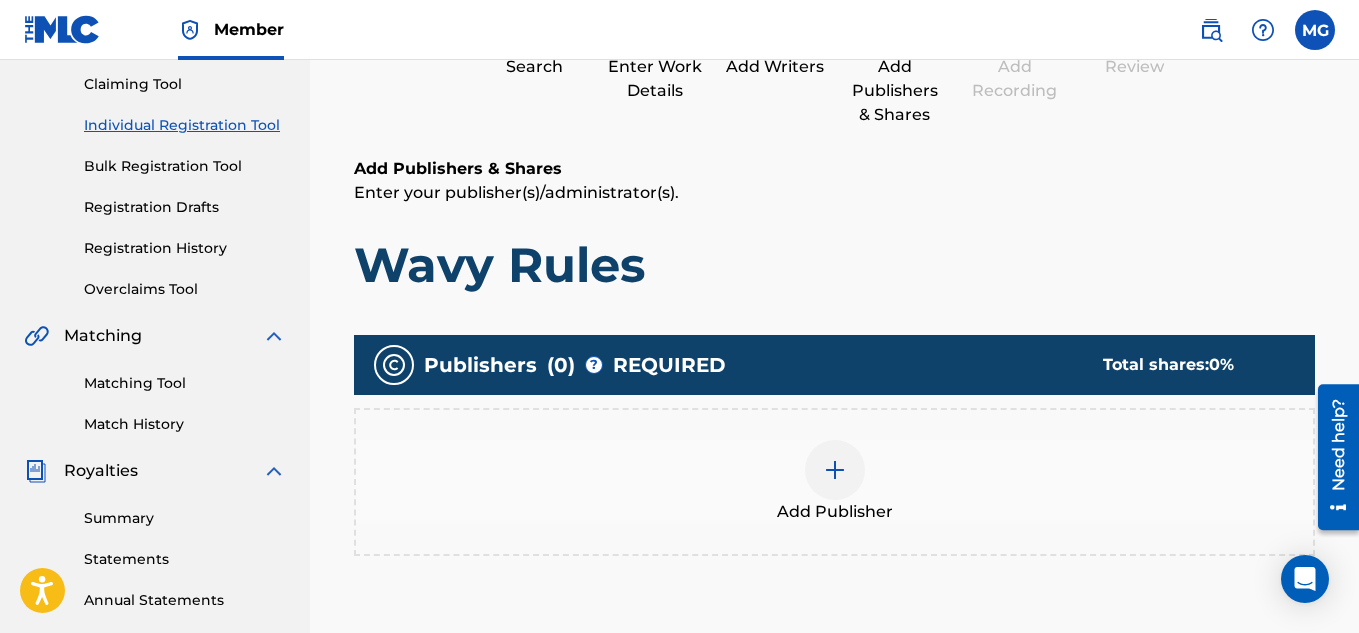 click at bounding box center (835, 470) 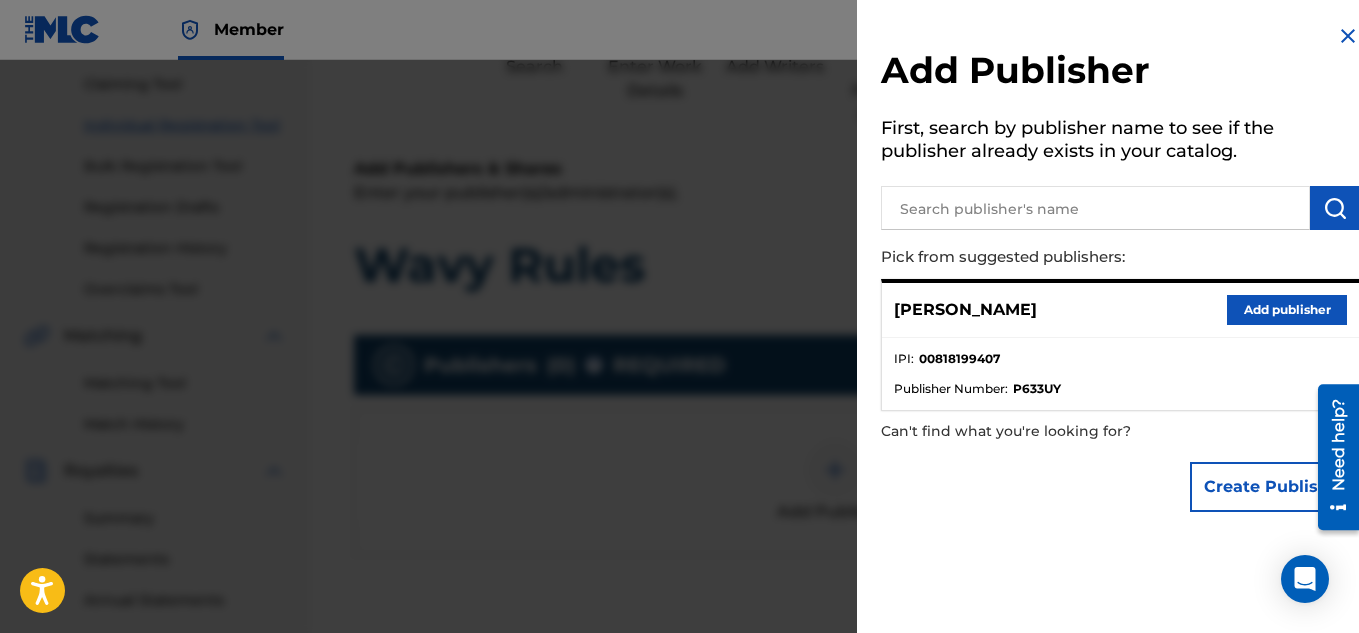 click on "Add publisher" at bounding box center (1287, 310) 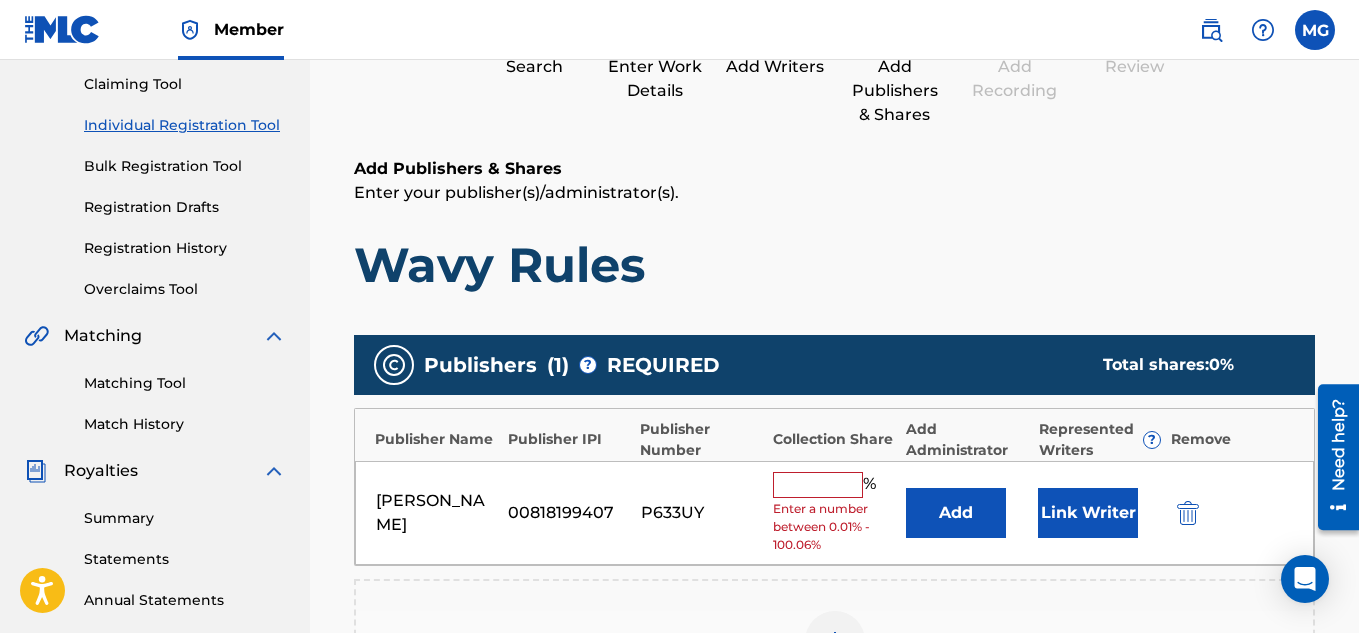 click at bounding box center [818, 485] 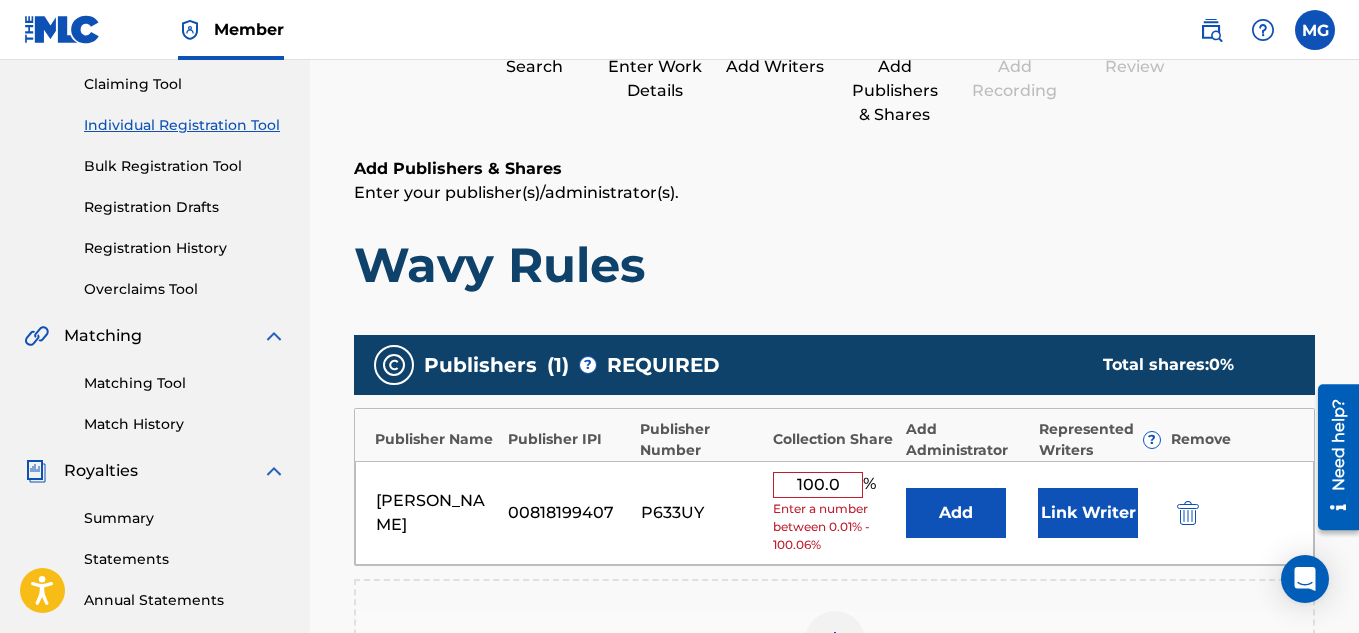 type on "100" 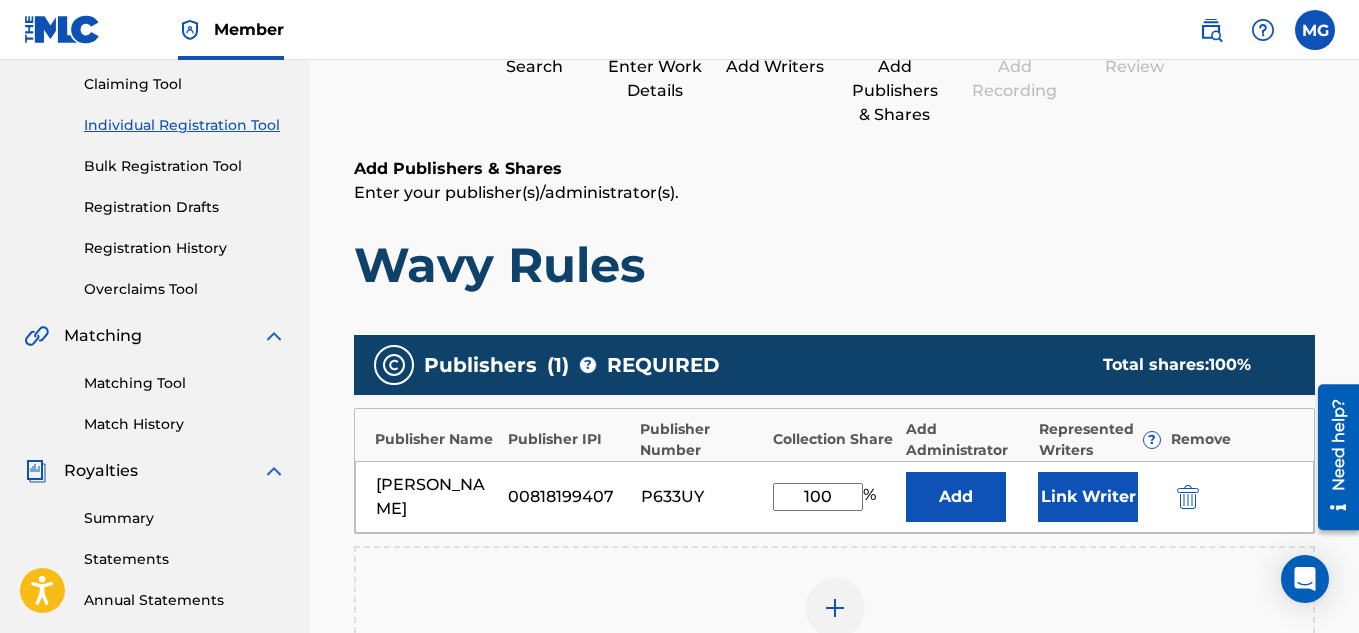 click on "Add Publishers & Shares Enter your publisher(s)/administrator(s). Wavy Rules Publishers ( 1 ) ? REQUIRED Total shares:  100 % Publisher Name Publisher IPI Publisher Number Collection Share Add Administrator Represented Writers ? Remove Maurice Ginnis 00818199407 P633UY 100 % Add Link Writer Add Publisher" at bounding box center (834, 503) 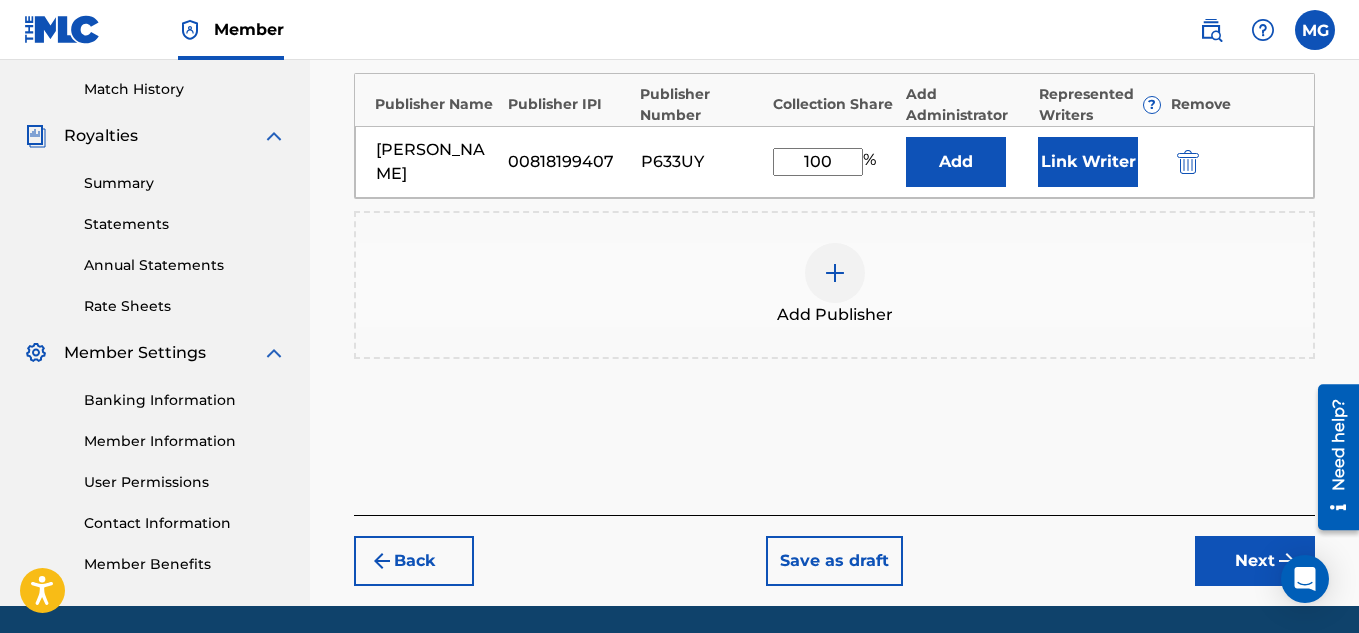 scroll, scrollTop: 570, scrollLeft: 0, axis: vertical 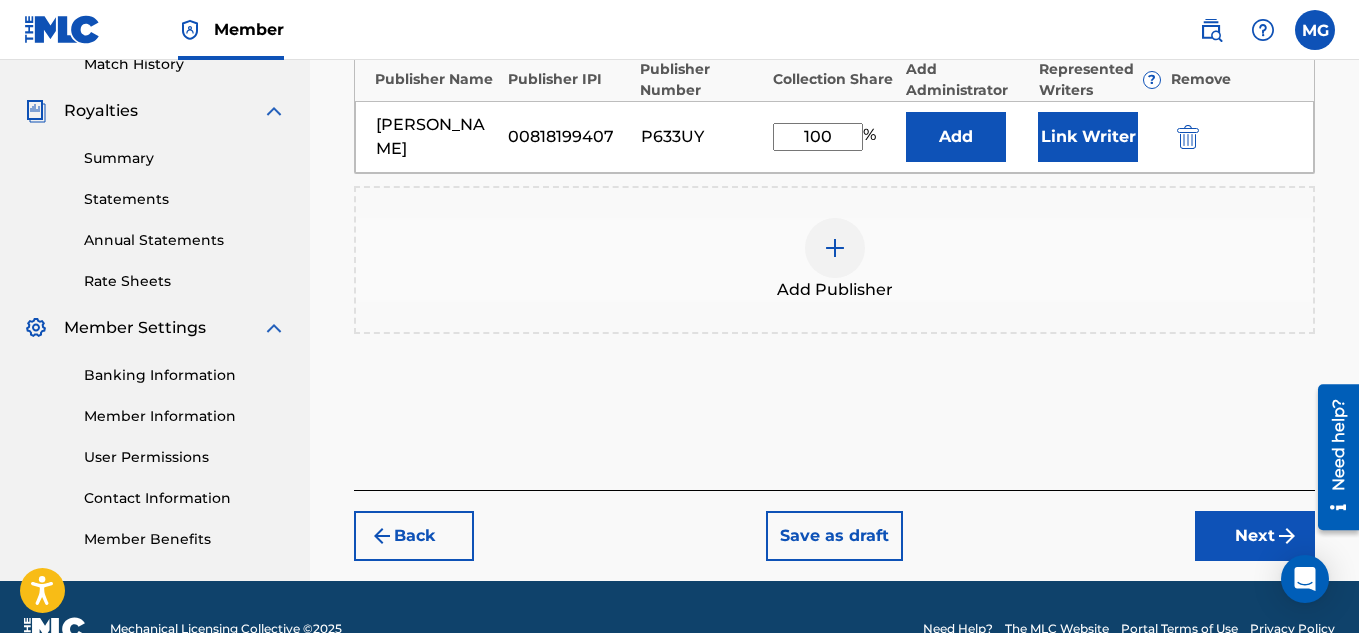 click on "Next" at bounding box center (1255, 536) 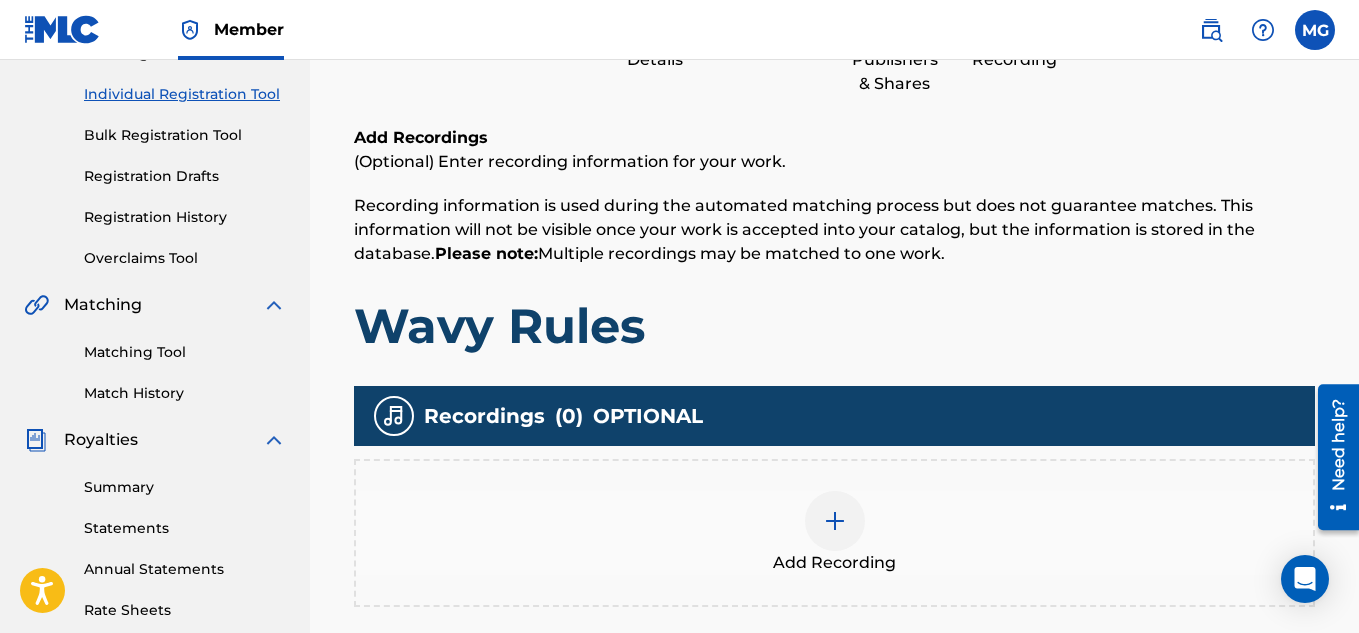 scroll, scrollTop: 290, scrollLeft: 0, axis: vertical 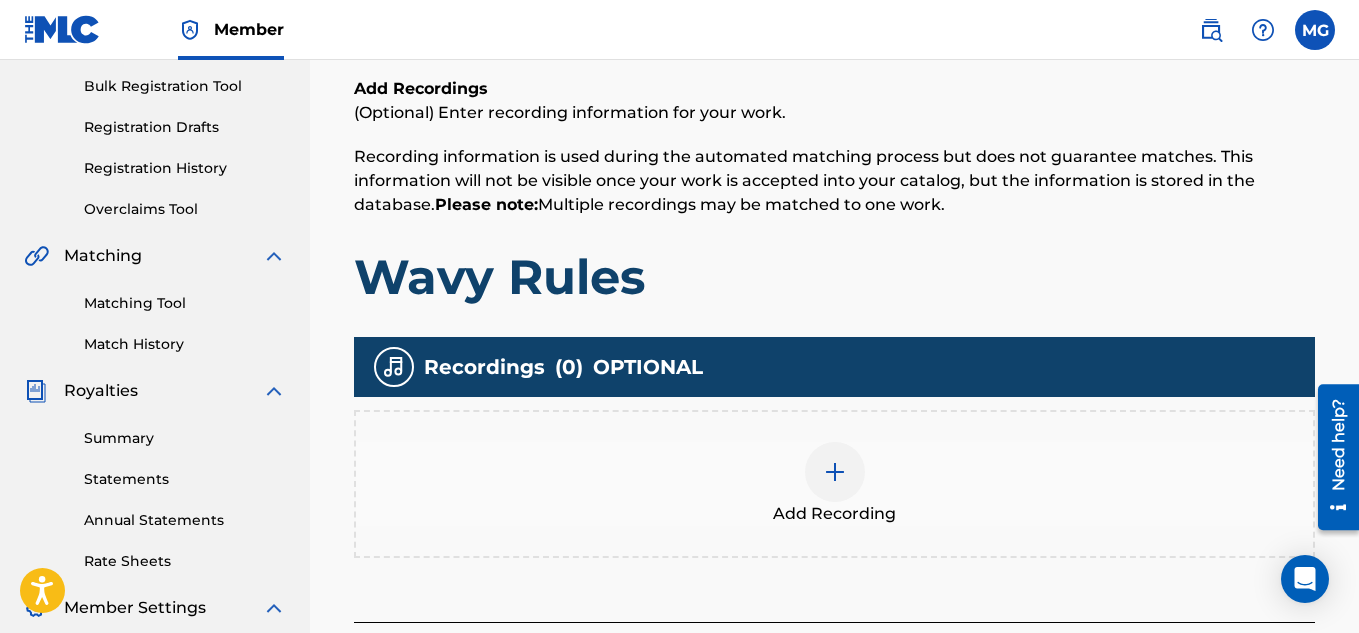 click at bounding box center [835, 472] 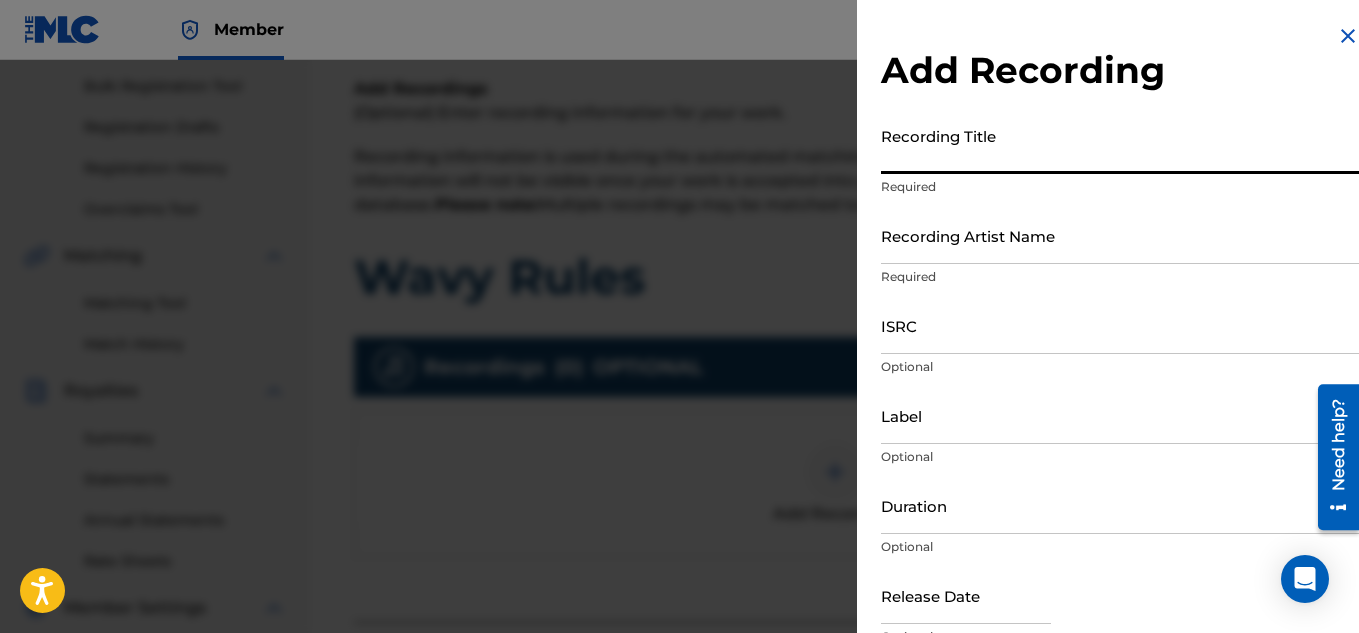 click on "Recording Title" at bounding box center (1120, 145) 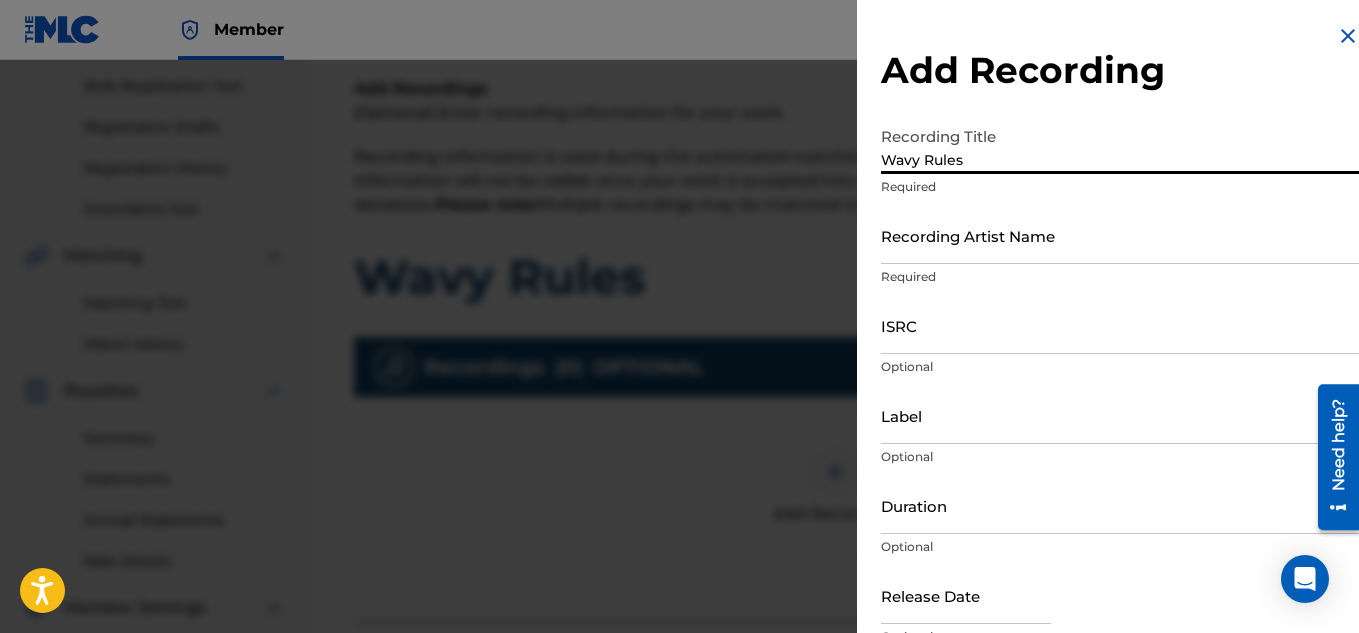 type on "Wavy Rules" 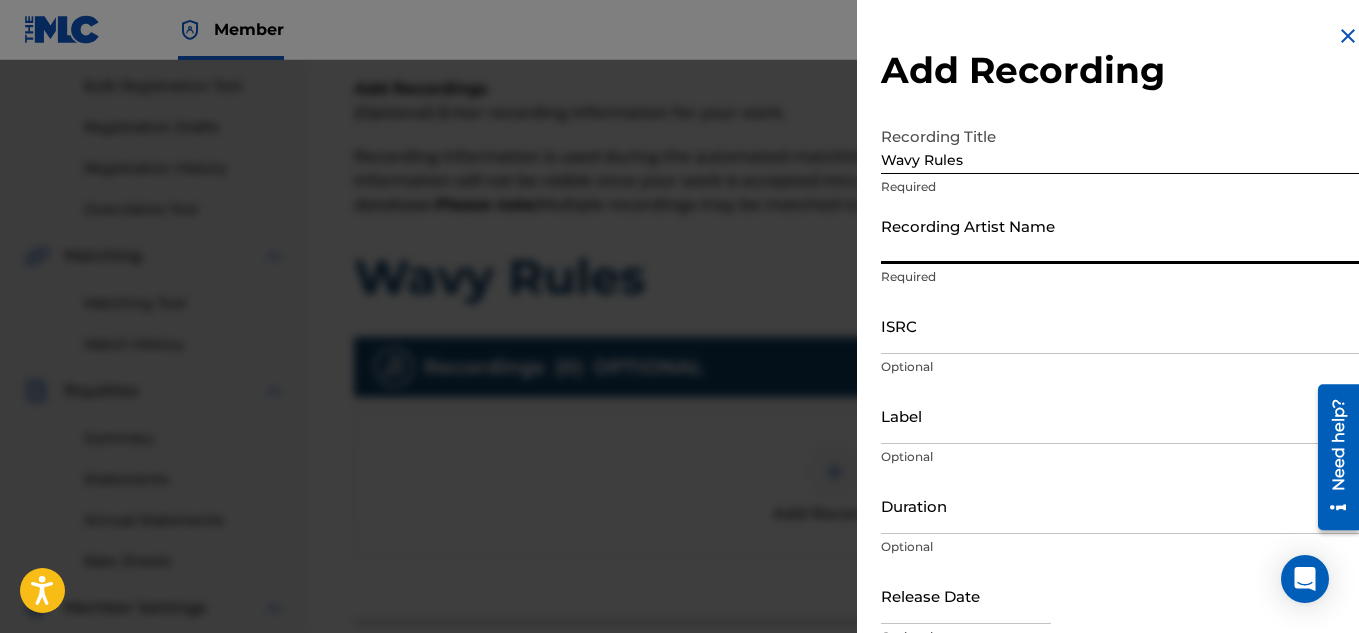 type on "Tana2koo" 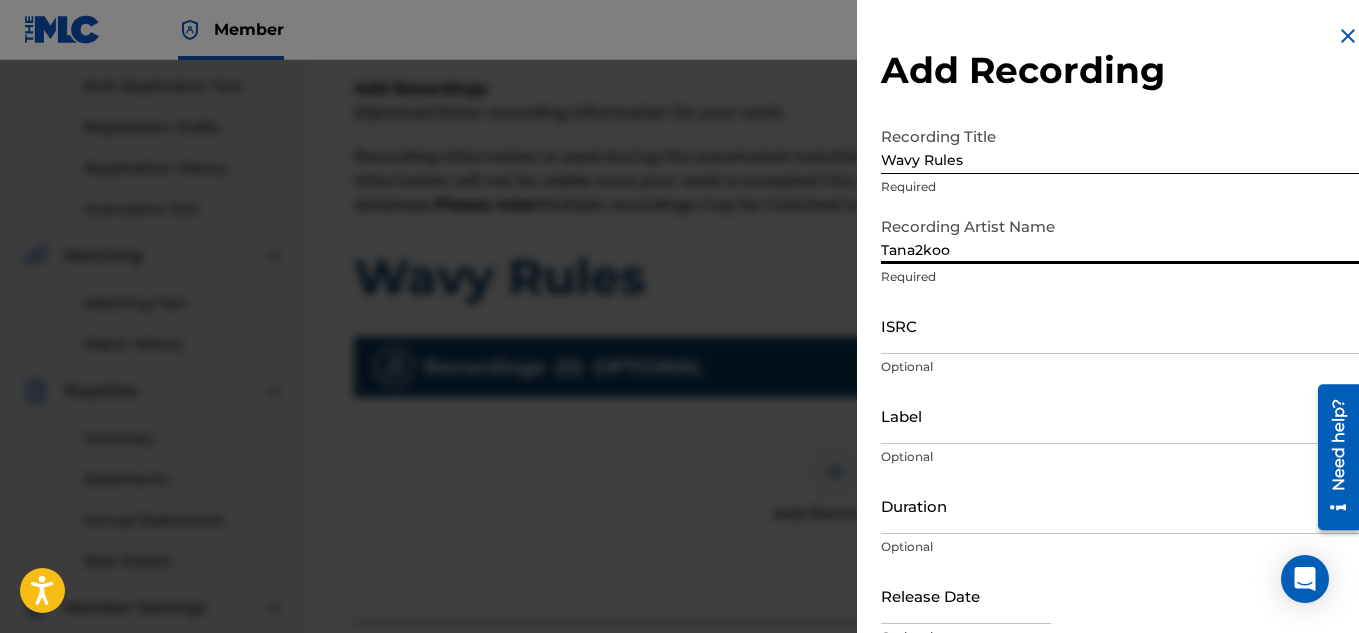 click on "ISRC" at bounding box center (1120, 325) 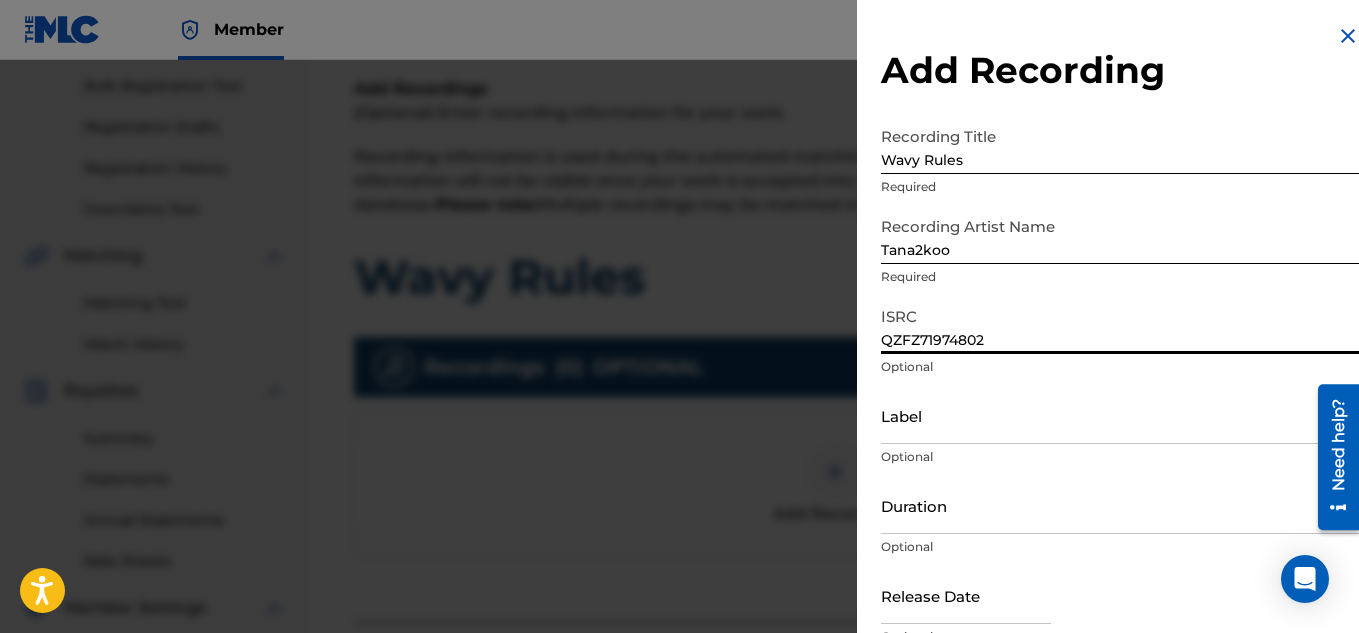 scroll, scrollTop: 61, scrollLeft: 0, axis: vertical 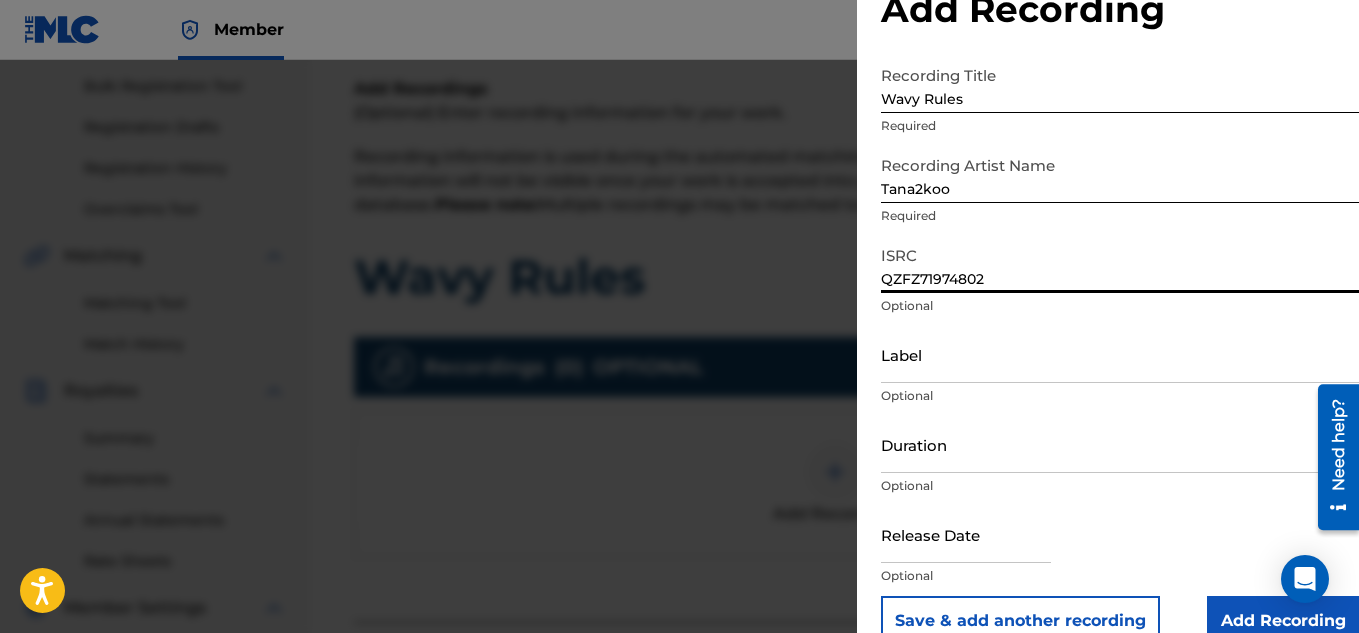 drag, startPoint x: 1347, startPoint y: 186, endPoint x: 1350, endPoint y: 238, distance: 52.086468 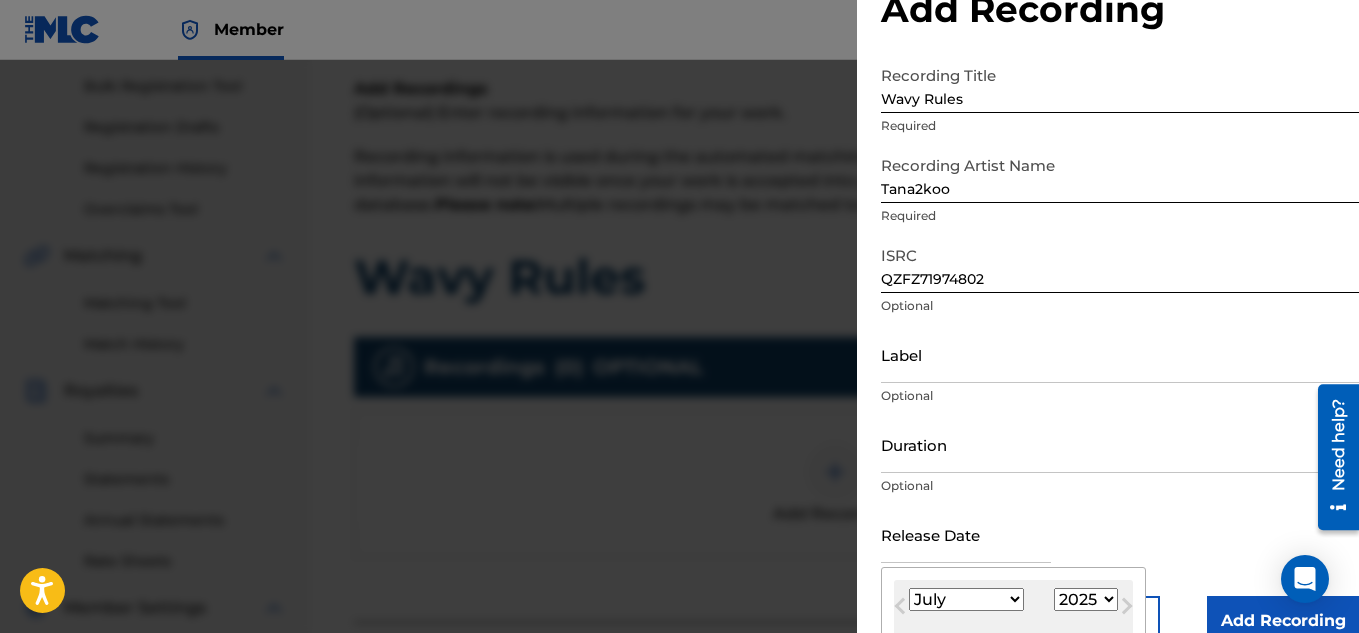 type on "August 21 2019" 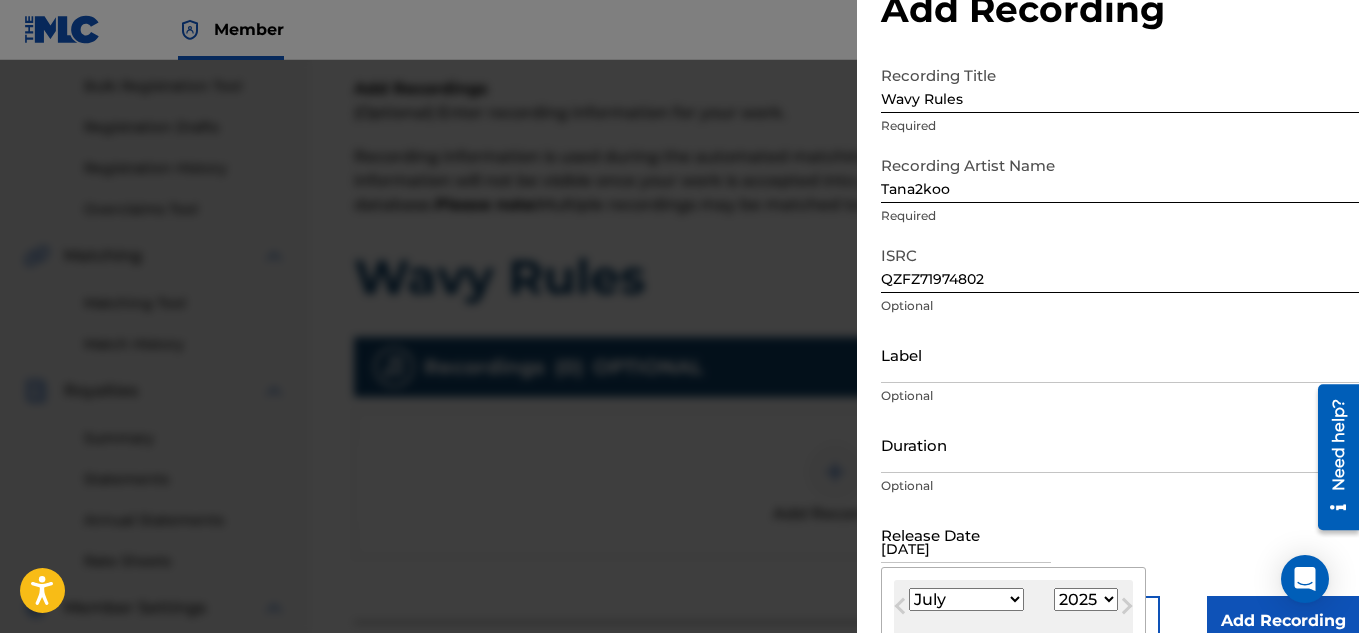 select on "7" 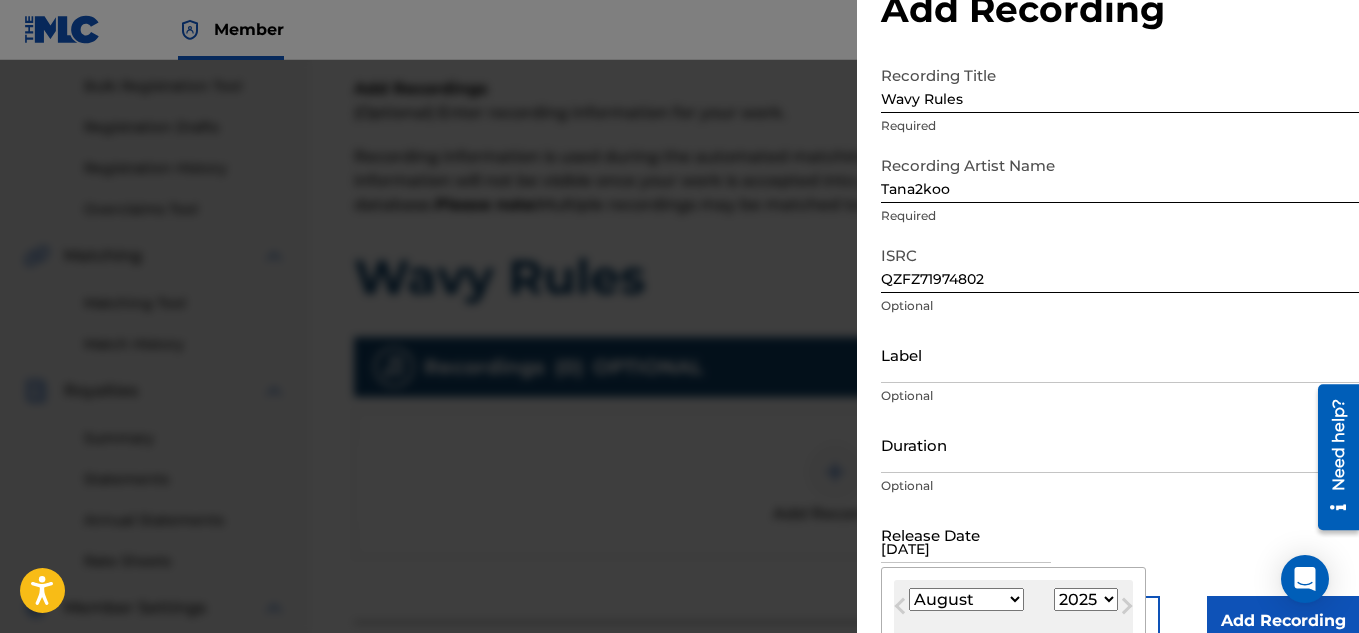 select on "2019" 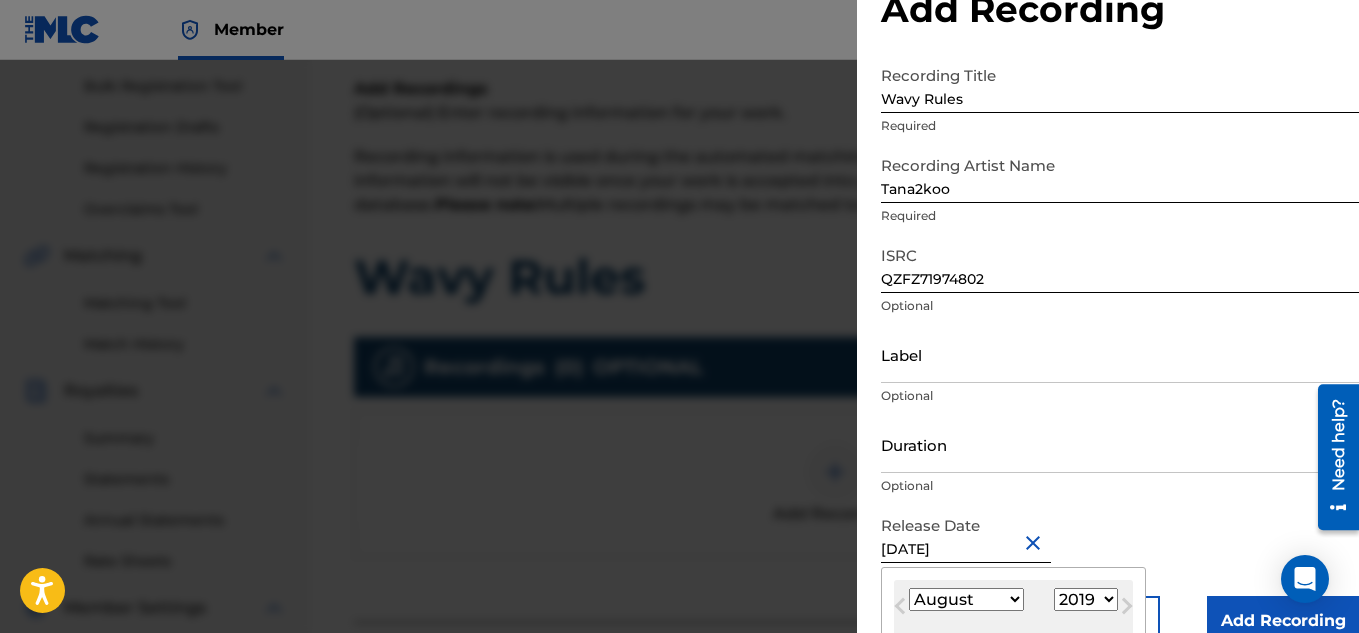 click on "Release Date August 21 2019 August 2019 Previous Month Next Month August 2019 January February March April May June July August September October November December 1899 1900 1901 1902 1903 1904 1905 1906 1907 1908 1909 1910 1911 1912 1913 1914 1915 1916 1917 1918 1919 1920 1921 1922 1923 1924 1925 1926 1927 1928 1929 1930 1931 1932 1933 1934 1935 1936 1937 1938 1939 1940 1941 1942 1943 1944 1945 1946 1947 1948 1949 1950 1951 1952 1953 1954 1955 1956 1957 1958 1959 1960 1961 1962 1963 1964 1965 1966 1967 1968 1969 1970 1971 1972 1973 1974 1975 1976 1977 1978 1979 1980 1981 1982 1983 1984 1985 1986 1987 1988 1989 1990 1991 1992 1993 1994 1995 1996 1997 1998 1999 2000 2001 2002 2003 2004 2005 2006 2007 2008 2009 2010 2011 2012 2013 2014 2015 2016 2017 2018 2019 2020 2021 2022 2023 2024 2025 2026 2027 2028 2029 2030 2031 2032 2033 2034 2035 2036 2037 2038 2039 2040 2041 2042 2043 2044 2045 2046 2047 2048 2049 2050 2051 2052 2053 2054 2055 2056 2057 2058 2059 2060 2061 2062 2063 2064 2065 2066 2067 2068 2069 2070" at bounding box center [1120, 551] 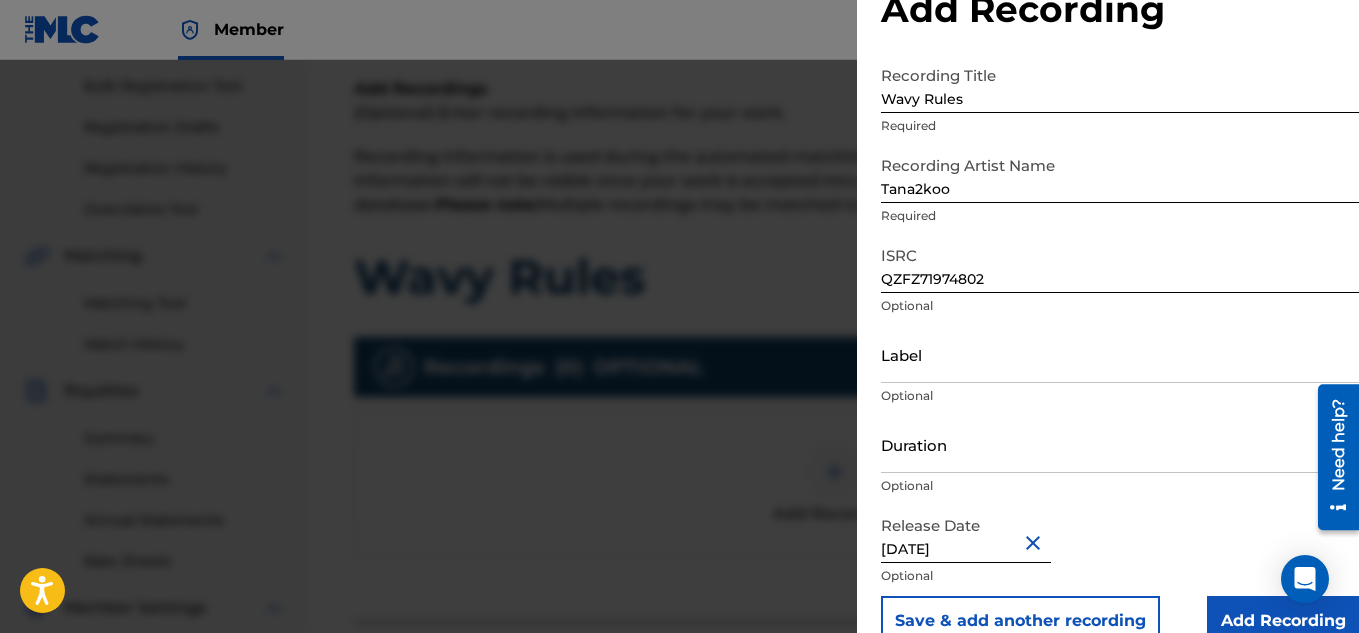 click on "Add Recording" at bounding box center [1283, 621] 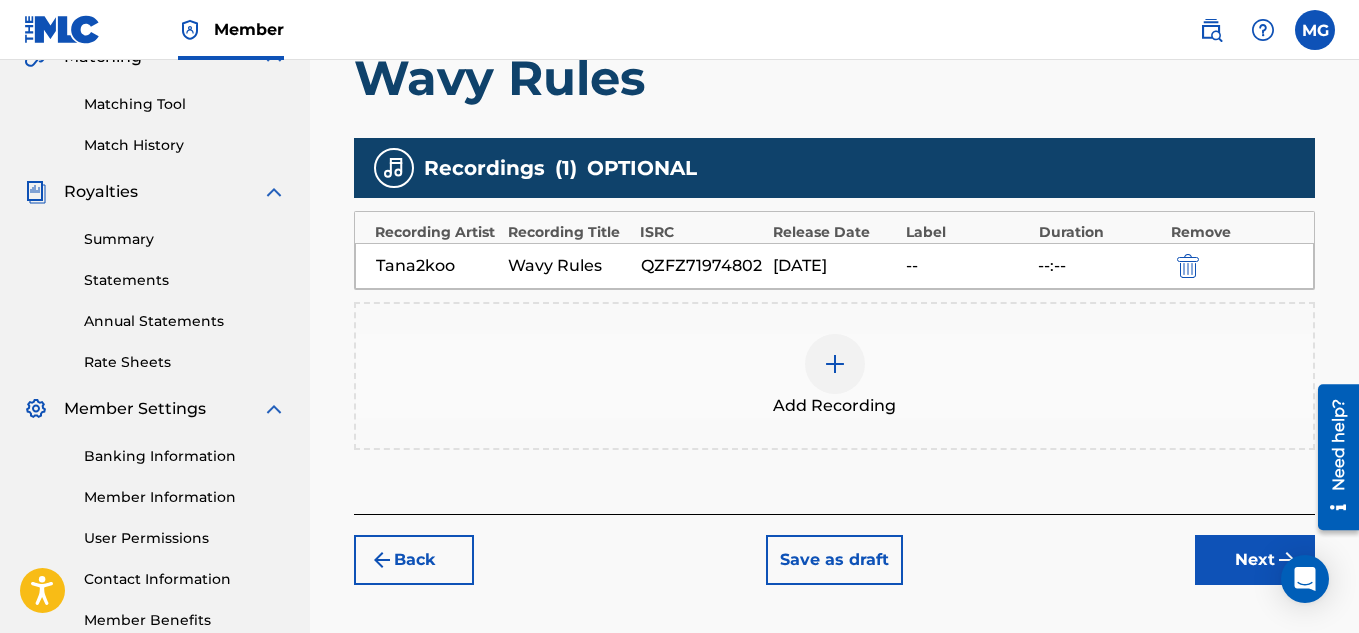 scroll, scrollTop: 490, scrollLeft: 0, axis: vertical 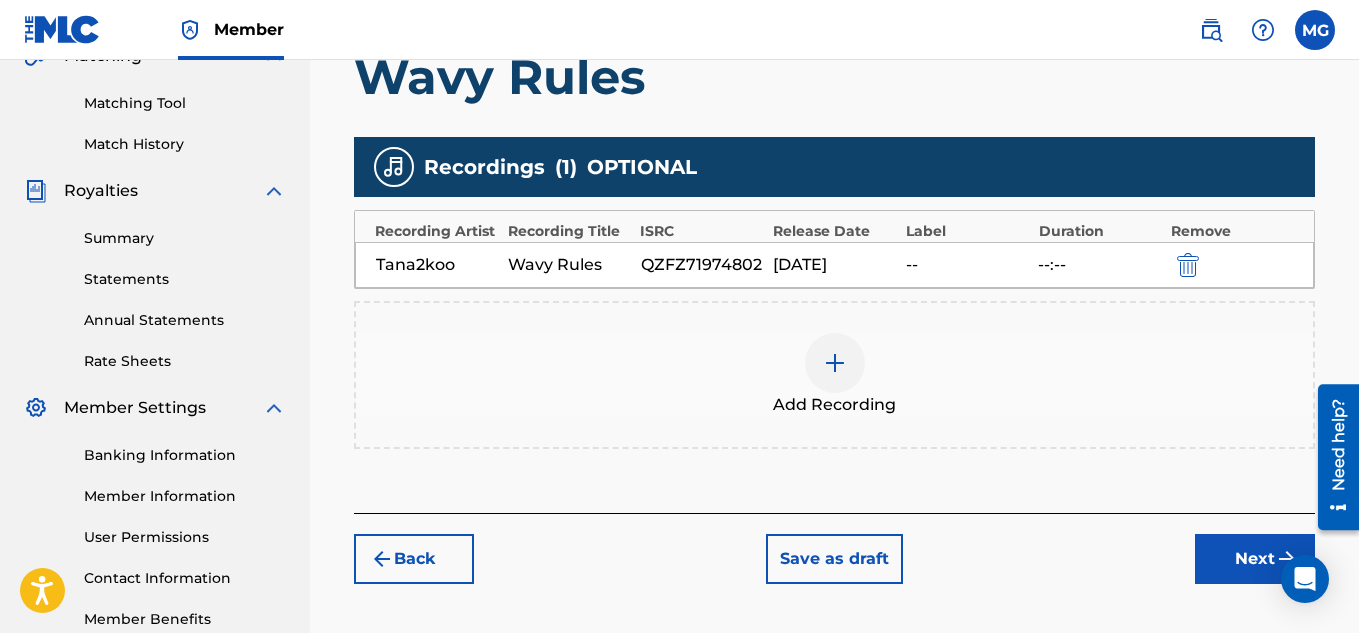 click on "Next" at bounding box center [1255, 559] 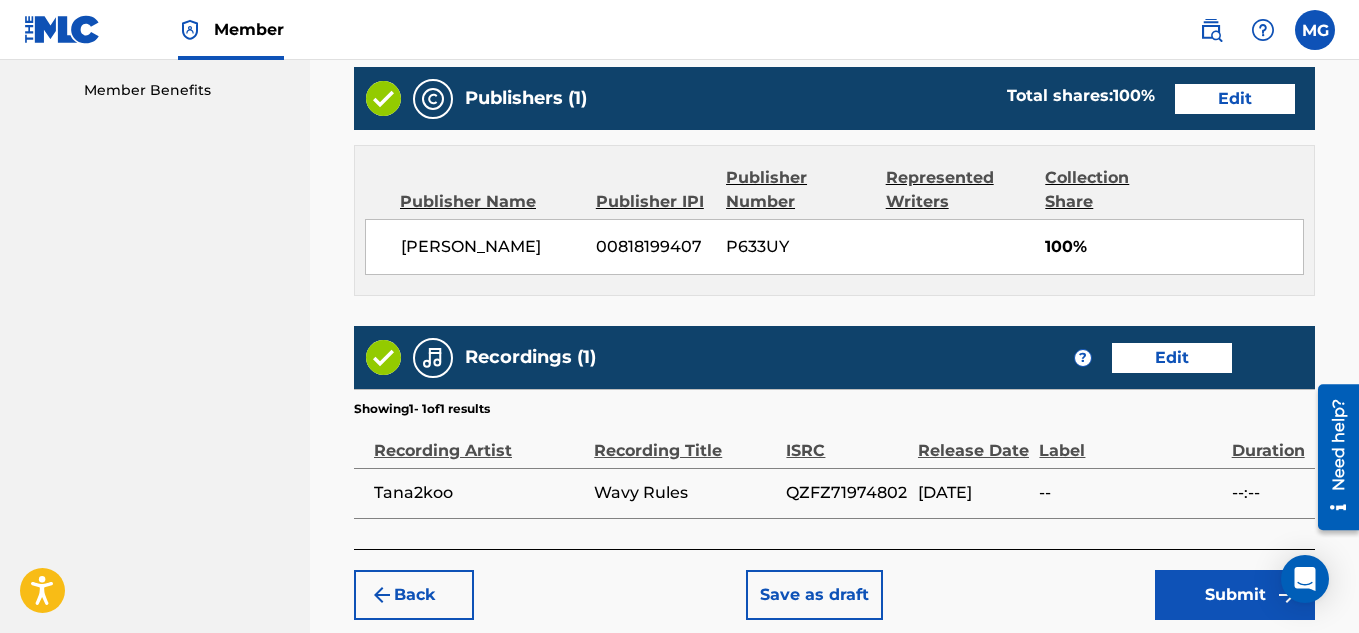 scroll, scrollTop: 1050, scrollLeft: 0, axis: vertical 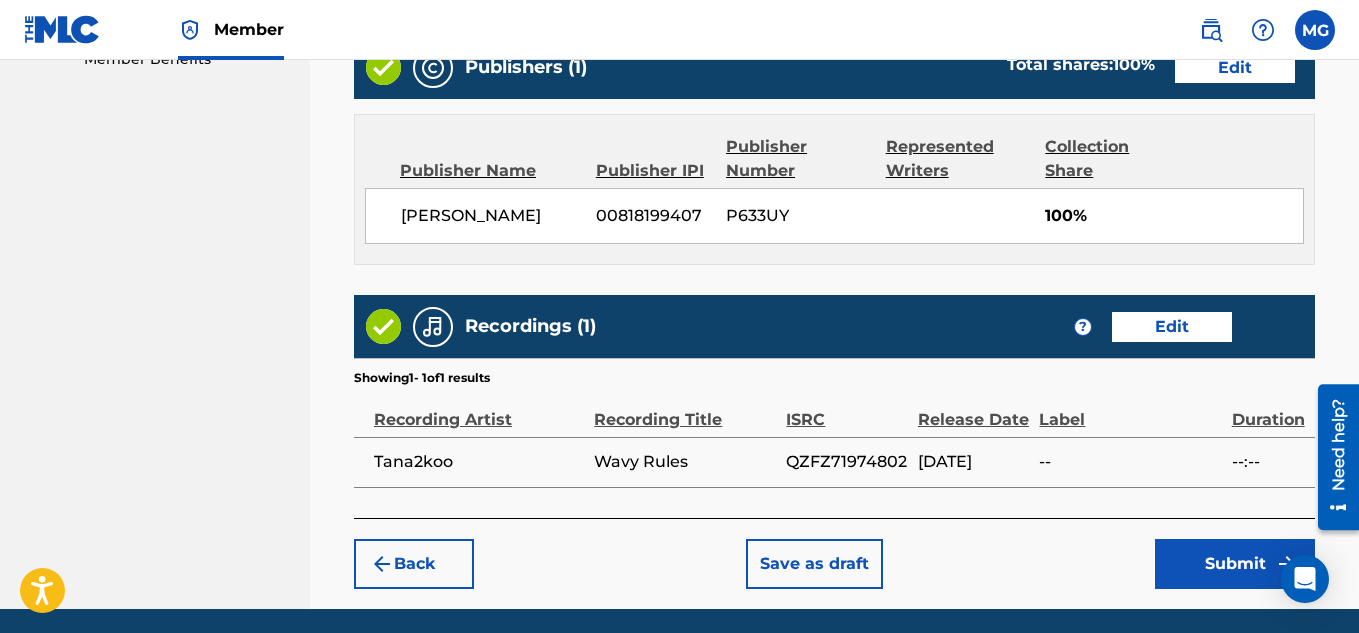 click on "Submit" at bounding box center [1235, 564] 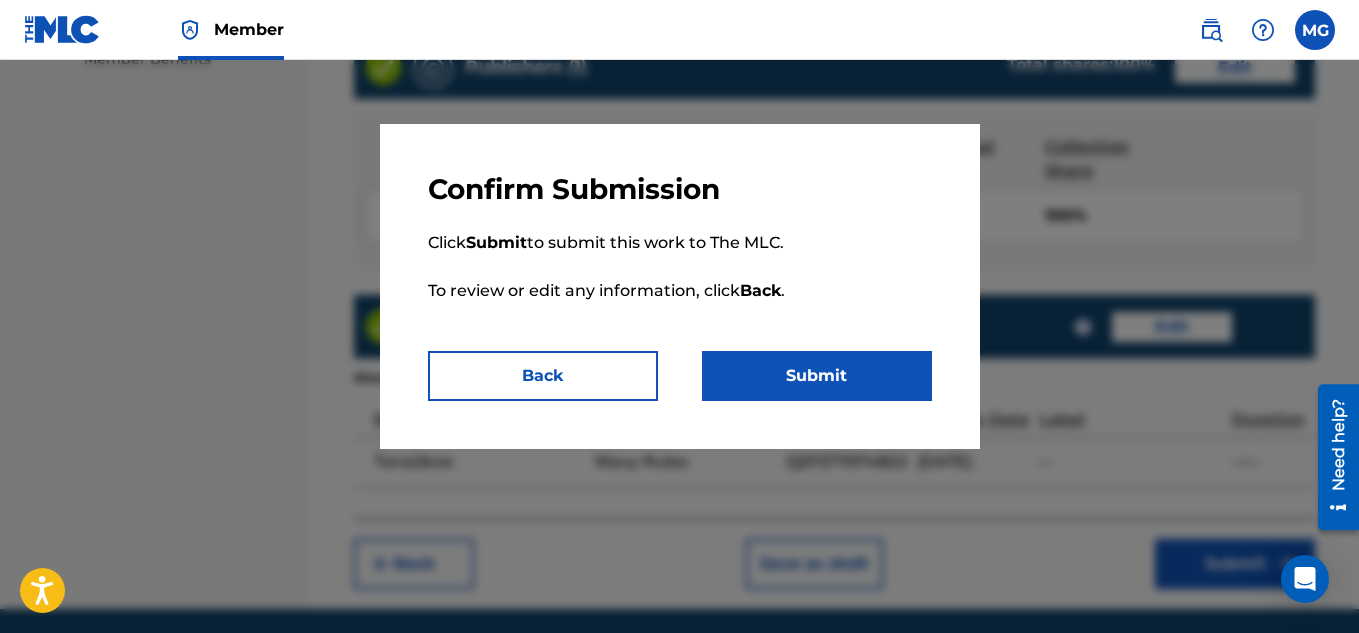click on "Submit" at bounding box center [817, 376] 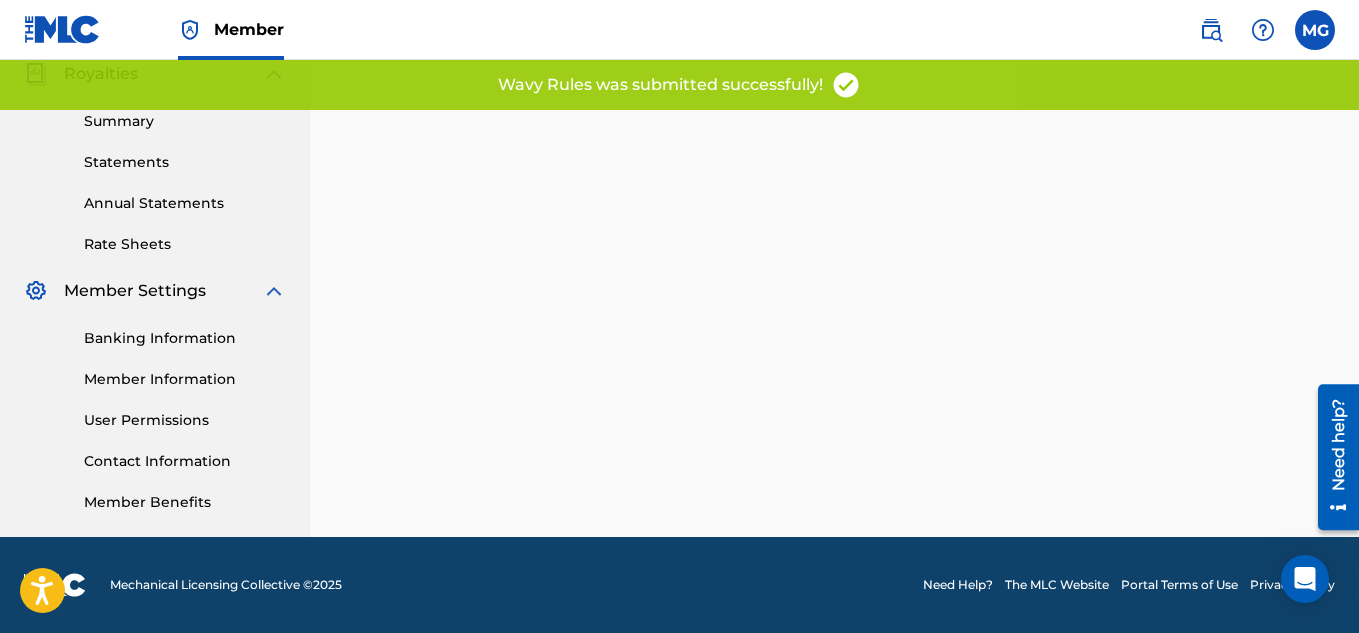 scroll, scrollTop: 0, scrollLeft: 0, axis: both 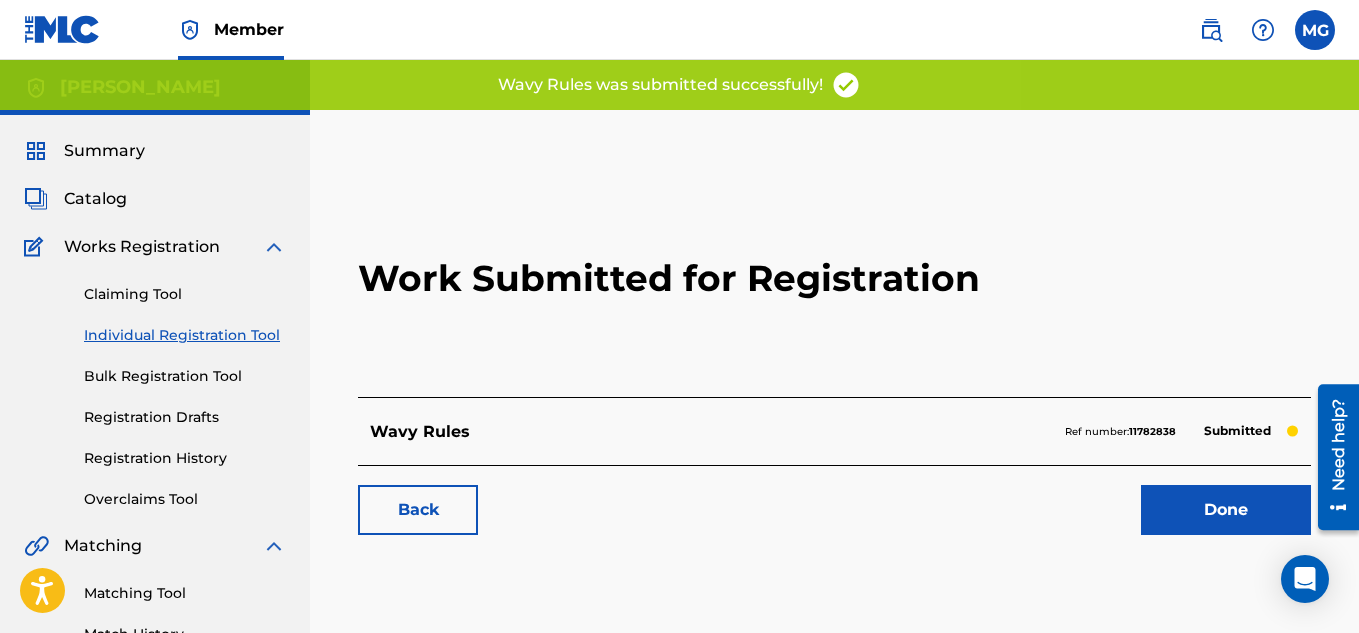 click on "Done" at bounding box center (1226, 510) 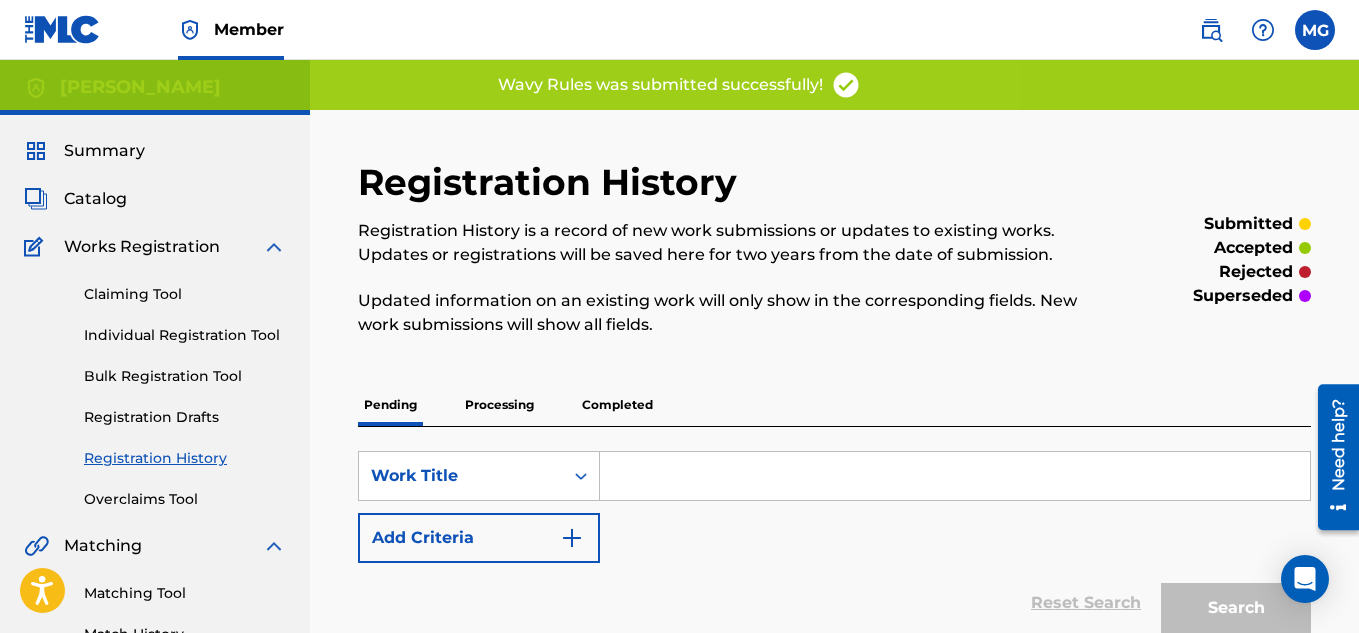 click on "Individual Registration Tool" at bounding box center [185, 335] 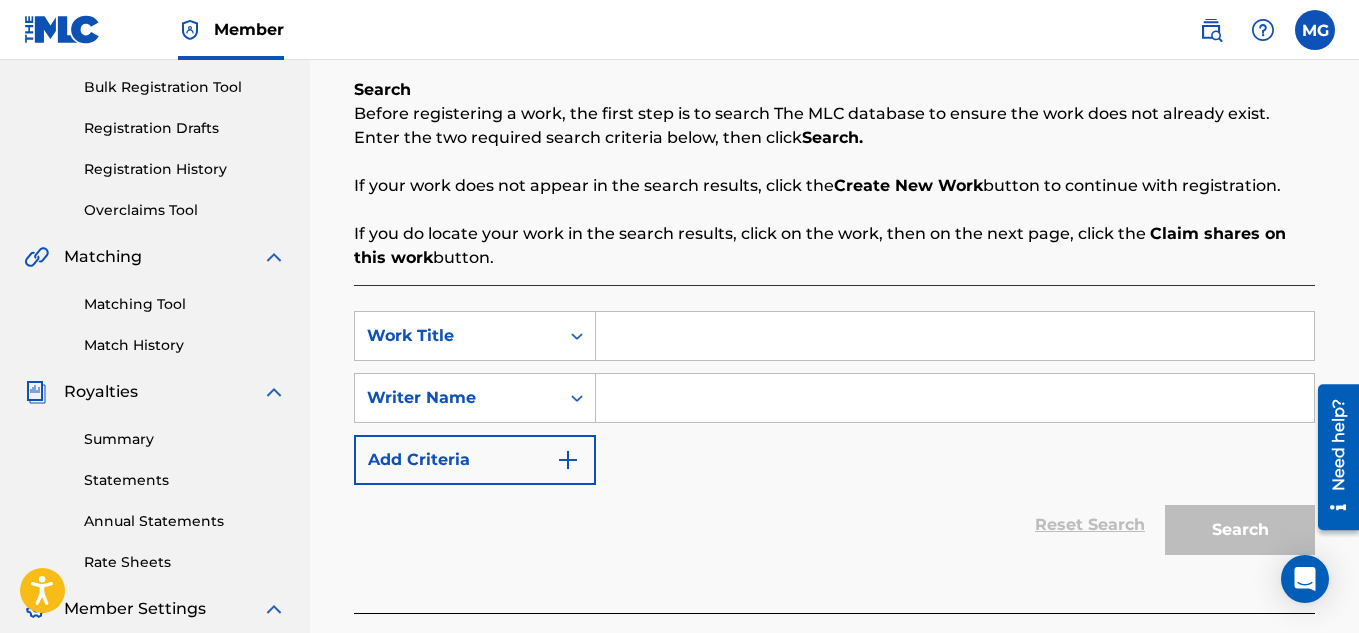 scroll, scrollTop: 320, scrollLeft: 0, axis: vertical 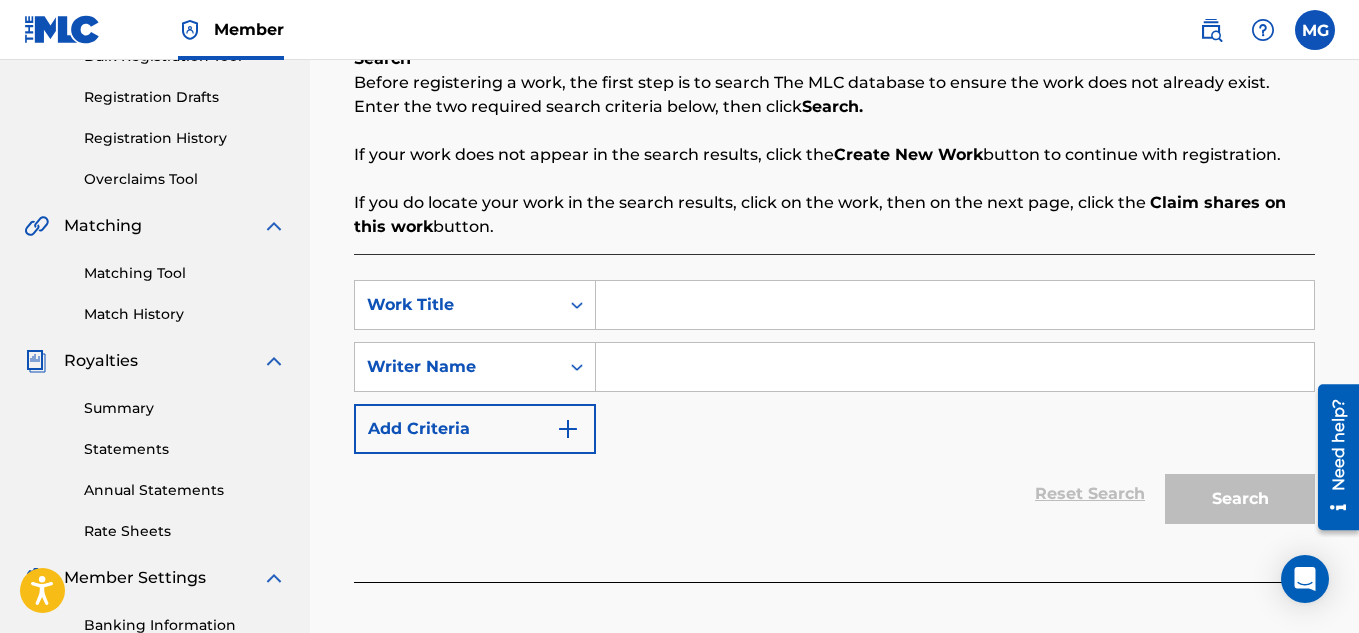 click at bounding box center (955, 305) 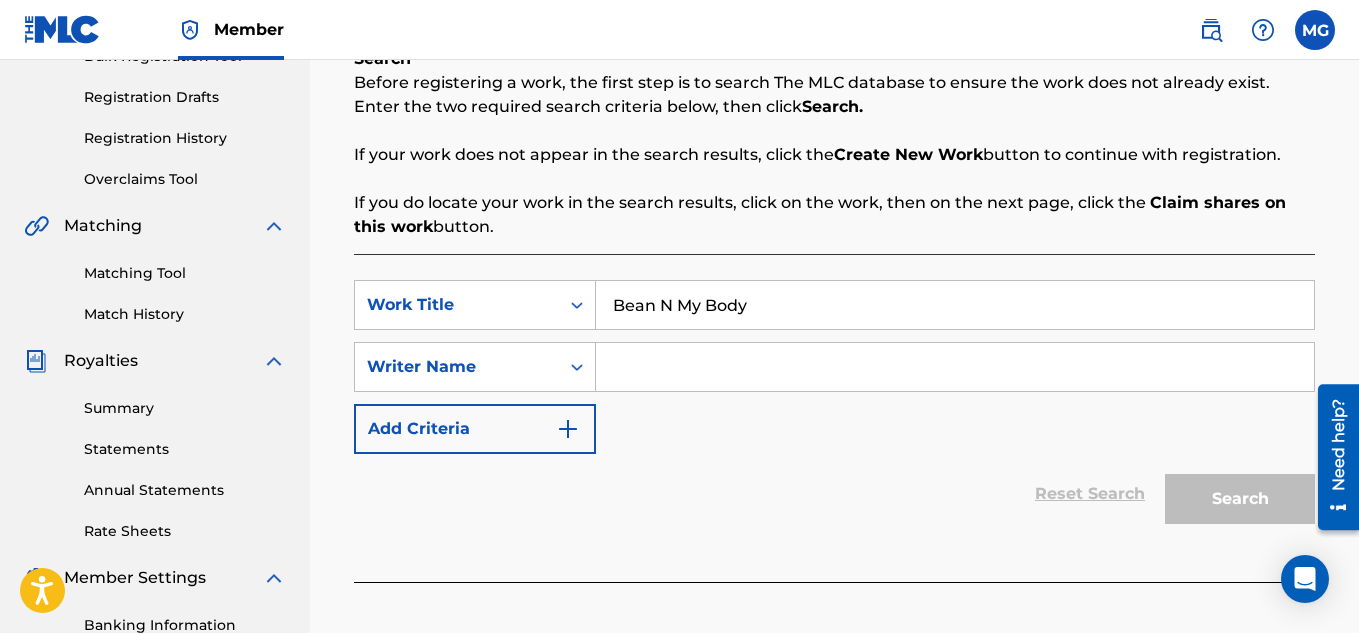 type on "Bean N My Body" 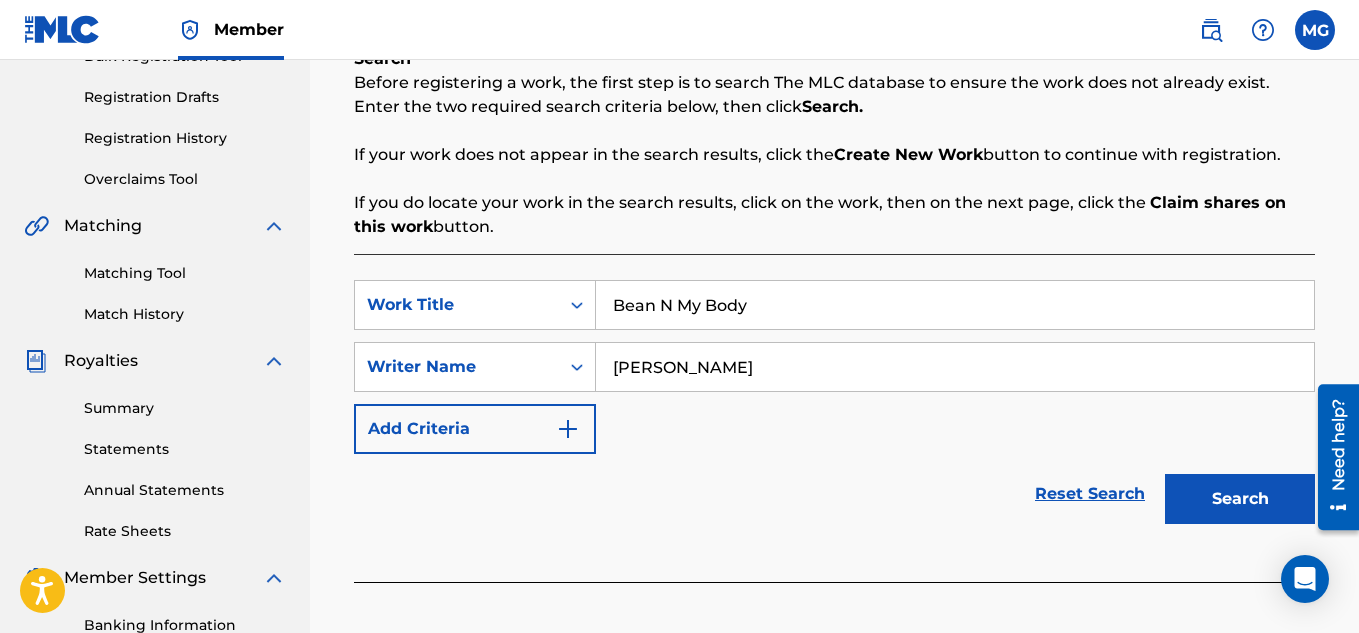 click on "Search" at bounding box center (1240, 499) 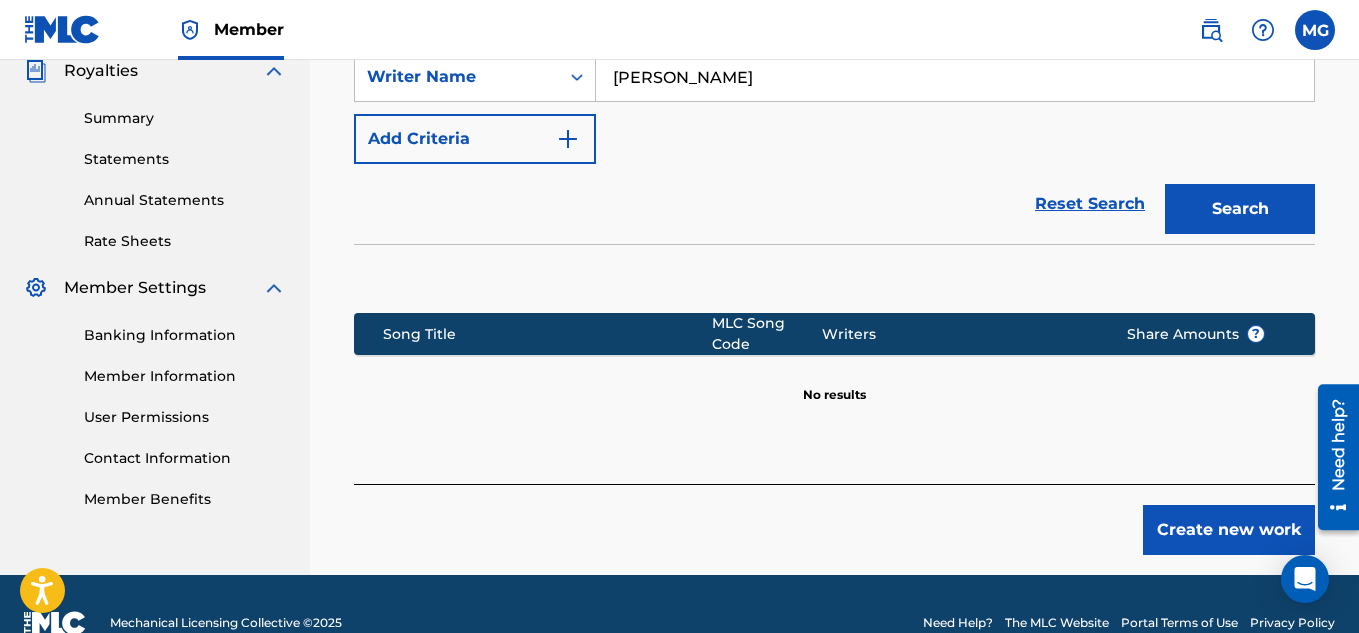 scroll, scrollTop: 640, scrollLeft: 0, axis: vertical 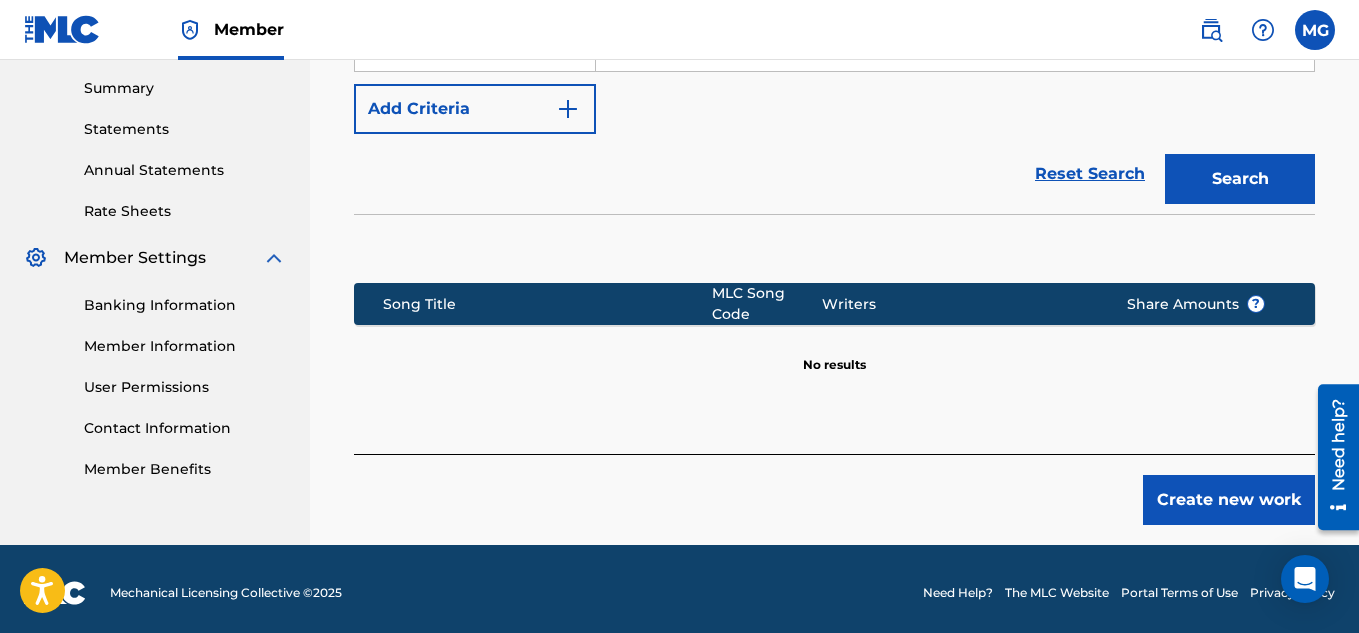 click on "Create new work" at bounding box center (1229, 500) 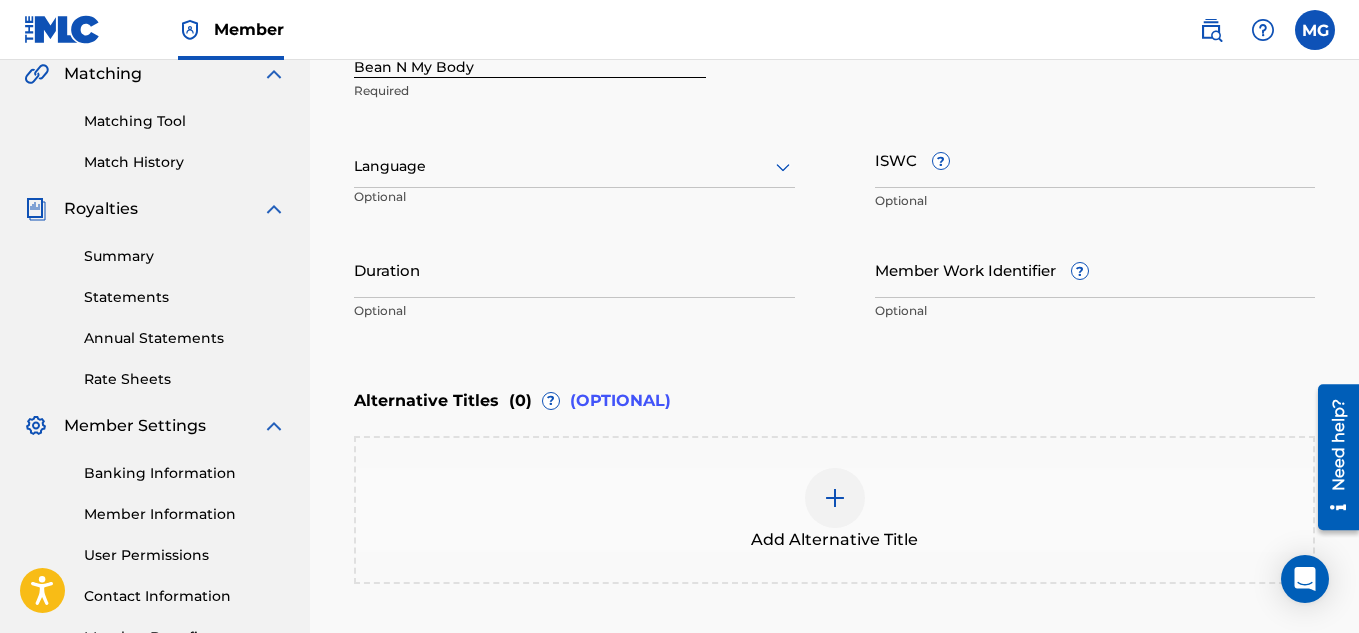 scroll, scrollTop: 440, scrollLeft: 0, axis: vertical 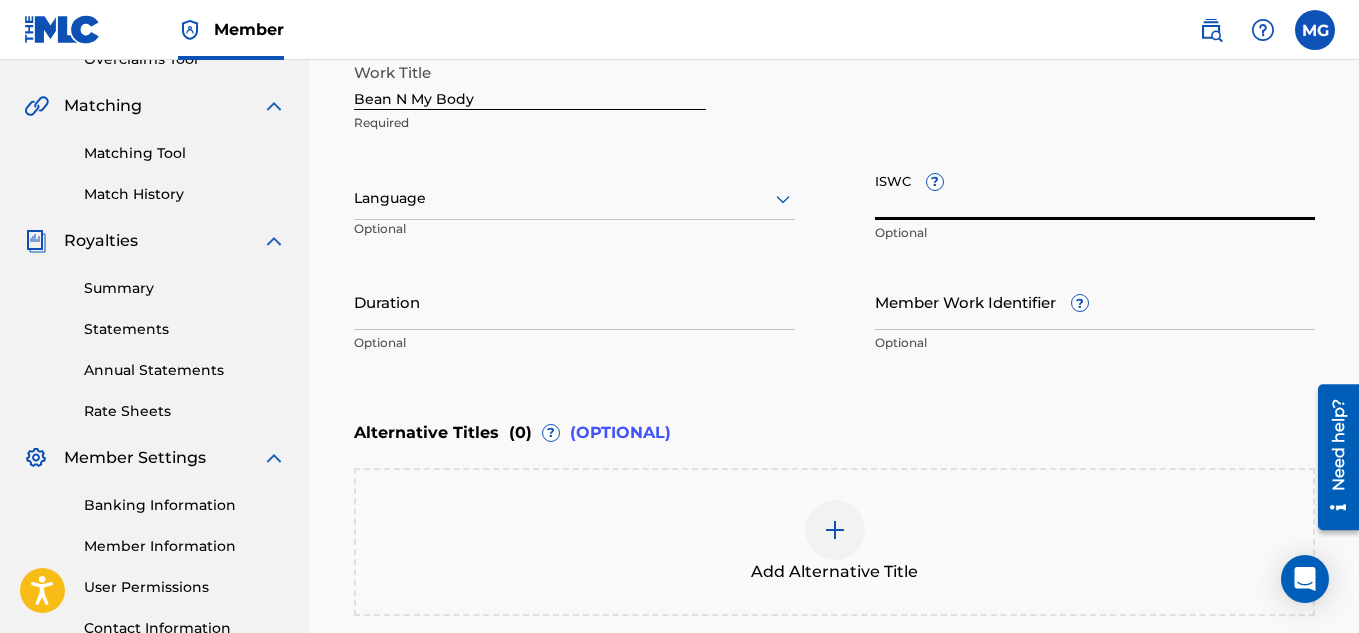 click on "ISWC   ?" at bounding box center (1095, 191) 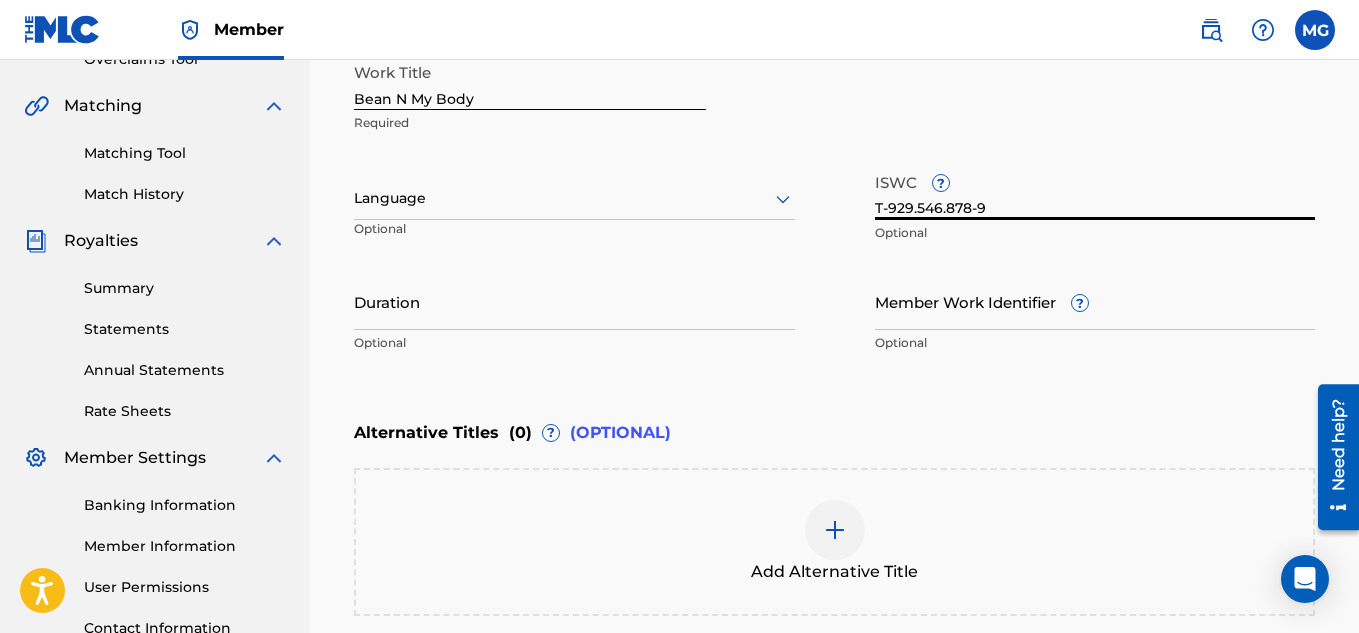 type on "T-929.546.878-9" 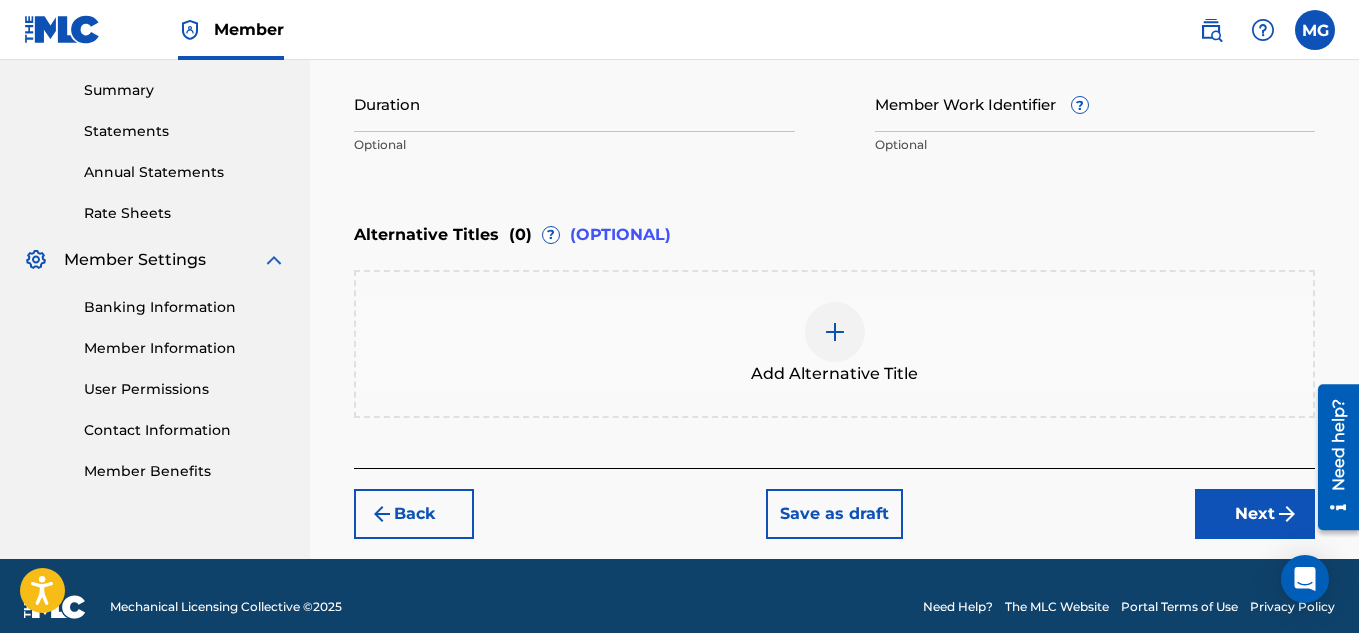 scroll, scrollTop: 660, scrollLeft: 0, axis: vertical 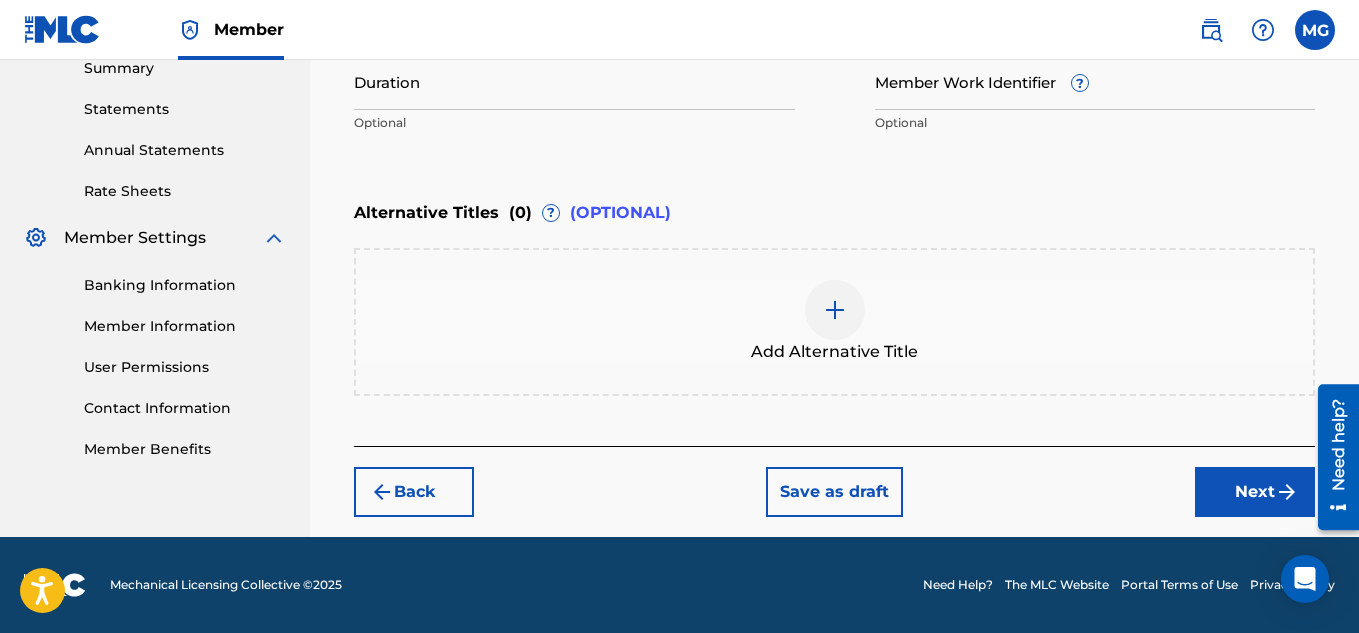 click on "Next" at bounding box center (1255, 492) 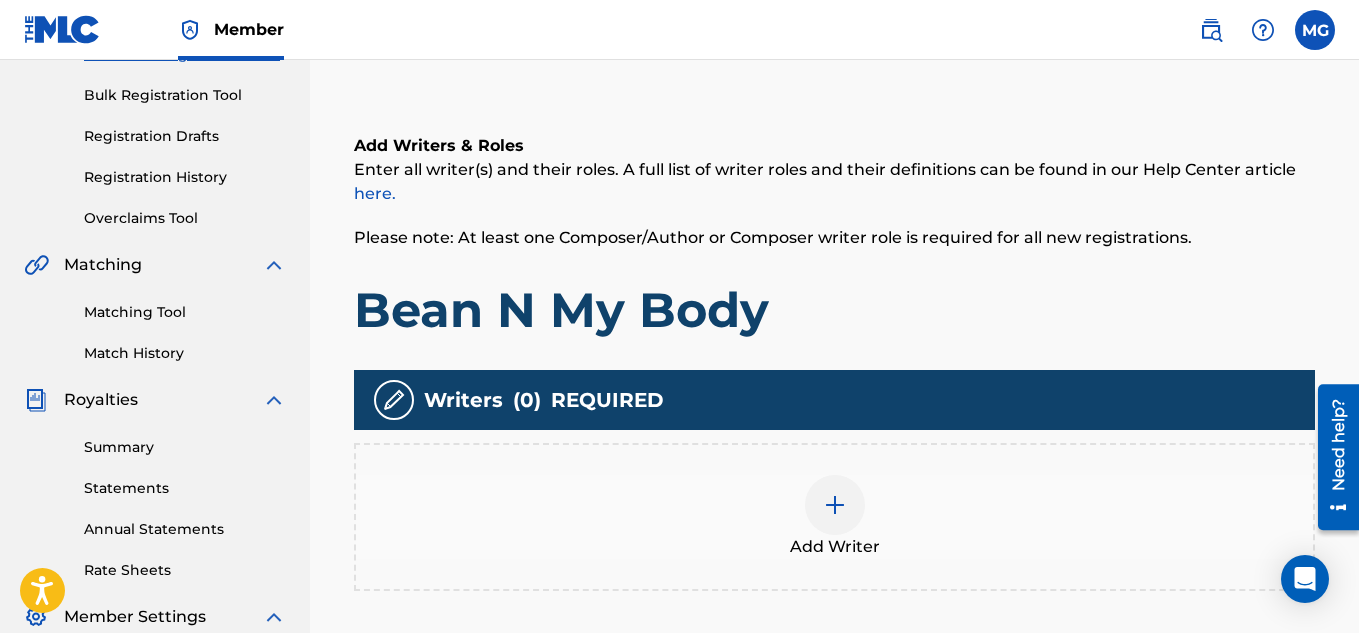 scroll, scrollTop: 290, scrollLeft: 0, axis: vertical 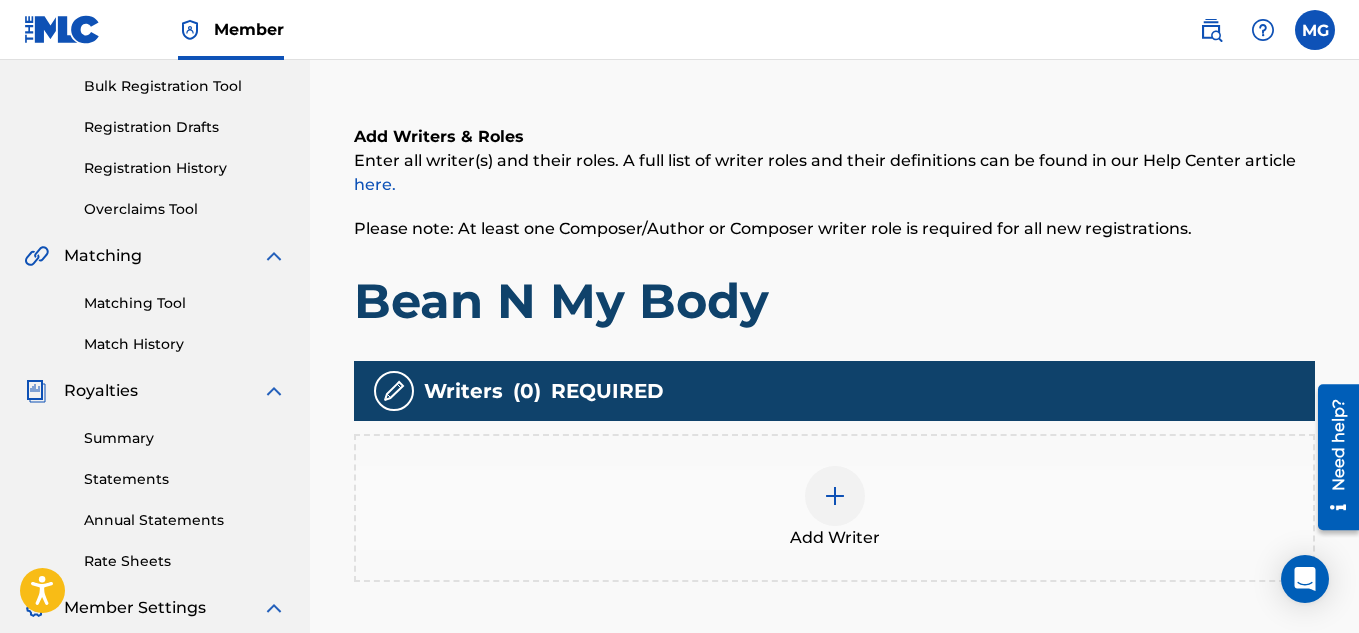 click at bounding box center (835, 496) 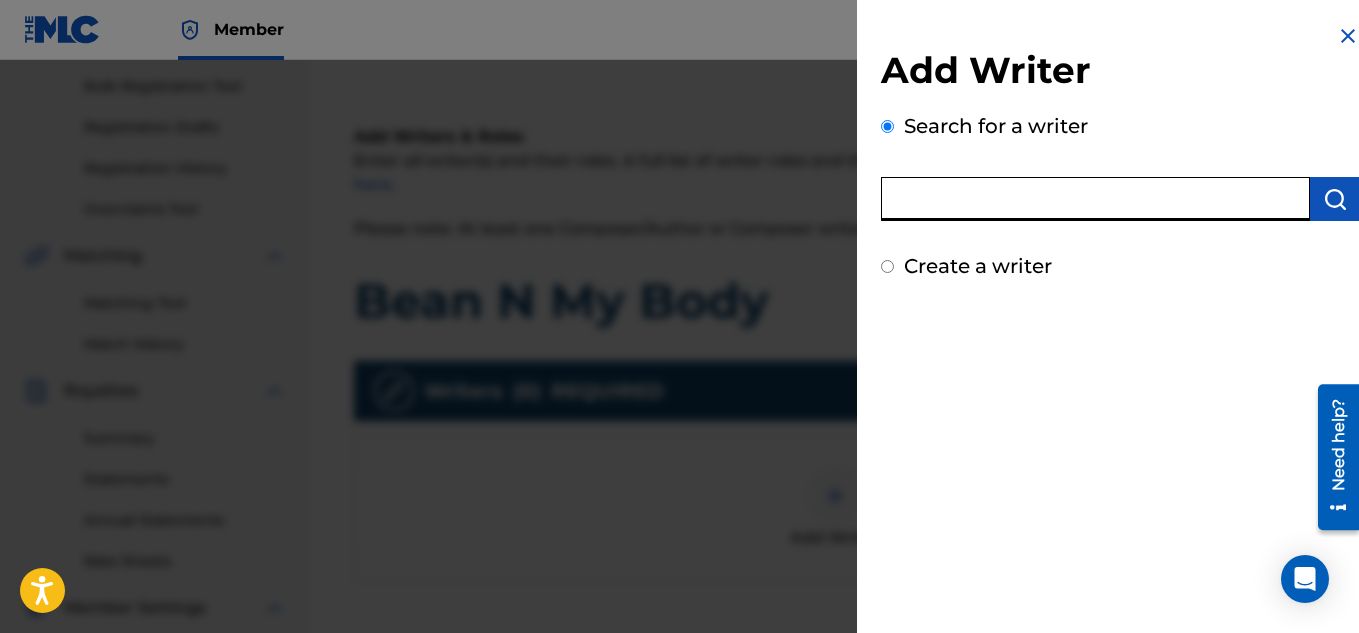 click at bounding box center [1095, 199] 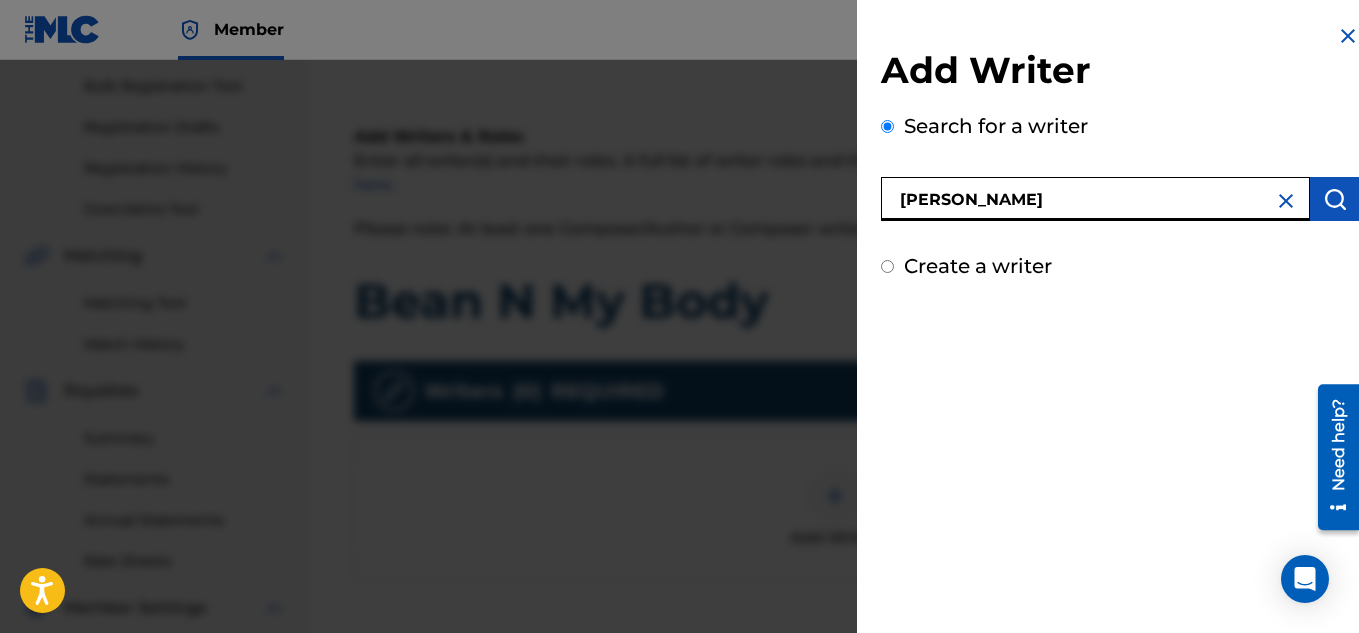 click at bounding box center (1335, 199) 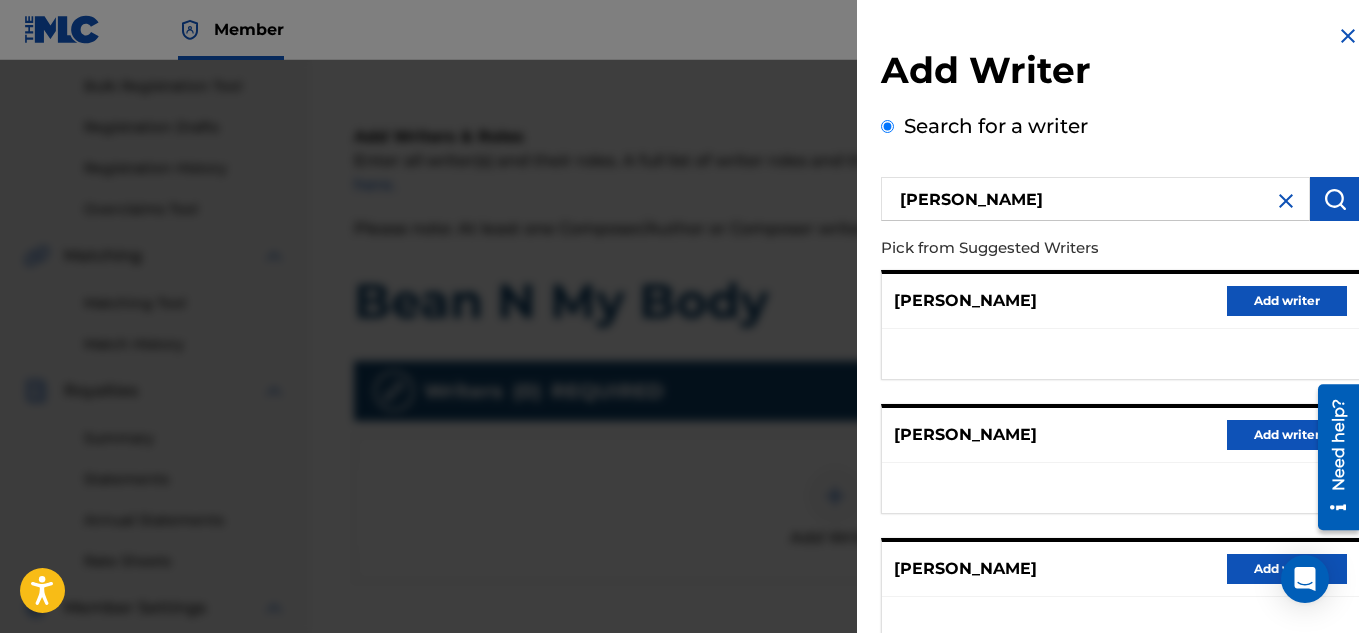 type 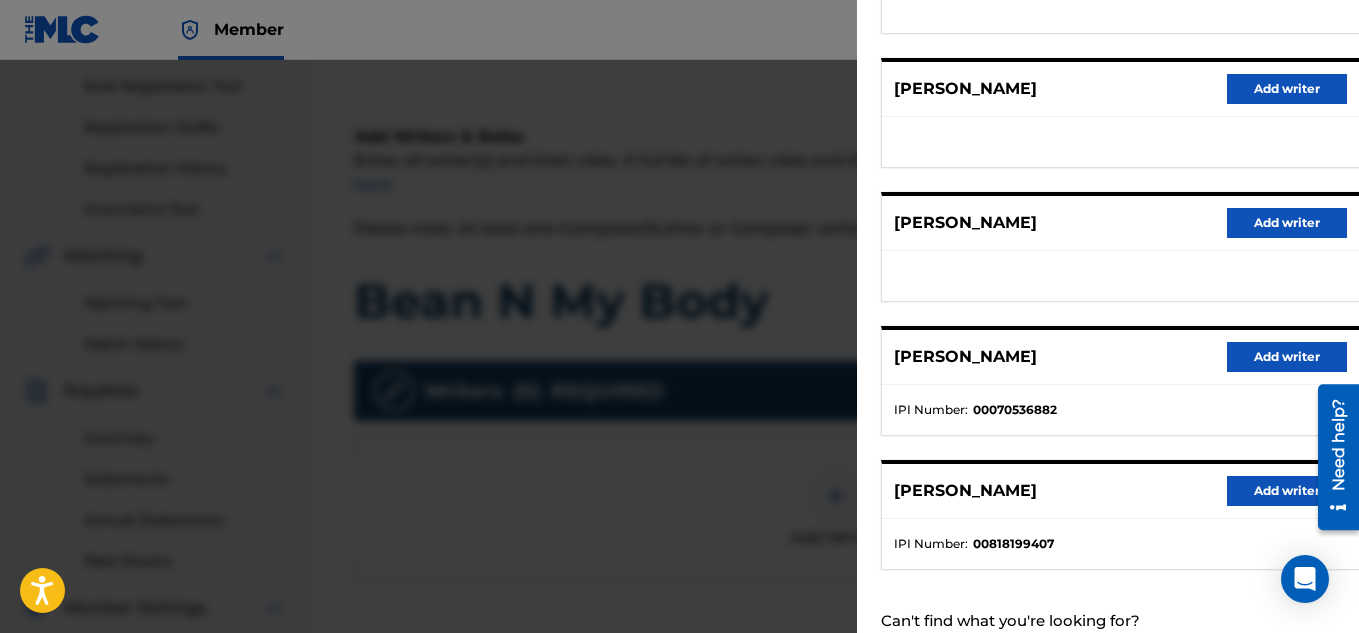 scroll, scrollTop: 409, scrollLeft: 0, axis: vertical 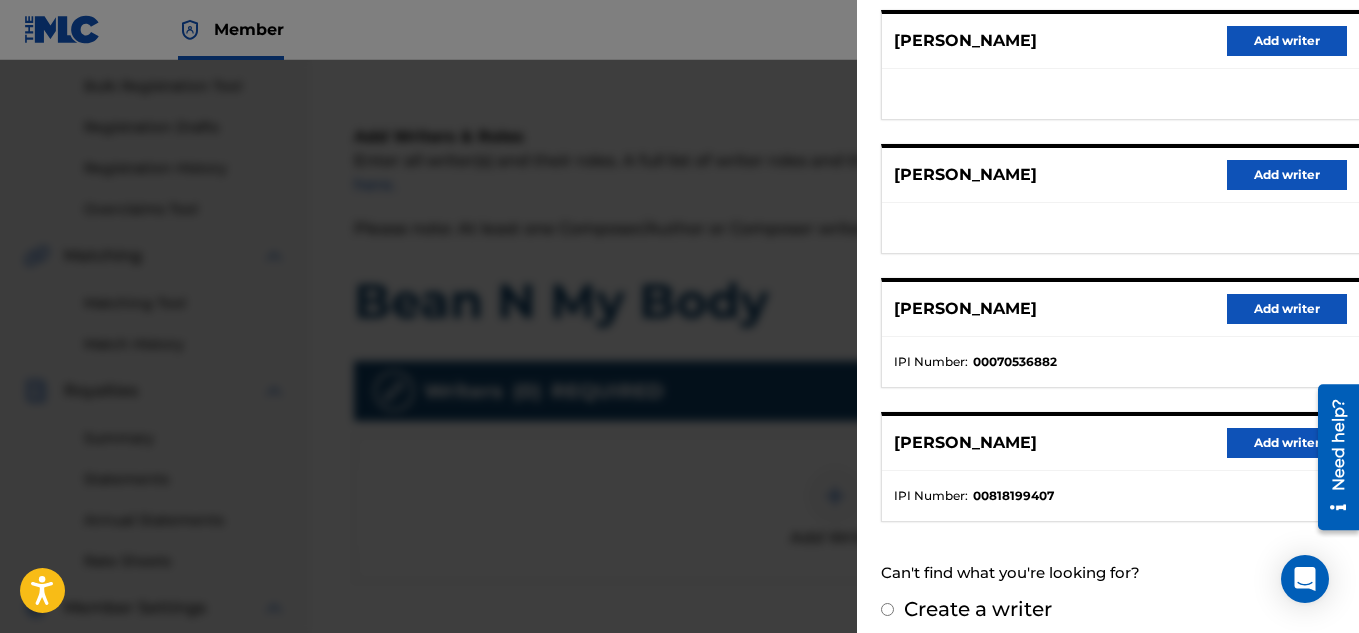 click on "Add writer" at bounding box center [1287, 443] 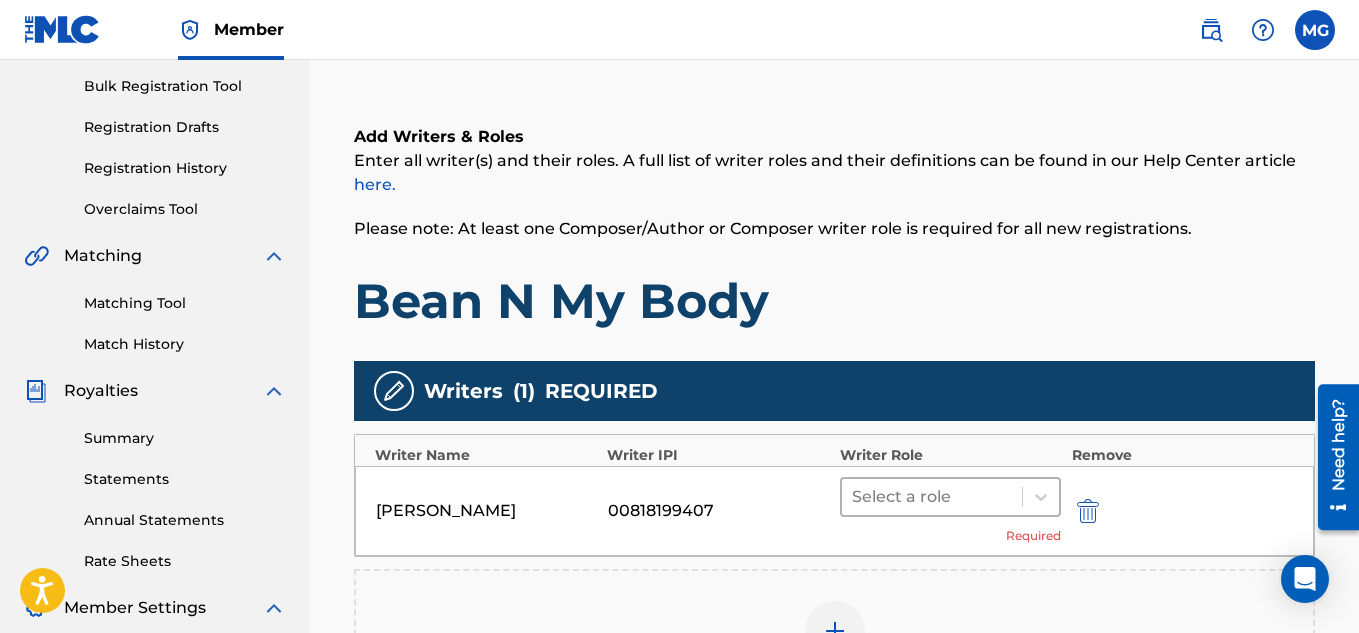 click at bounding box center [932, 497] 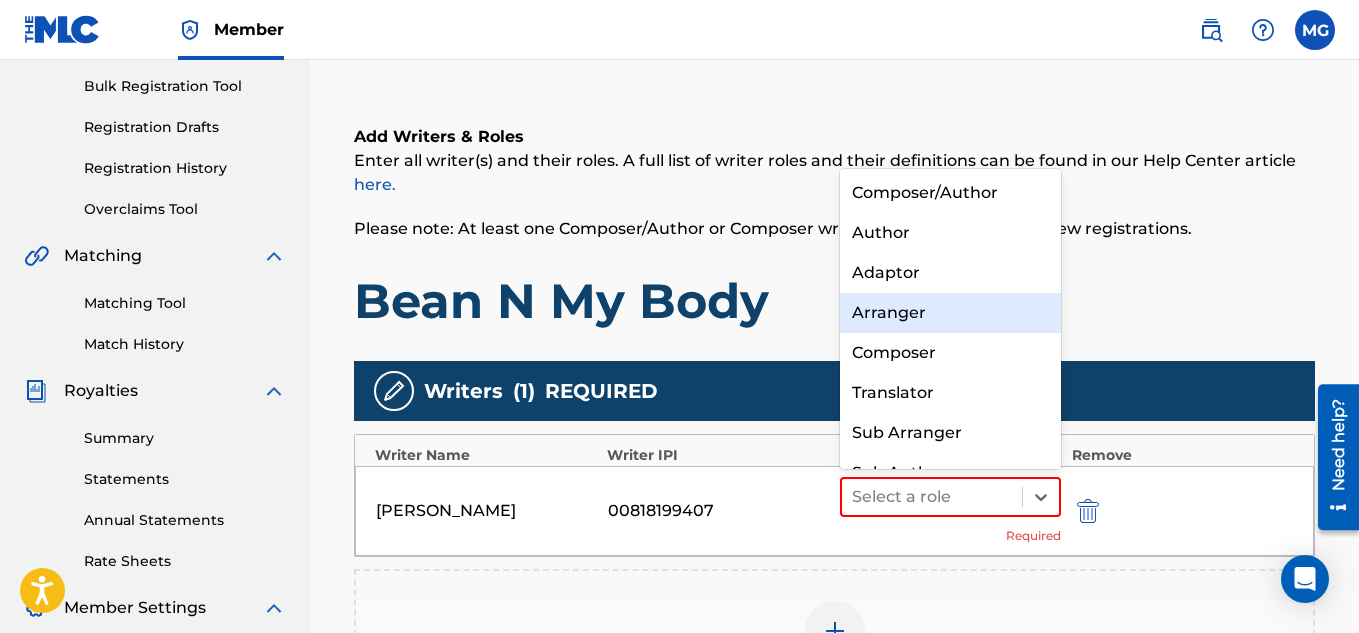scroll, scrollTop: 28, scrollLeft: 0, axis: vertical 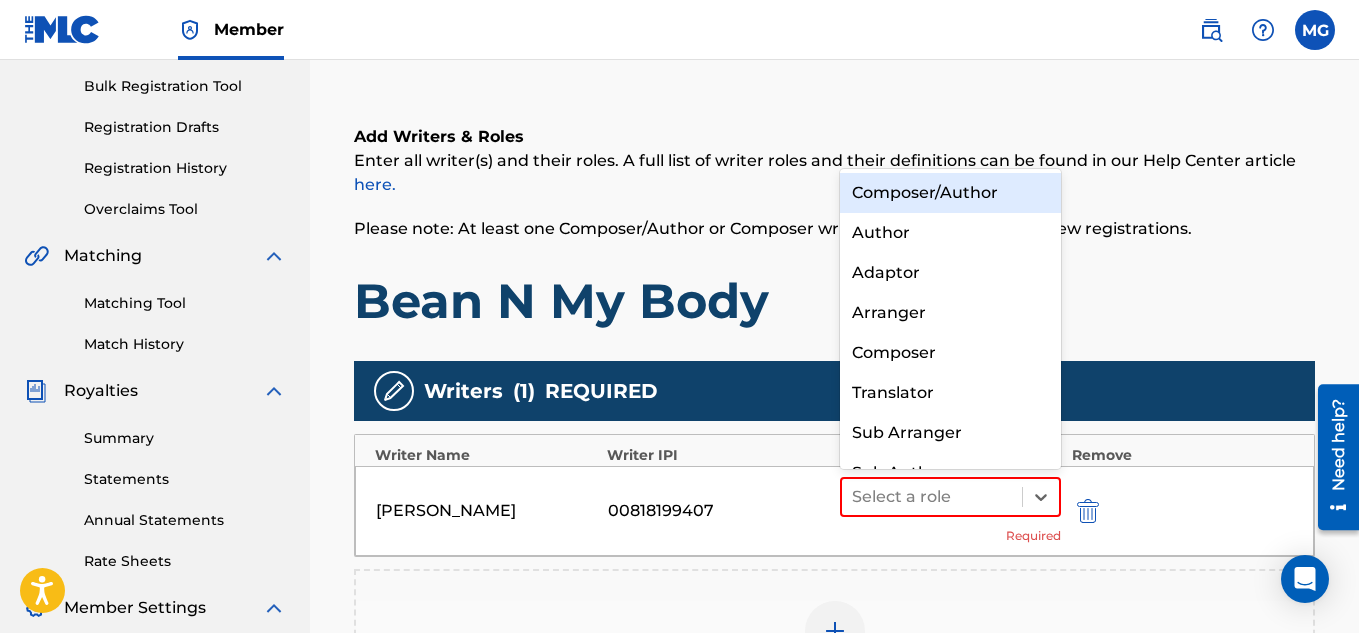 click on "Composer/Author" at bounding box center [951, 193] 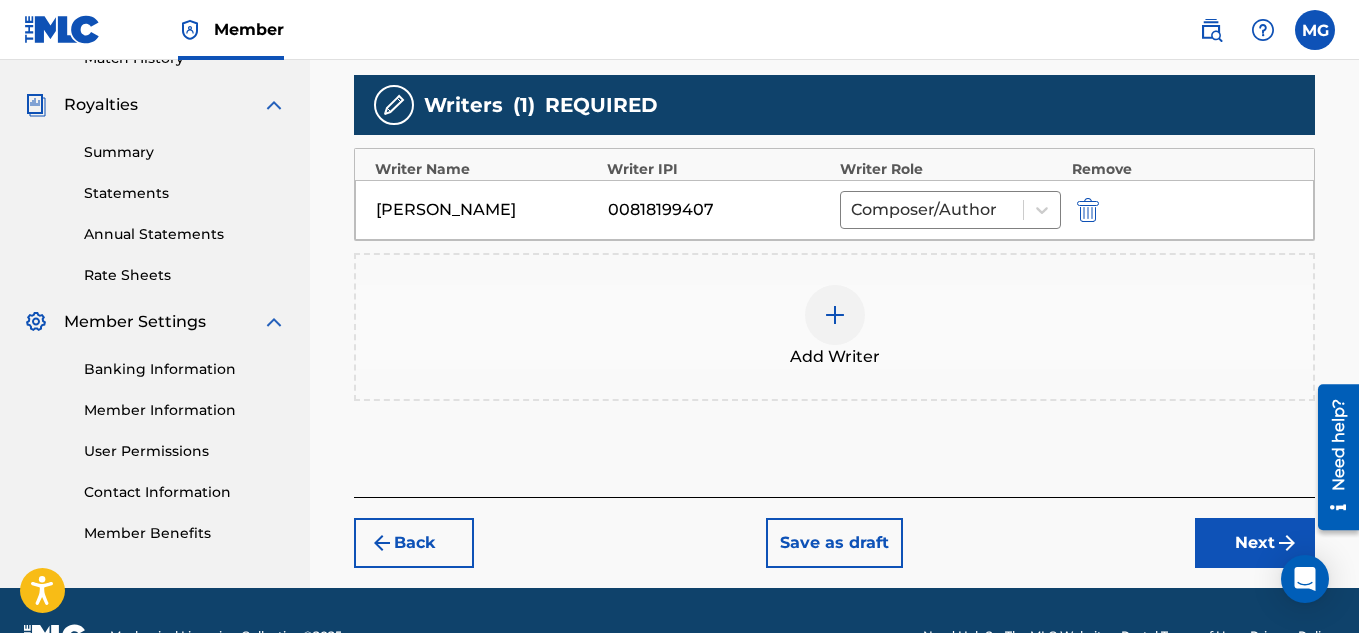 scroll, scrollTop: 627, scrollLeft: 0, axis: vertical 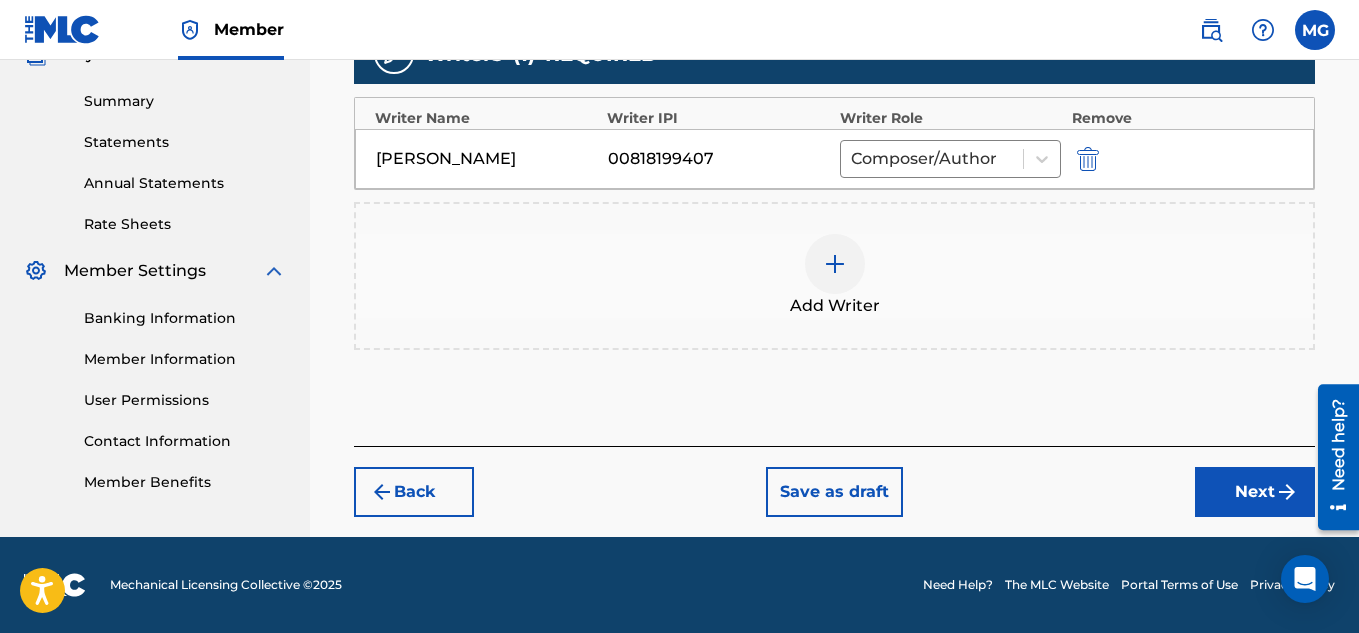 click on "Next" at bounding box center (1255, 492) 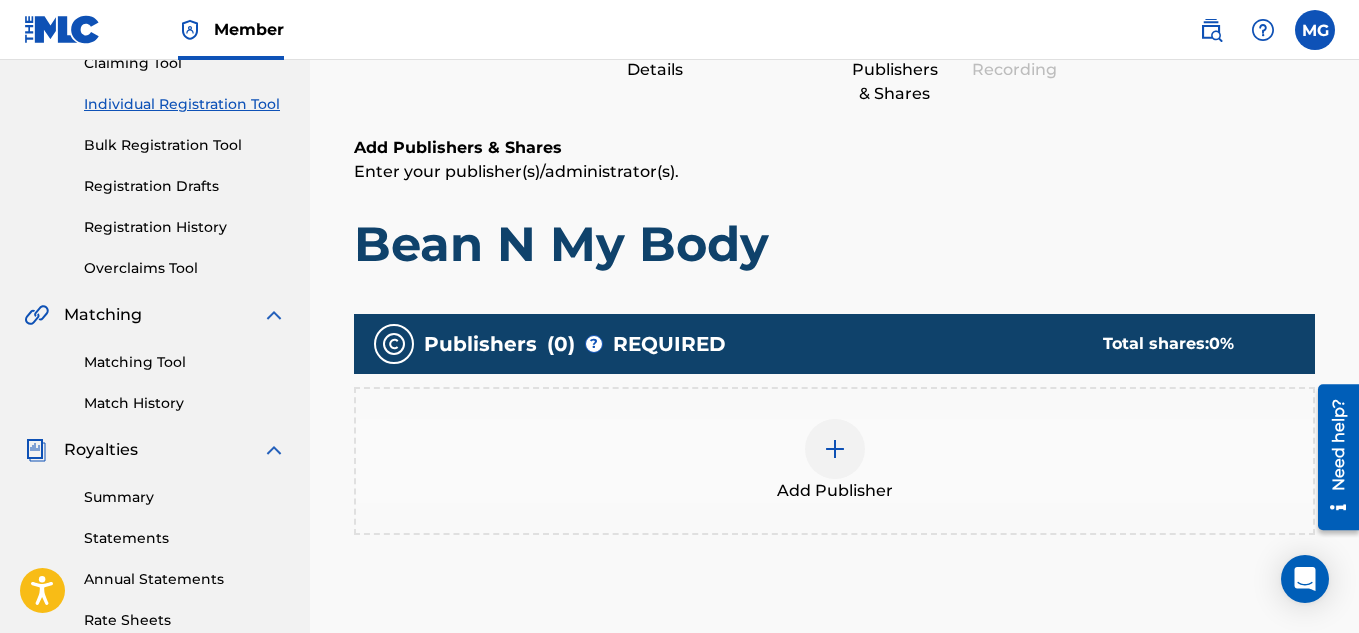 scroll, scrollTop: 250, scrollLeft: 0, axis: vertical 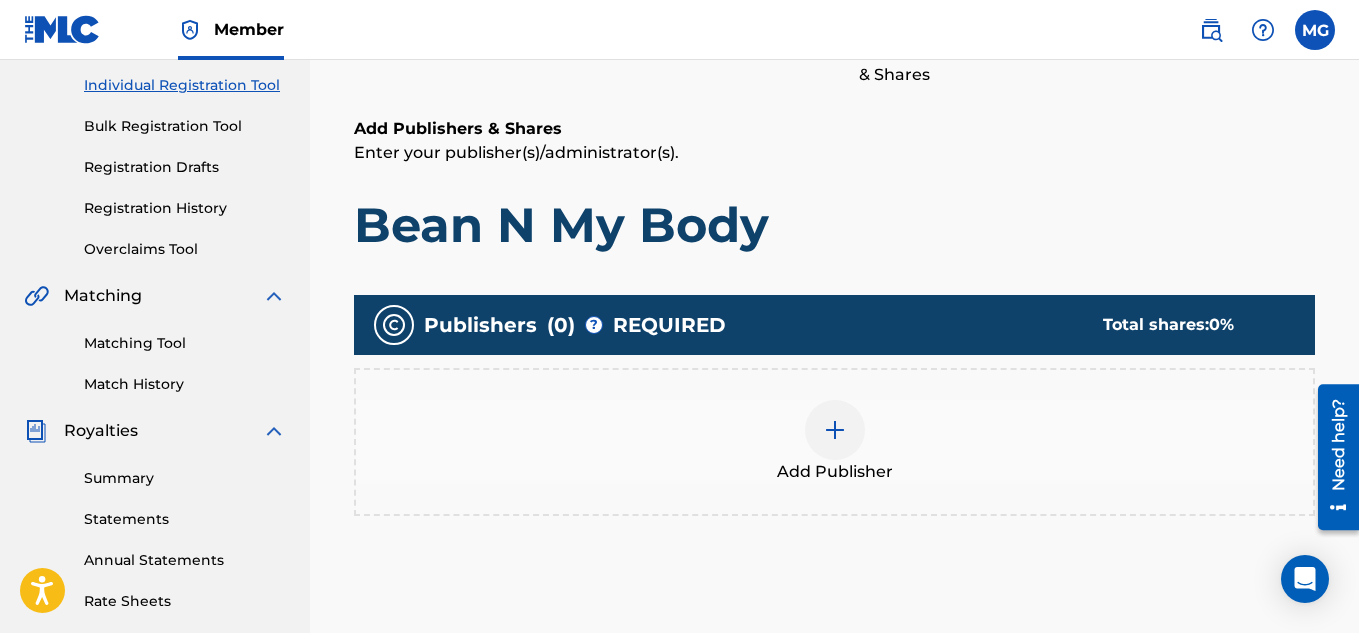 click at bounding box center (835, 430) 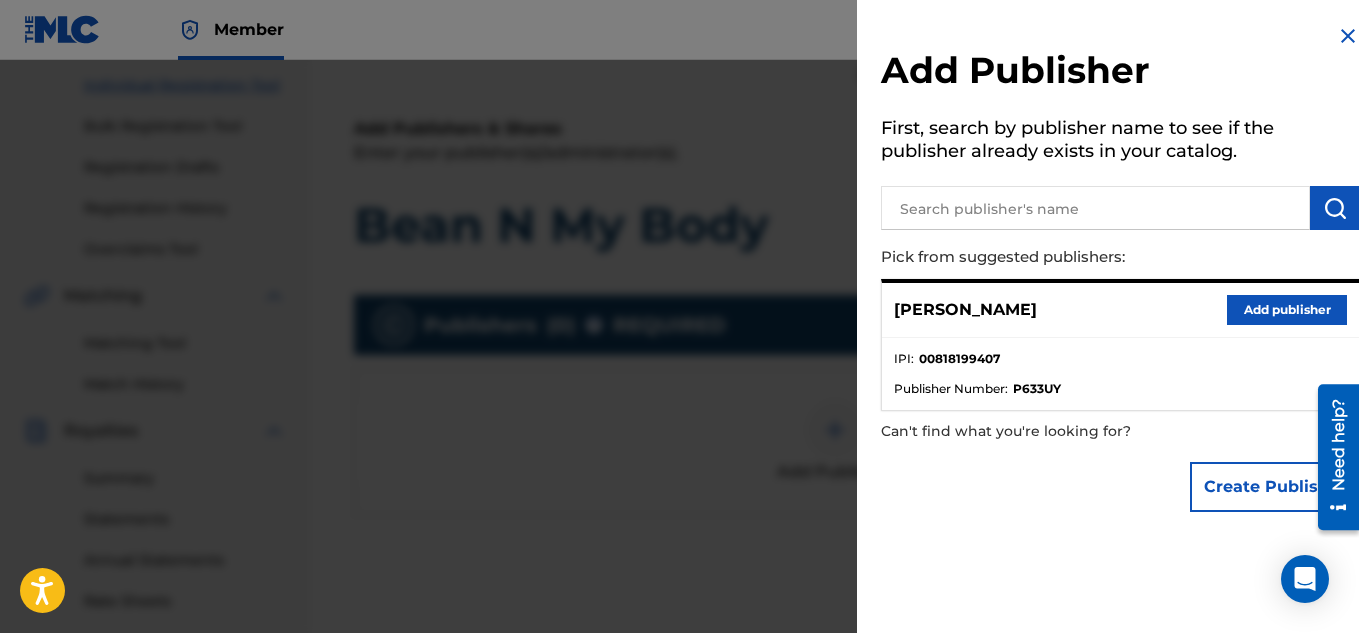click on "Add publisher" at bounding box center [1287, 310] 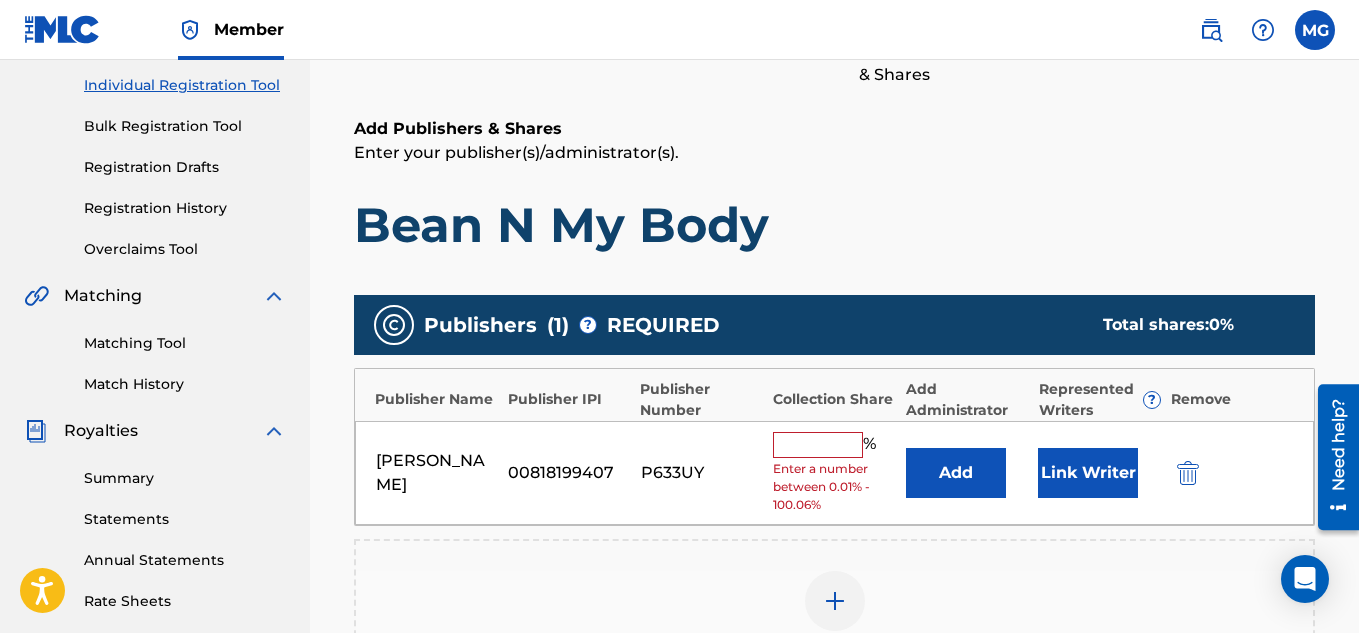 click at bounding box center (818, 445) 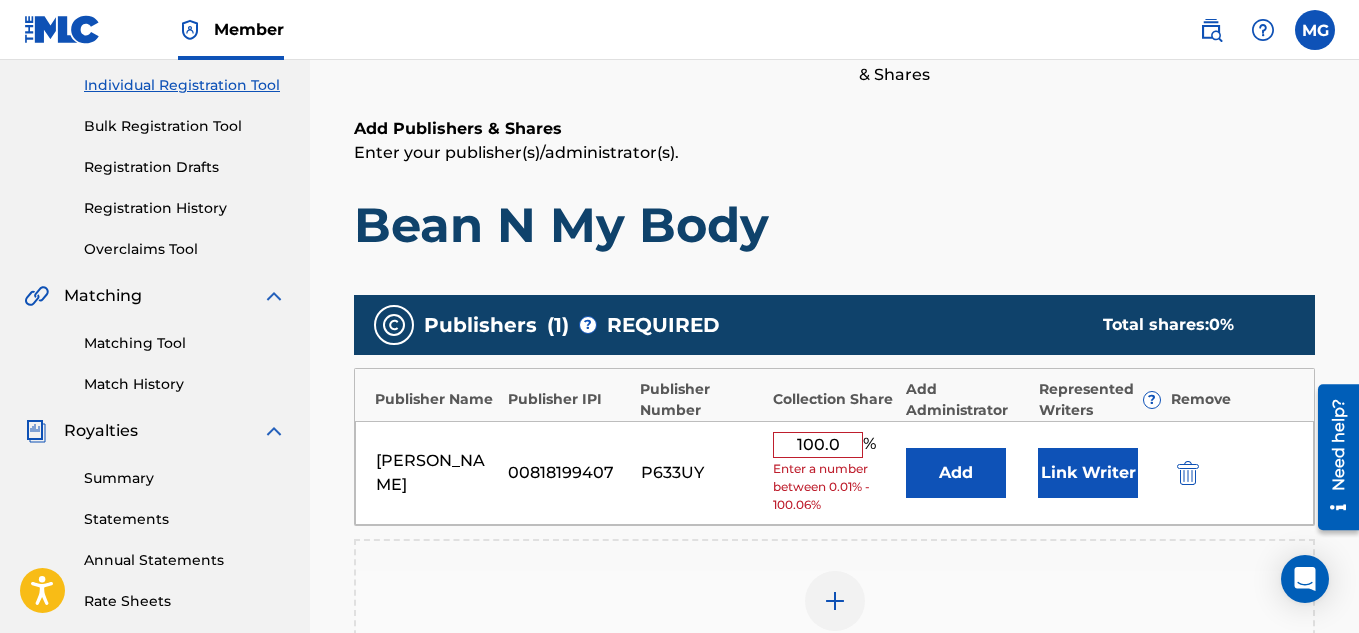 type on "100" 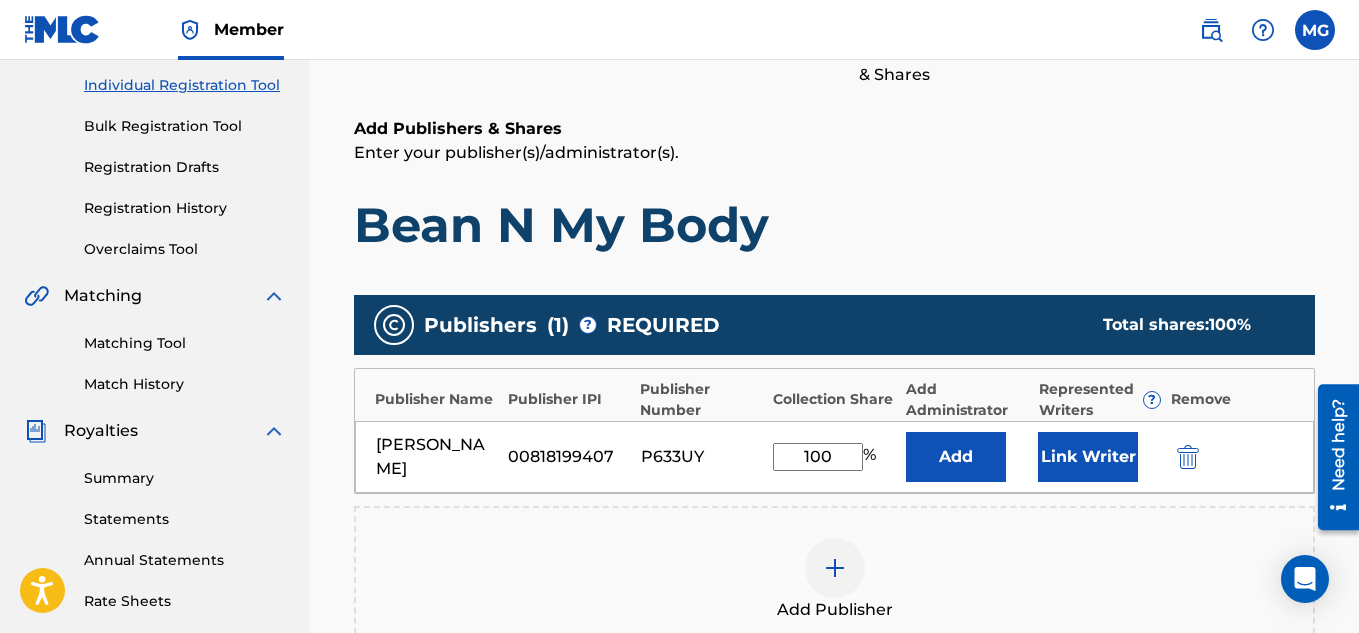 click on "Bean N My Body" at bounding box center (834, 225) 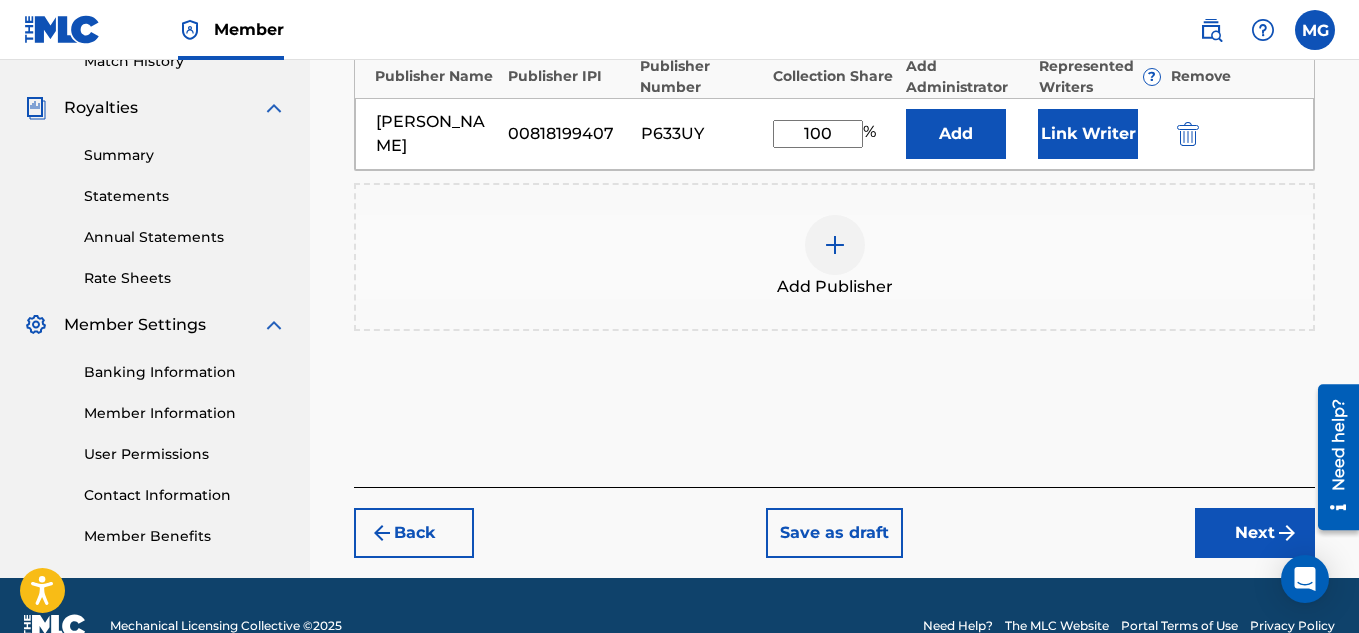 scroll, scrollTop: 610, scrollLeft: 0, axis: vertical 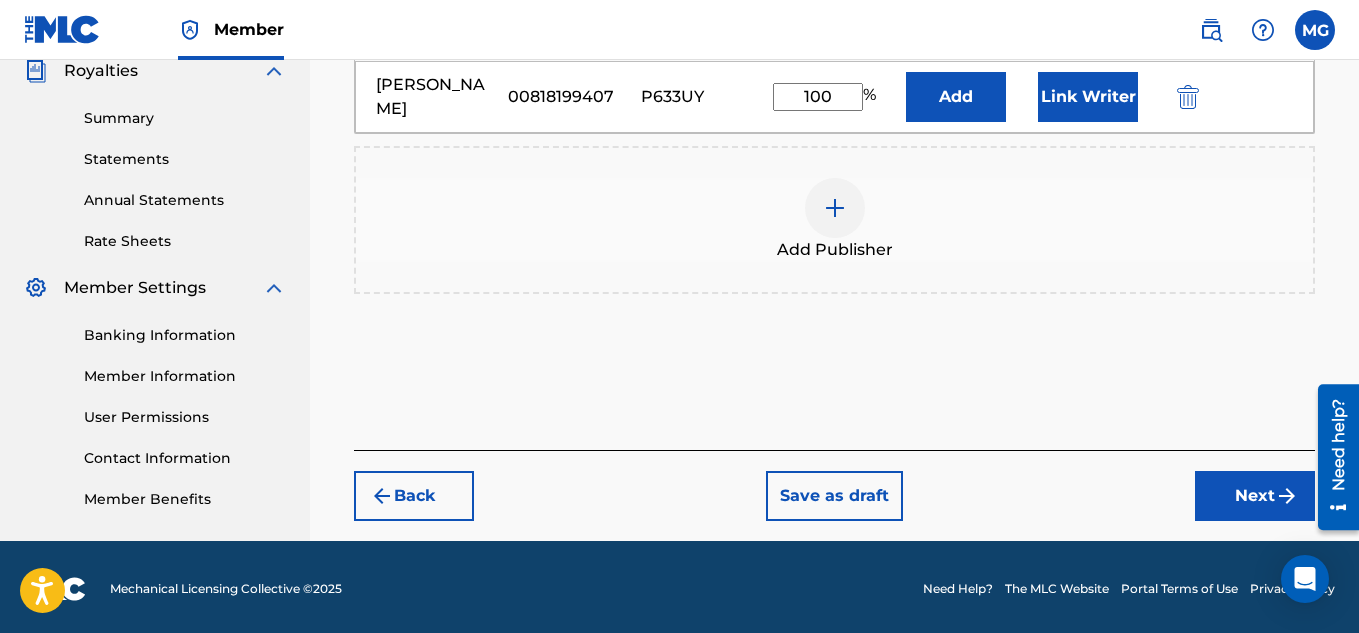 click on "Next" at bounding box center [1255, 496] 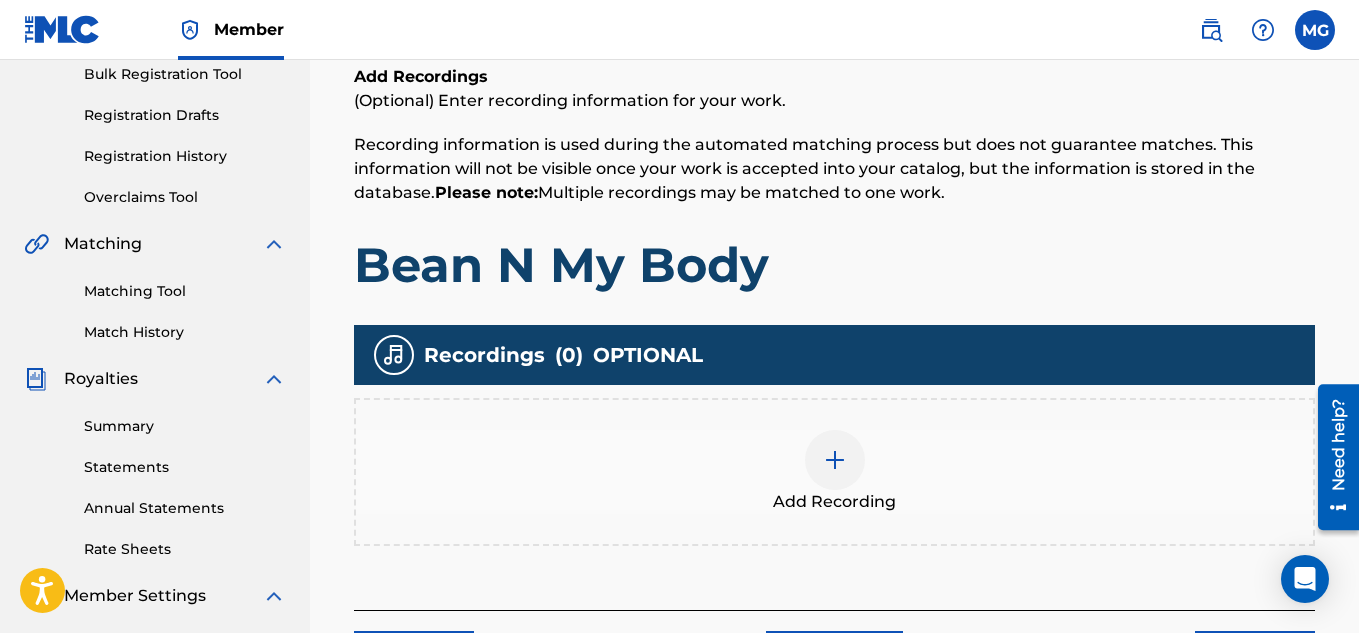 scroll, scrollTop: 330, scrollLeft: 0, axis: vertical 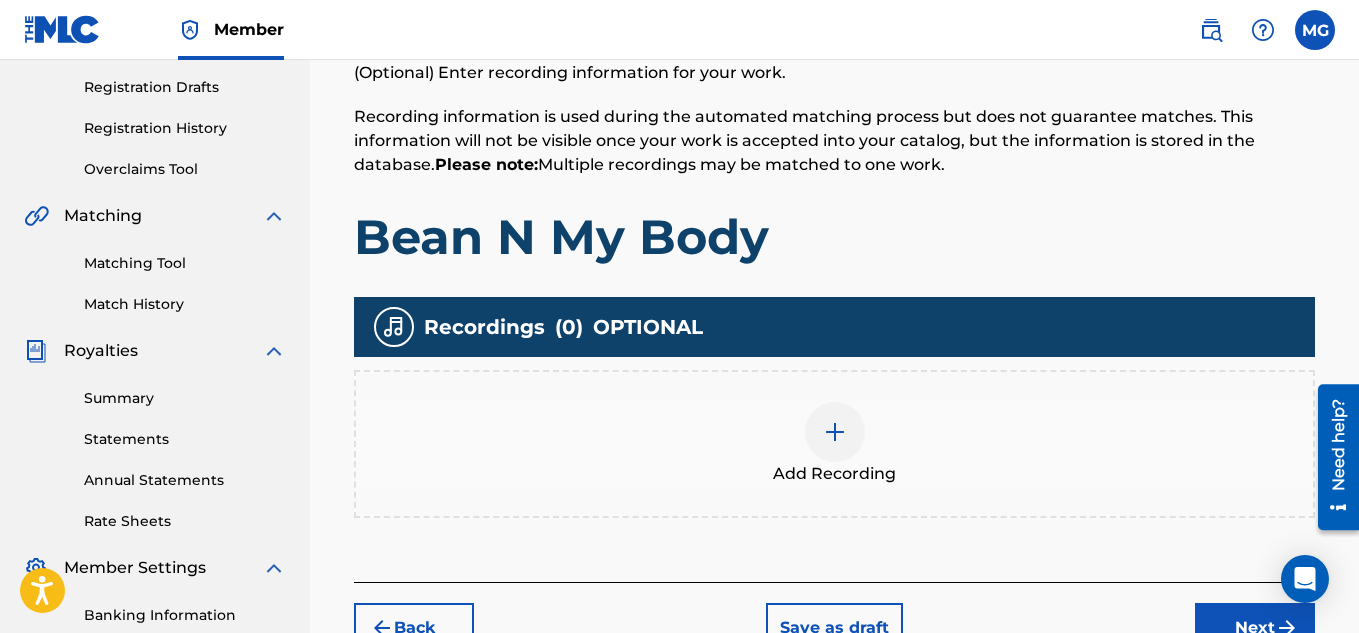 click at bounding box center (835, 432) 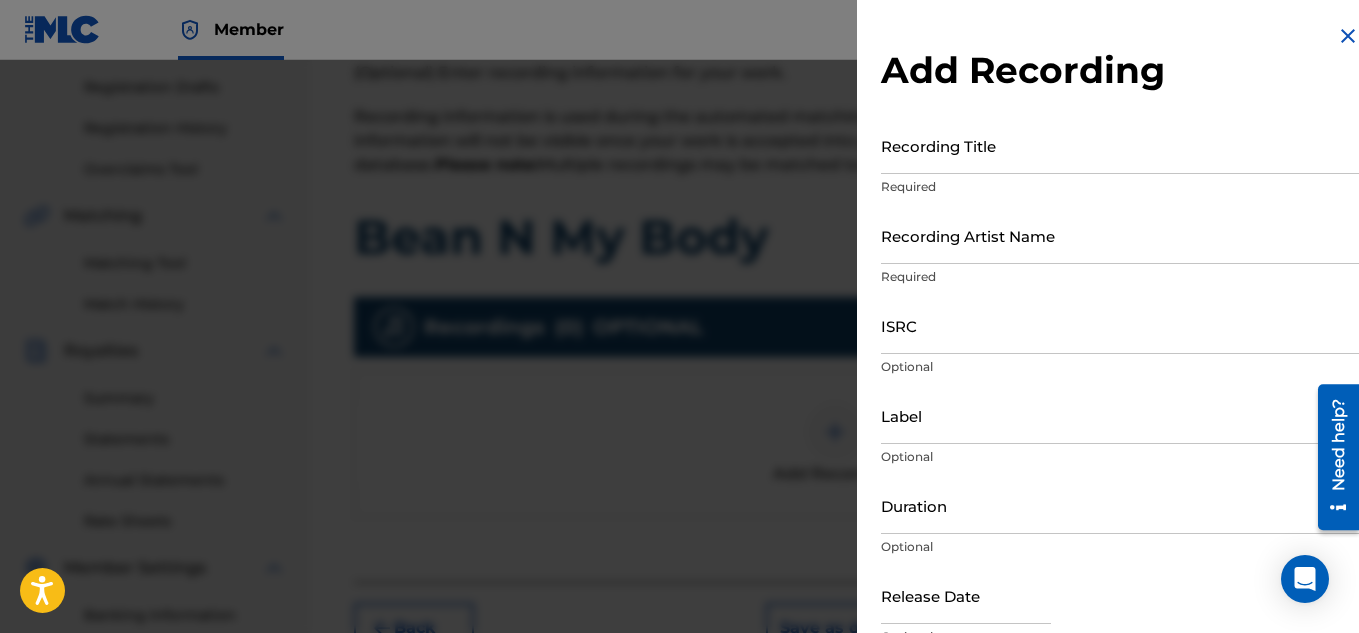 click on "Recording Title" at bounding box center [1120, 145] 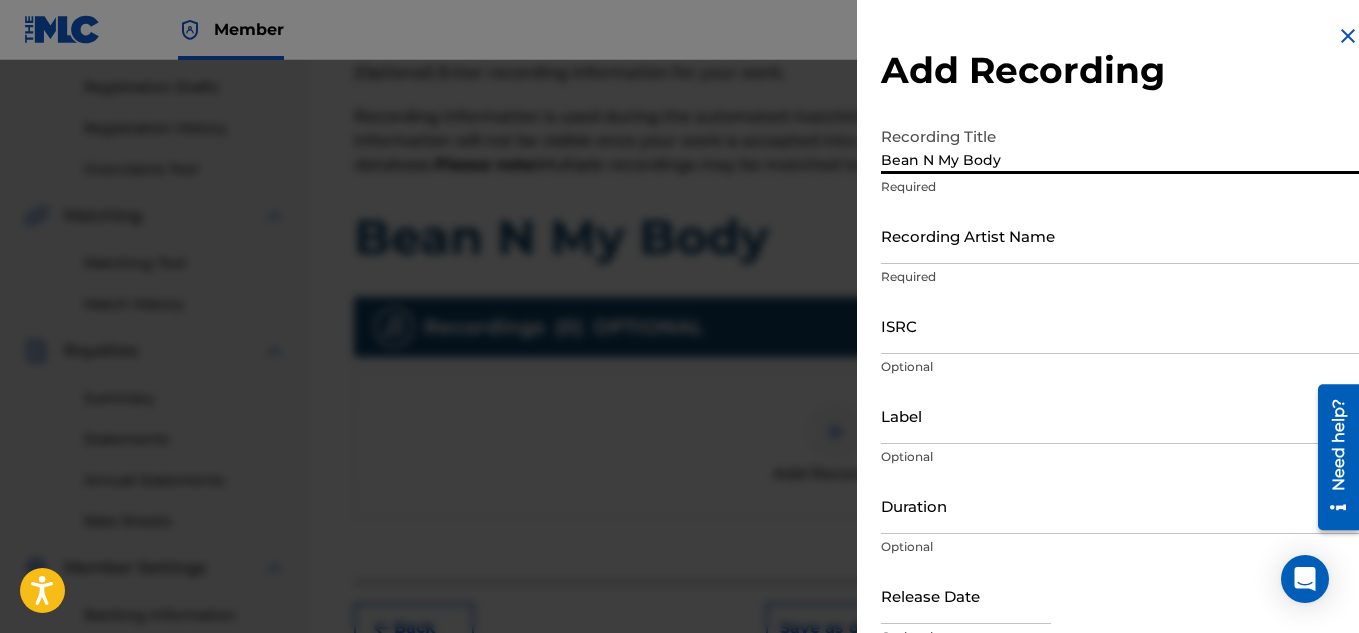 type on "Bean N My Body" 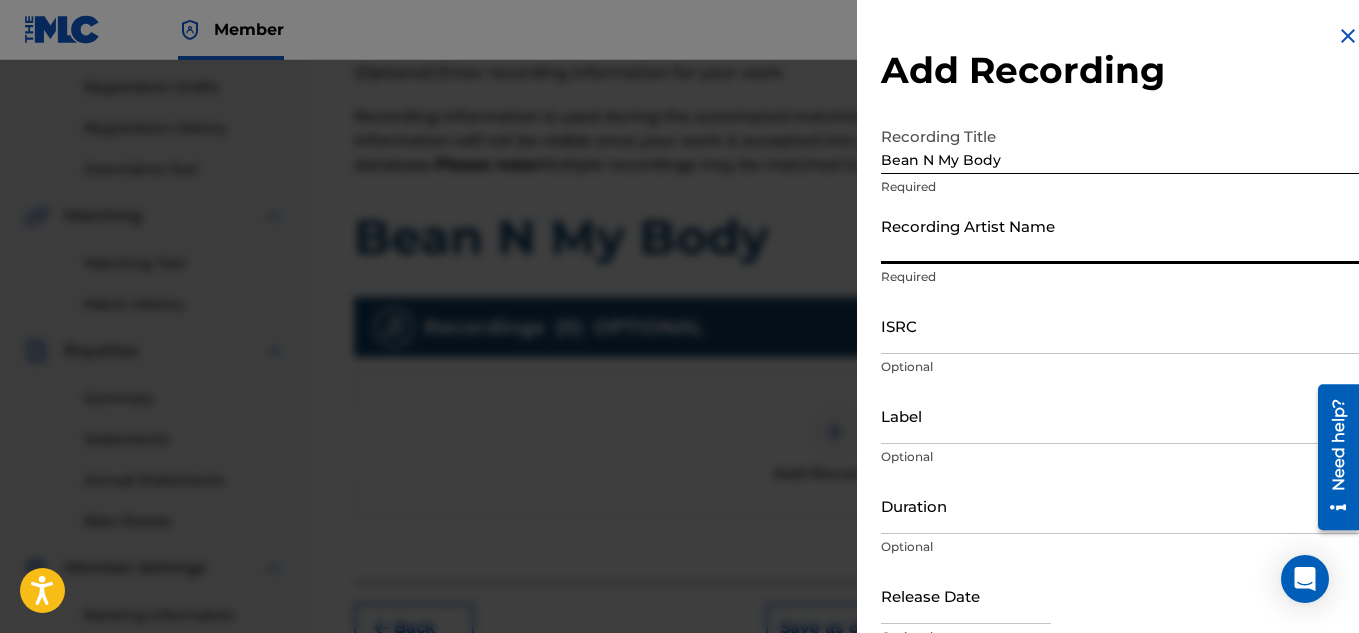 type on "Tana2koo" 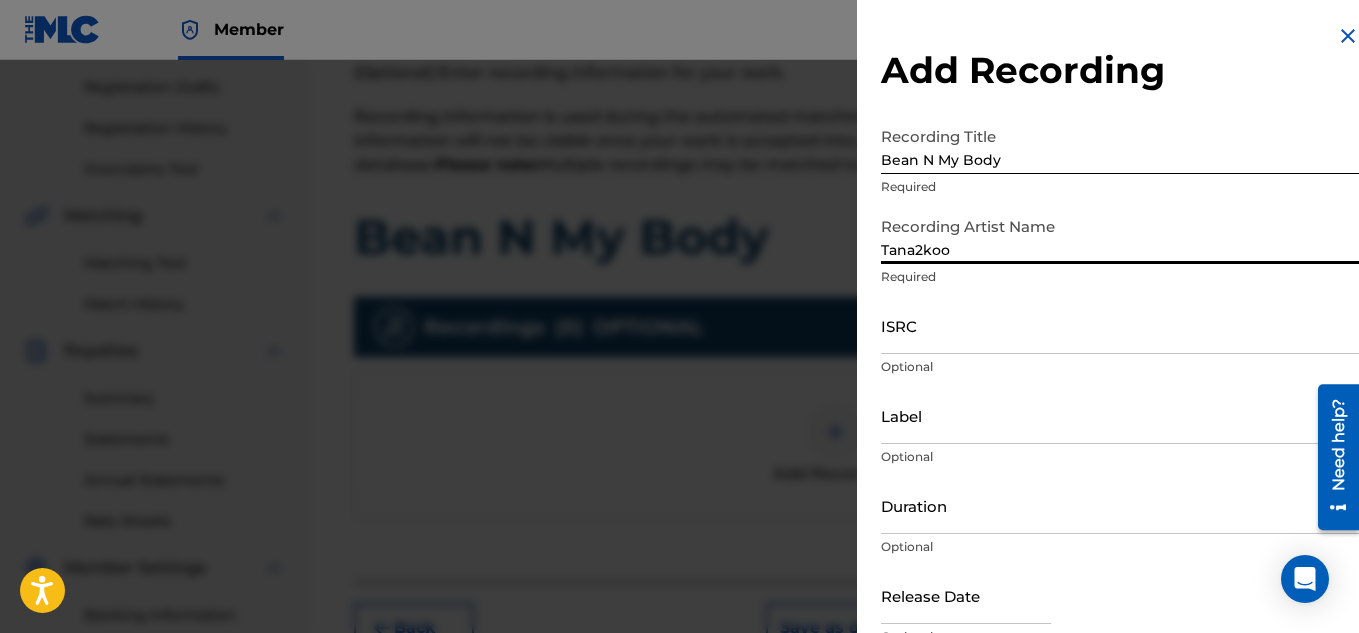 click on "ISRC" at bounding box center [1120, 325] 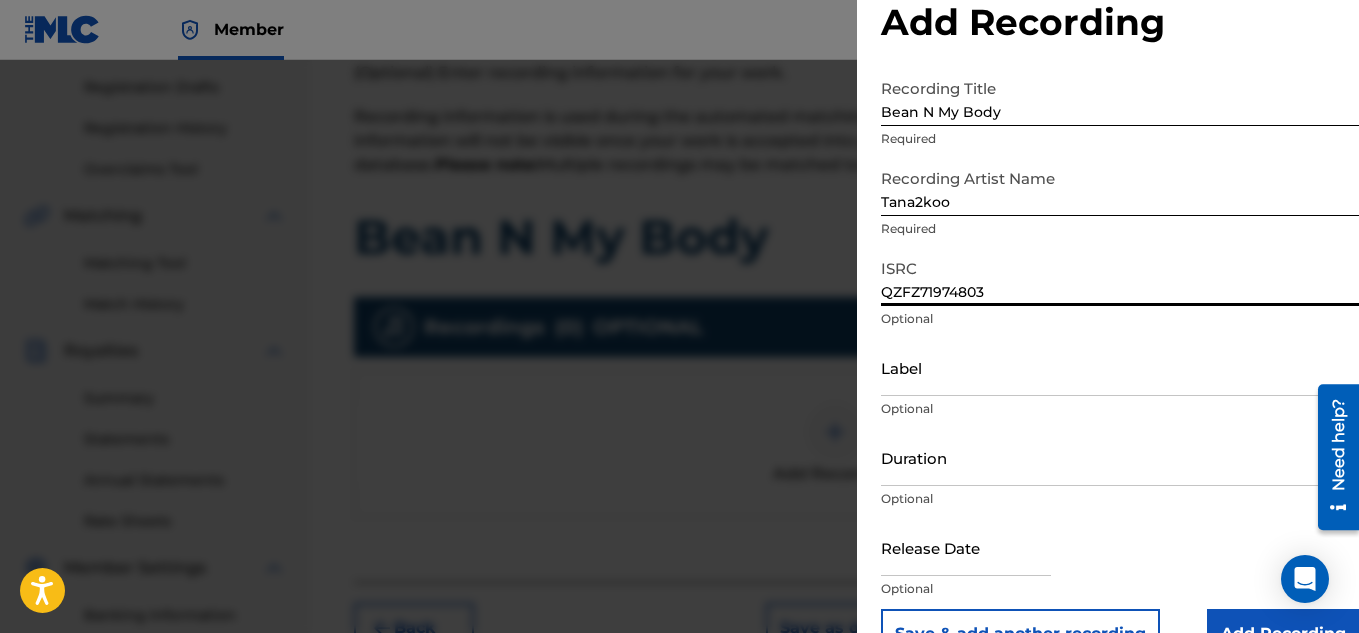 click at bounding box center [1364, 314] 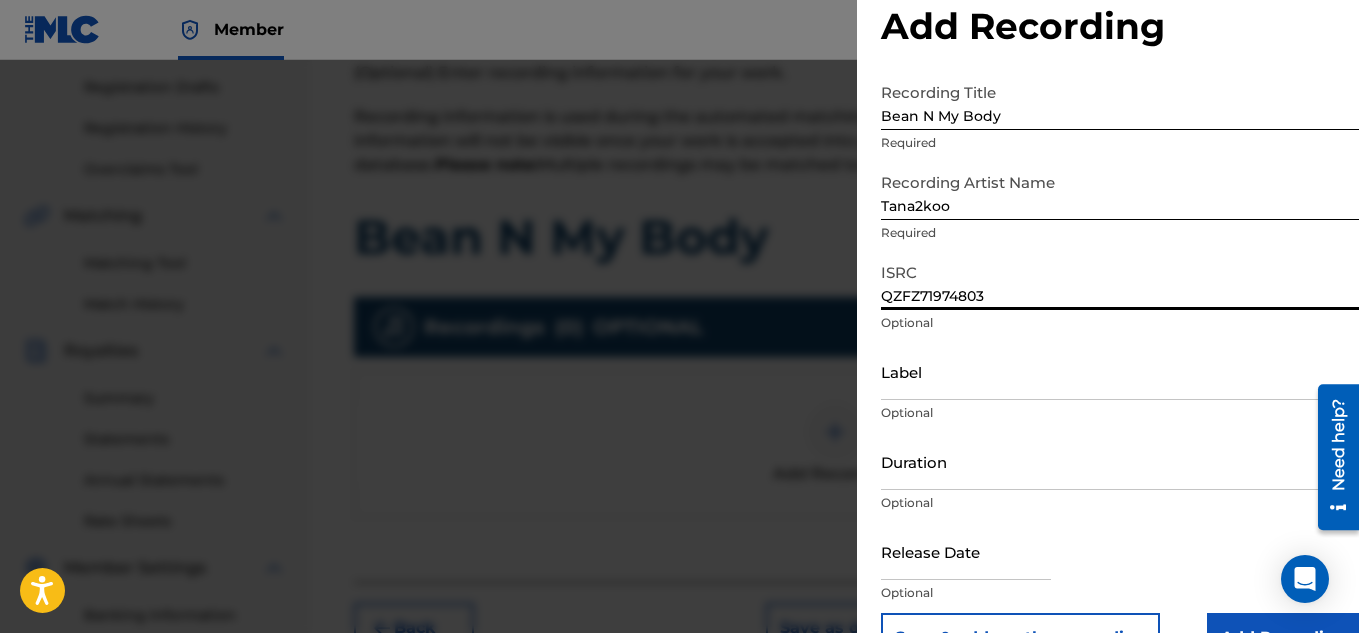 type on "QZFZ71974803" 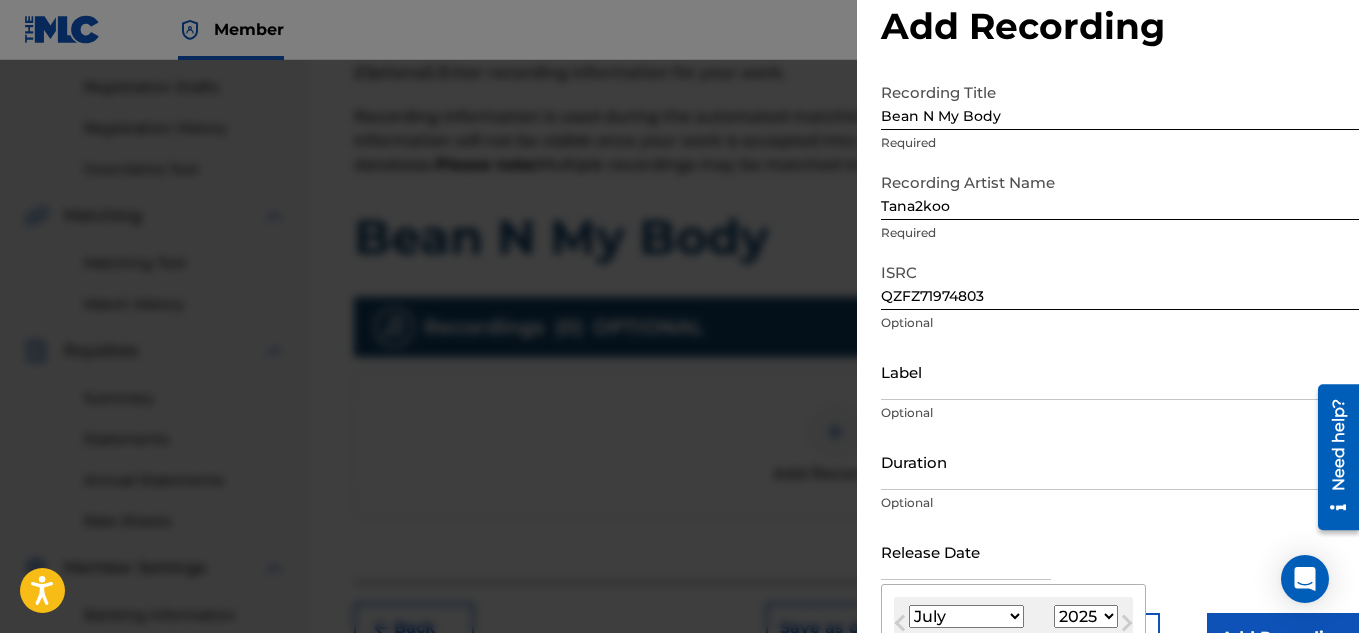 type on "August 21 2019" 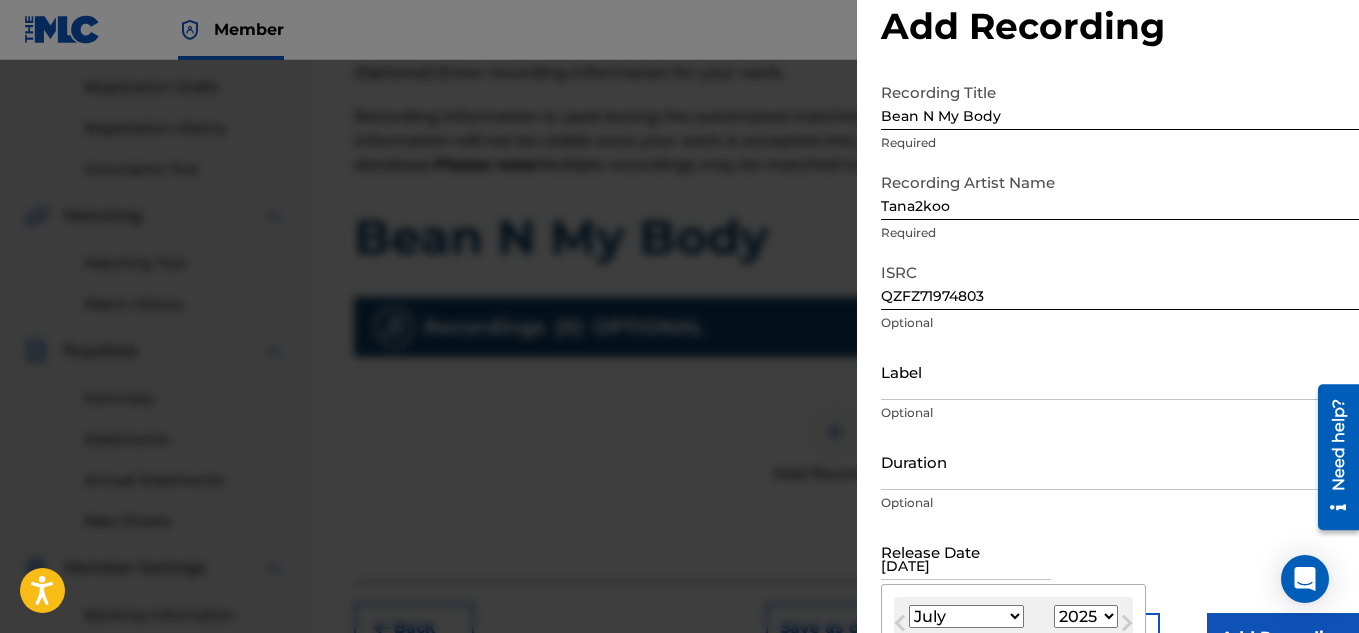 select on "7" 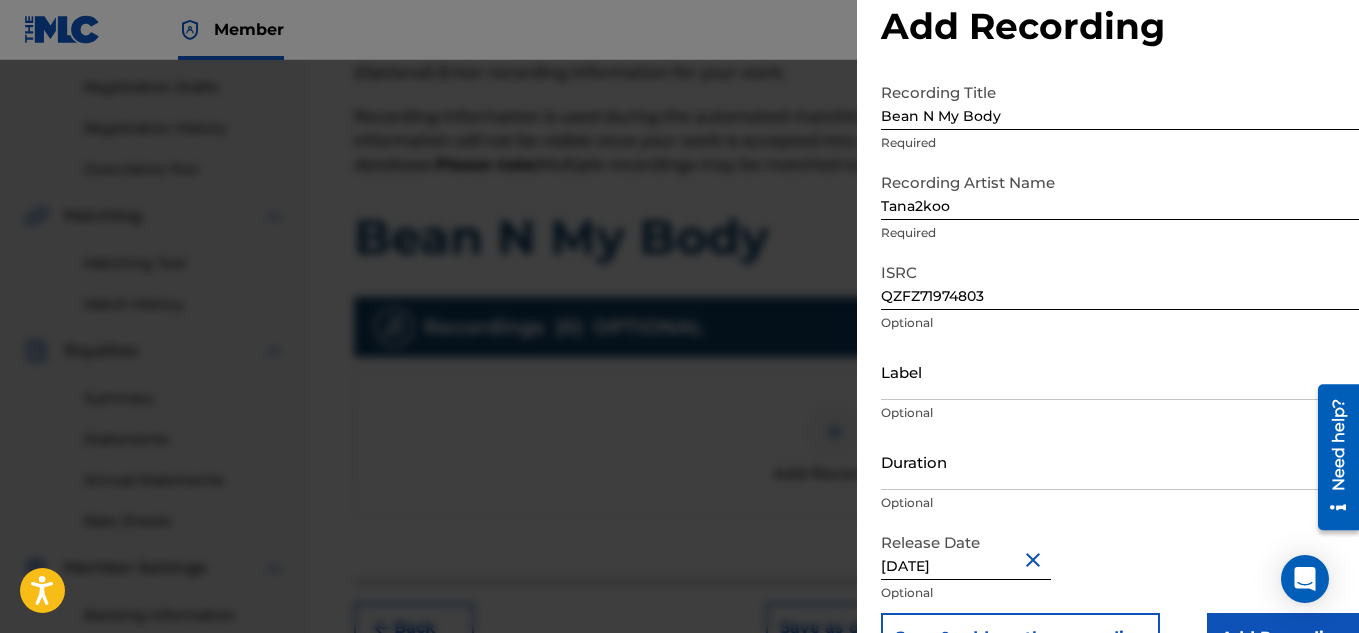 click on "Release Date August 21 2019 Optional" at bounding box center (1120, 568) 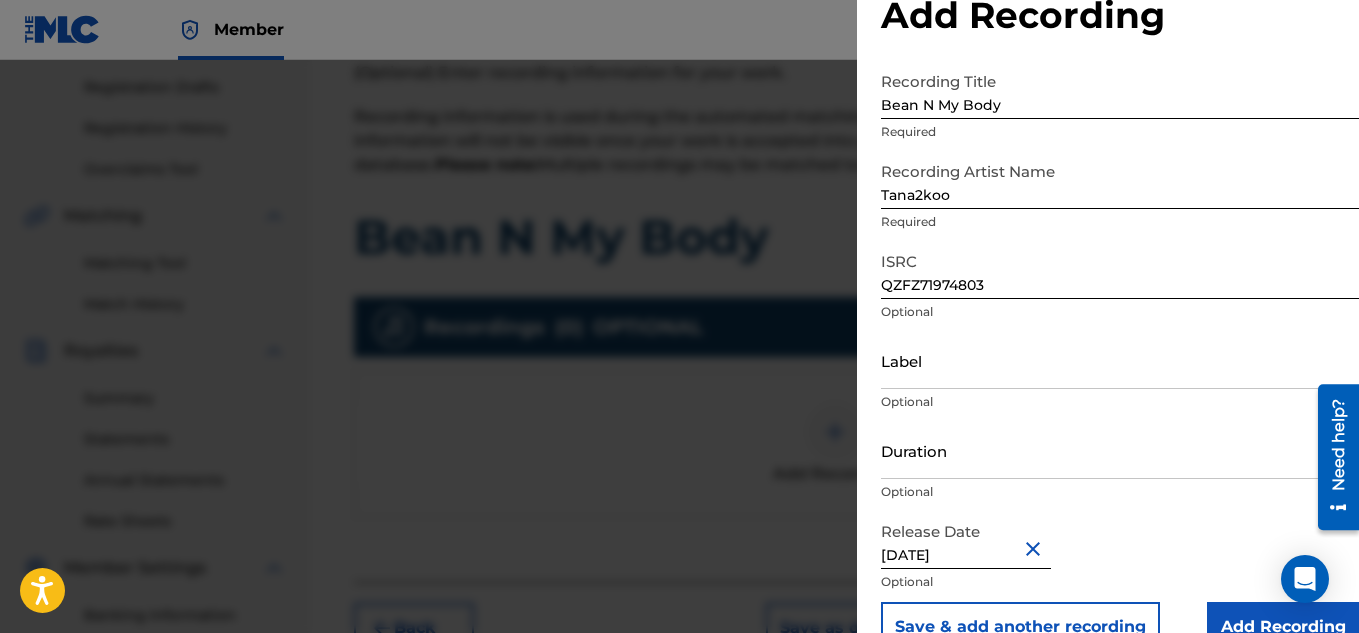 scroll, scrollTop: 98, scrollLeft: 0, axis: vertical 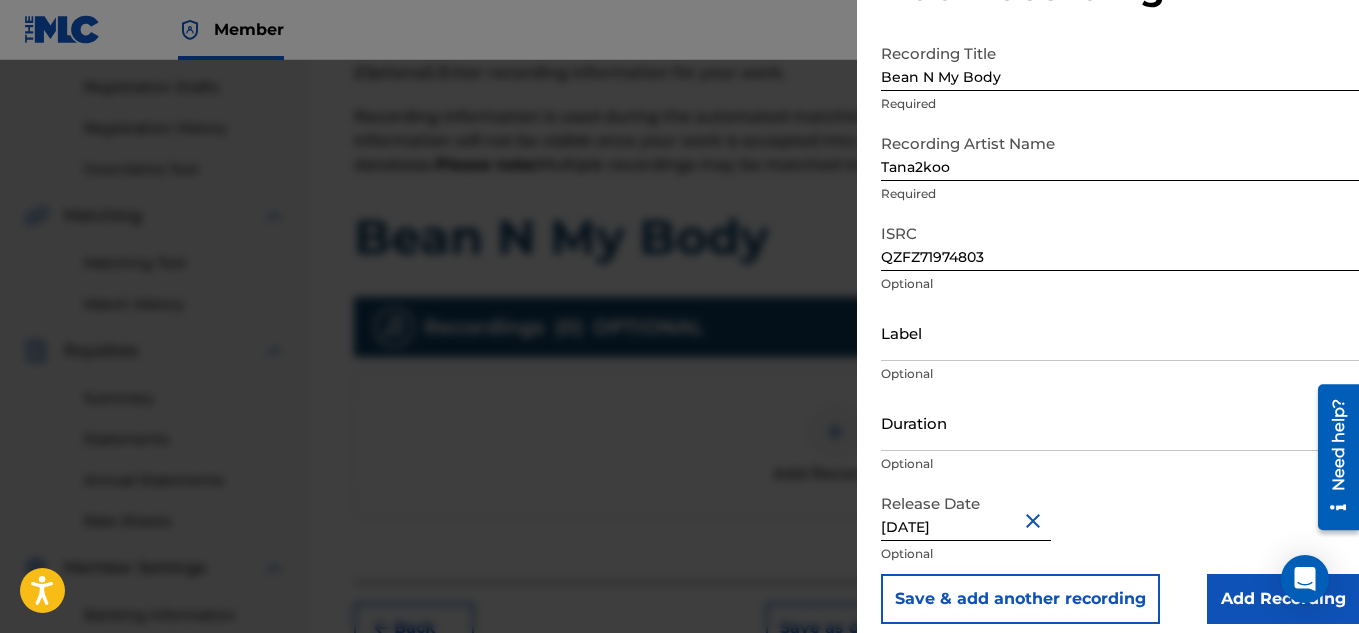 click on "Add Recording" at bounding box center [1283, 599] 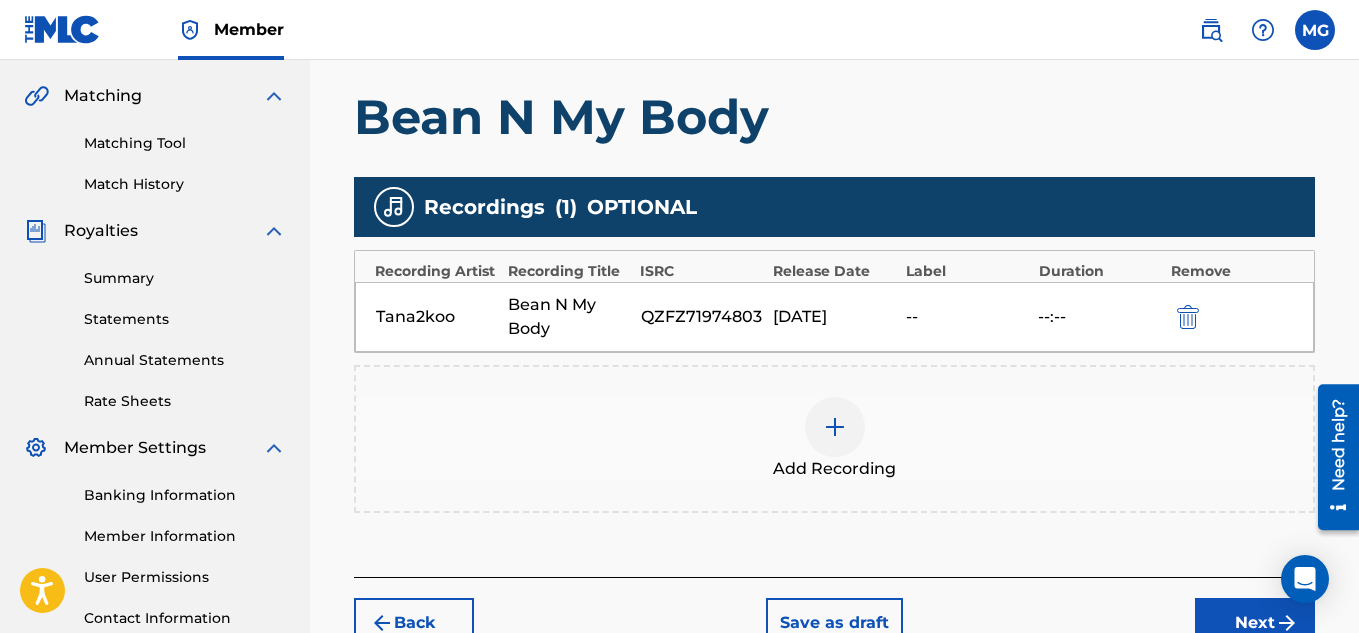 scroll, scrollTop: 490, scrollLeft: 0, axis: vertical 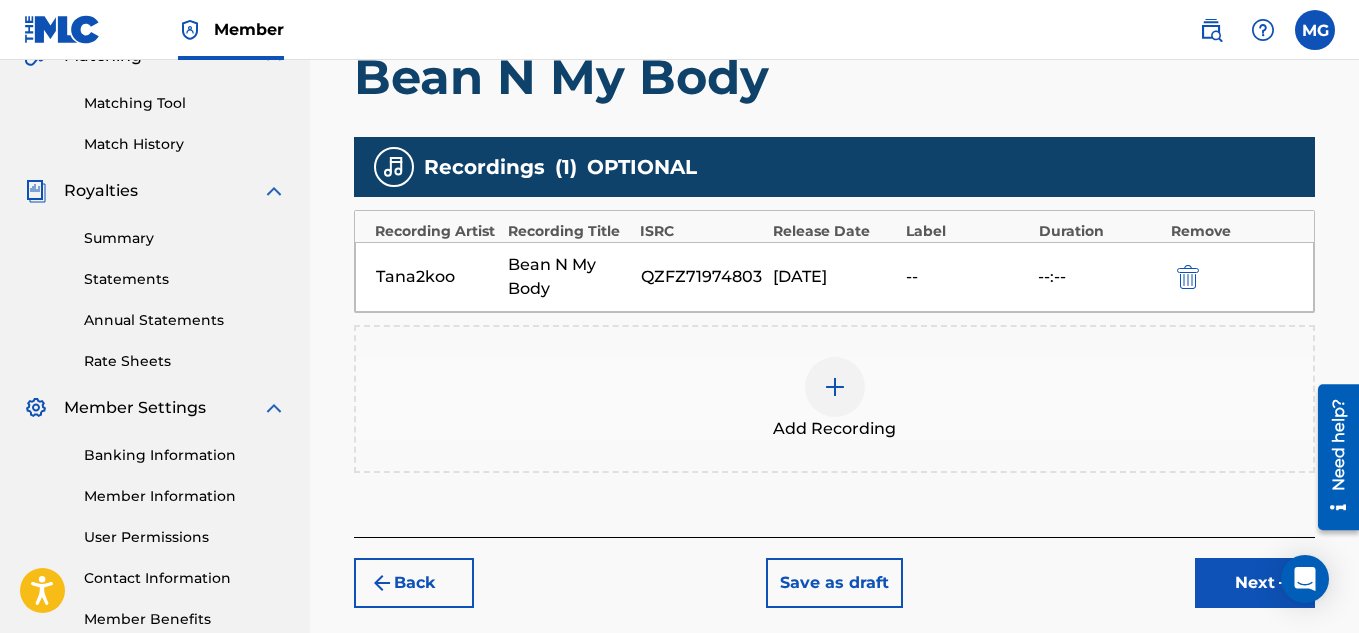 click on "Next" at bounding box center [1255, 583] 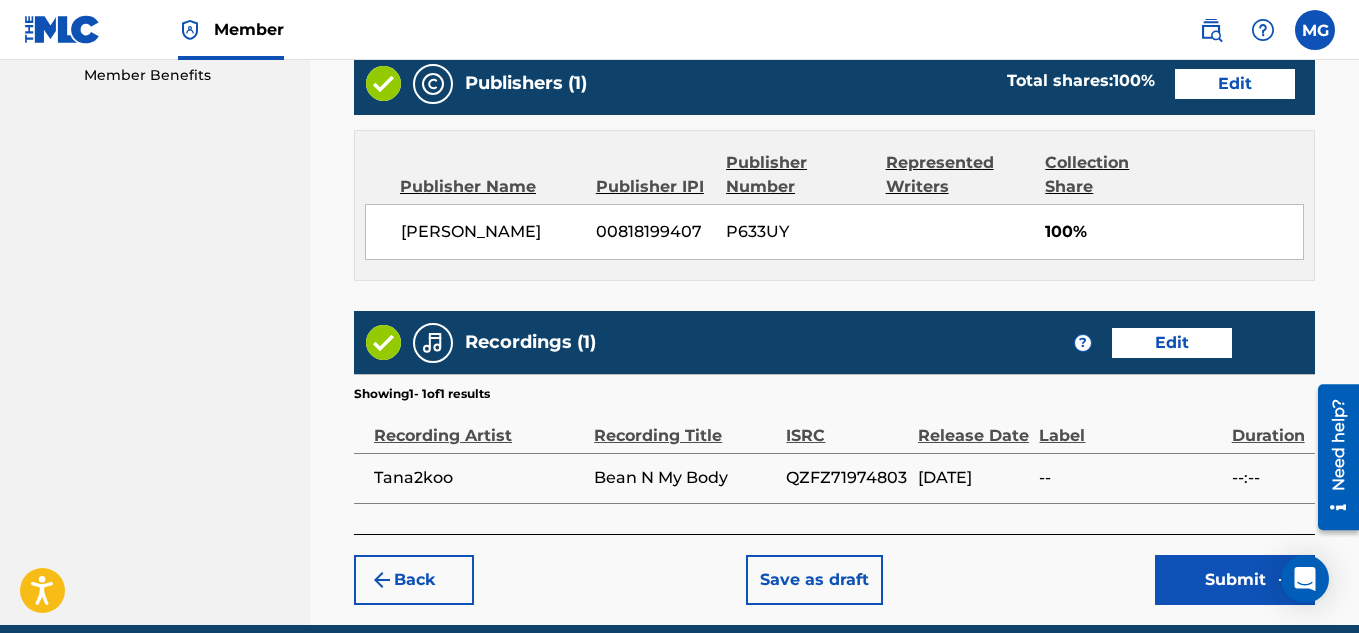 scroll, scrollTop: 1050, scrollLeft: 0, axis: vertical 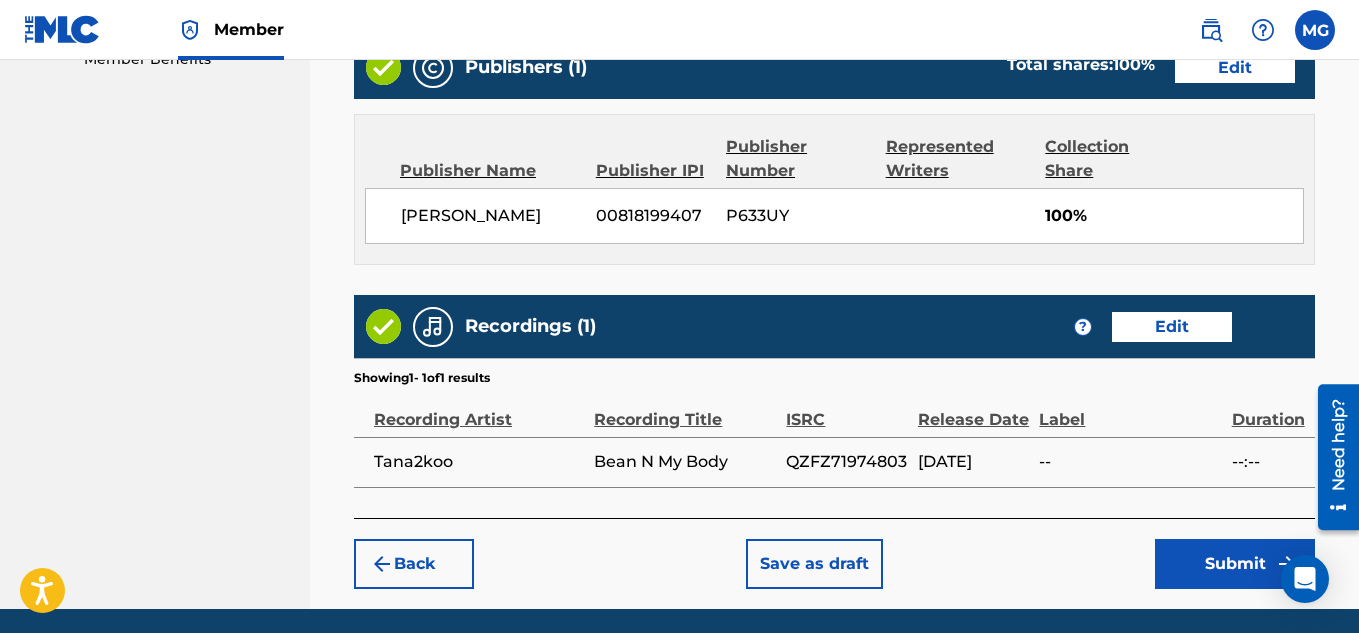 click on "Submit" at bounding box center [1235, 564] 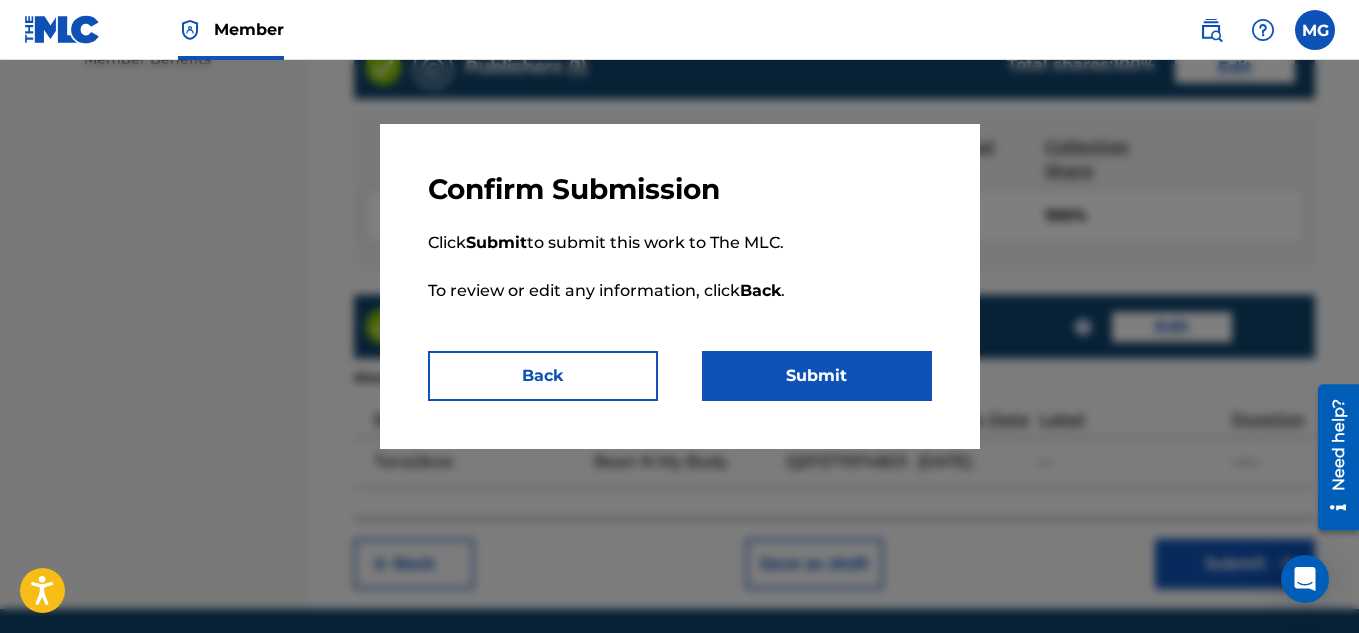 click on "Submit" at bounding box center (817, 376) 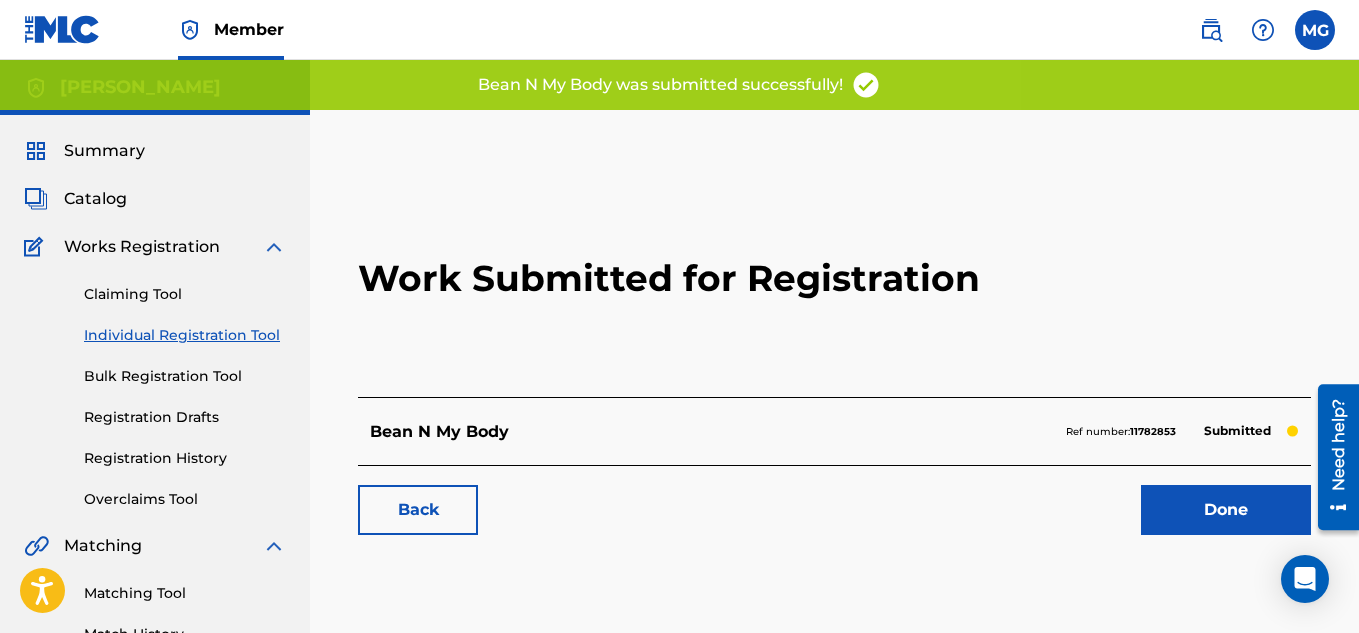 click on "Done" at bounding box center (1226, 510) 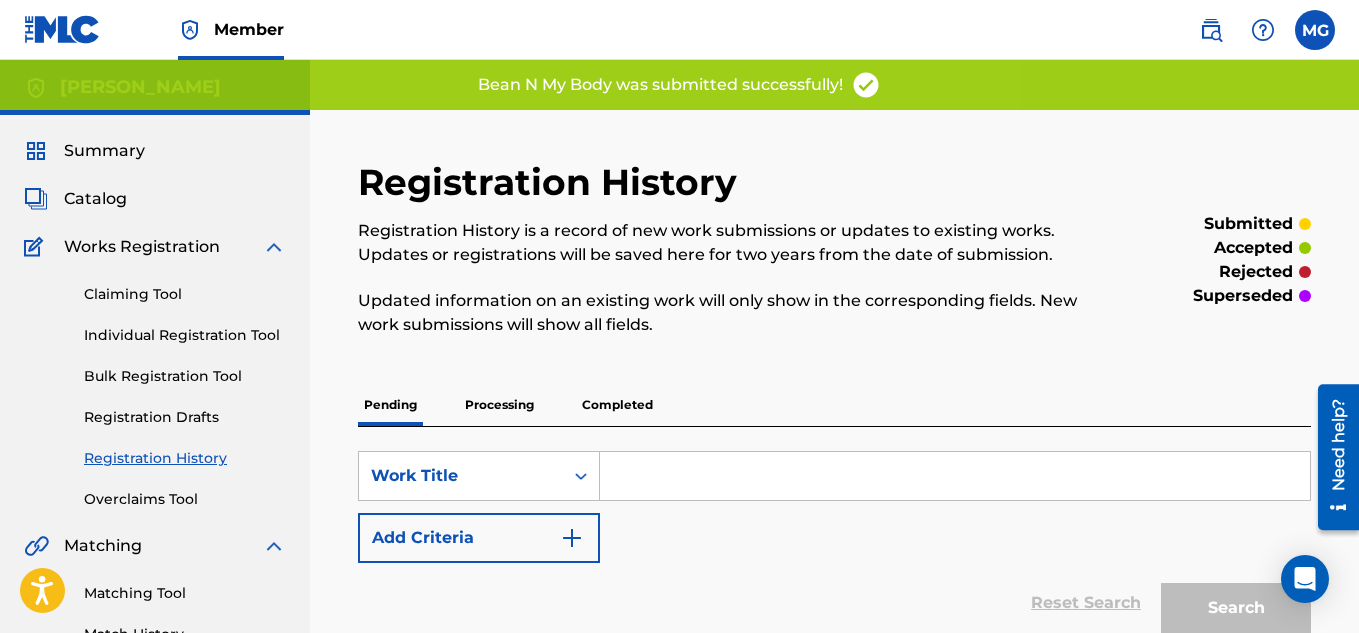 click on "Individual Registration Tool" at bounding box center [185, 335] 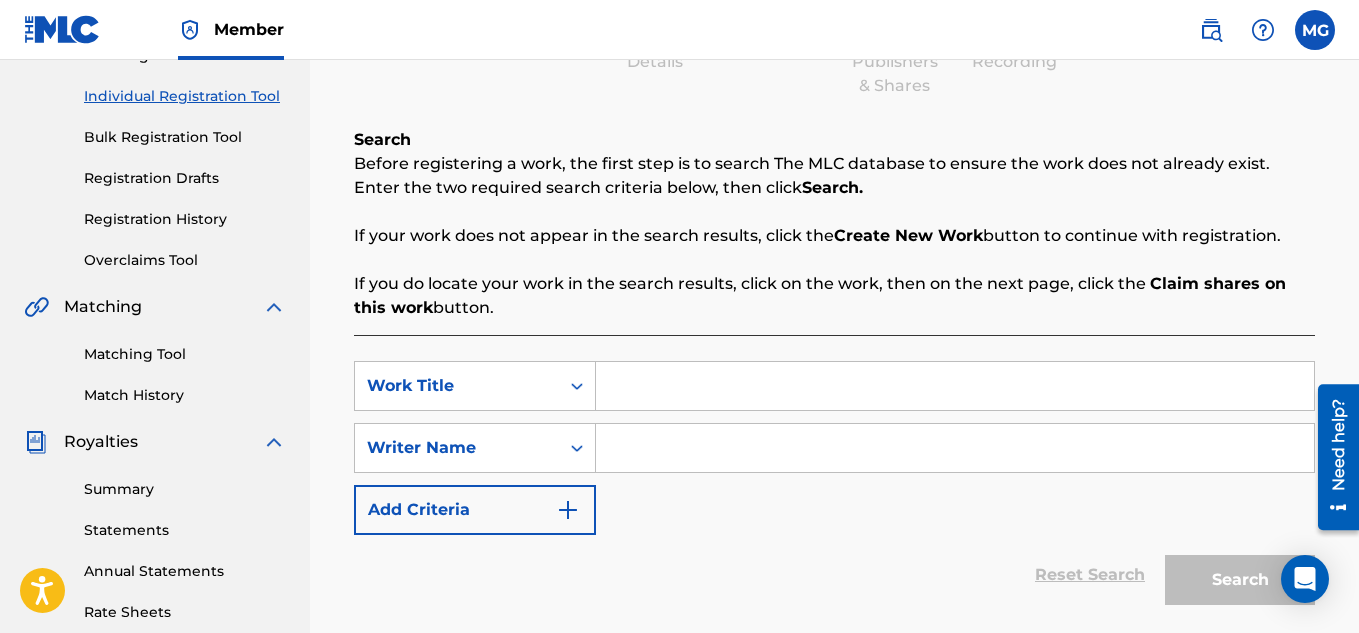 scroll, scrollTop: 240, scrollLeft: 0, axis: vertical 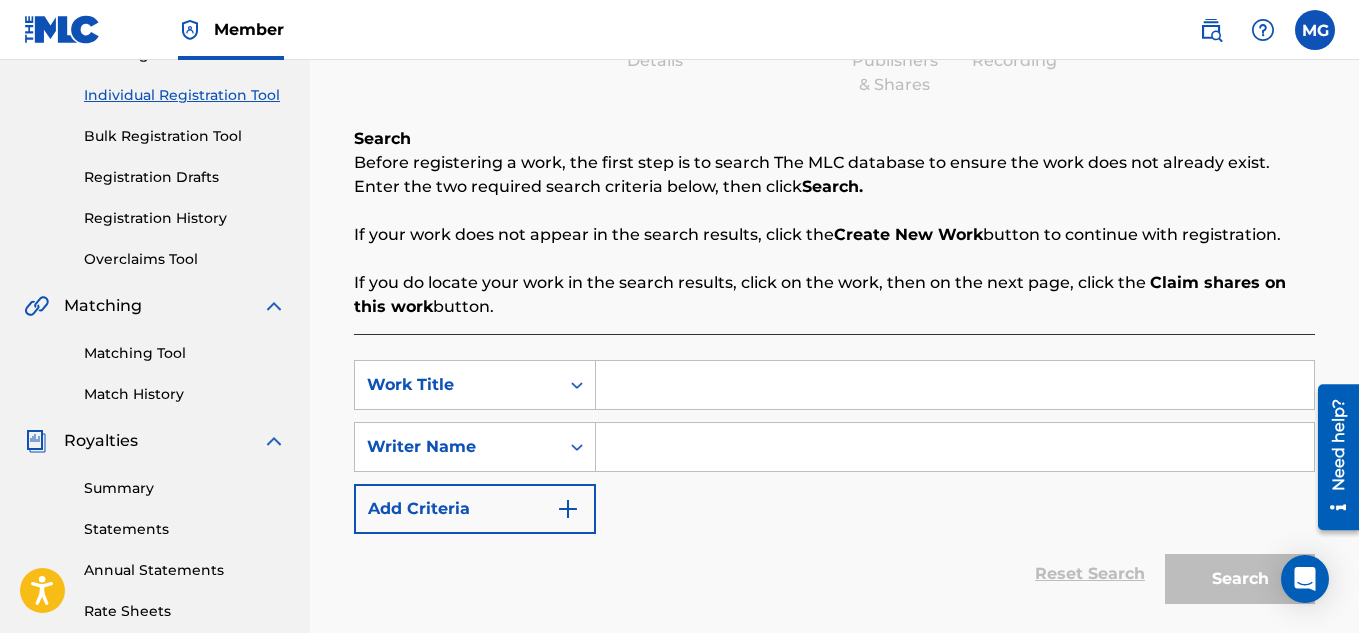 click at bounding box center (955, 385) 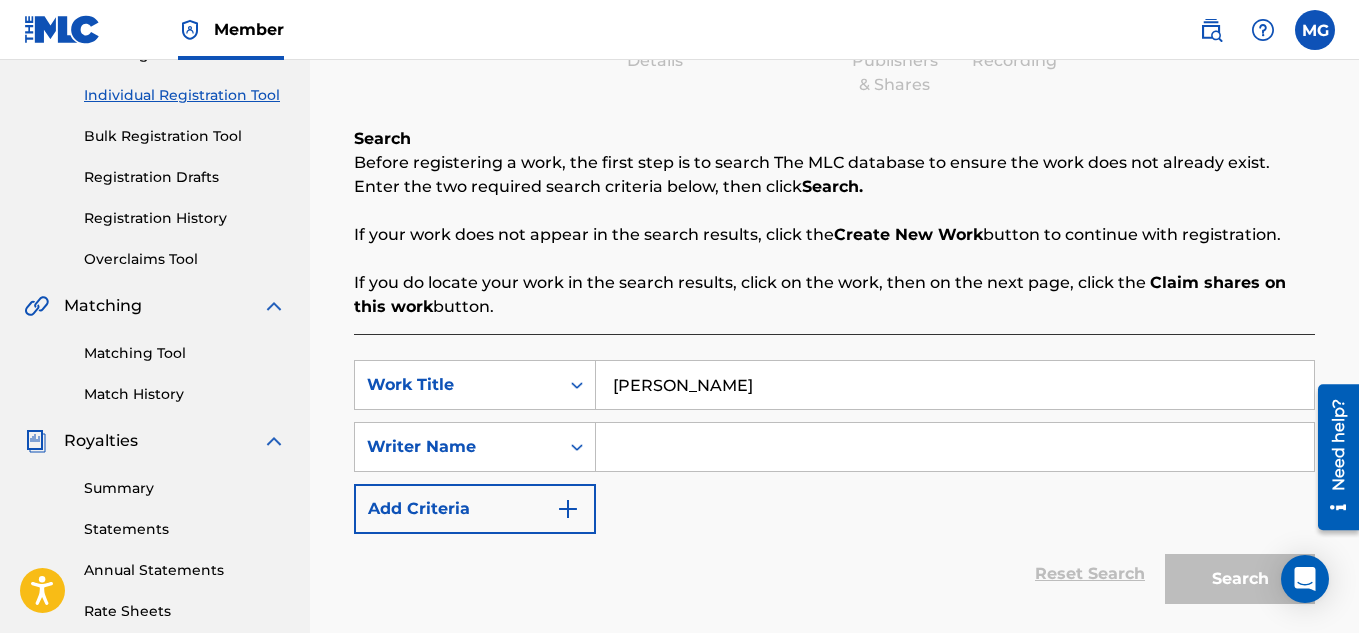 type on "Yea Yea" 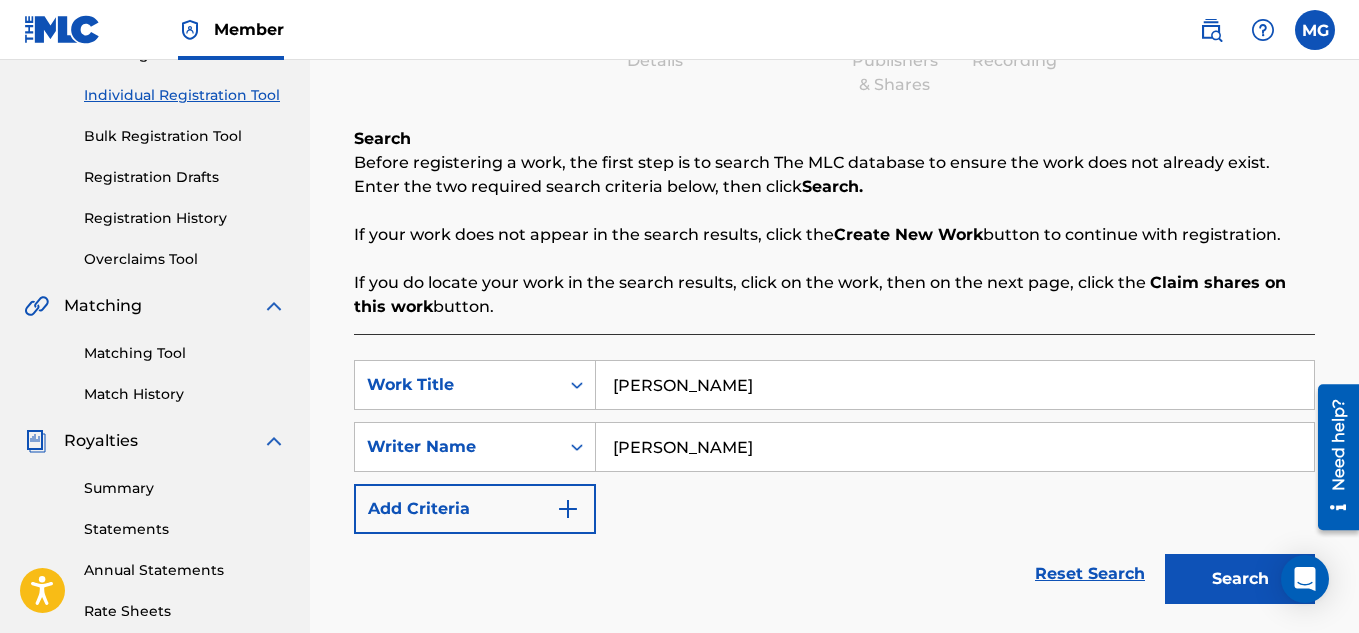 click on "Search" at bounding box center (1240, 579) 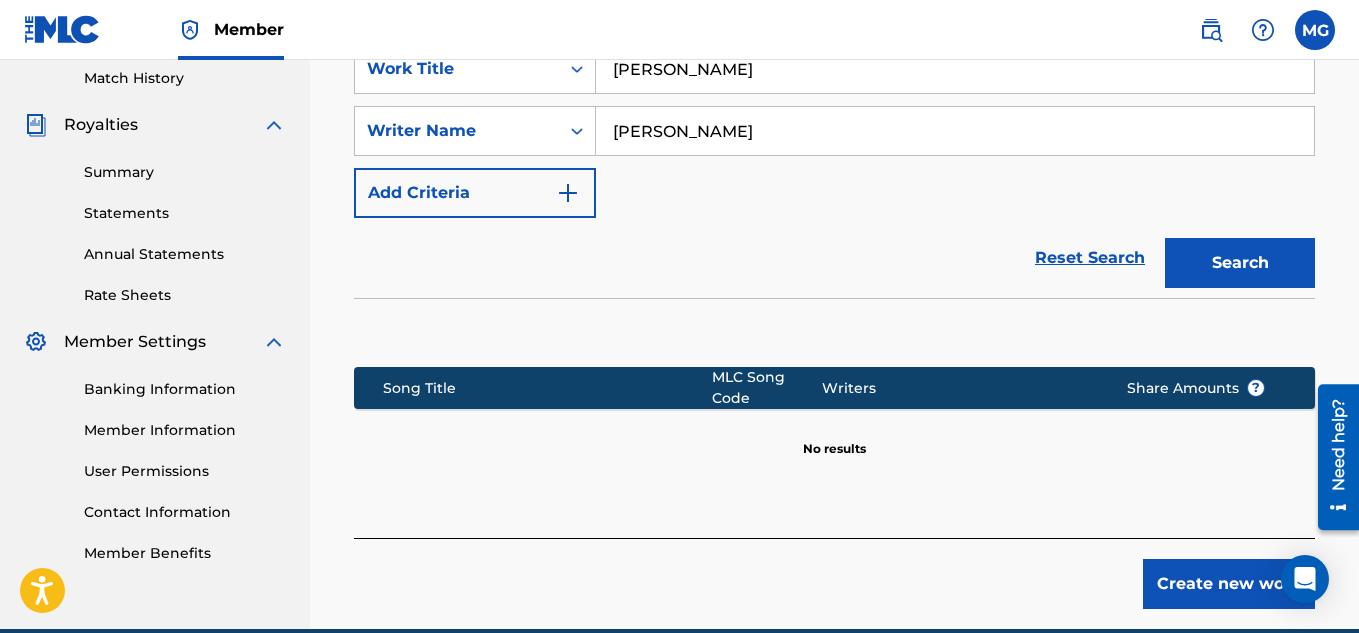 scroll, scrollTop: 600, scrollLeft: 0, axis: vertical 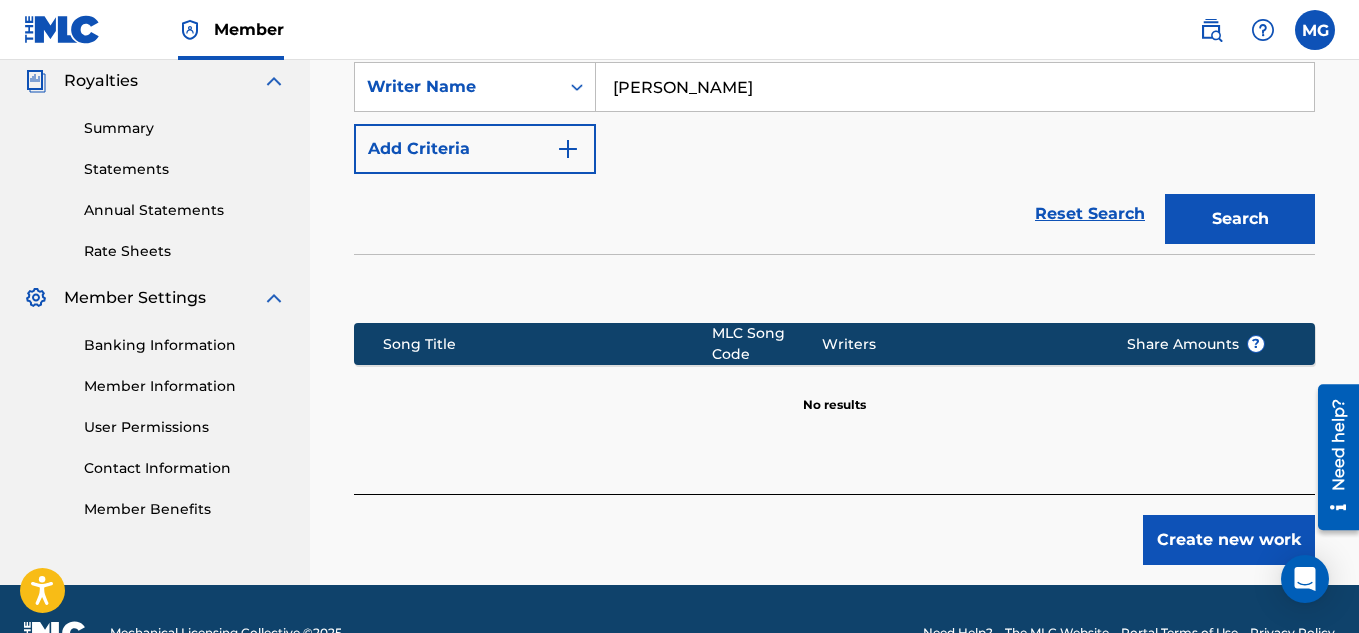 click on "Create new work" at bounding box center [1229, 540] 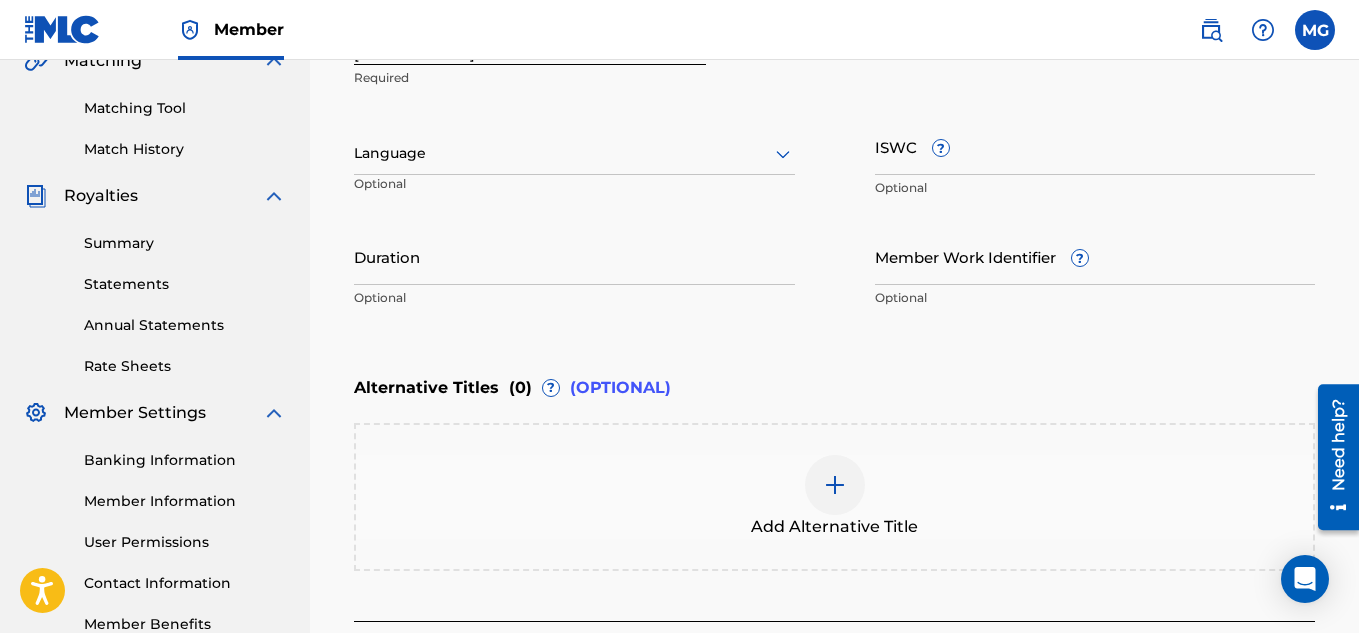 scroll, scrollTop: 480, scrollLeft: 0, axis: vertical 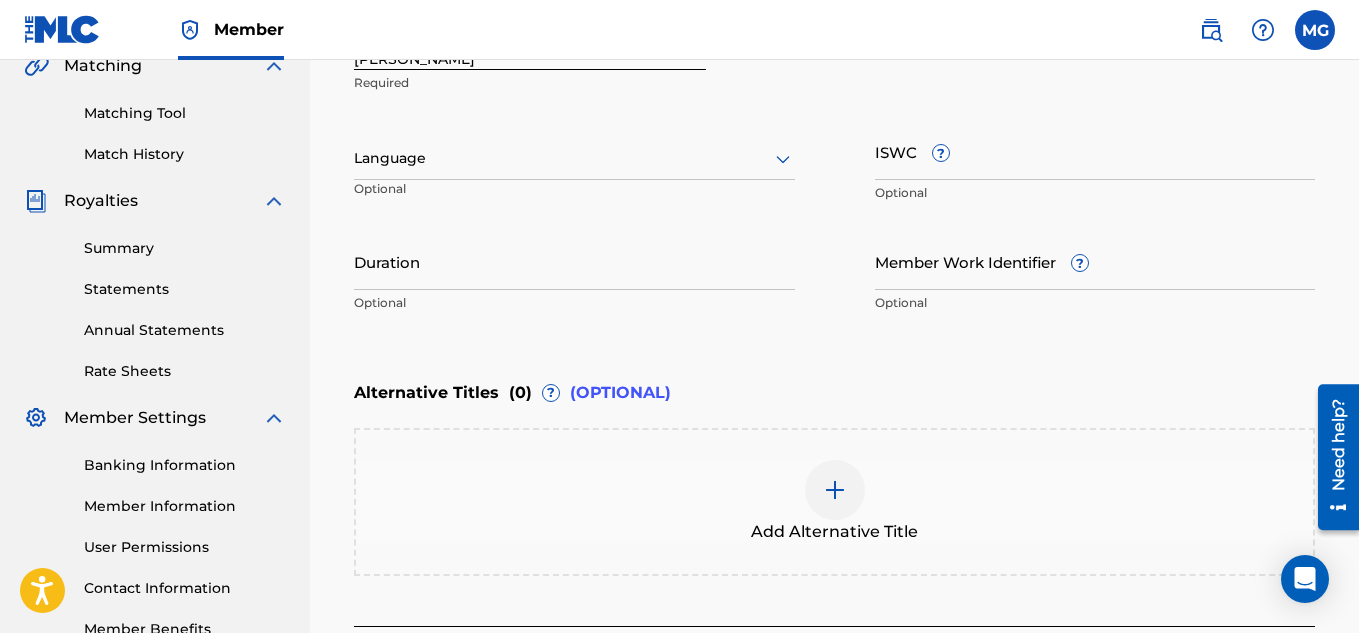 click on "ISWC   ?" at bounding box center (1095, 151) 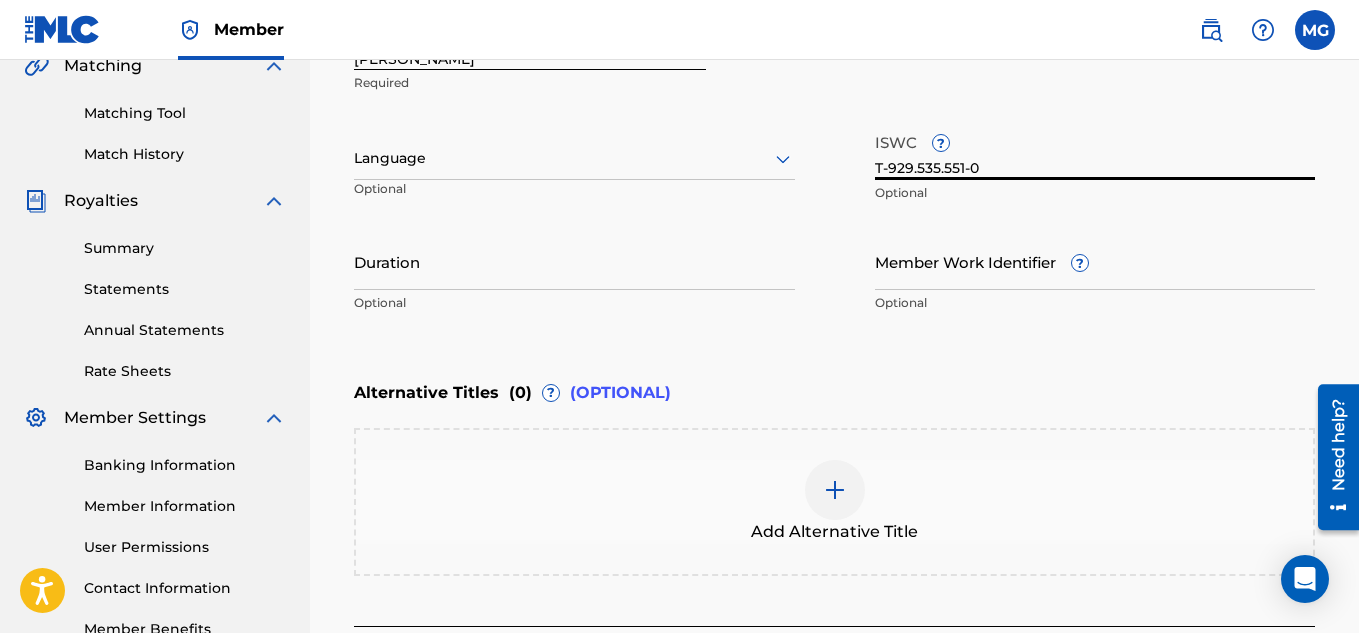 type on "T-929.535.551-0" 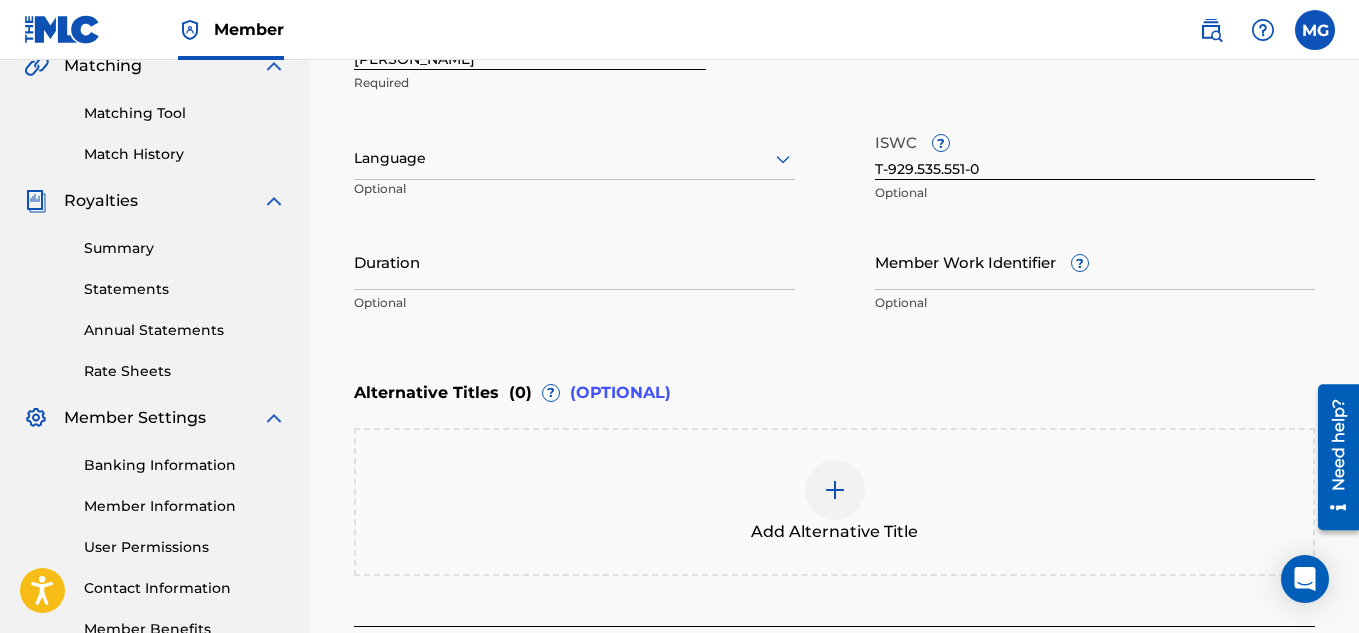 click on "Work Title   Yea Yea Required Language Optional ISWC   ? T-929.535.551-0 Optional Duration   Optional Member Work Identifier   ? Optional" at bounding box center [834, 168] 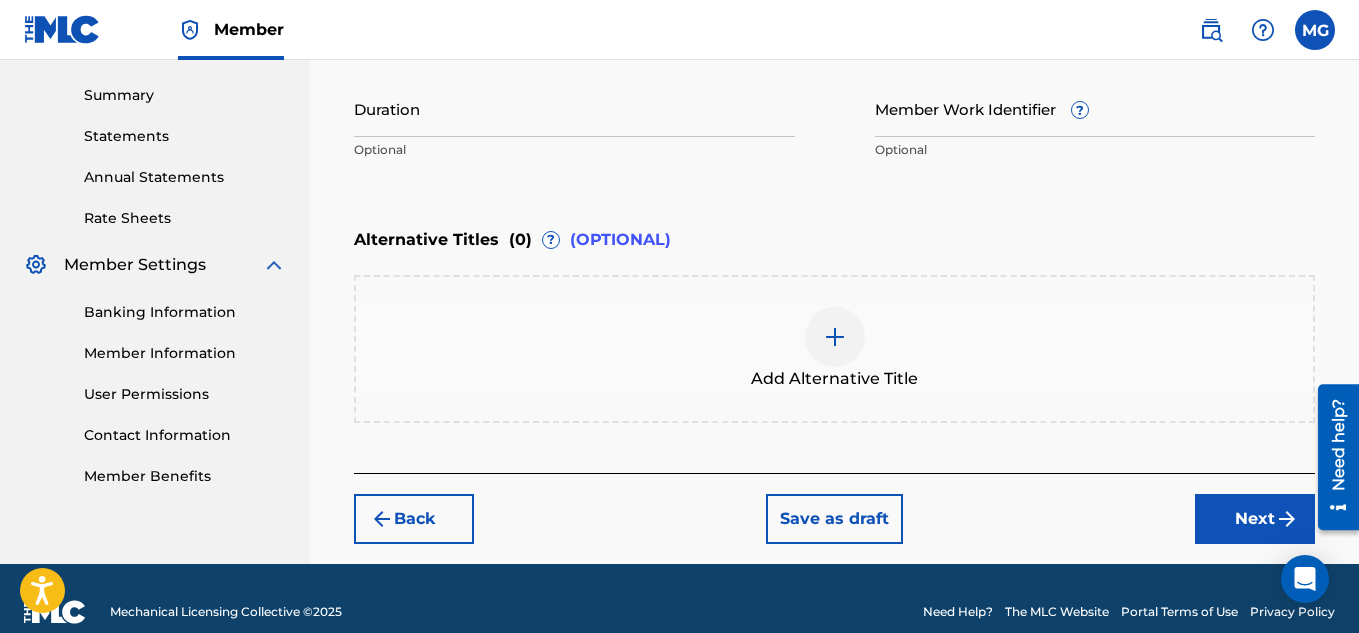 scroll, scrollTop: 660, scrollLeft: 0, axis: vertical 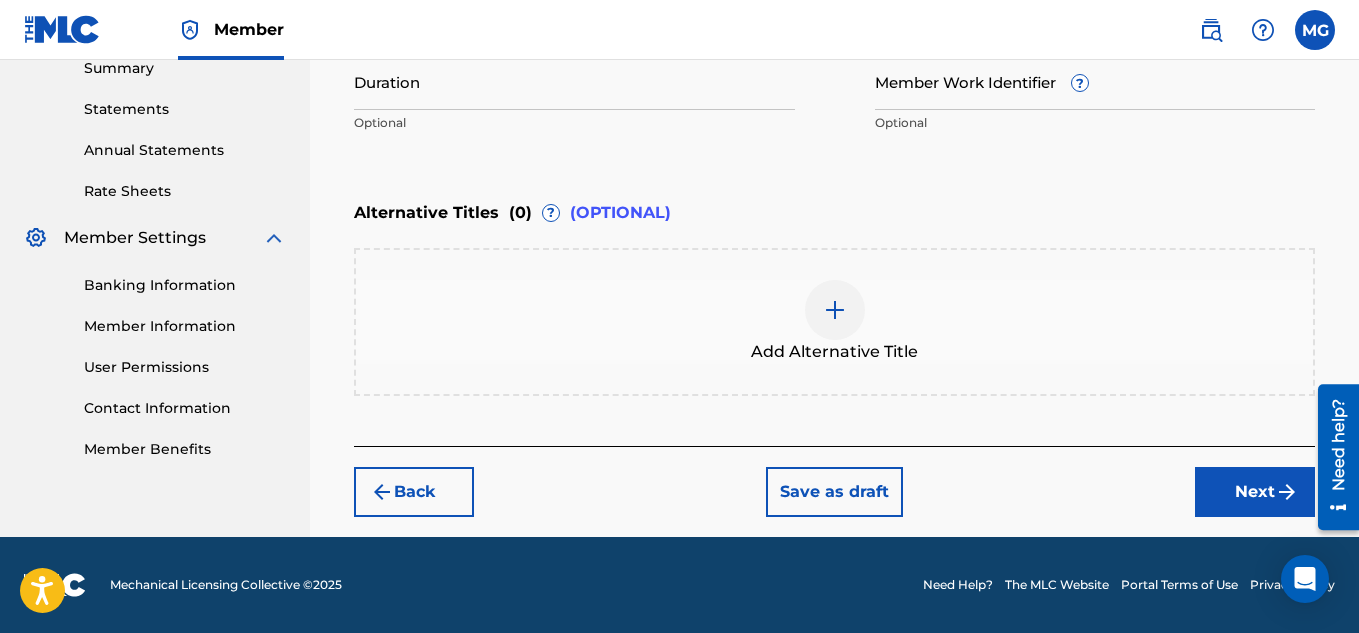 click on "Next" at bounding box center (1255, 492) 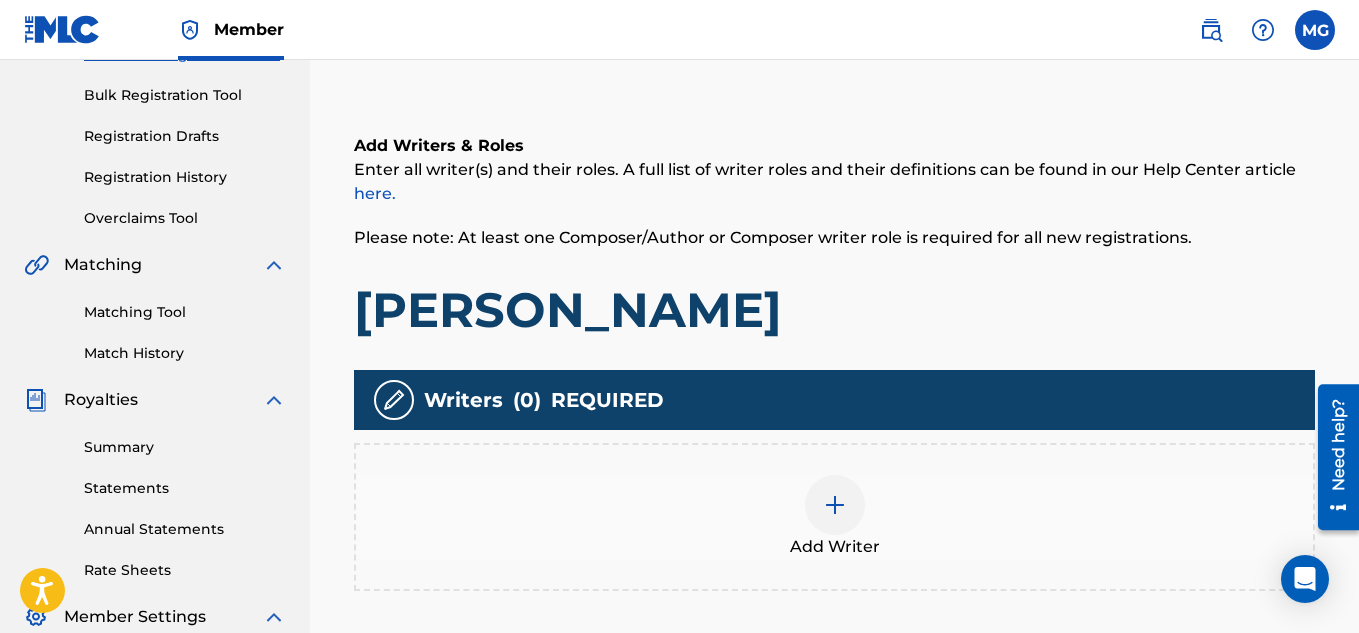 scroll, scrollTop: 330, scrollLeft: 0, axis: vertical 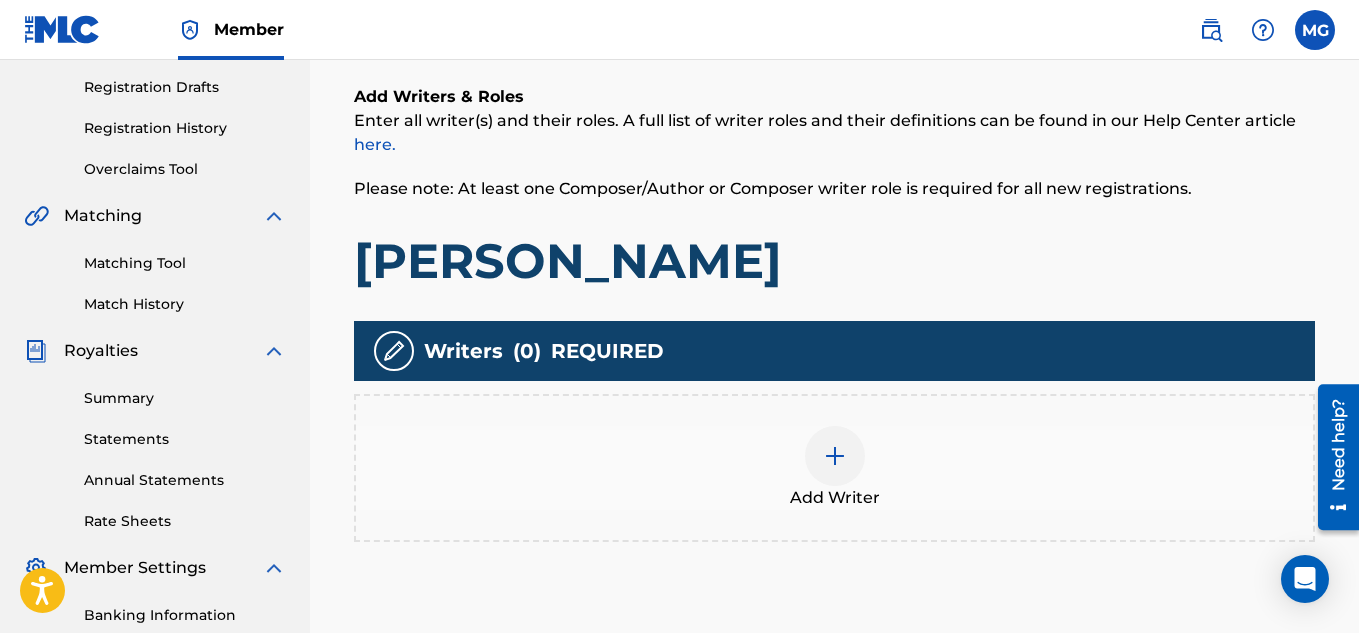 click at bounding box center [835, 456] 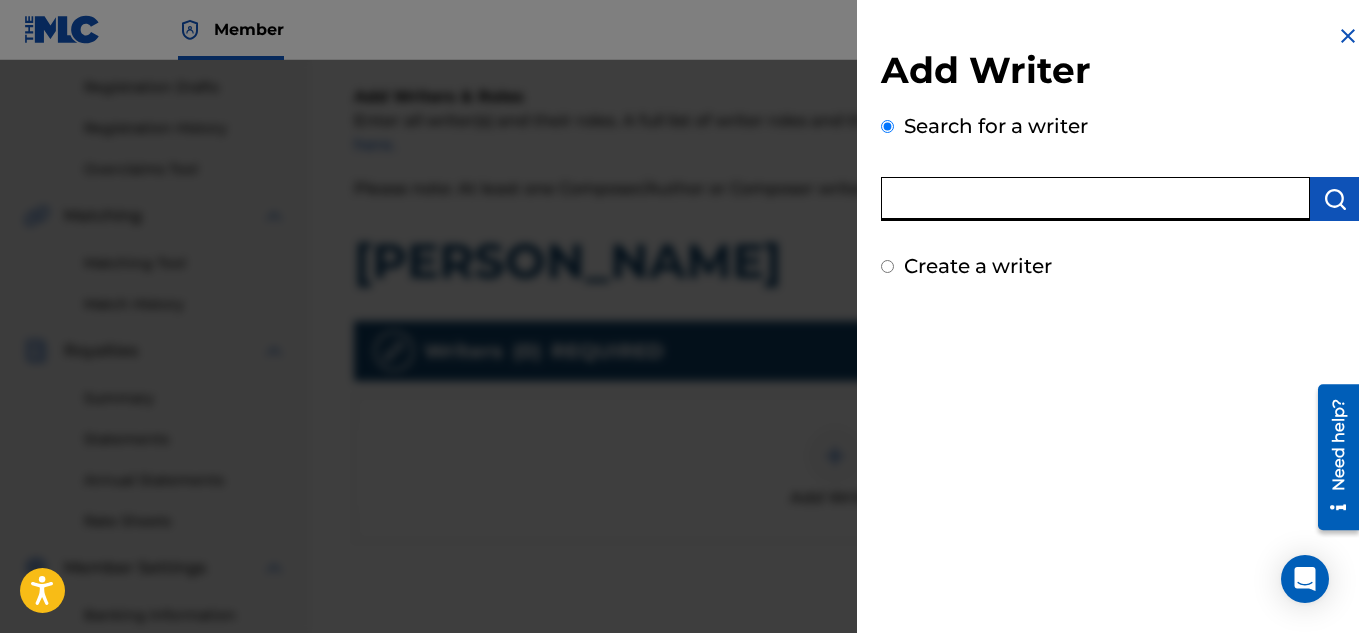 click at bounding box center [1095, 199] 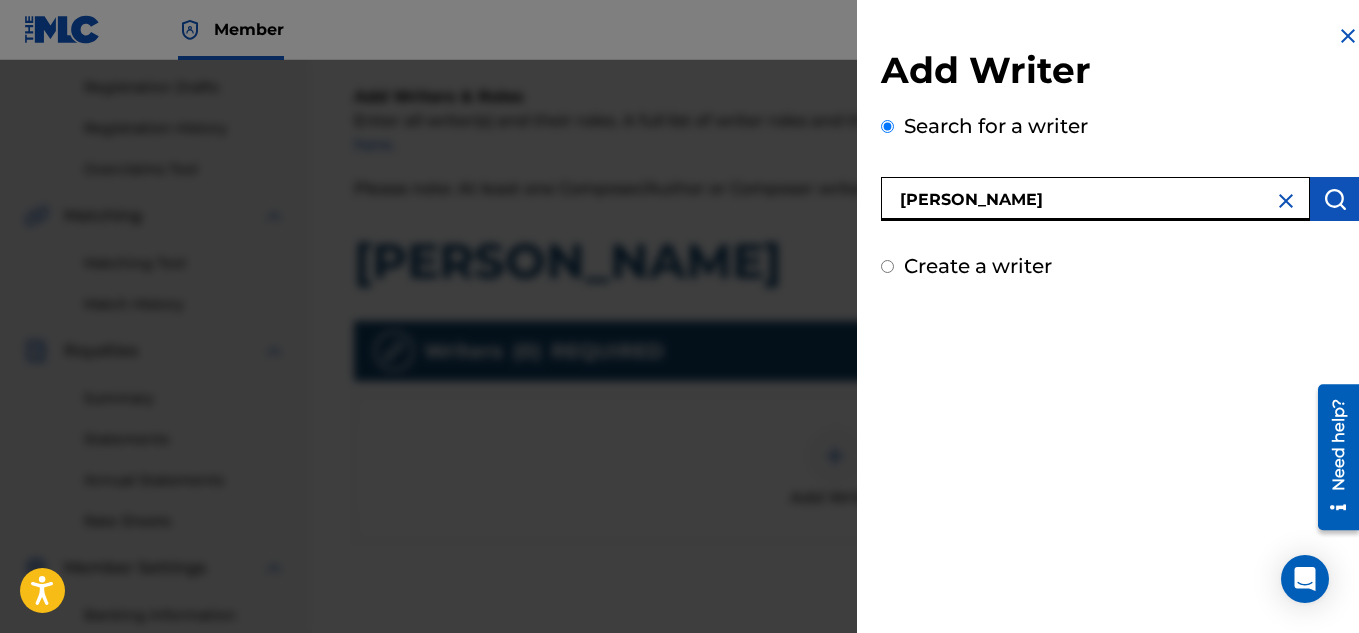click at bounding box center (1335, 199) 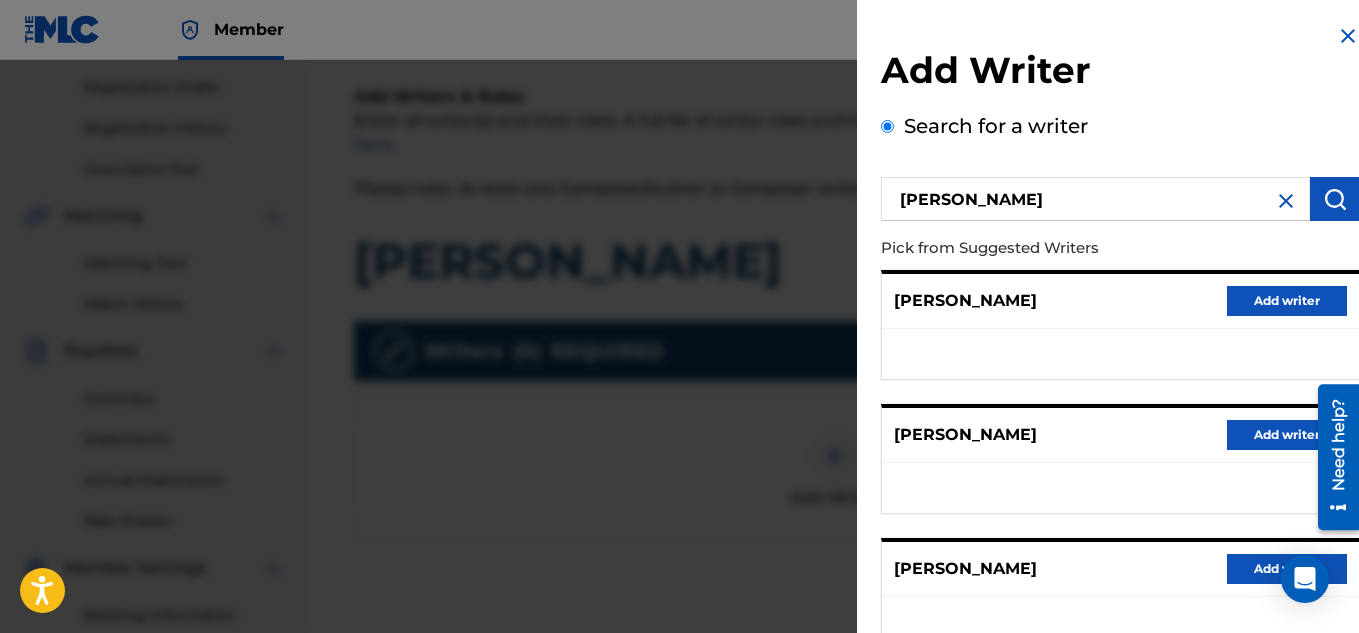 type 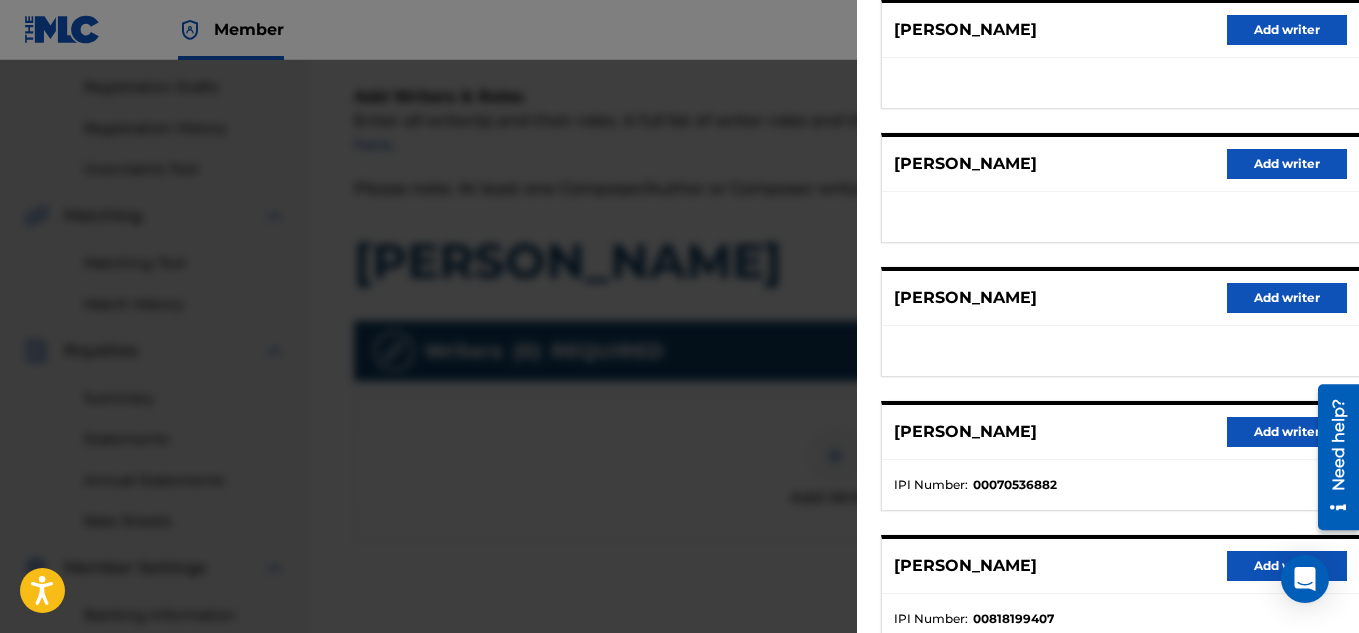 scroll, scrollTop: 280, scrollLeft: 0, axis: vertical 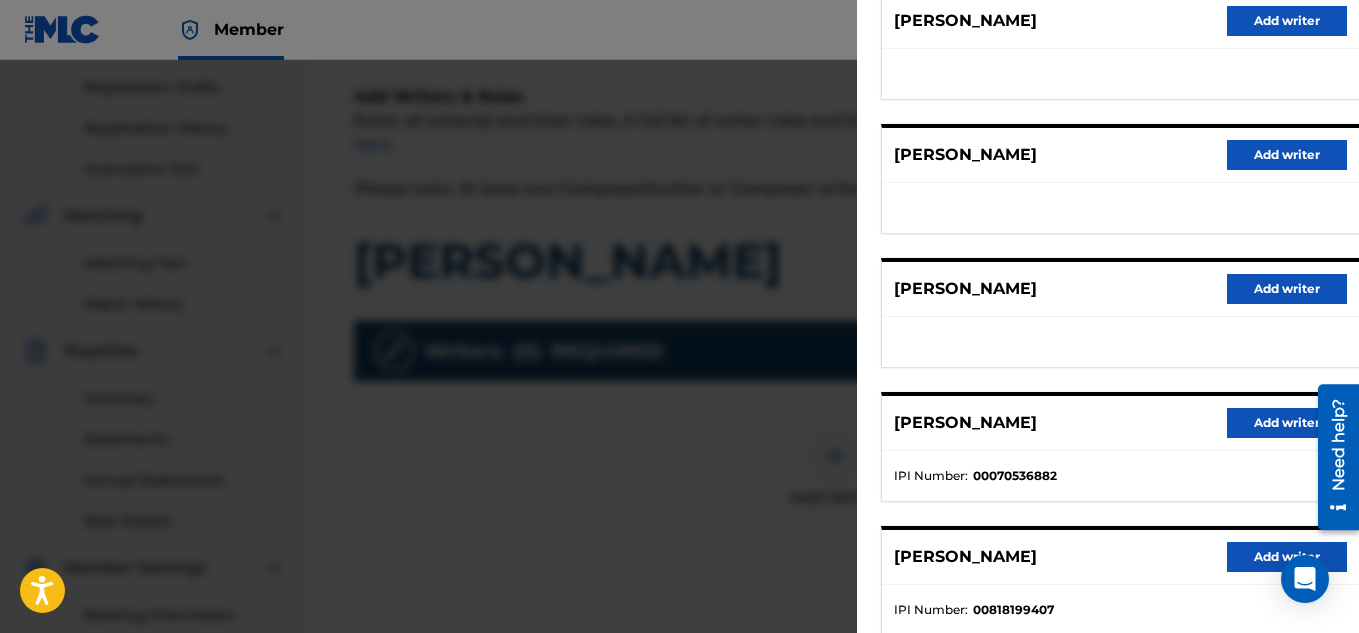 click on "Add writer" at bounding box center (1287, 557) 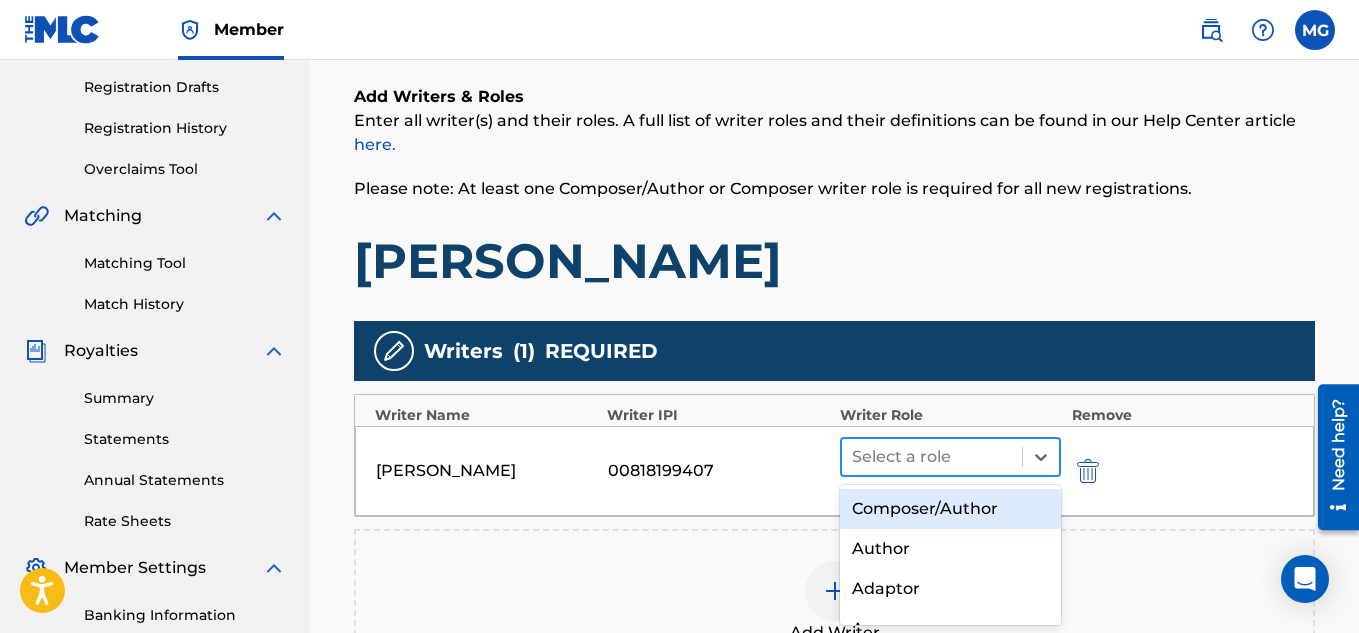 click at bounding box center (932, 457) 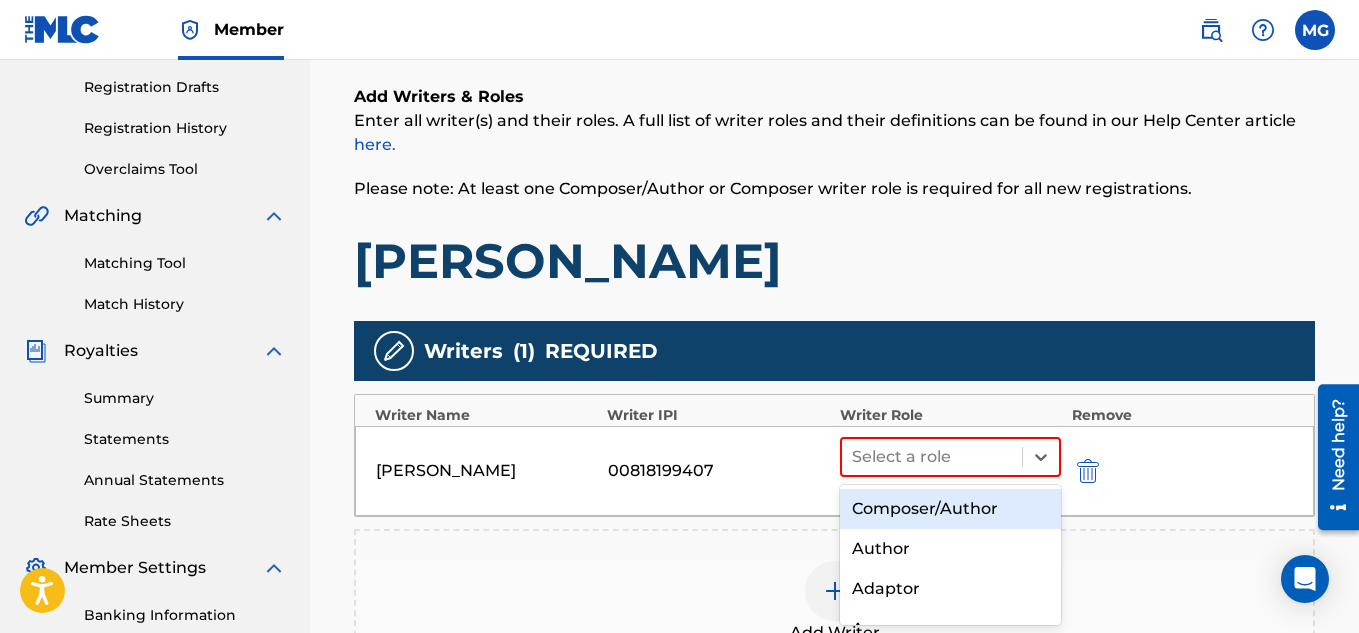 click on "Composer/Author" at bounding box center (951, 509) 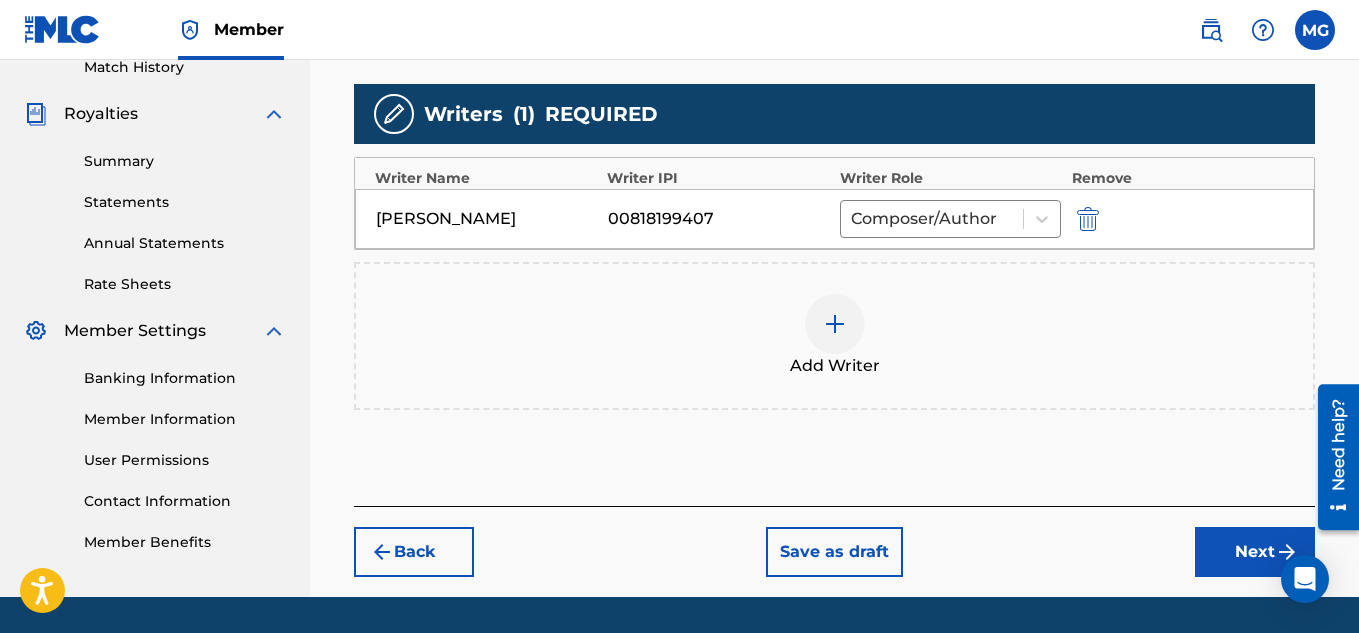 scroll, scrollTop: 570, scrollLeft: 0, axis: vertical 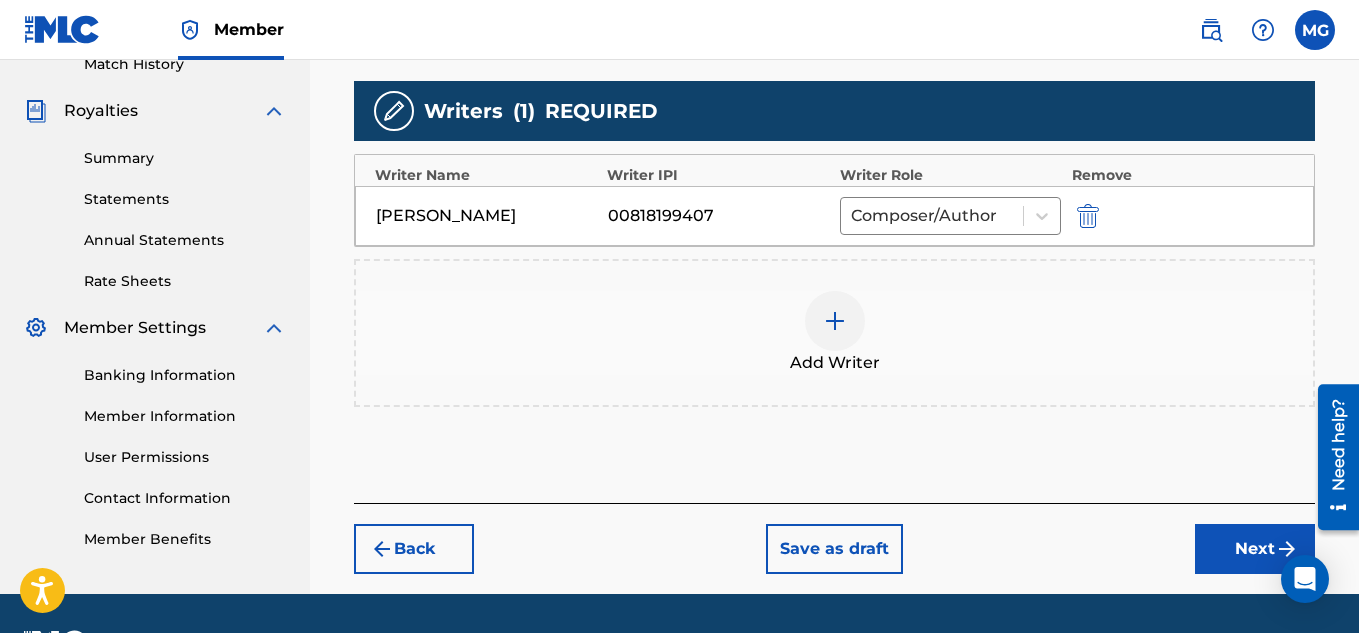 click on "Next" at bounding box center (1255, 549) 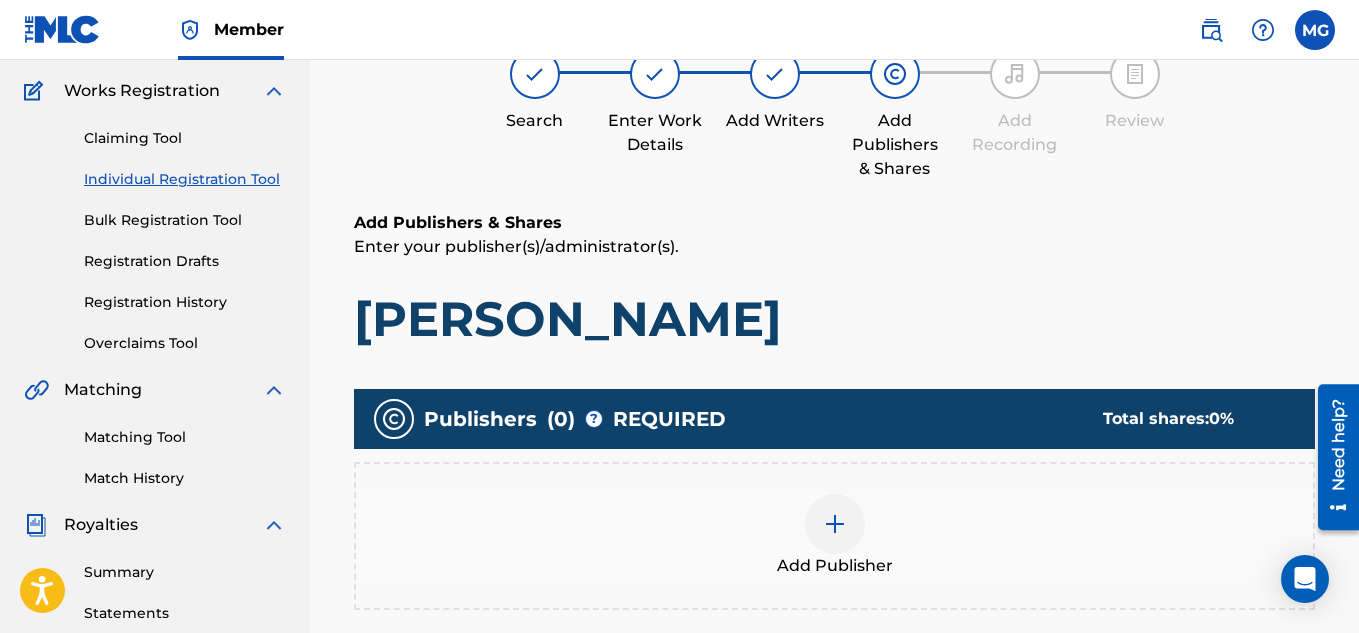 scroll, scrollTop: 210, scrollLeft: 0, axis: vertical 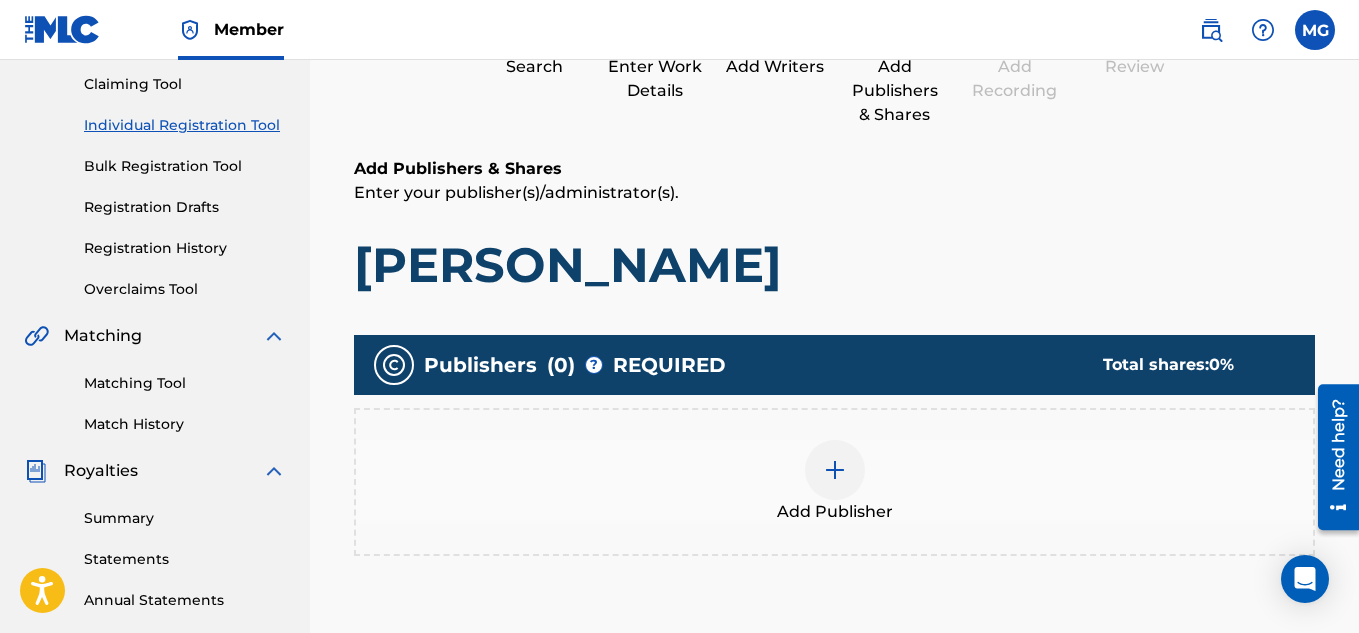 click at bounding box center (835, 470) 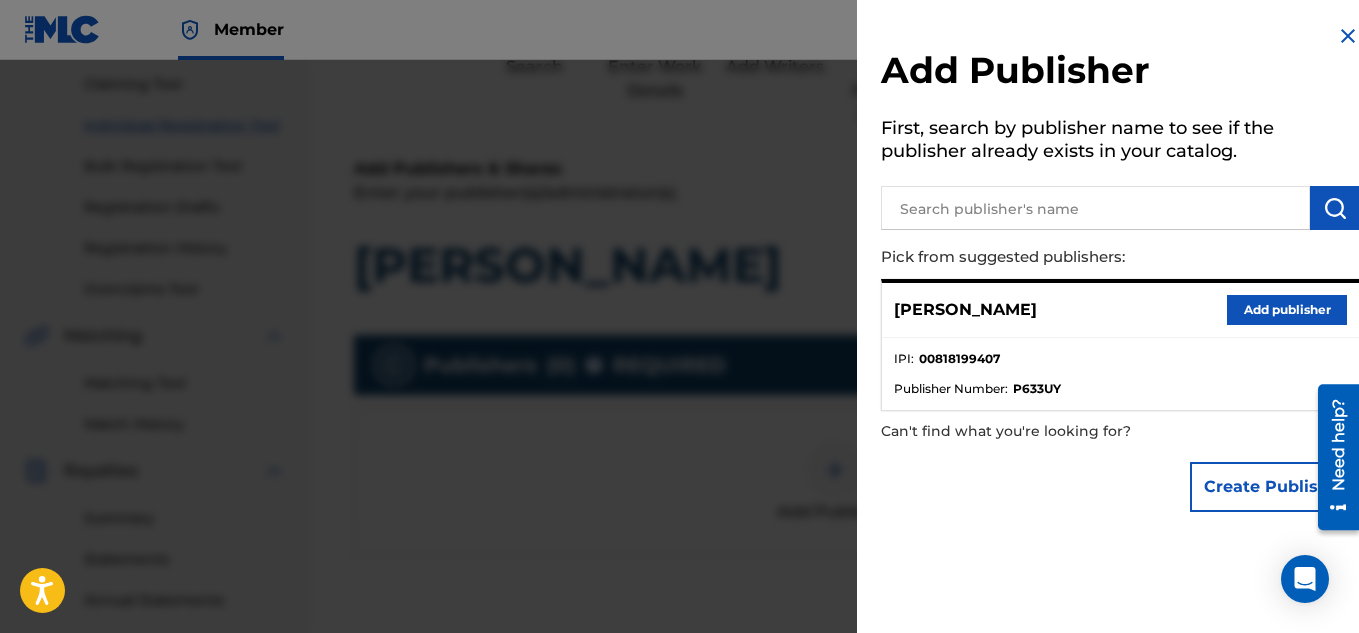 click on "Add publisher" at bounding box center (1287, 310) 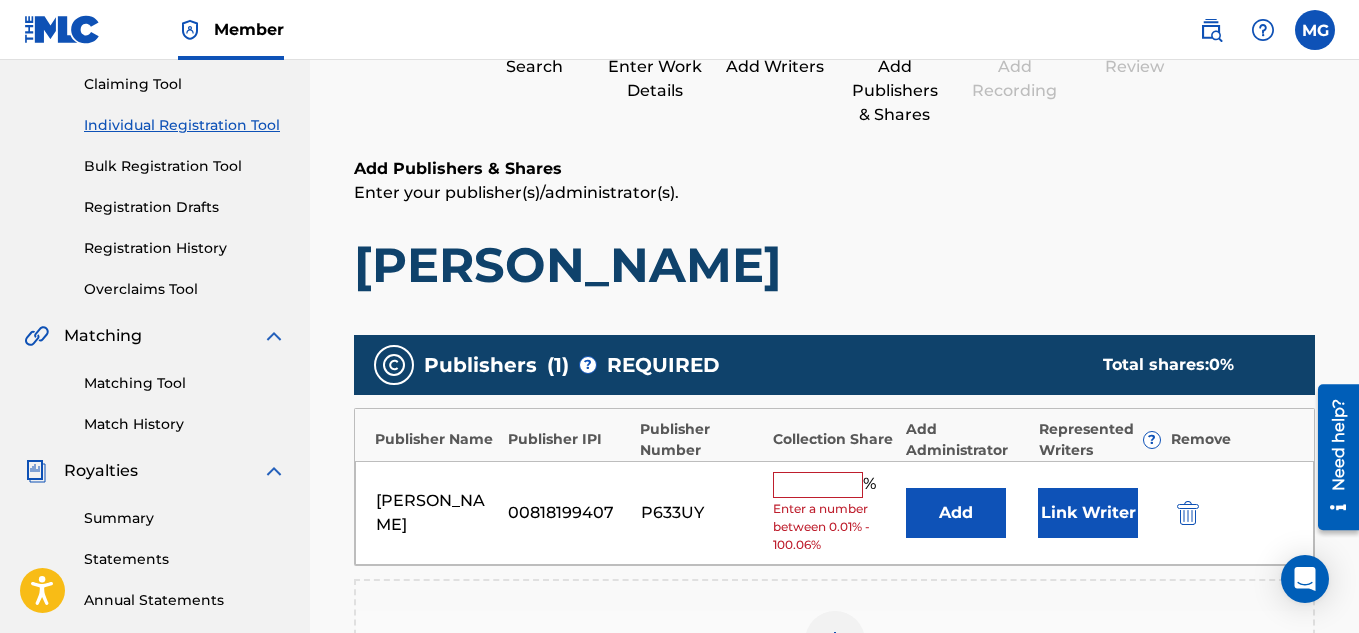 click on "Maurice Ginnis 00818199407 P633UY % Enter a number between 0.01% - 100.06% Add Link Writer" at bounding box center (834, 513) 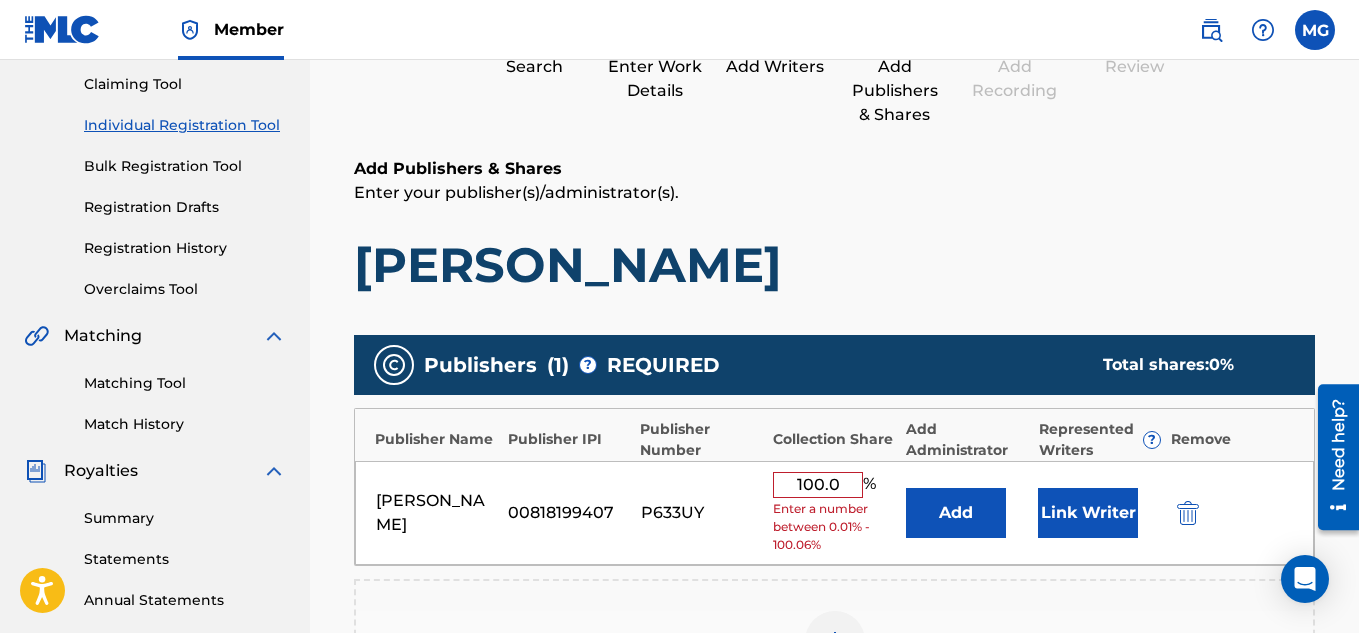 type on "100" 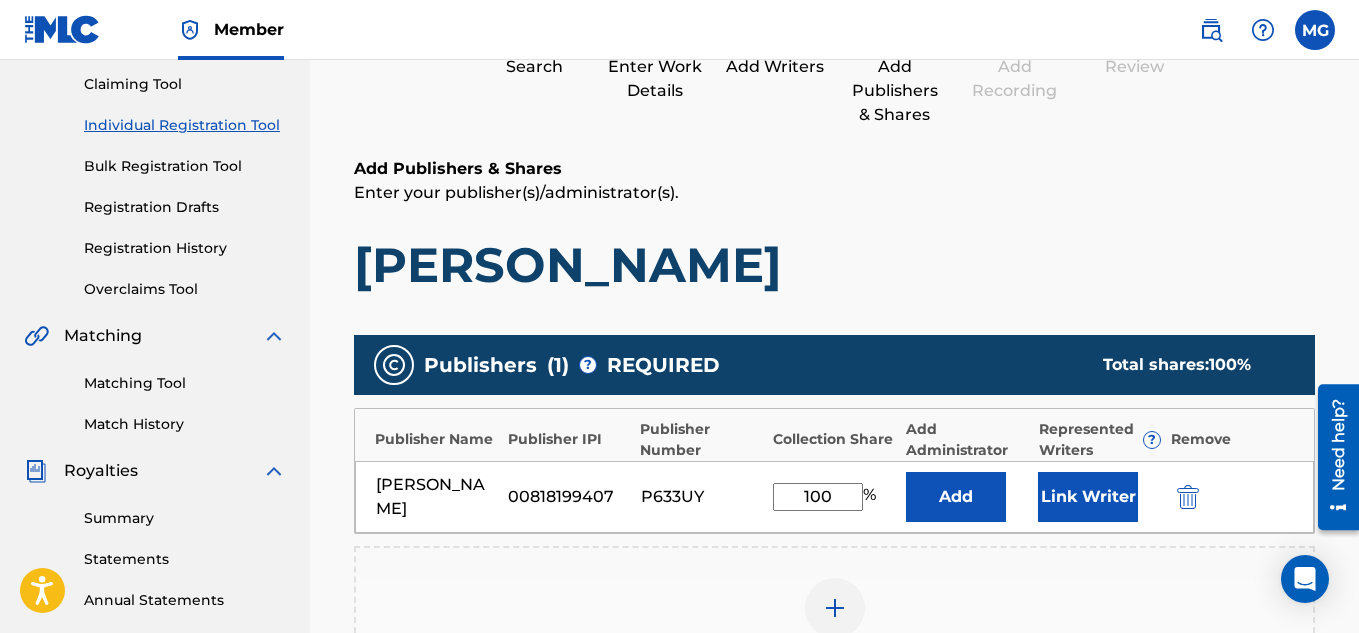 click on "Yea Yea" at bounding box center [834, 265] 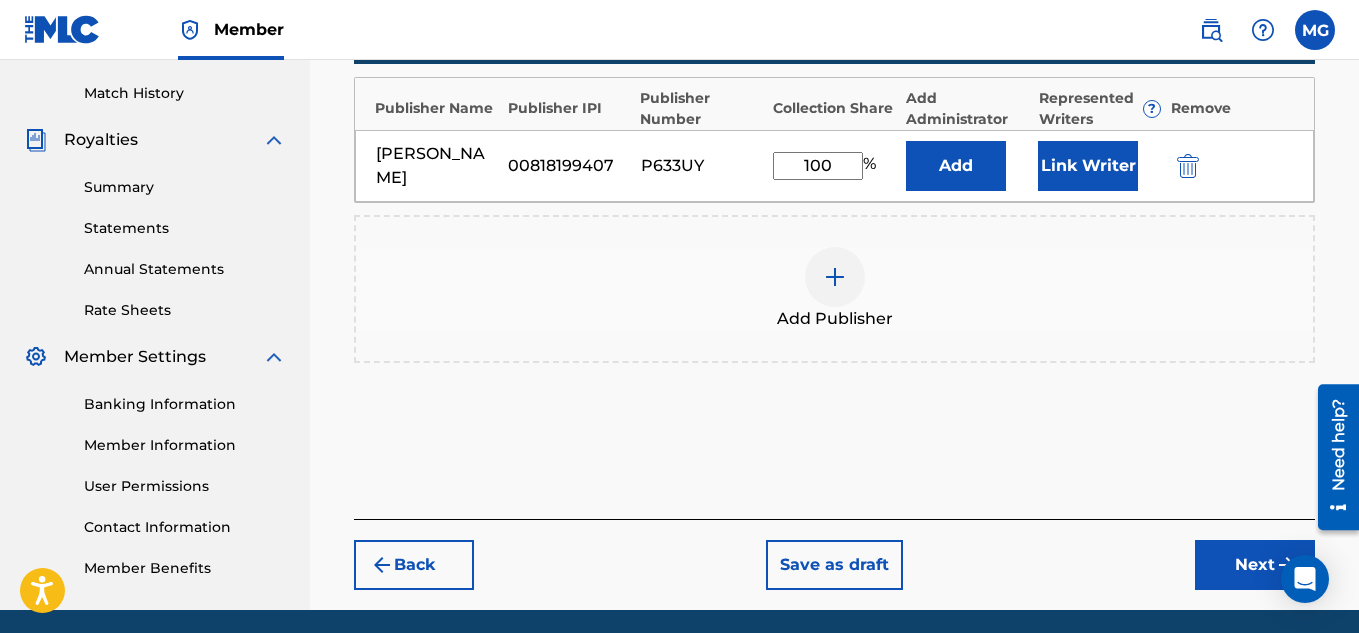 scroll, scrollTop: 570, scrollLeft: 0, axis: vertical 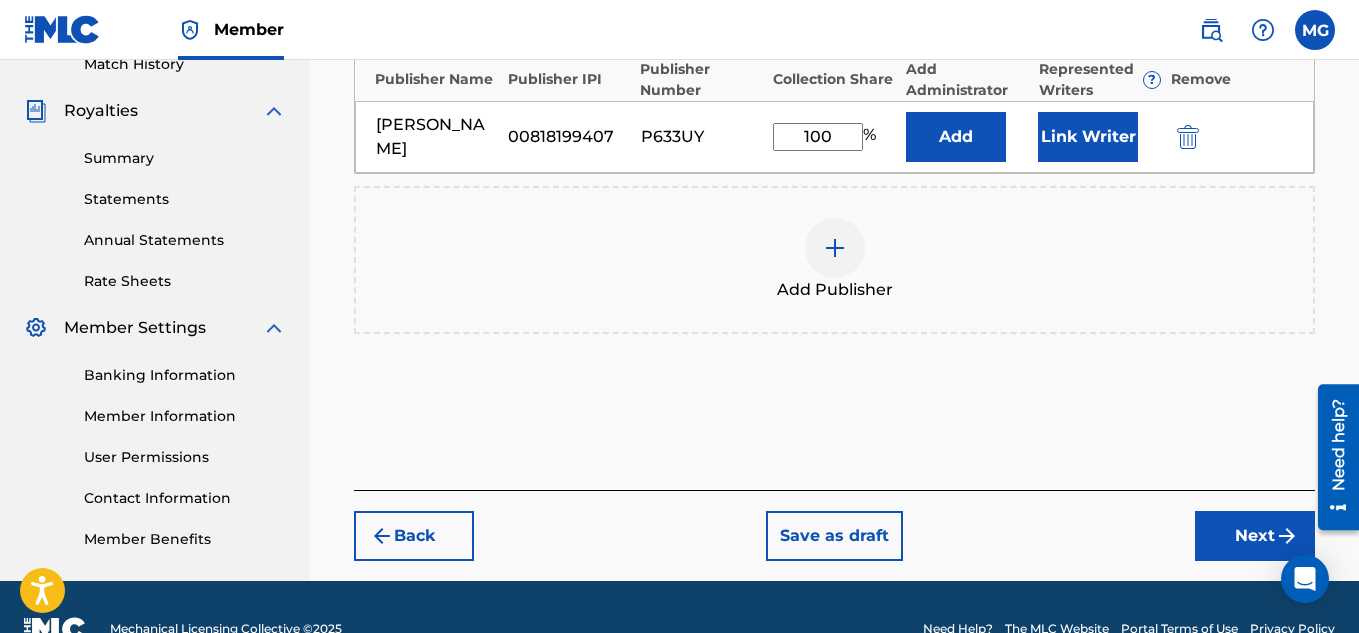 click on "Next" at bounding box center [1255, 536] 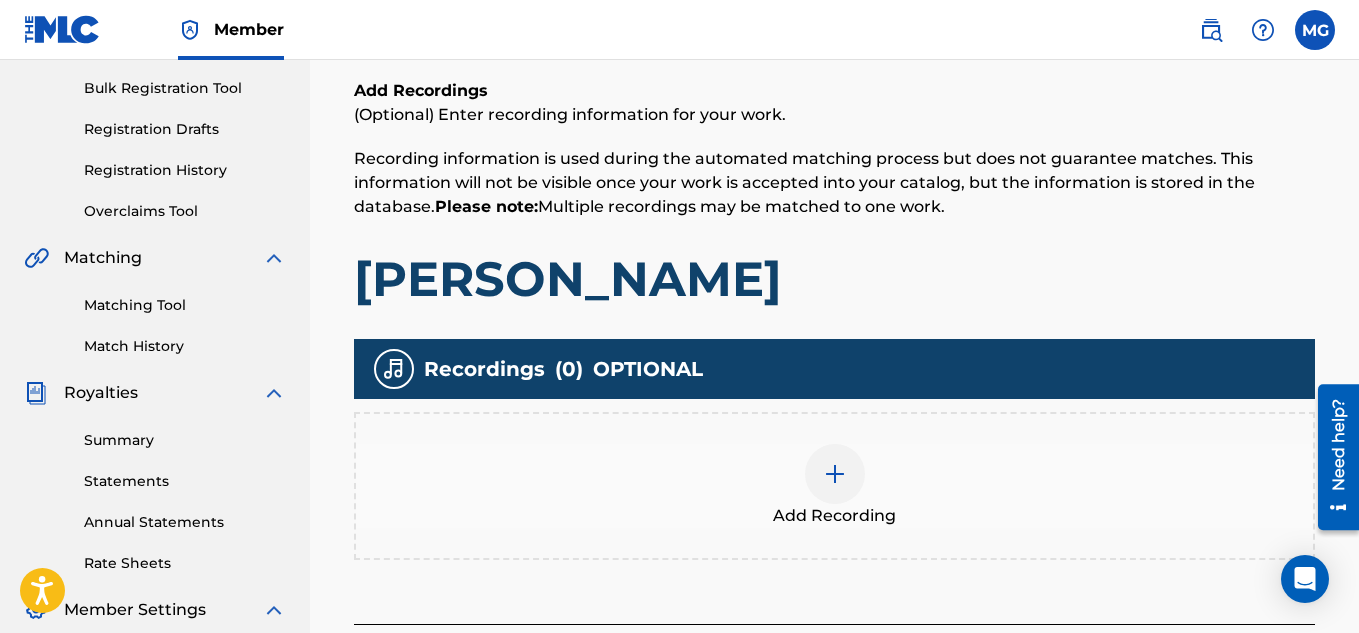 scroll, scrollTop: 290, scrollLeft: 0, axis: vertical 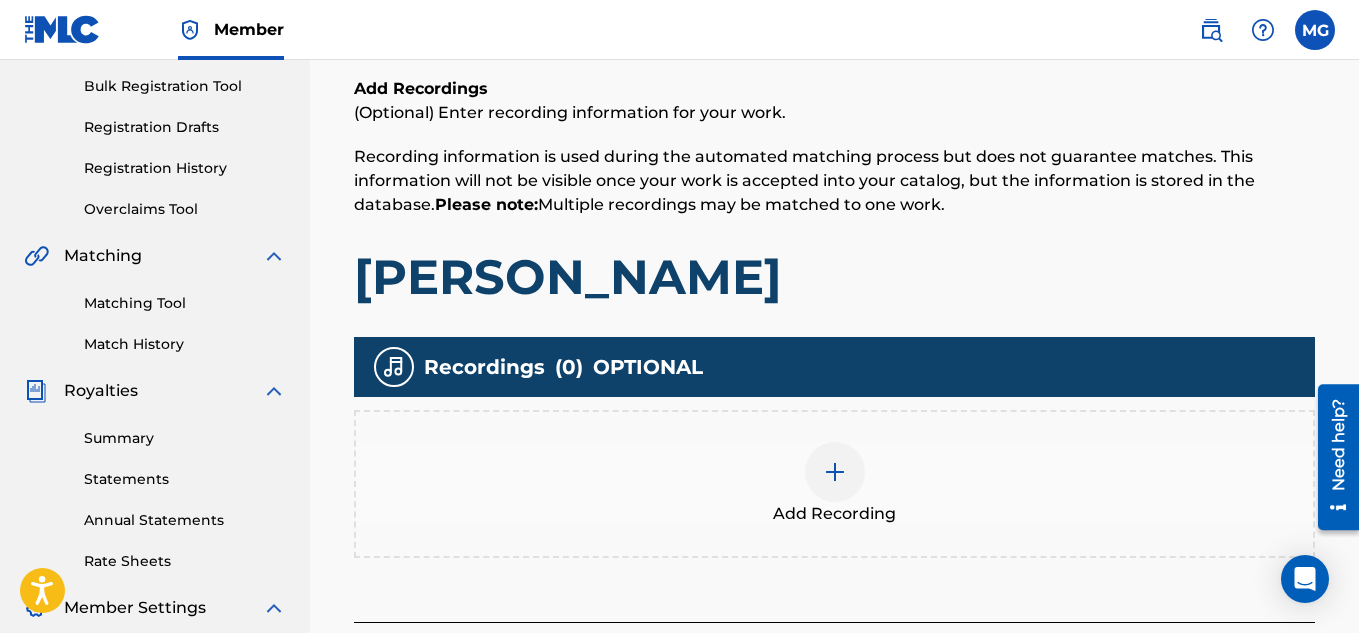 click at bounding box center (835, 472) 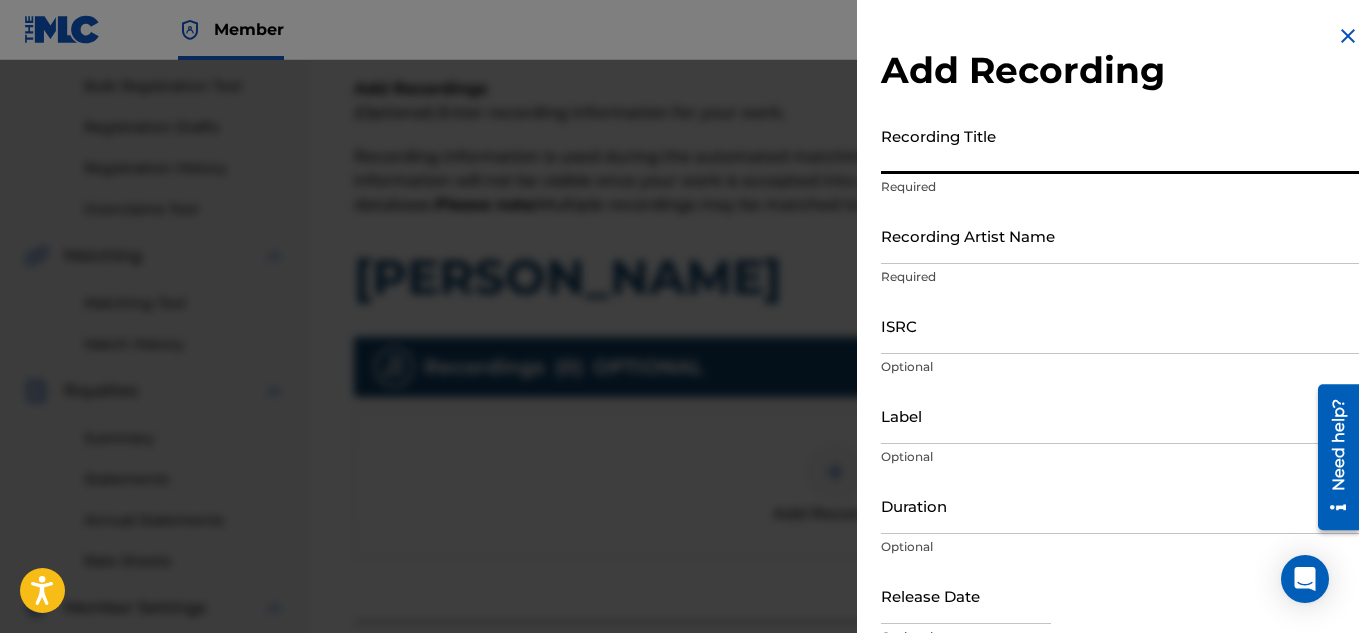 click on "Recording Title" at bounding box center (1120, 145) 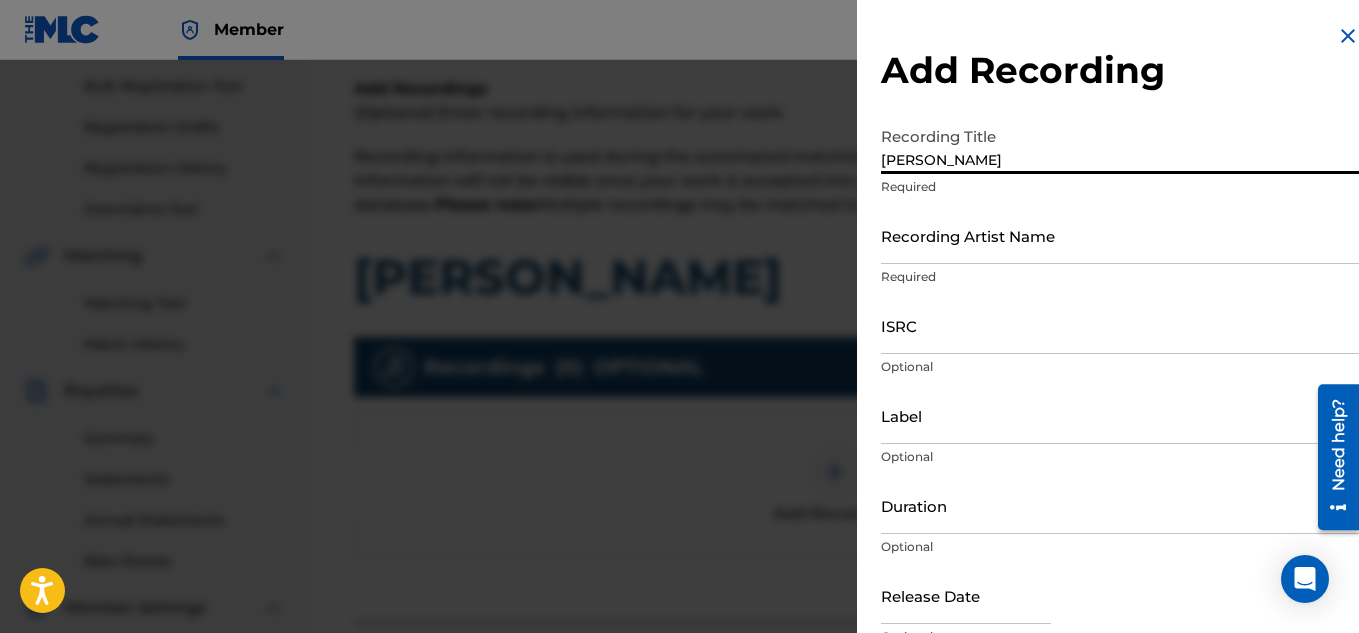 type on "Yea Yea" 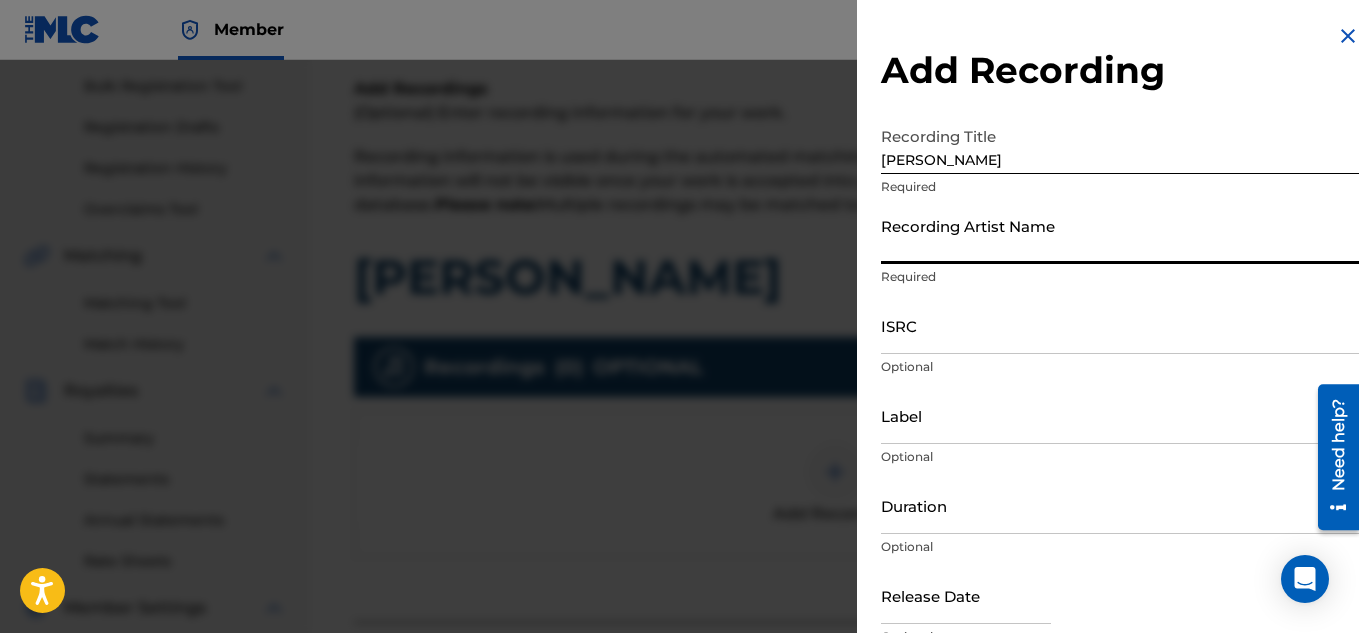 type on "Tana2koo" 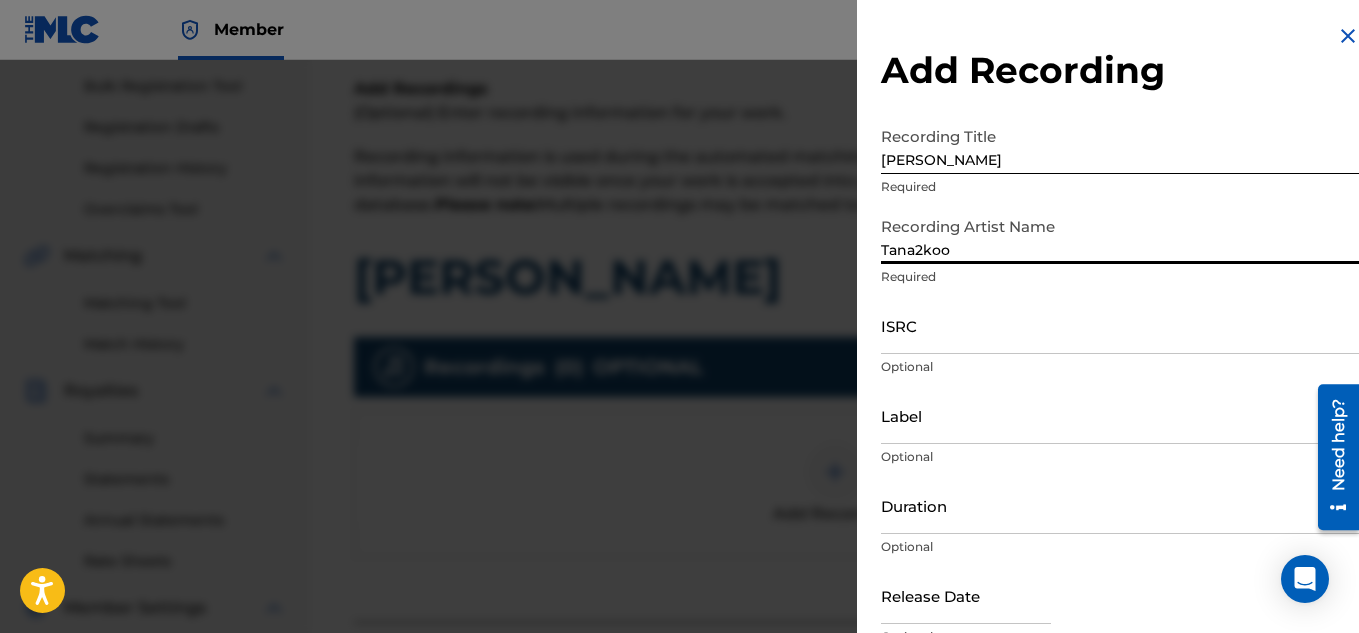 click on "ISRC" at bounding box center (1120, 325) 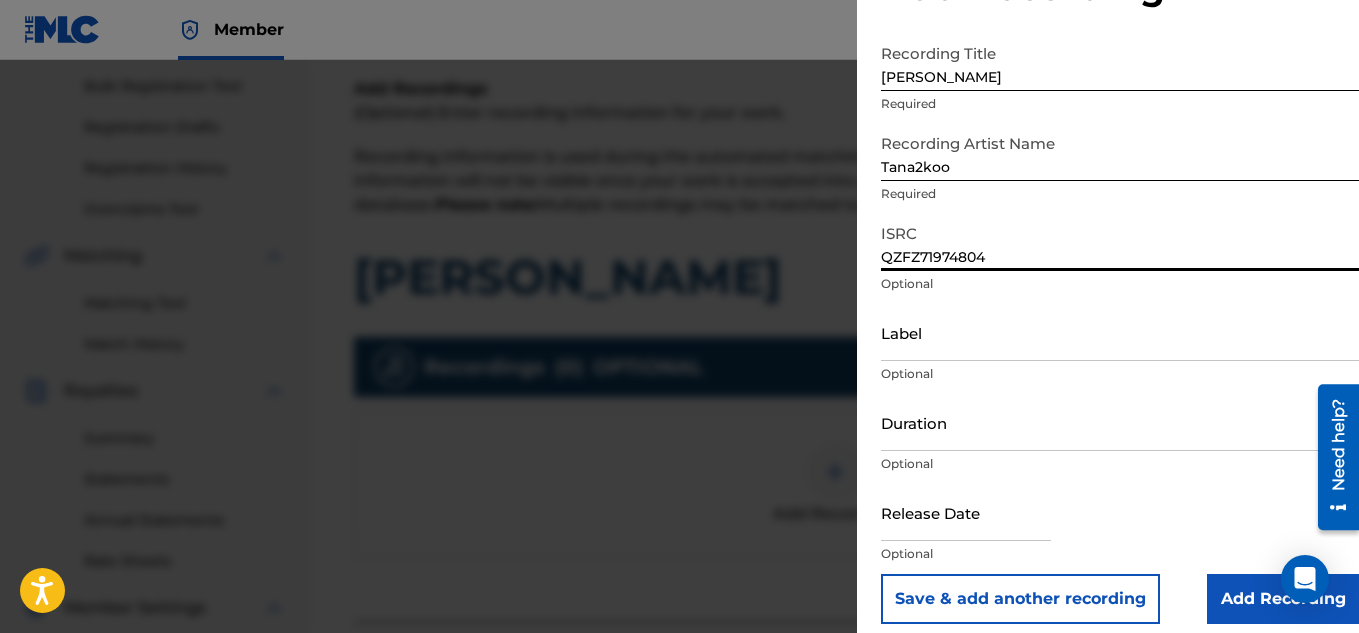 drag, startPoint x: 1347, startPoint y: 144, endPoint x: 1348, endPoint y: 216, distance: 72.00694 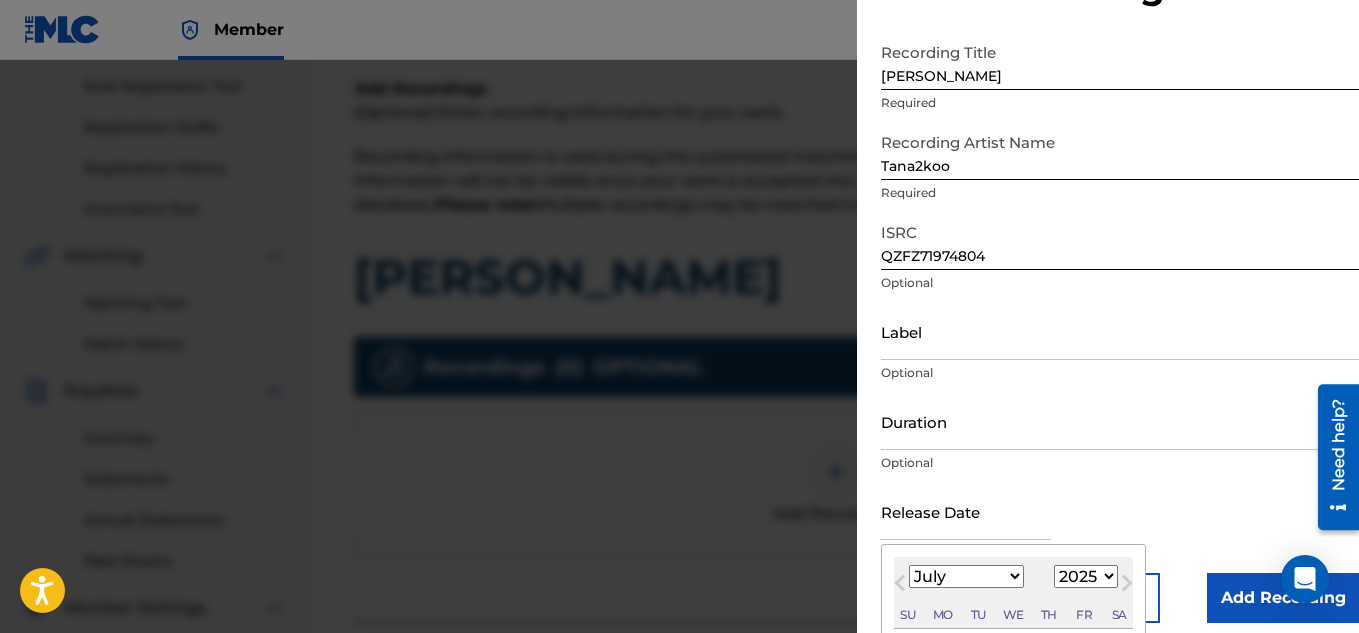 type on "August 21 2019" 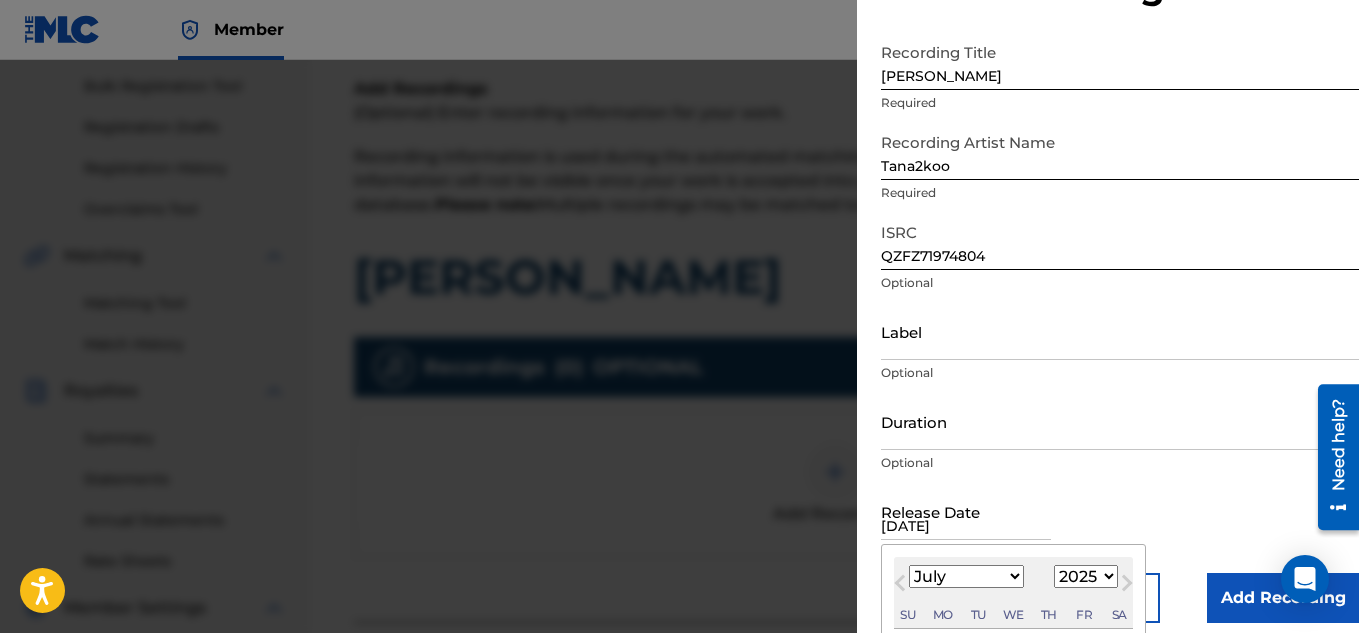 select on "7" 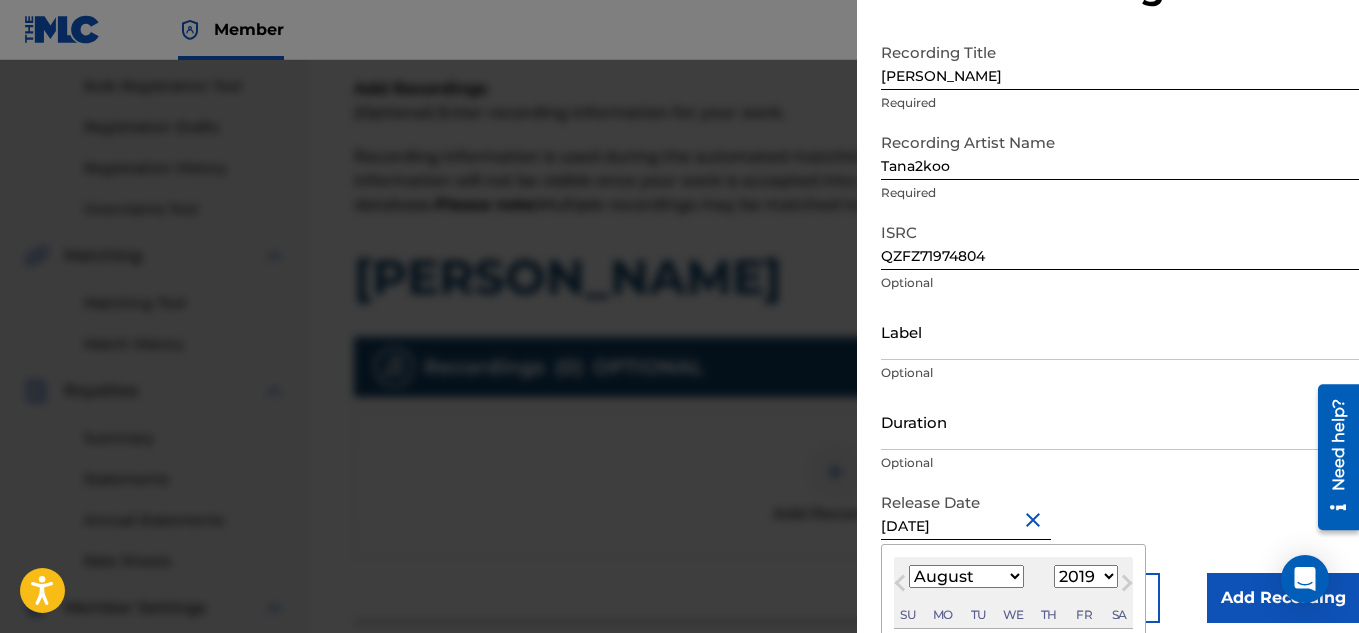 click on "Release Date August 21 2019 August 2019 Previous Month Next Month August 2019 January February March April May June July August September October November December 1899 1900 1901 1902 1903 1904 1905 1906 1907 1908 1909 1910 1911 1912 1913 1914 1915 1916 1917 1918 1919 1920 1921 1922 1923 1924 1925 1926 1927 1928 1929 1930 1931 1932 1933 1934 1935 1936 1937 1938 1939 1940 1941 1942 1943 1944 1945 1946 1947 1948 1949 1950 1951 1952 1953 1954 1955 1956 1957 1958 1959 1960 1961 1962 1963 1964 1965 1966 1967 1968 1969 1970 1971 1972 1973 1974 1975 1976 1977 1978 1979 1980 1981 1982 1983 1984 1985 1986 1987 1988 1989 1990 1991 1992 1993 1994 1995 1996 1997 1998 1999 2000 2001 2002 2003 2004 2005 2006 2007 2008 2009 2010 2011 2012 2013 2014 2015 2016 2017 2018 2019 2020 2021 2022 2023 2024 2025 2026 2027 2028 2029 2030 2031 2032 2033 2034 2035 2036 2037 2038 2039 2040 2041 2042 2043 2044 2045 2046 2047 2048 2049 2050 2051 2052 2053 2054 2055 2056 2057 2058 2059 2060 2061 2062 2063 2064 2065 2066 2067 2068 2069 2070" at bounding box center (1120, 528) 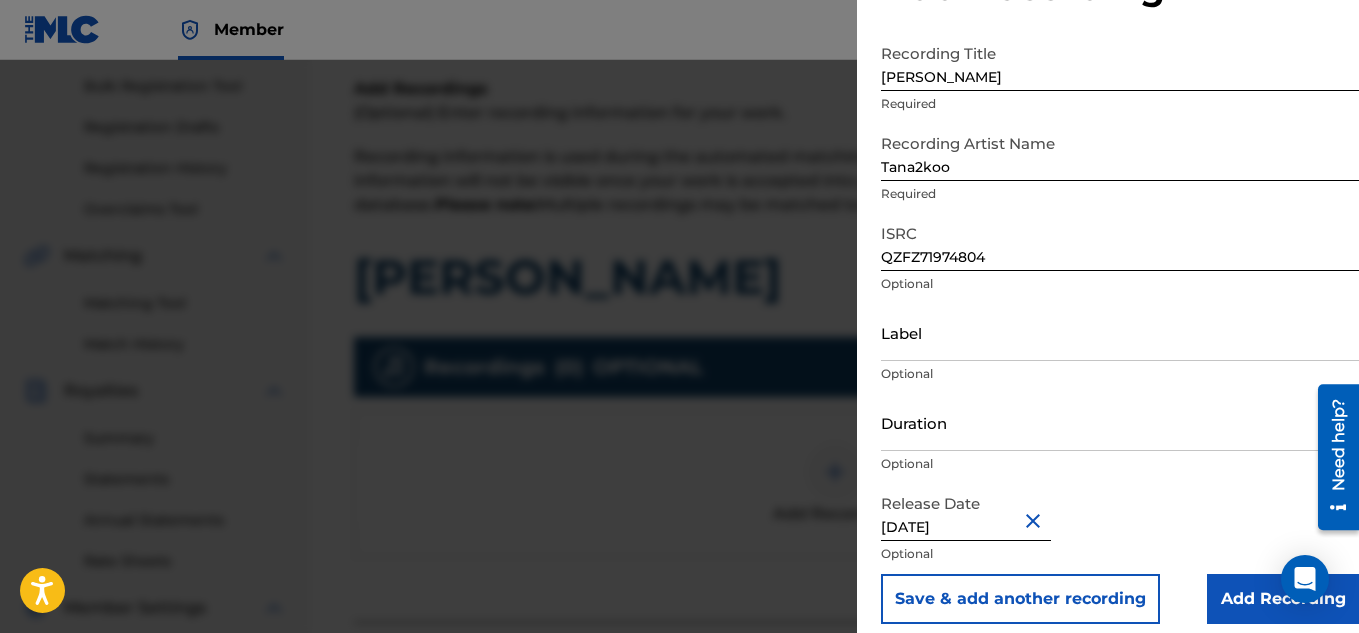 click on "Add Recording" at bounding box center [1283, 599] 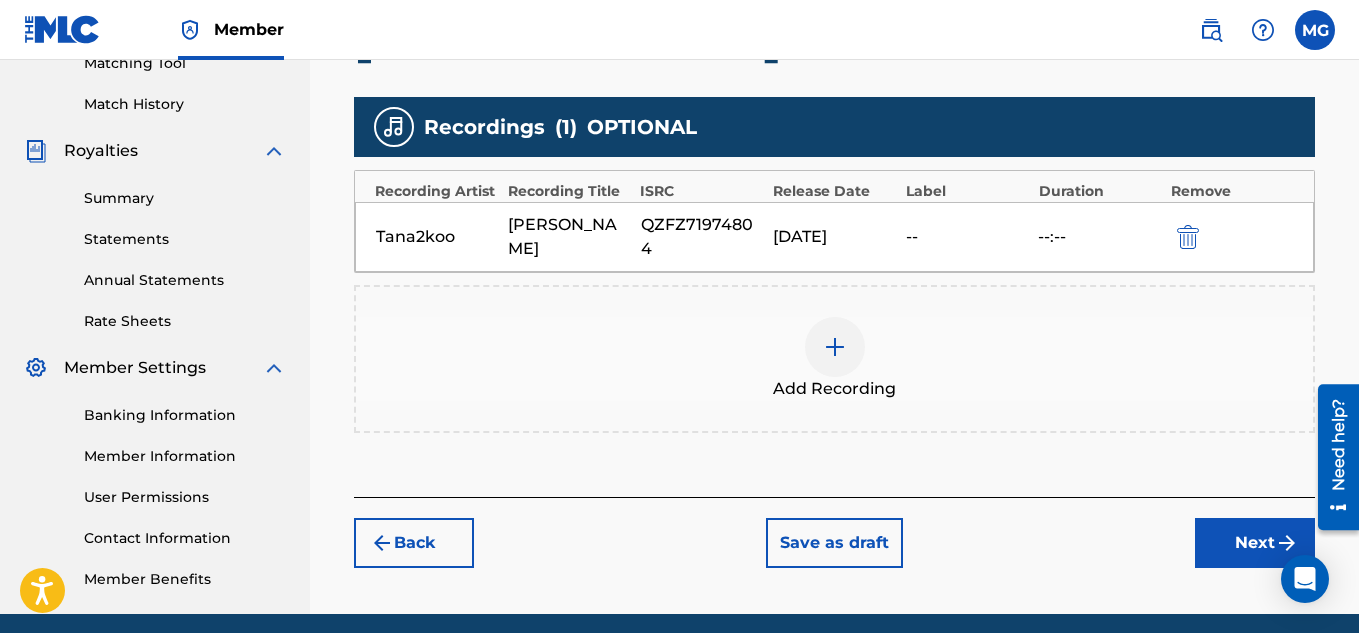 click on "Next" at bounding box center [1255, 543] 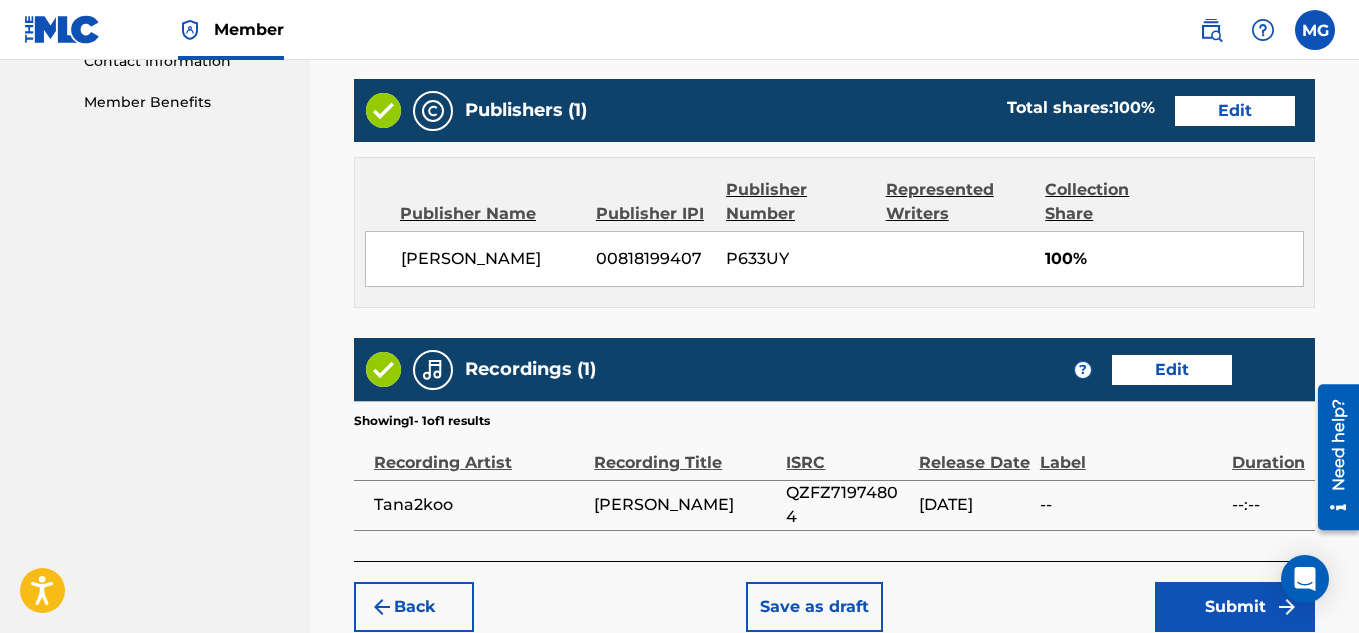 scroll, scrollTop: 1010, scrollLeft: 0, axis: vertical 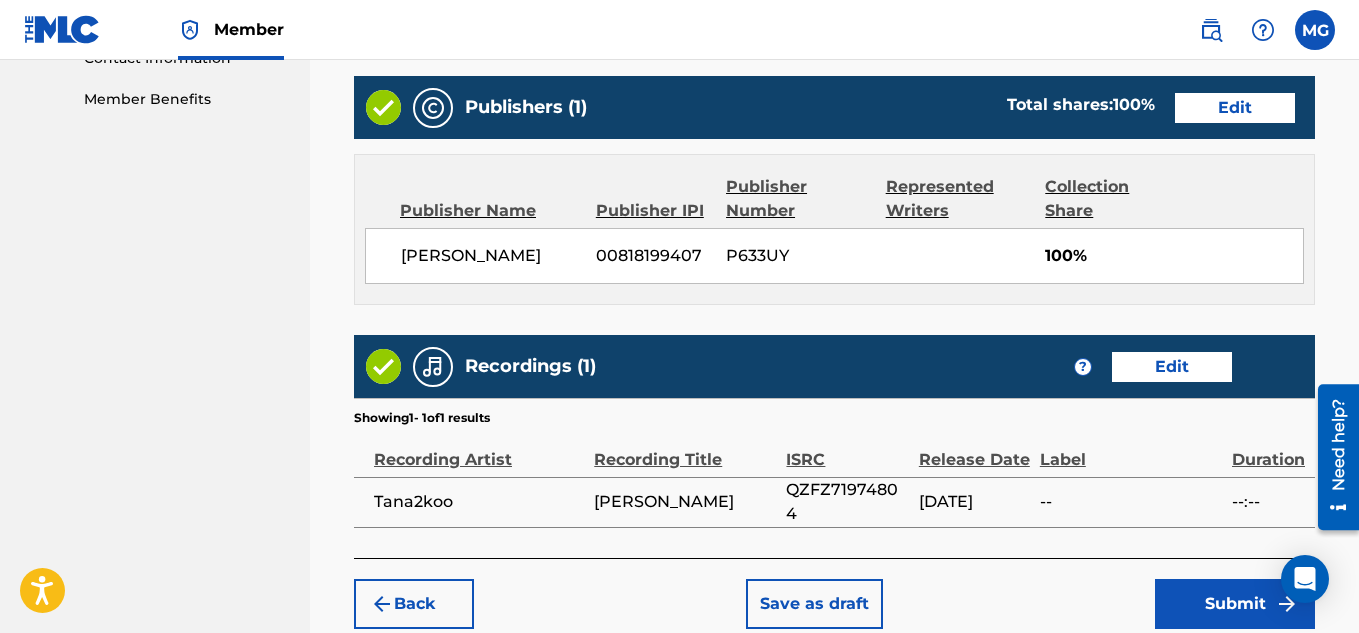 click on "Submit" at bounding box center (1235, 604) 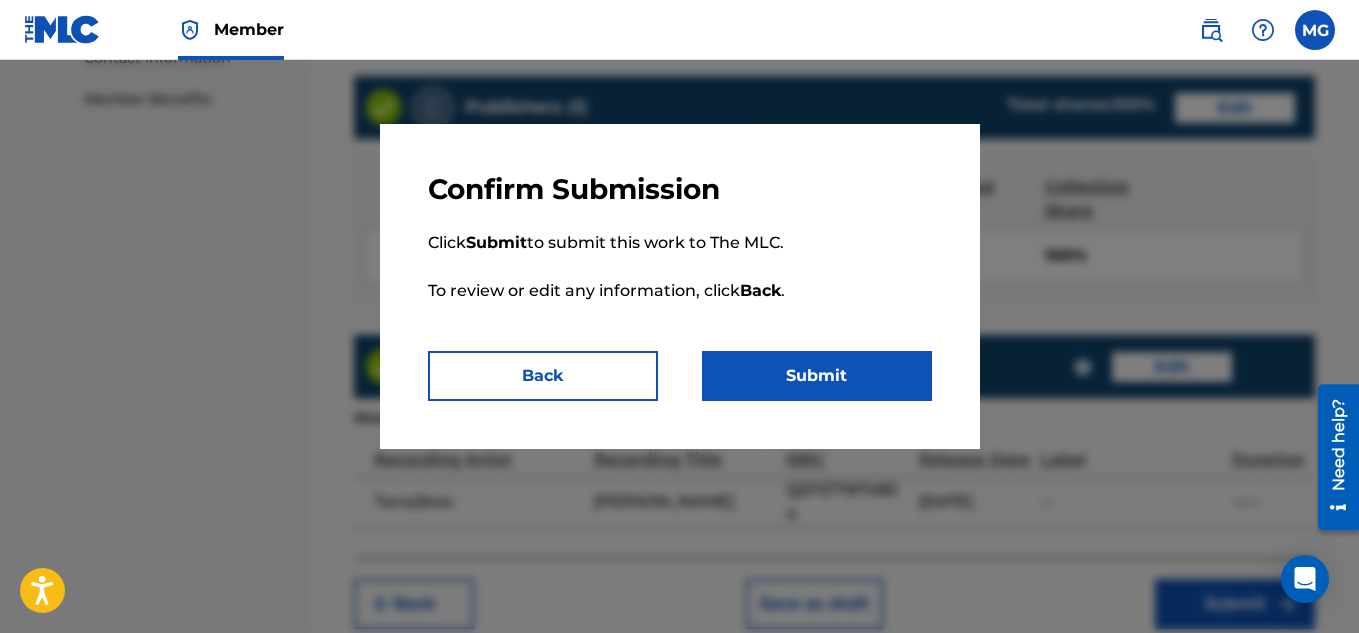 click on "Submit" at bounding box center (817, 376) 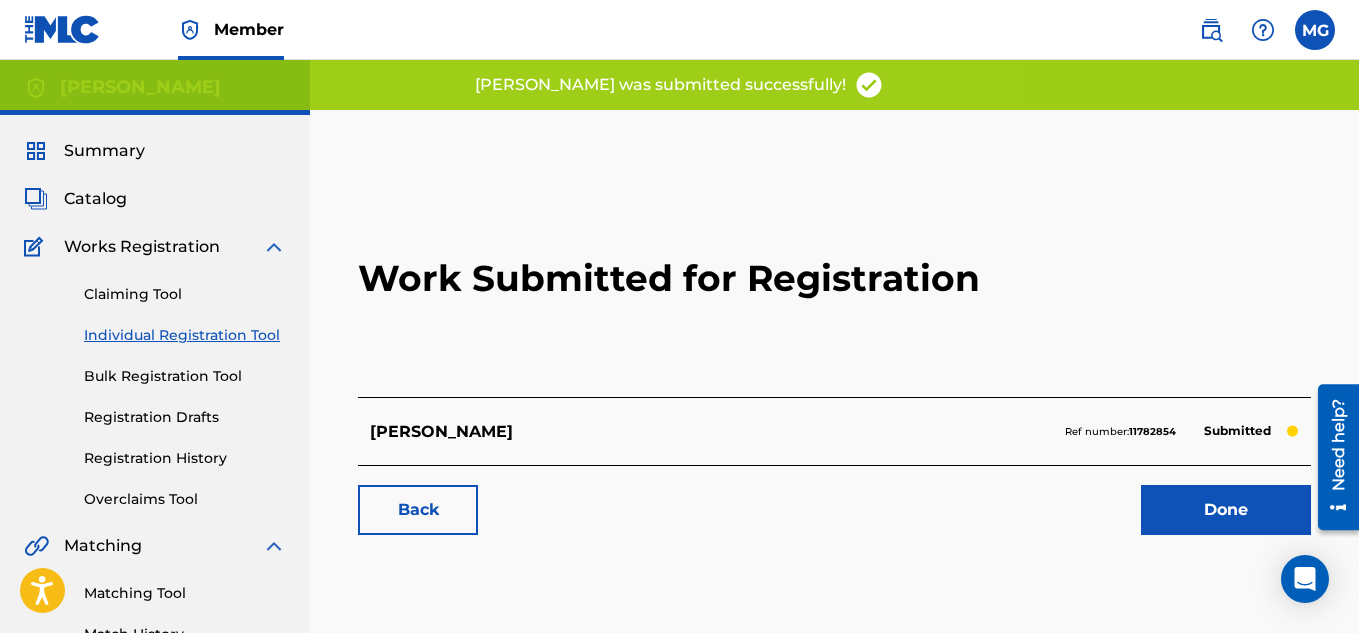 click on "Done" at bounding box center [1226, 510] 